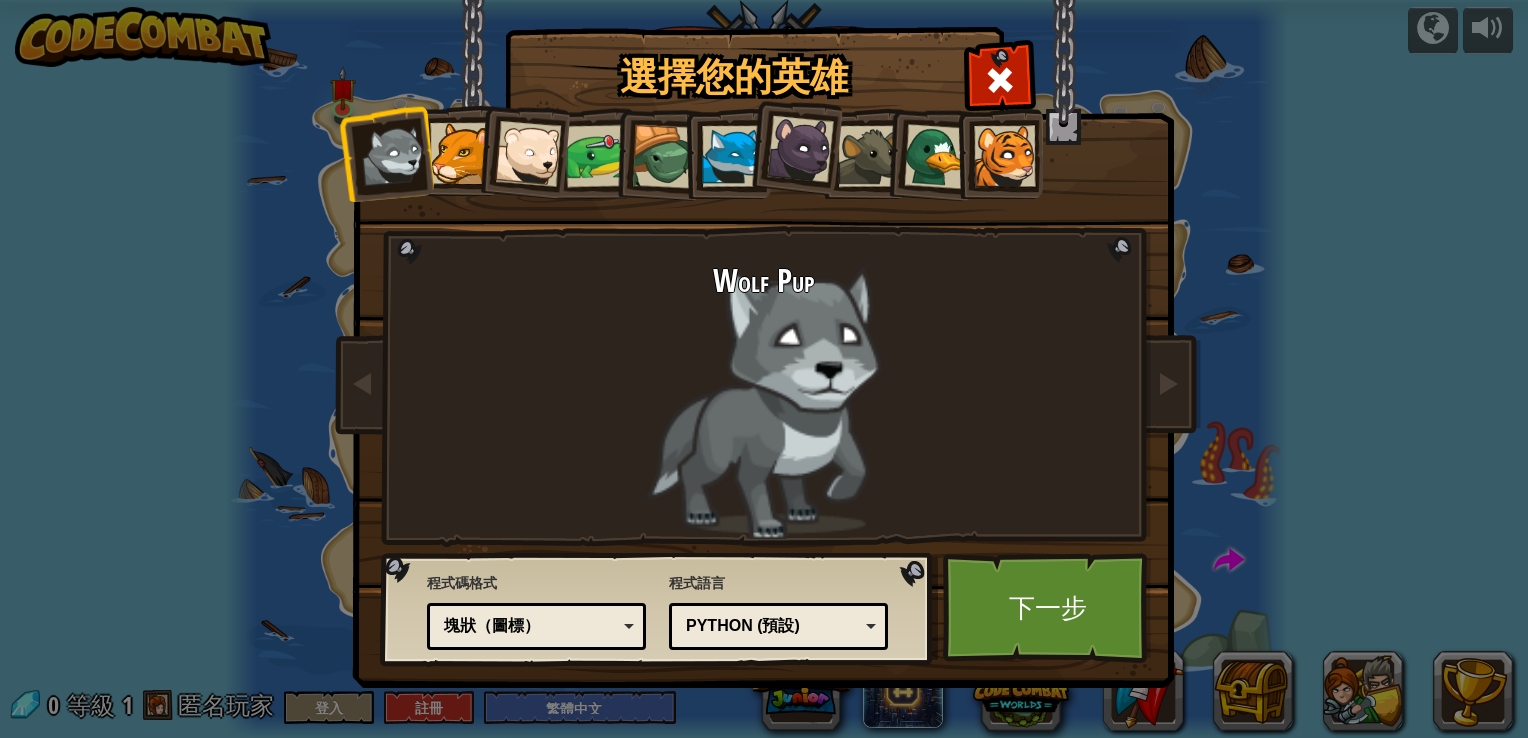 click at bounding box center [936, 156] 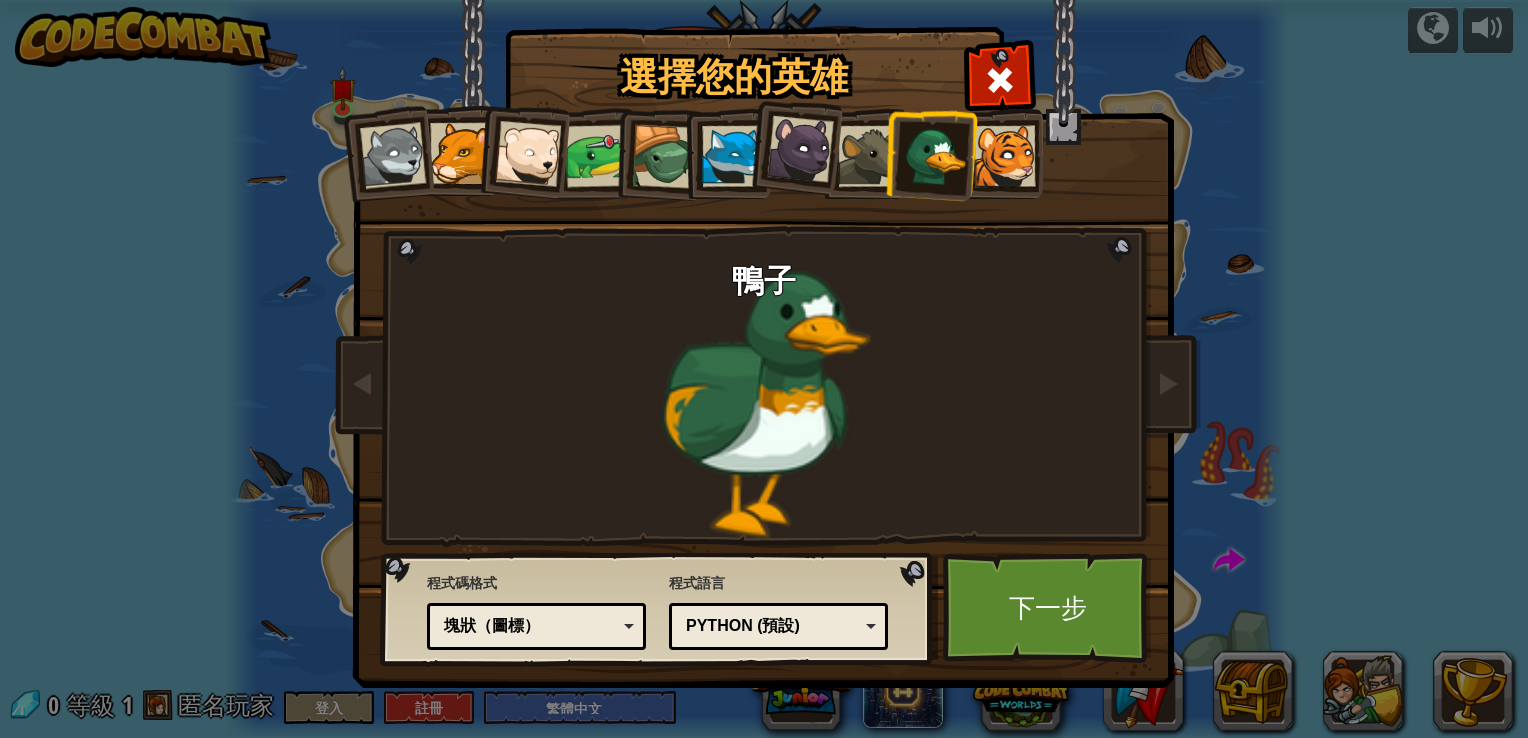 click at bounding box center (732, 156) 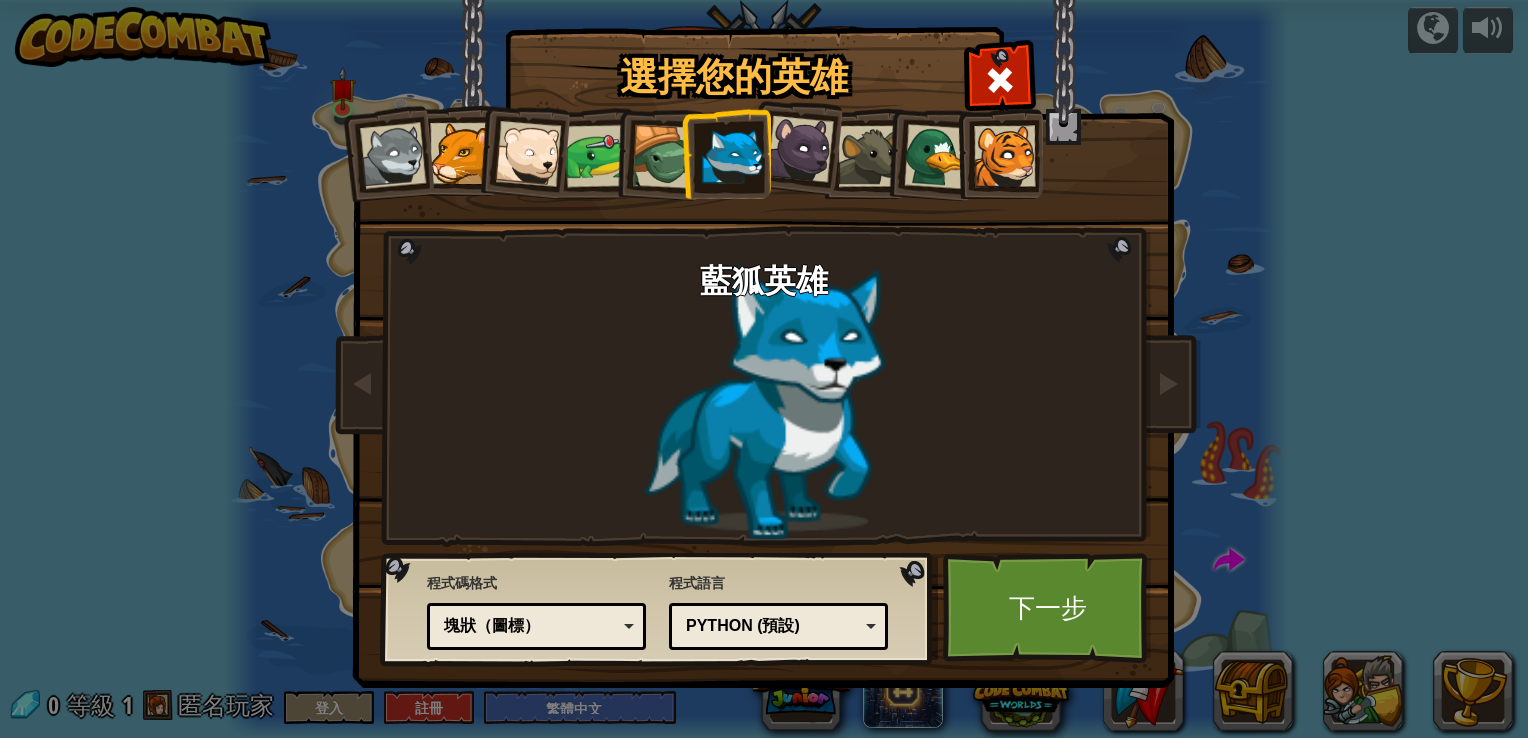 click on "選擇您的英雄" at bounding box center [734, 77] 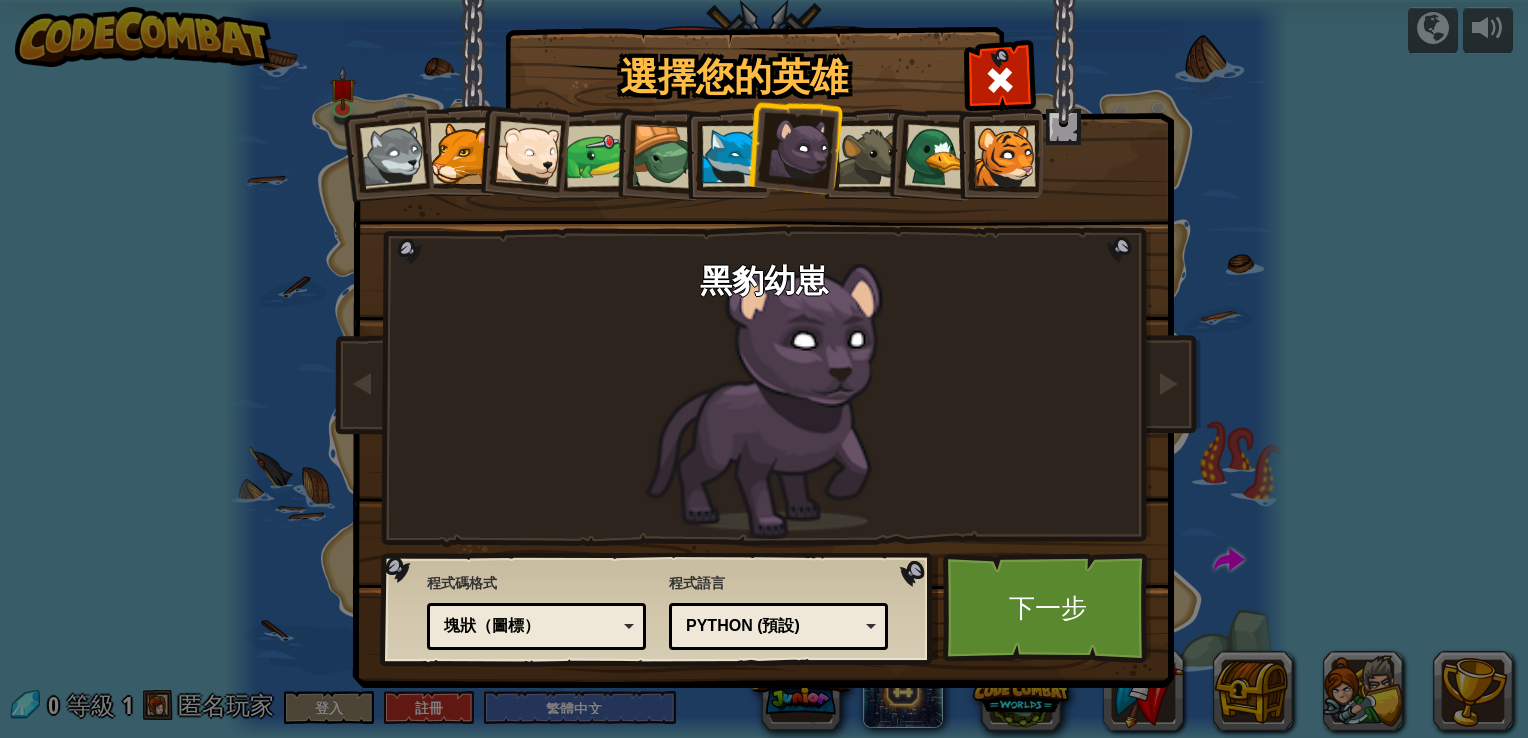click at bounding box center [800, 149] 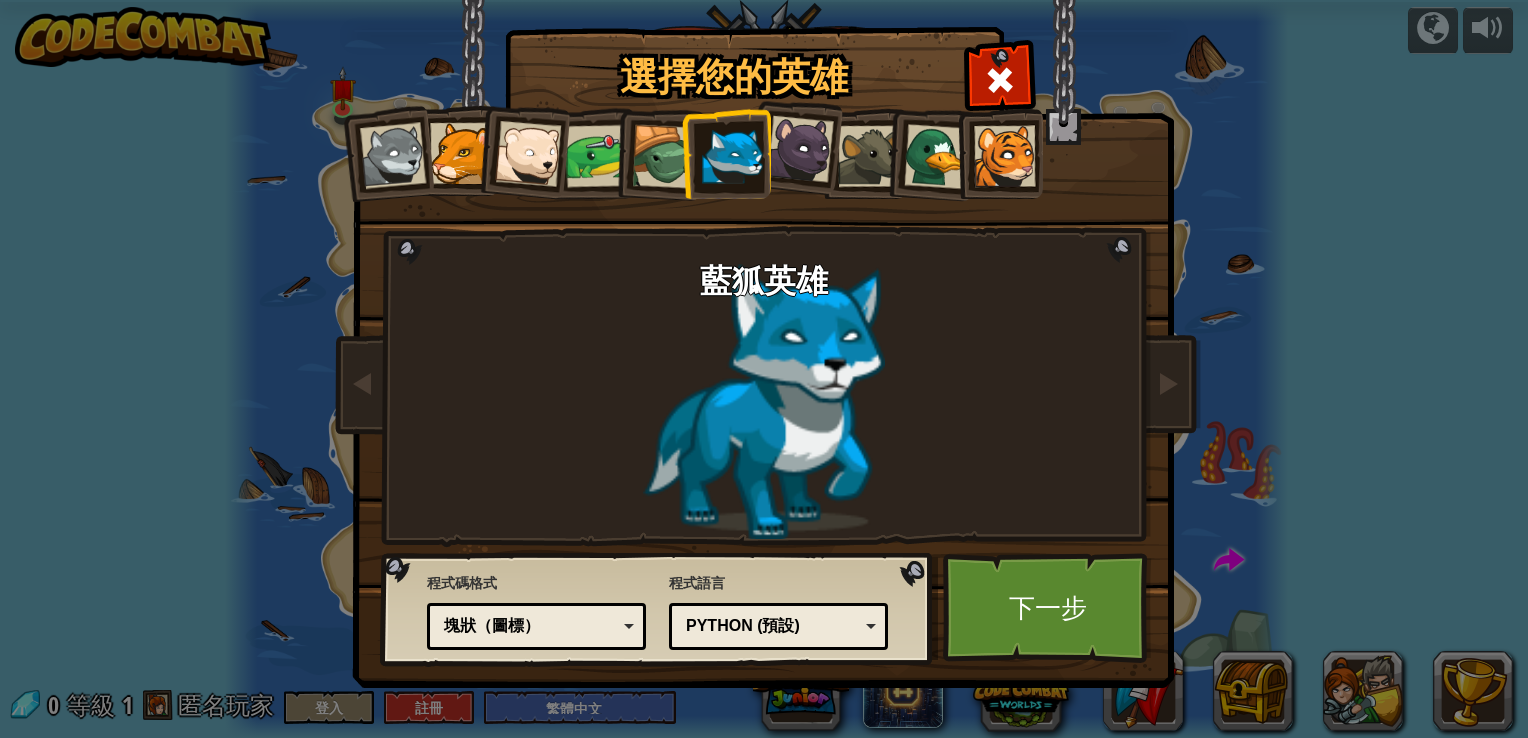 click at bounding box center (597, 156) 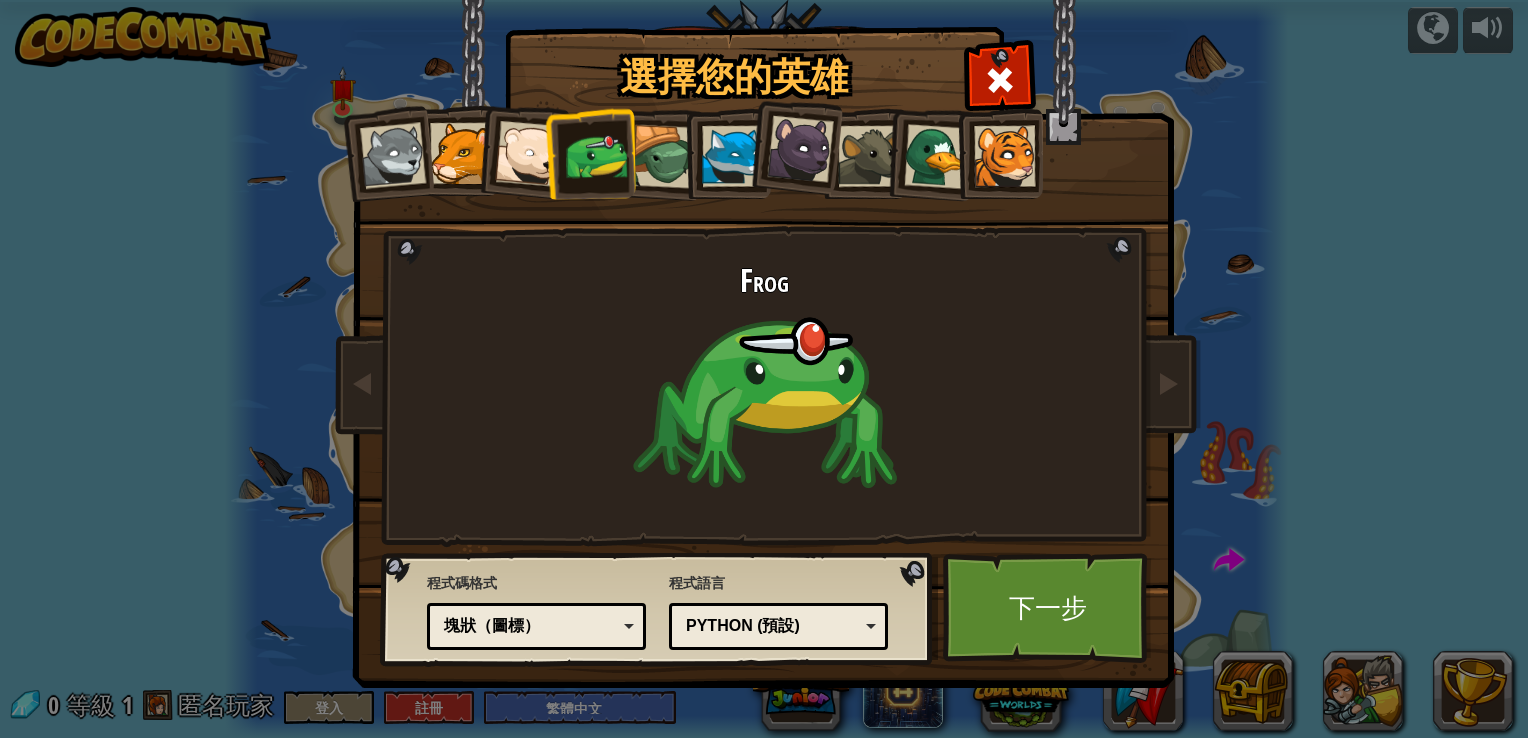 click at bounding box center [936, 156] 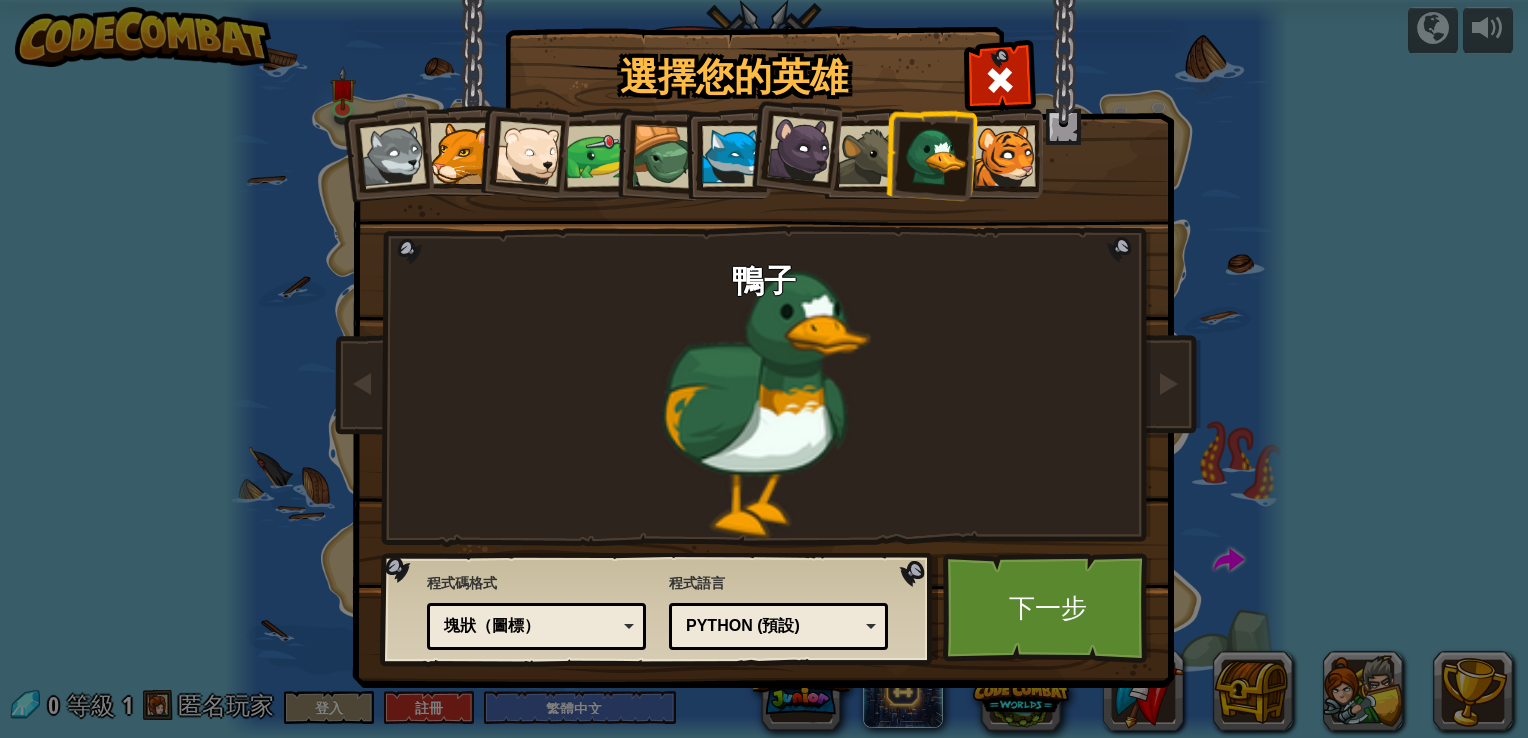 click at bounding box center [732, 156] 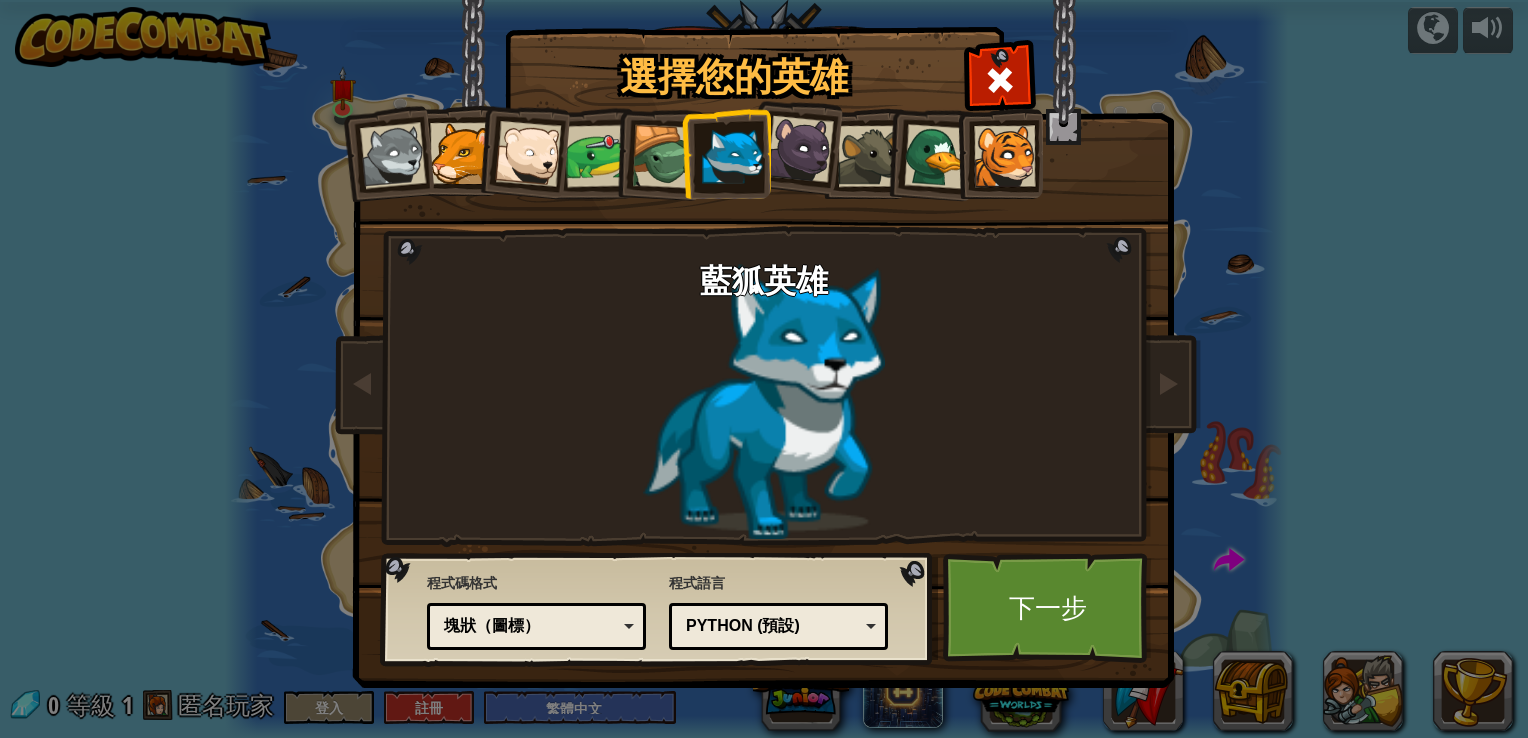 click at bounding box center [936, 156] 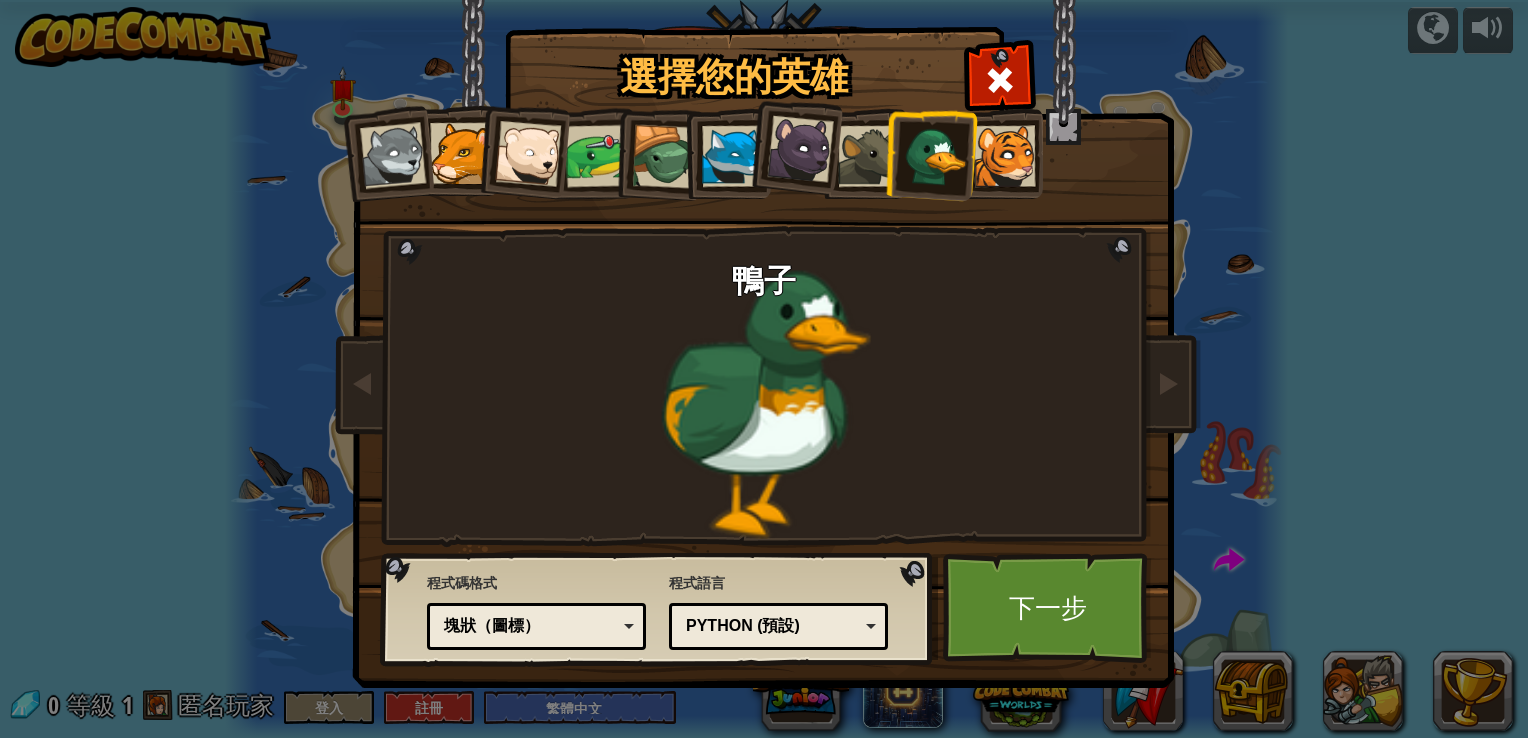 click on "塊狀（圖標）" at bounding box center [530, 626] 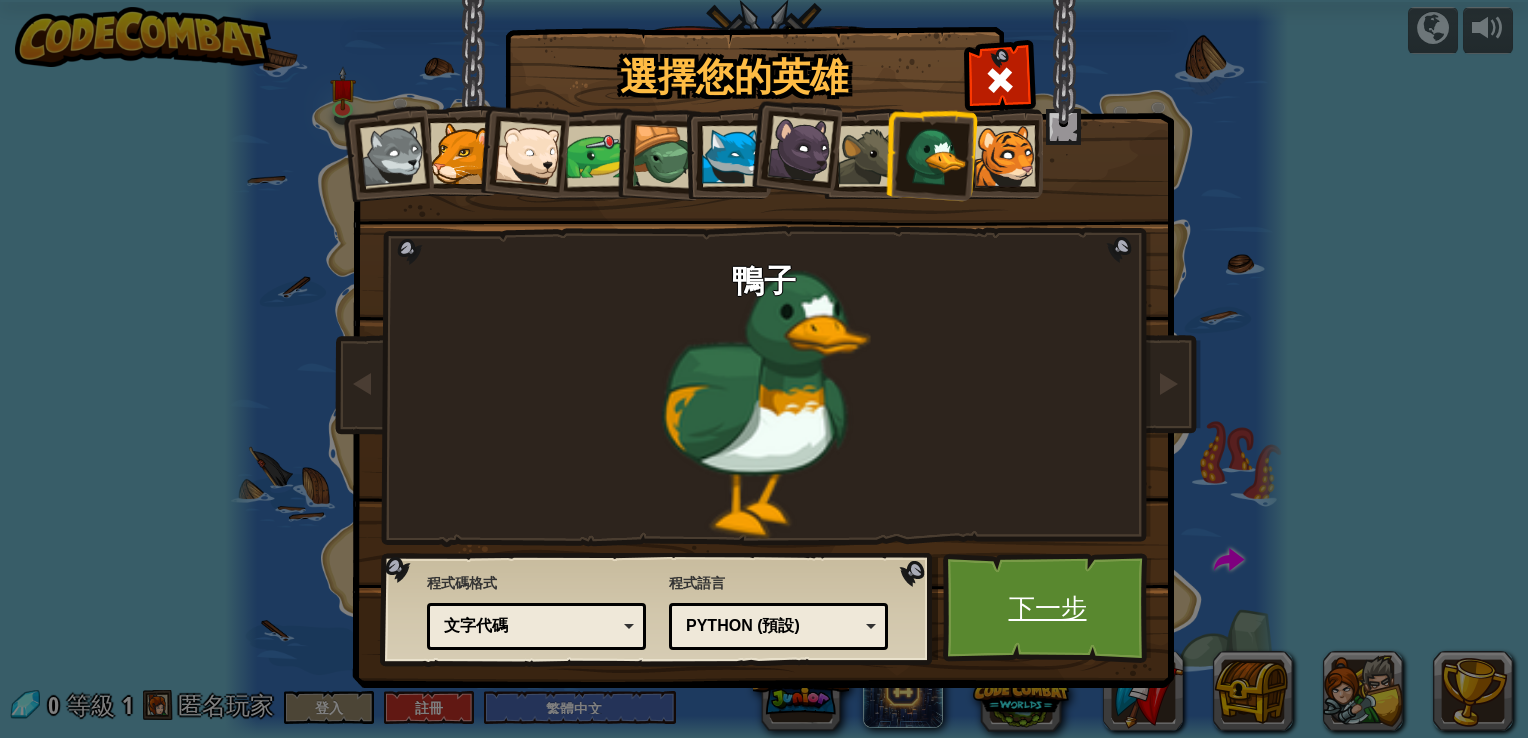 click on "下一步" at bounding box center [1047, 608] 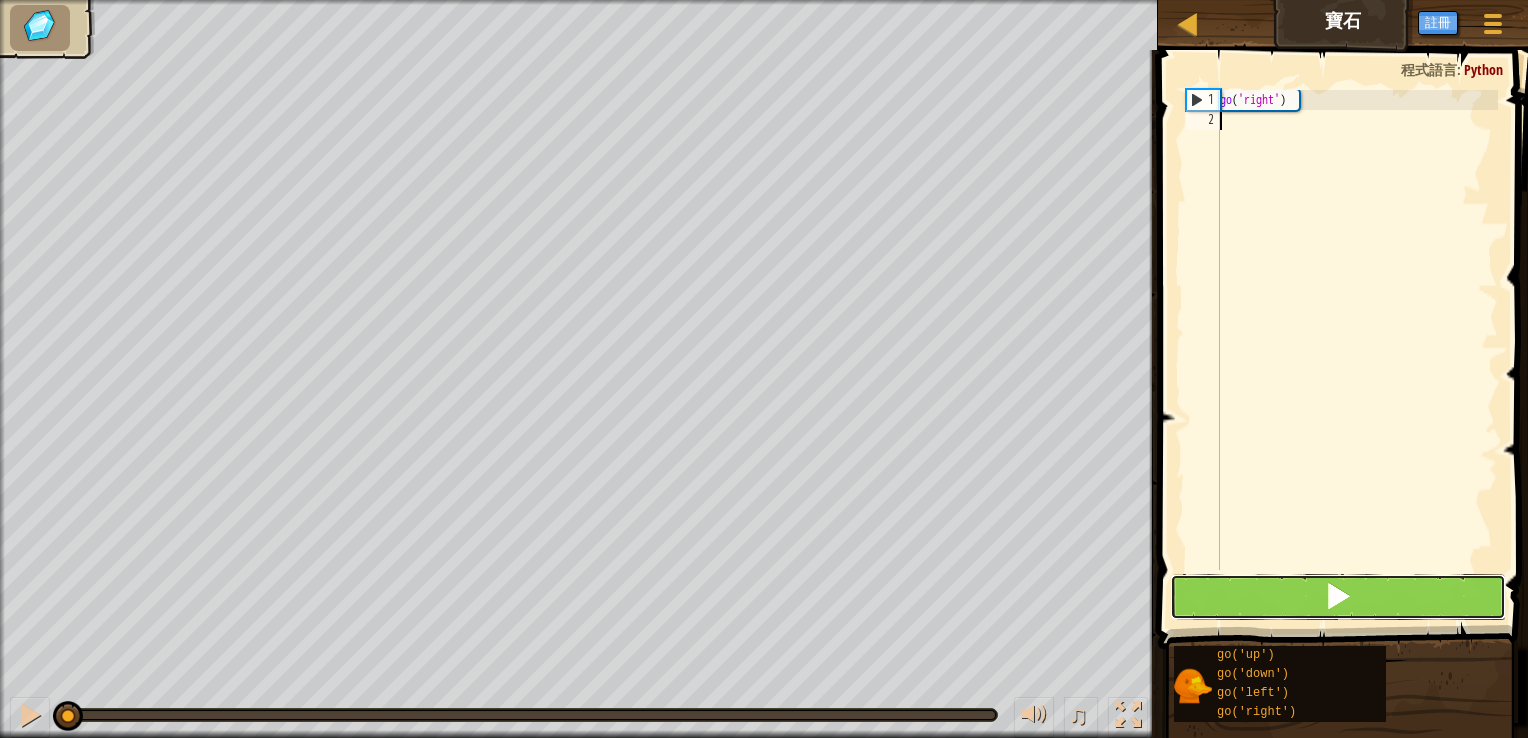 click at bounding box center [1338, 596] 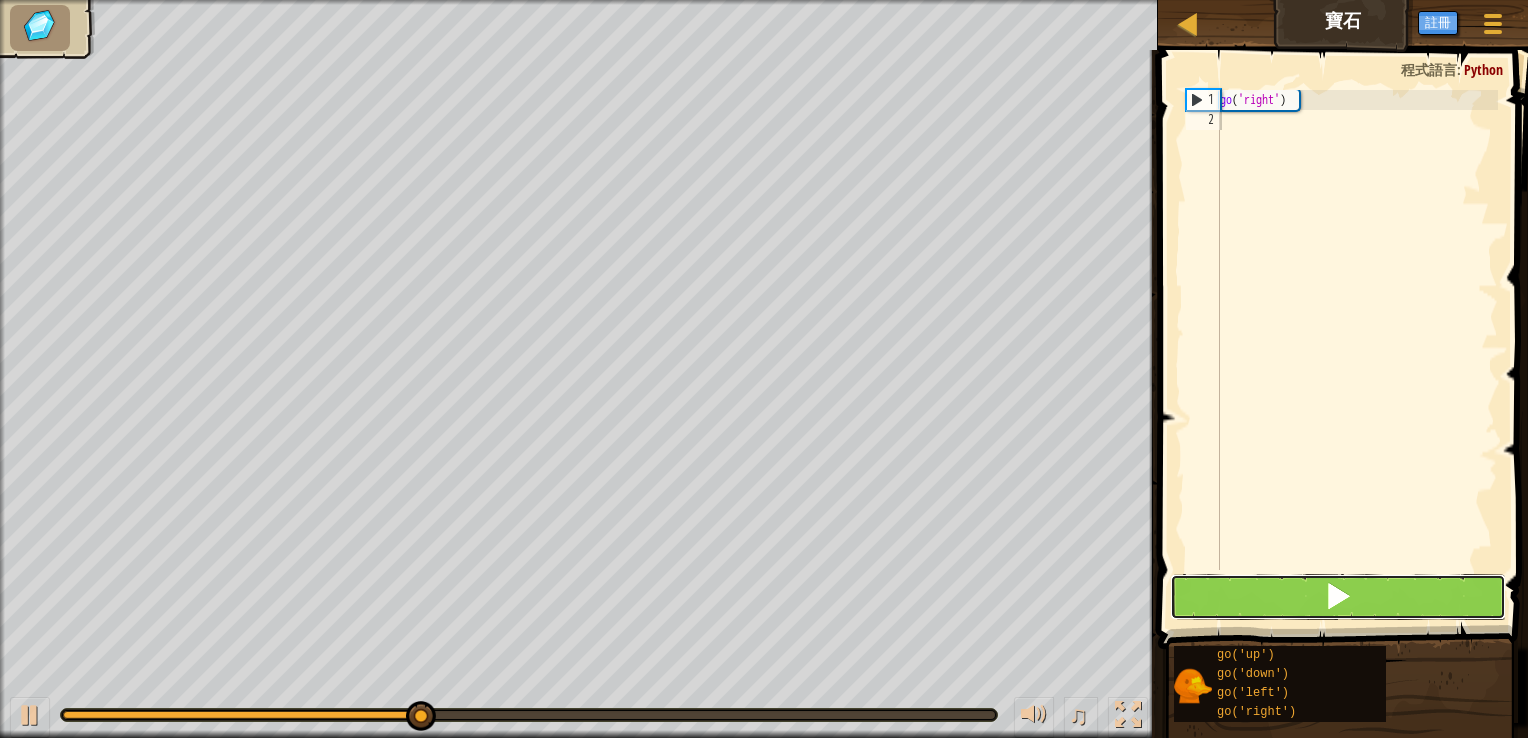click at bounding box center [1338, 597] 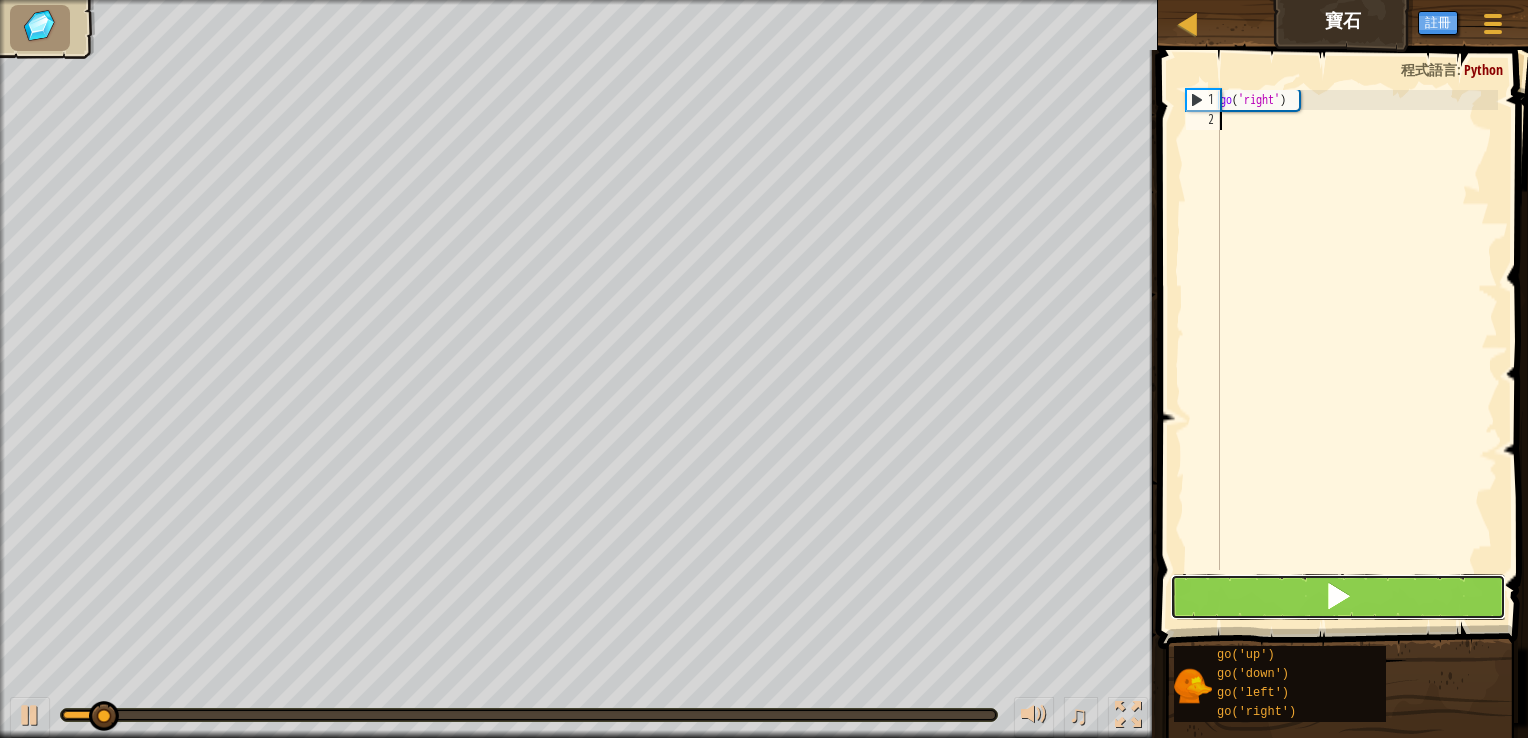 click at bounding box center [1338, 597] 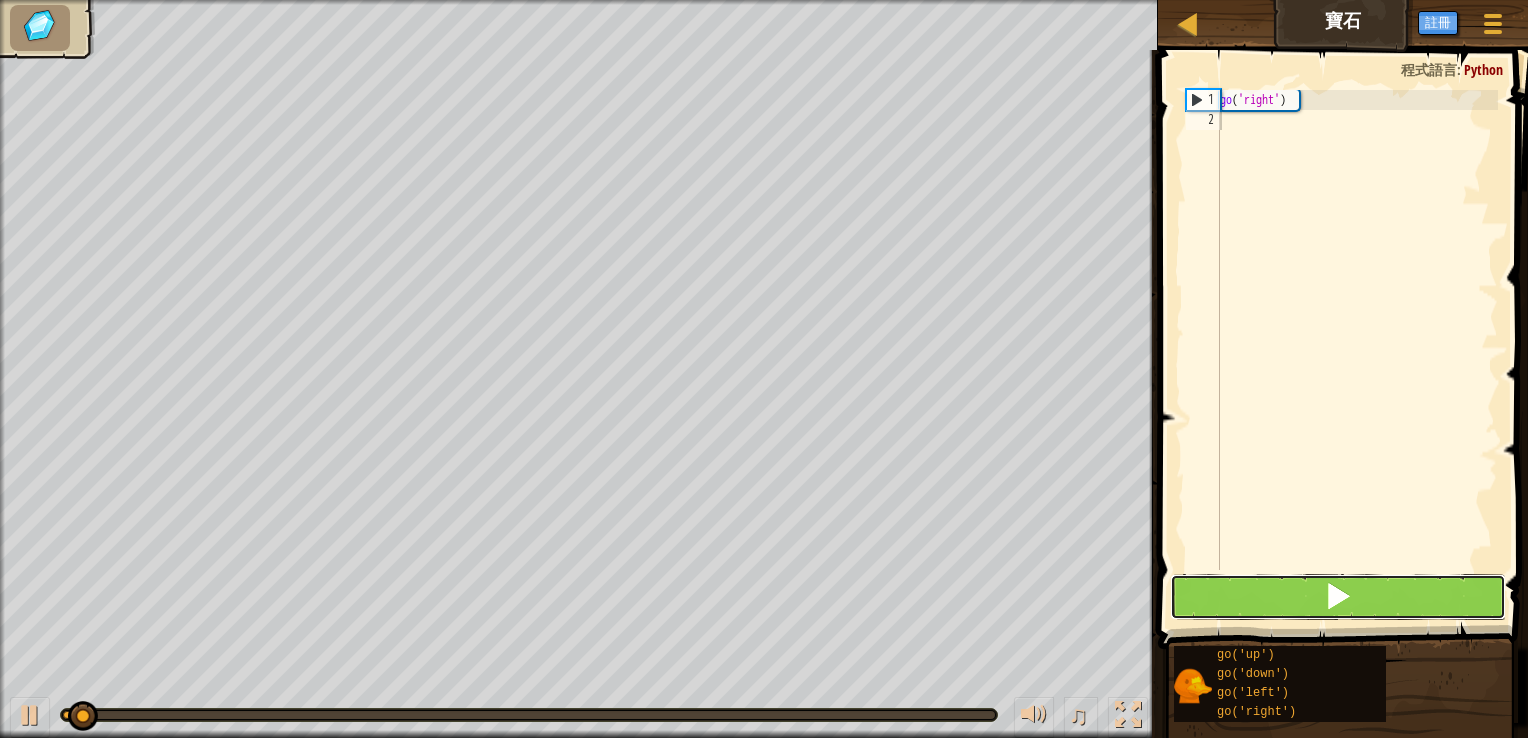 click at bounding box center (1338, 597) 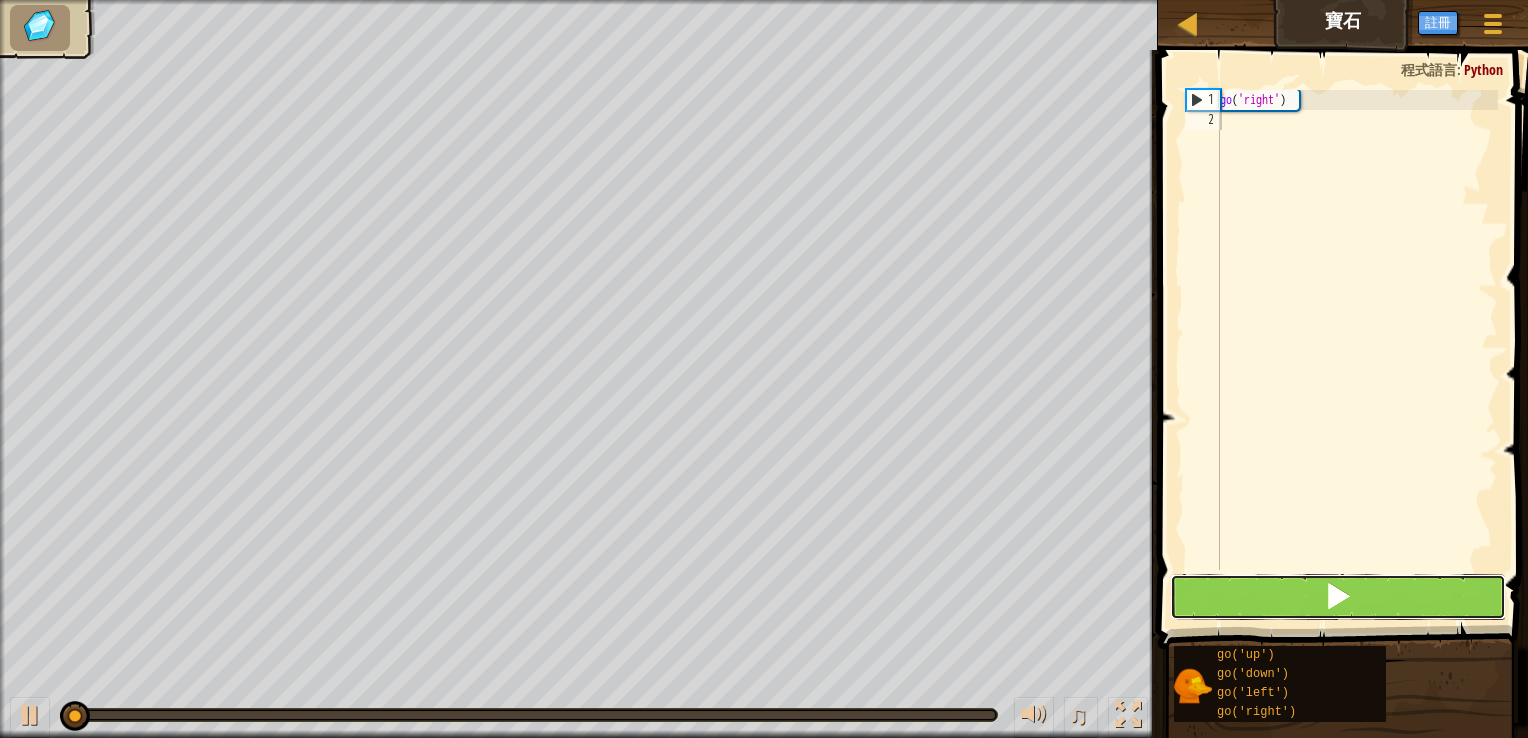 click at bounding box center [1338, 597] 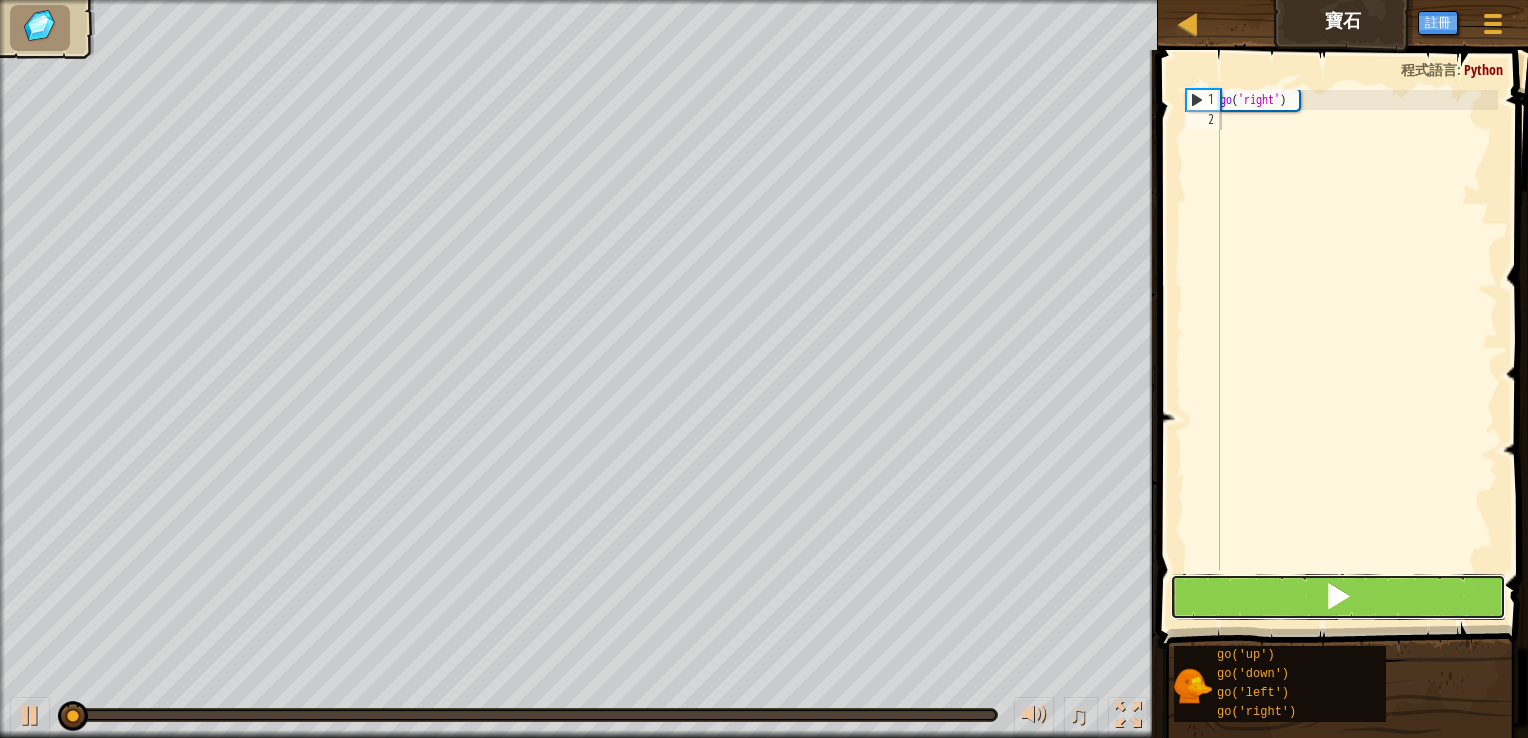 click at bounding box center (1338, 597) 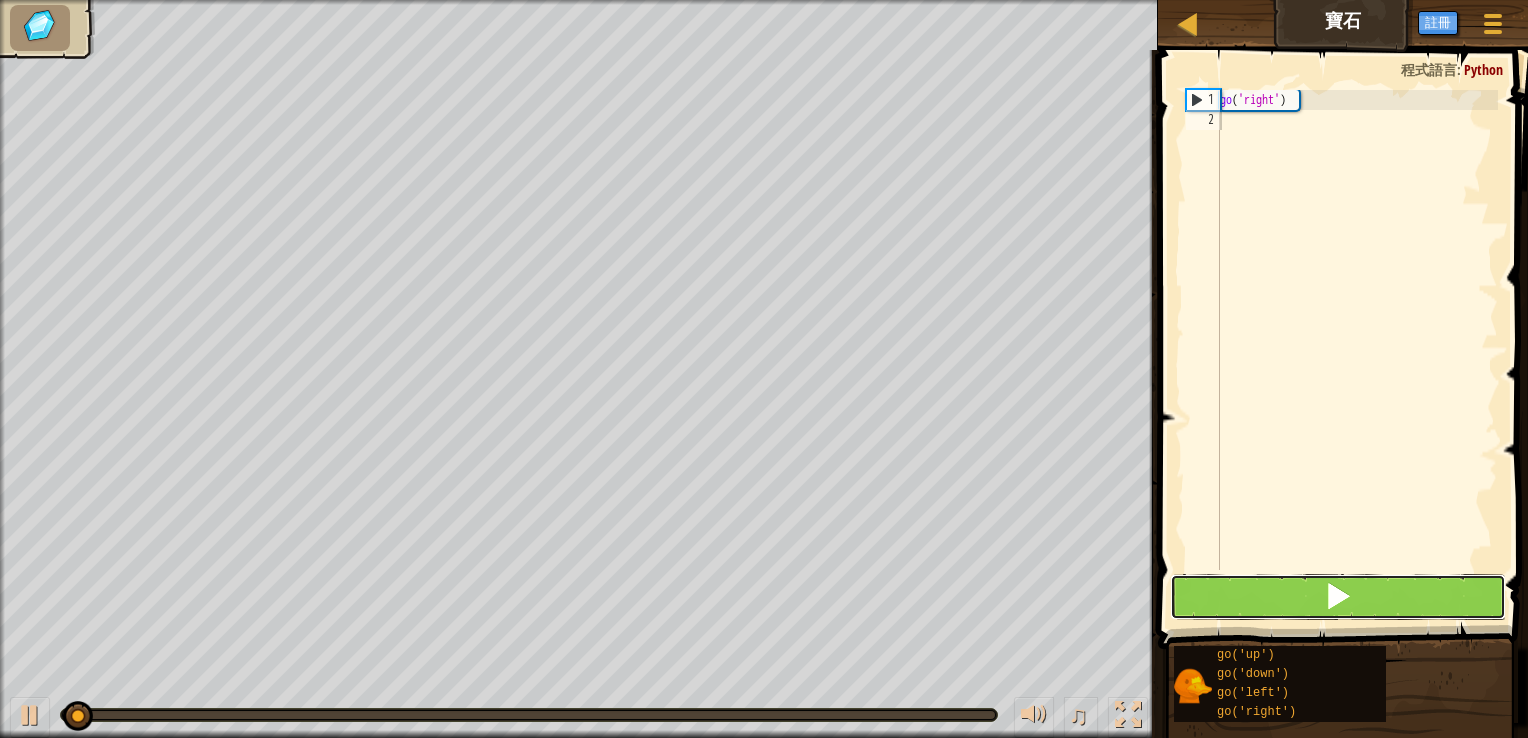 click at bounding box center (1338, 597) 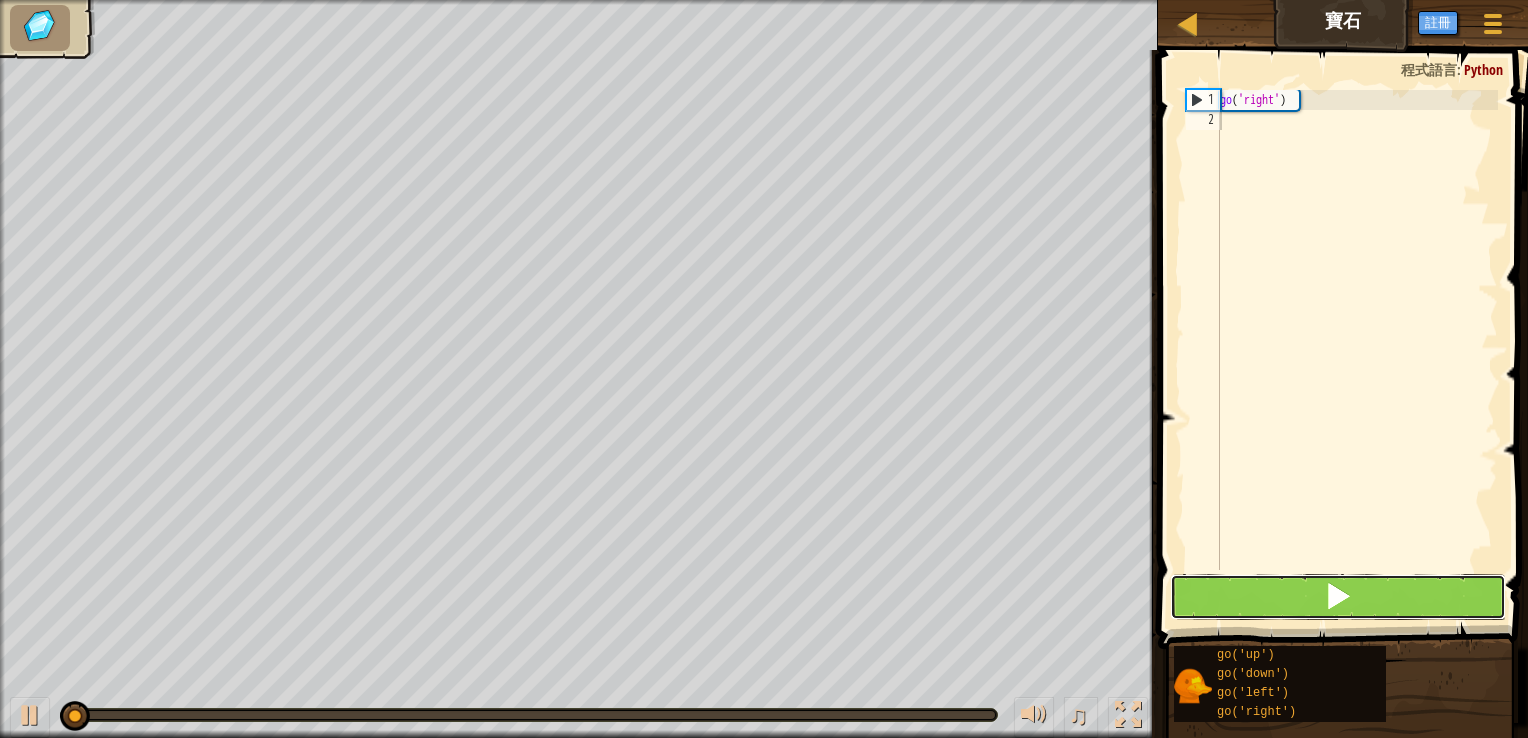 click at bounding box center (1338, 597) 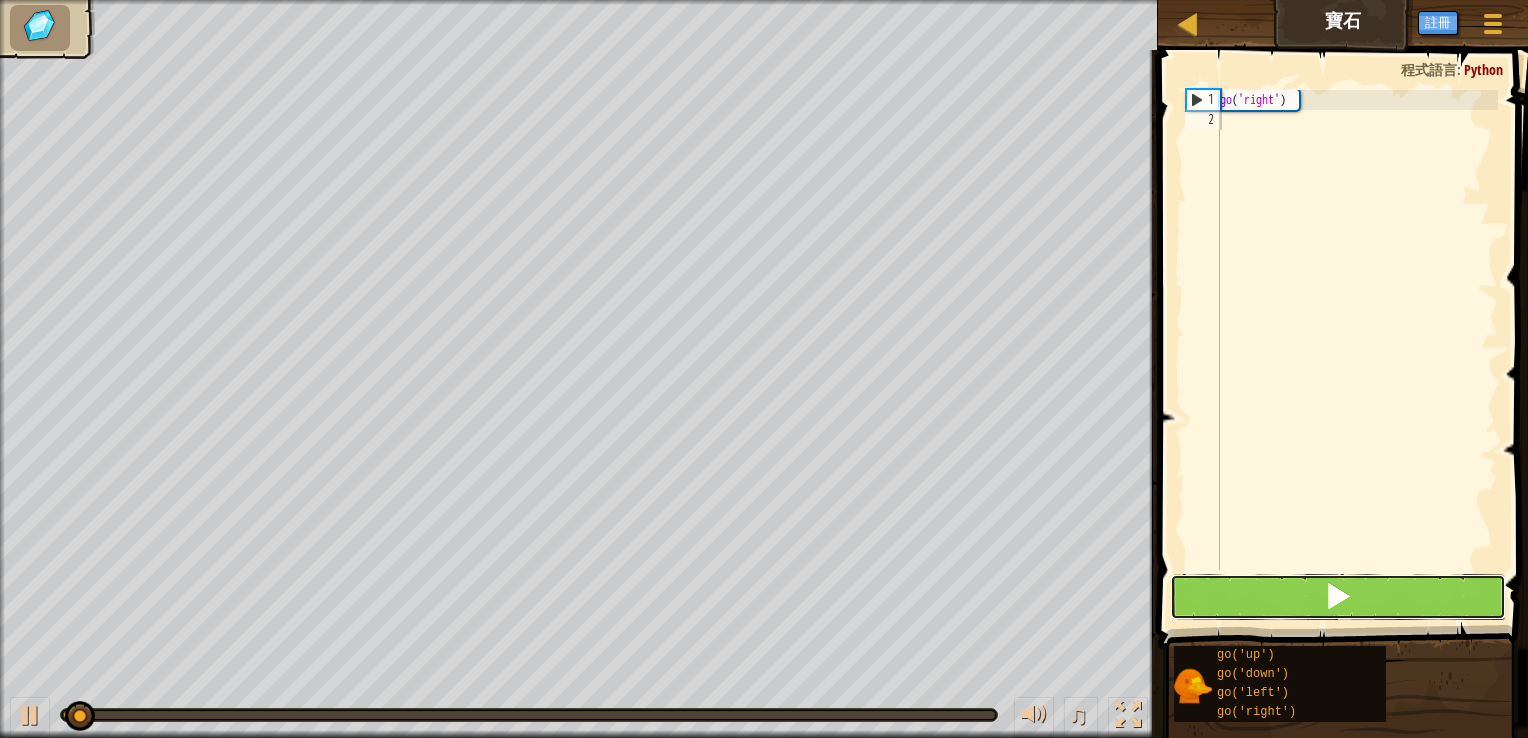 click at bounding box center (1338, 597) 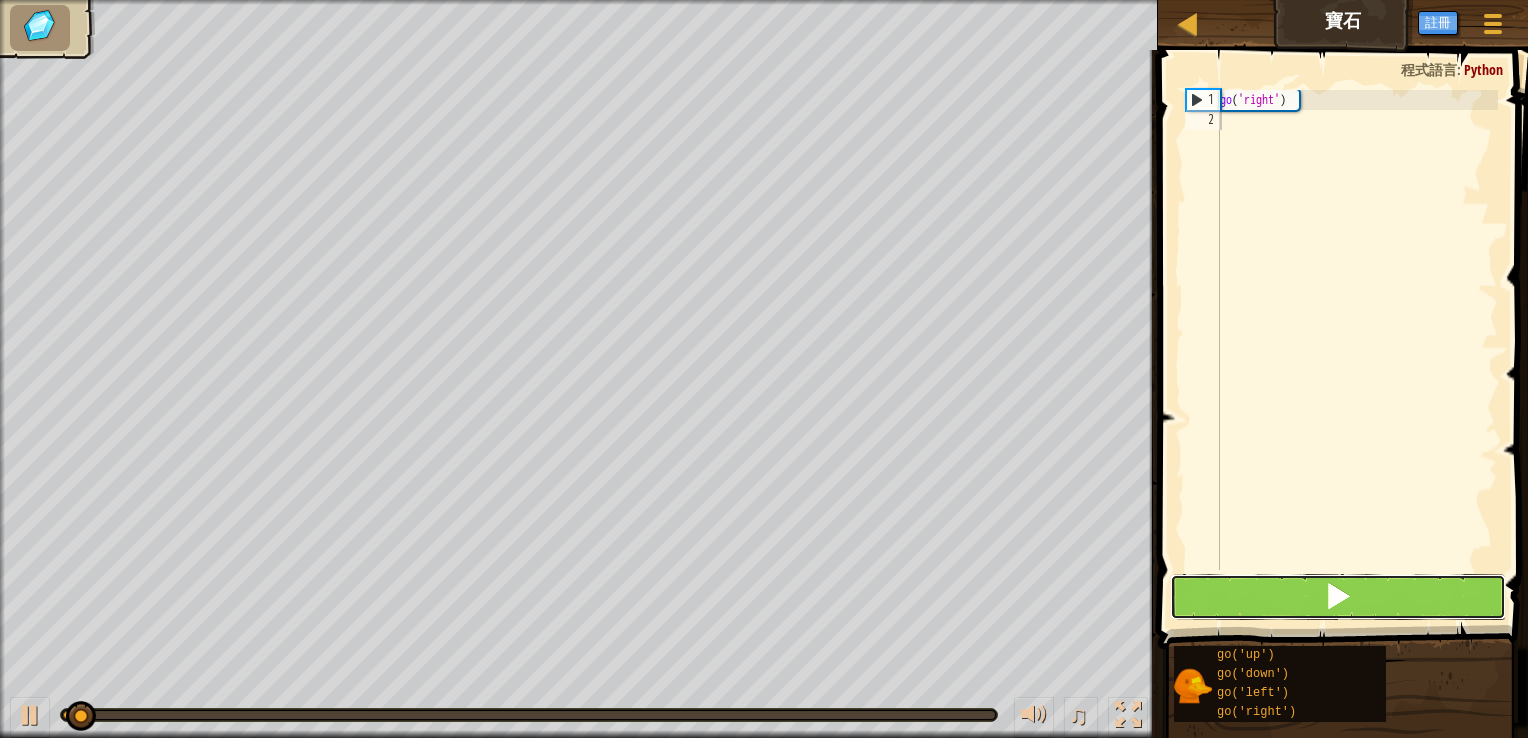 click at bounding box center [1338, 597] 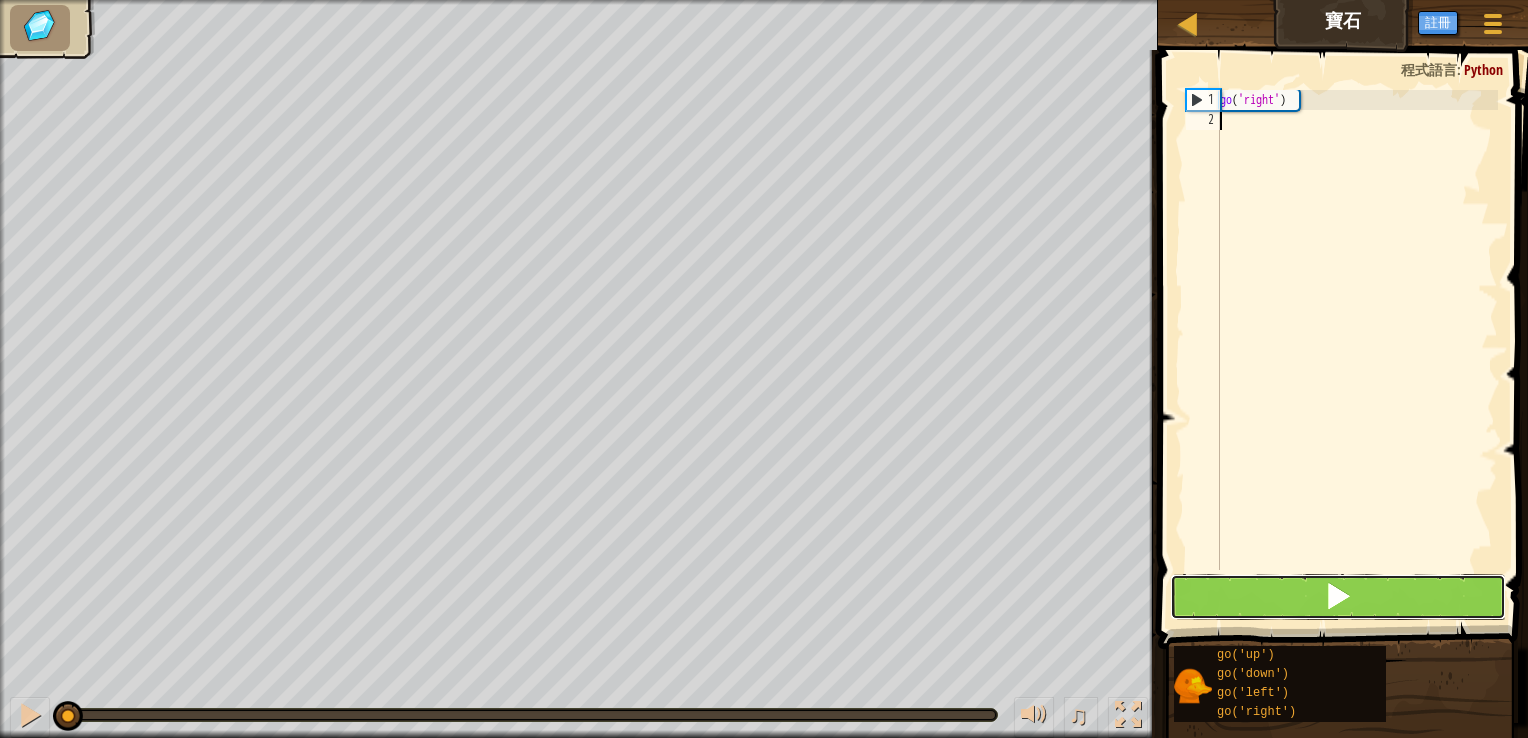 click at bounding box center [1338, 597] 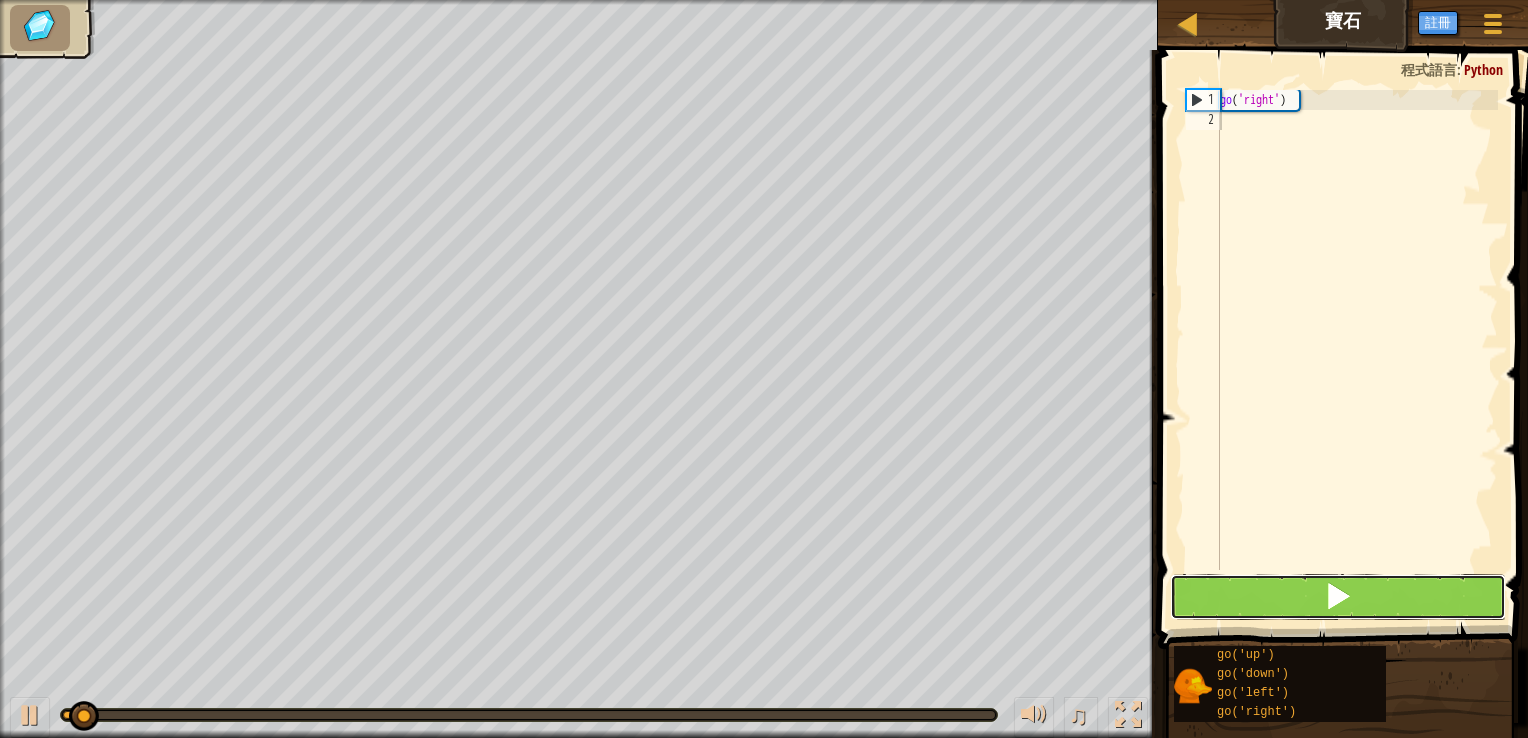 click at bounding box center (1338, 597) 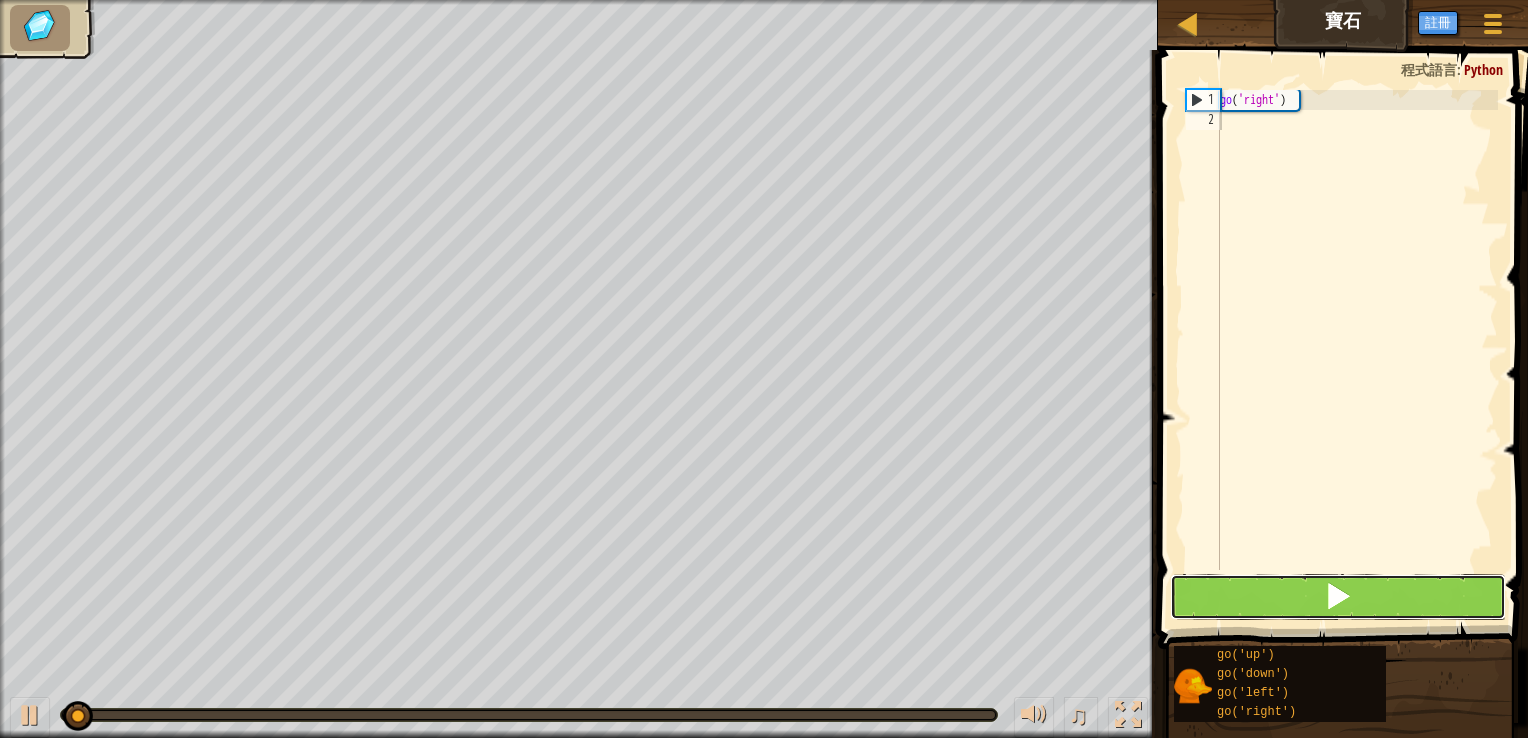 click at bounding box center (1338, 597) 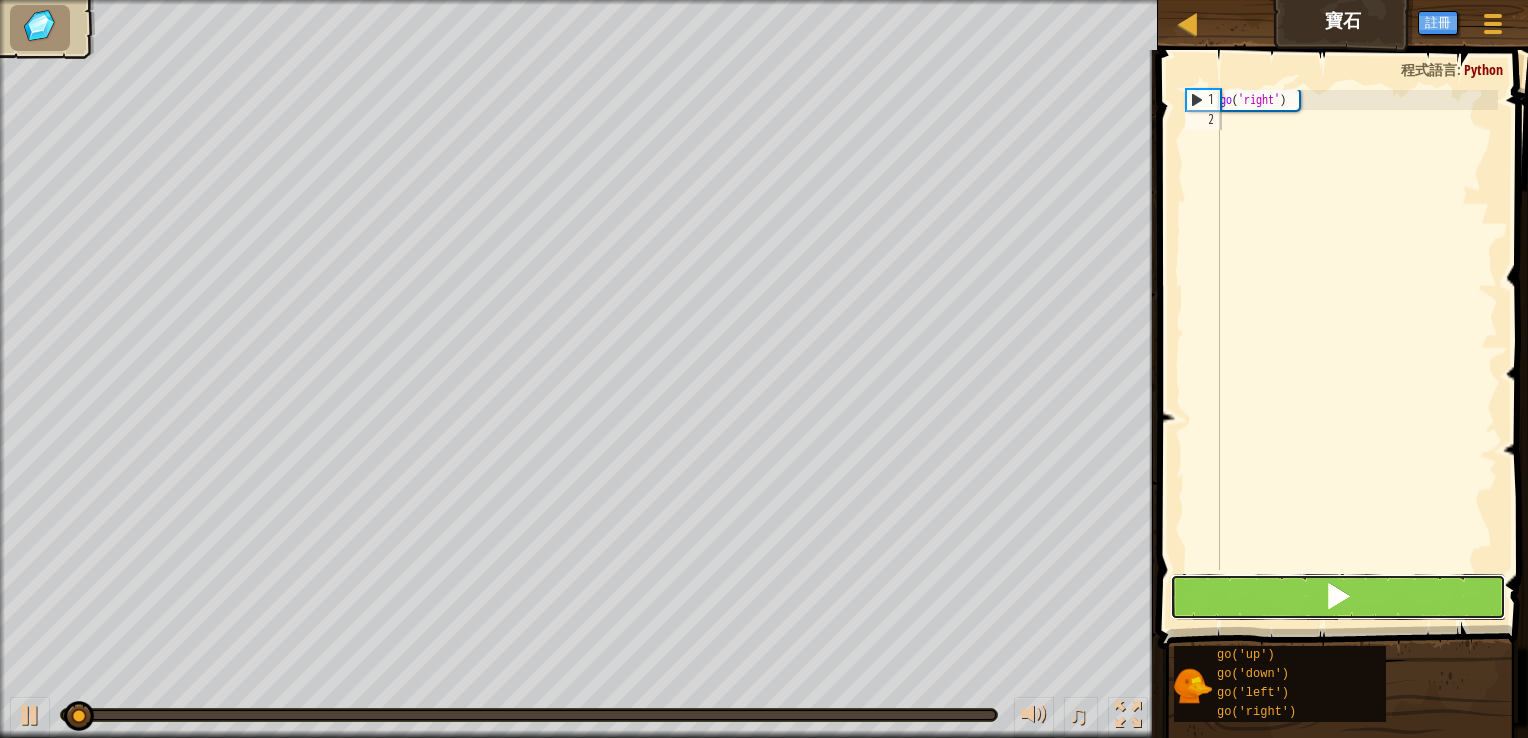click at bounding box center [1338, 597] 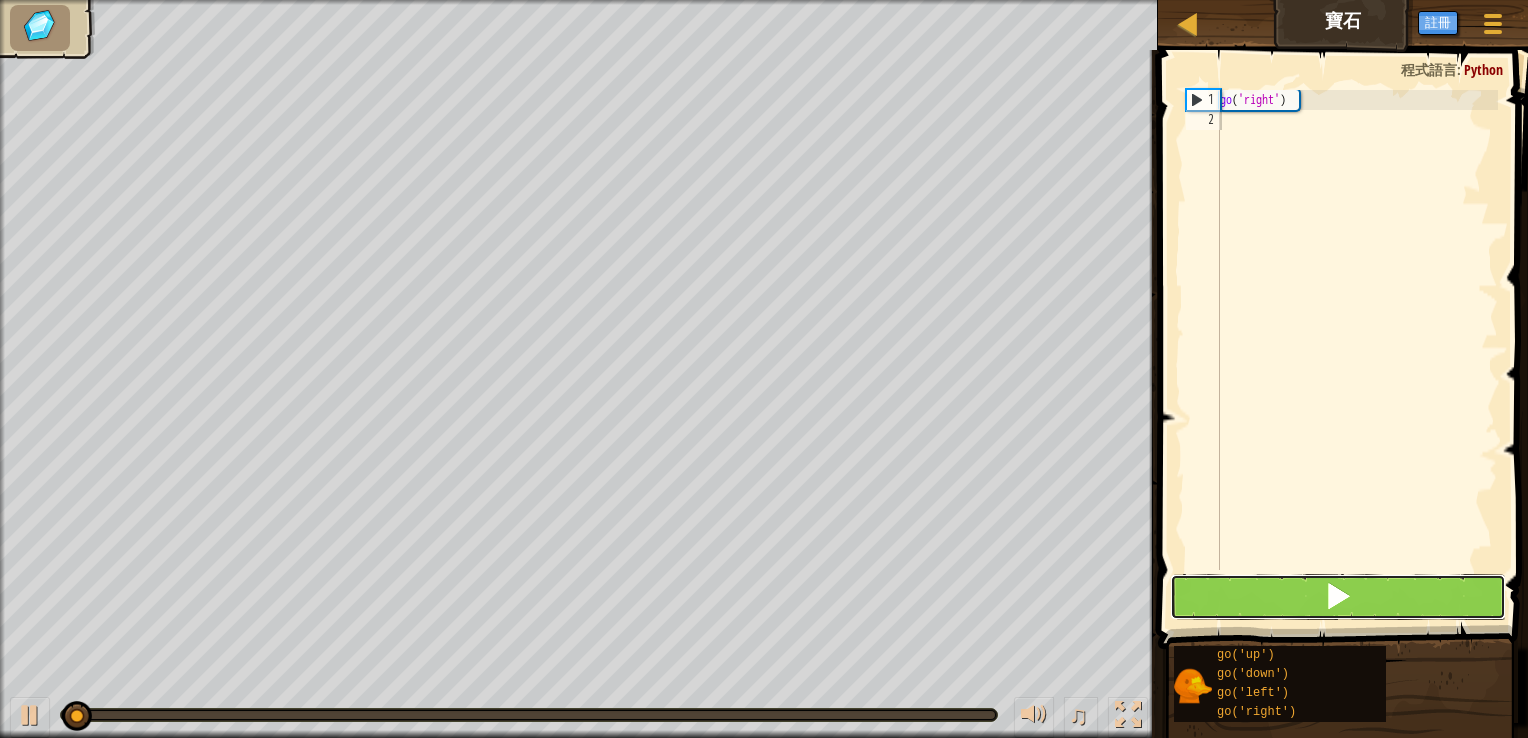 click at bounding box center [1338, 597] 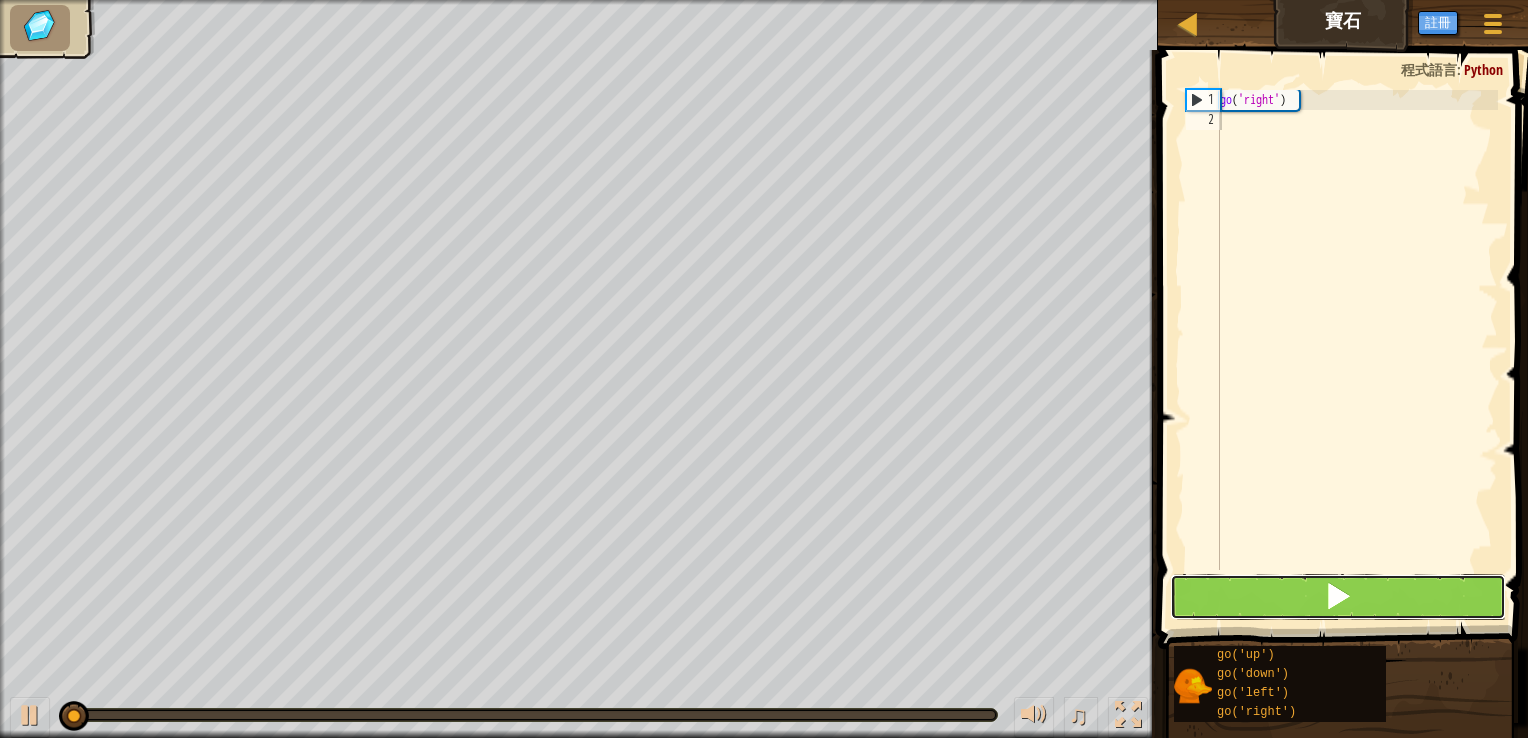 click at bounding box center [1338, 597] 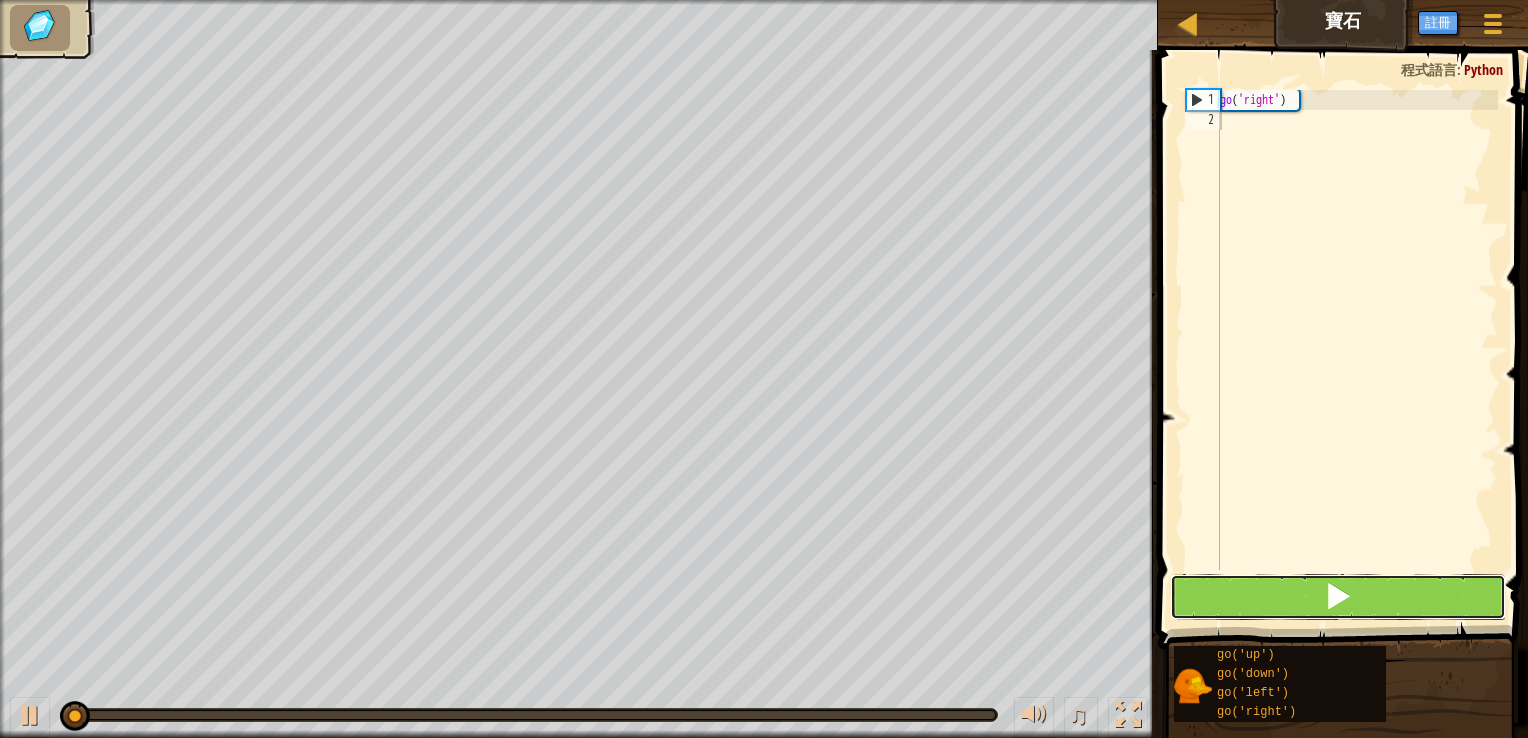click at bounding box center (1338, 597) 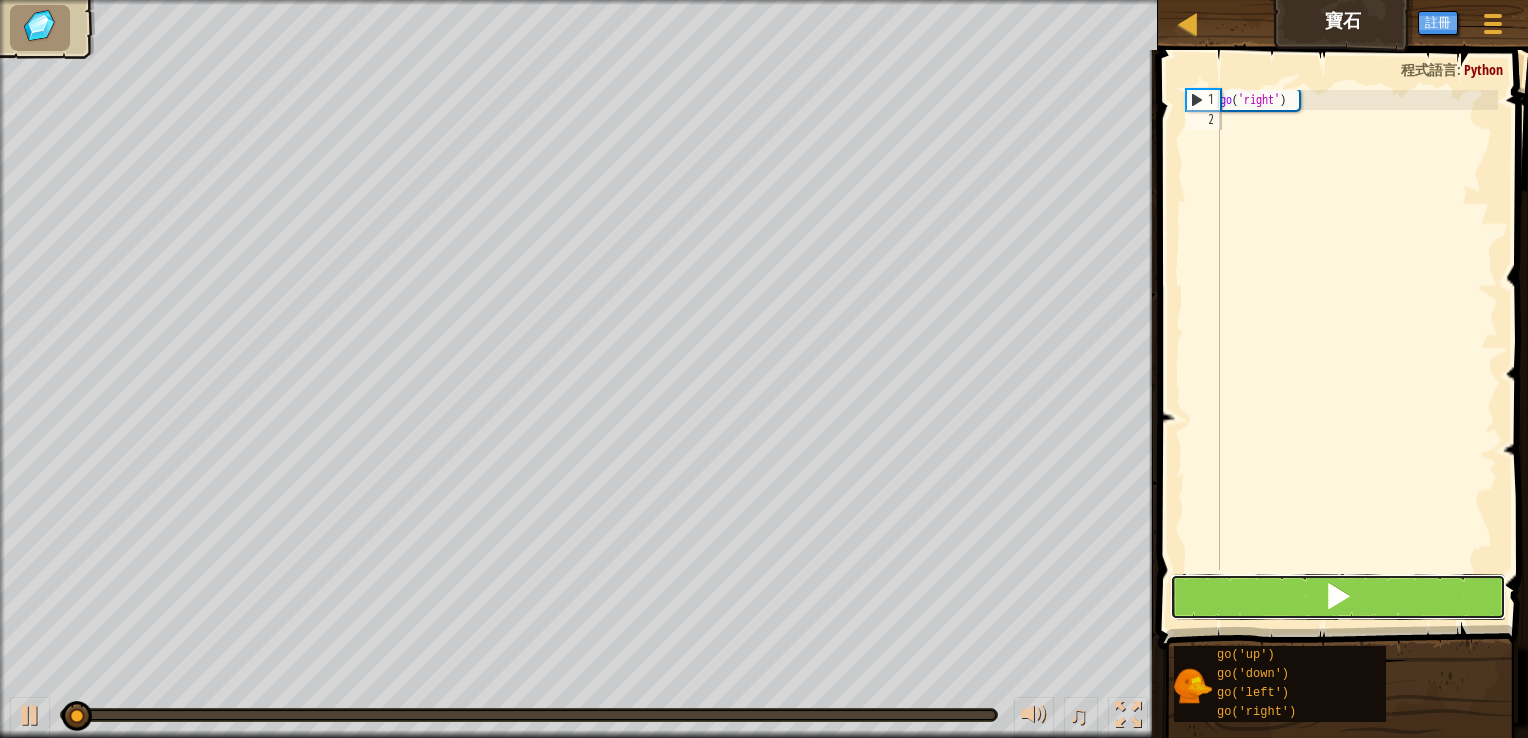 click at bounding box center (1338, 597) 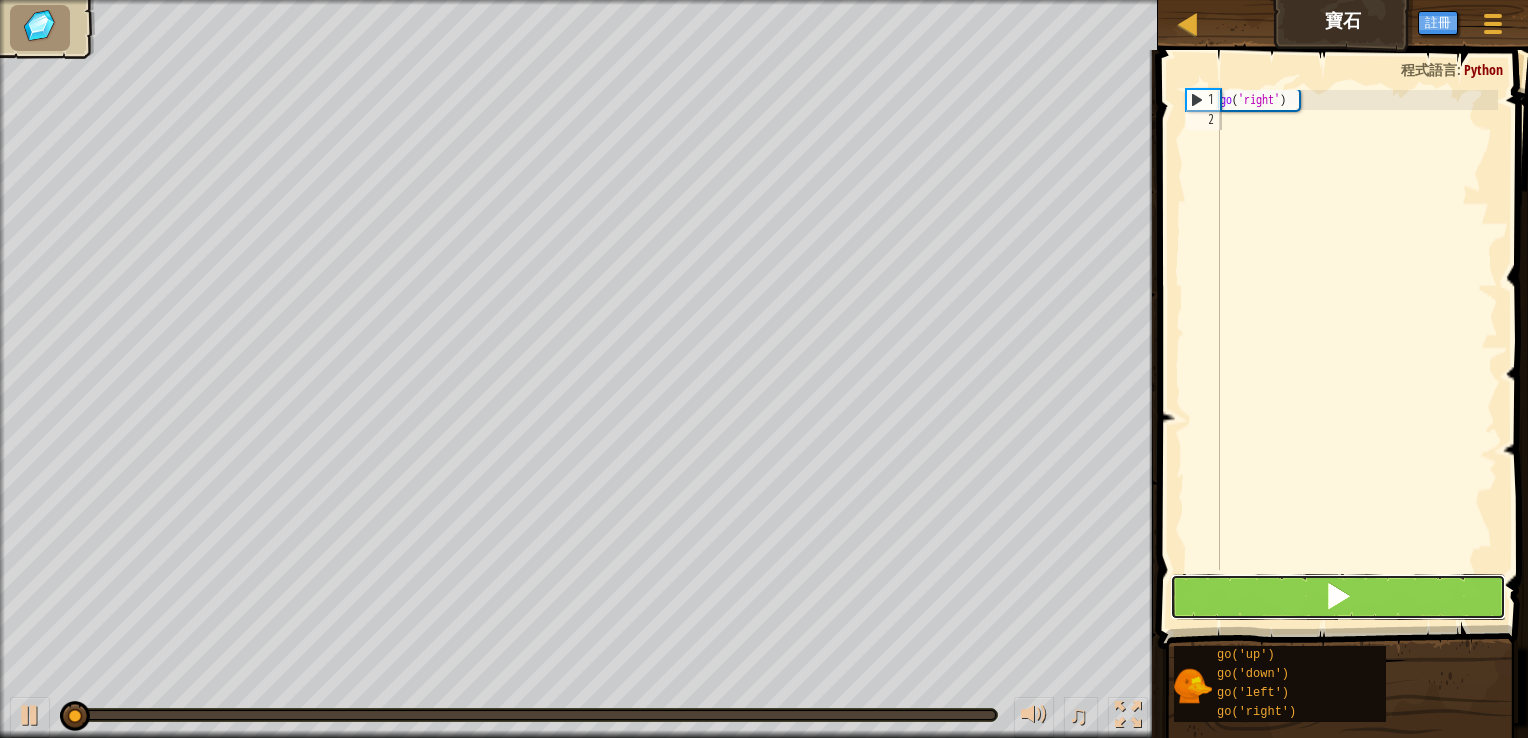 click at bounding box center (1338, 597) 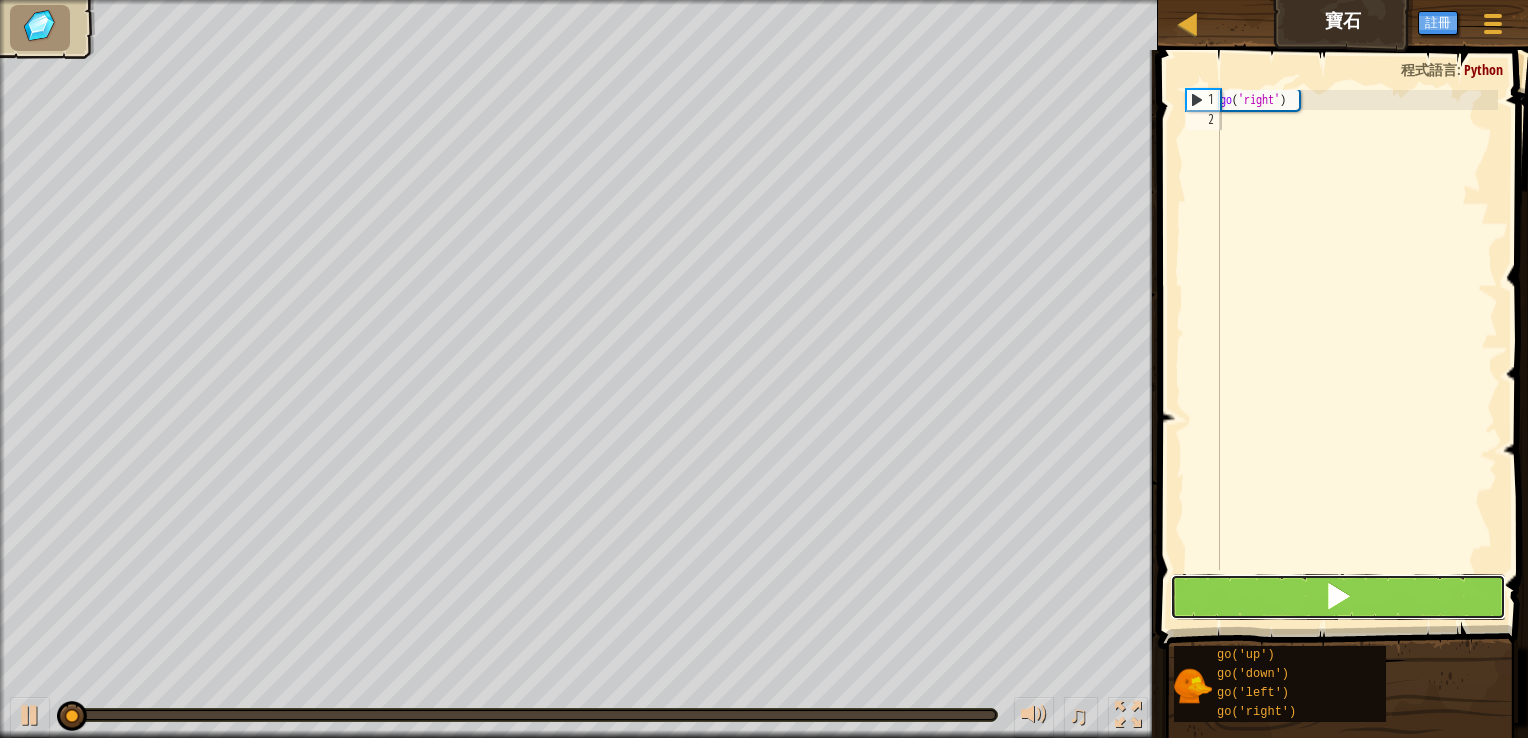 click at bounding box center [1338, 597] 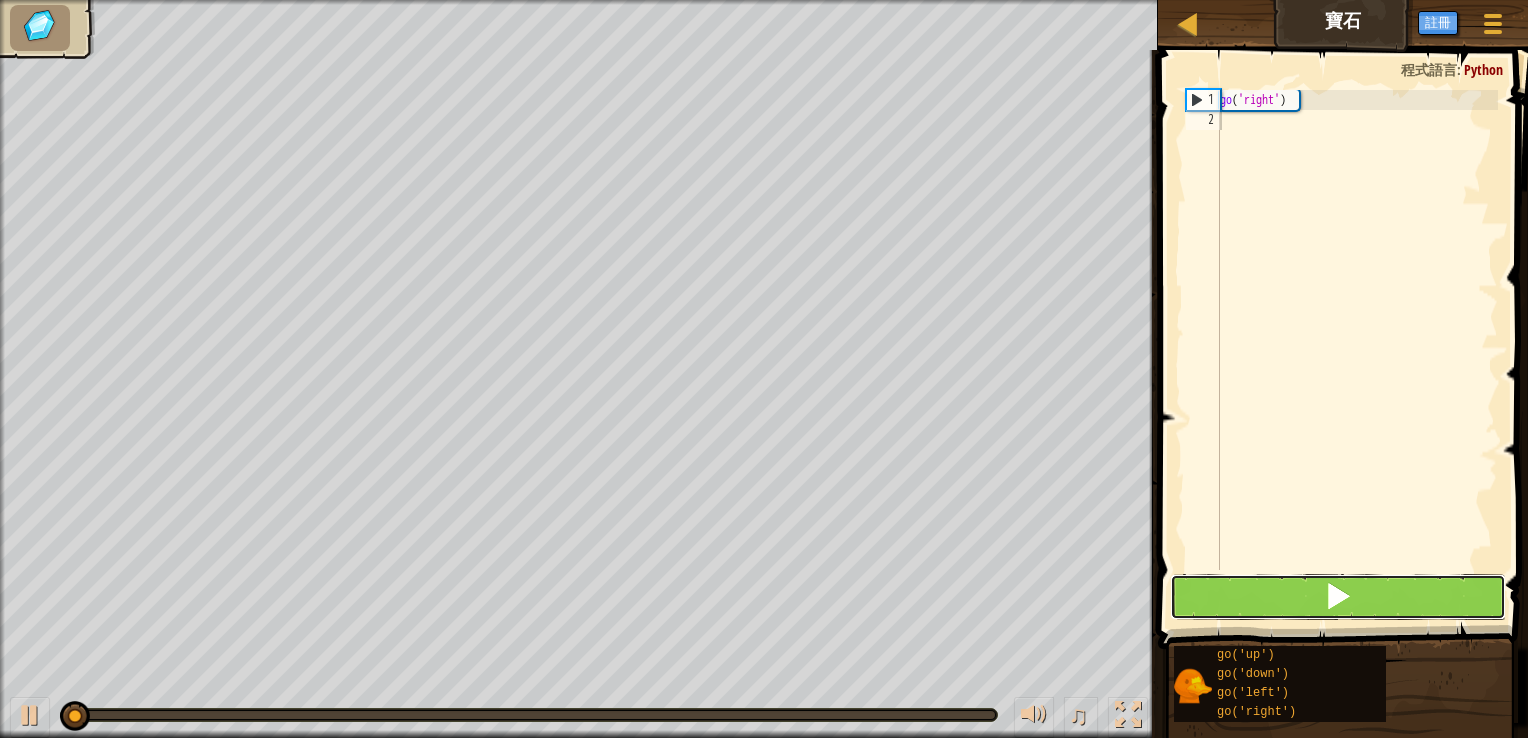 click at bounding box center [1338, 597] 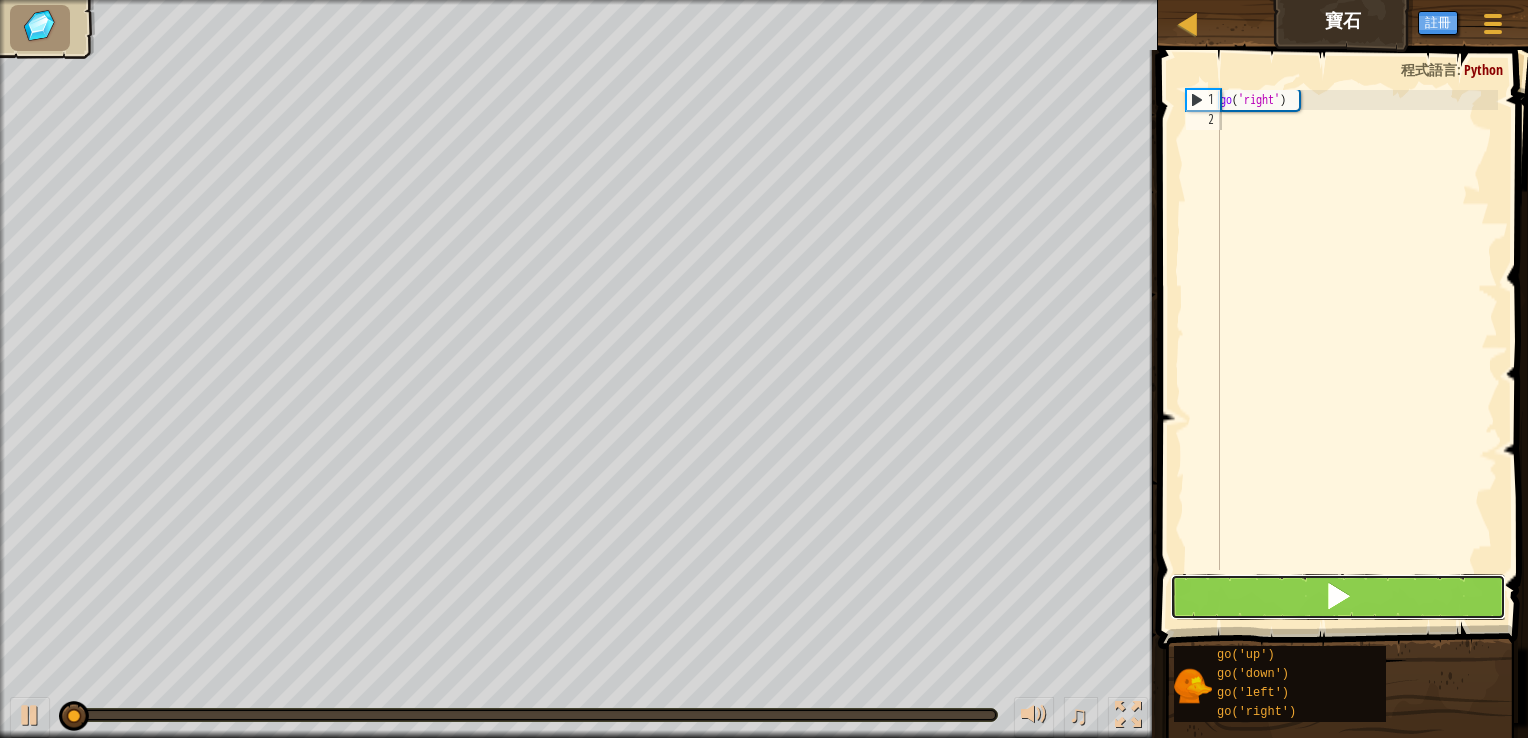 click at bounding box center (1338, 597) 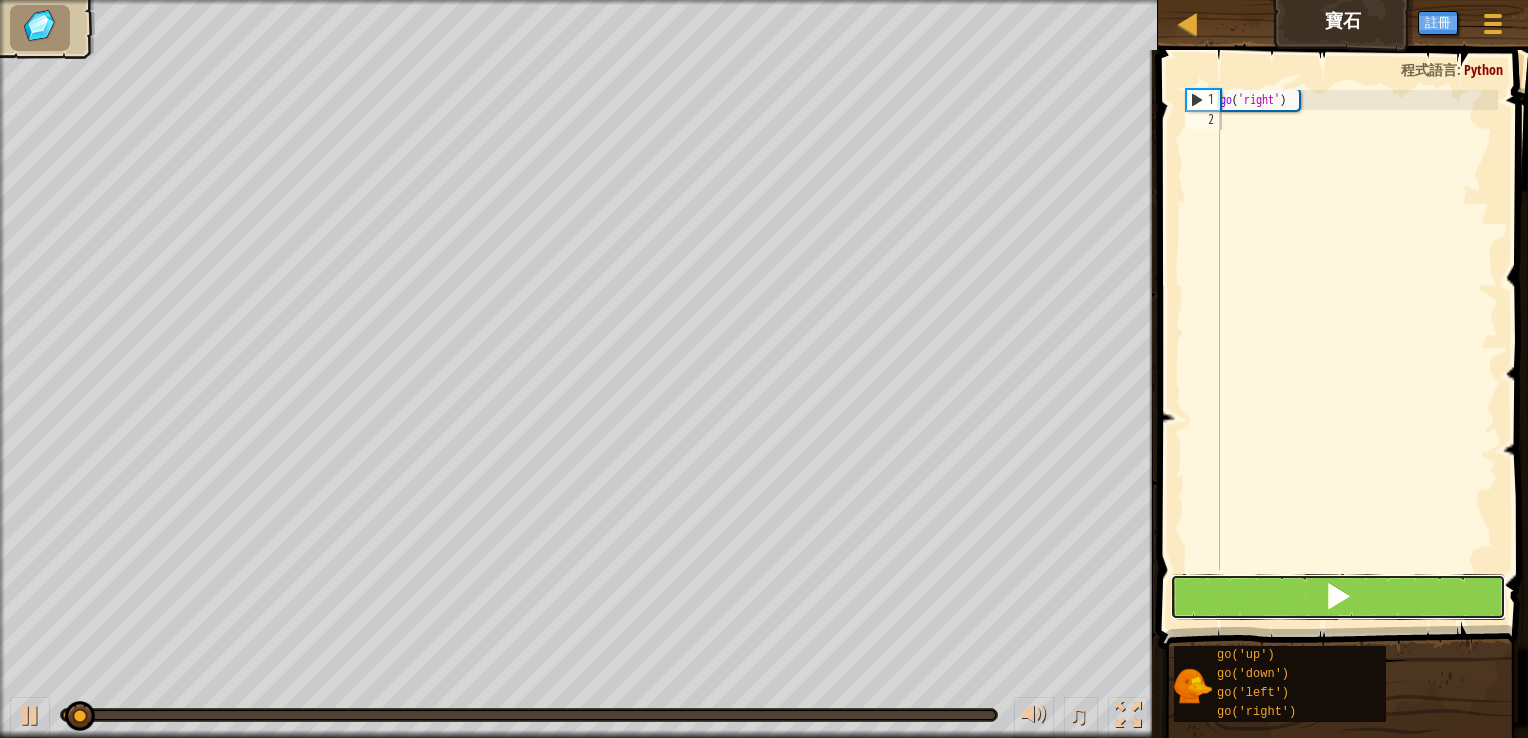 click at bounding box center [1338, 597] 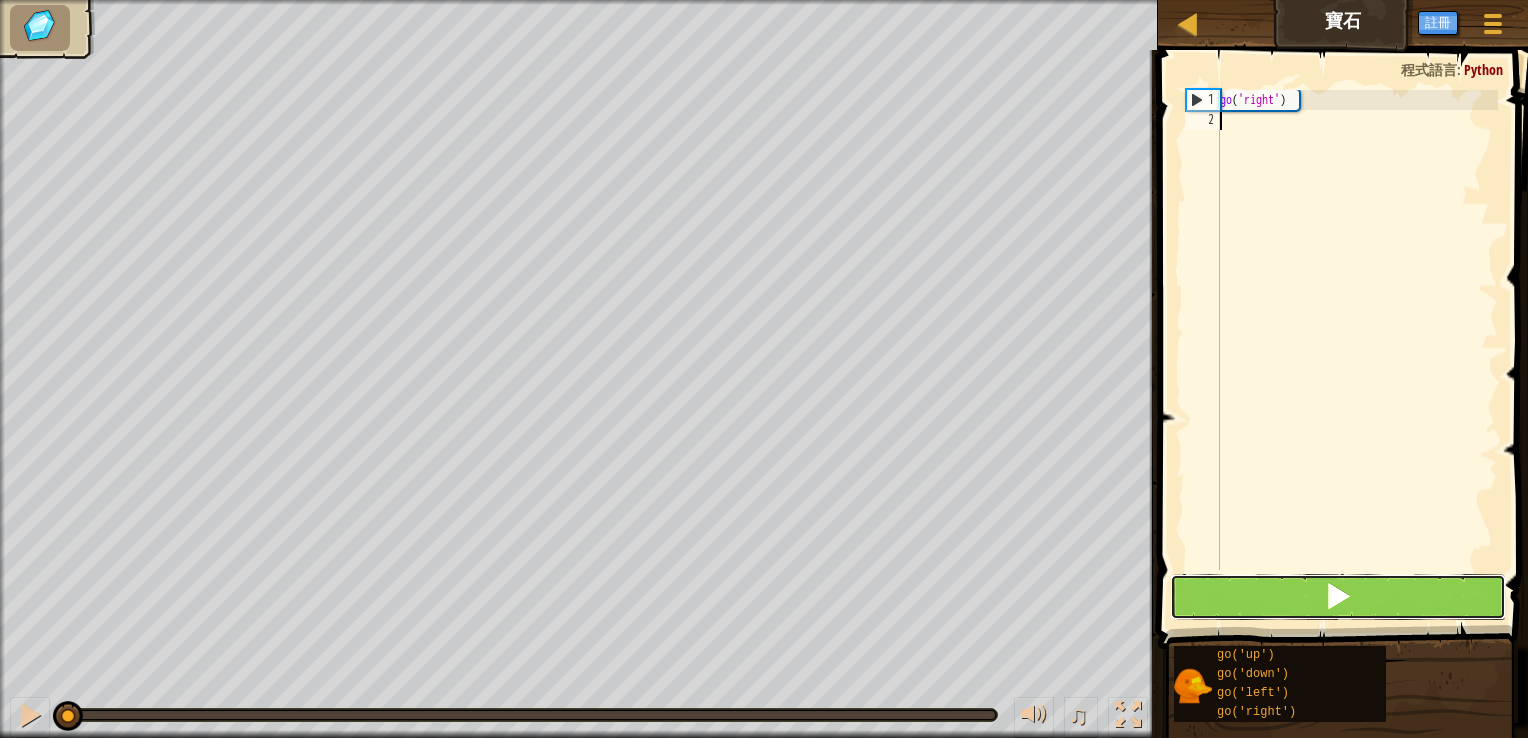 click at bounding box center [1338, 597] 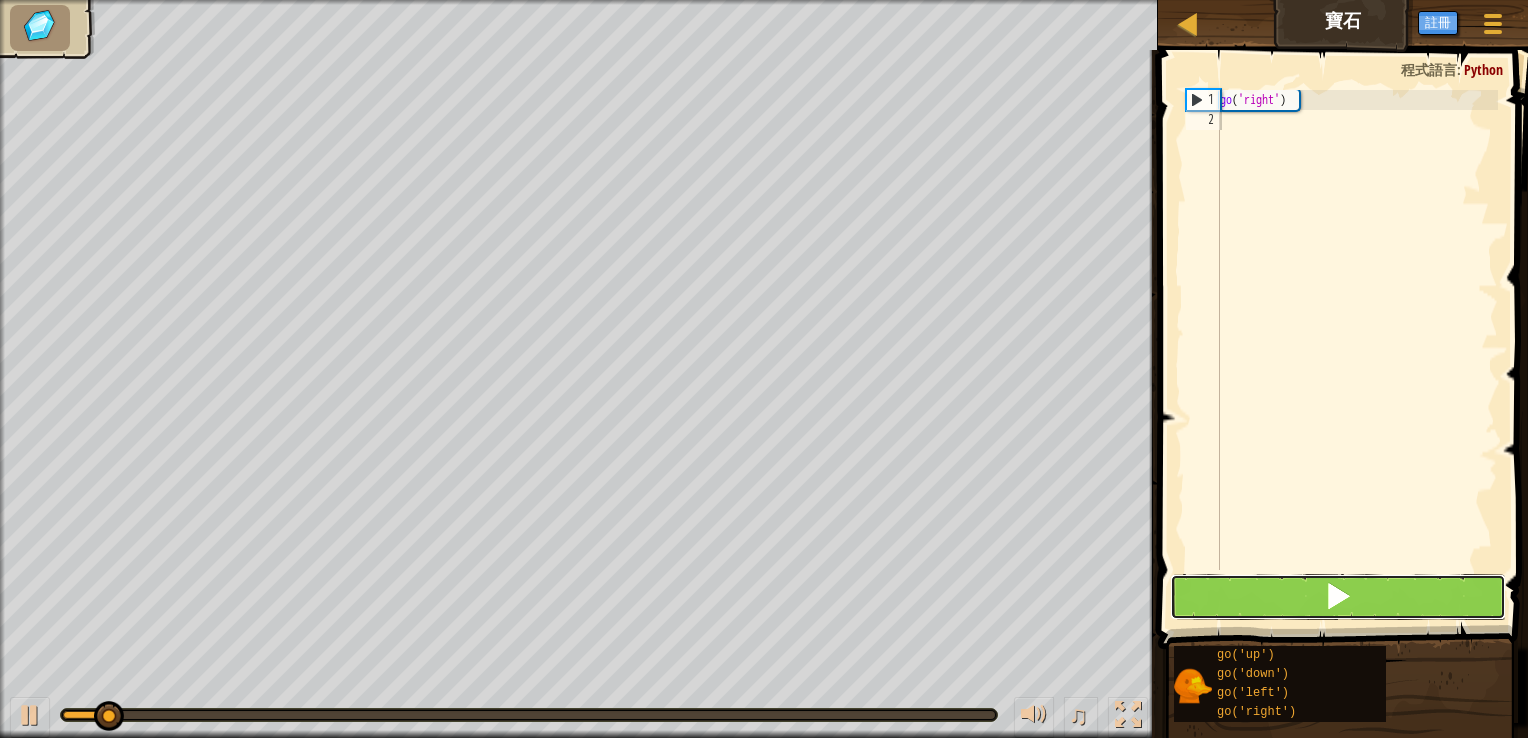 click at bounding box center [1338, 597] 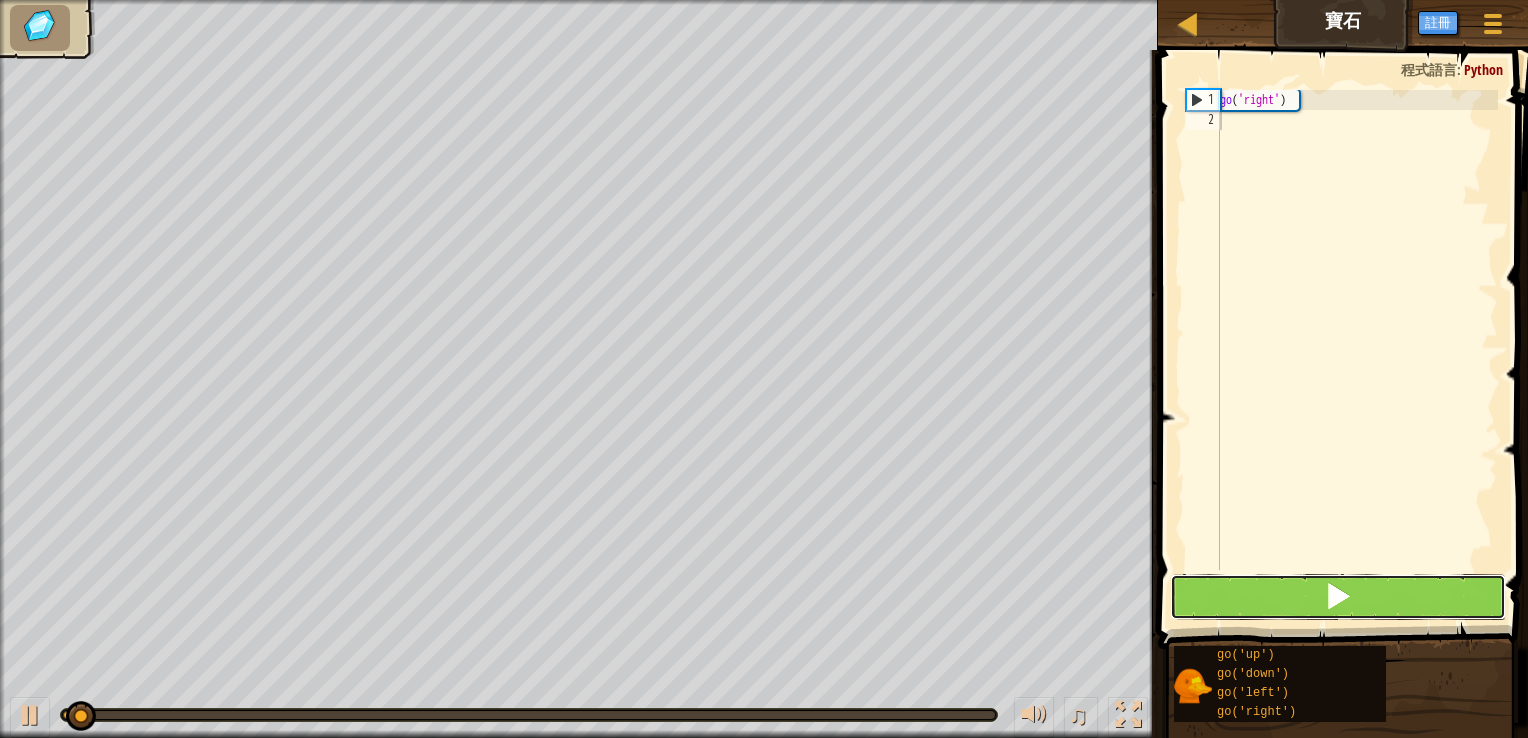 click at bounding box center [1338, 597] 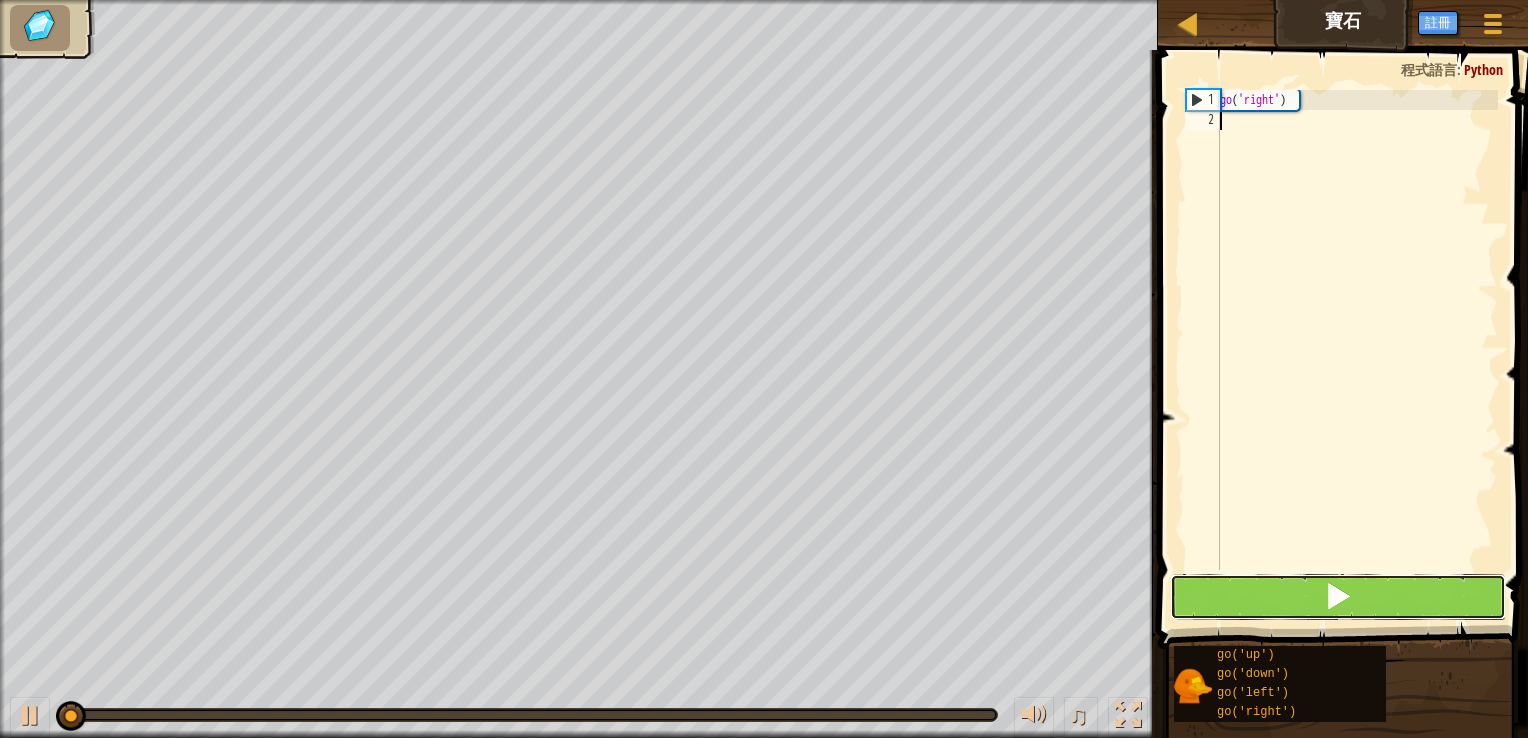 click at bounding box center [1338, 597] 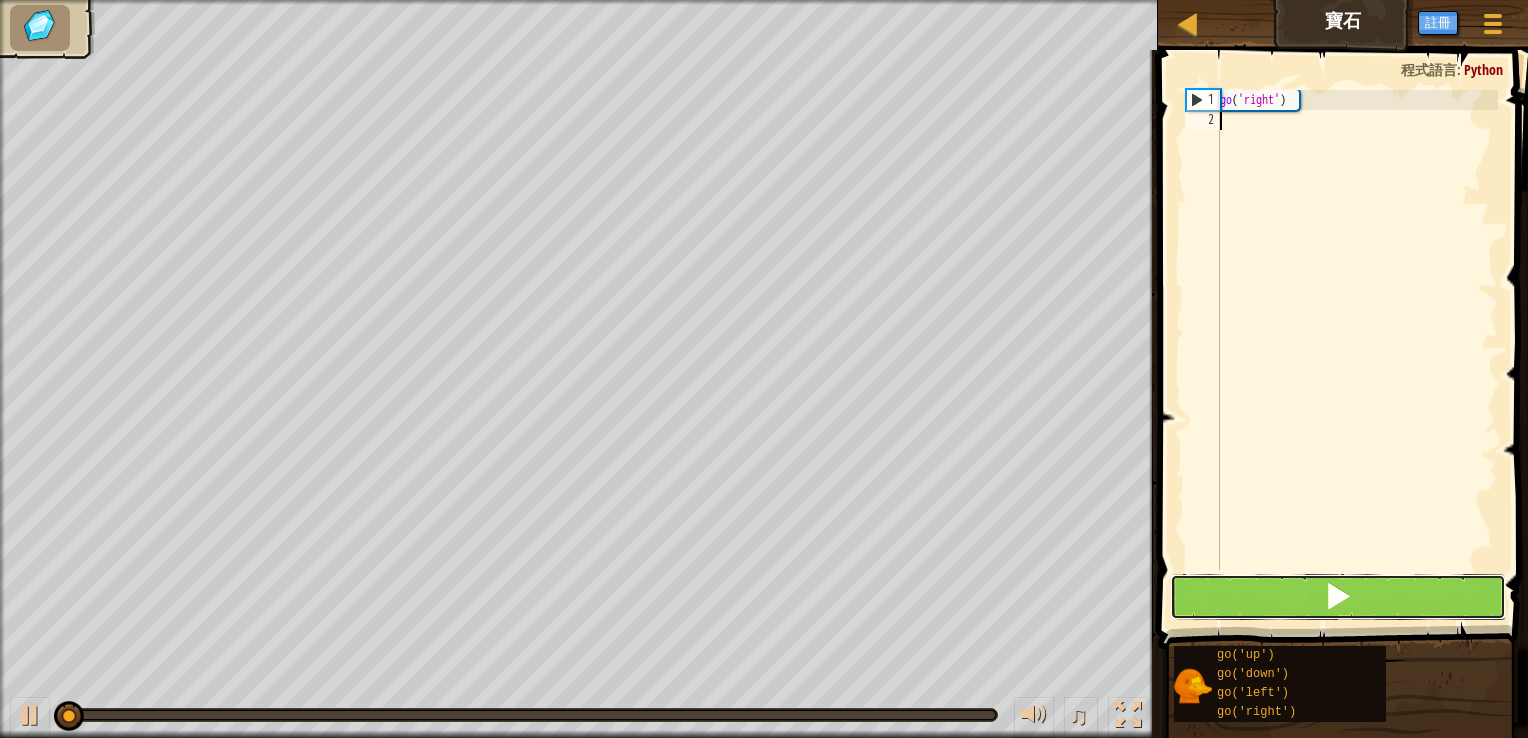 click at bounding box center (1338, 597) 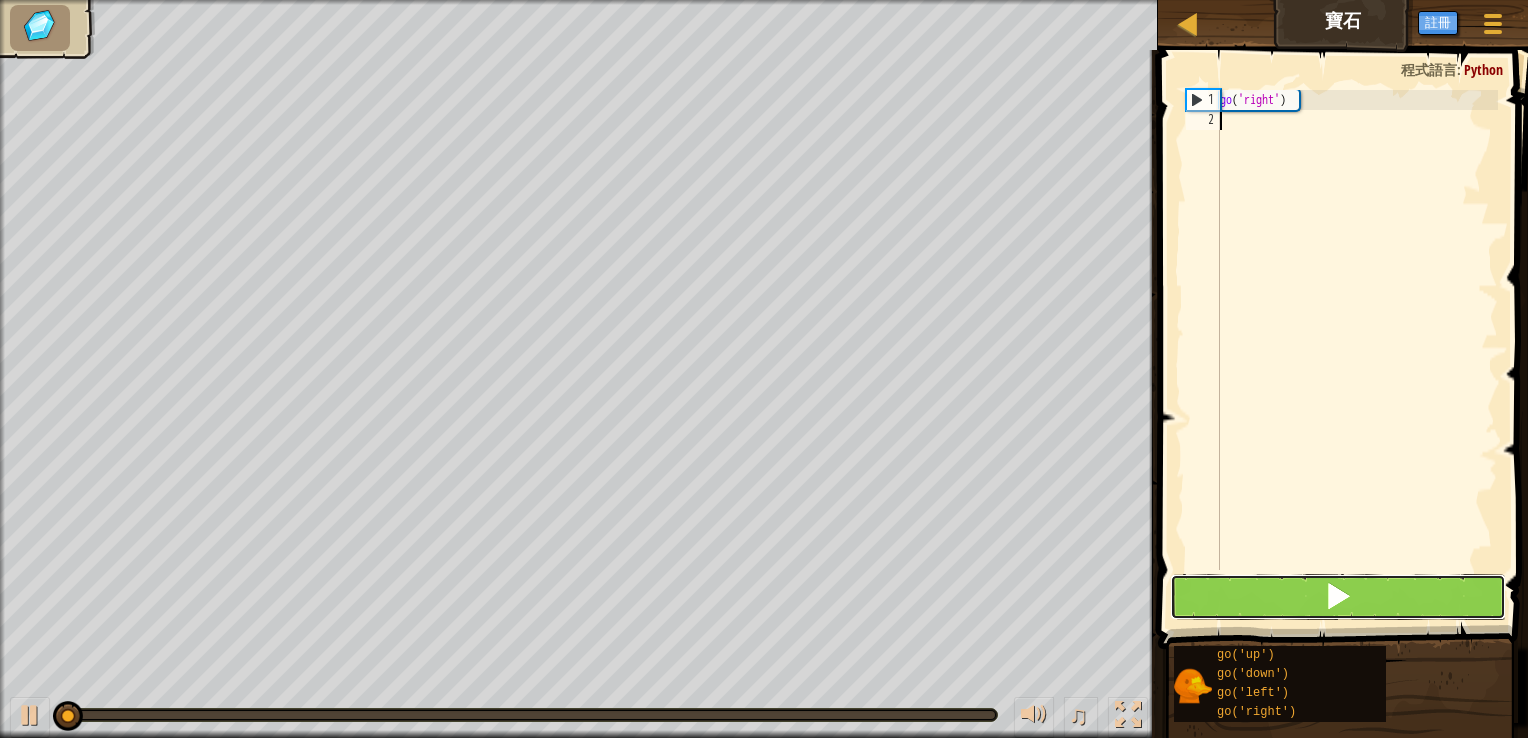 click at bounding box center (1338, 597) 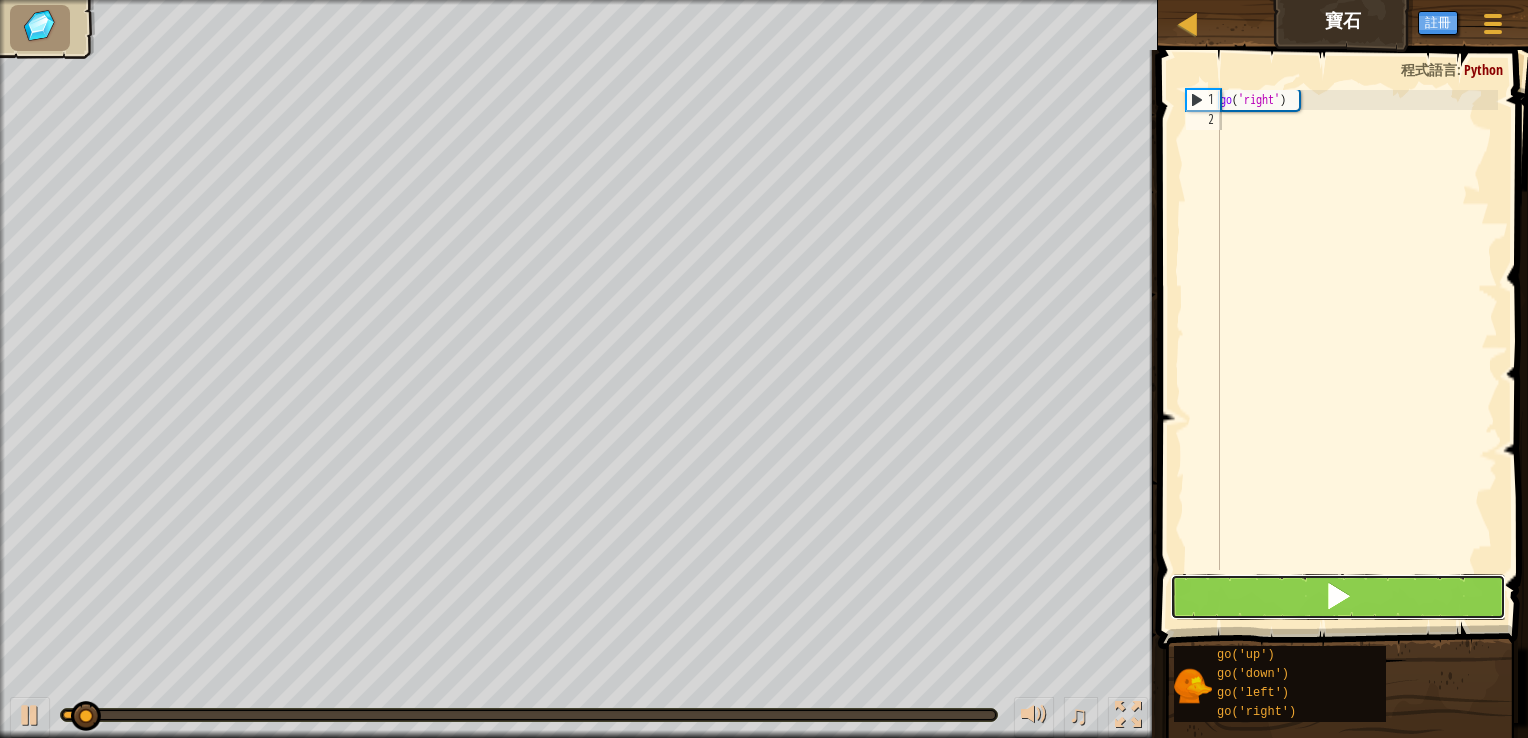 click at bounding box center [1338, 597] 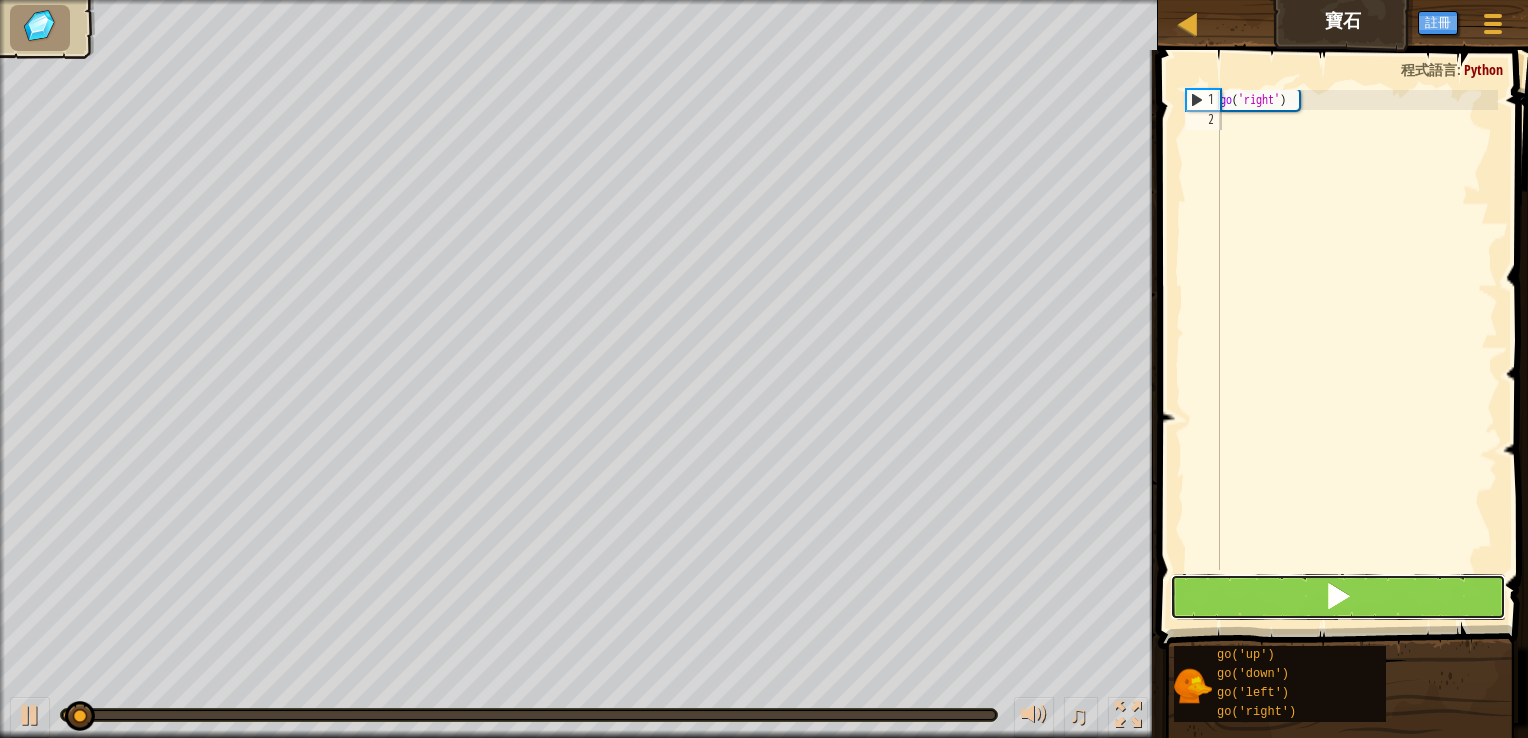 click at bounding box center [1338, 597] 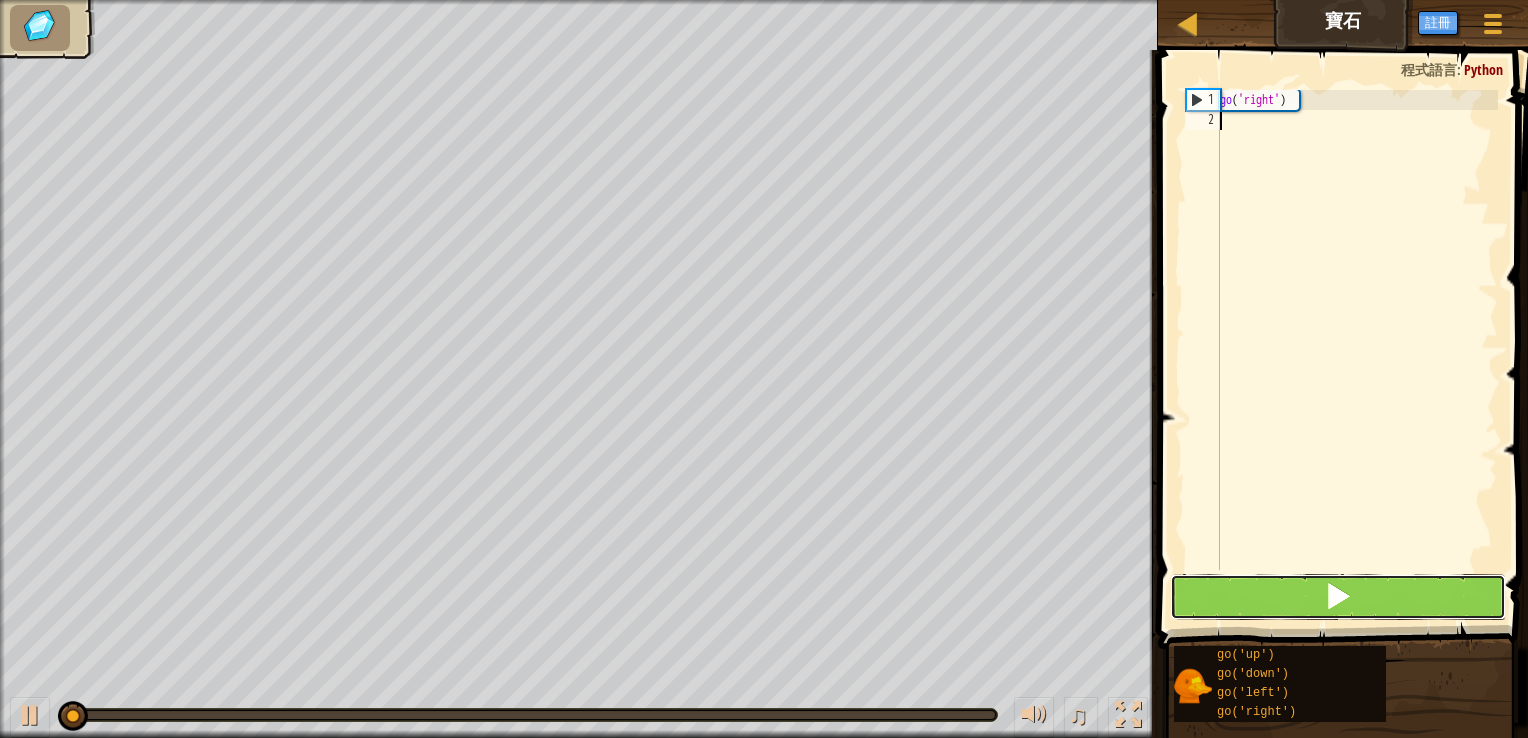 click at bounding box center (1338, 597) 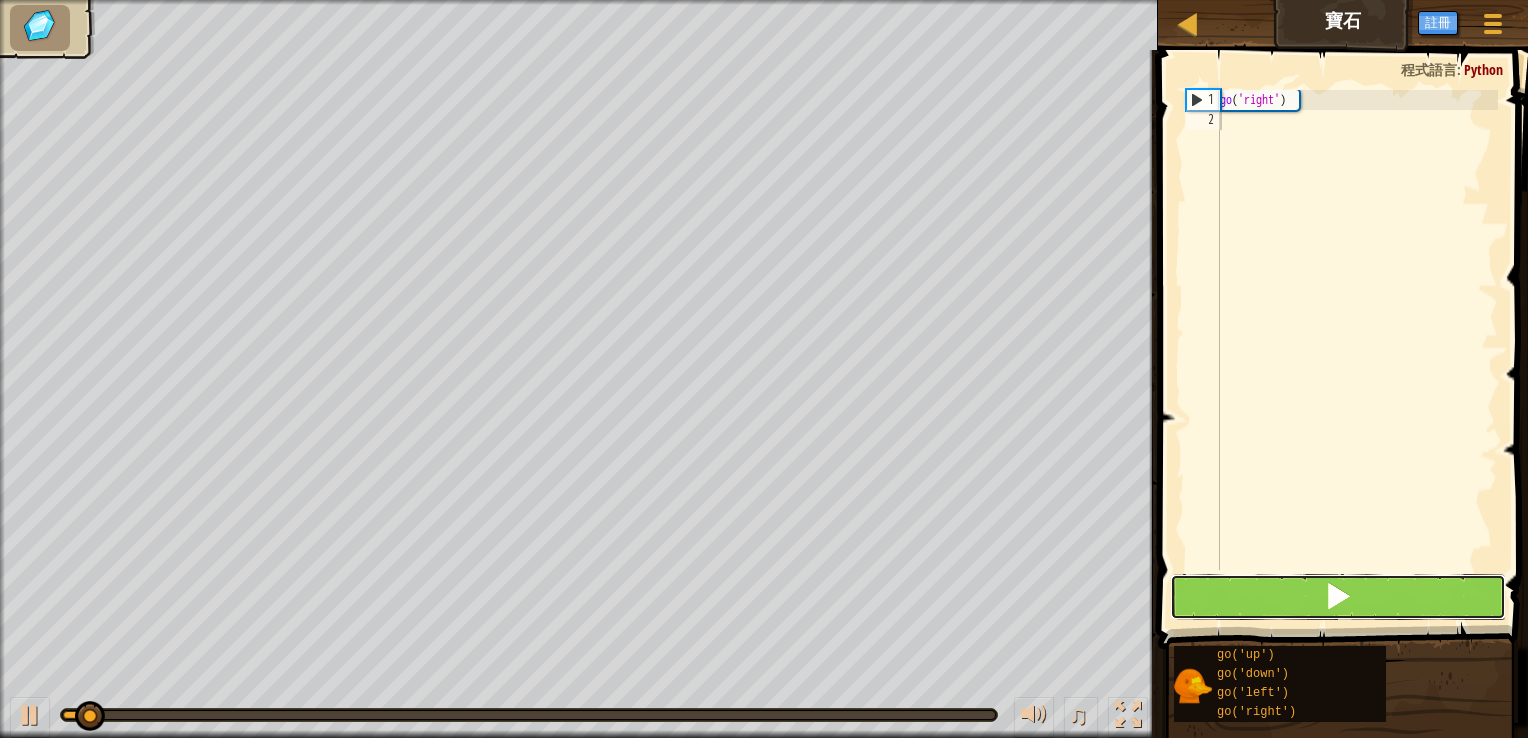 click at bounding box center (1338, 597) 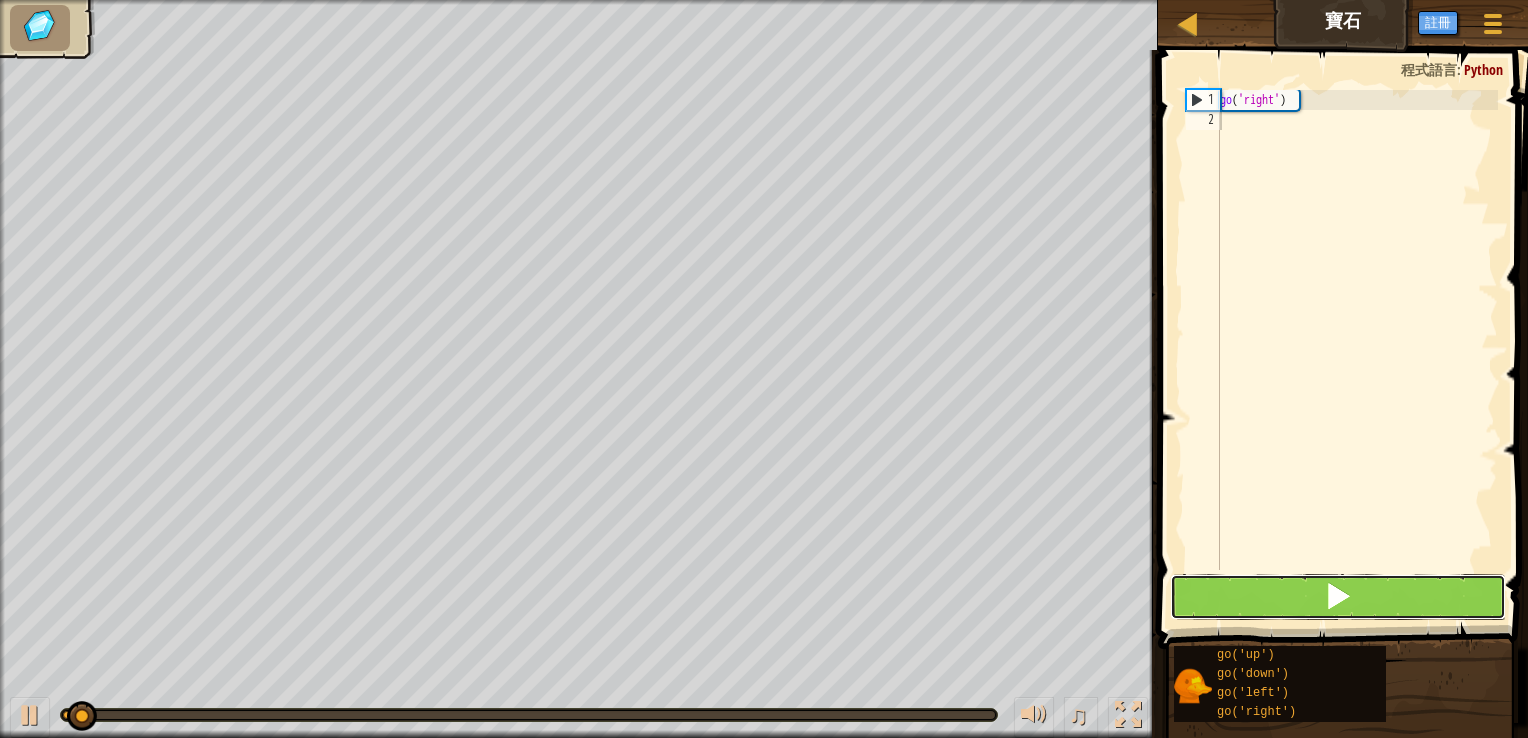 click at bounding box center (1338, 597) 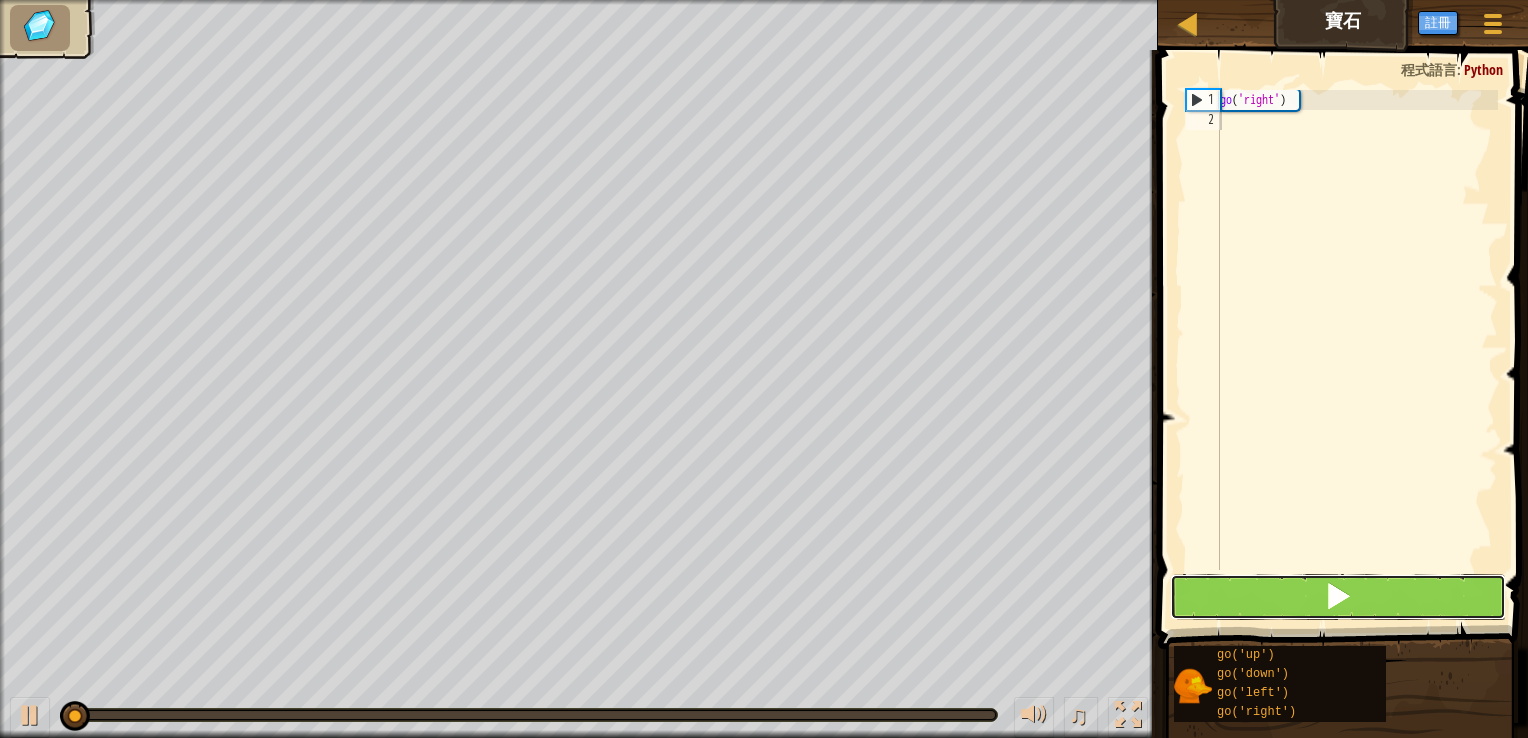 click at bounding box center (1338, 597) 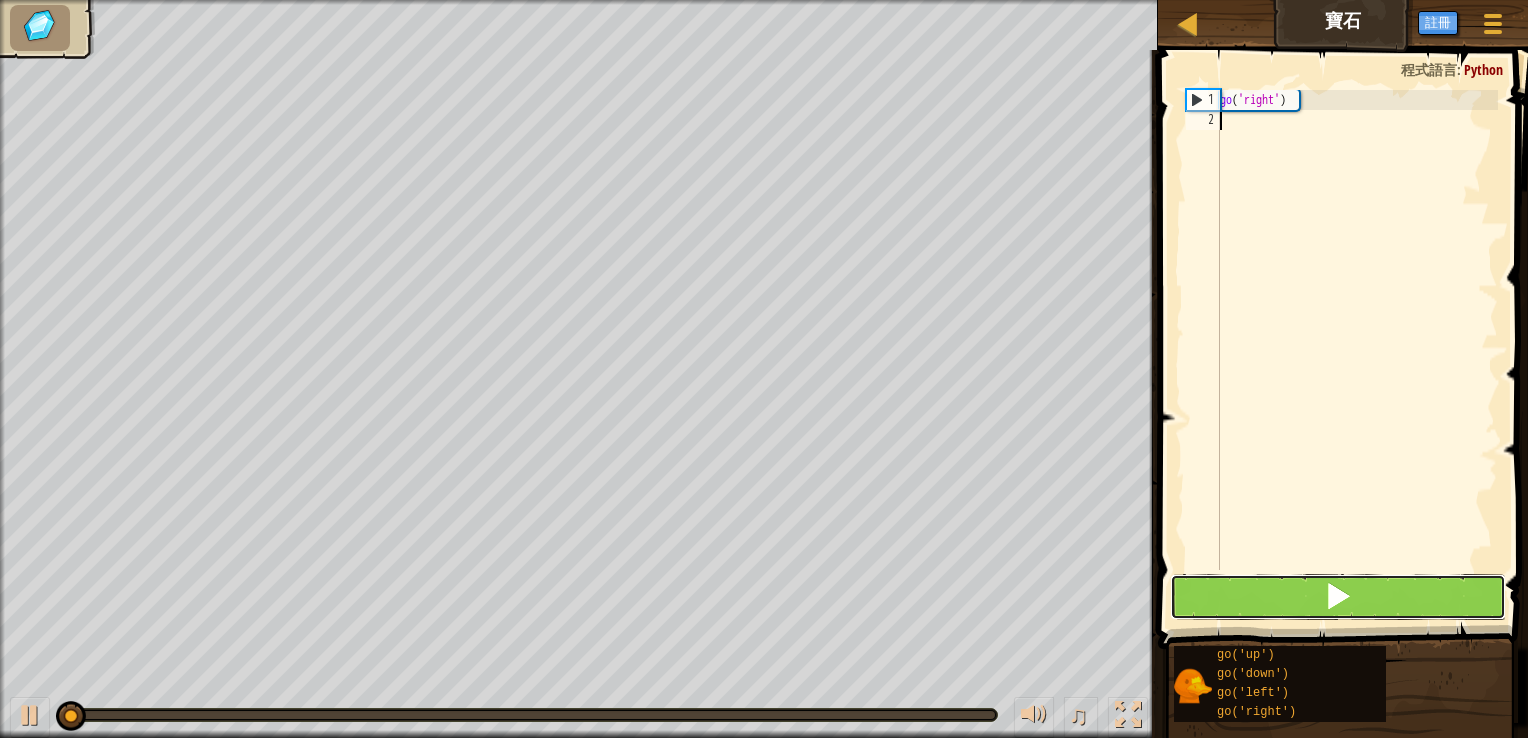 click at bounding box center [1338, 597] 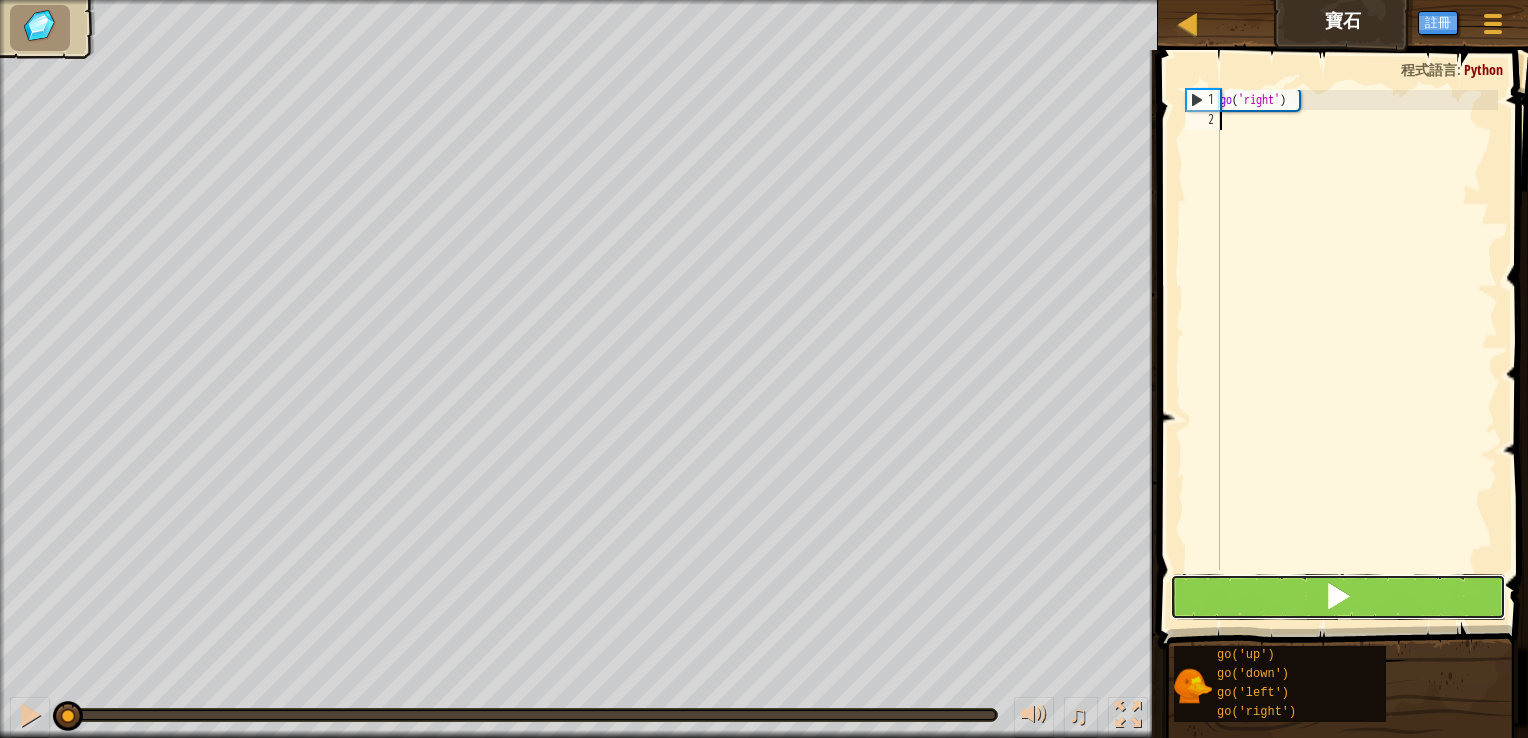 click at bounding box center (1338, 597) 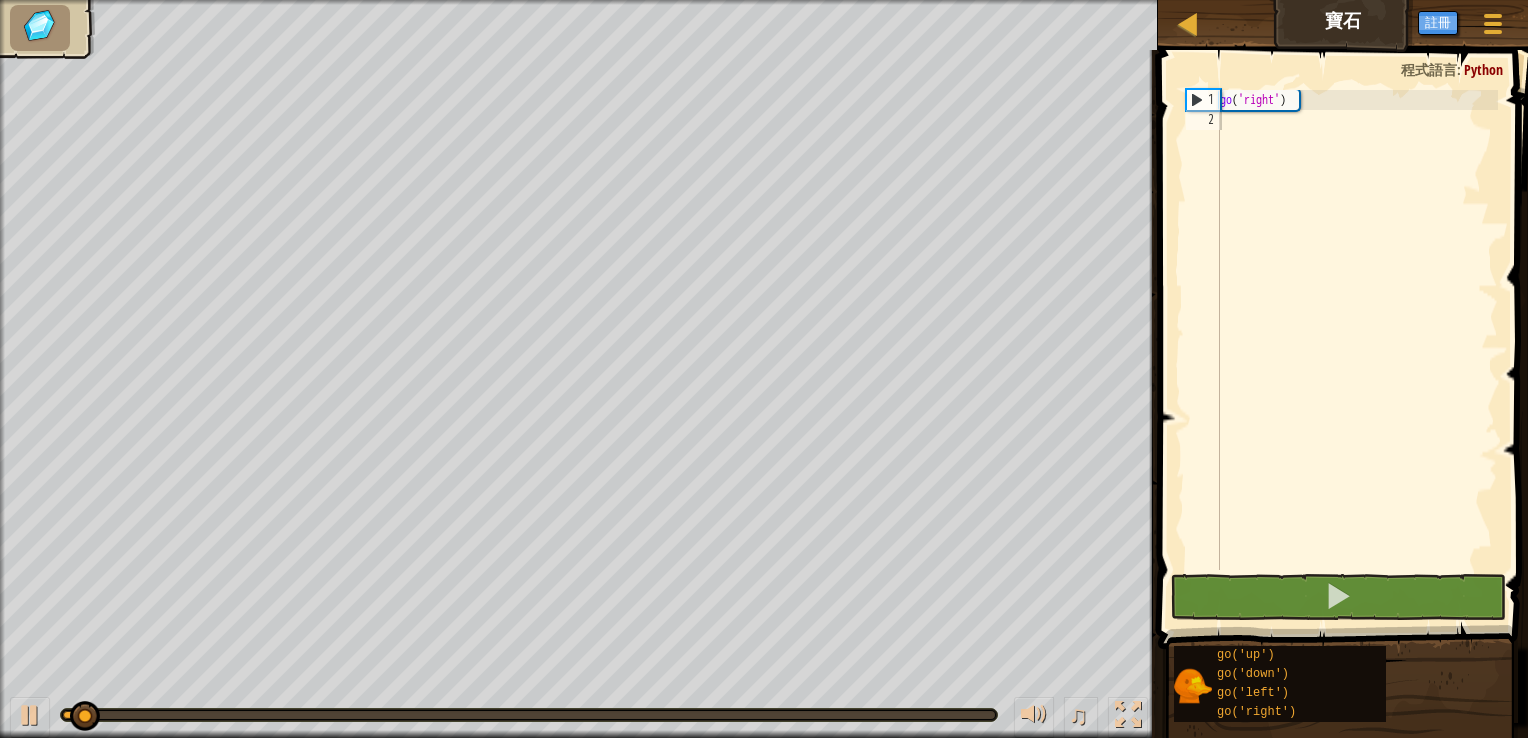 click at bounding box center [1345, 321] 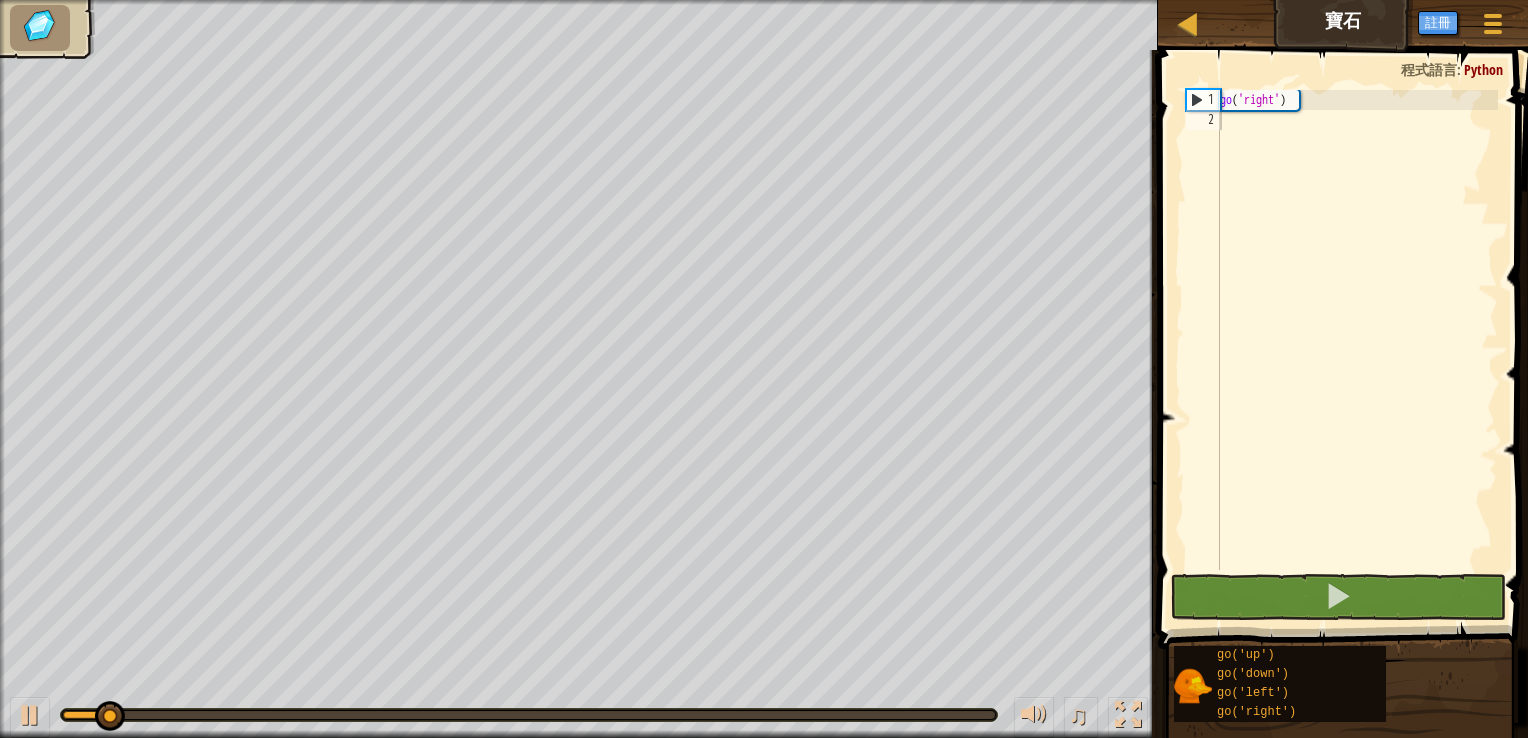 click at bounding box center (1345, 321) 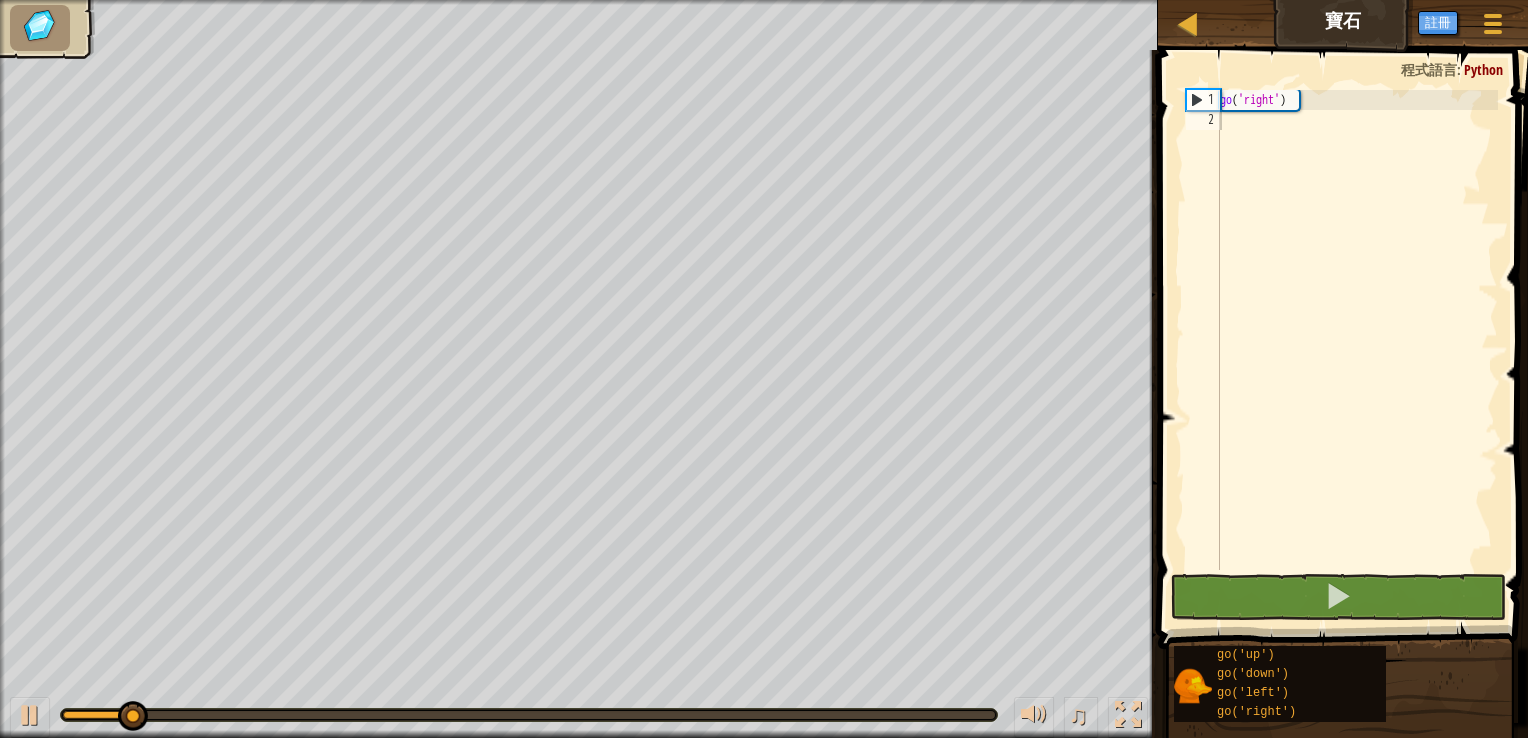 click at bounding box center (1345, 321) 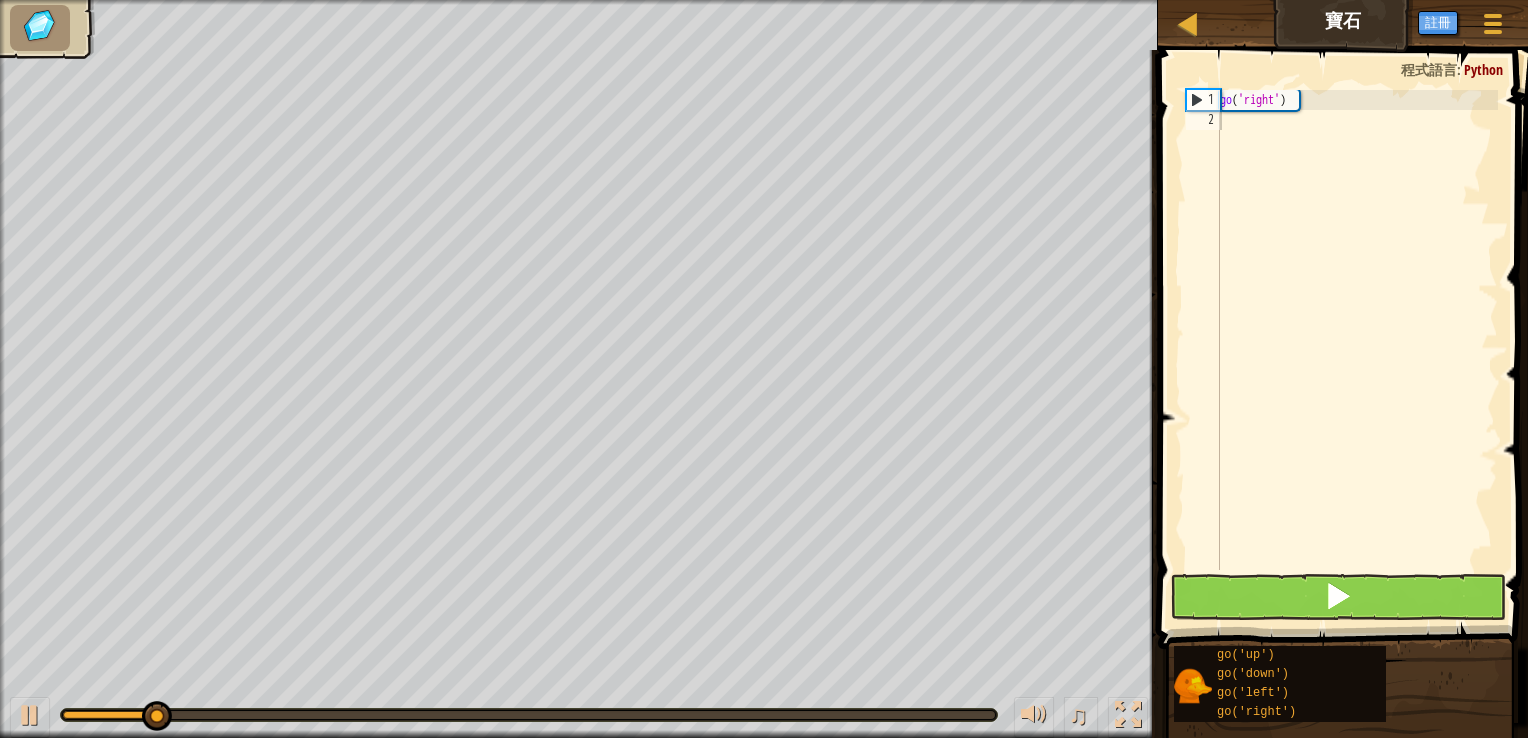 drag, startPoint x: 1320, startPoint y: 621, endPoint x: 1320, endPoint y: 594, distance: 27 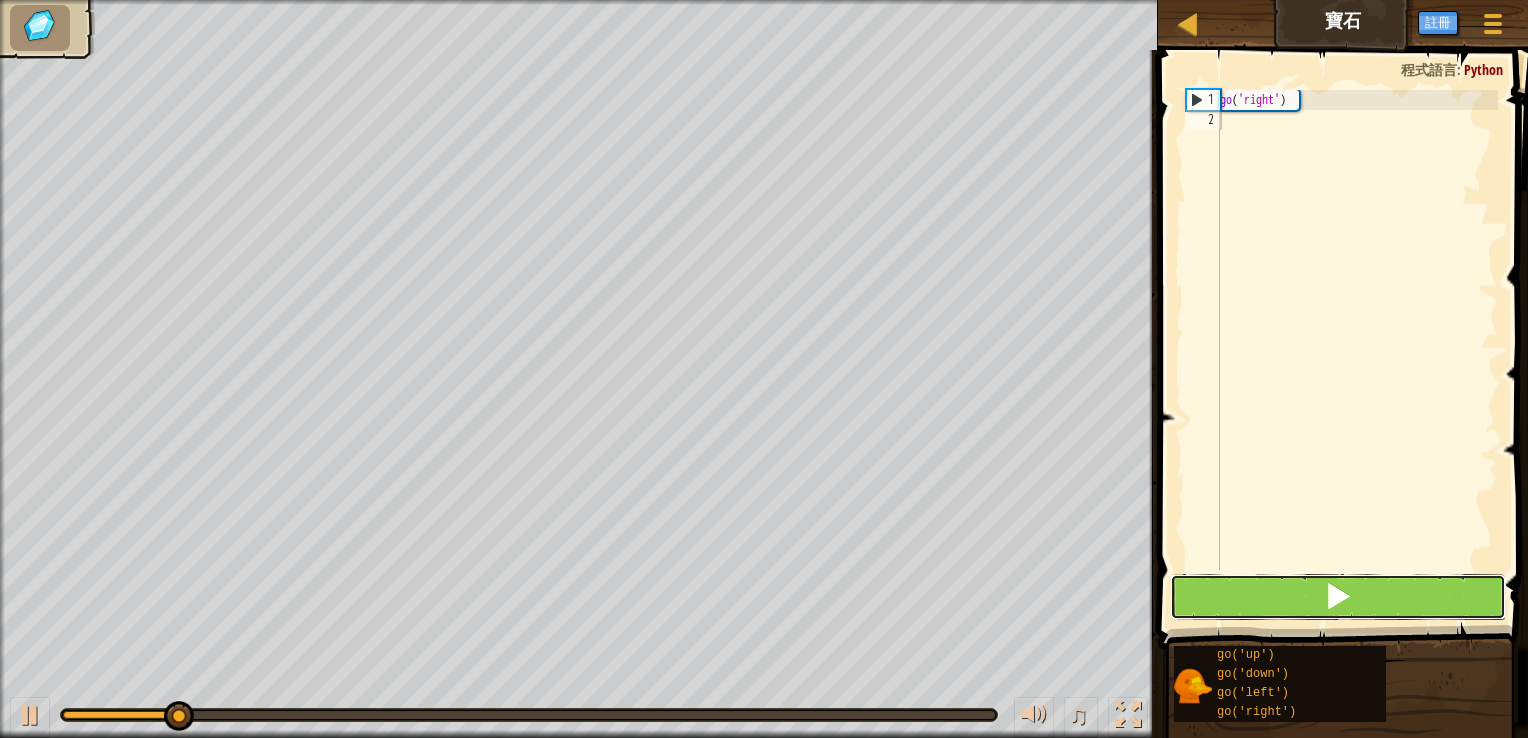 click at bounding box center (1338, 597) 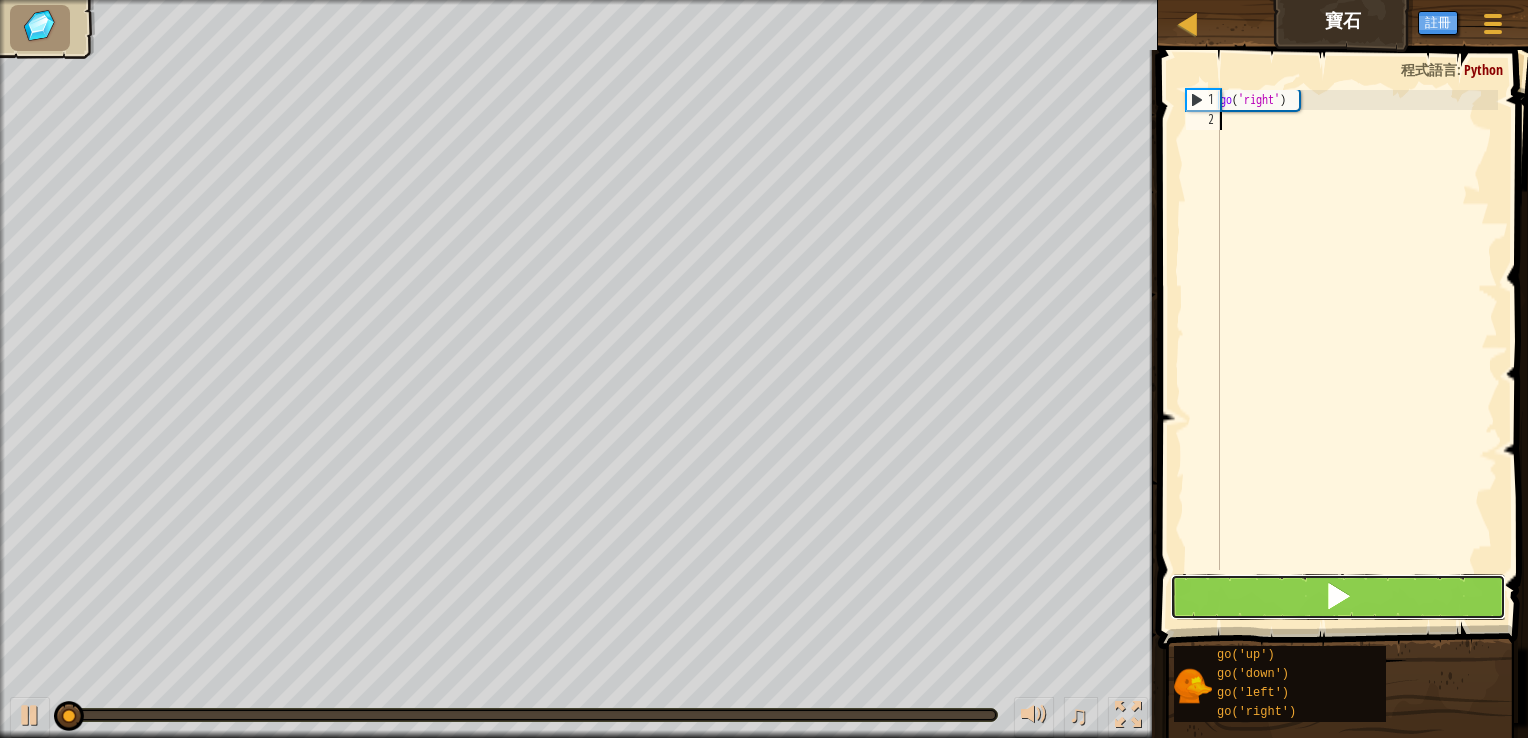 click at bounding box center (1338, 597) 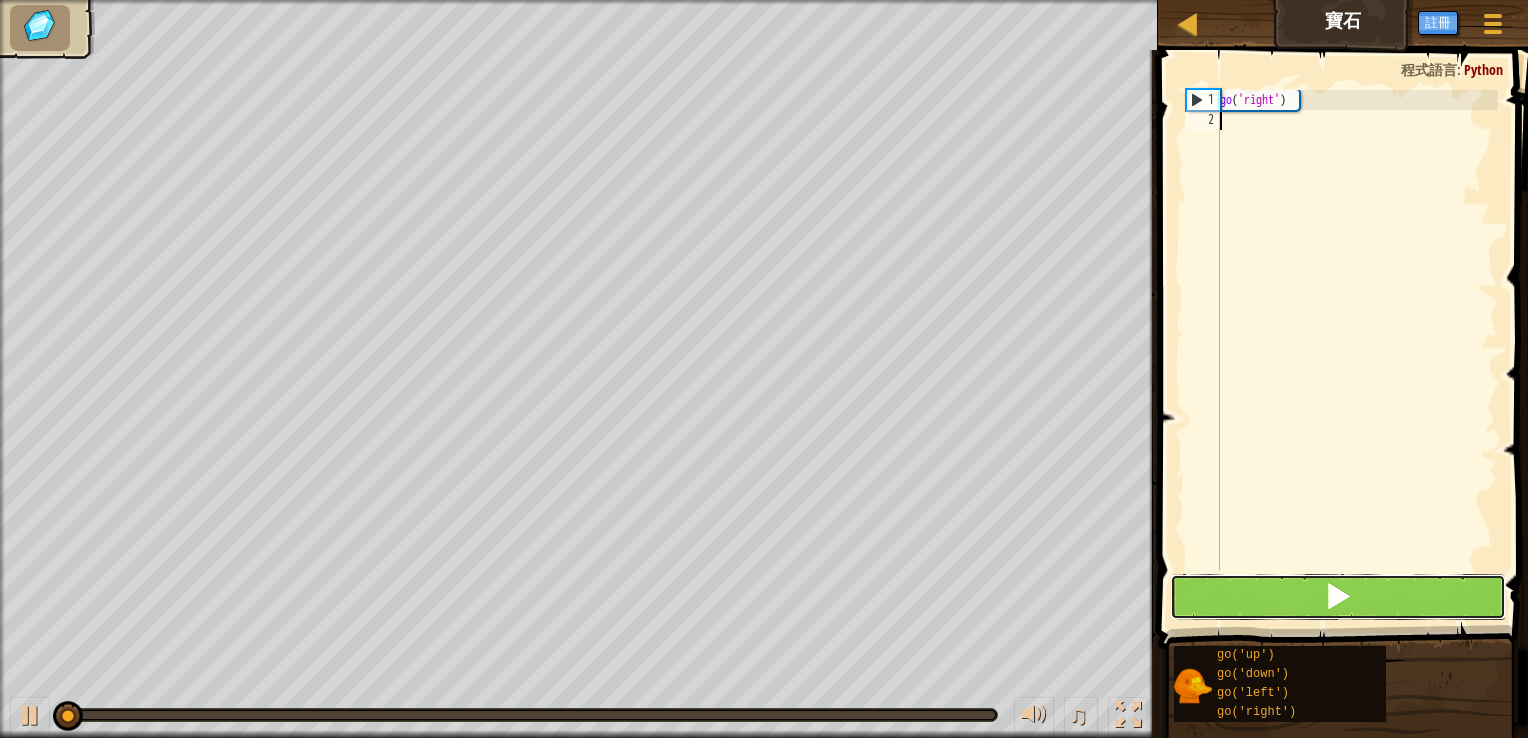 click at bounding box center (1338, 597) 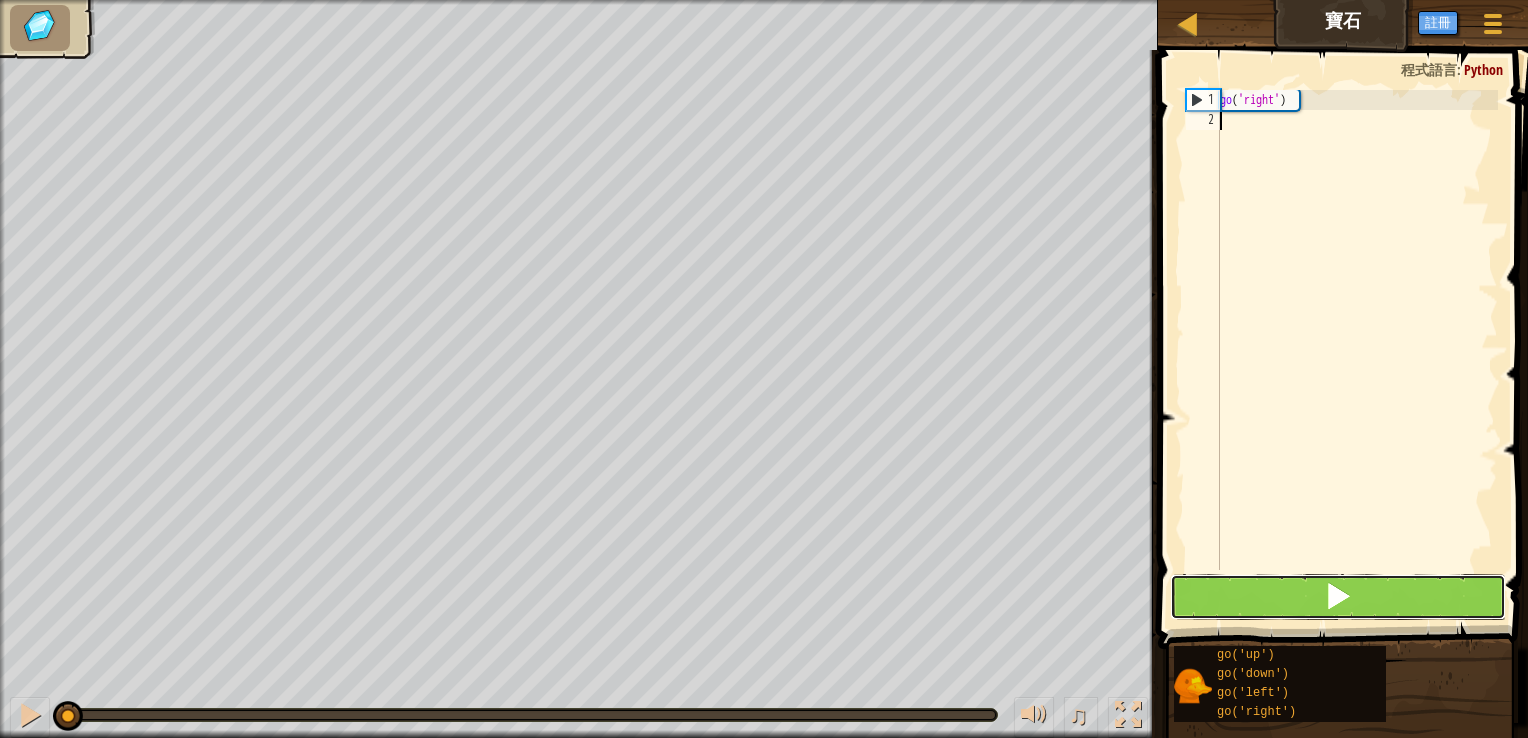 click at bounding box center [1338, 597] 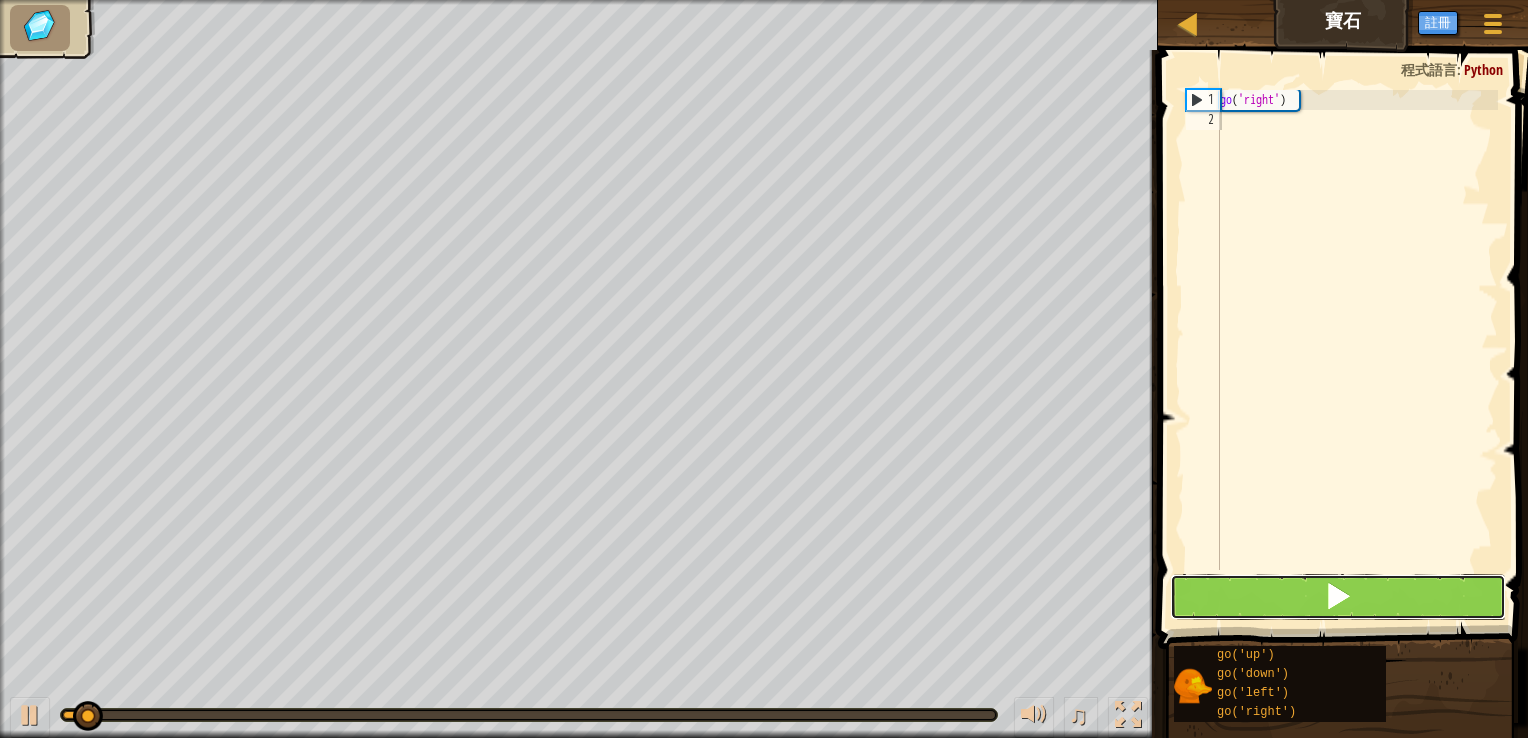 click at bounding box center (1338, 597) 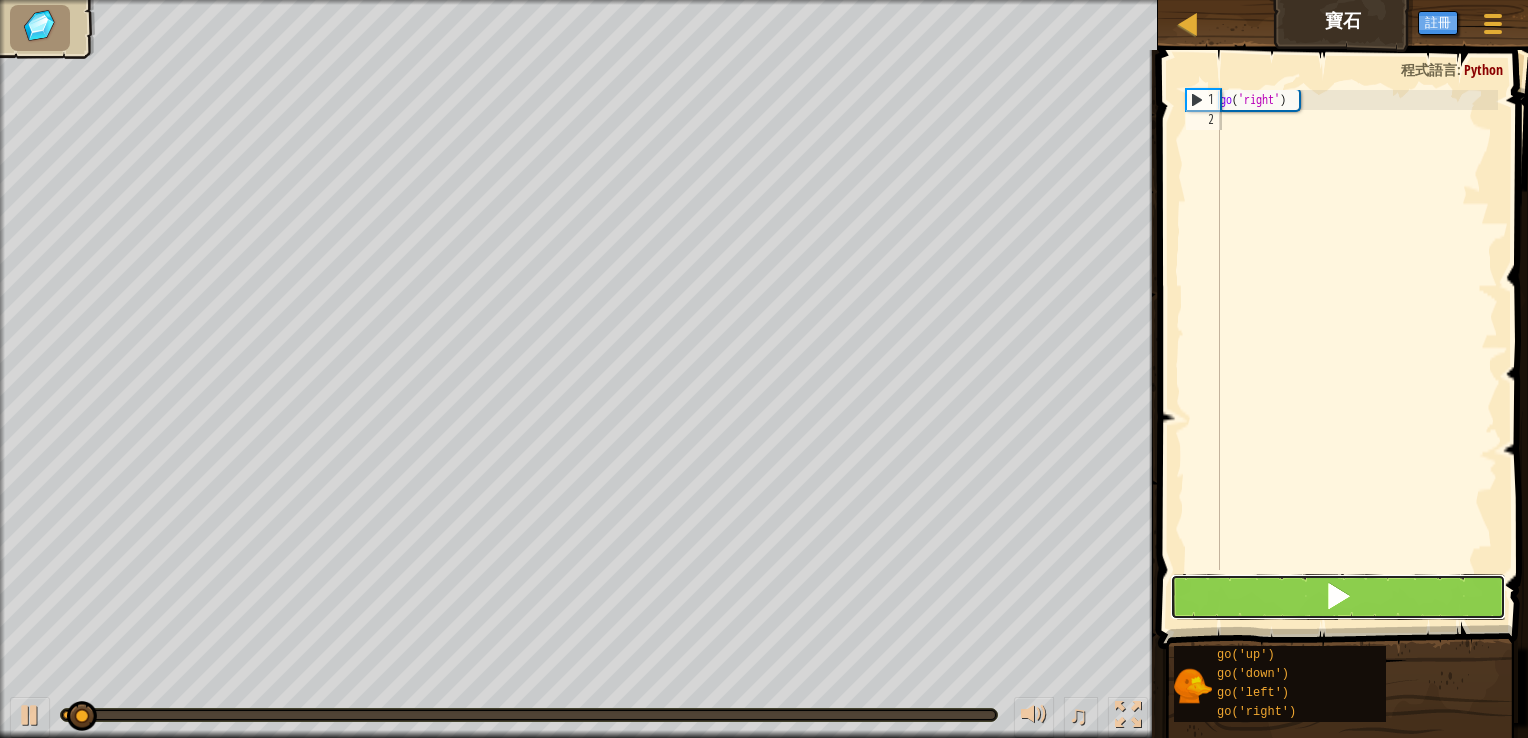 click at bounding box center [1338, 597] 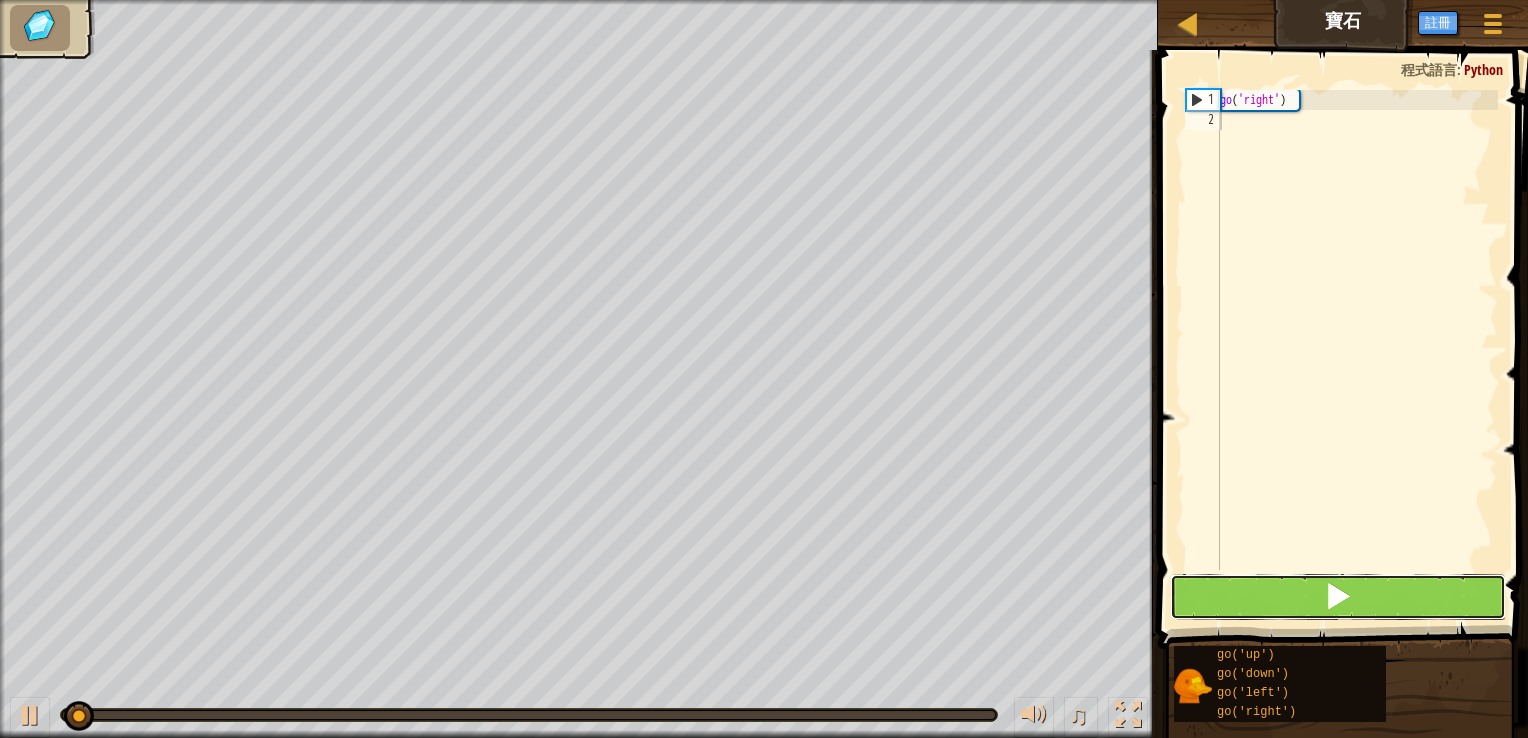click at bounding box center [1338, 597] 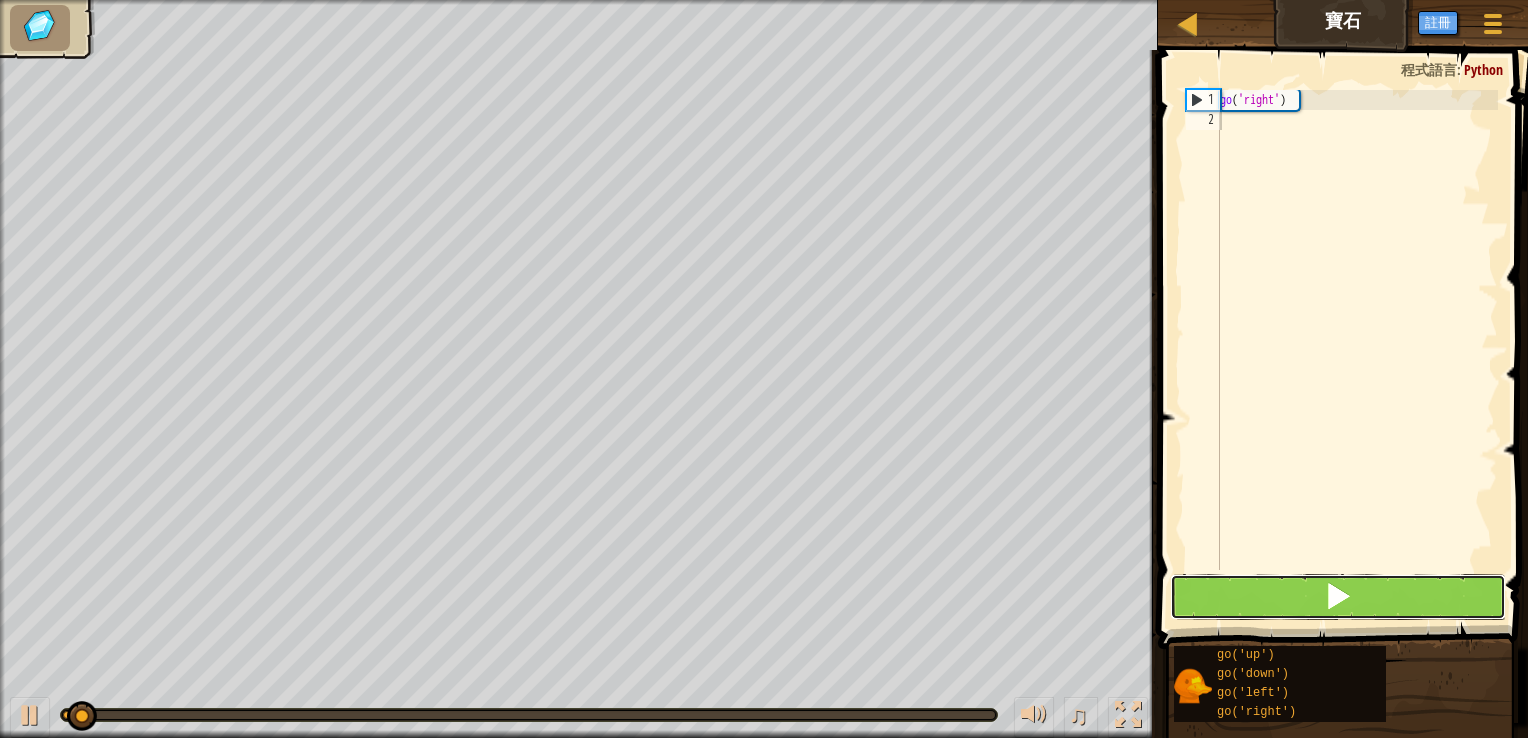 click at bounding box center [1338, 597] 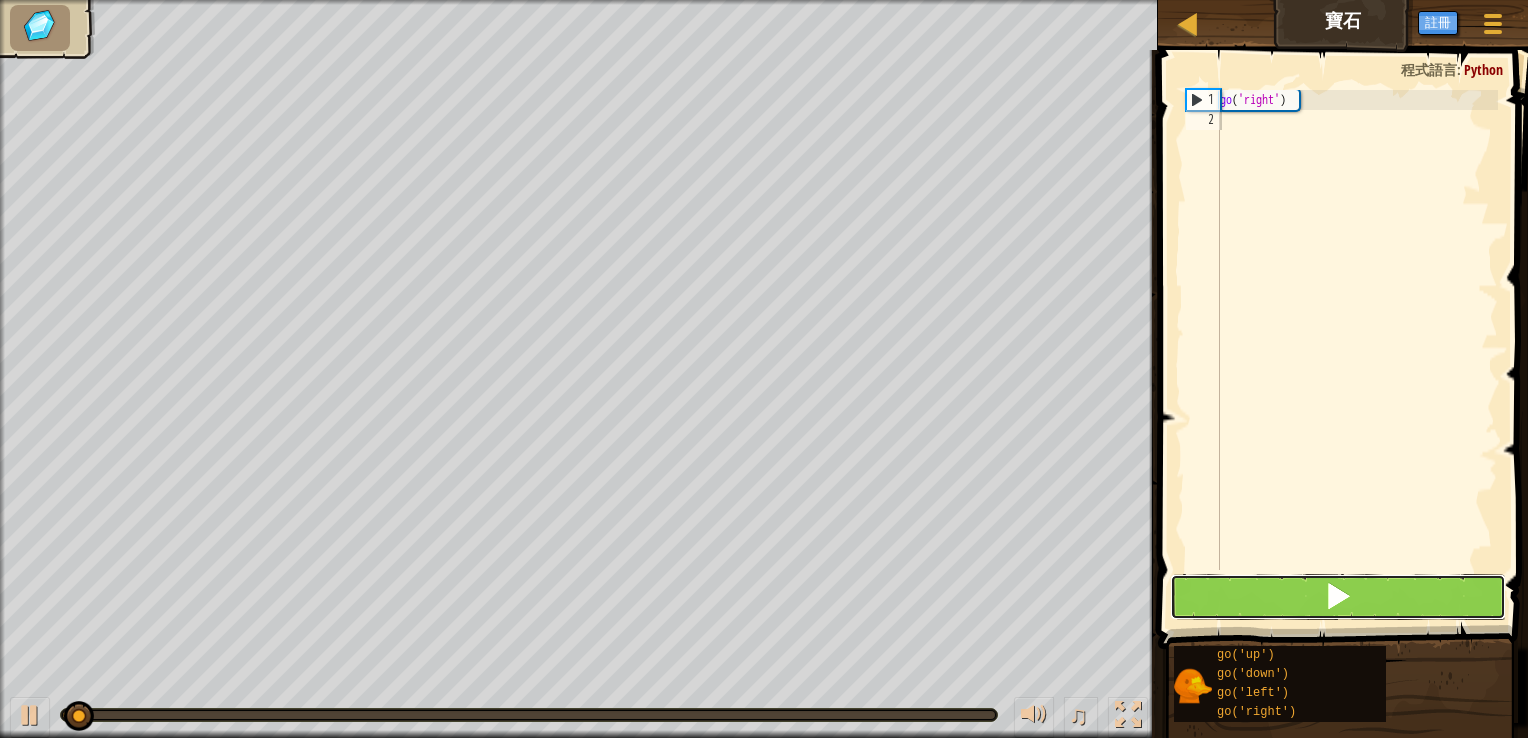 click at bounding box center [1338, 597] 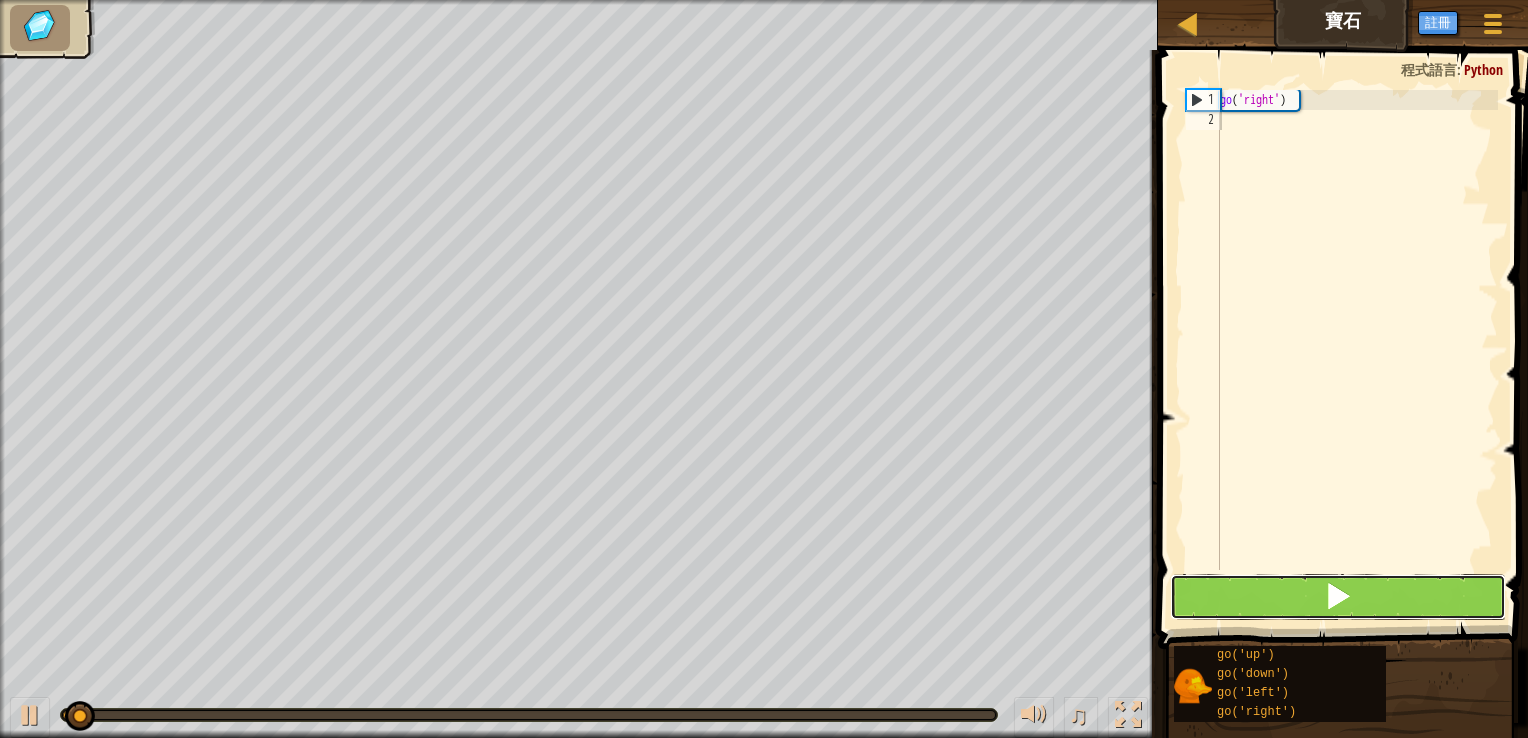 click at bounding box center (1338, 597) 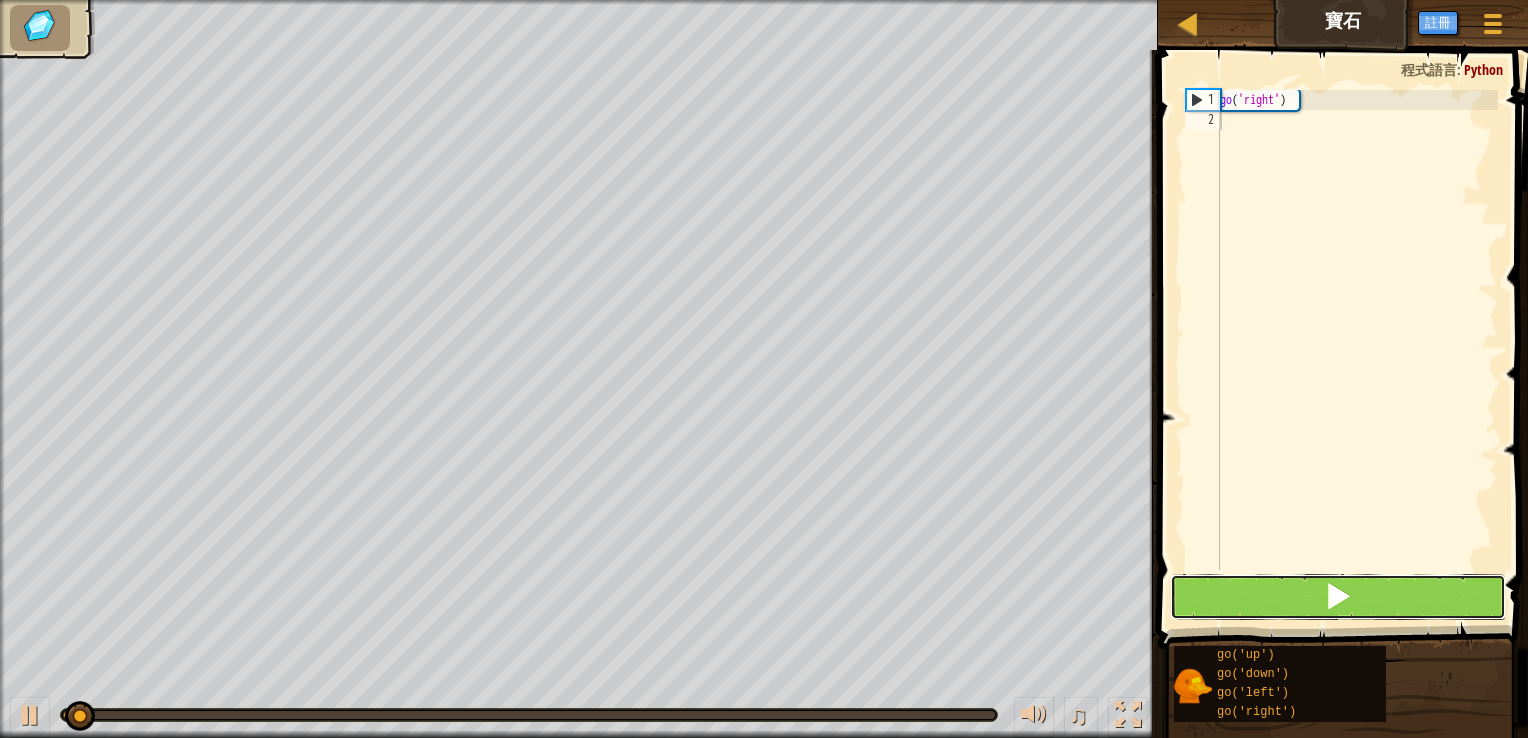 click at bounding box center [1338, 597] 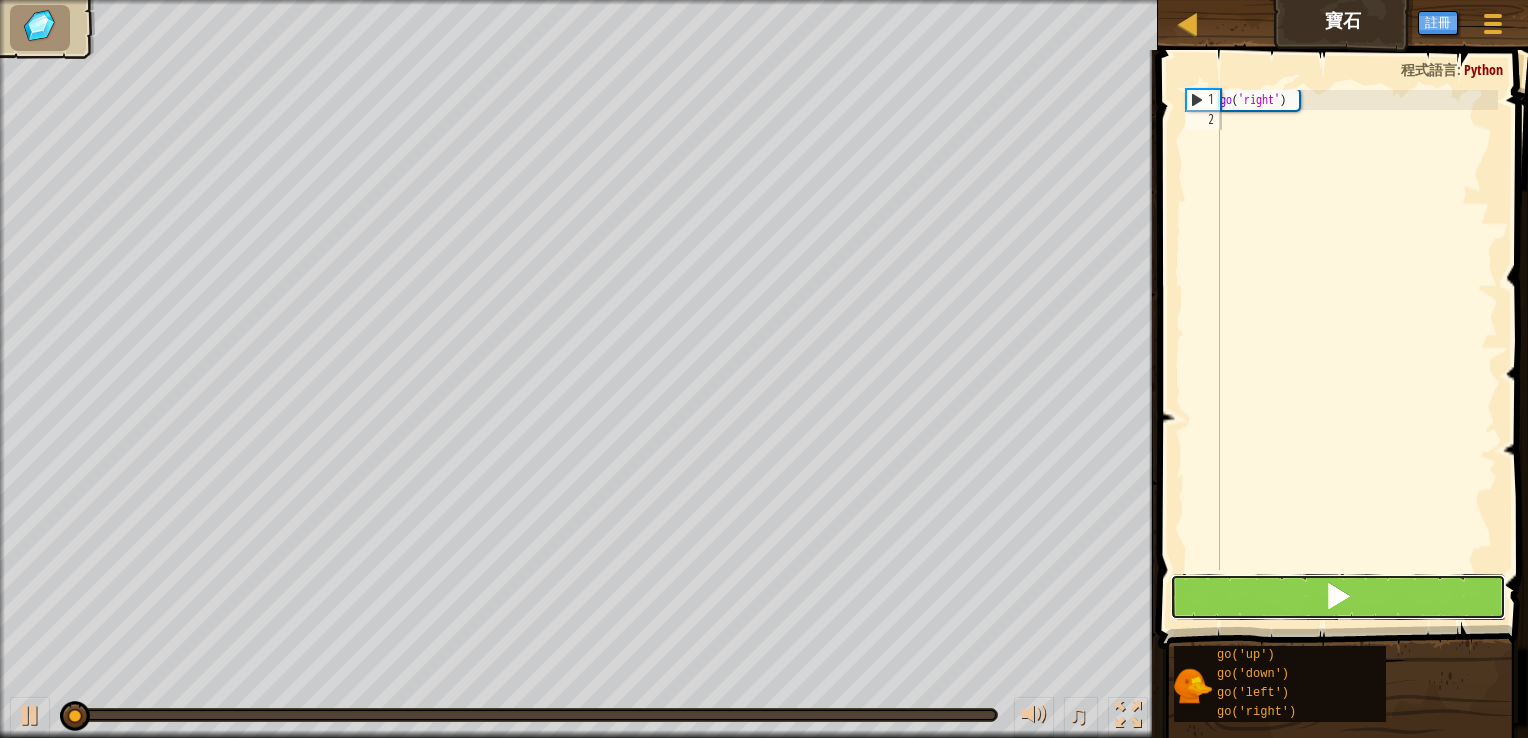 click at bounding box center [1338, 597] 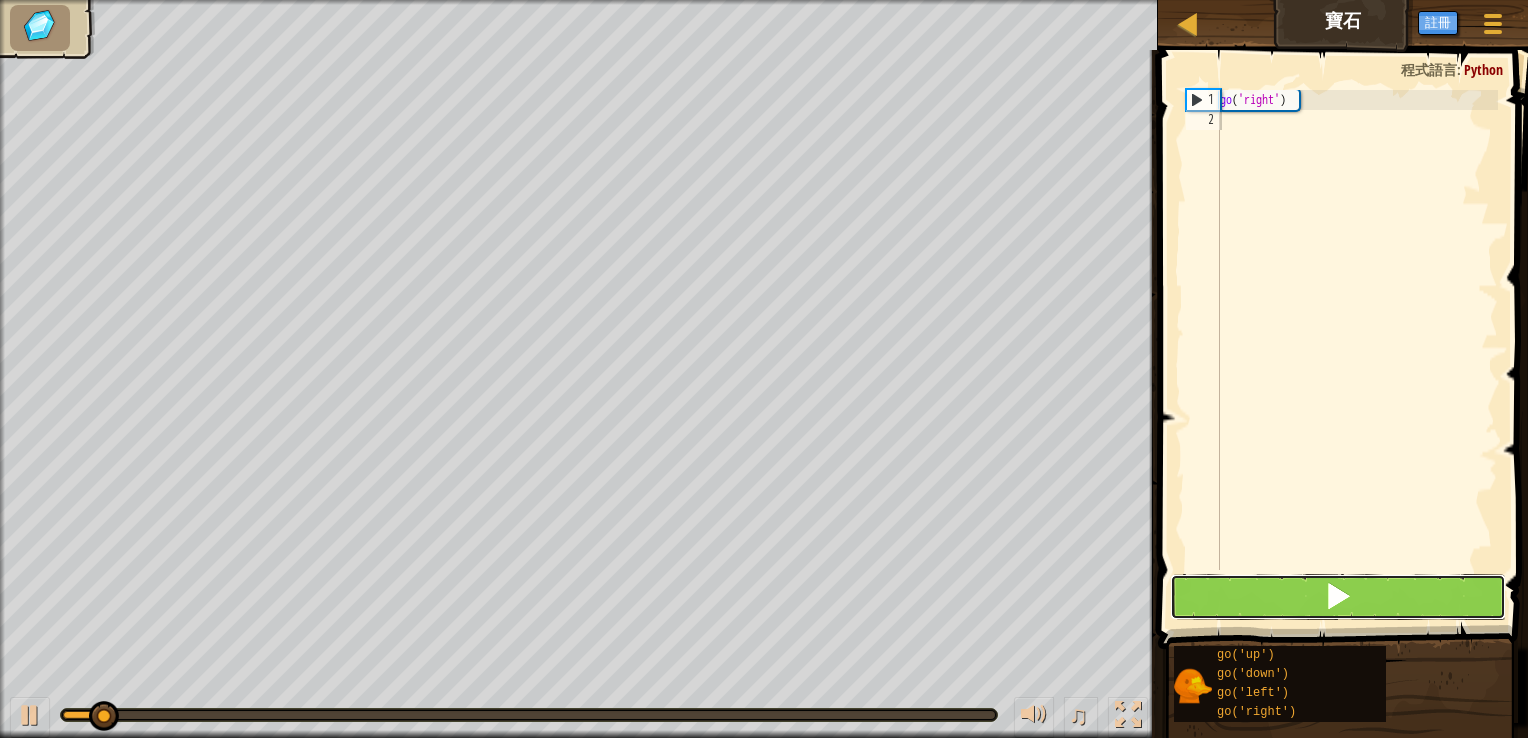 click at bounding box center [1338, 597] 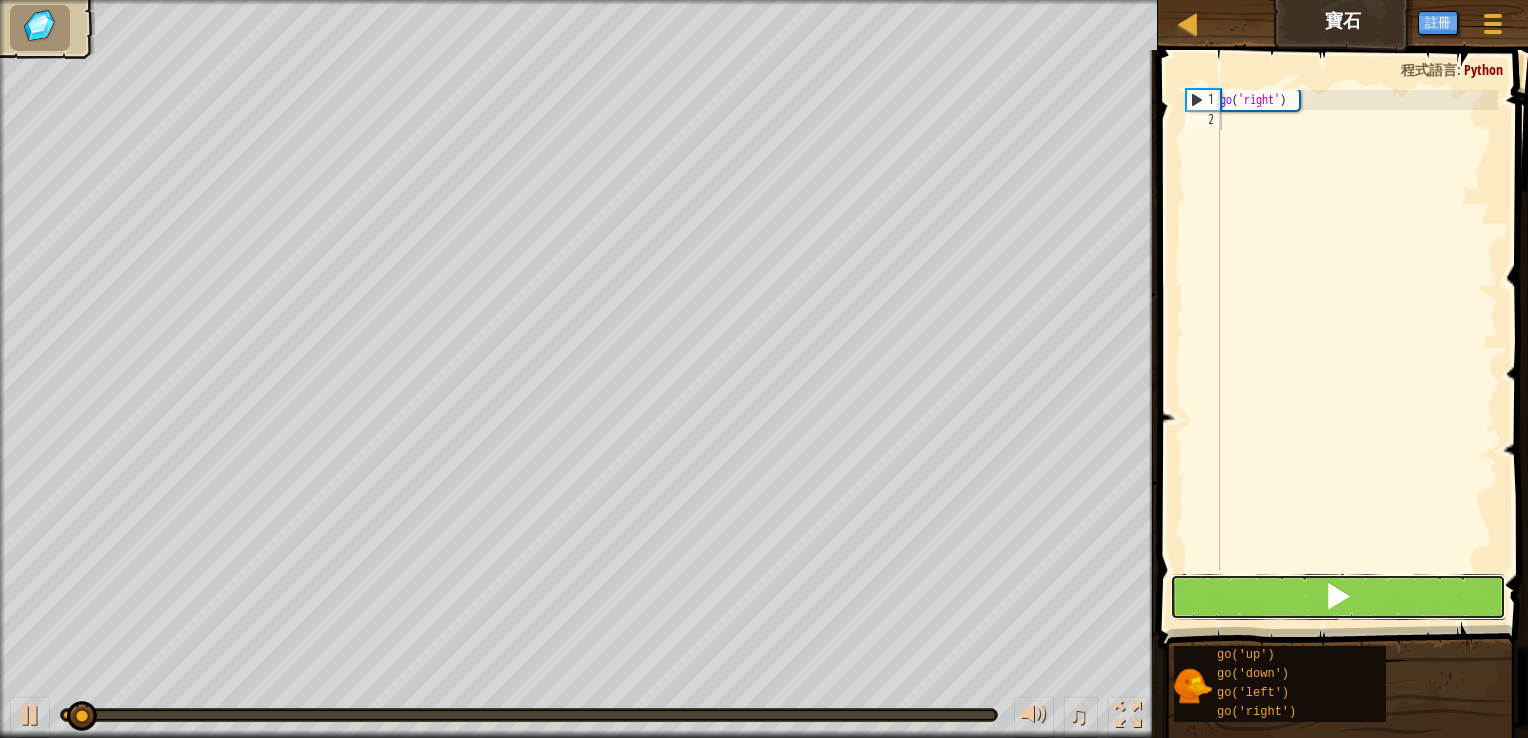 click at bounding box center (1338, 597) 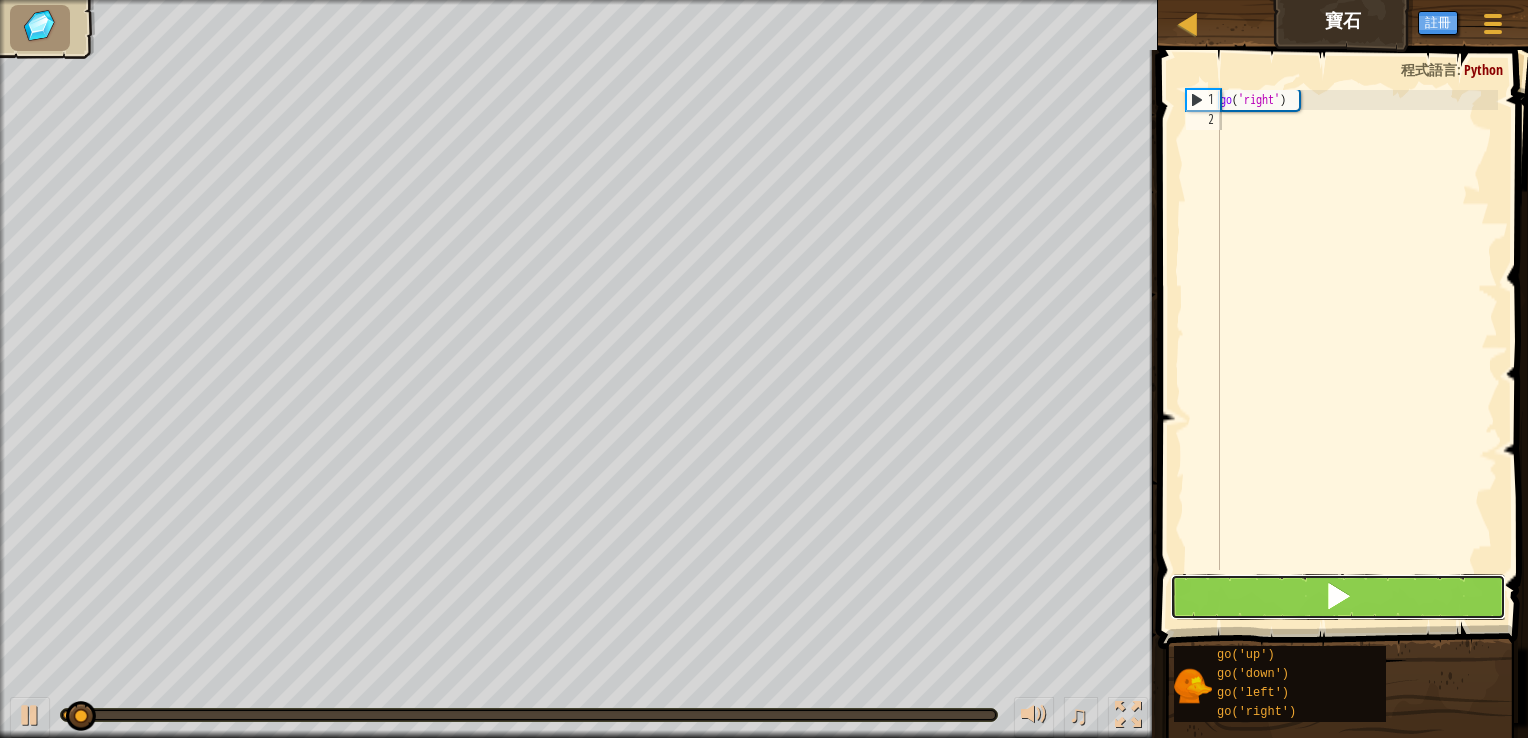 click at bounding box center (1338, 597) 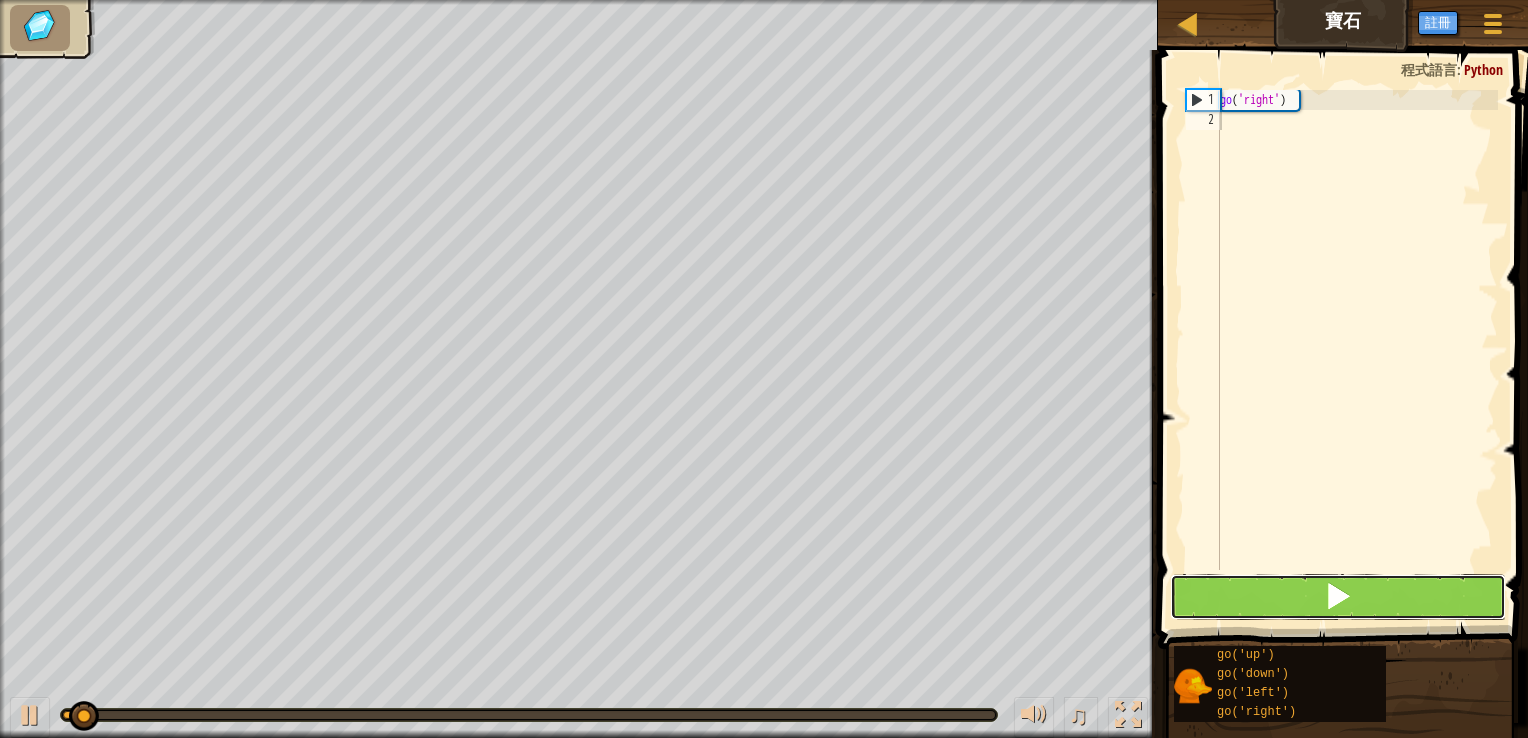 click at bounding box center (1338, 597) 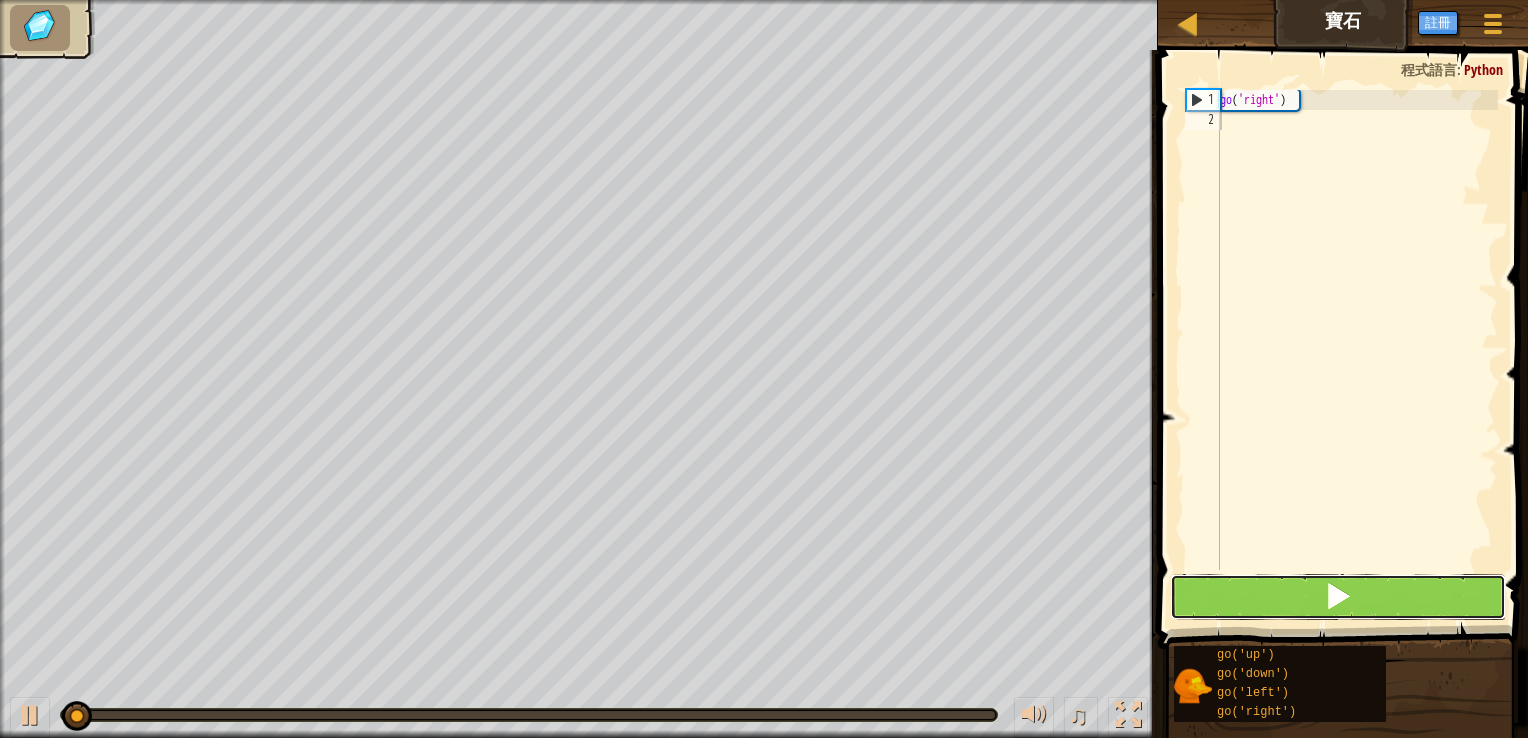 click at bounding box center [1338, 597] 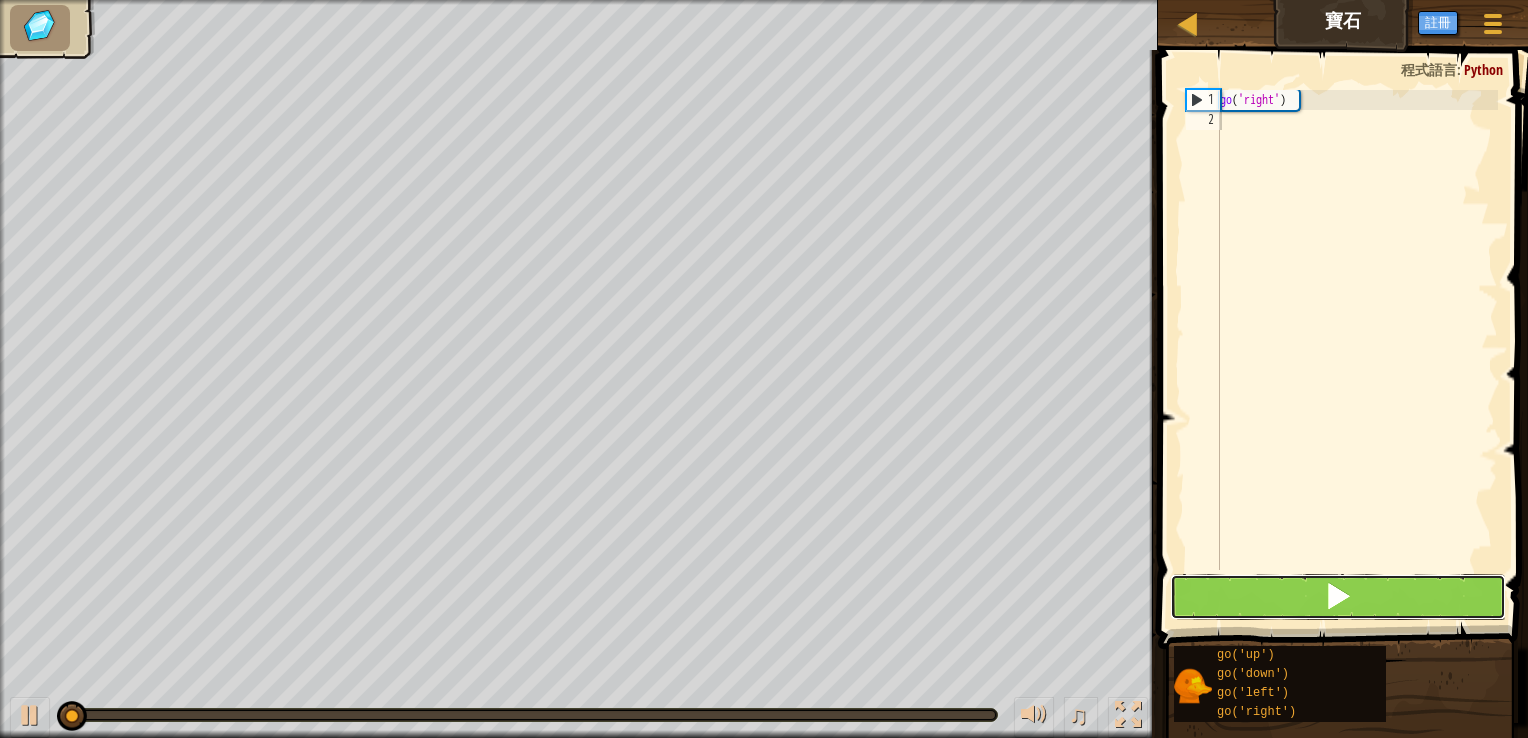 click at bounding box center (1338, 597) 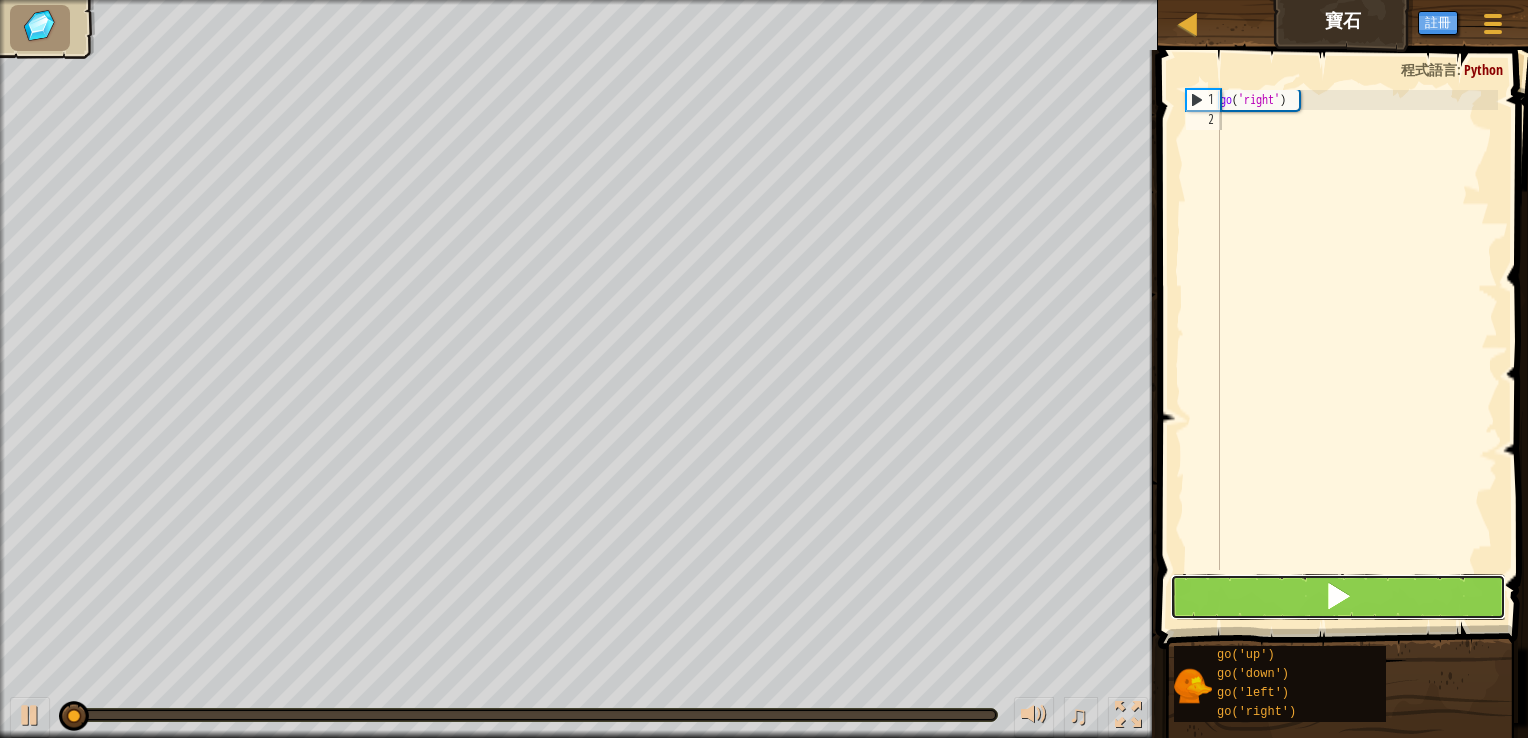 click at bounding box center (1338, 597) 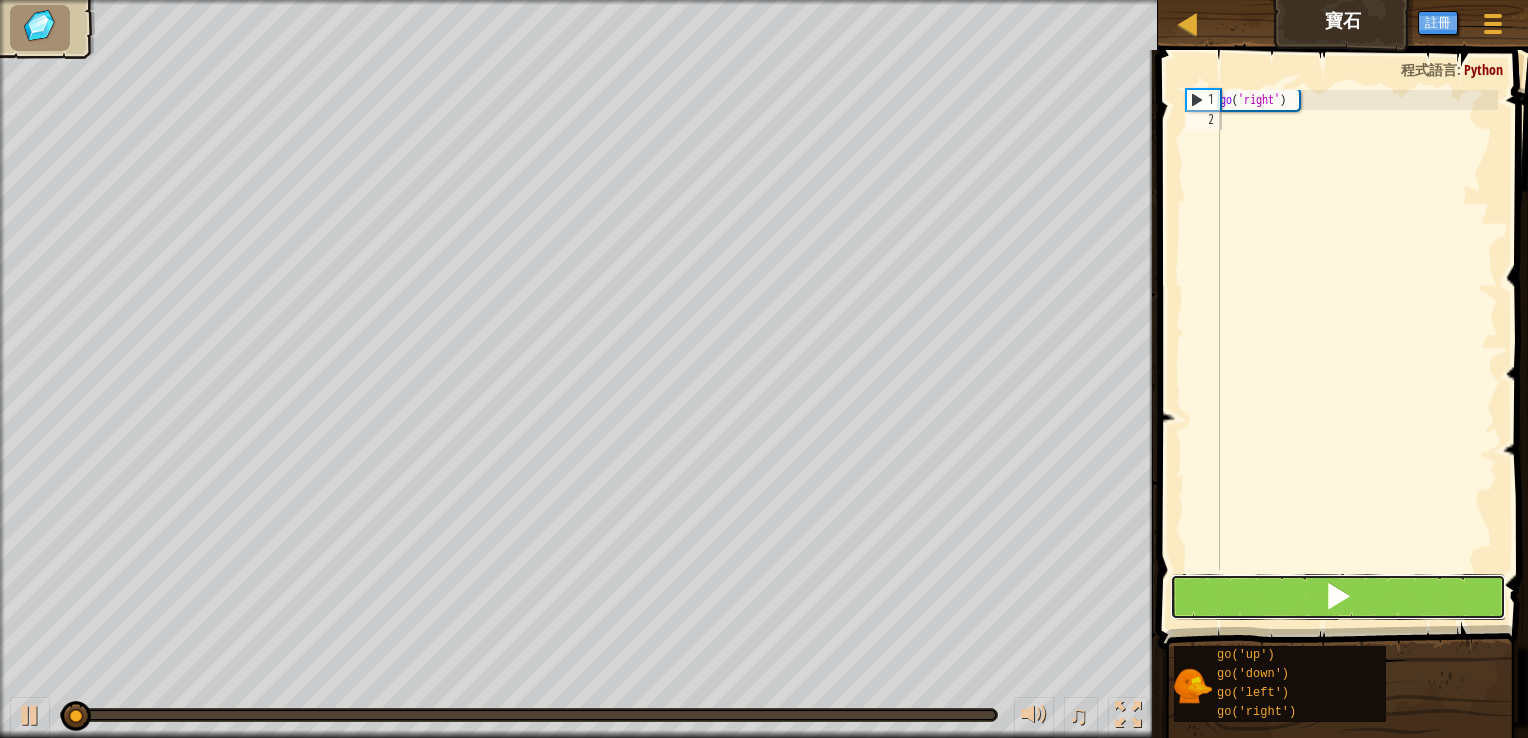 click at bounding box center (1338, 597) 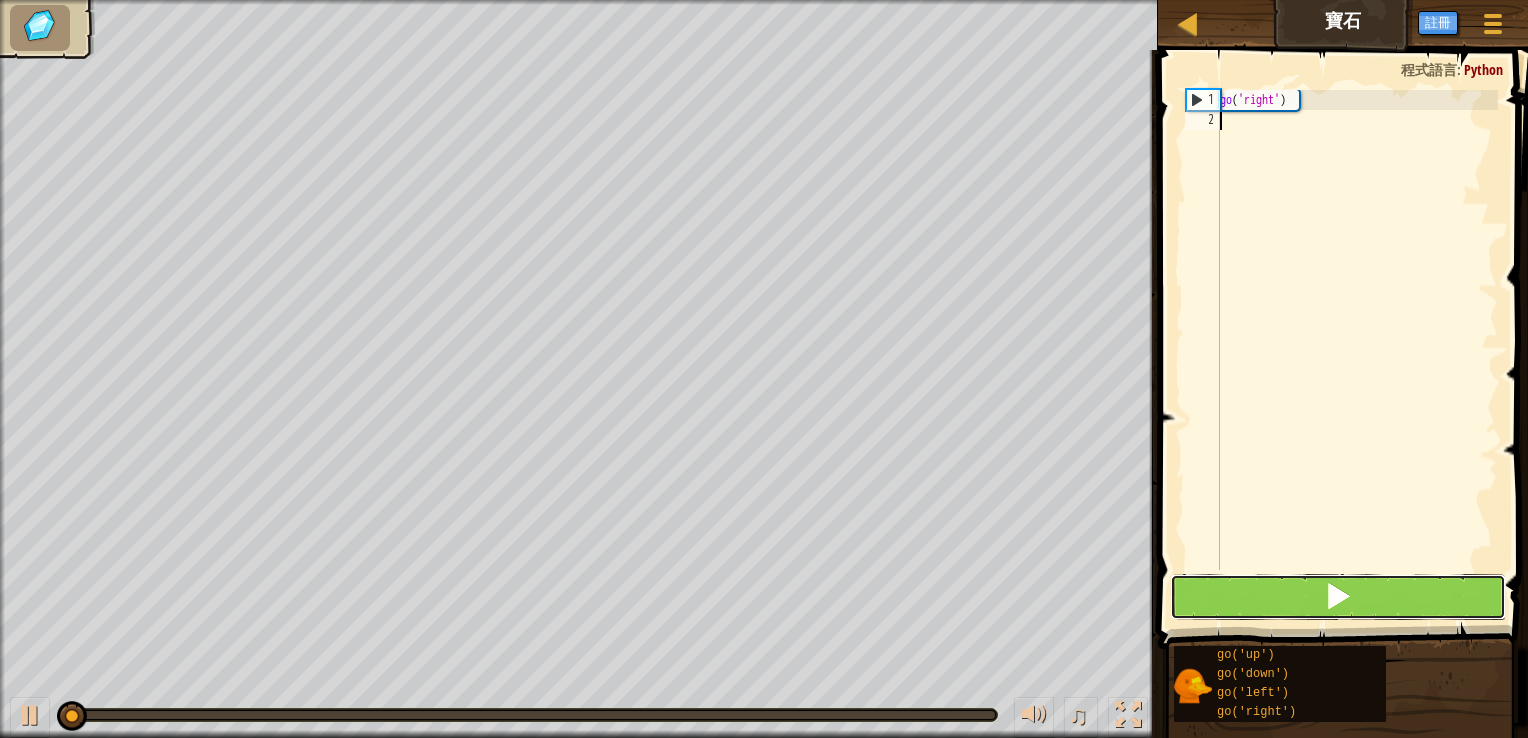 click at bounding box center (1338, 597) 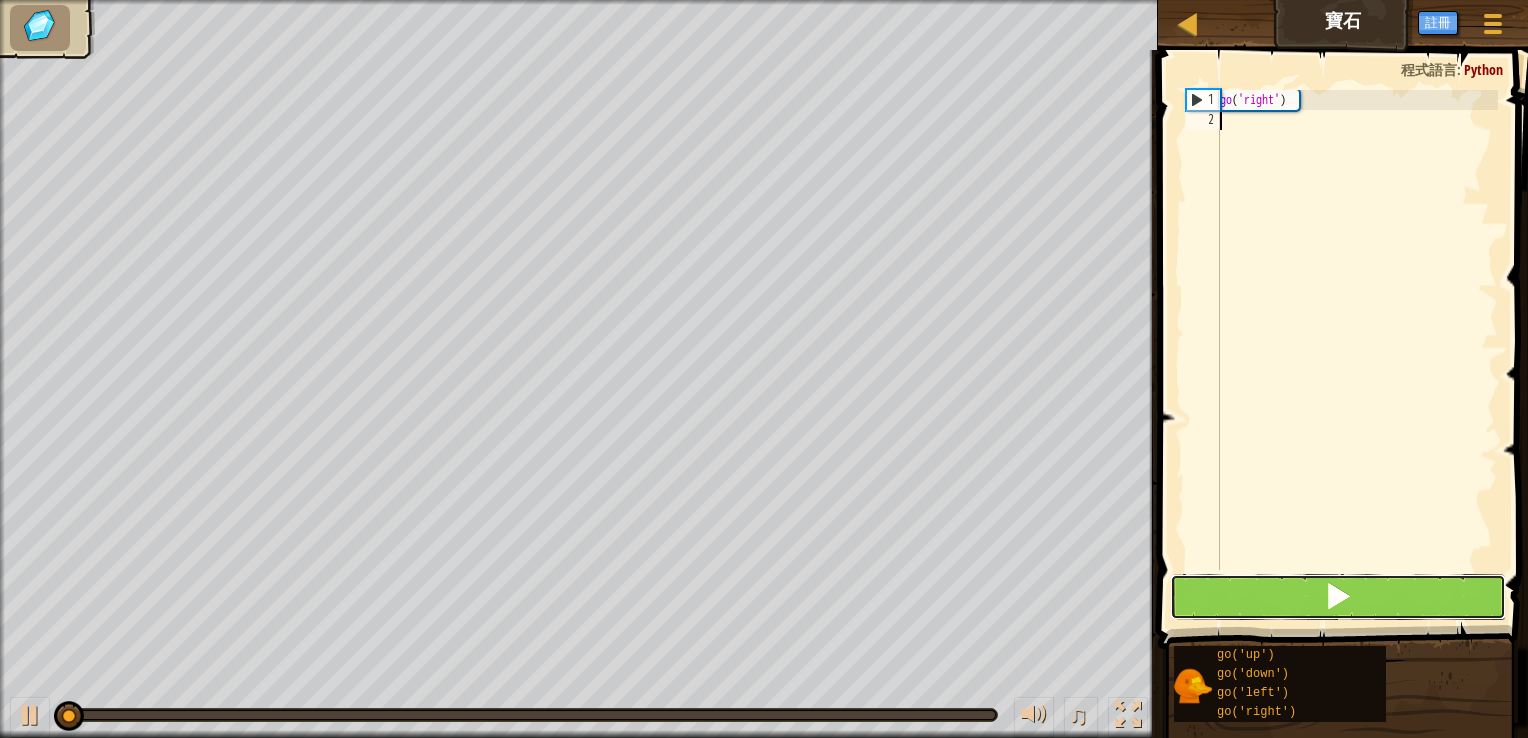 click at bounding box center (1338, 597) 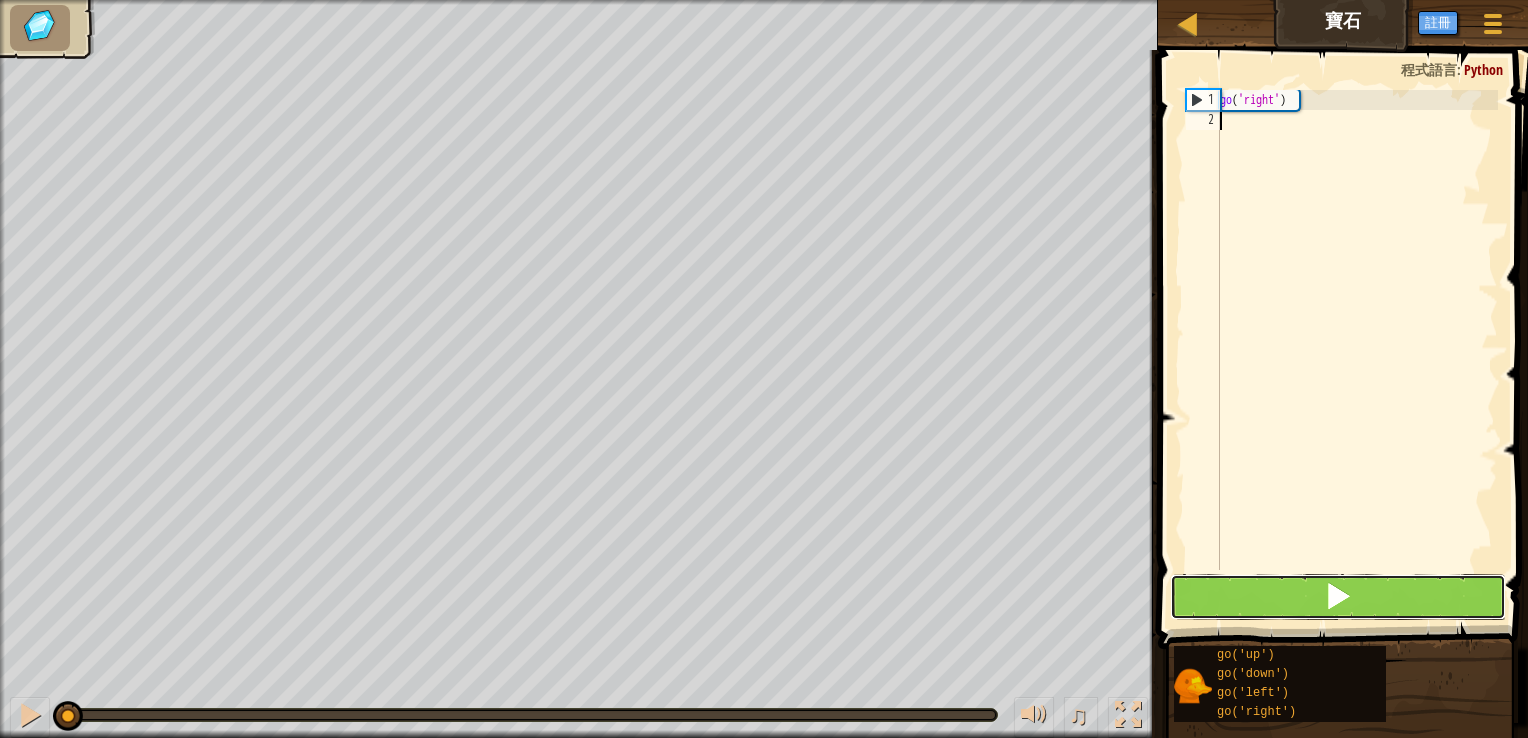 click at bounding box center (1338, 597) 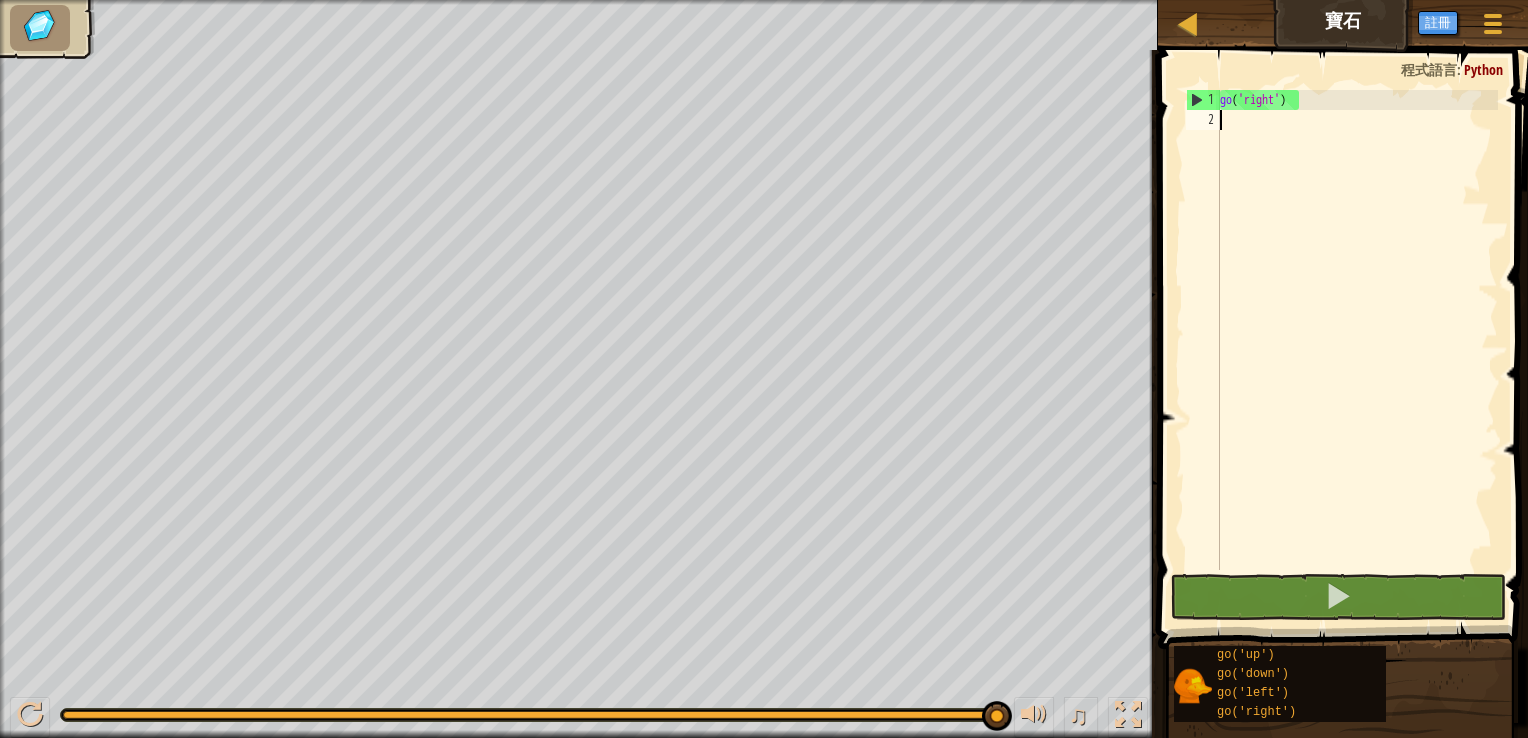 scroll, scrollTop: 9, scrollLeft: 0, axis: vertical 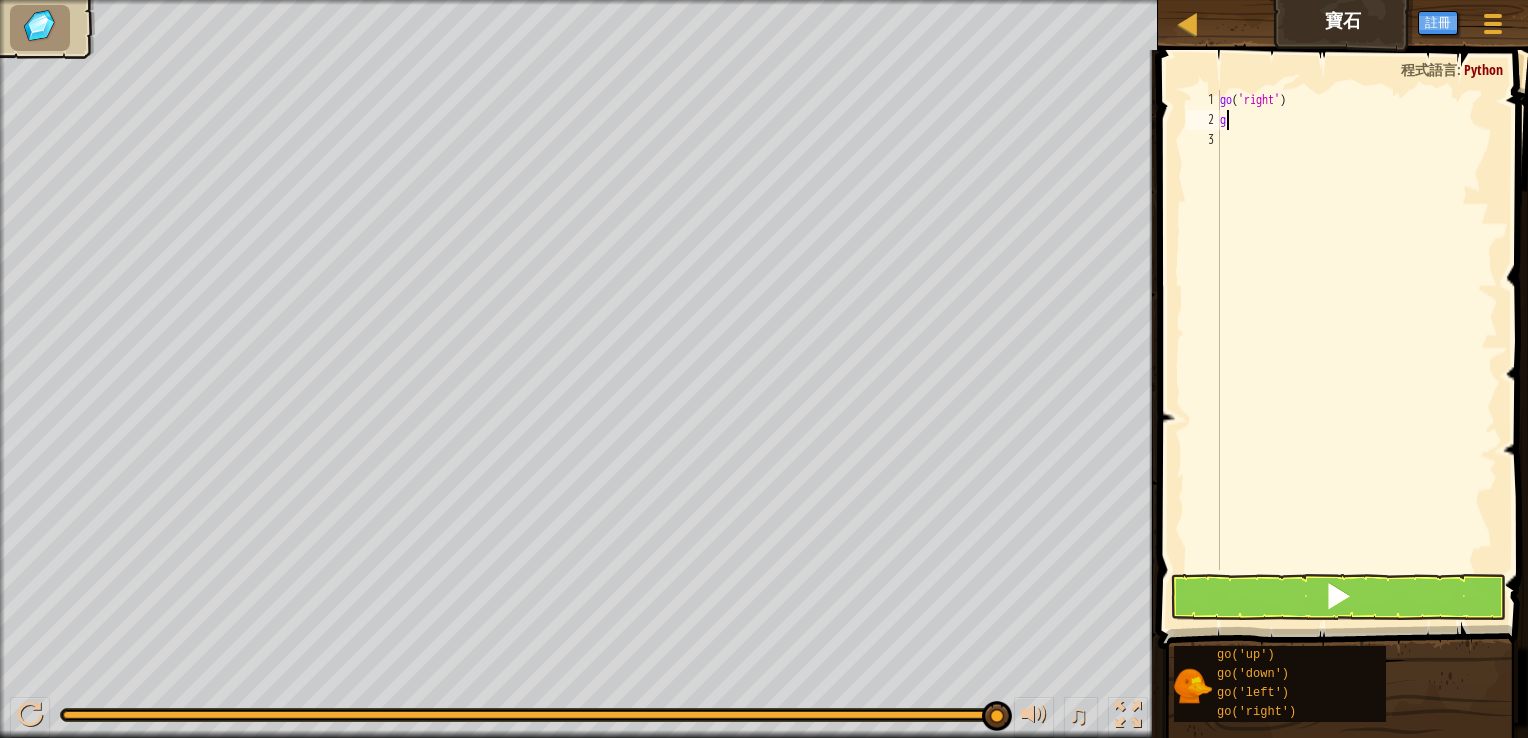 type on "go" 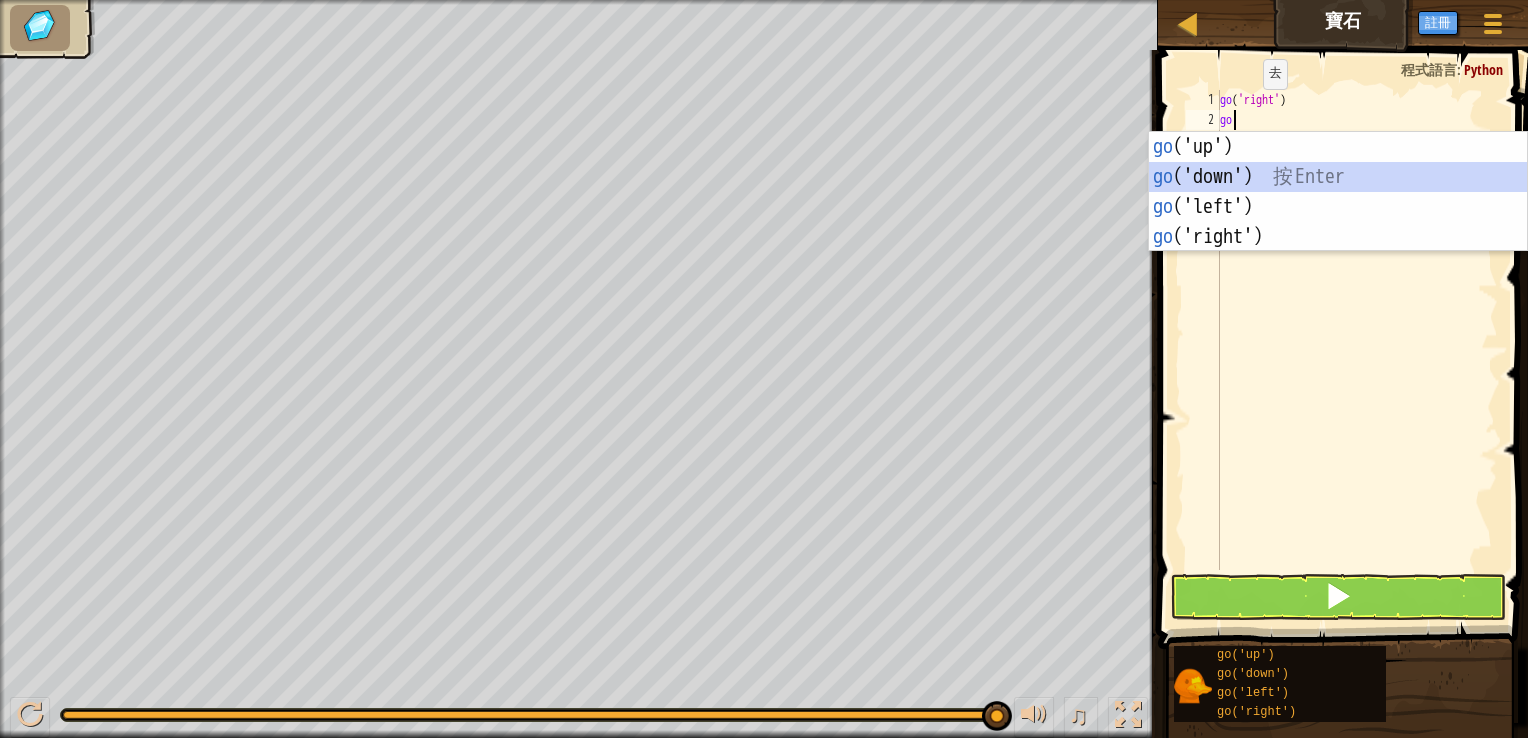 click on "go ('up') 按 Enter go ('down') 按 Enter go ('left') 按 Enter go ('right') 按 Enter" at bounding box center [1338, 222] 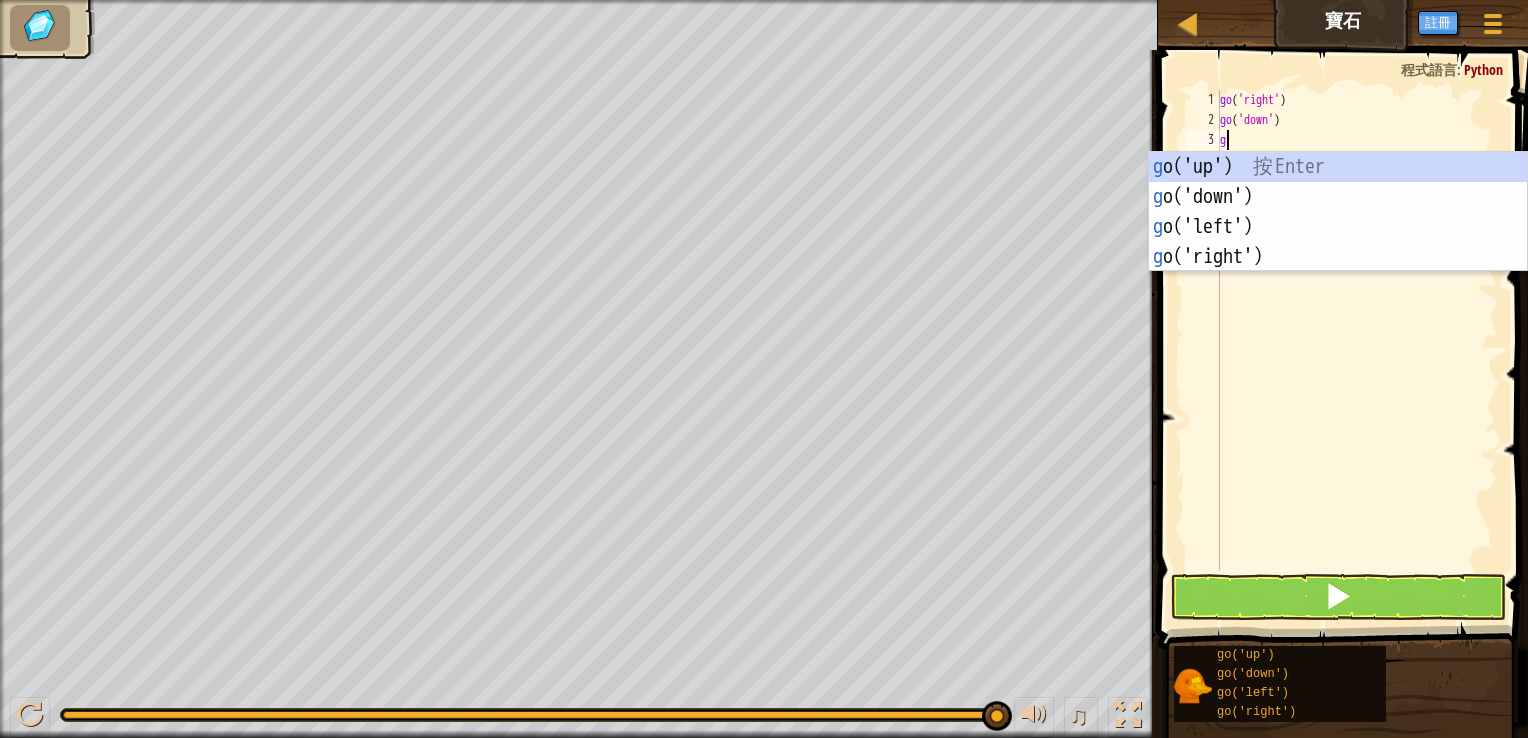 type on "go" 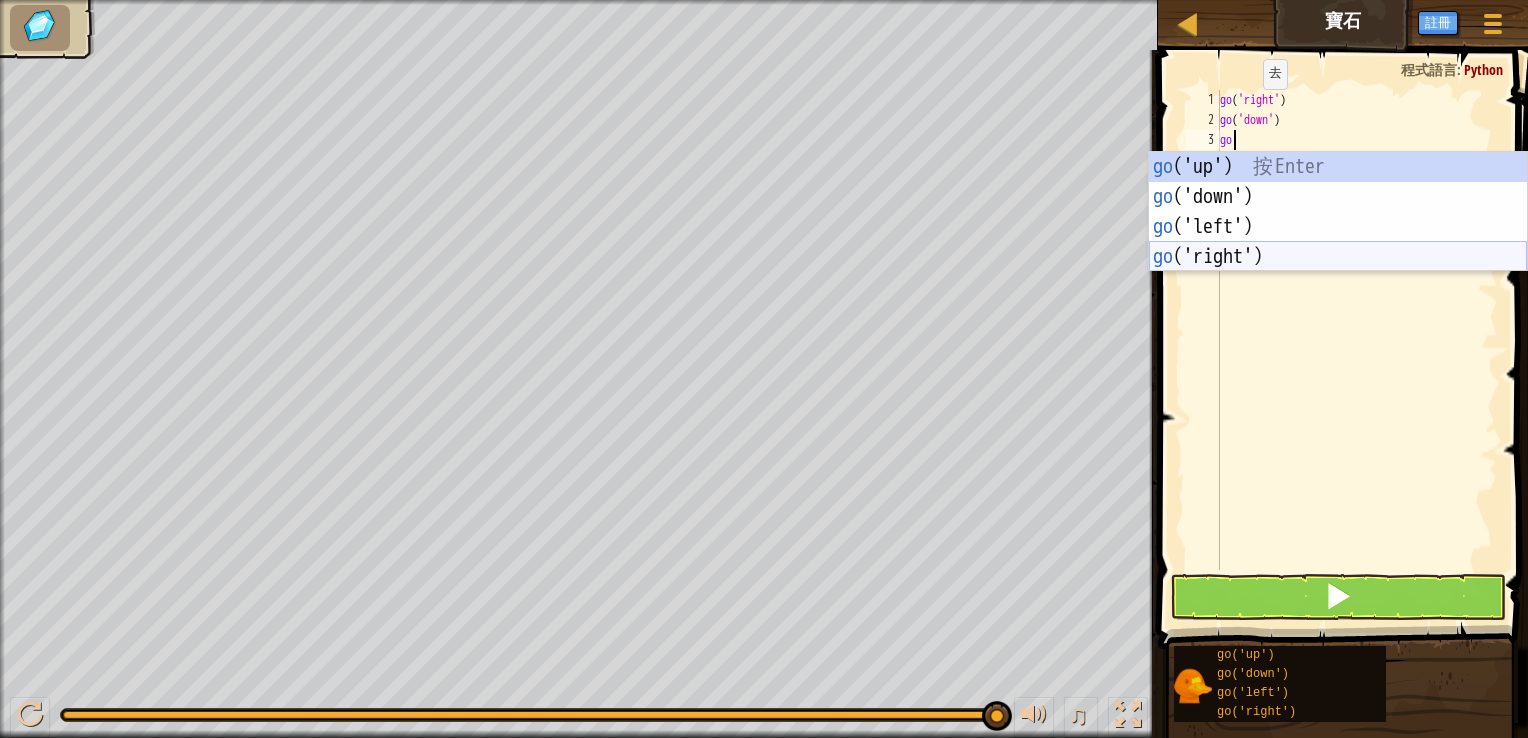 click on "go ('up') 按 Enter go ('down') 按 Enter go ('left') 按 Enter go ('right') 按 Enter" at bounding box center (1338, 242) 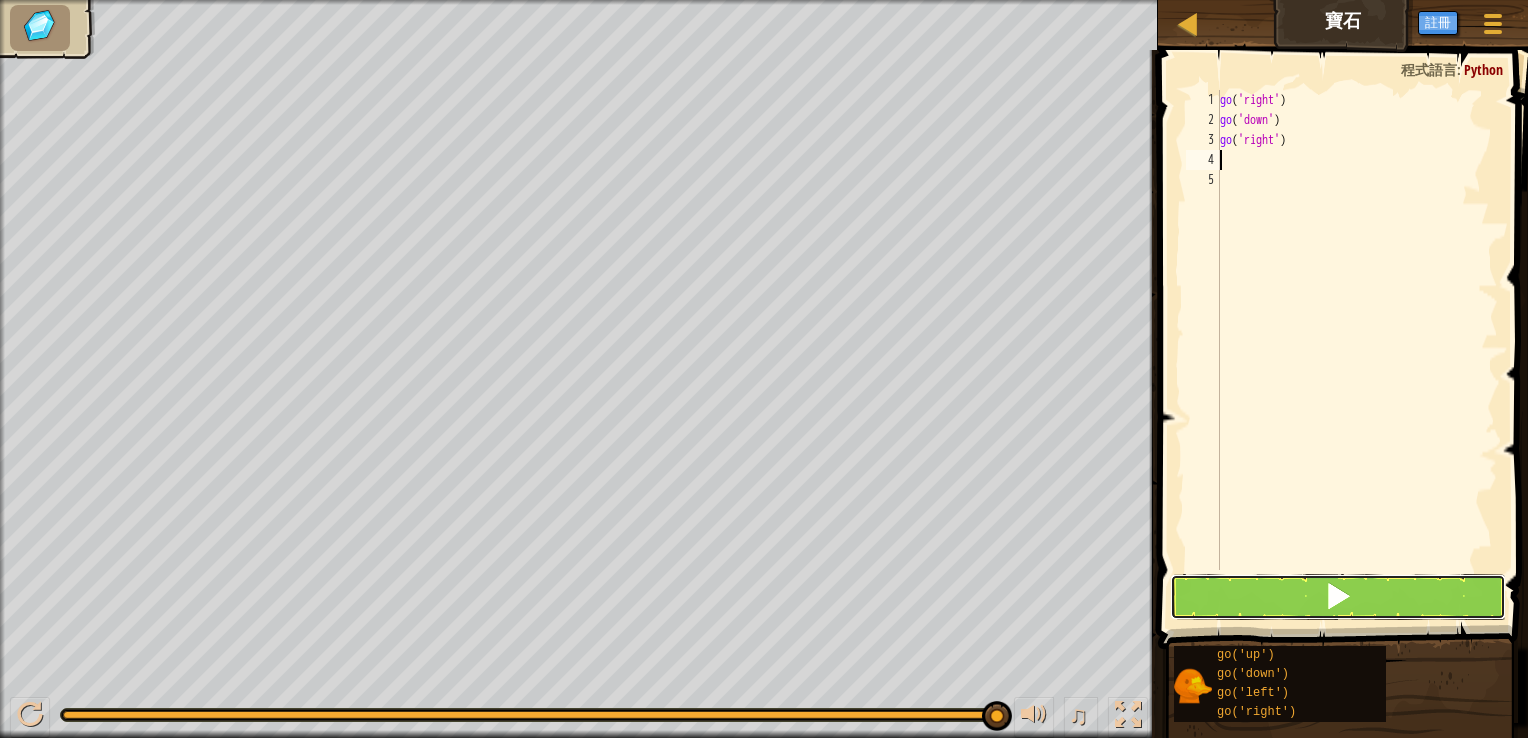 click at bounding box center [1338, 597] 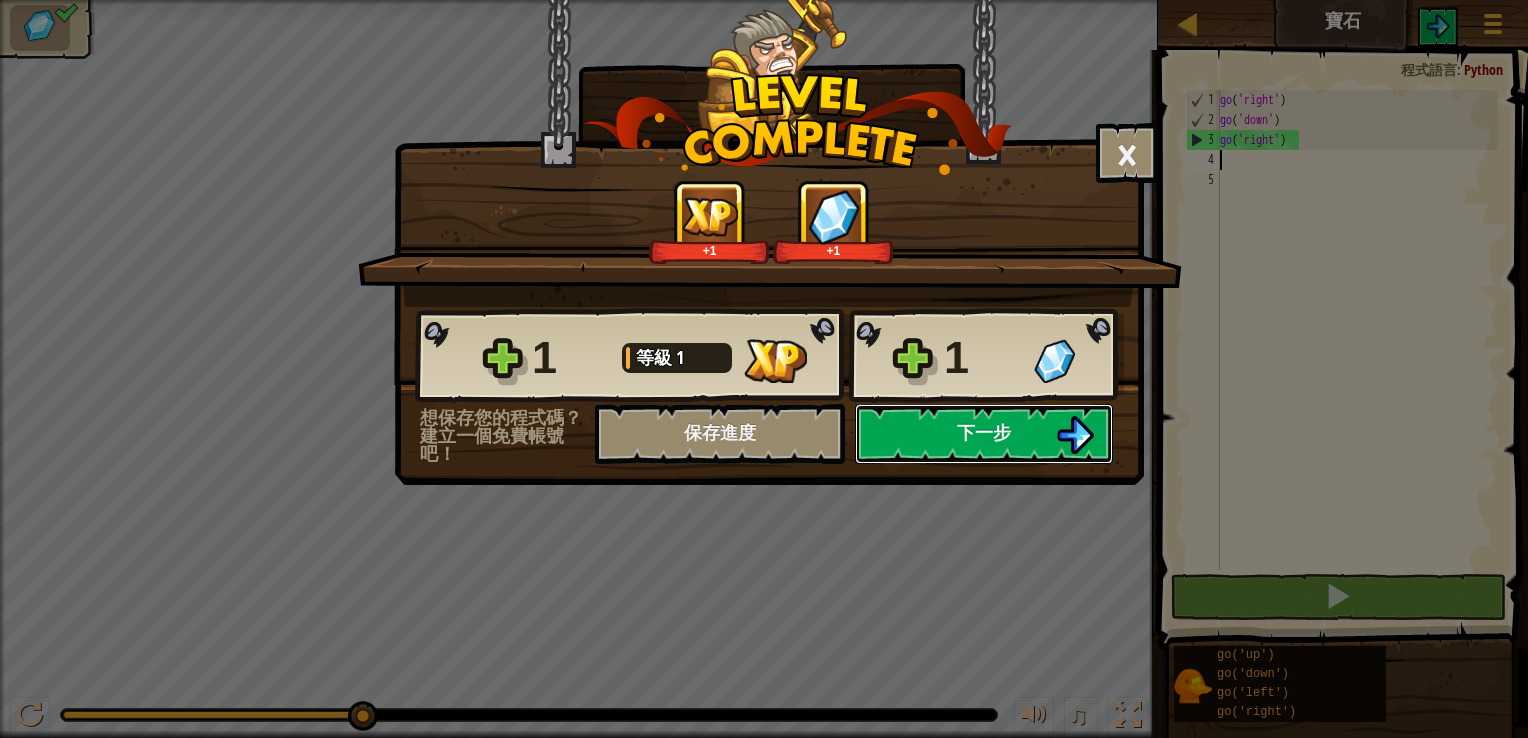 click on "下一步" at bounding box center [984, 432] 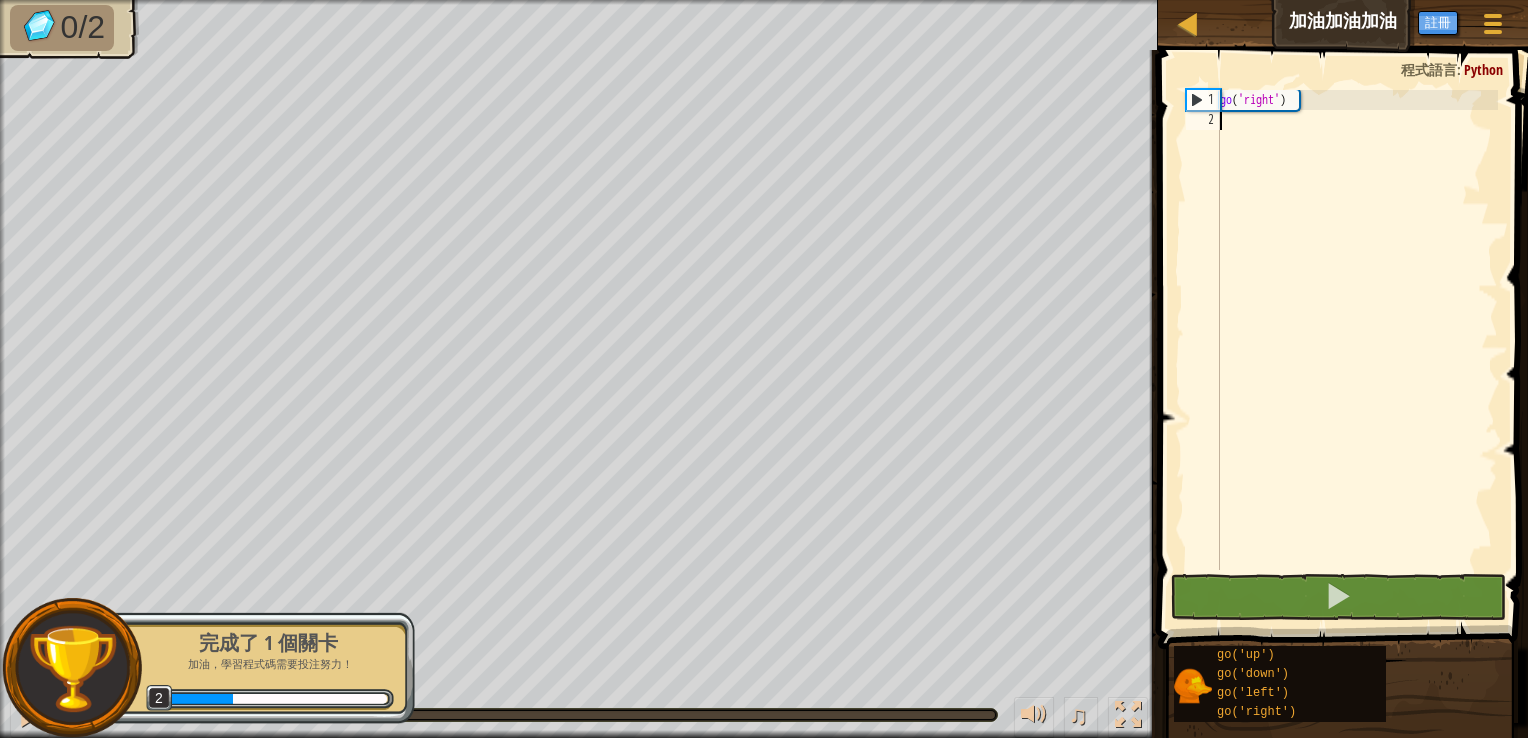 click on "go ( 'right' )" at bounding box center (1357, 350) 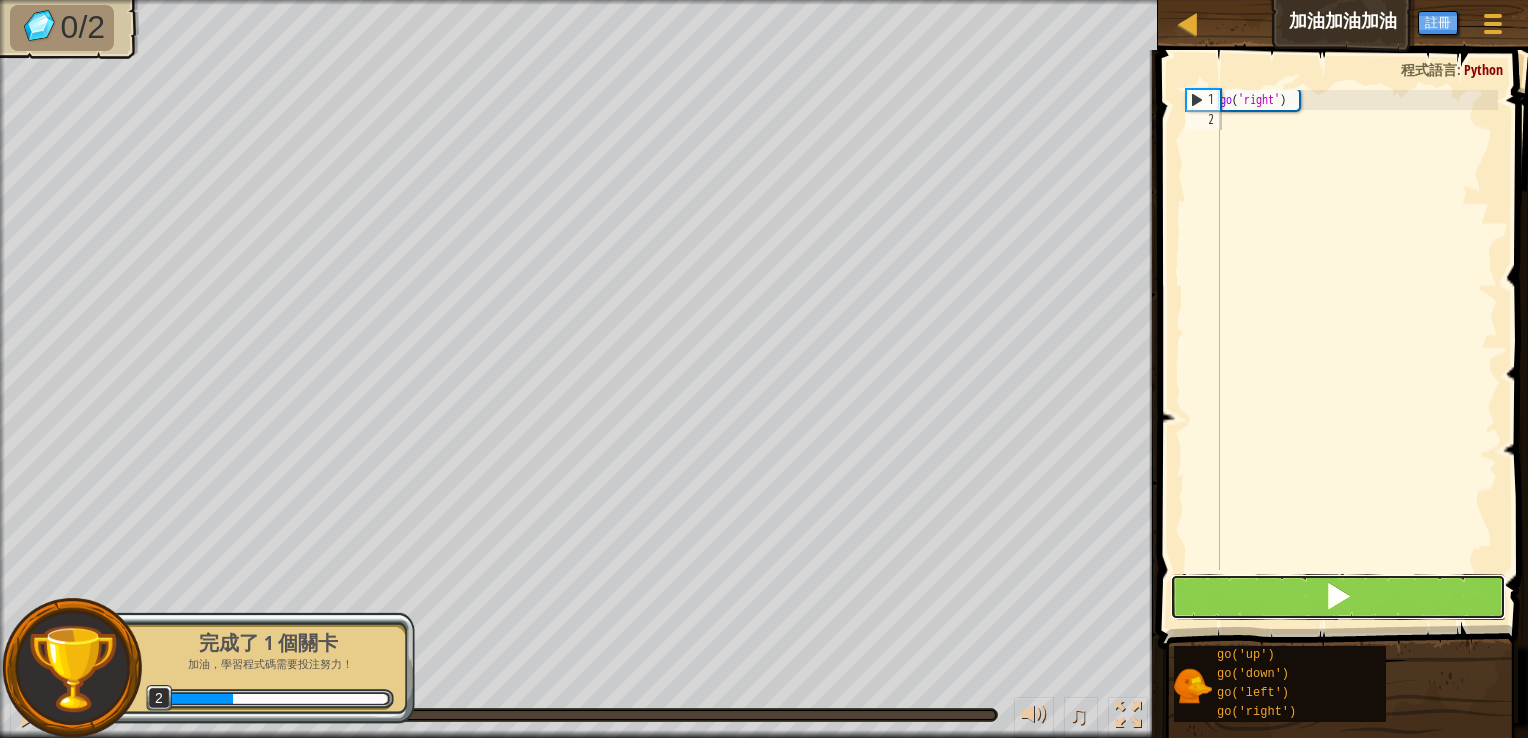 click at bounding box center [1338, 597] 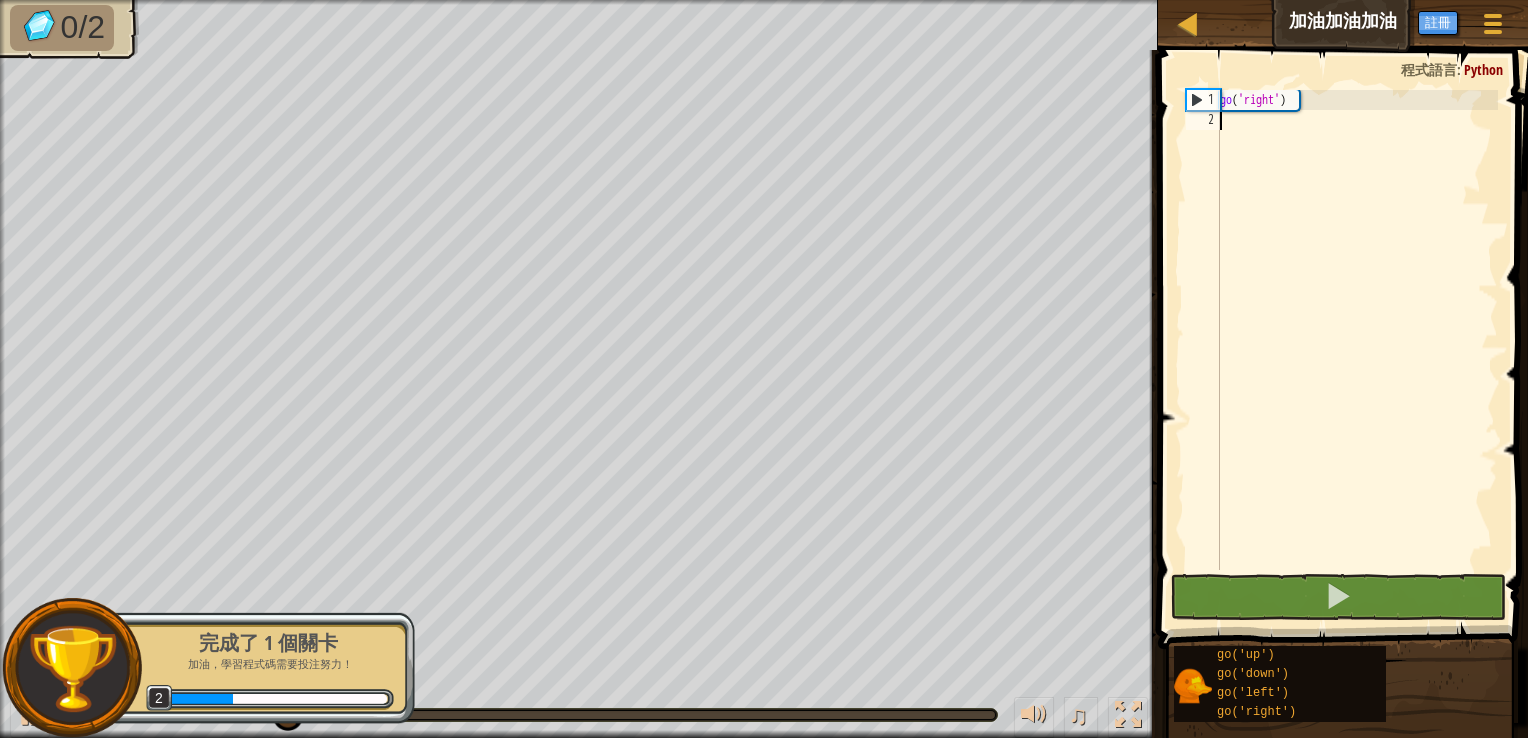 click on "go ( 'right' )" at bounding box center (1357, 350) 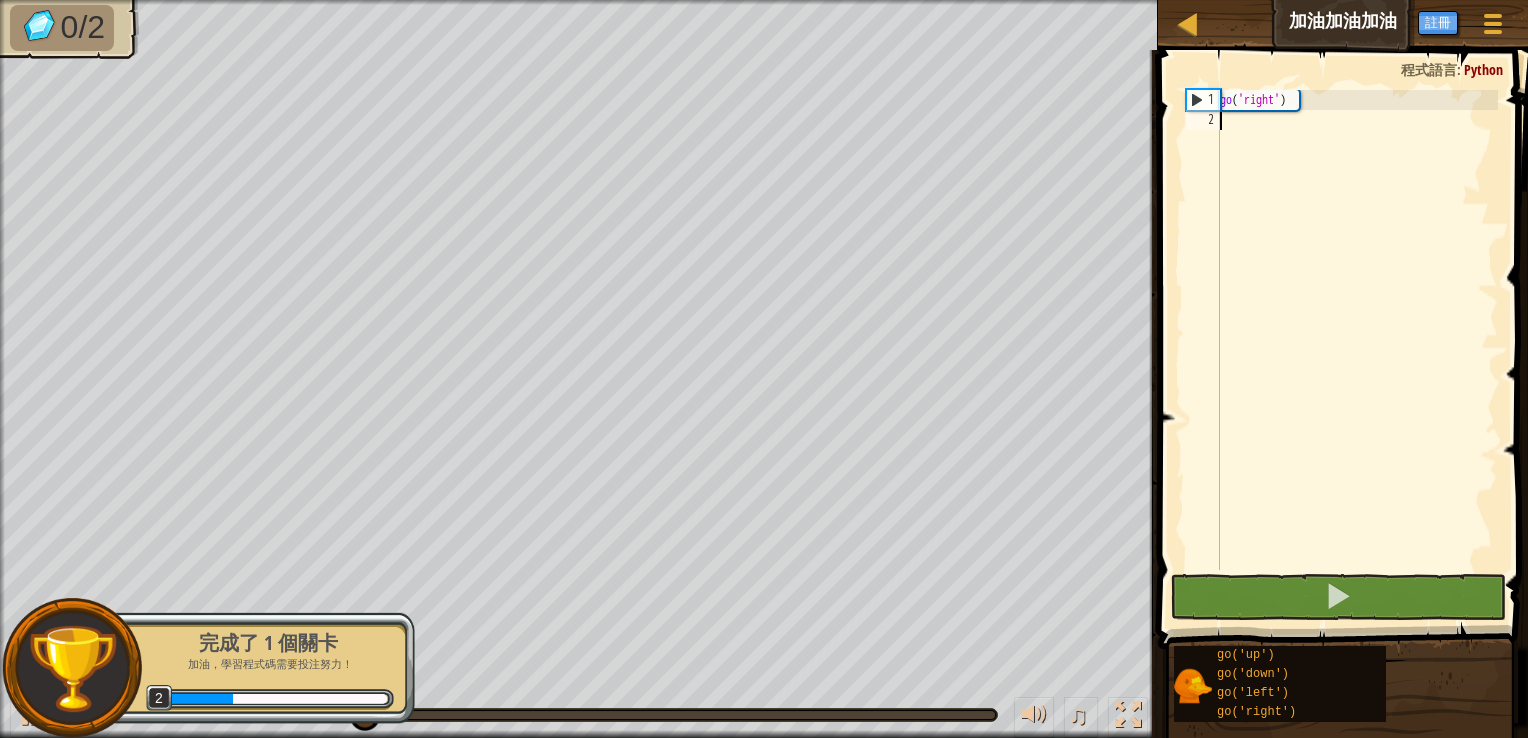 click on "go ( 'right' )" at bounding box center [1357, 350] 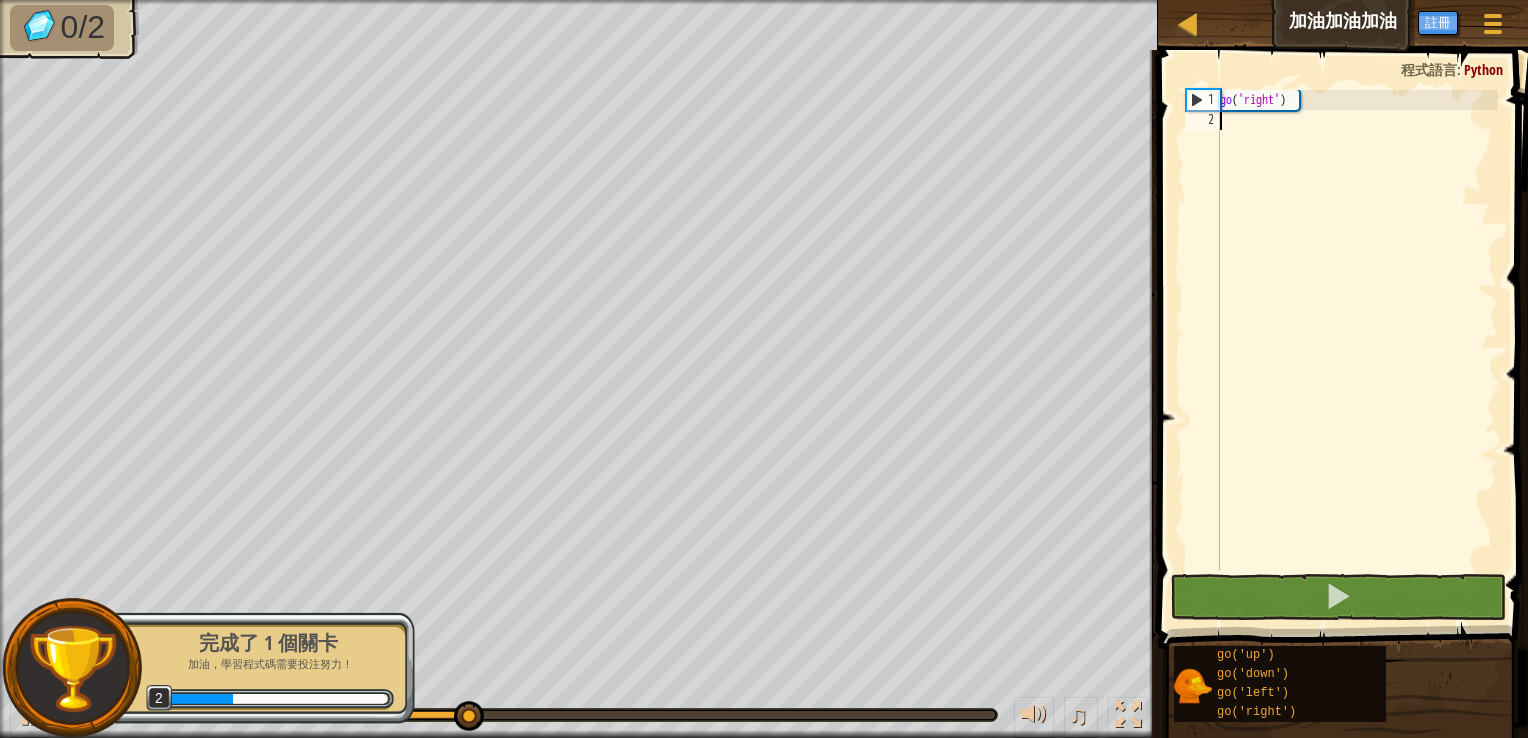 click on "go ( 'right' )" at bounding box center (1357, 350) 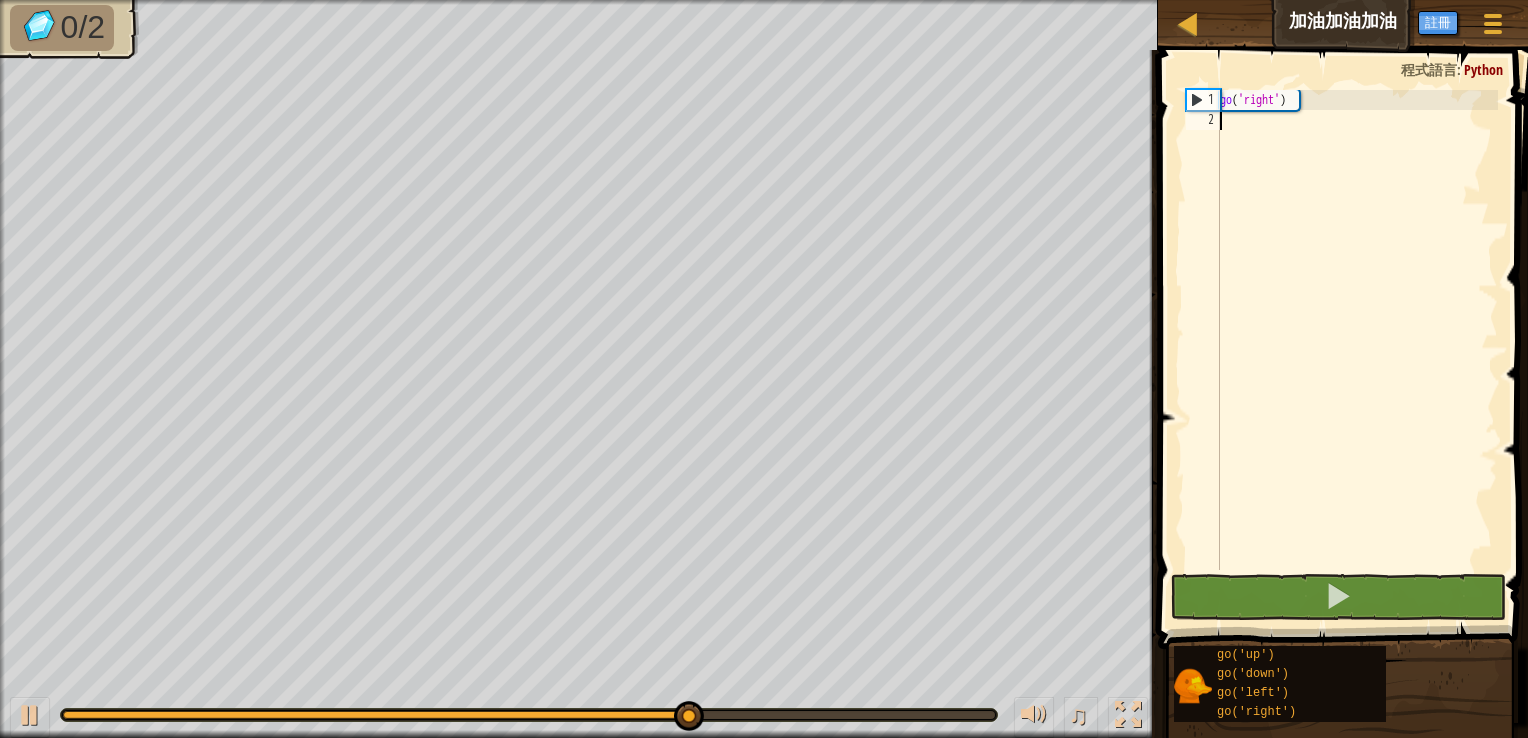 type on "go" 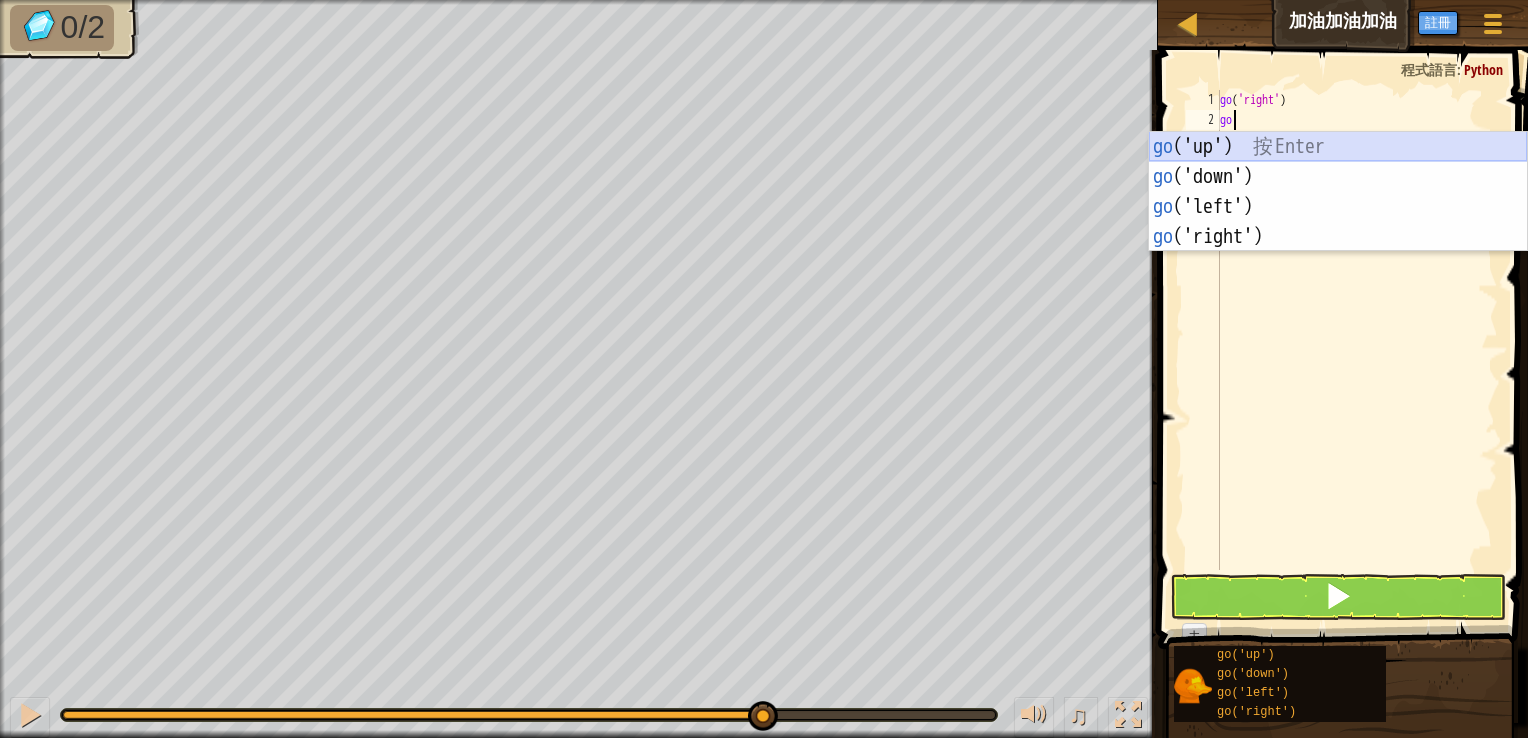 click on "go ('up') 按 Enter go ('down') 按 Enter go ('left') 按 Enter go ('right') 按 Enter" at bounding box center [1338, 222] 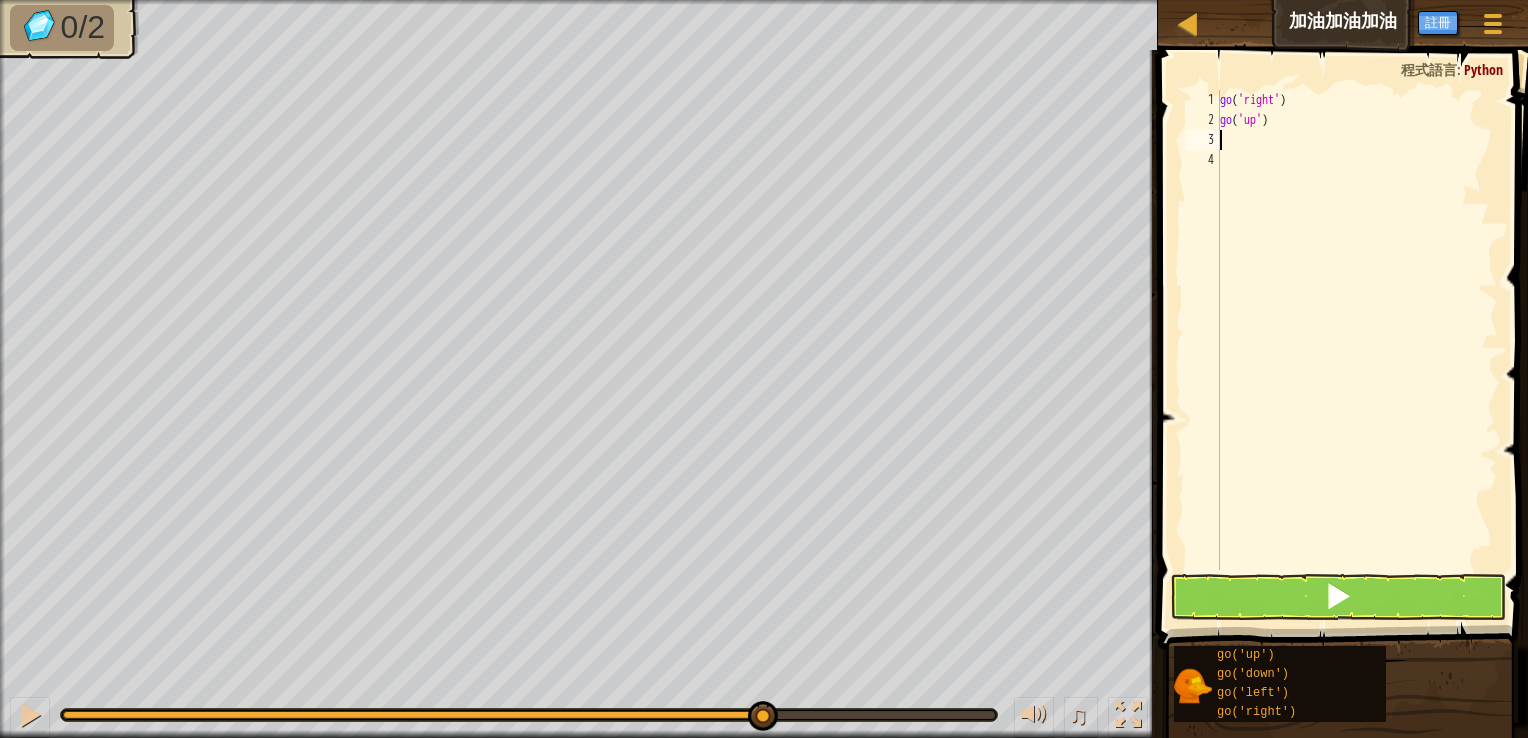type on "go" 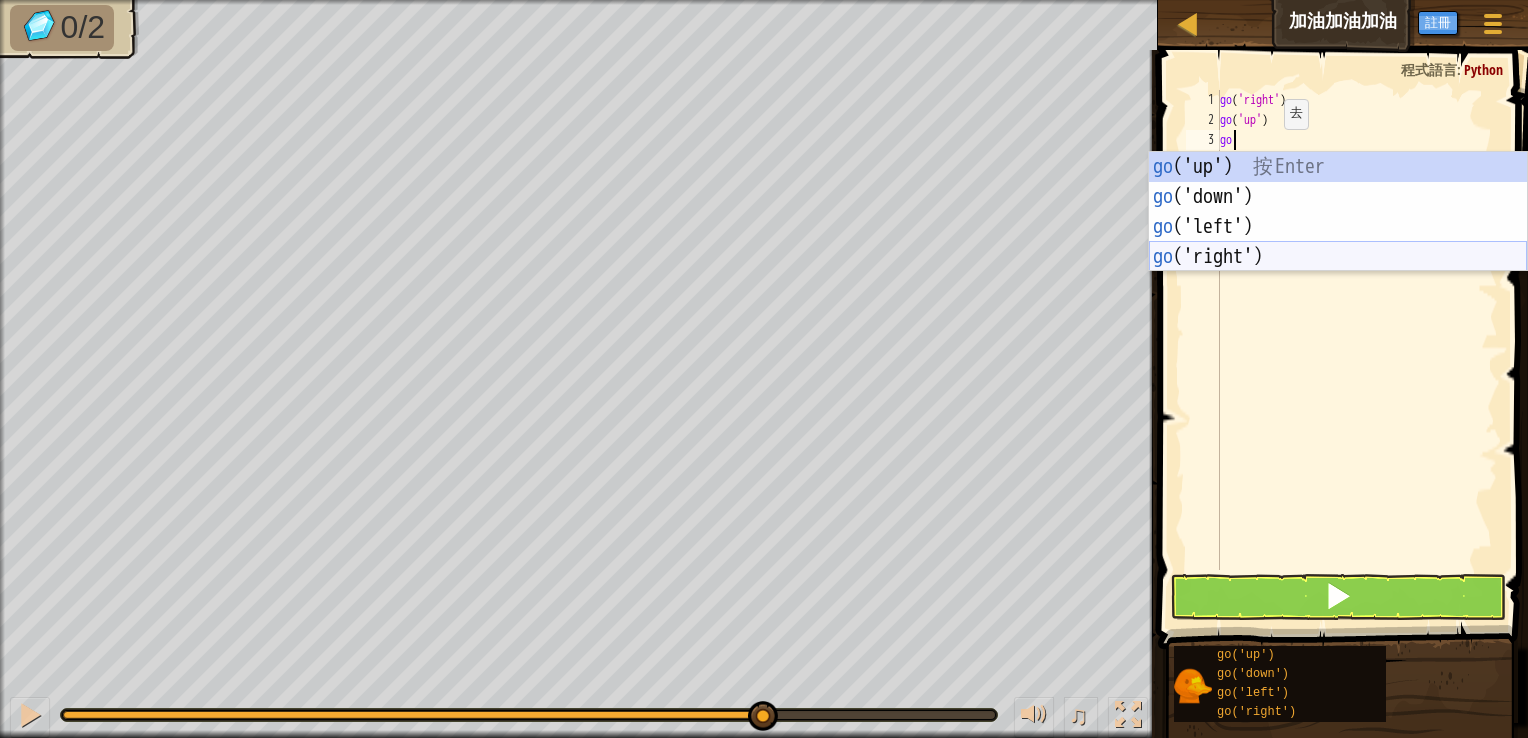 click on "go ('up') 按 Enter go ('down') 按 Enter go ('left') 按 Enter go ('right') 按 Enter" at bounding box center [1338, 242] 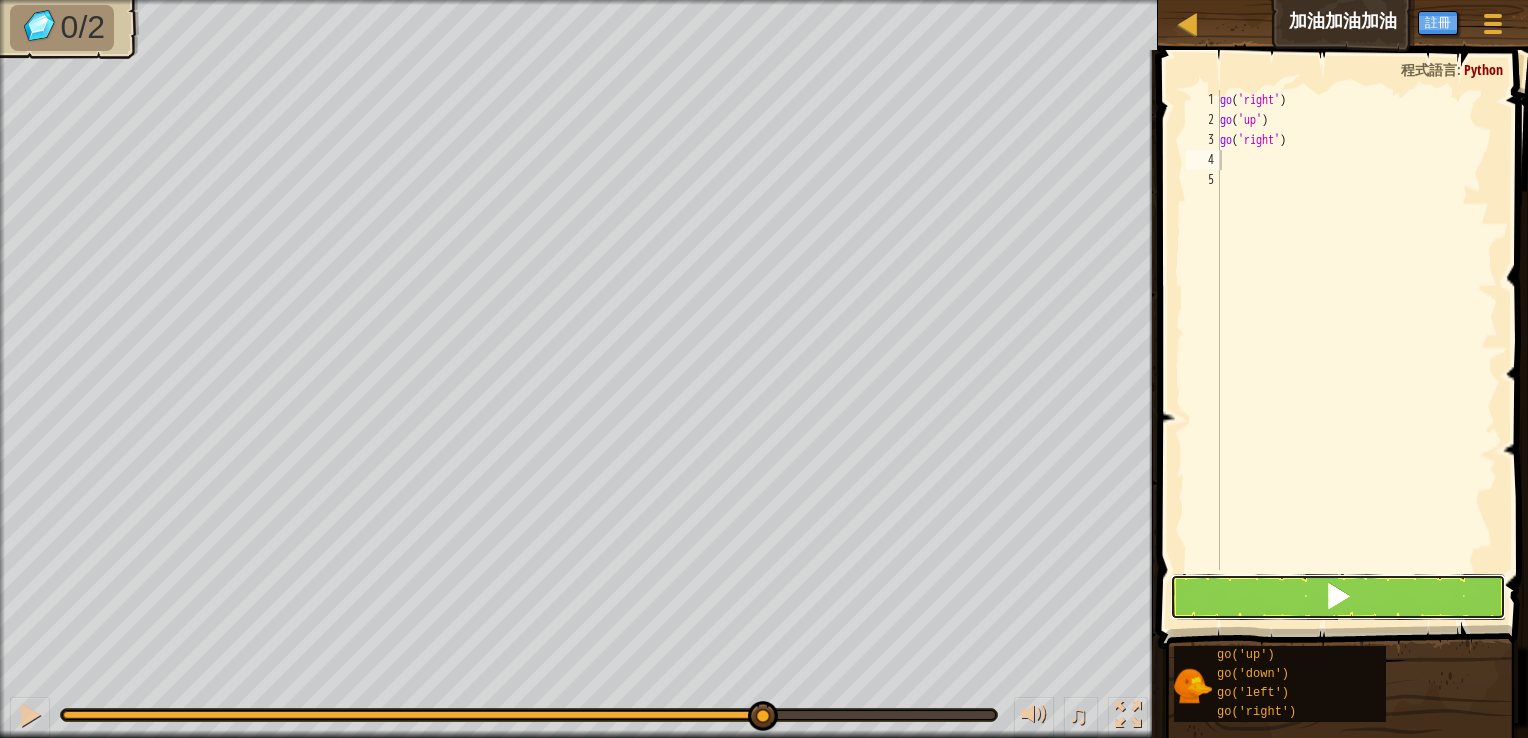 click at bounding box center (1338, 597) 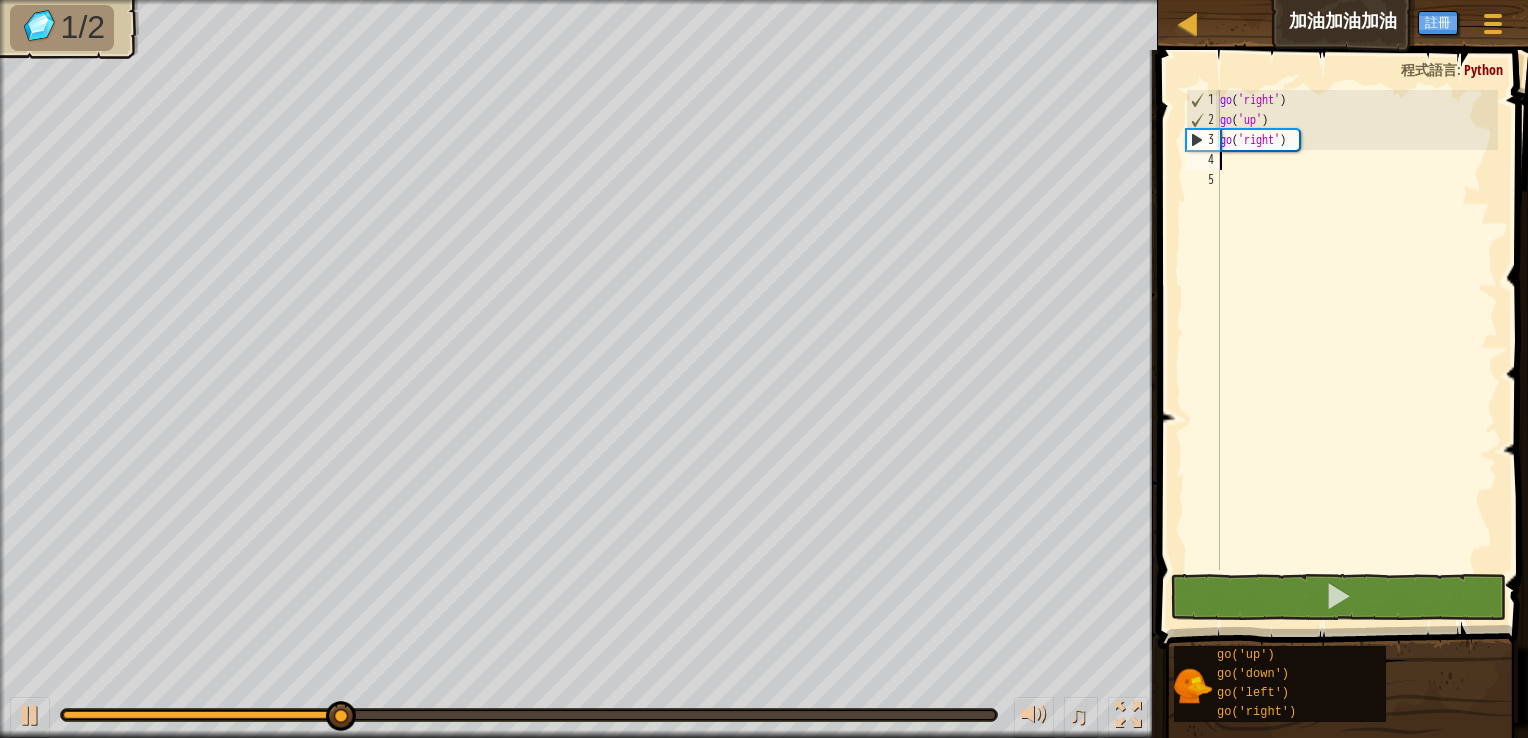 click on "go ( 'right' ) go ( 'up' ) go ( 'right' )" at bounding box center (1357, 350) 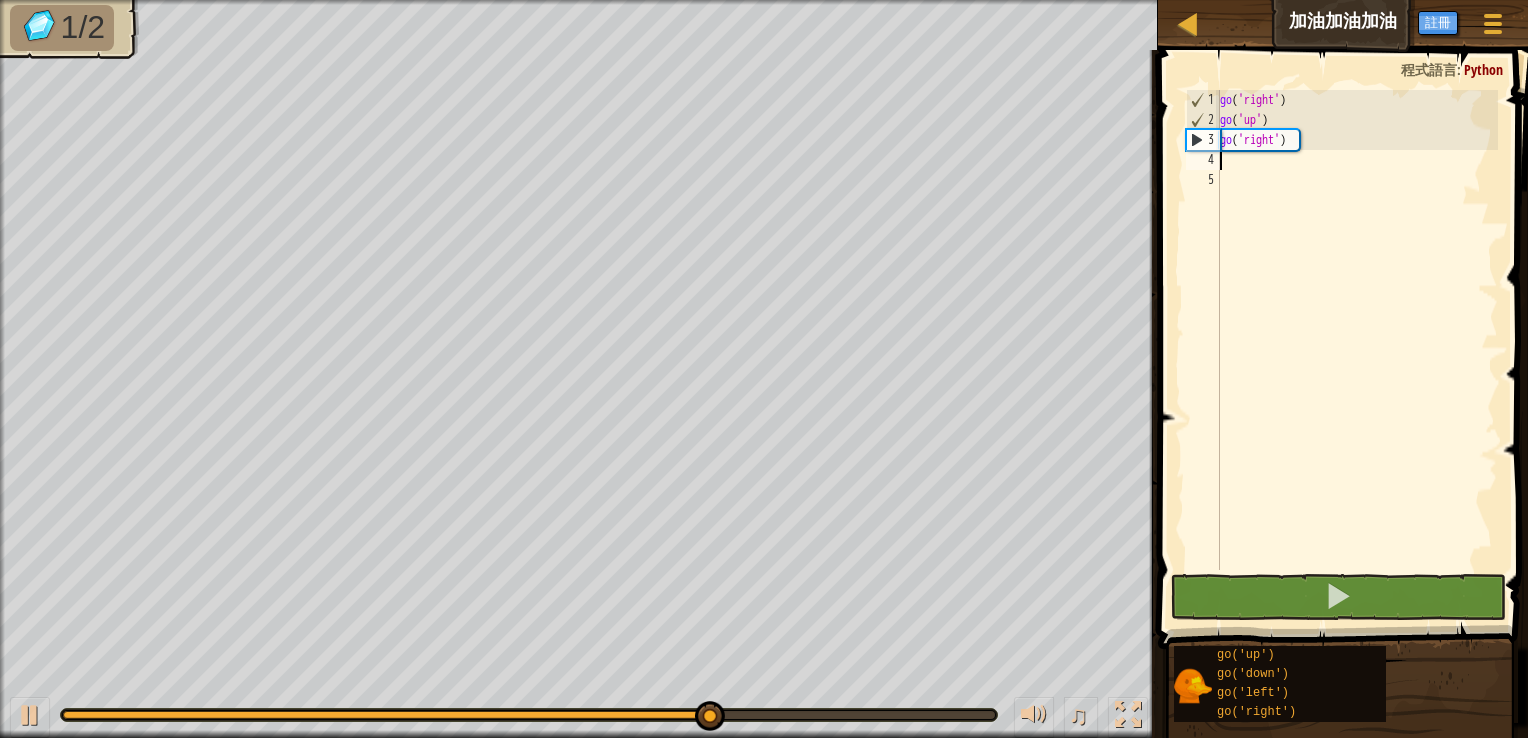 type on "go" 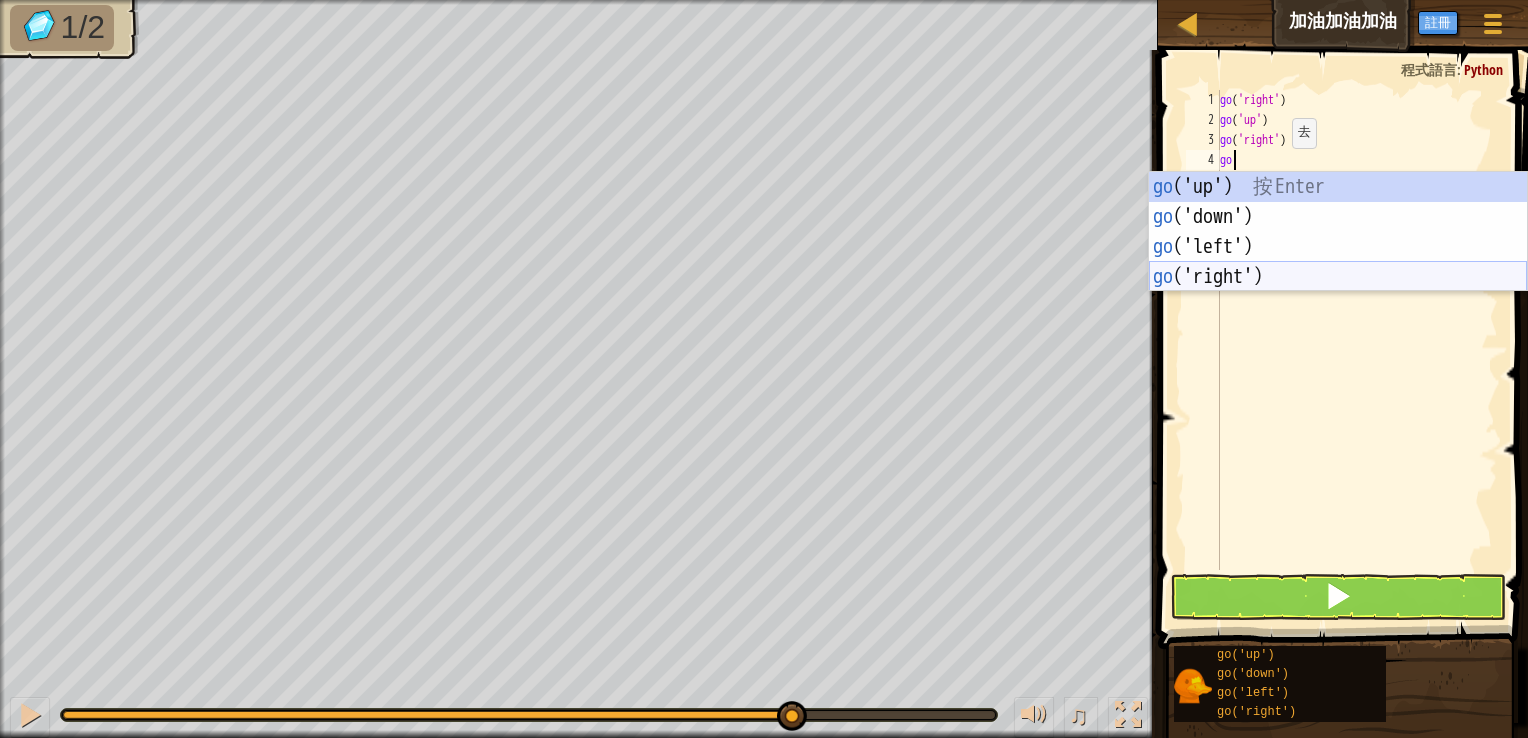 click on "go ('up') 按 Enter go ('down') 按 Enter go ('left') 按 Enter go ('right') 按 Enter" at bounding box center (1338, 262) 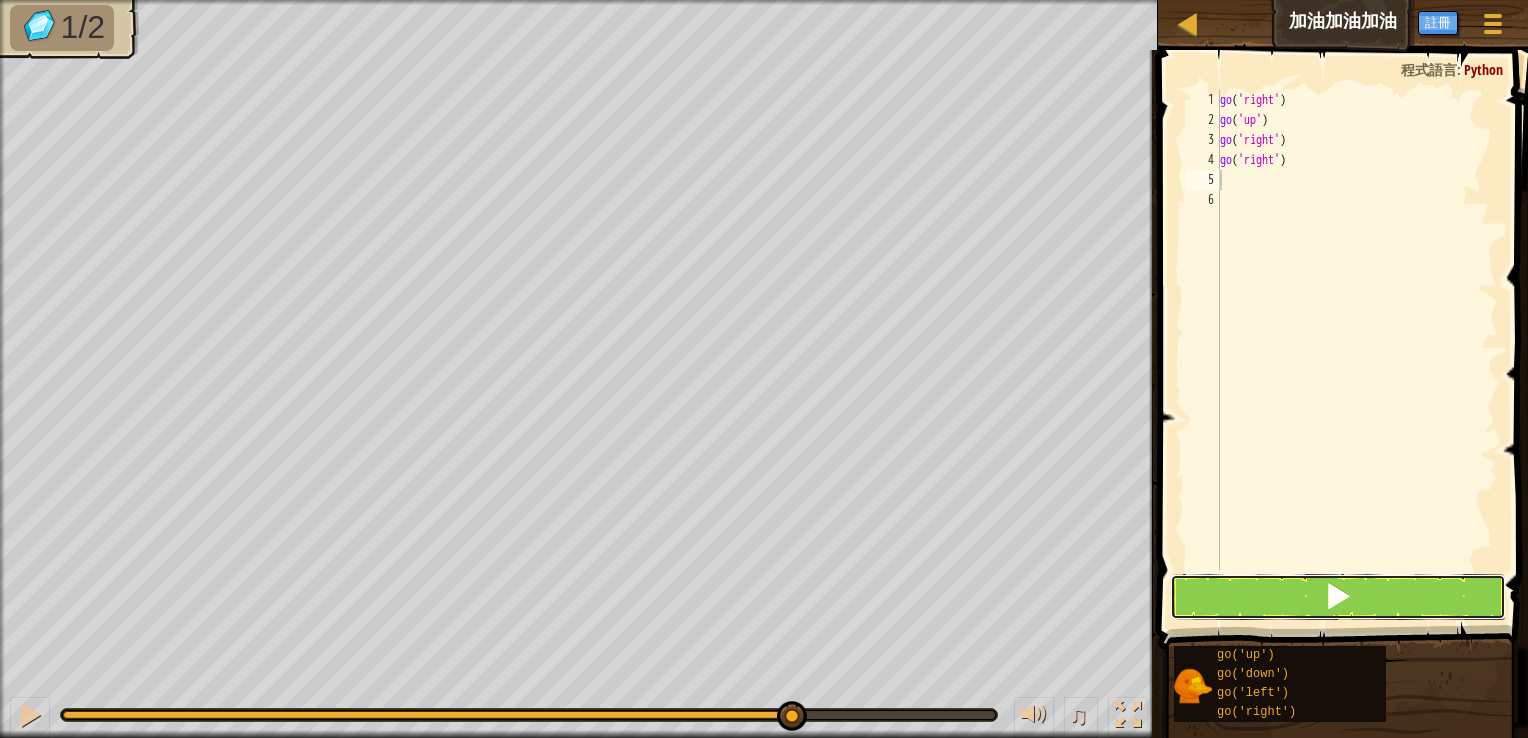 click at bounding box center (1338, 596) 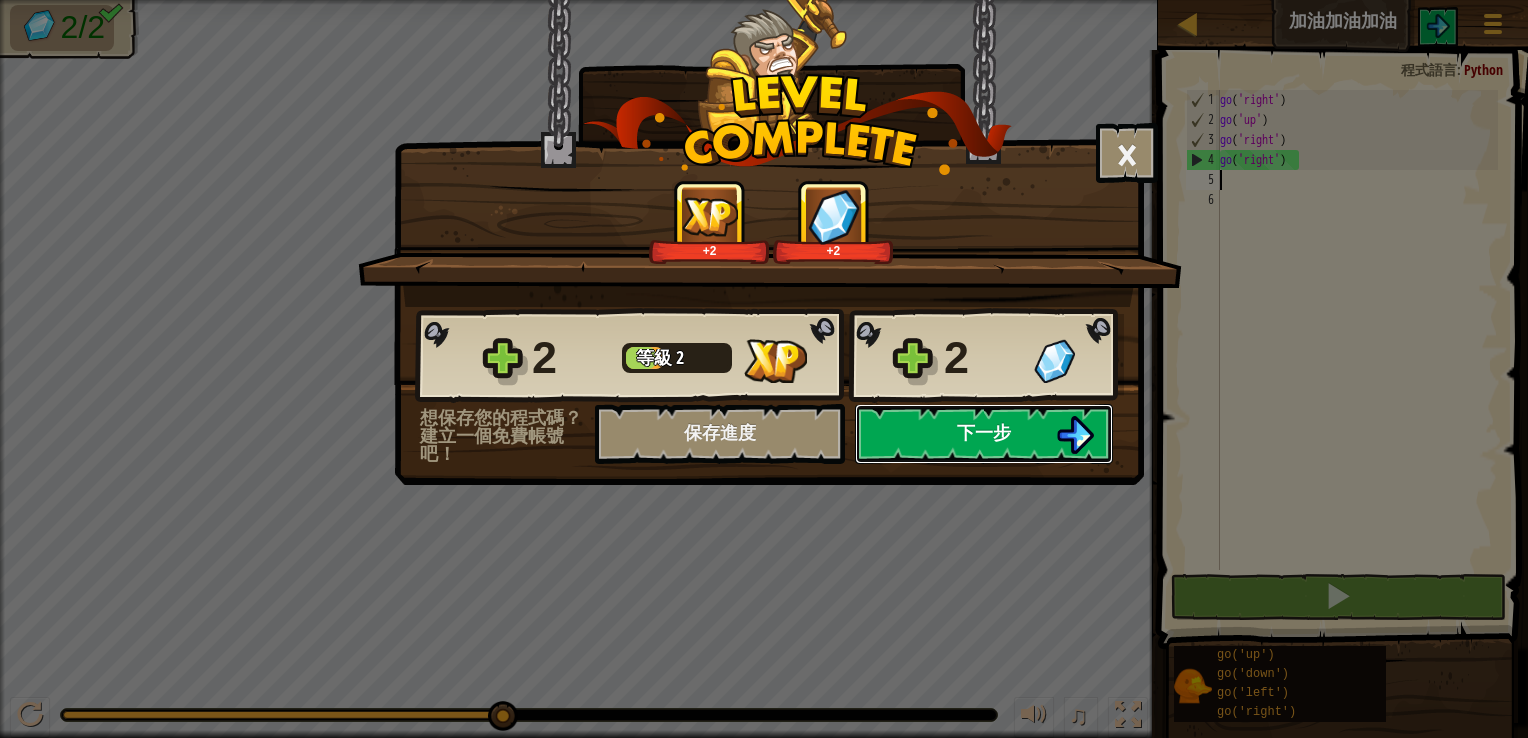 click on "下一步" at bounding box center (984, 434) 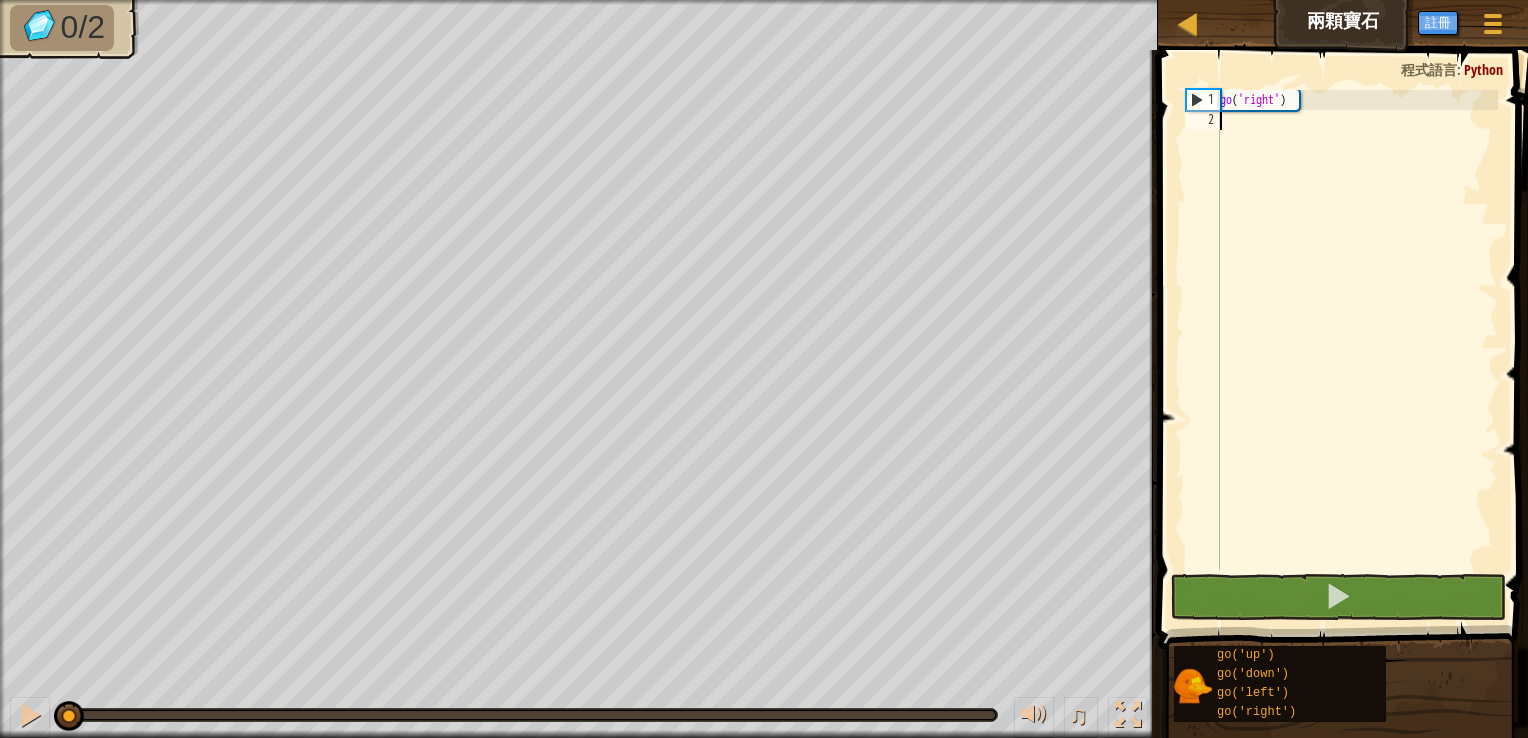 type on "go" 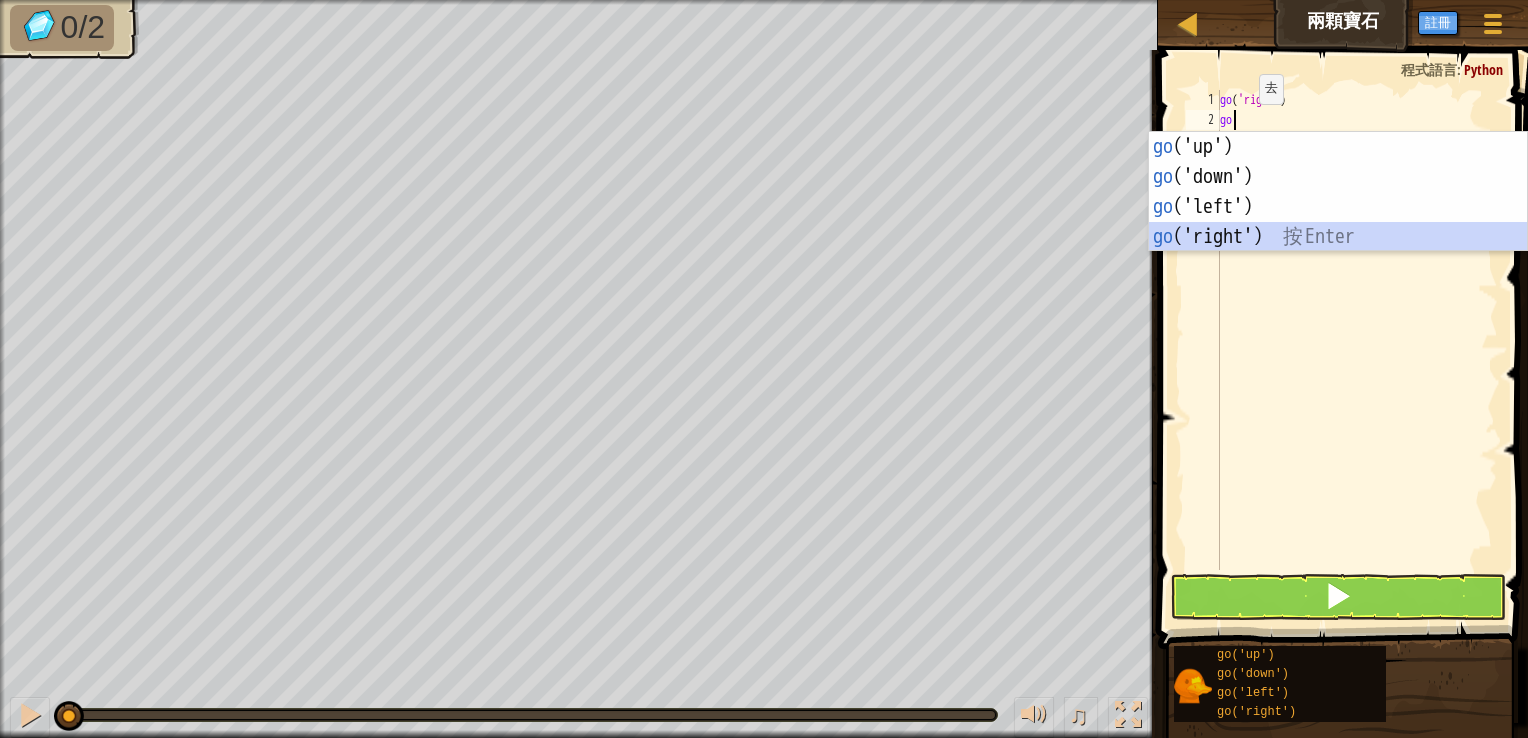 click on "go ('up') 按 Enter go ('down') 按 Enter go ('left') 按 Enter go ('right') 按 Enter" at bounding box center [1338, 222] 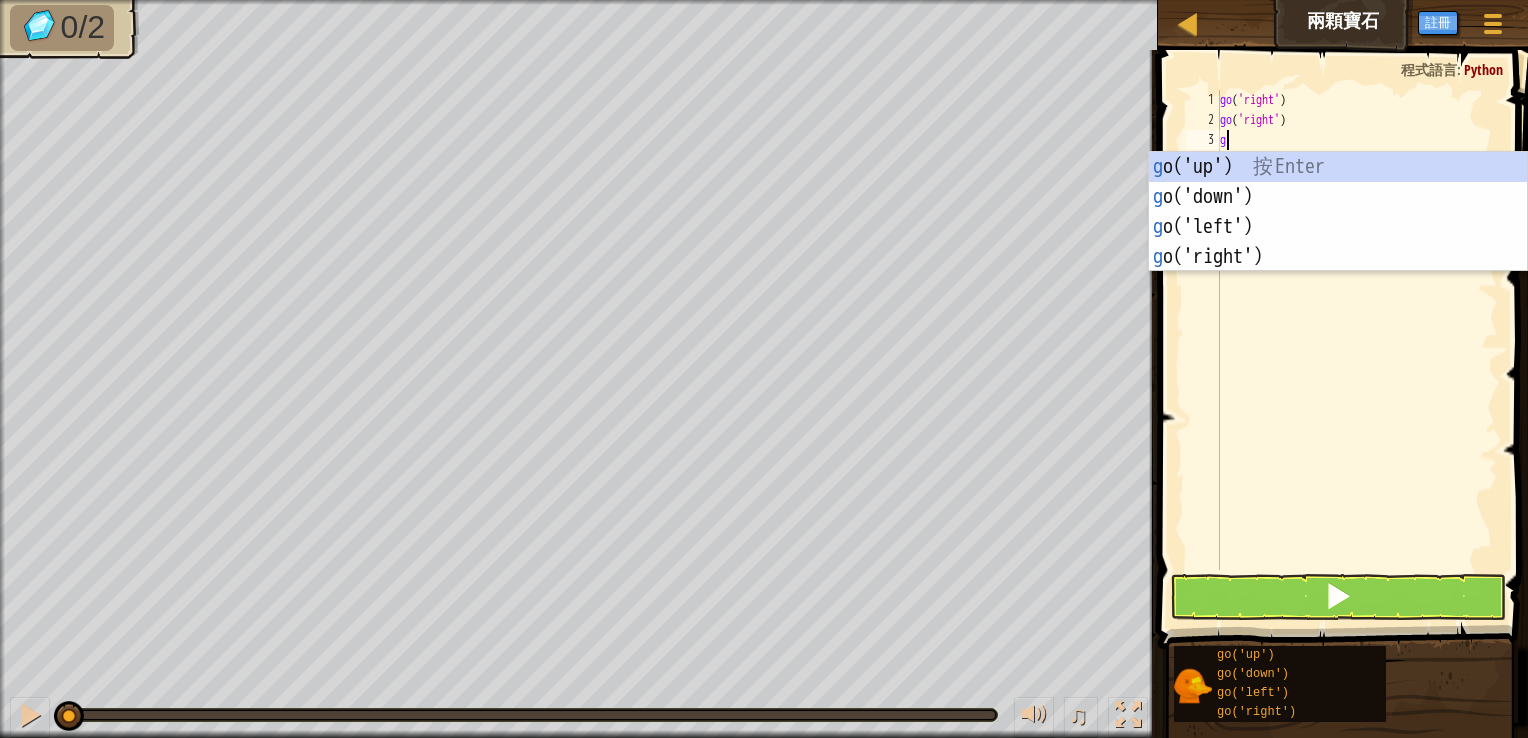 type on "go" 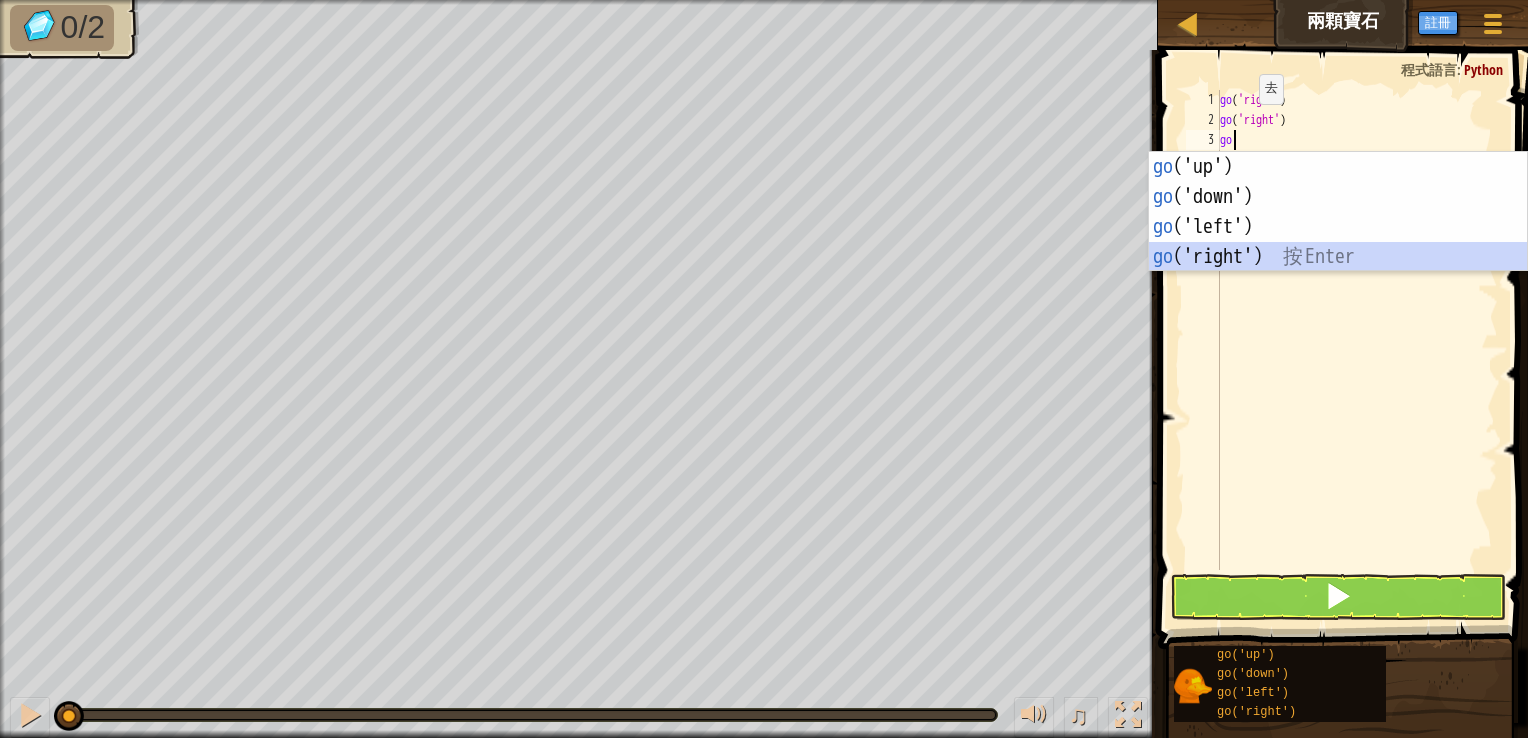 click on "go ('up') 按 Enter go ('down') 按 Enter go ('left') 按 Enter go ('right') 按 Enter" at bounding box center [1338, 242] 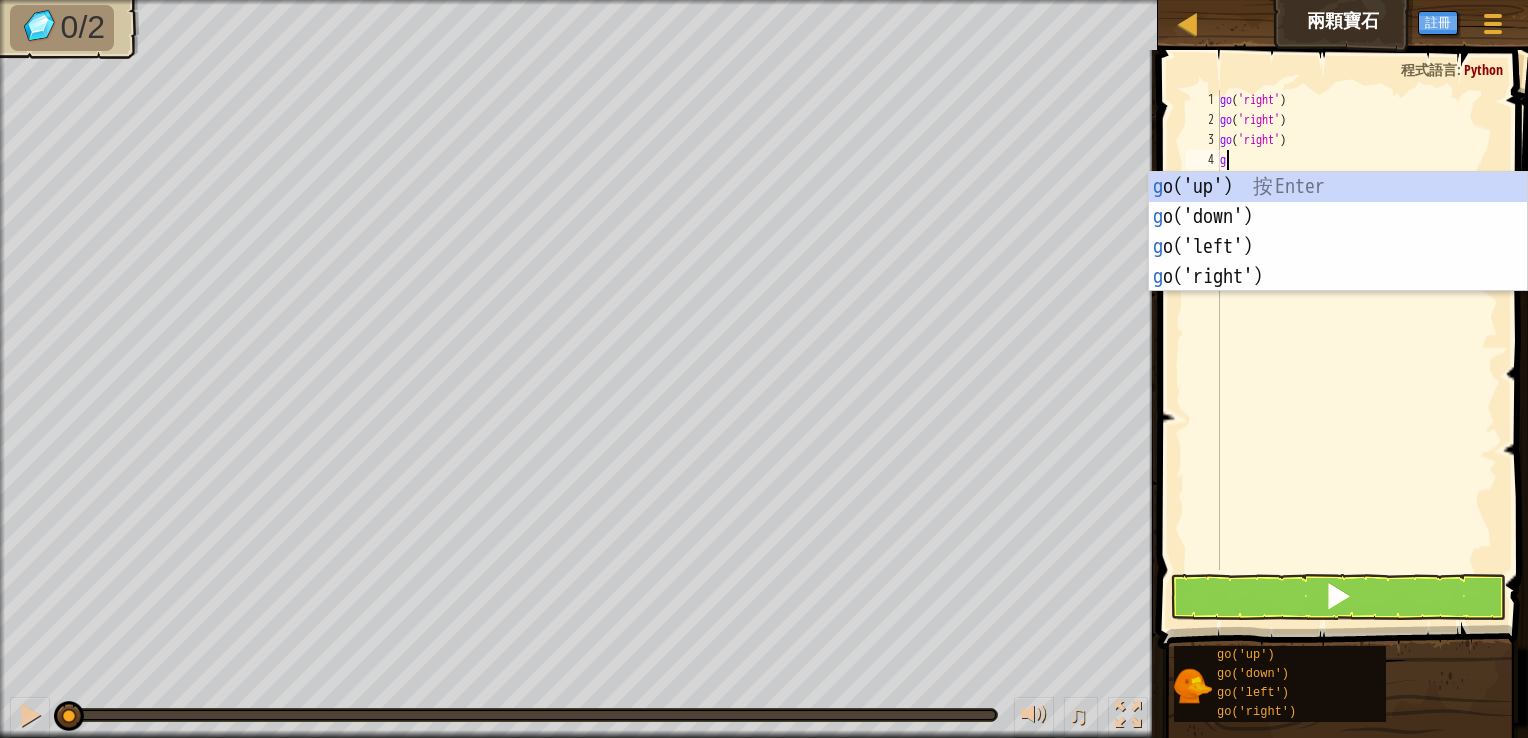 type on "go" 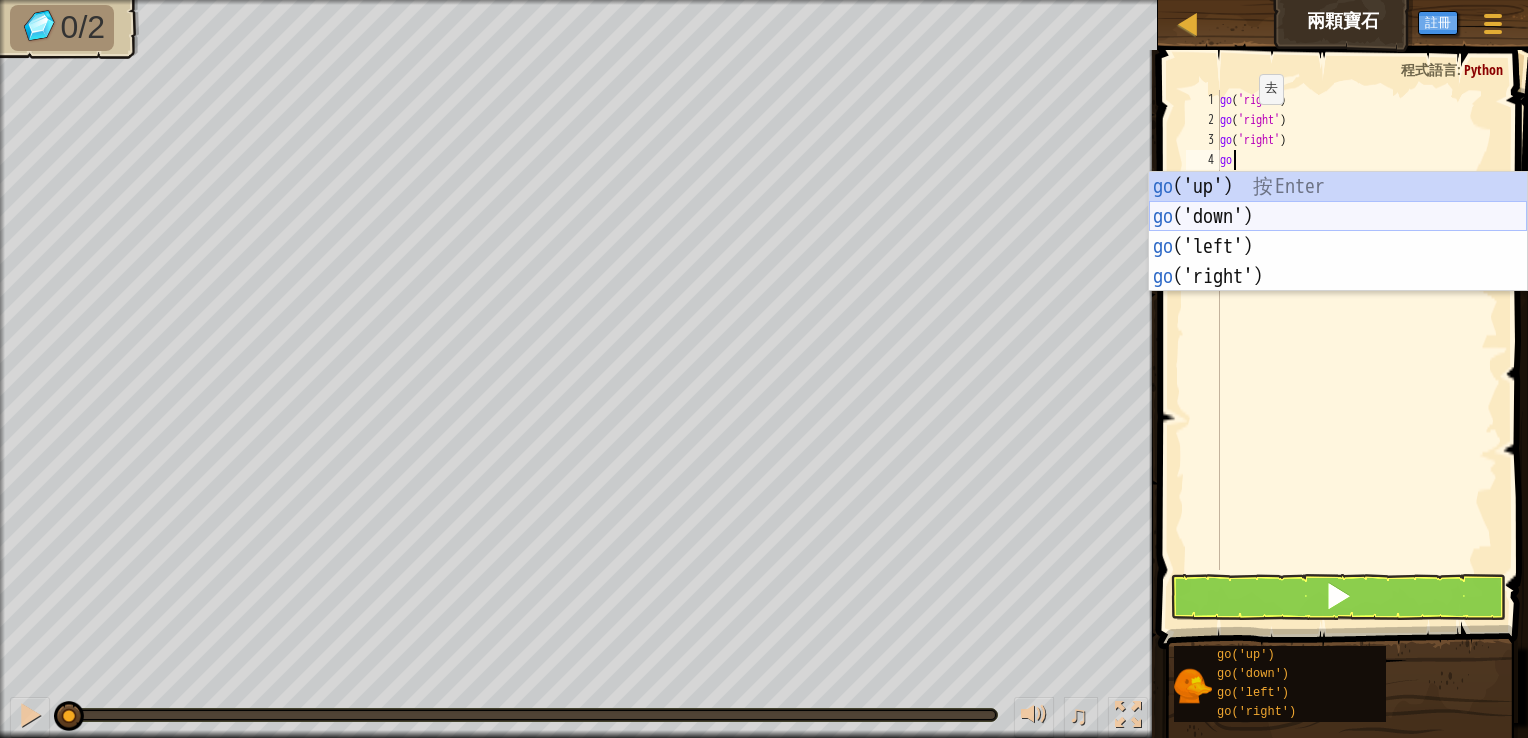 click on "go ('up') 按 Enter go ('down') 按 Enter go ('left') 按 Enter go ('right') 按 Enter" at bounding box center (1338, 262) 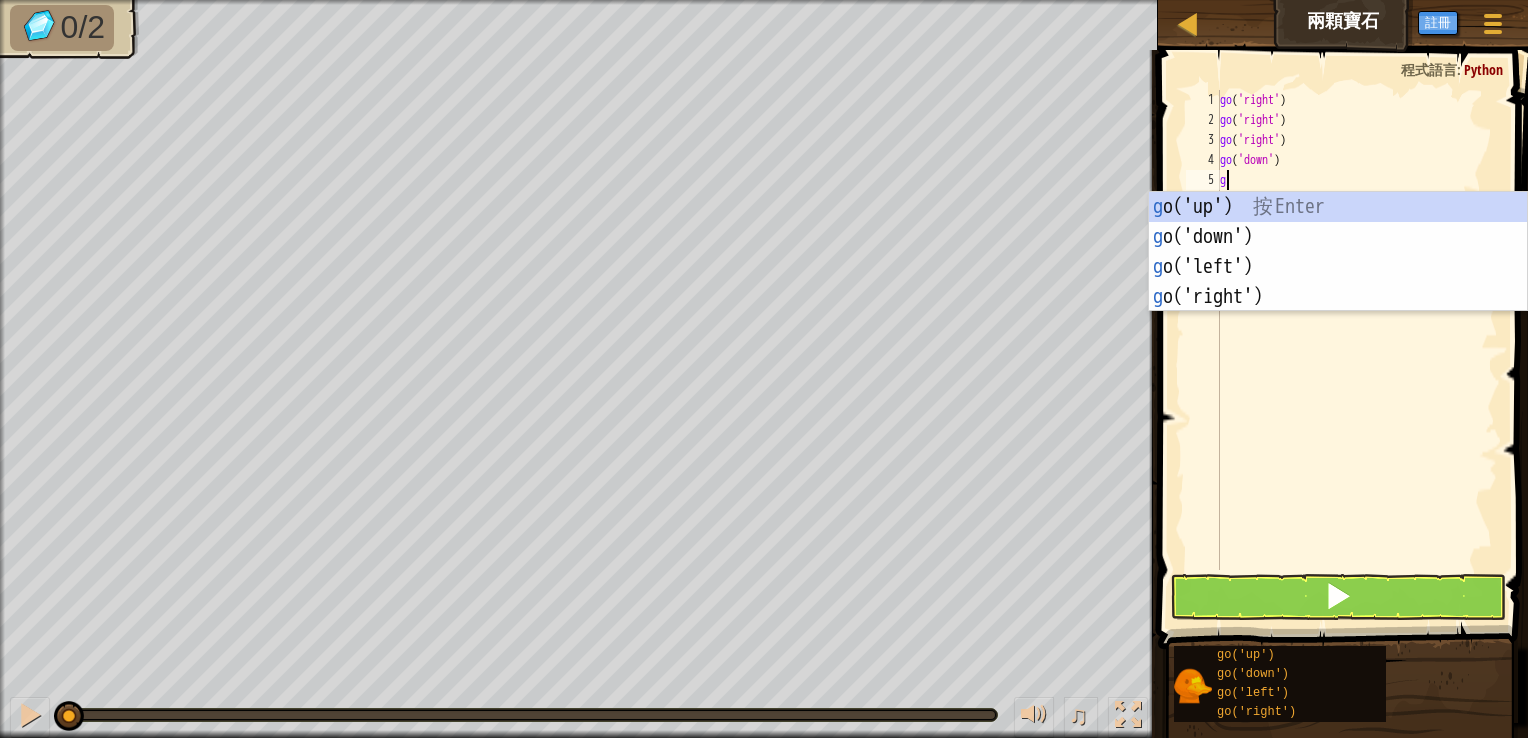 type on "go" 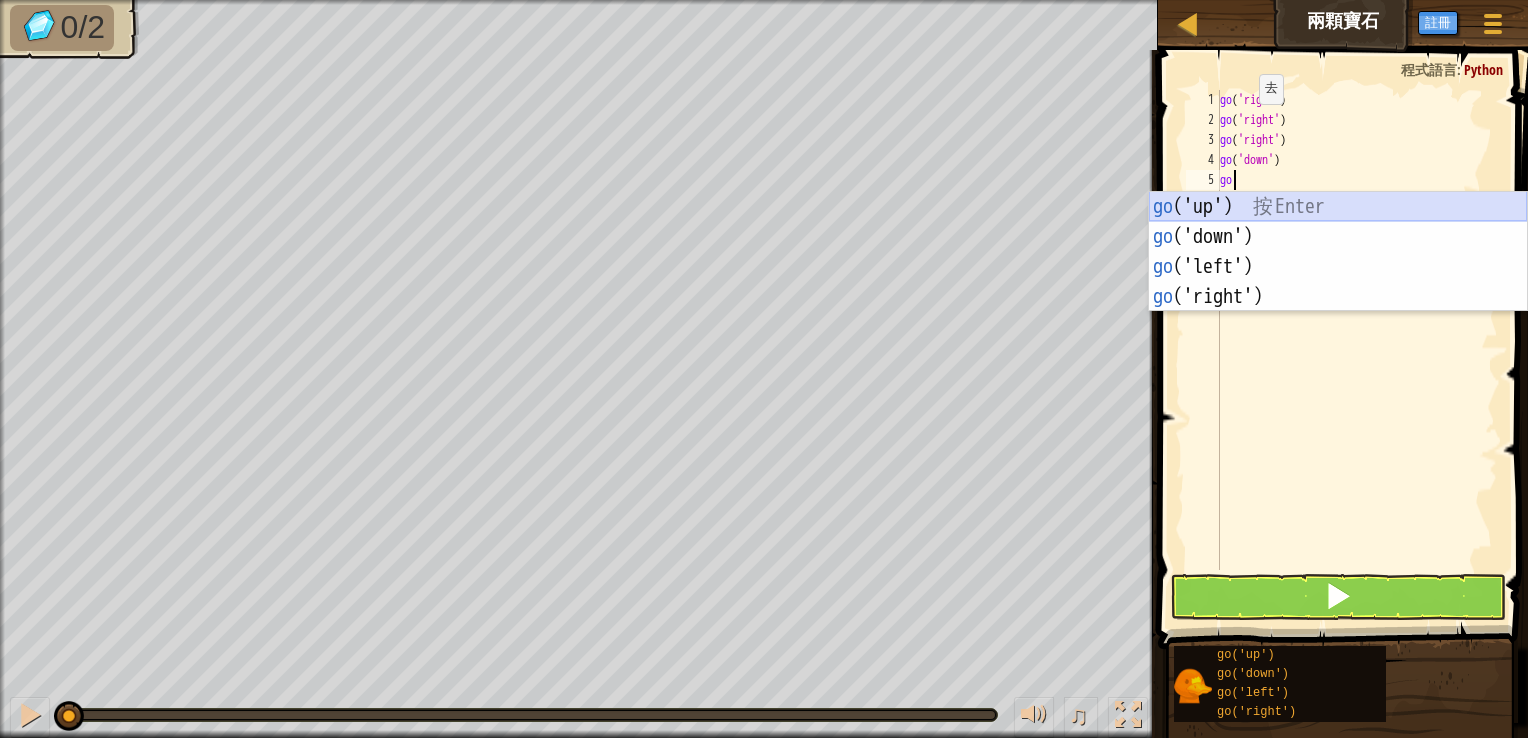 click on "go ('up') 按 Enter go ('down') 按 Enter go ('left') 按 Enter go ('right') 按 Enter" at bounding box center [1338, 282] 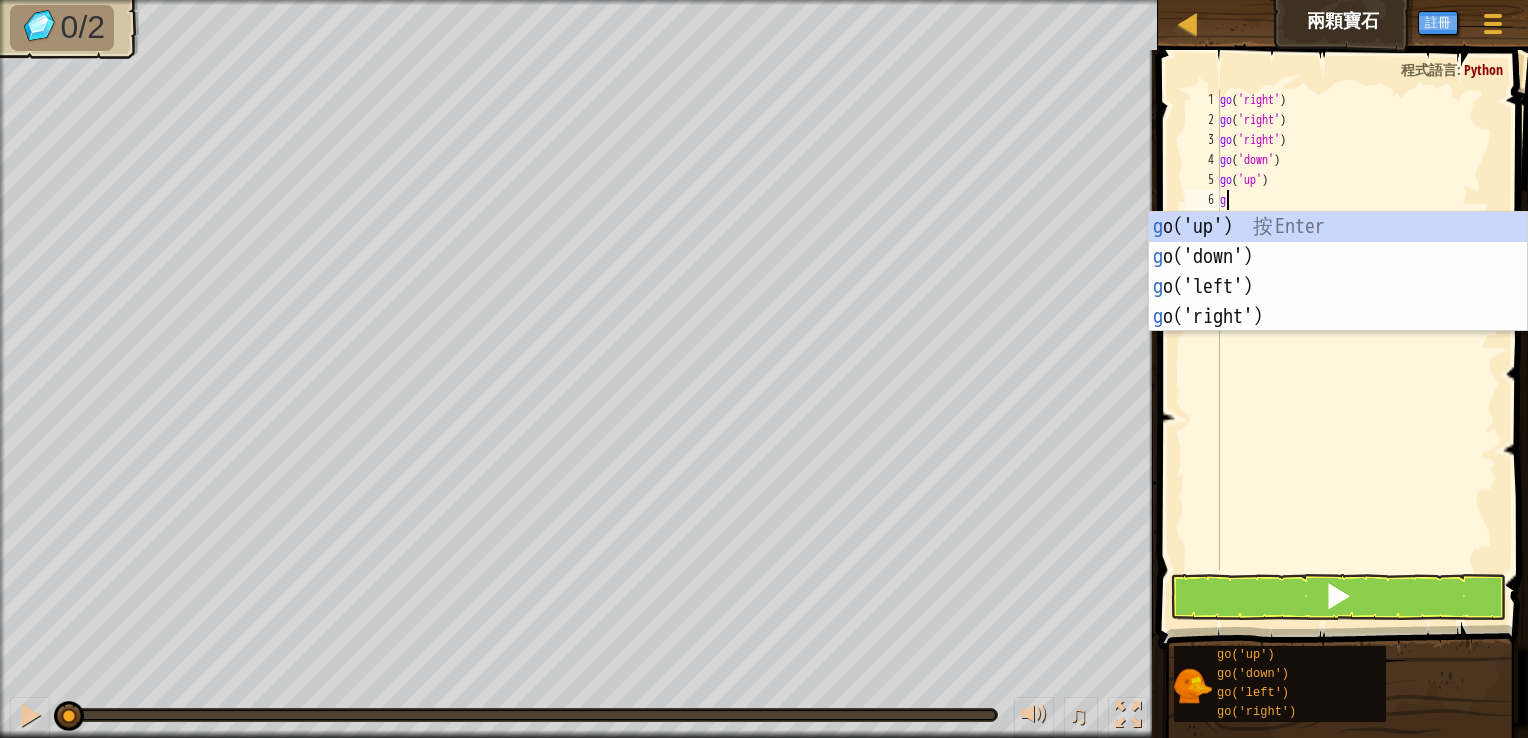 type on "go" 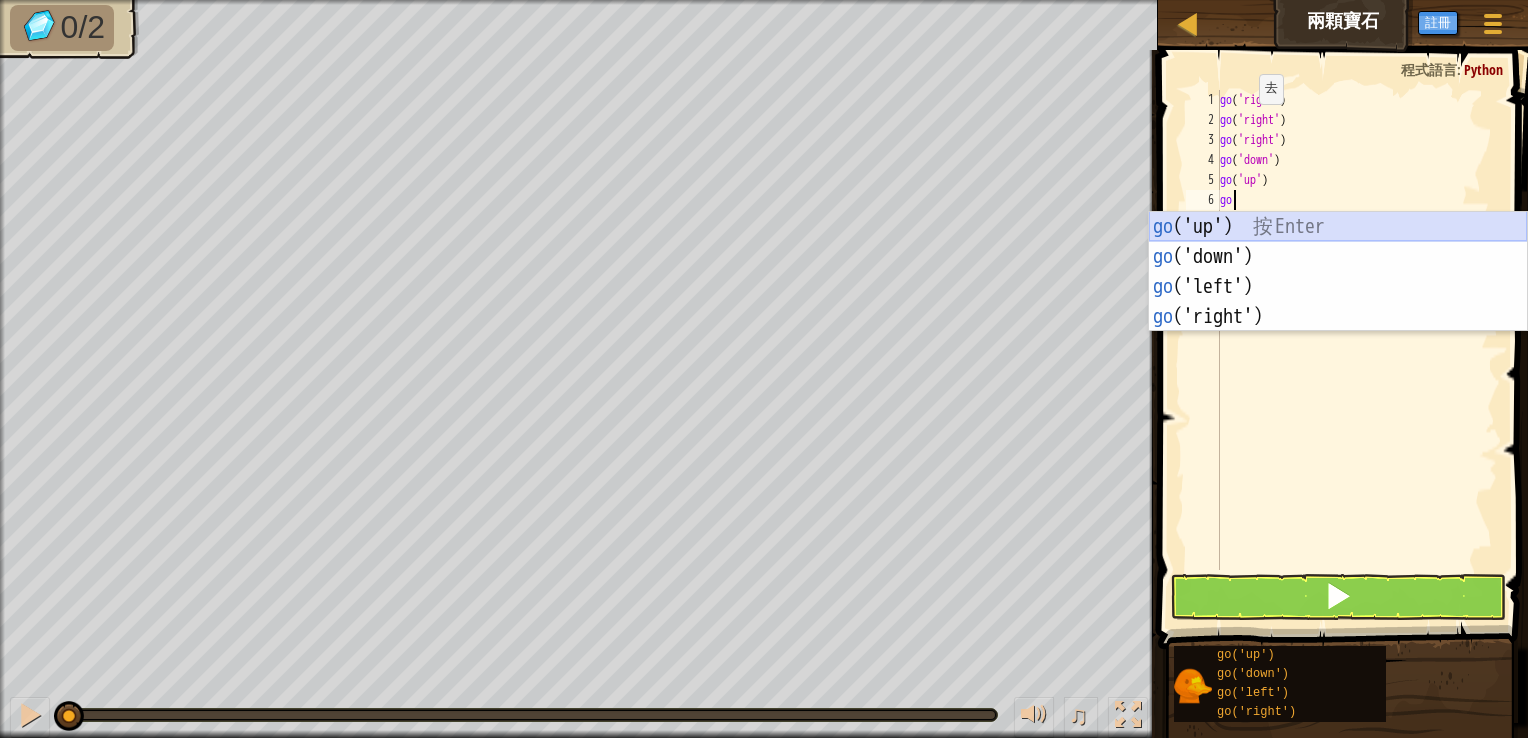 click on "go ('up') 按 Enter go ('down') 按 Enter go ('left') 按 Enter go ('right') 按 Enter" at bounding box center (1338, 302) 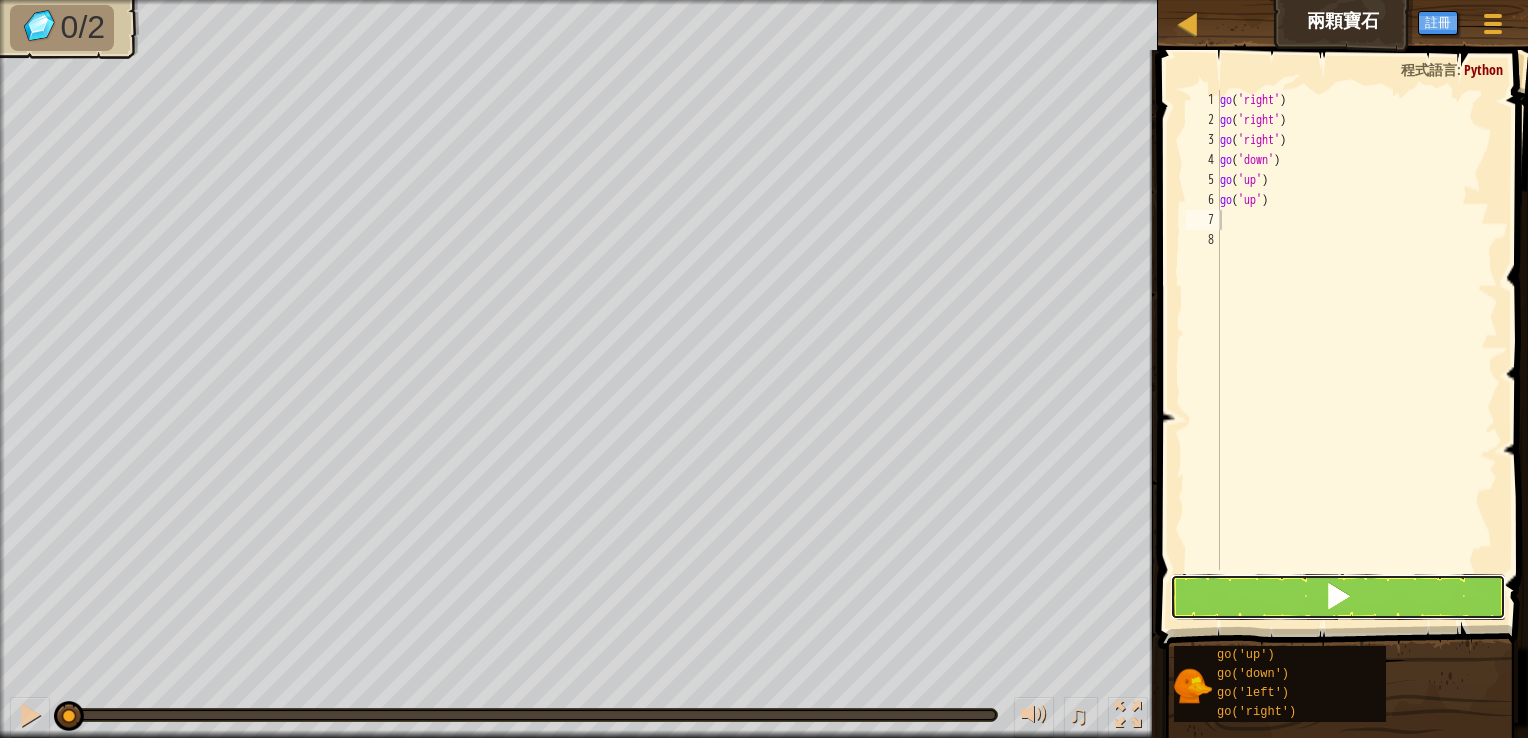 click at bounding box center [1338, 596] 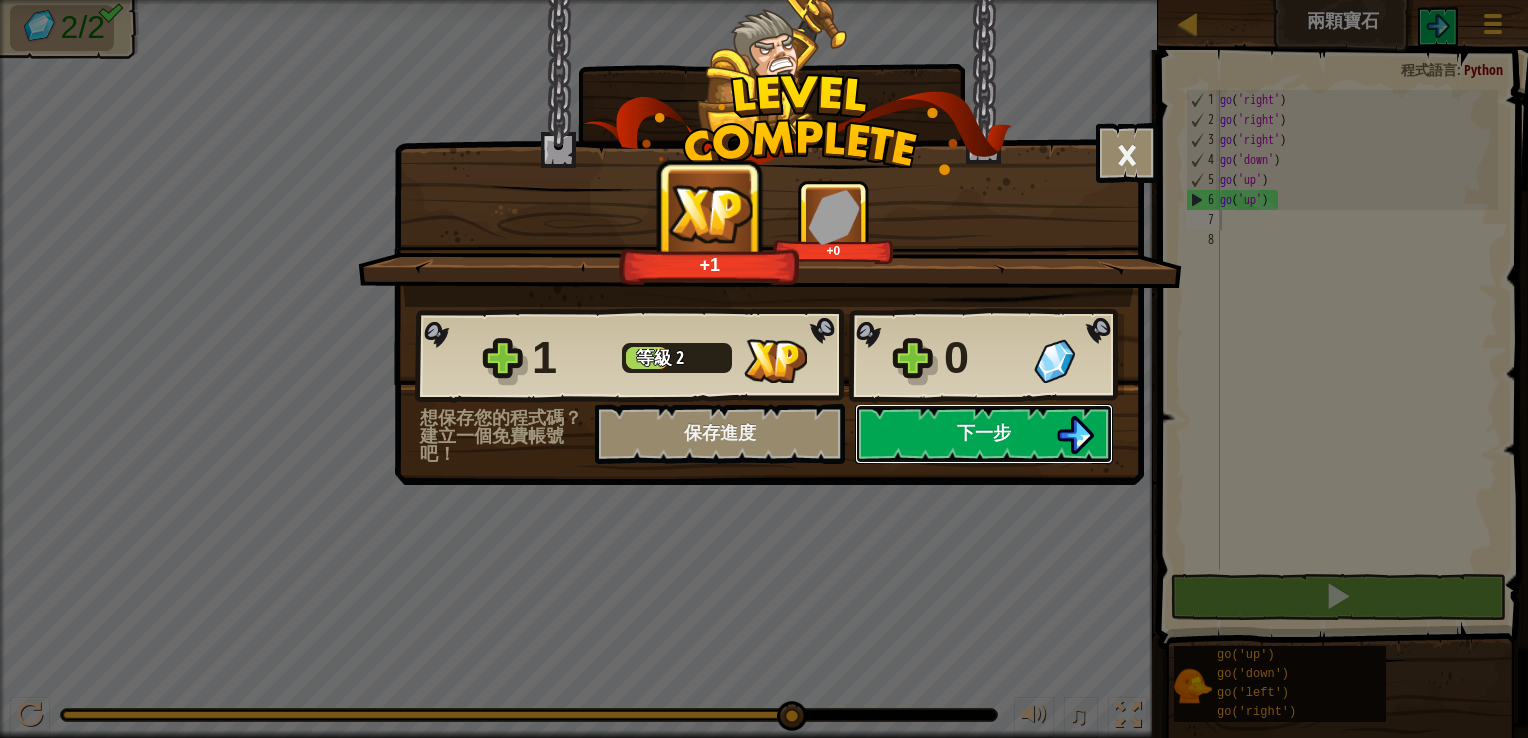 click on "下一步" at bounding box center (984, 432) 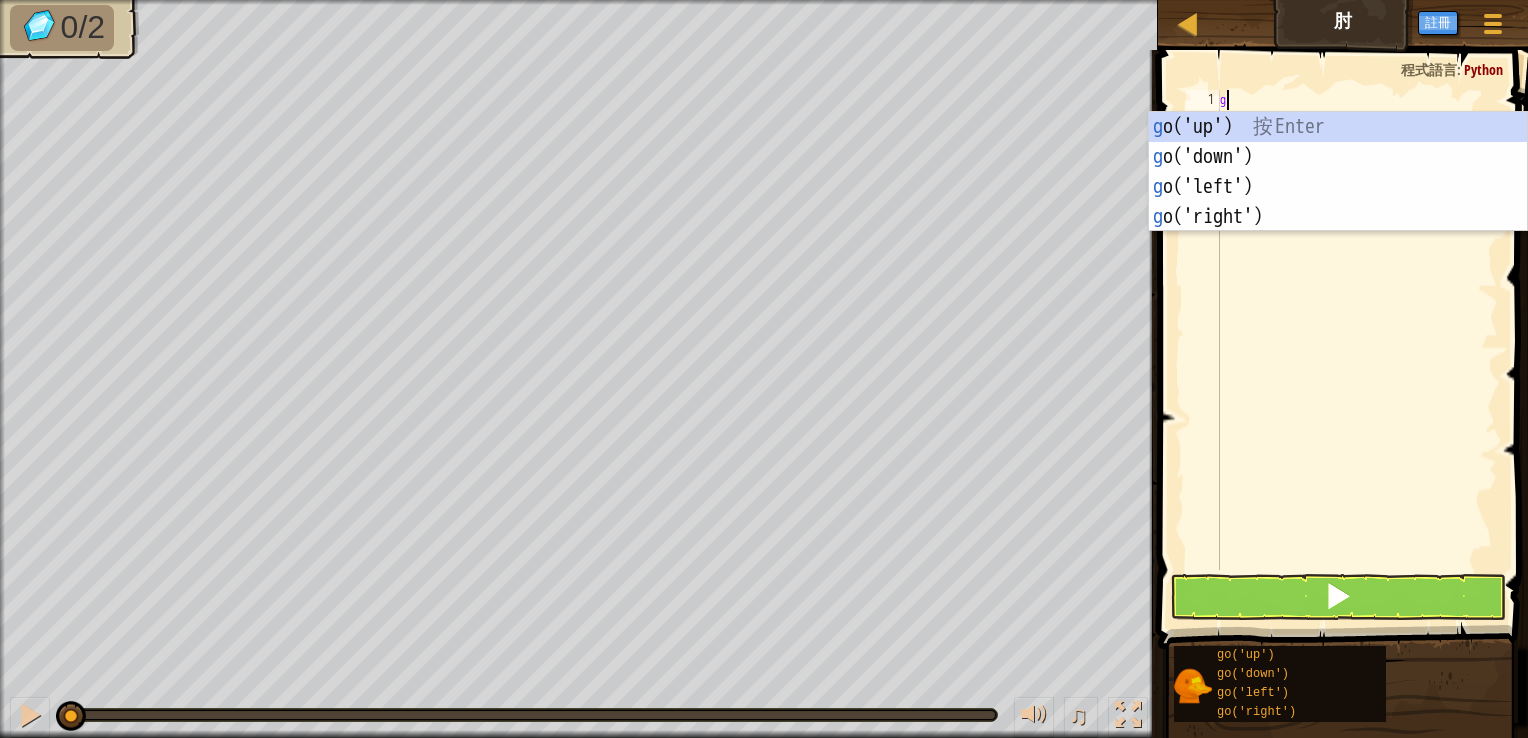 scroll, scrollTop: 9, scrollLeft: 0, axis: vertical 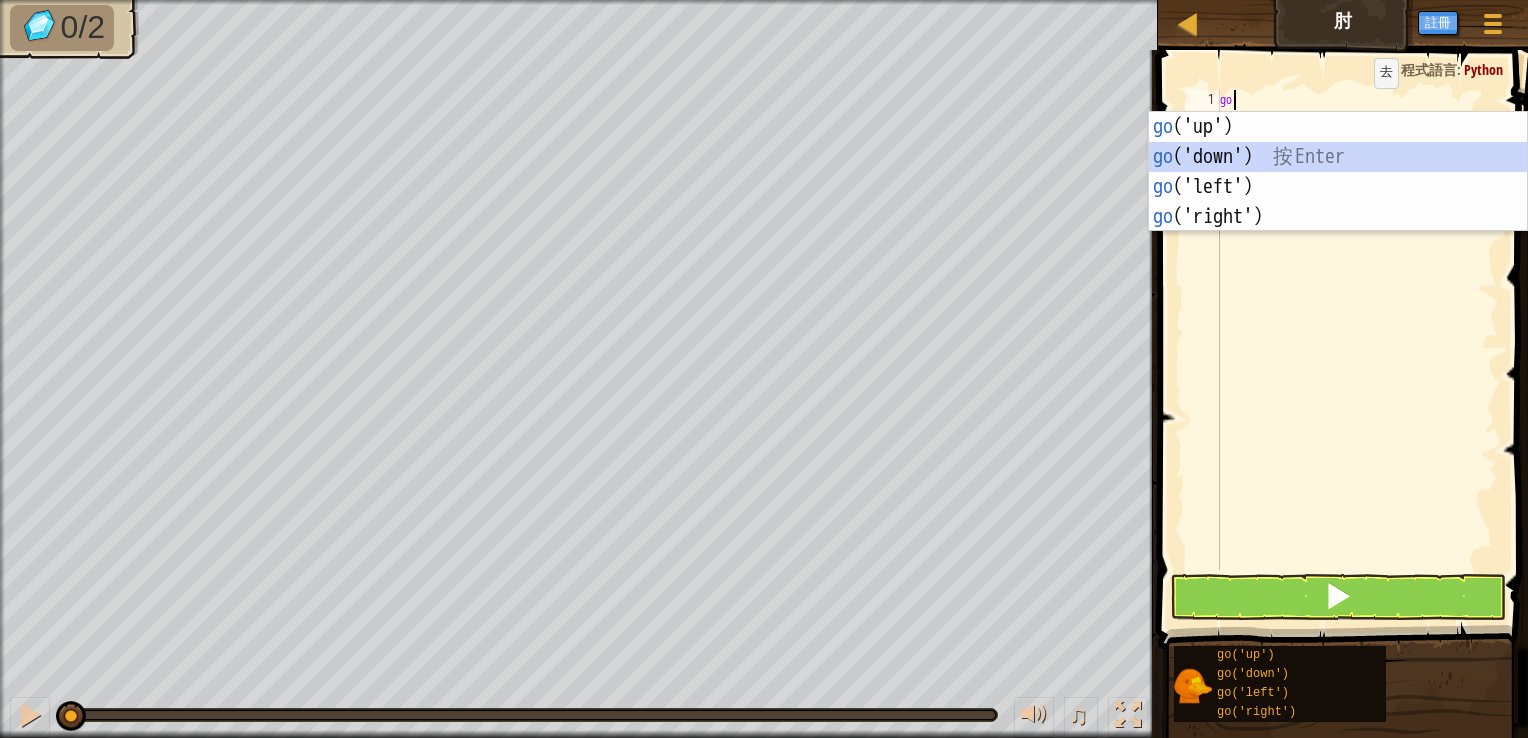 click on "go ('up') 按 Enter go ('down') 按 Enter go ('left') 按 Enter go ('right') 按 Enter" at bounding box center [1338, 202] 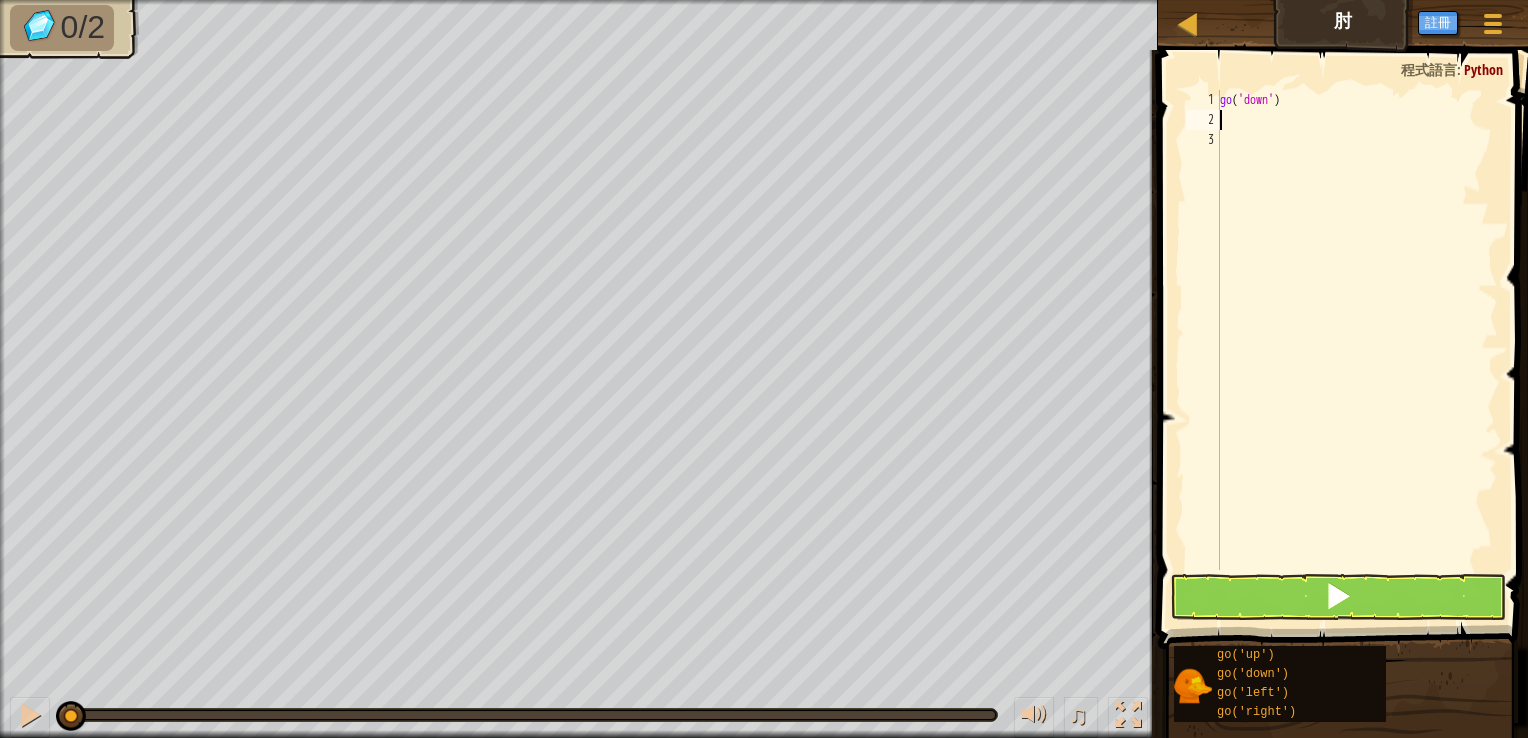 type on "go" 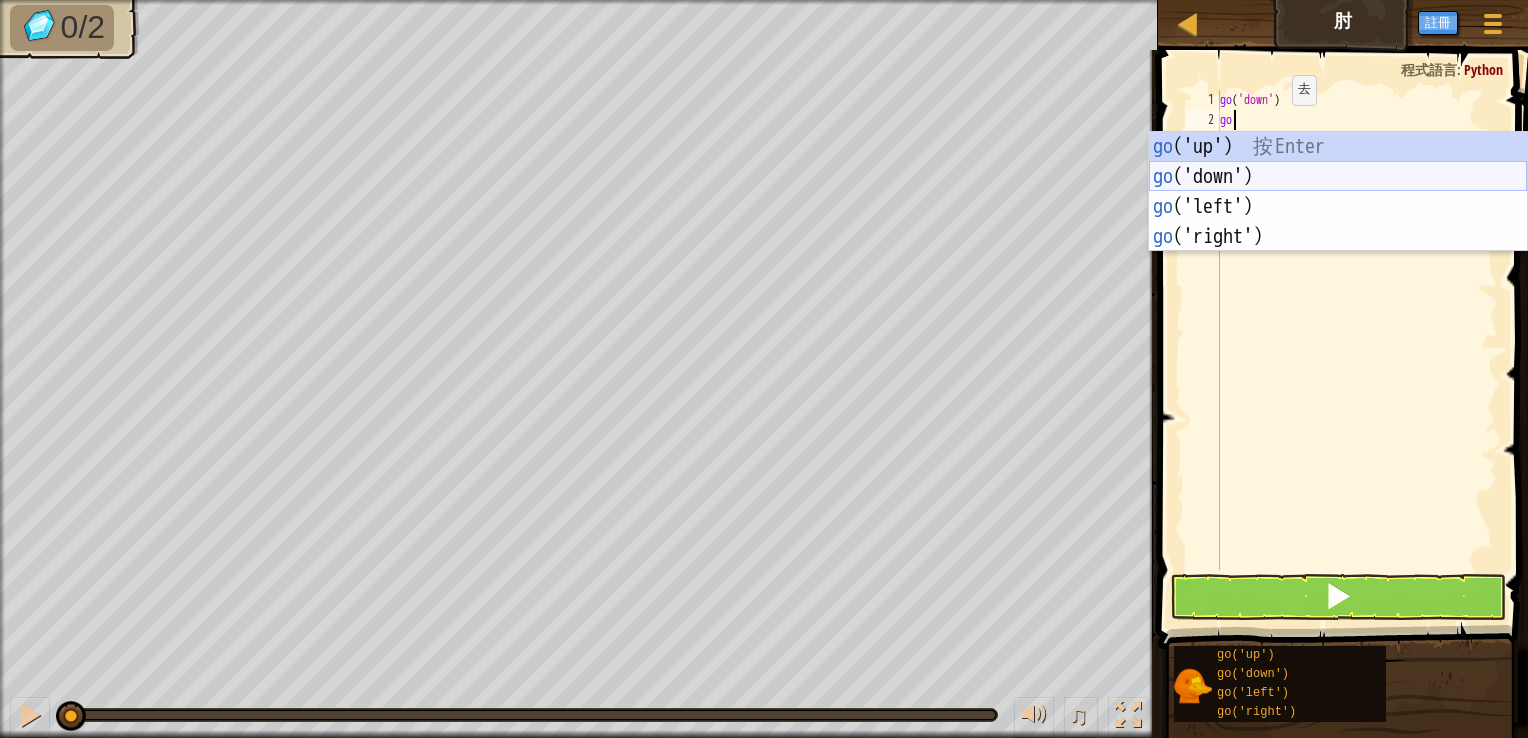 click on "go ('up') 按 Enter go ('down') 按 Enter go ('left') 按 Enter go ('right') 按 Enter" at bounding box center (1338, 222) 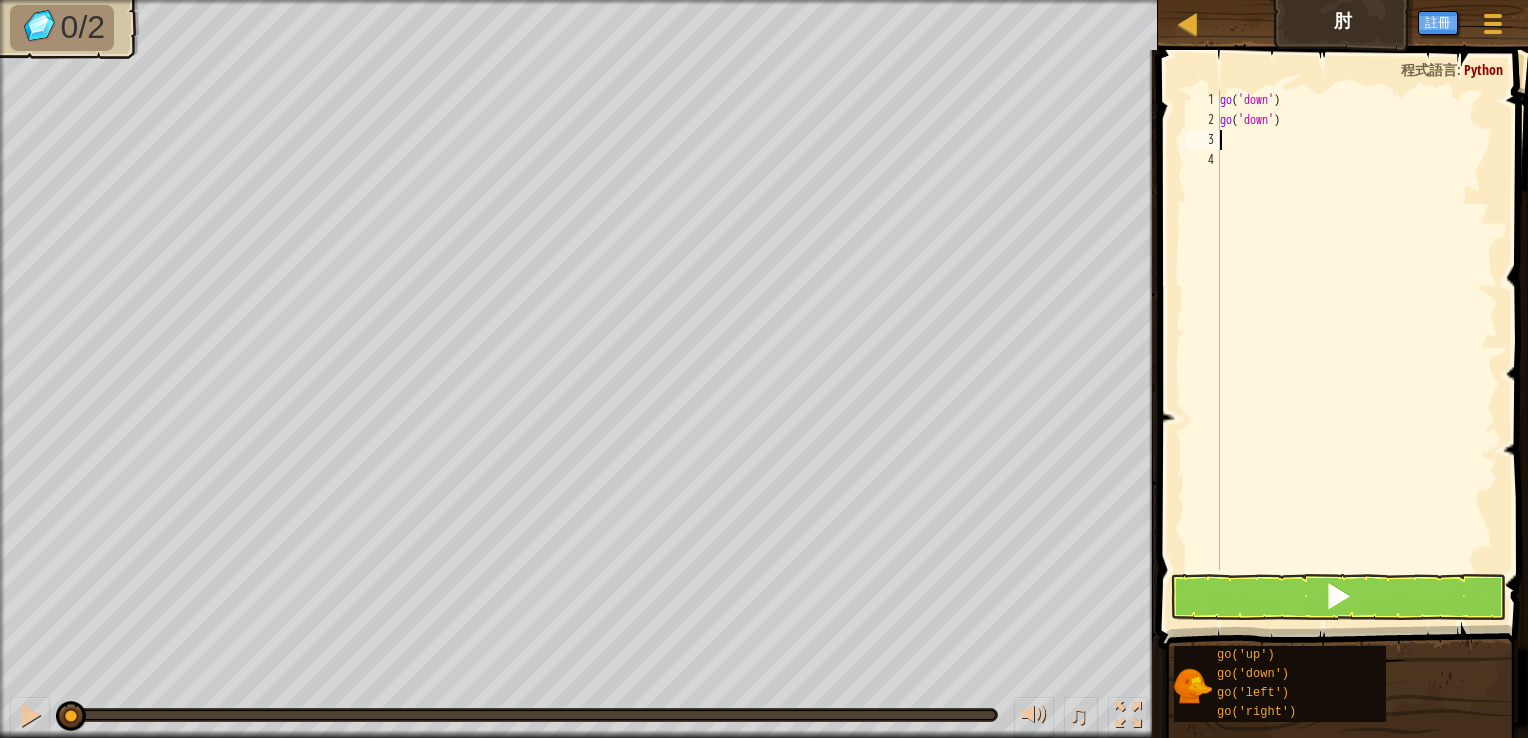 type on "go" 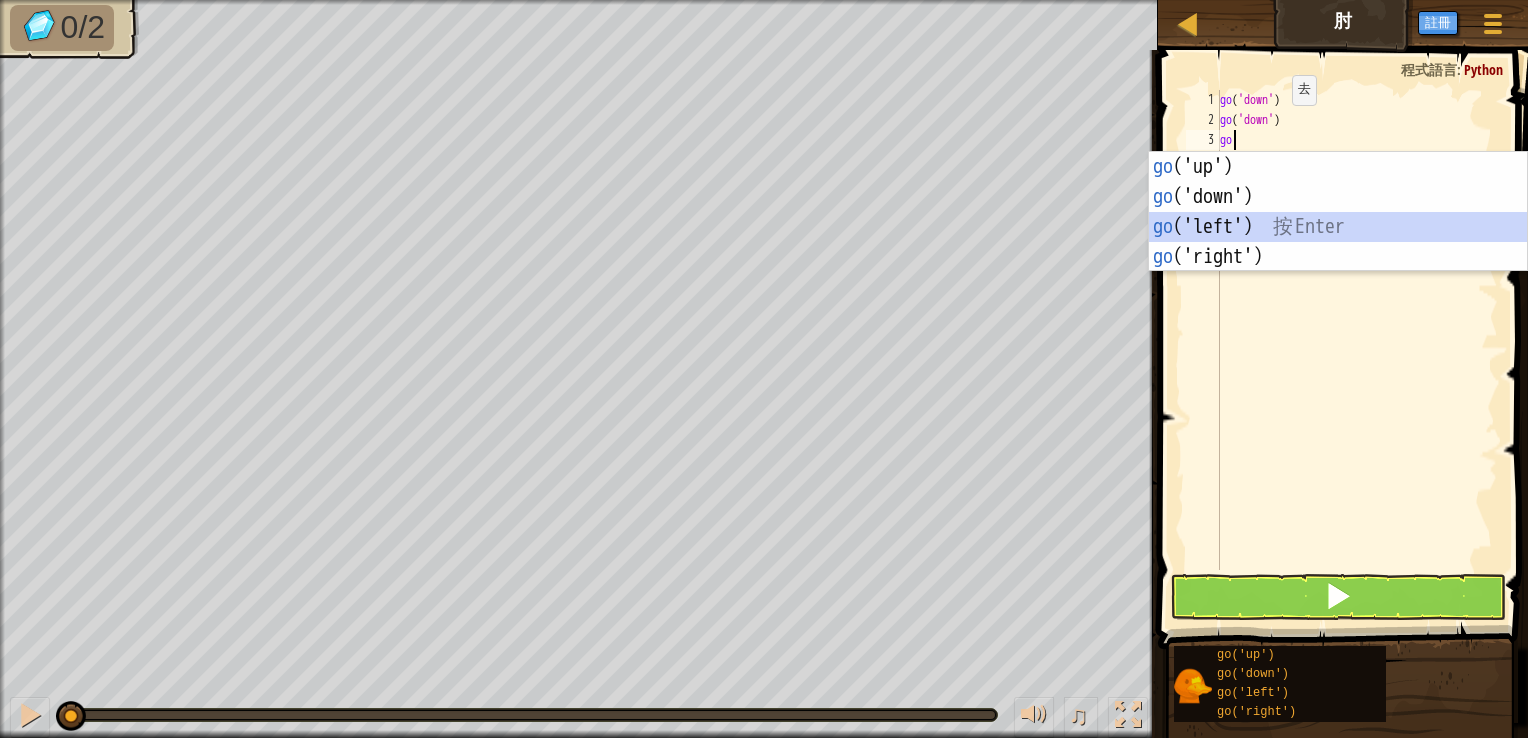 click on "go ('up') 按 Enter go ('down') 按 Enter go ('left') 按 Enter go ('right') 按 Enter" at bounding box center (1338, 242) 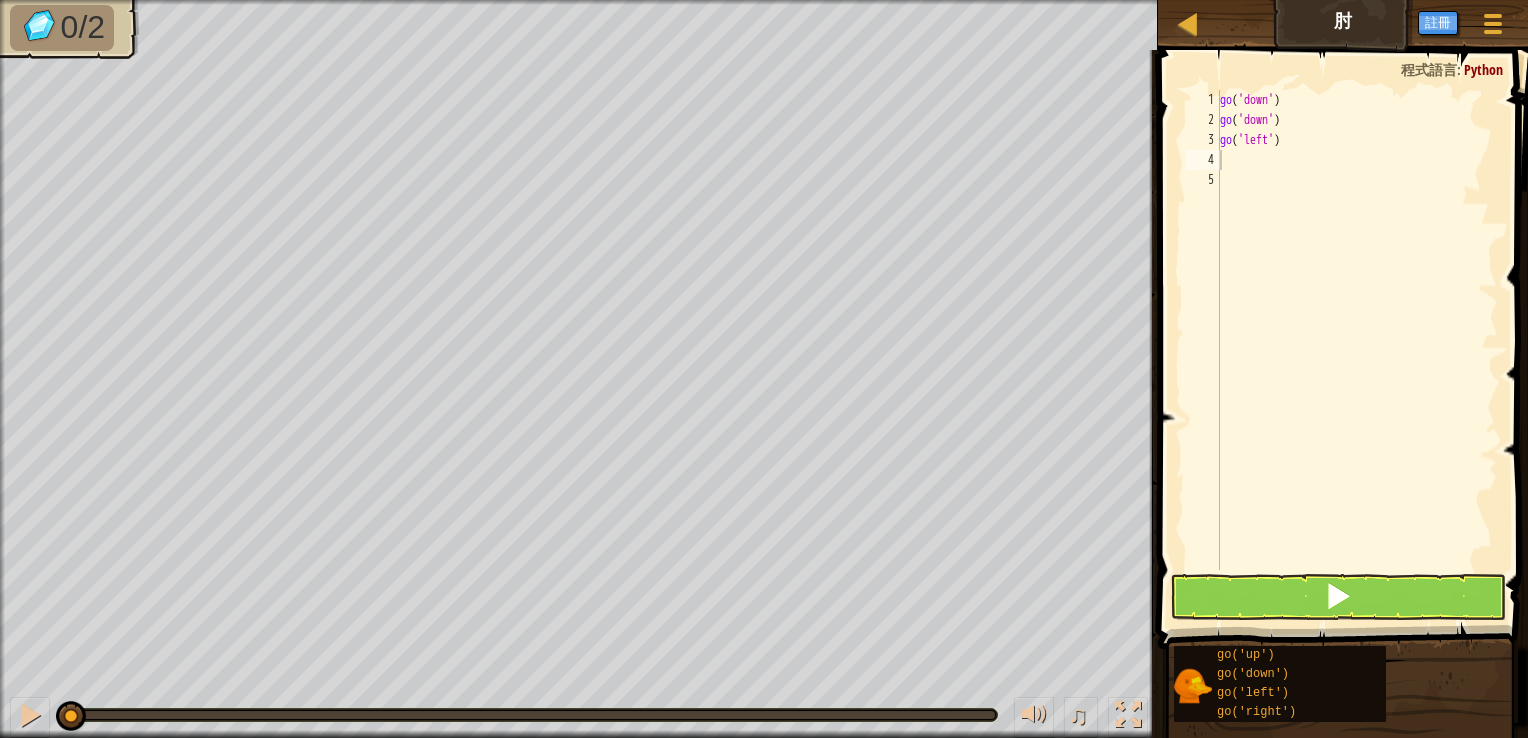 click at bounding box center [1345, 321] 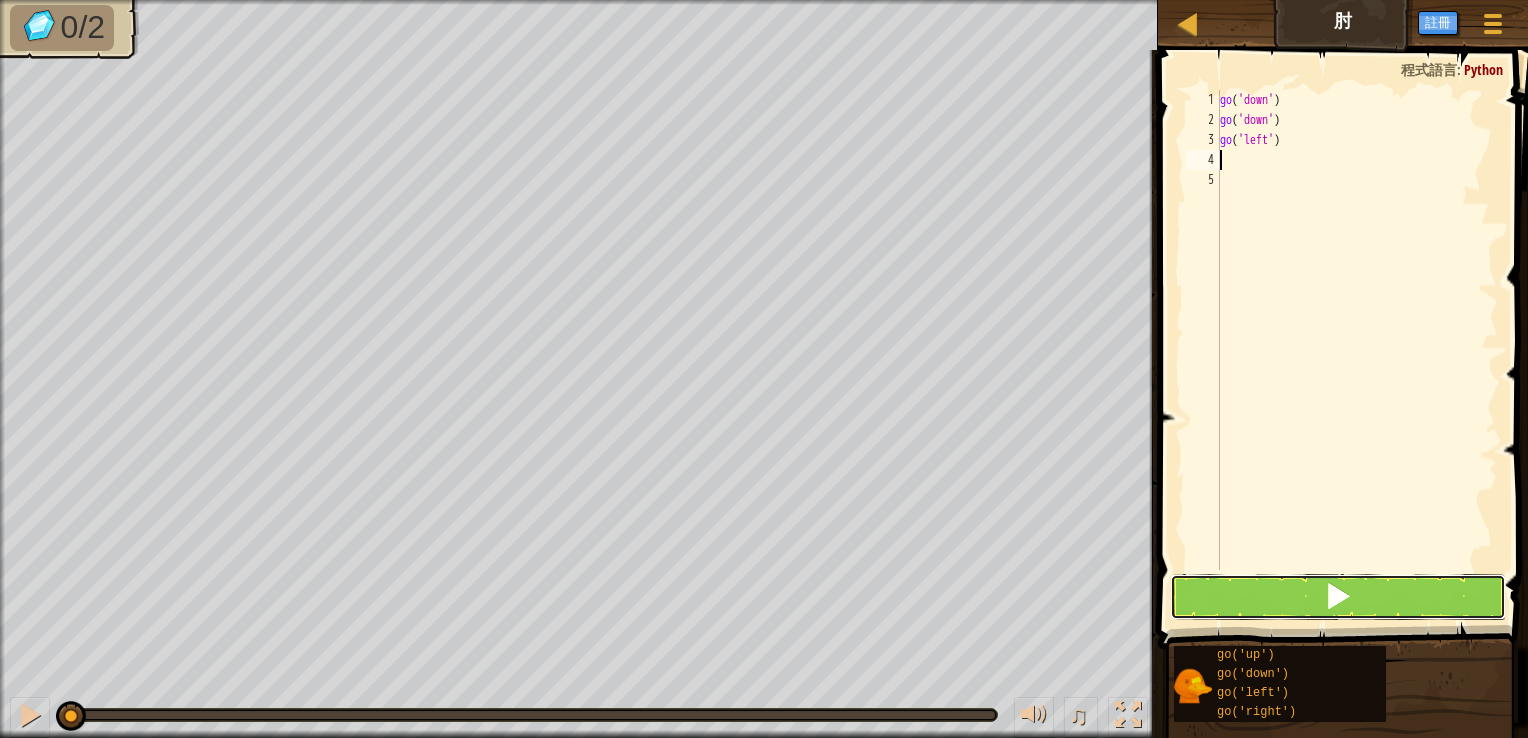 click at bounding box center (1338, 597) 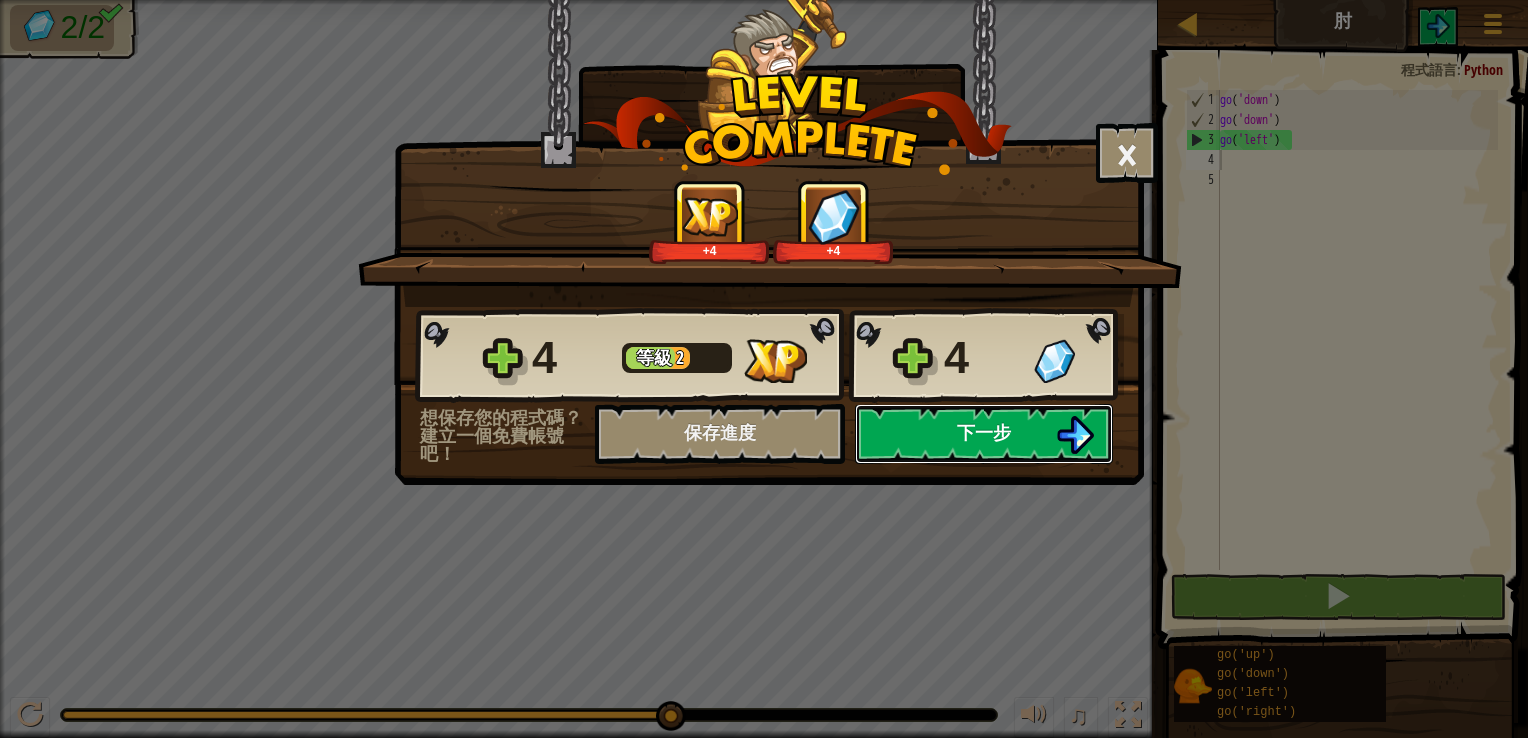 click on "下一步" at bounding box center (984, 434) 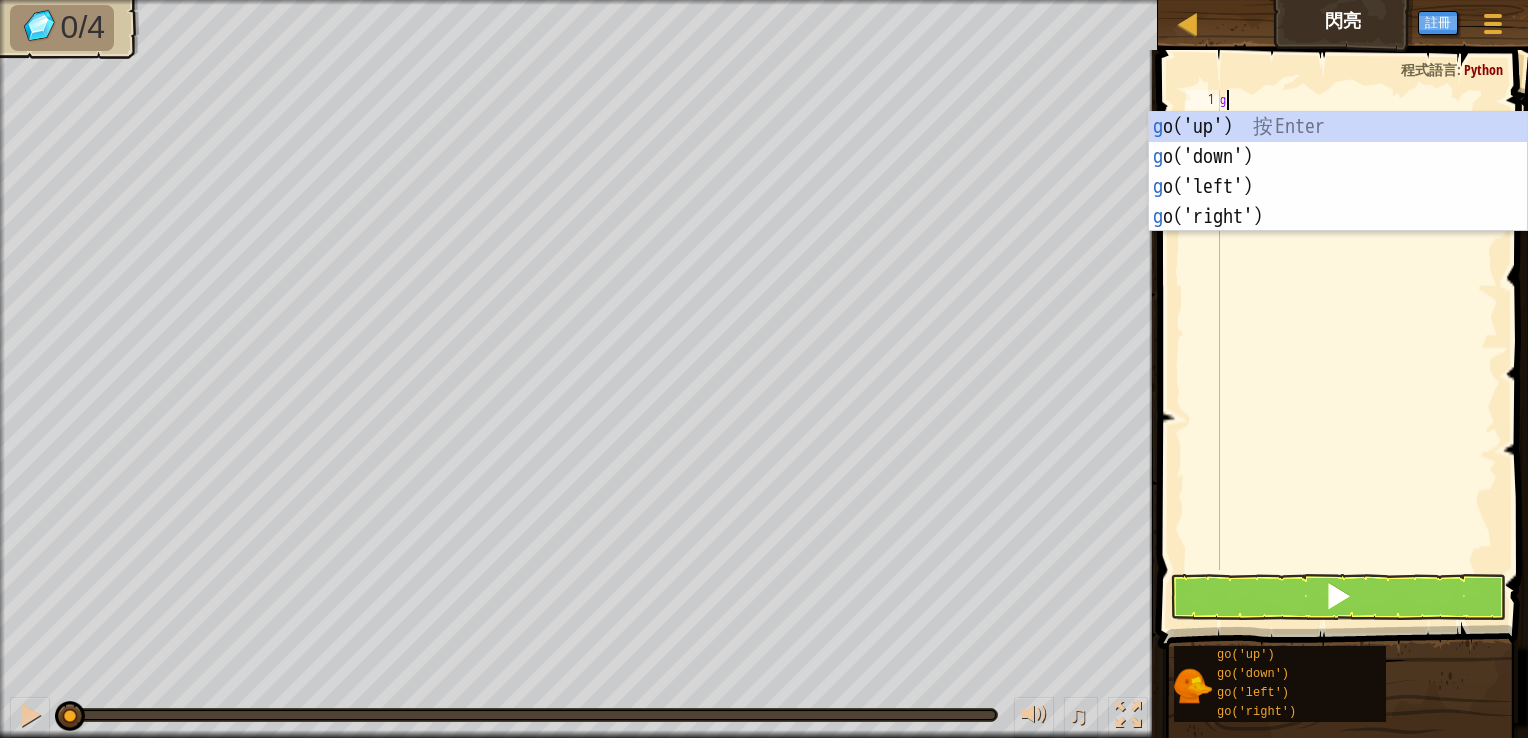 scroll, scrollTop: 9, scrollLeft: 0, axis: vertical 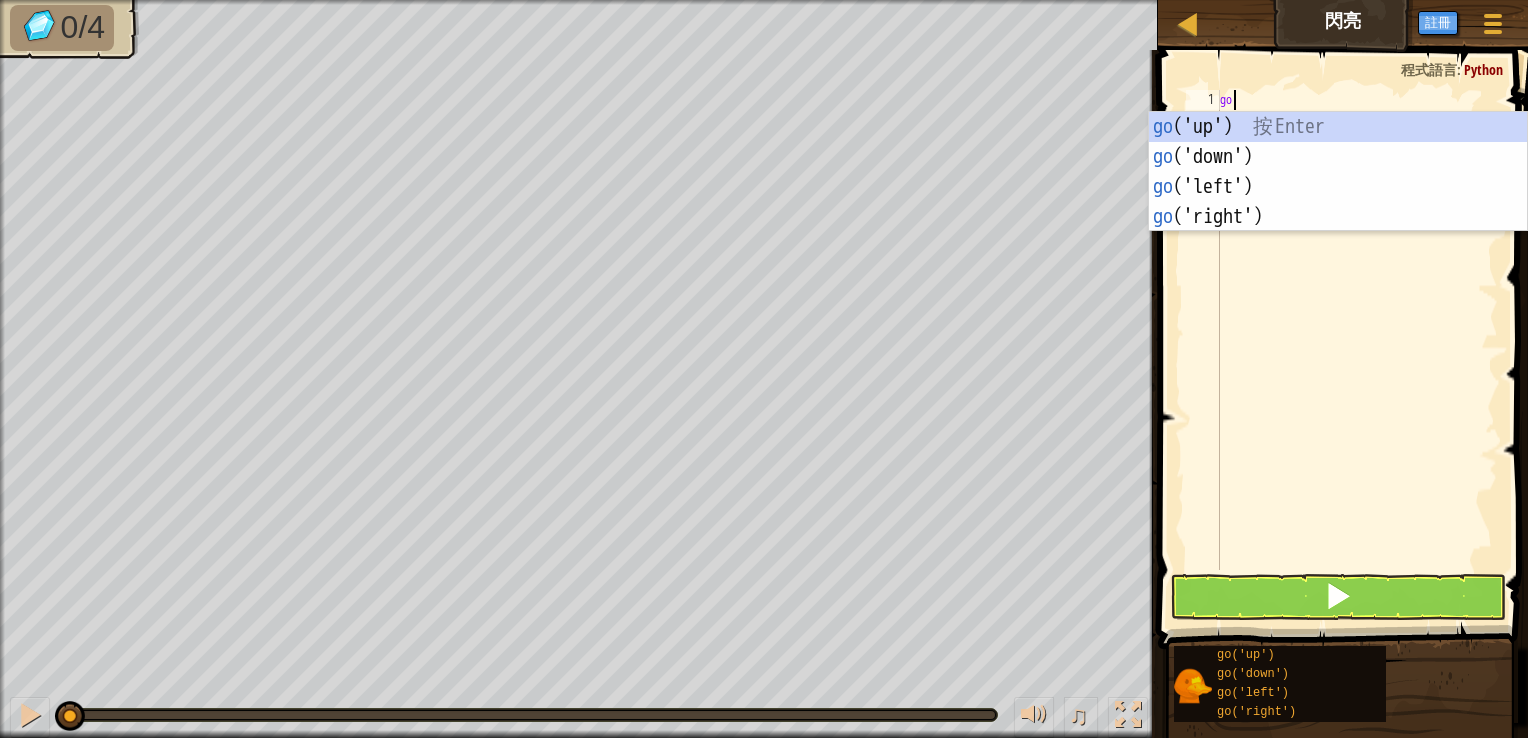 click on "go ('up') 按 Enter go ('down') 按 Enter go ('left') 按 Enter go ('right') 按 Enter" at bounding box center (1338, 202) 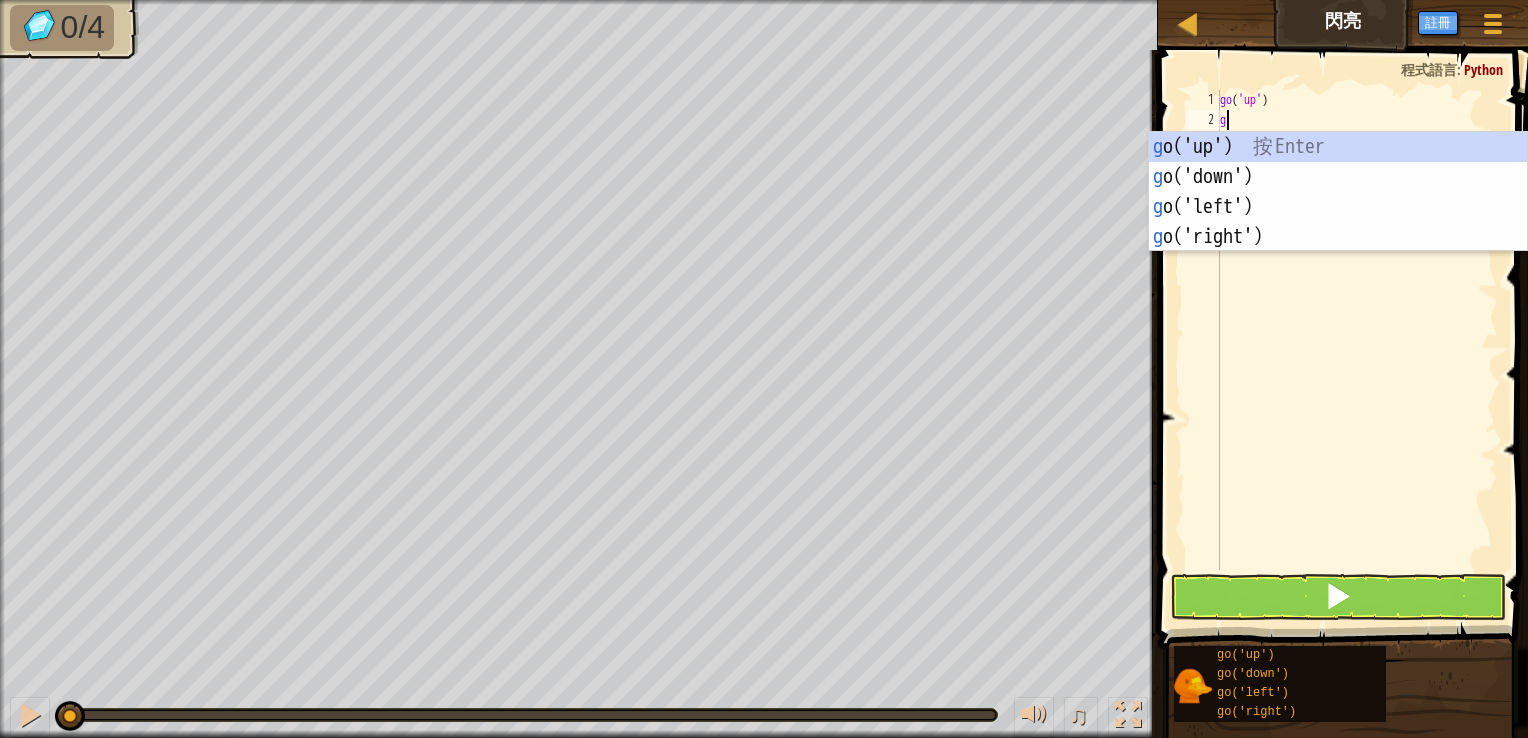 type on "go" 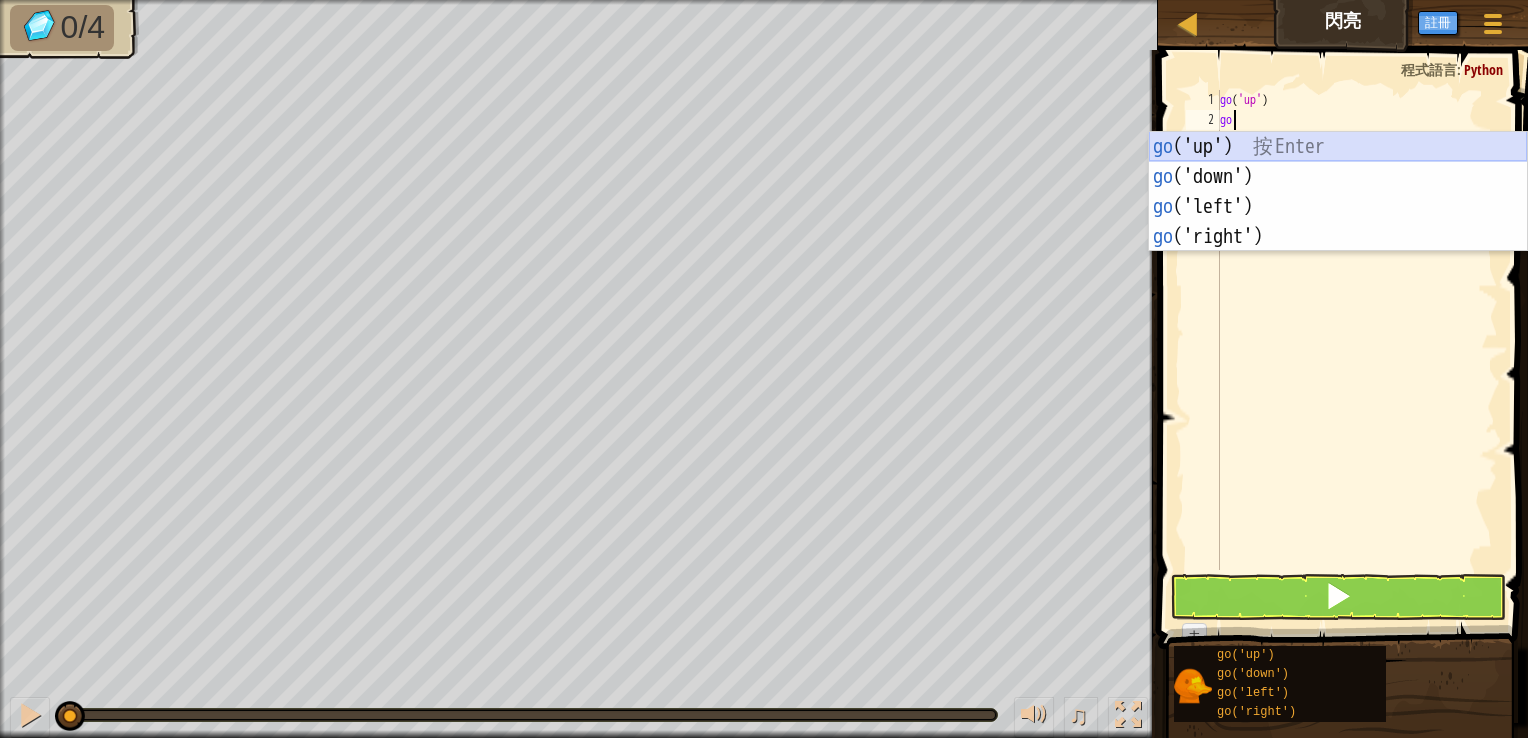 click on "go ('up') 按 Enter go ('down') 按 Enter go ('left') 按 Enter go ('right') 按 Enter" at bounding box center (1338, 222) 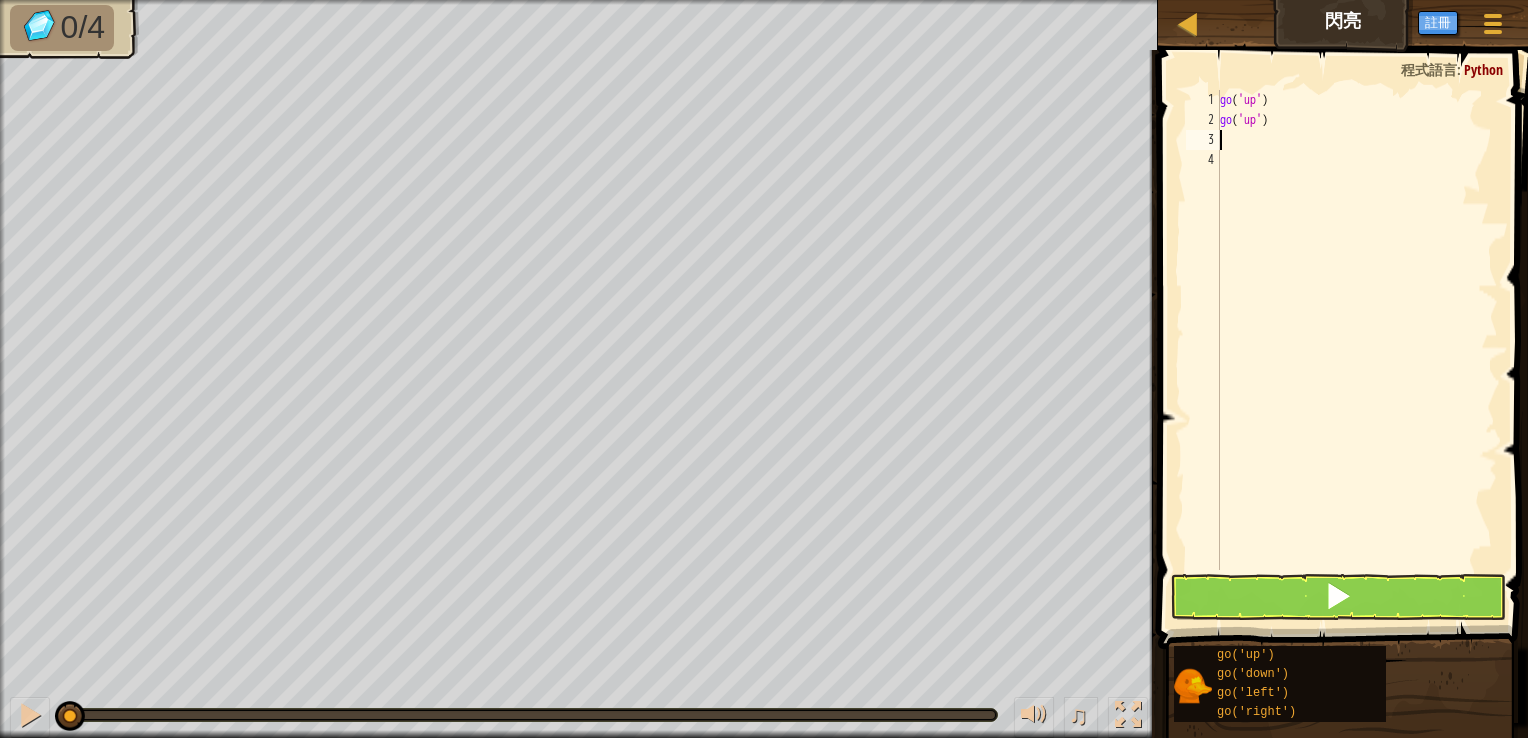 click on "go ( 'up' ) go ( 'up' )" at bounding box center [1357, 350] 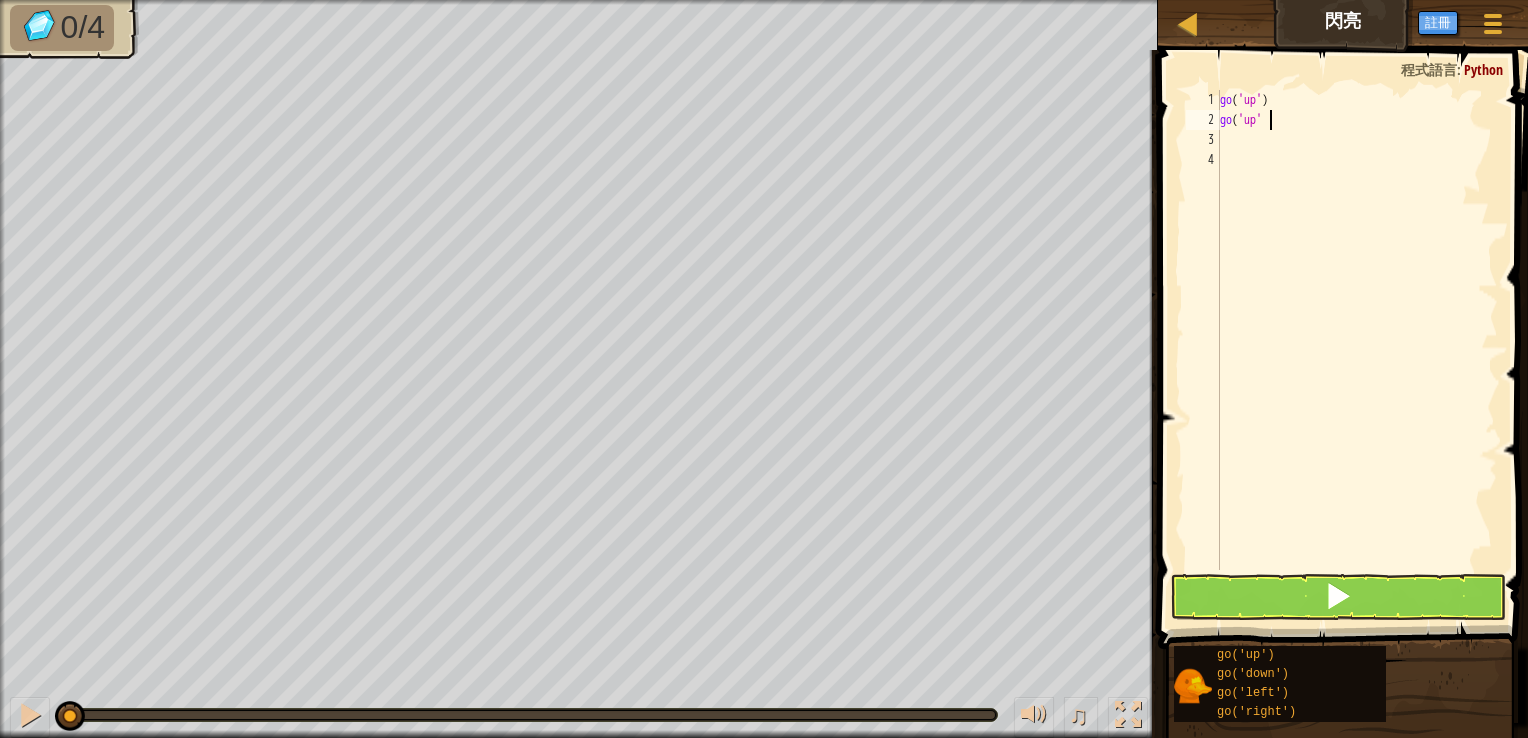 type on "g" 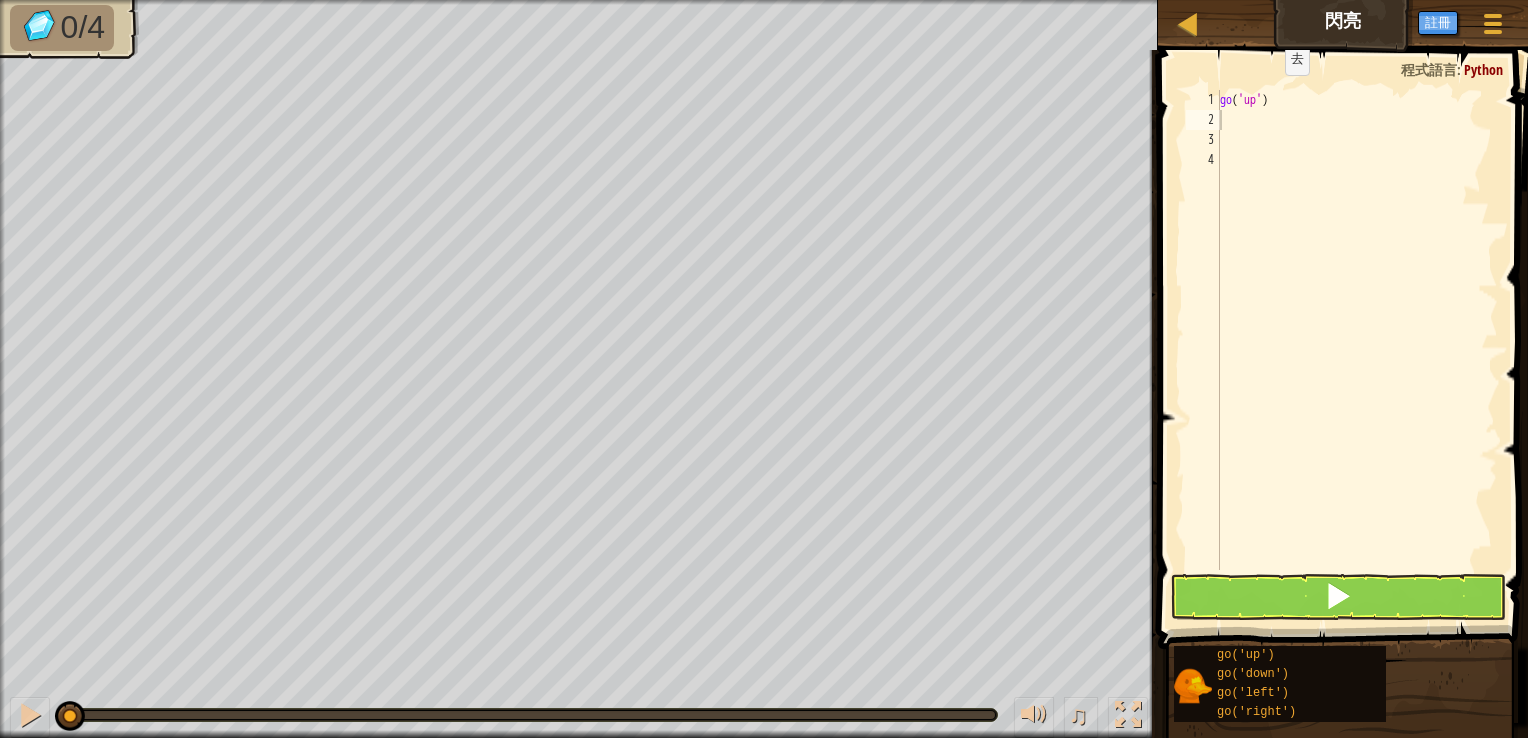 click at bounding box center [1345, 321] 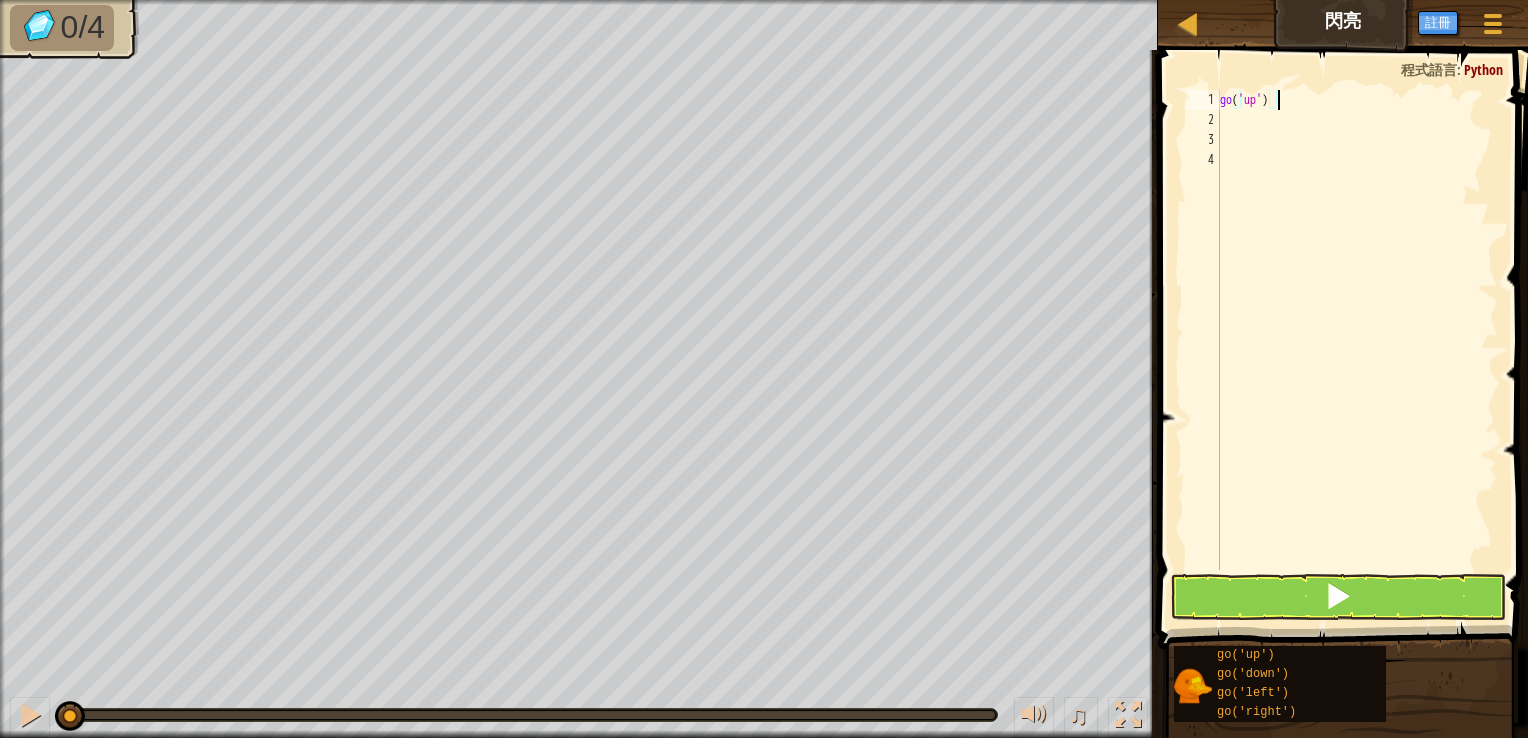 click on "go ( 'up' )" at bounding box center [1357, 350] 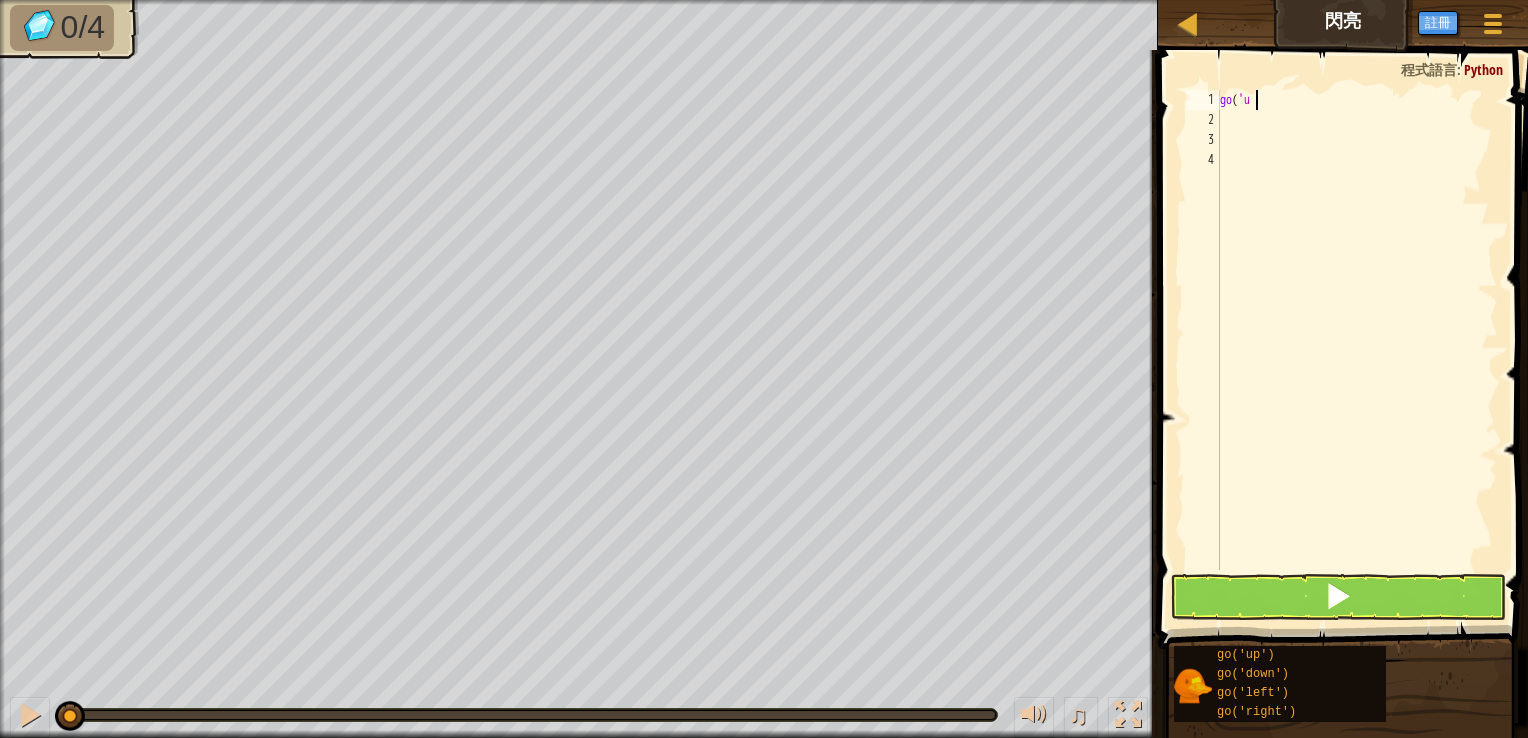 type on "g" 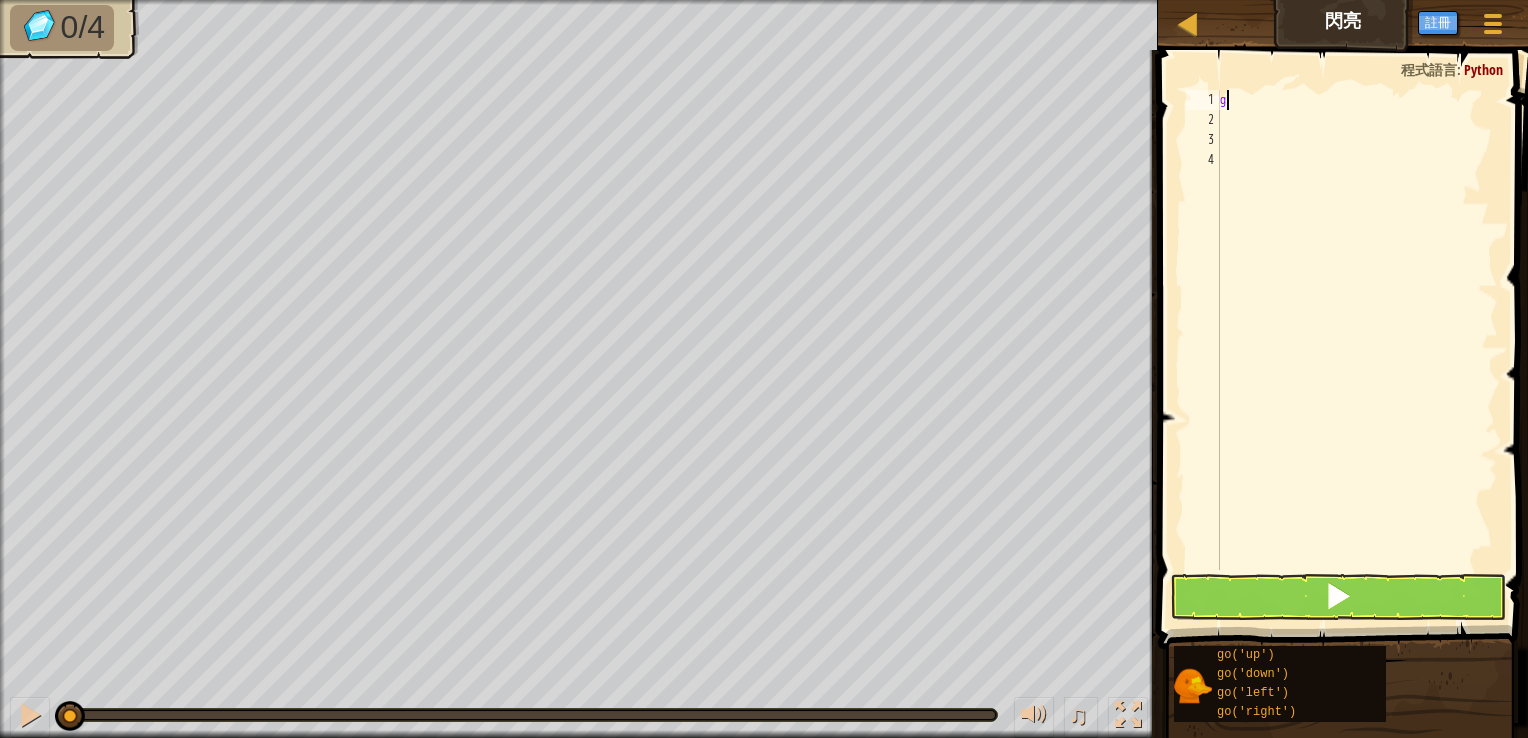 type on "go" 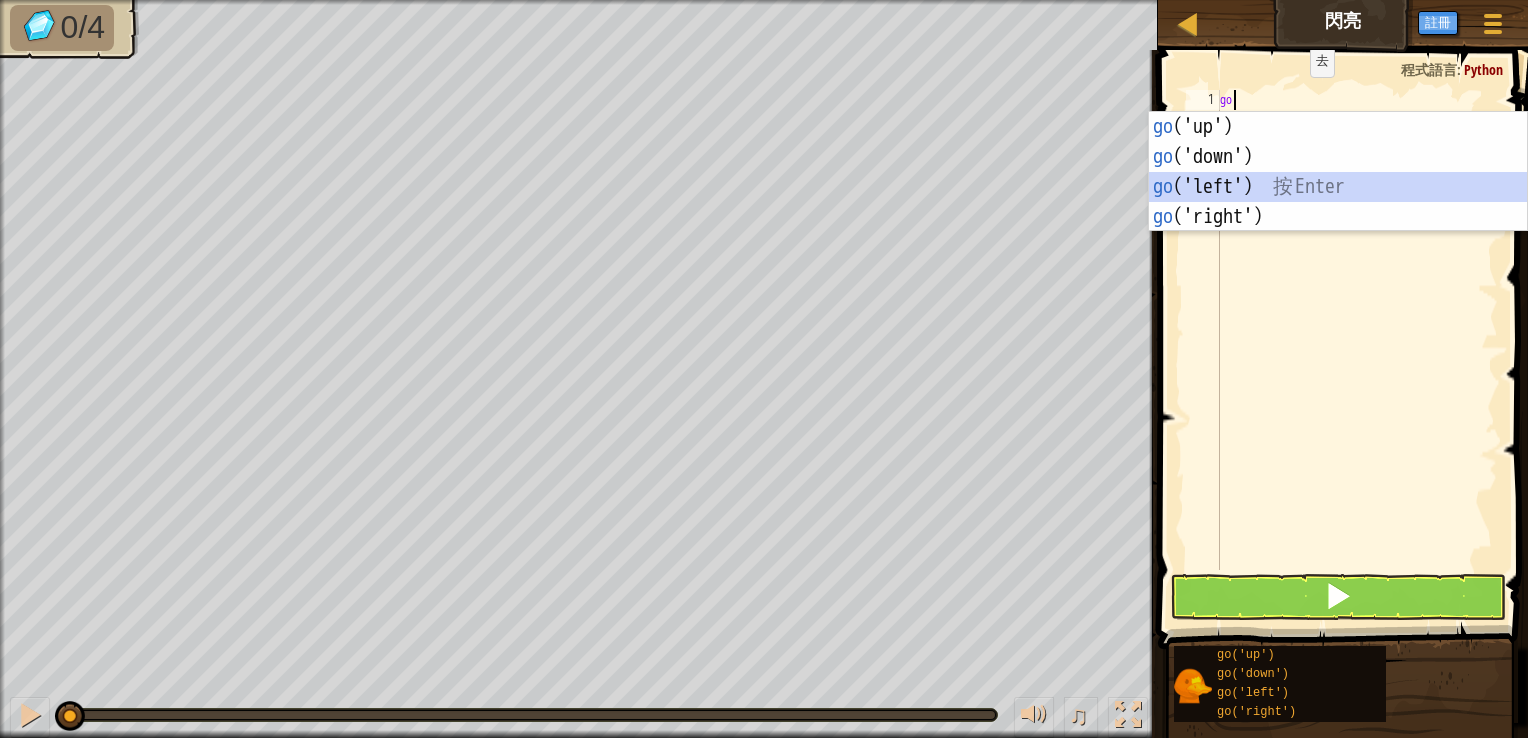 click on "go ('up') 按 Enter go ('down') 按 Enter go ('left') 按 Enter go ('right') 按 Enter" at bounding box center (1338, 202) 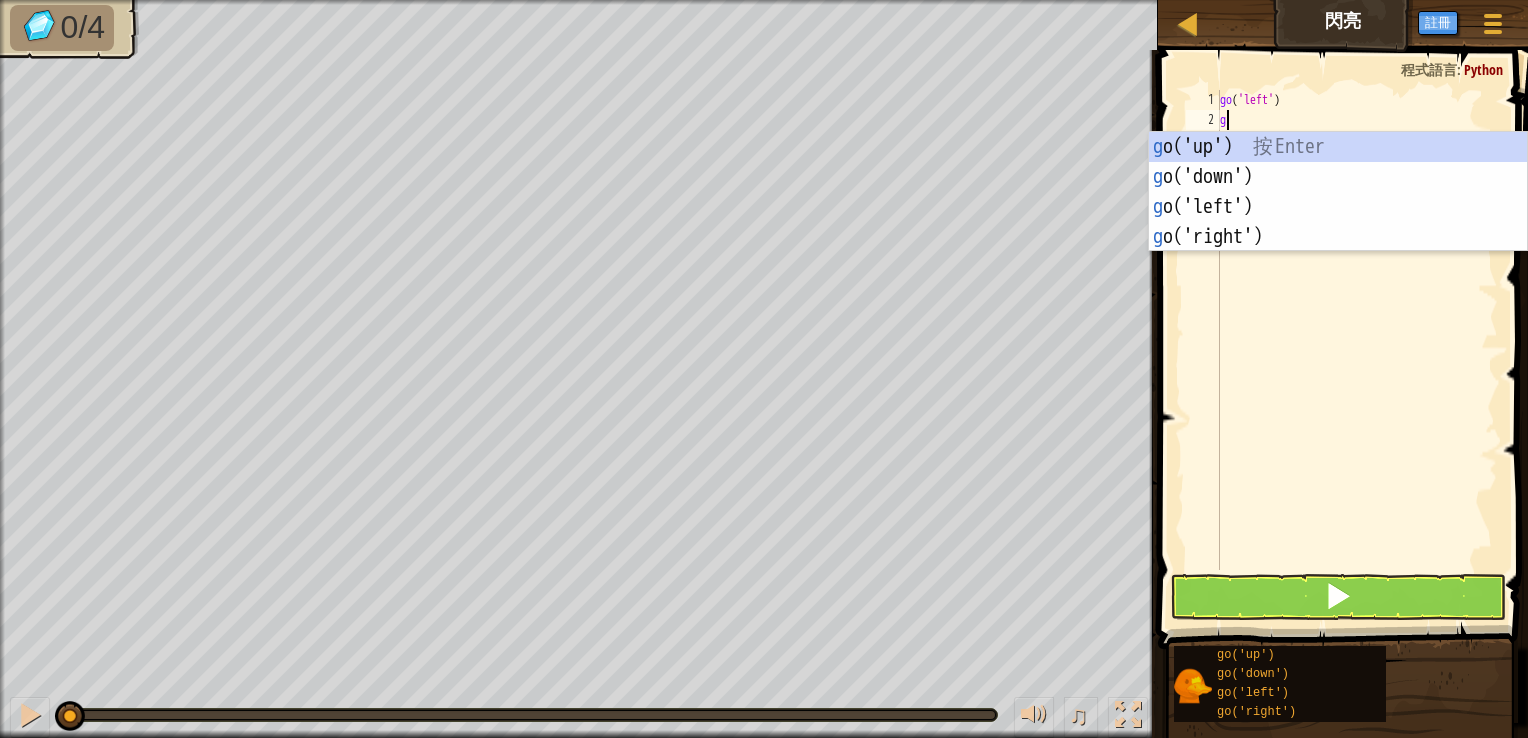 type on "go" 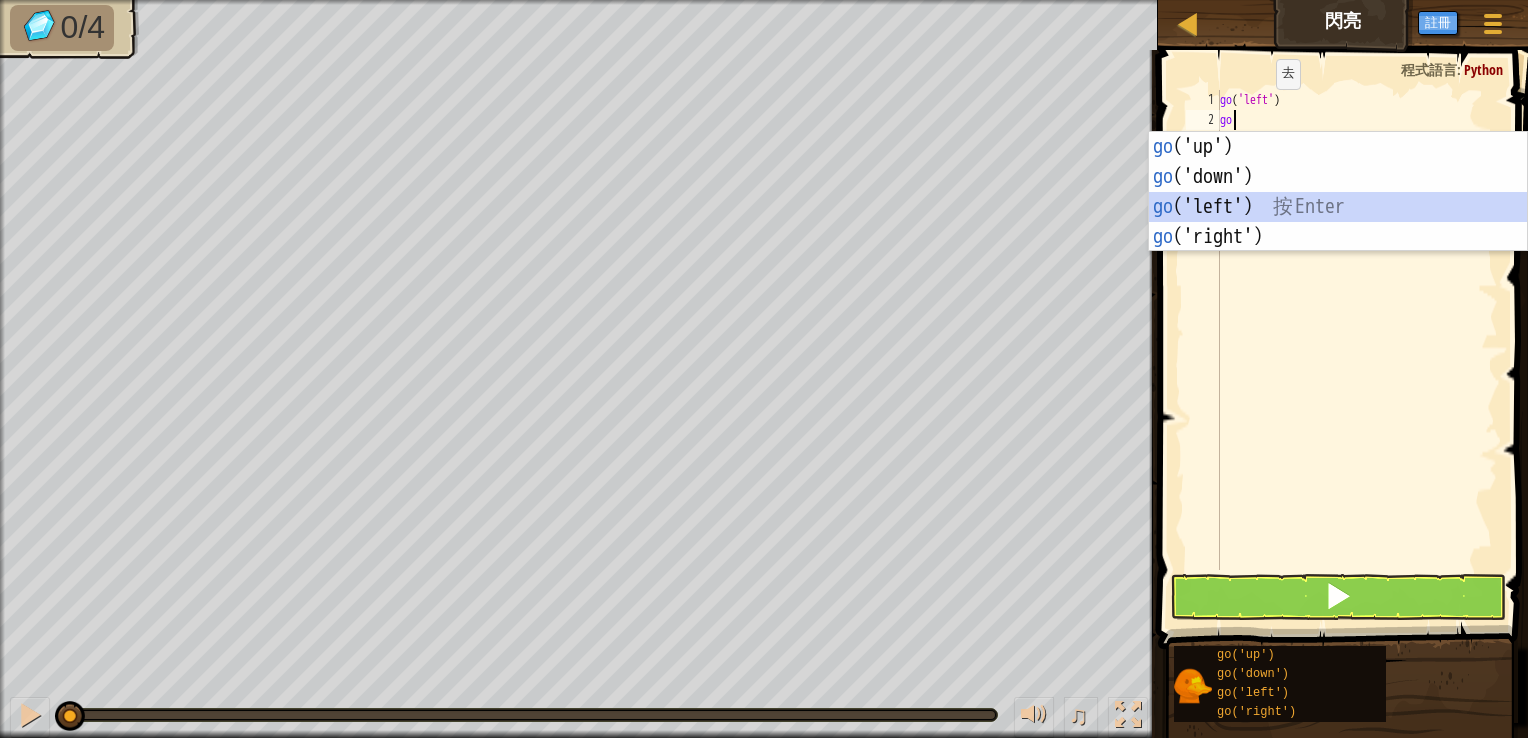 click on "go ('up') 按 Enter go ('down') 按 Enter go ('left') 按 Enter go ('right') 按 Enter" at bounding box center (1338, 222) 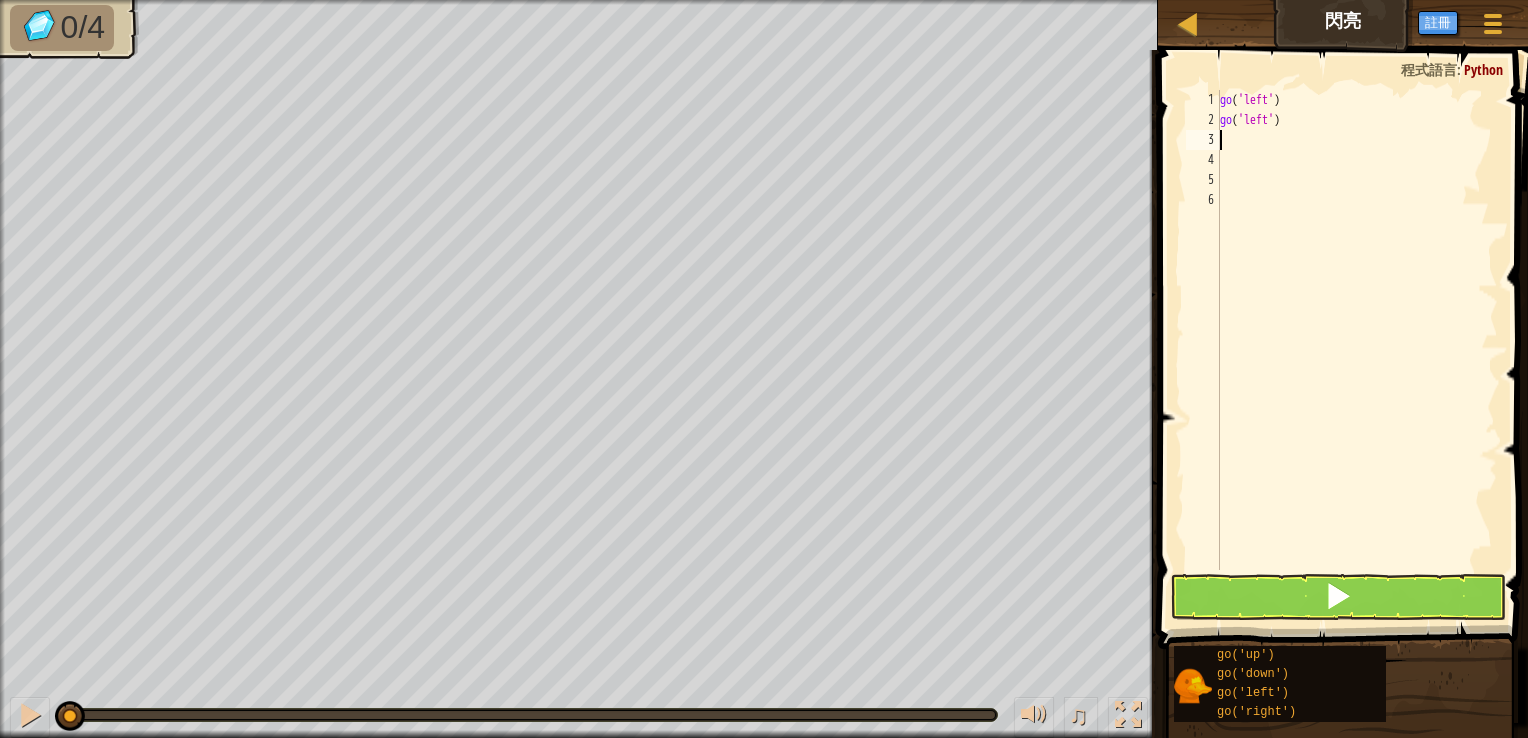 type on "go" 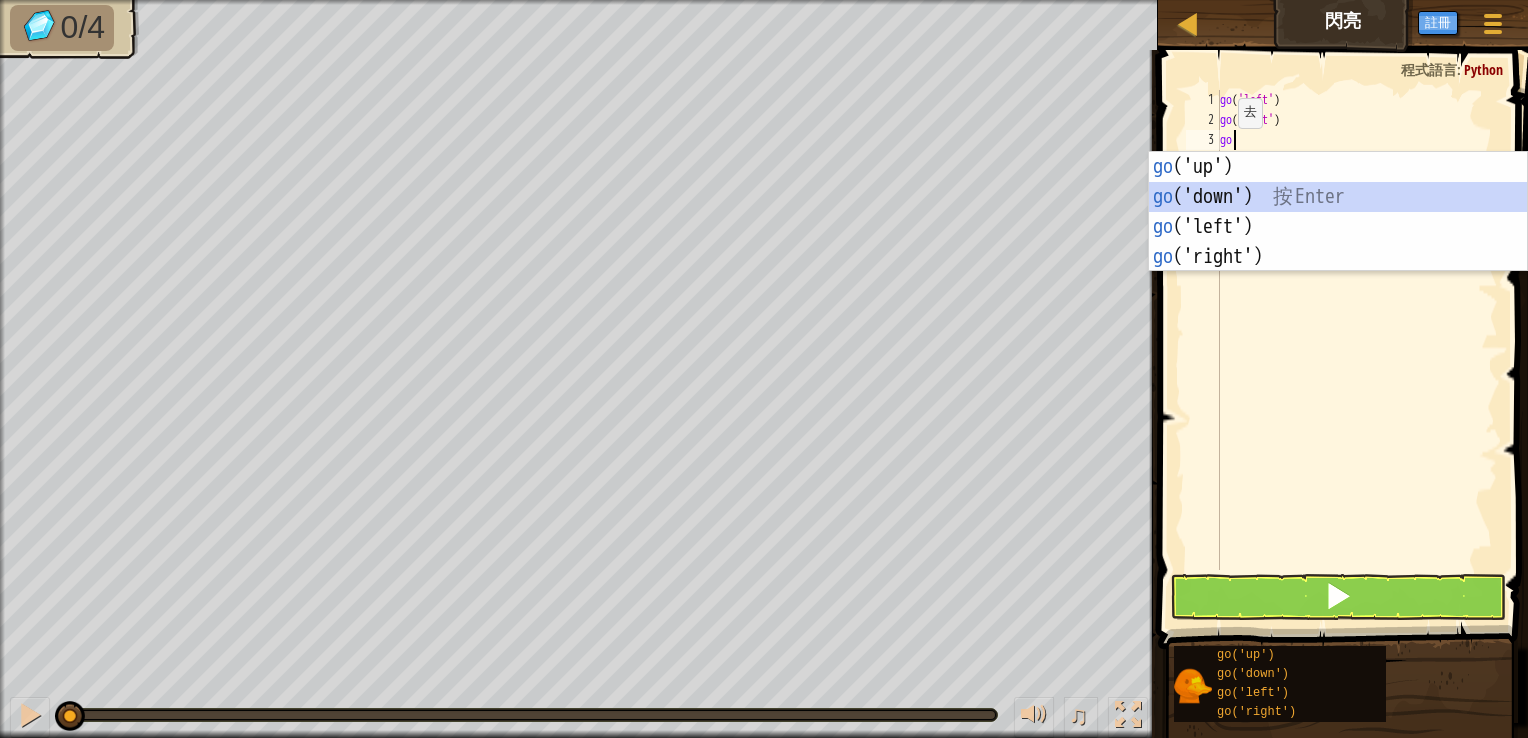 click on "go ('up') 按 Enter go ('down') 按 Enter go ('left') 按 Enter go ('right') 按 Enter" at bounding box center [1338, 242] 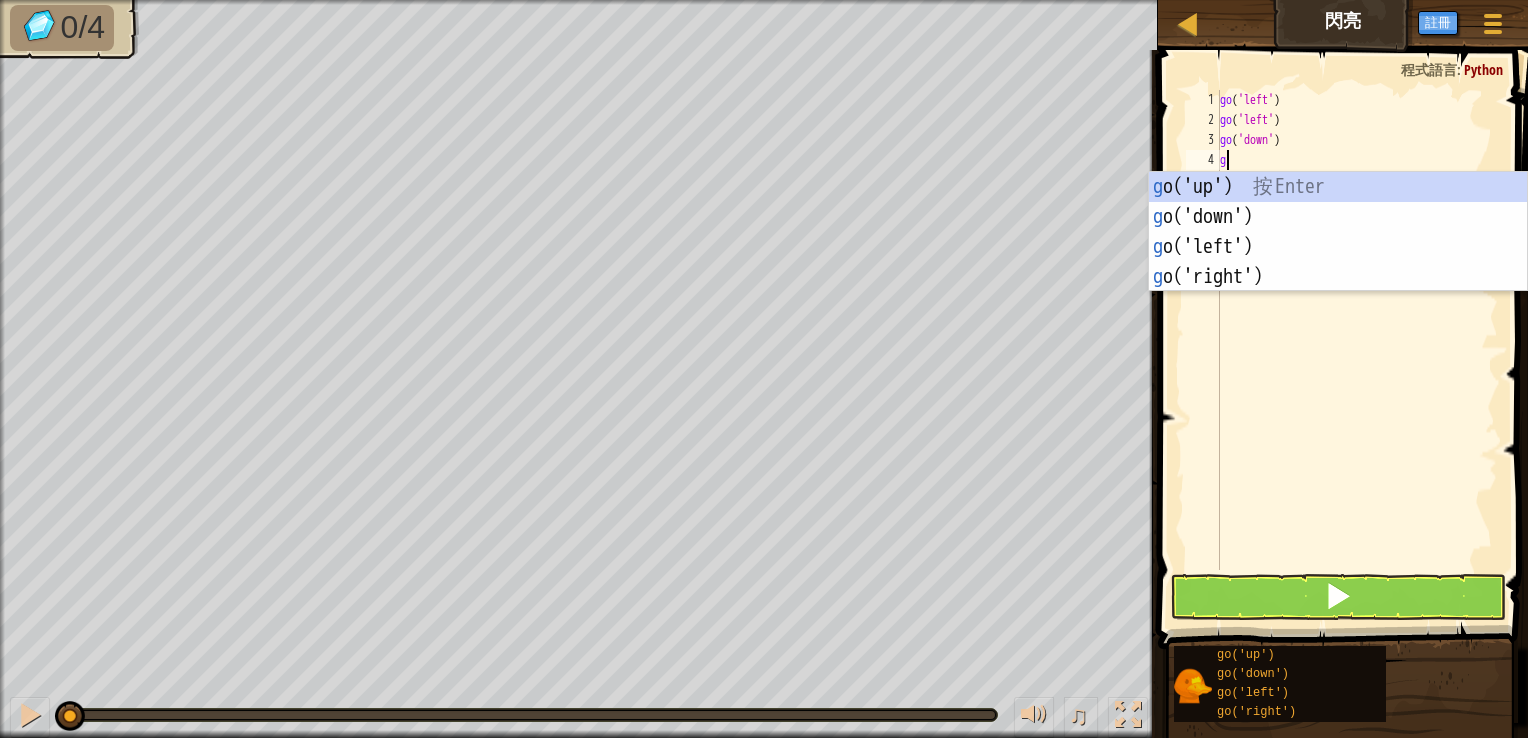 type on "go" 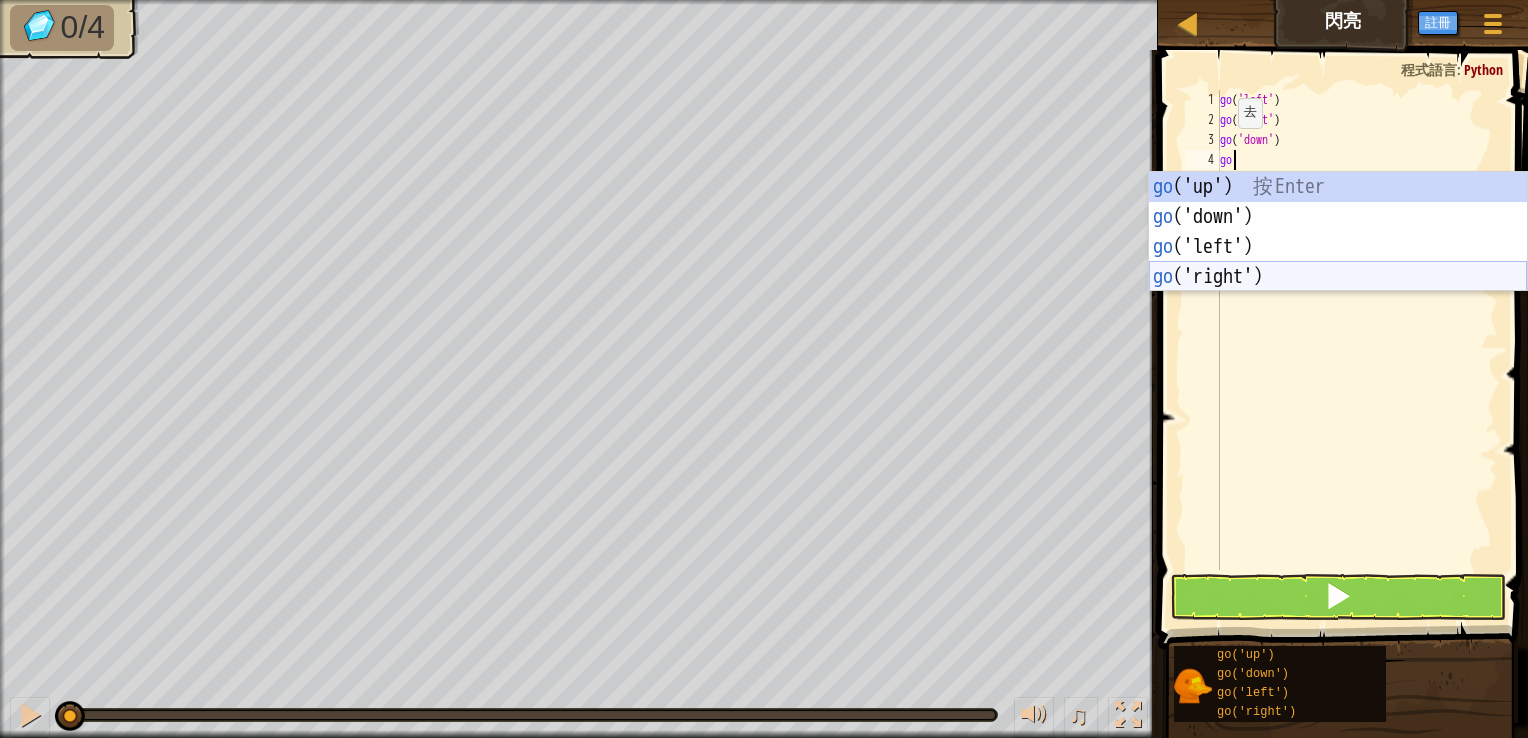 click on "go ('up') 按 Enter go ('down') 按 Enter go ('left') 按 Enter go ('right') 按 Enter" at bounding box center [1338, 262] 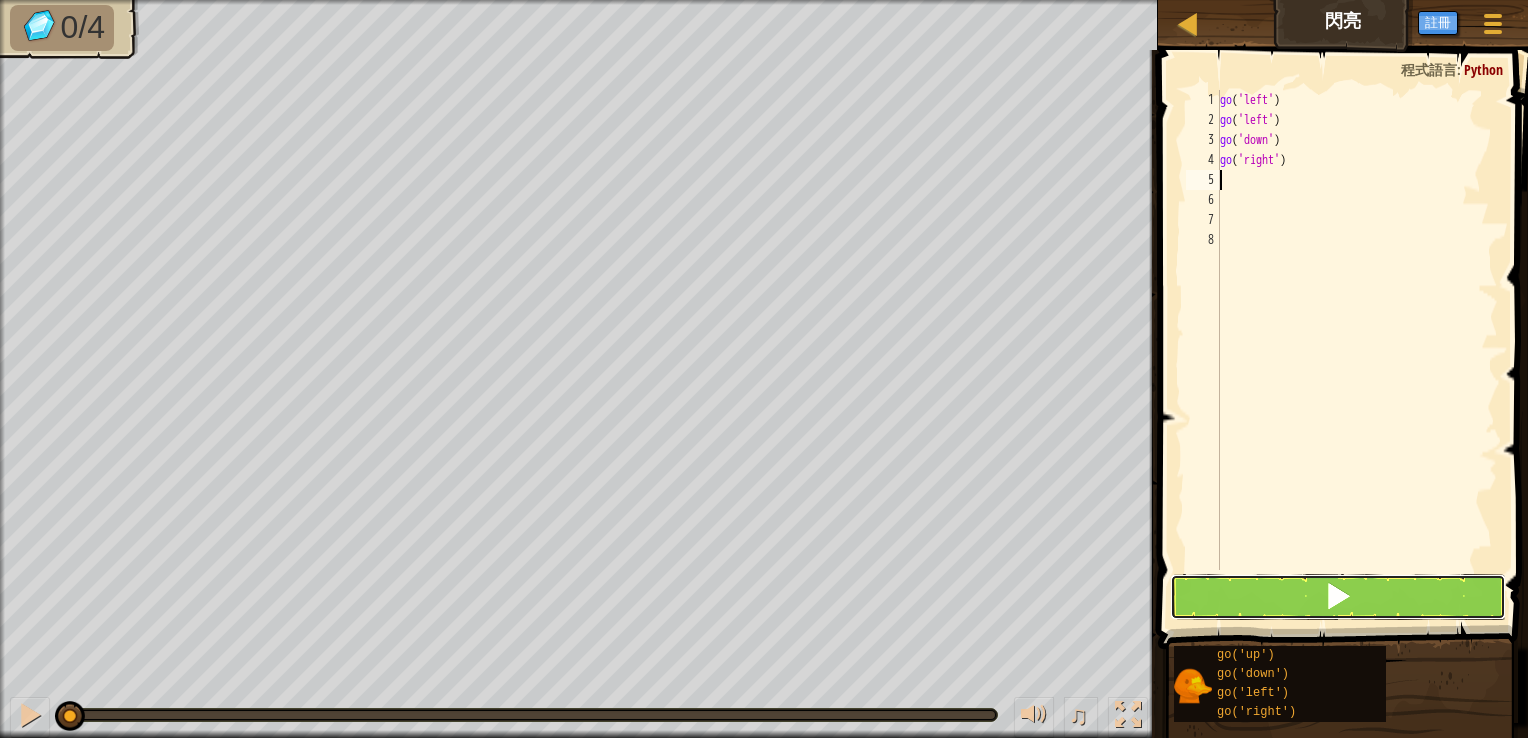 click at bounding box center (1338, 597) 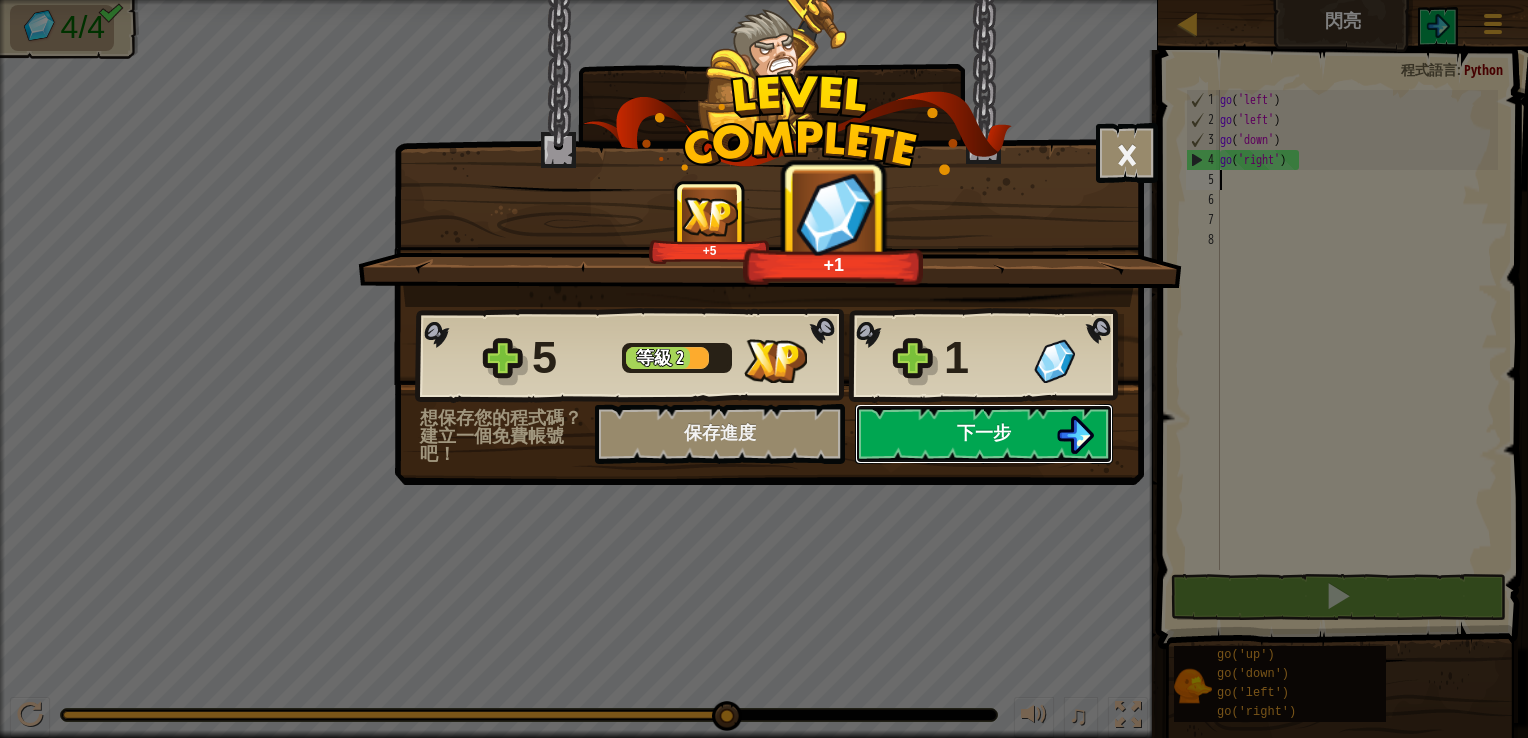 click on "下一步" at bounding box center (984, 434) 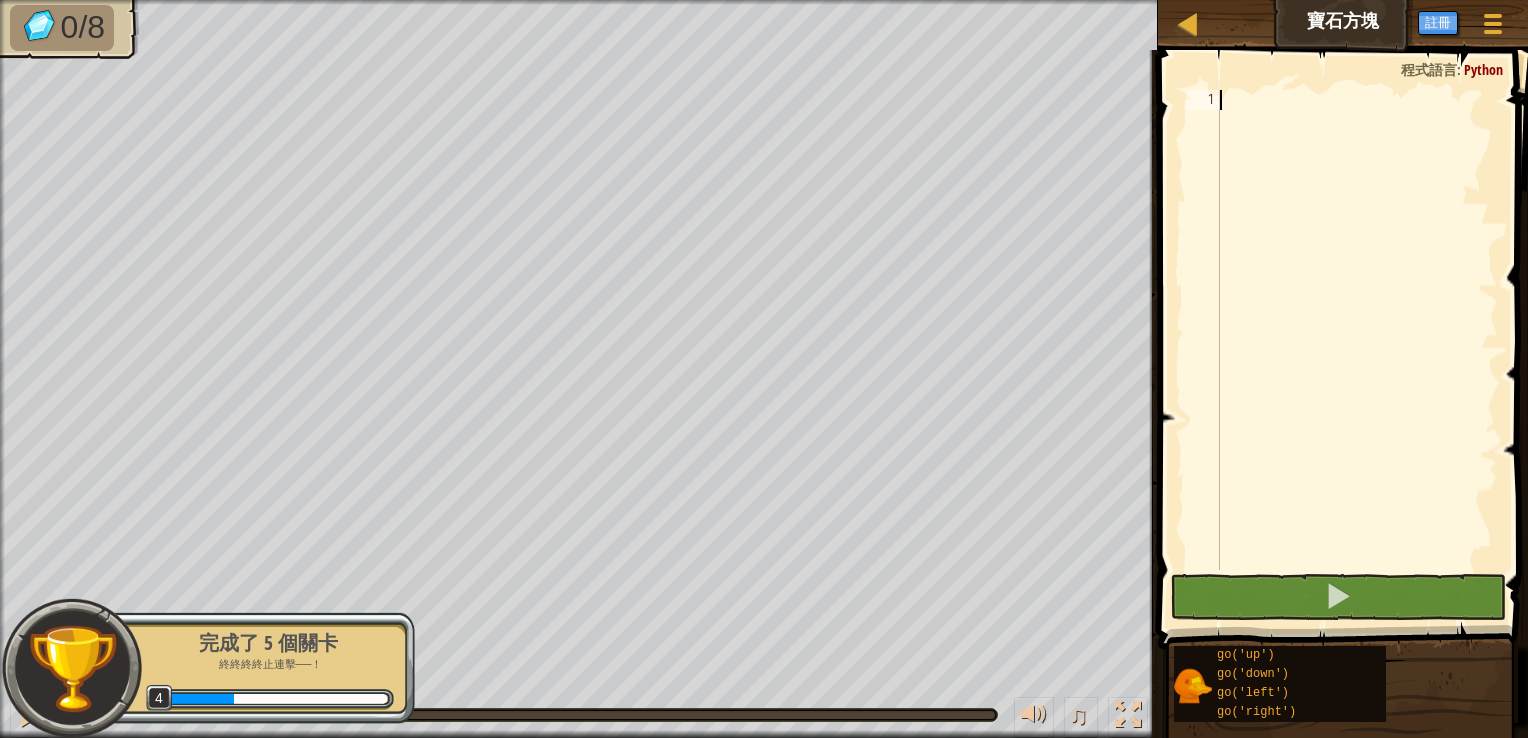 scroll, scrollTop: 9, scrollLeft: 0, axis: vertical 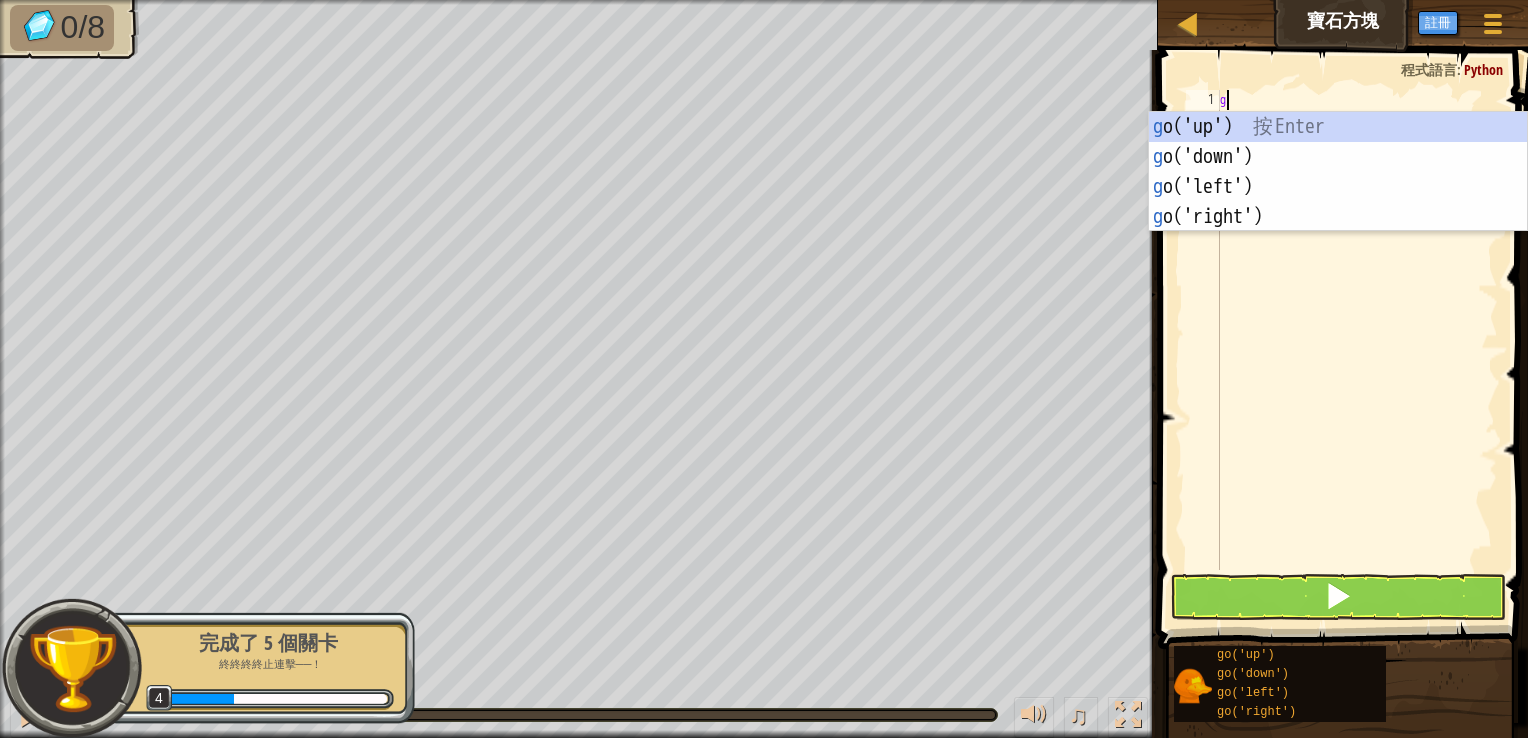 type on "go" 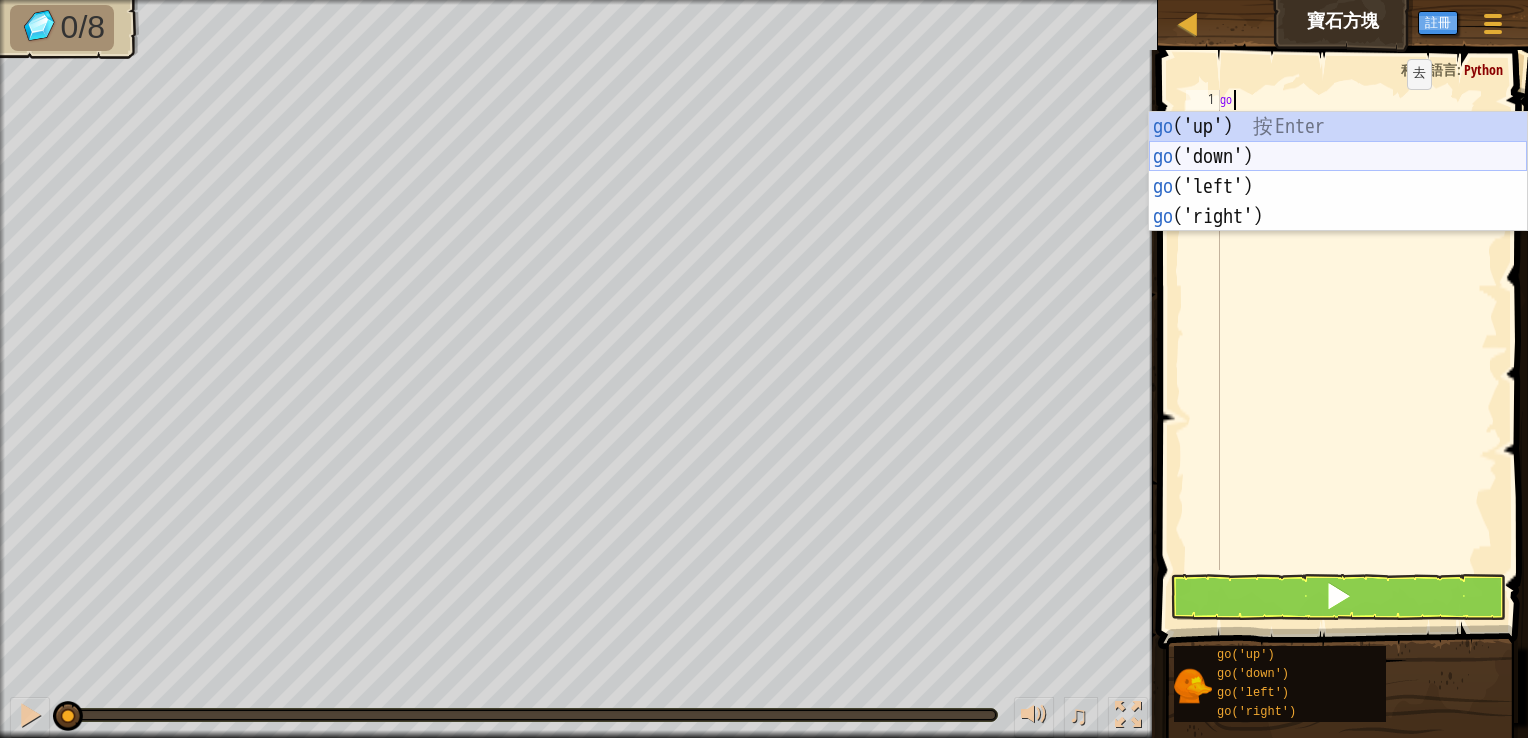 click on "go ('up') 按 Enter go ('down') 按 Enter go ('left') 按 Enter go ('right') 按 Enter" at bounding box center [1338, 202] 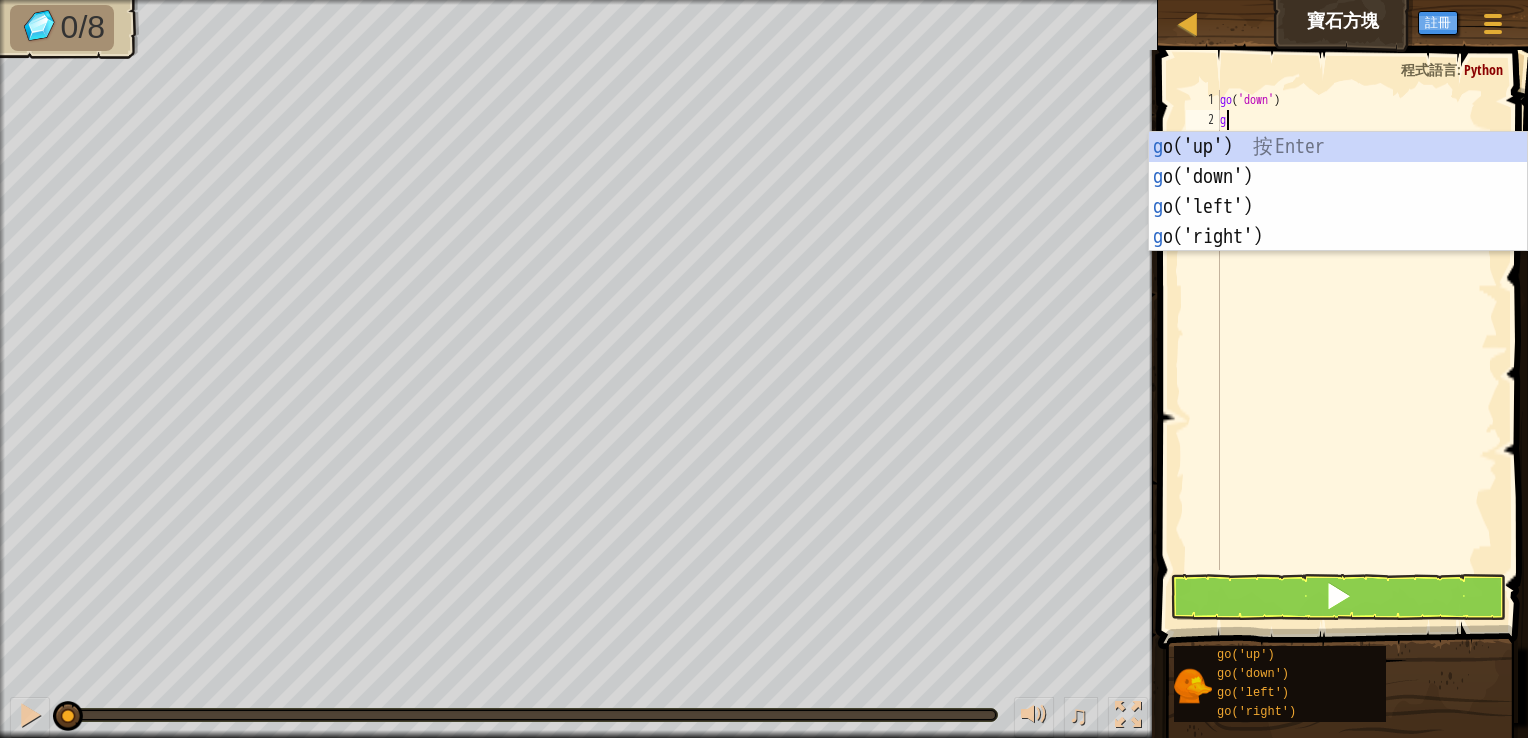type on "go" 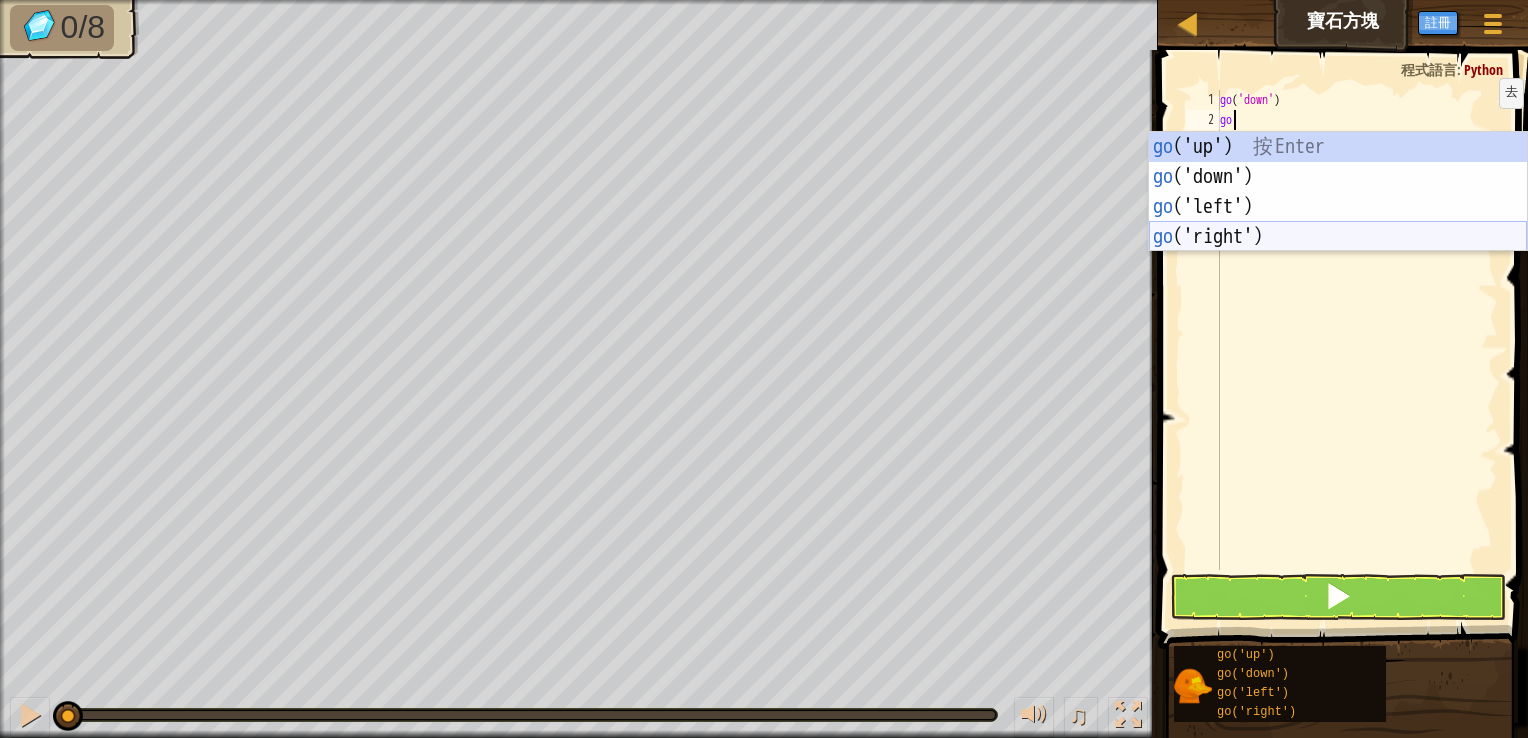 click on "go ('up') 按 Enter go ('down') 按 Enter go ('left') 按 Enter go ('right') 按 Enter" at bounding box center [1338, 222] 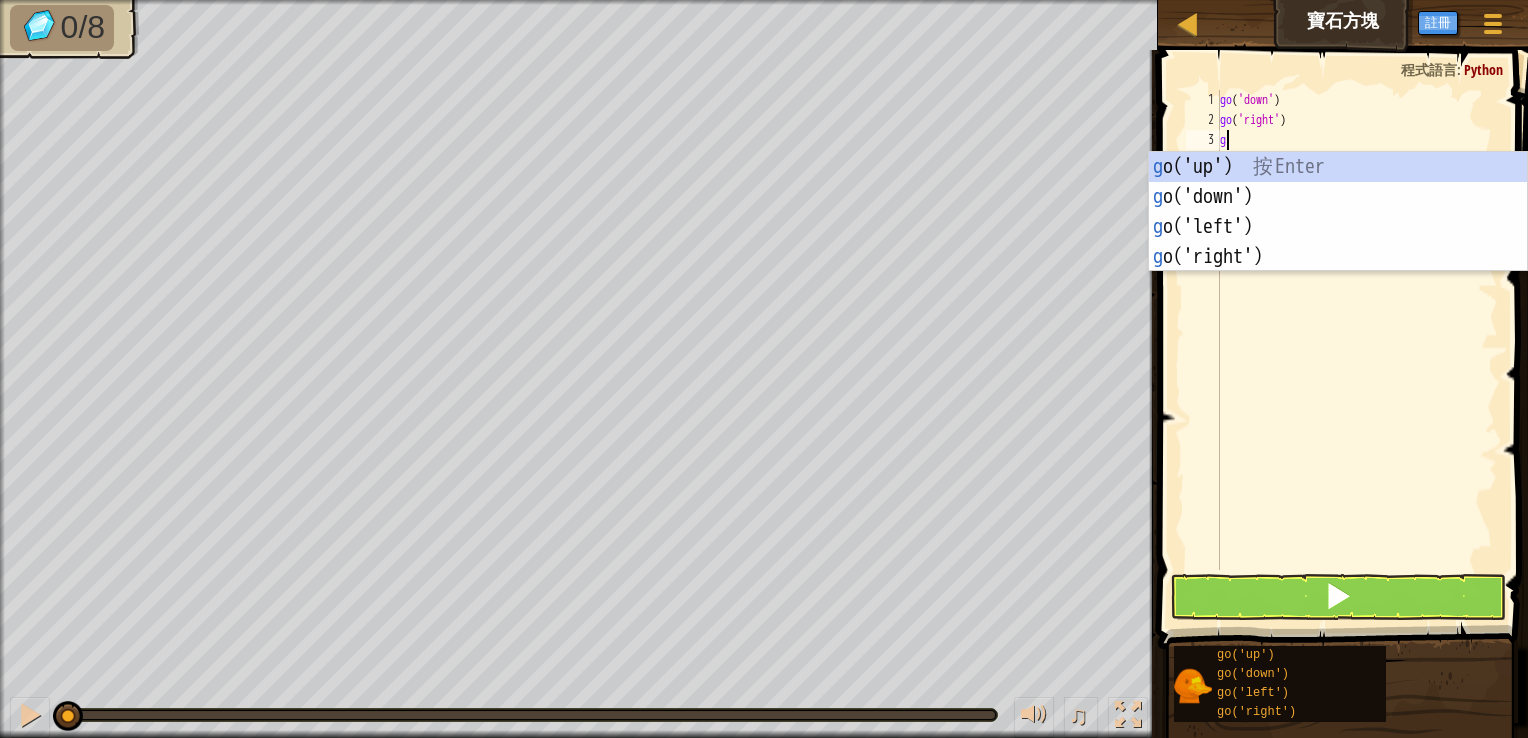 type on "go" 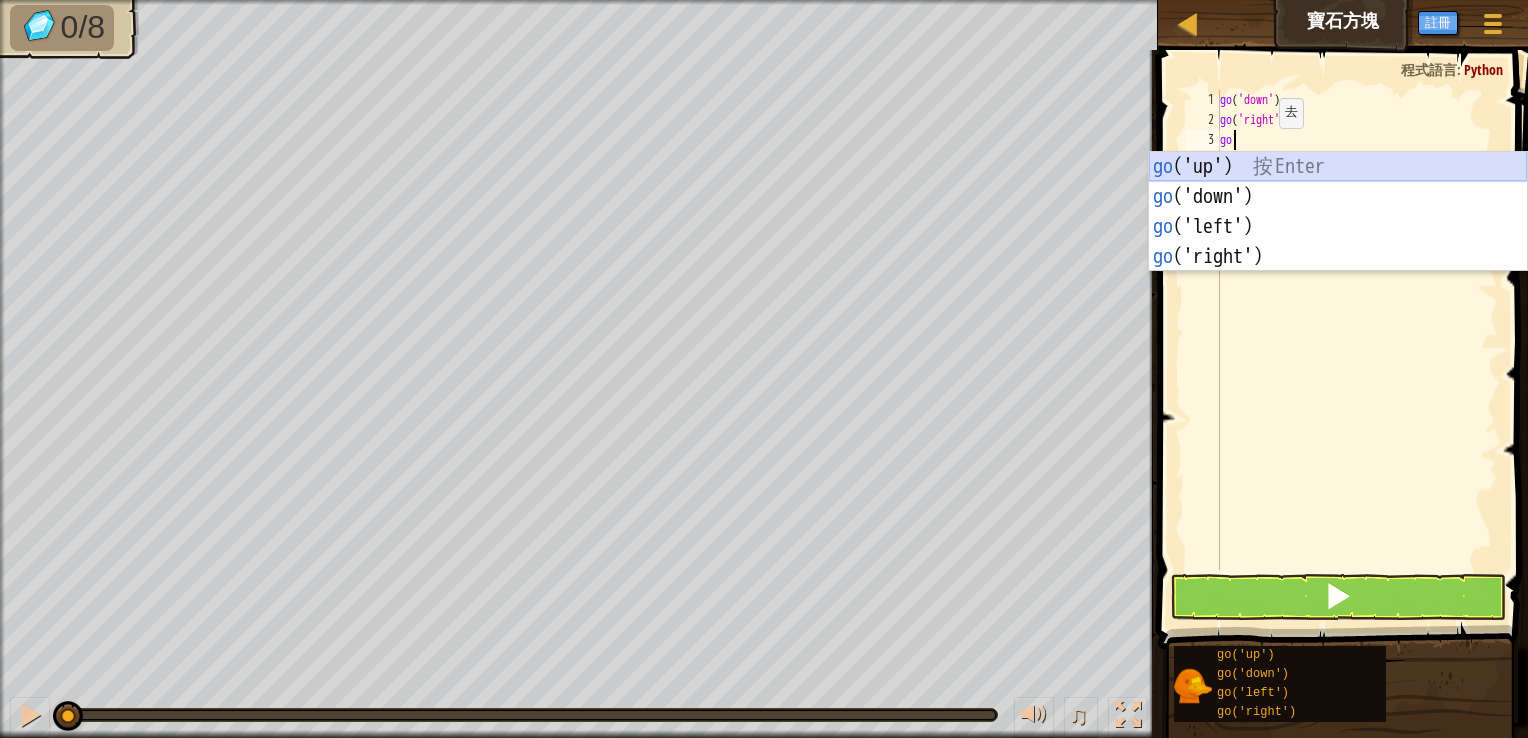 click on "go ('up') 按 Enter go ('down') 按 Enter go ('left') 按 Enter go ('right') 按 Enter" at bounding box center (1338, 242) 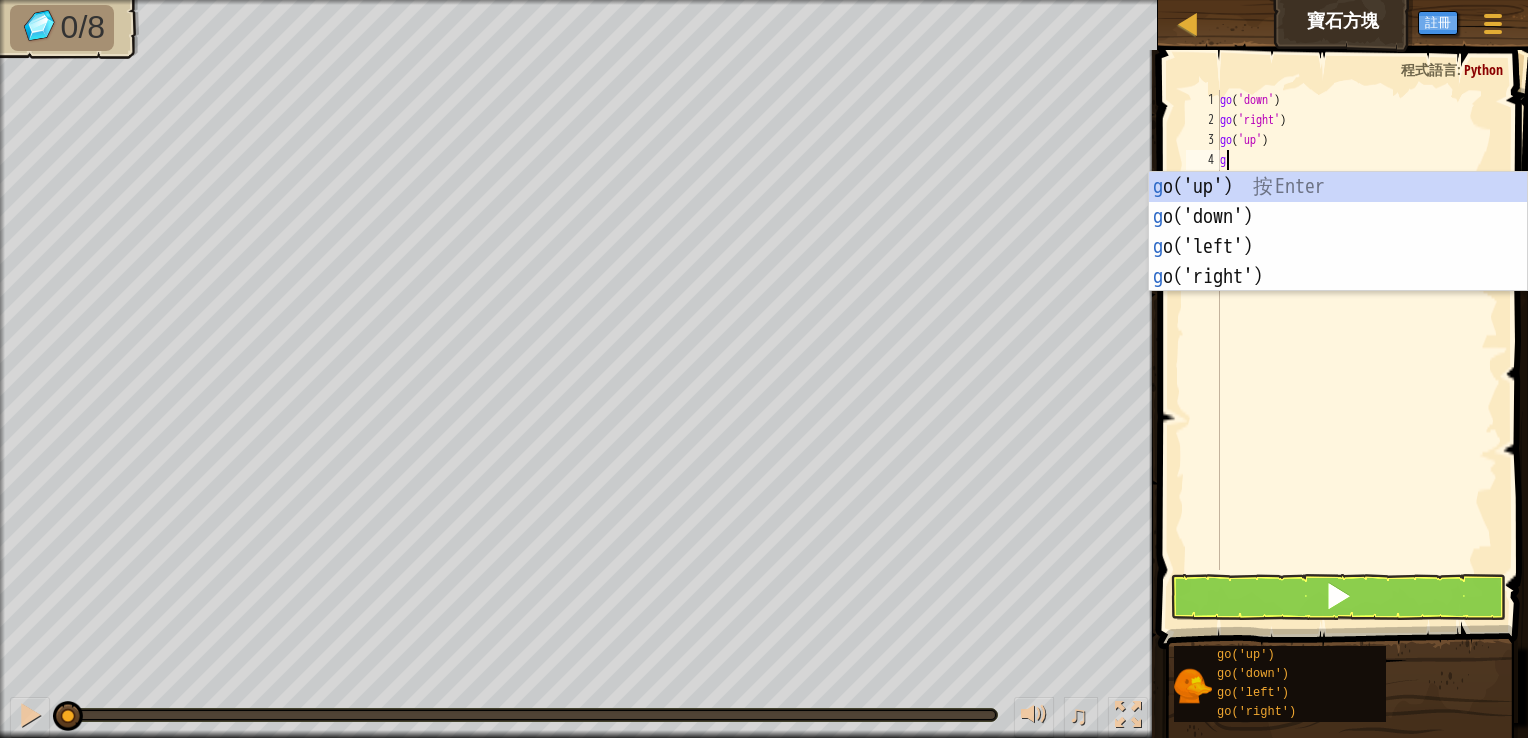 type on "go" 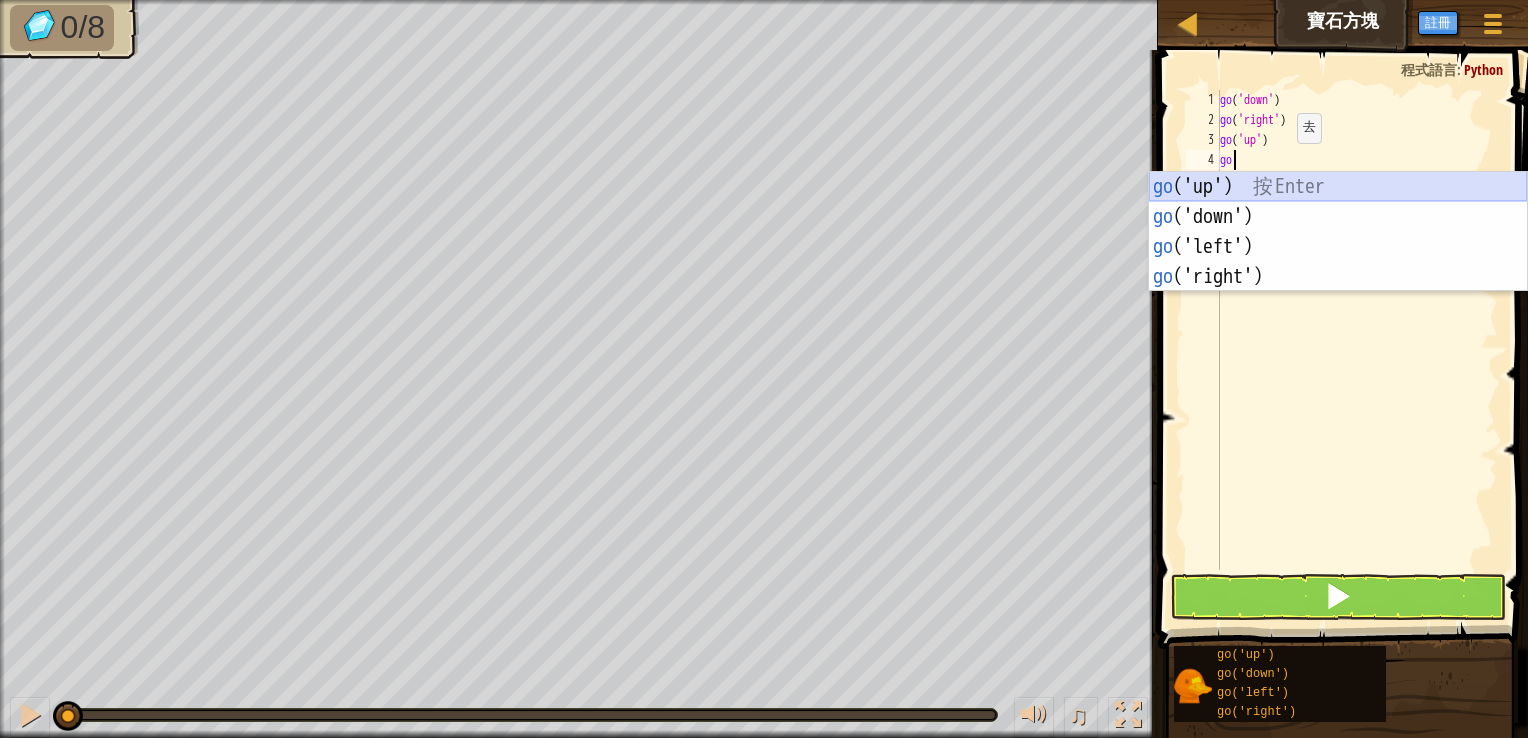 click on "go ('up') 按 Enter go ('down') 按 Enter go ('left') 按 Enter go ('right') 按 Enter" at bounding box center [1338, 262] 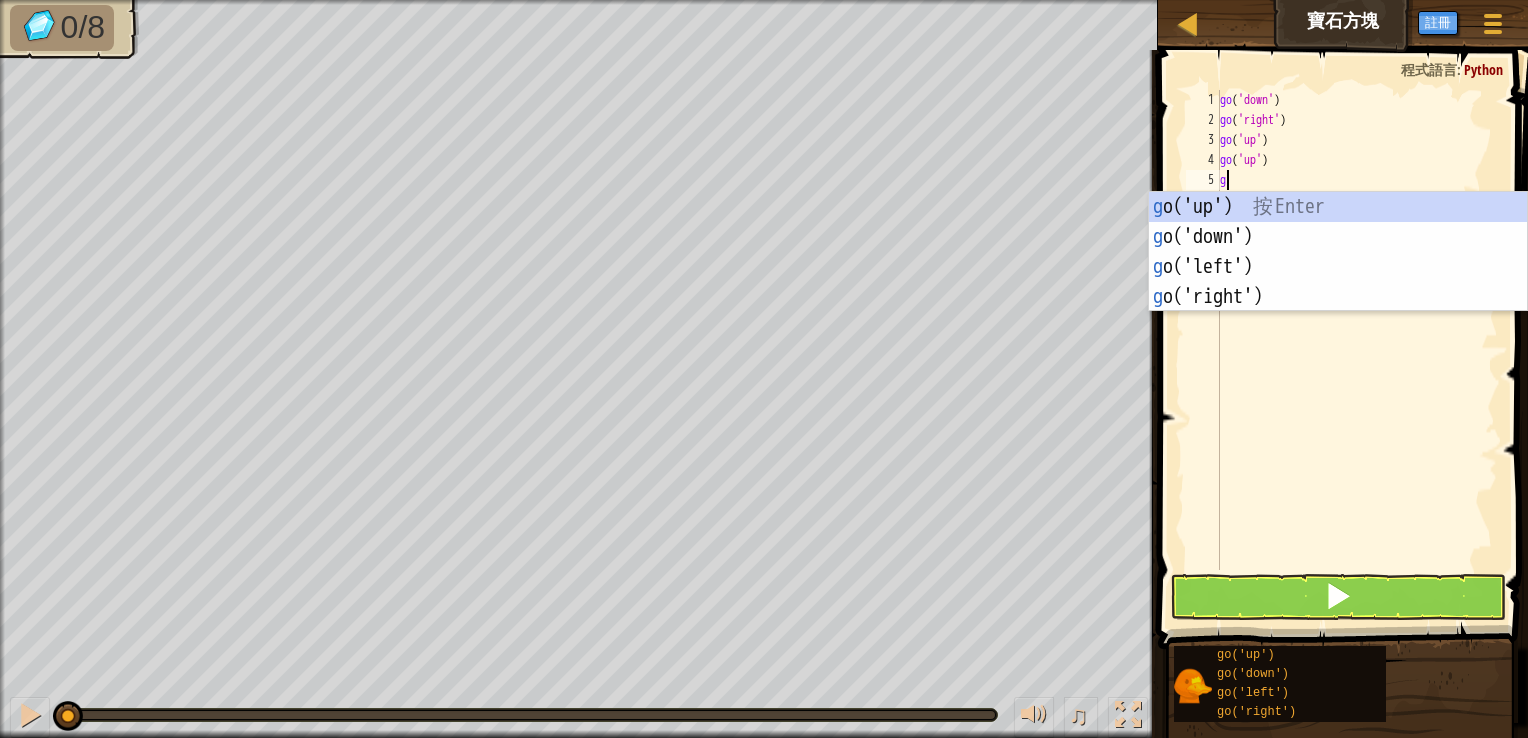 type on "go" 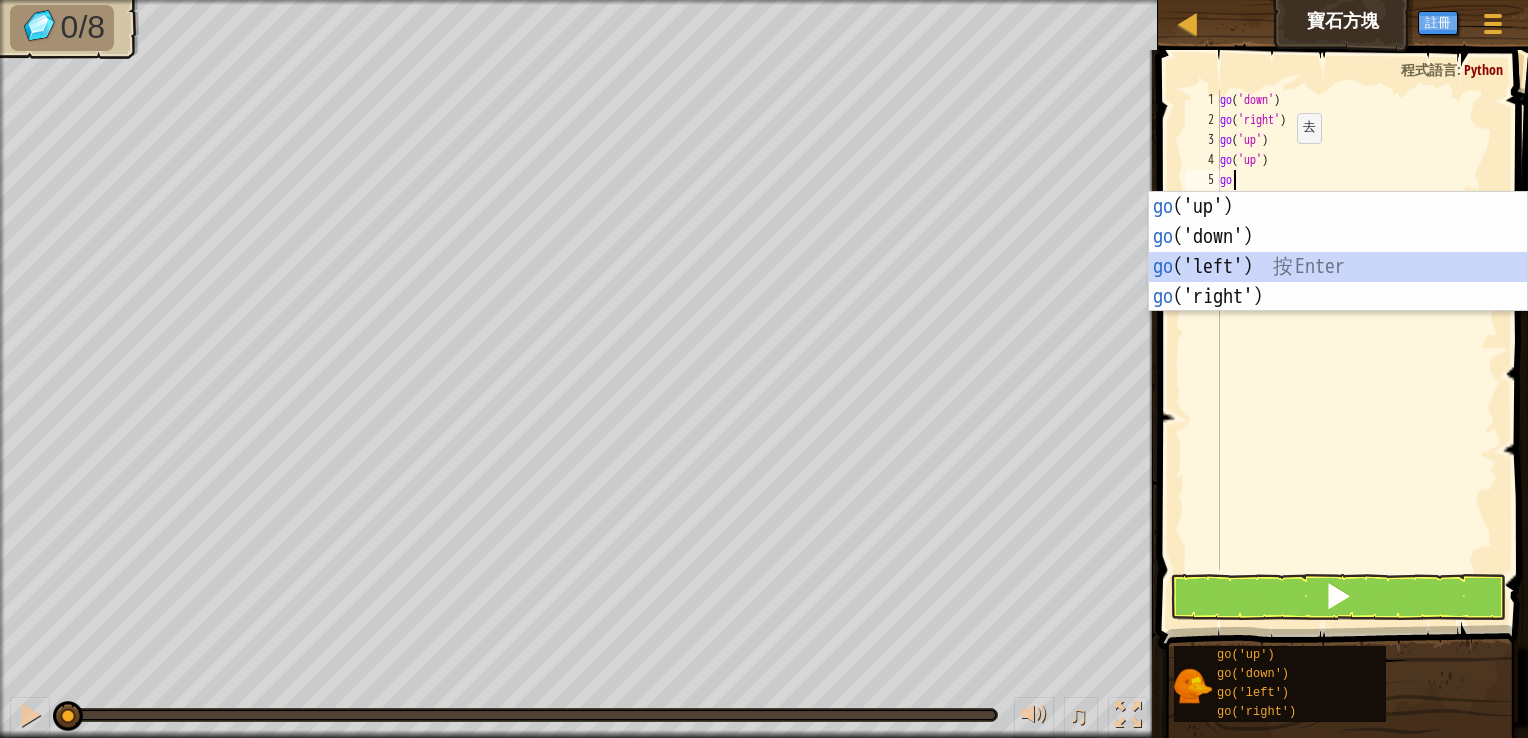 click on "go ('up') 按 Enter go ('down') 按 Enter go ('left') 按 Enter go ('right') 按 Enter" at bounding box center [1338, 282] 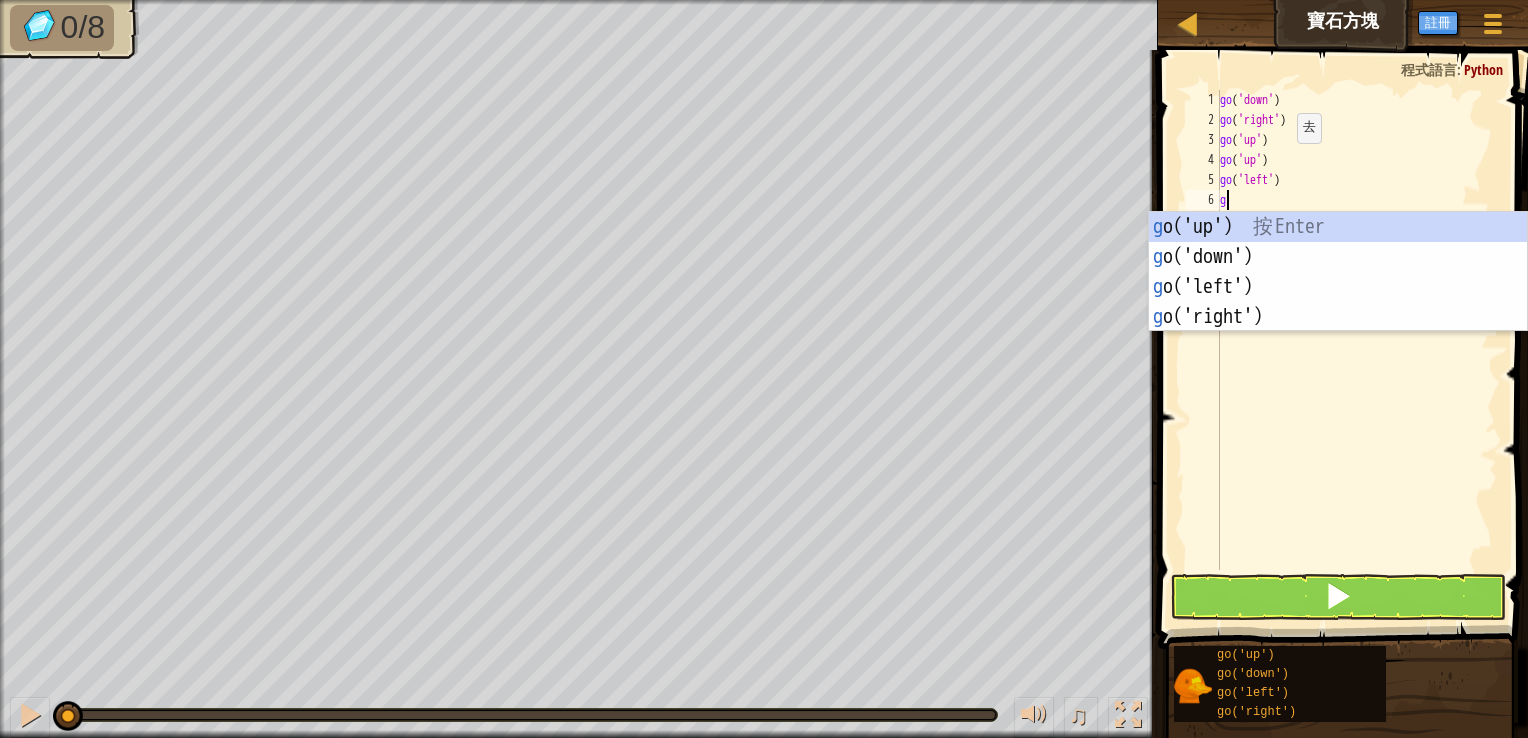 type on "go" 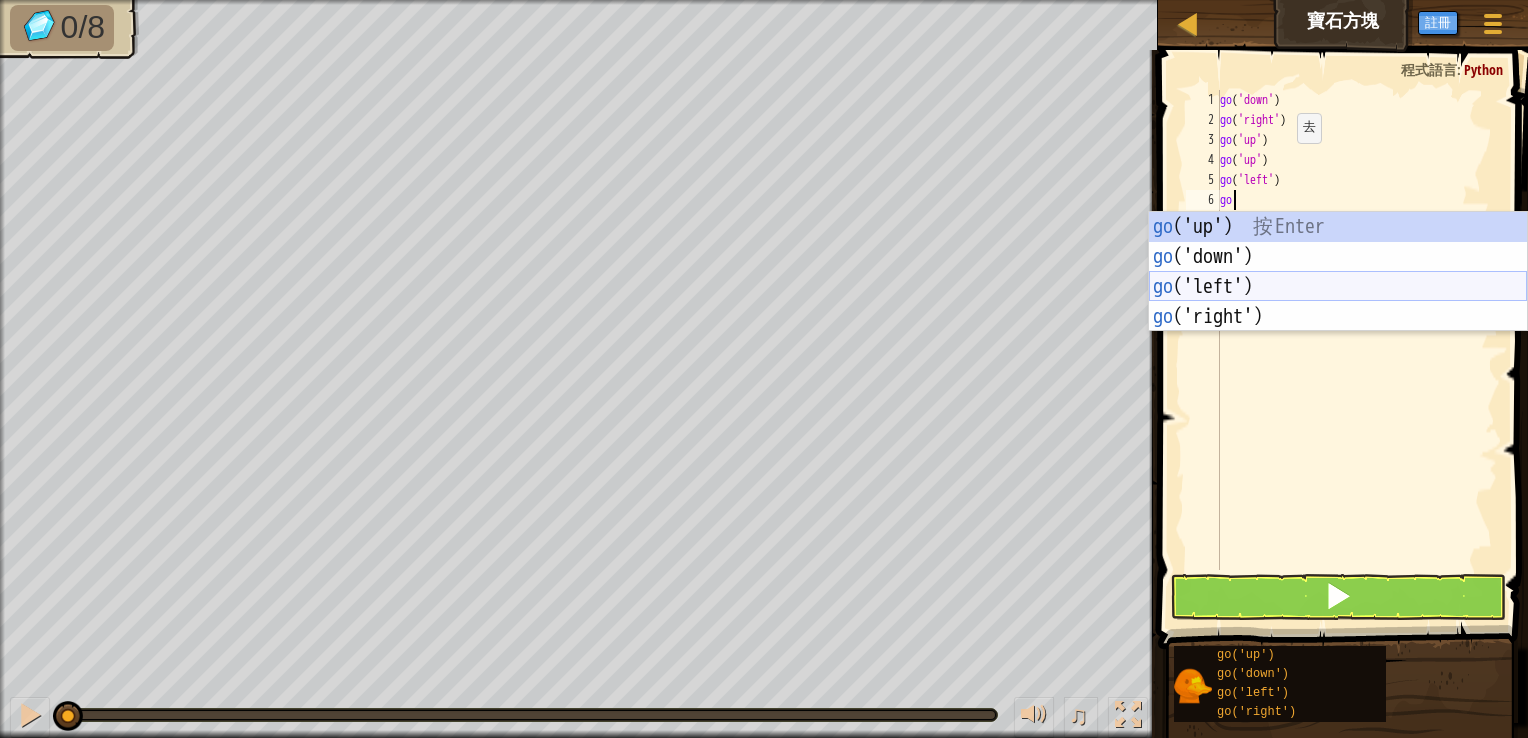 click on "go ('up') 按 Enter go ('down') 按 Enter go ('left') 按 Enter go ('right') 按 Enter" at bounding box center (1338, 302) 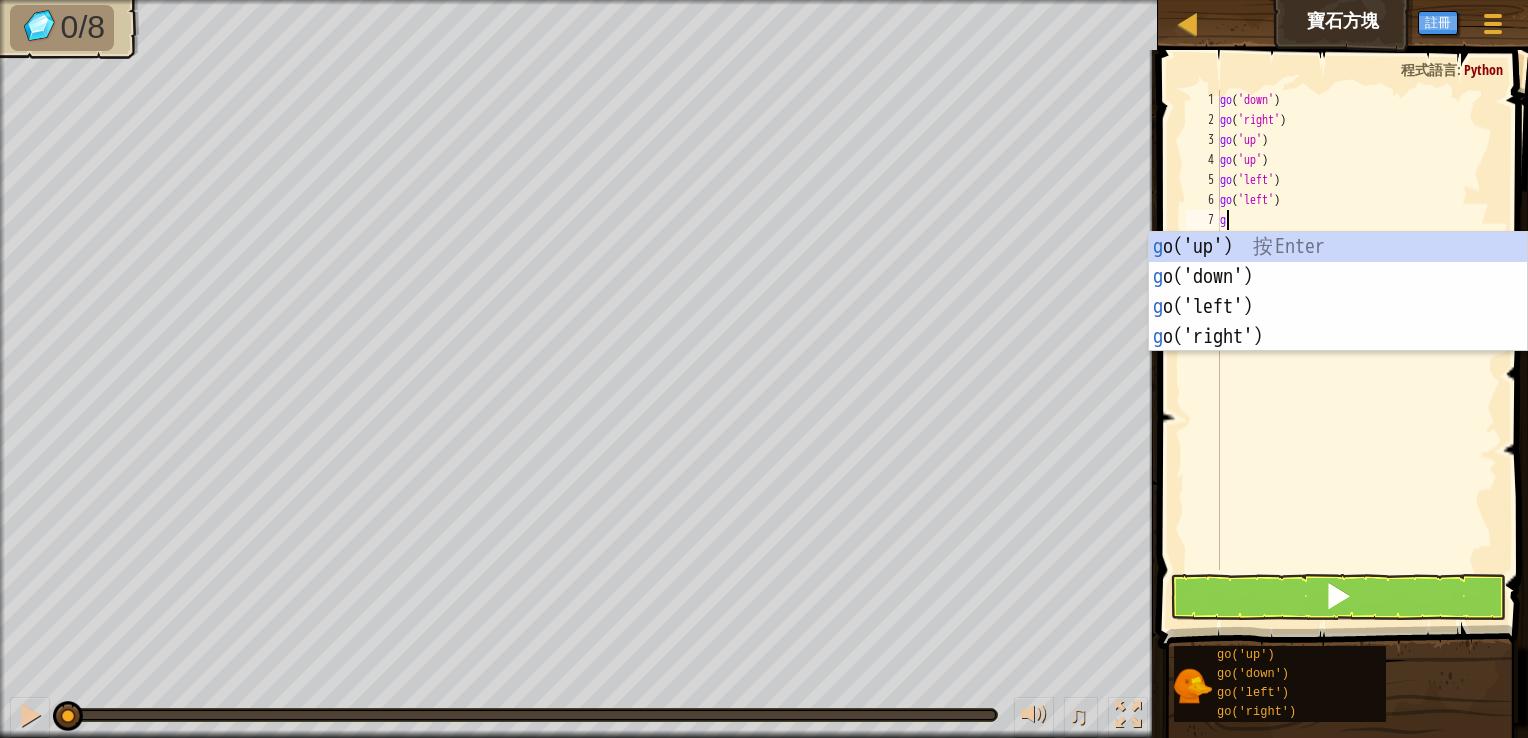 type on "go" 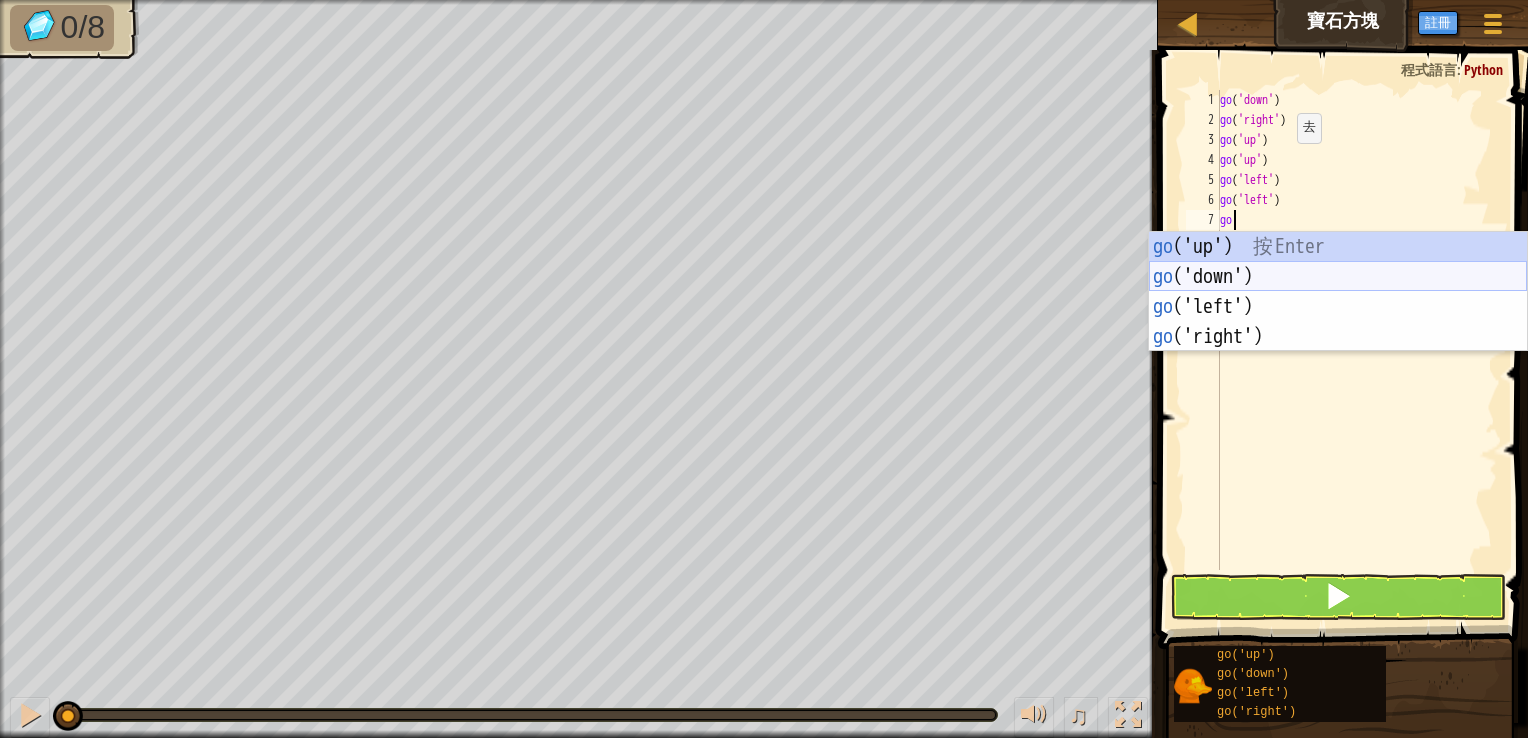 click on "go ('up') 按 Enter go ('down') 按 Enter go ('left') 按 Enter go ('right') 按 Enter" at bounding box center [1338, 322] 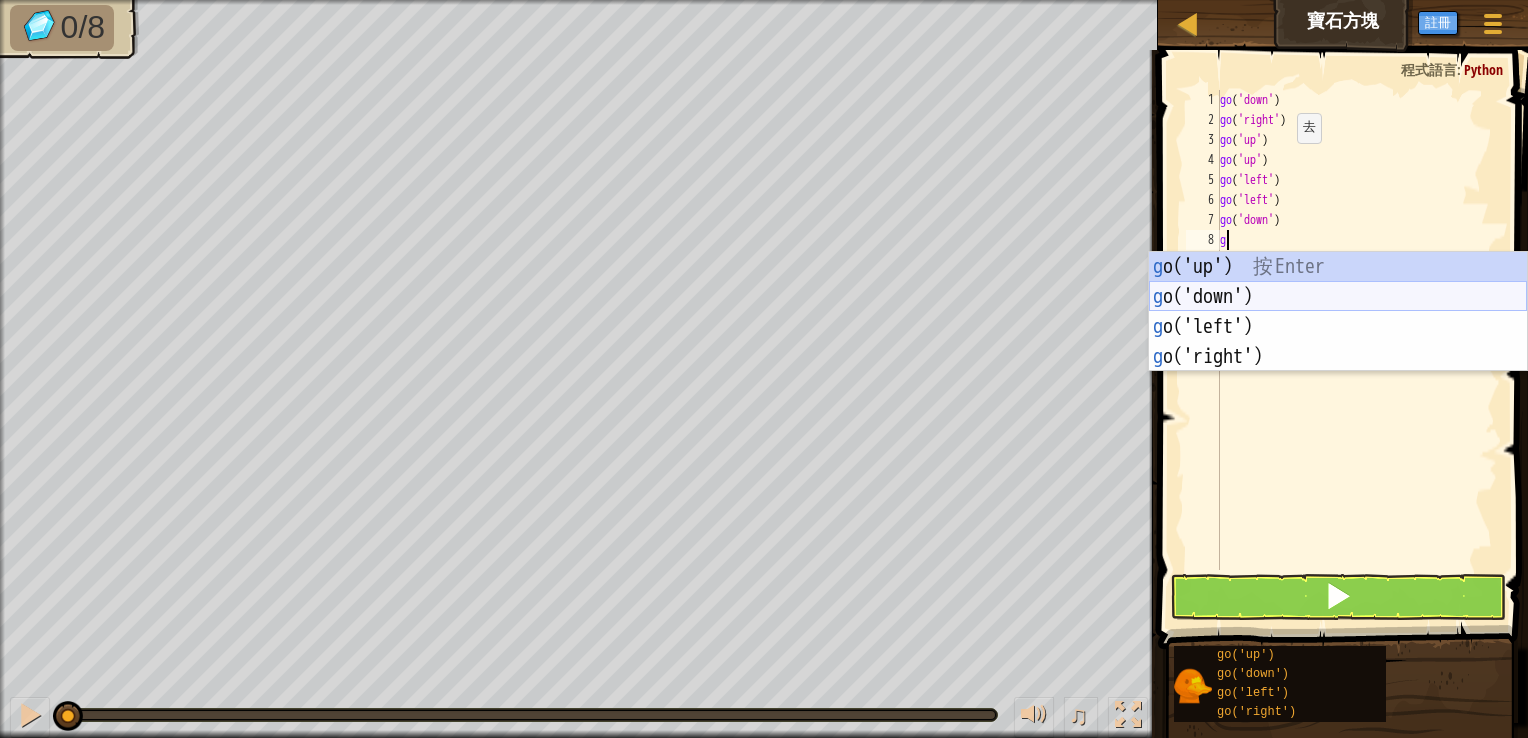 type on "go" 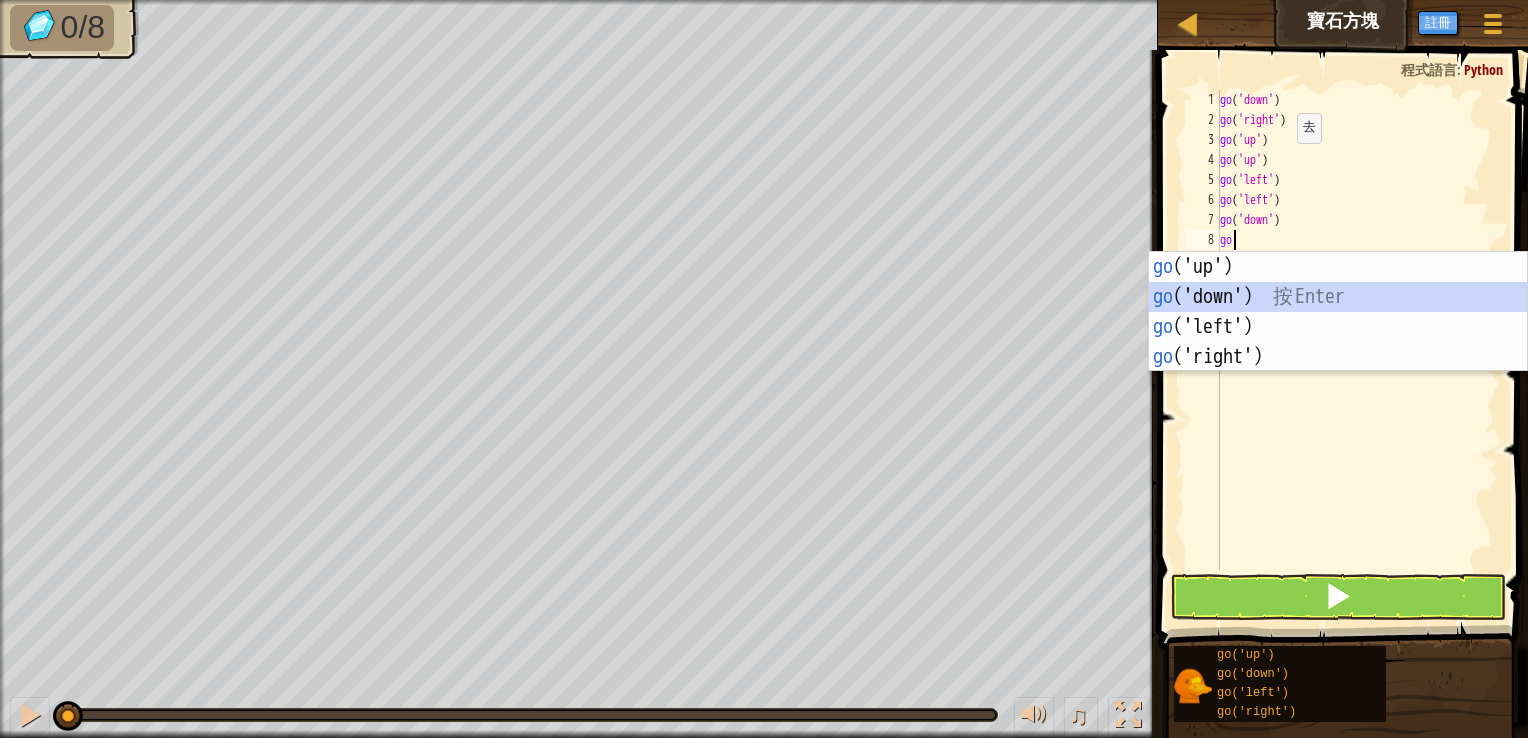 click on "go ('up') 按 Enter go ('down') 按 Enter go ('left') 按 Enter go ('right') 按 Enter" at bounding box center (1338, 342) 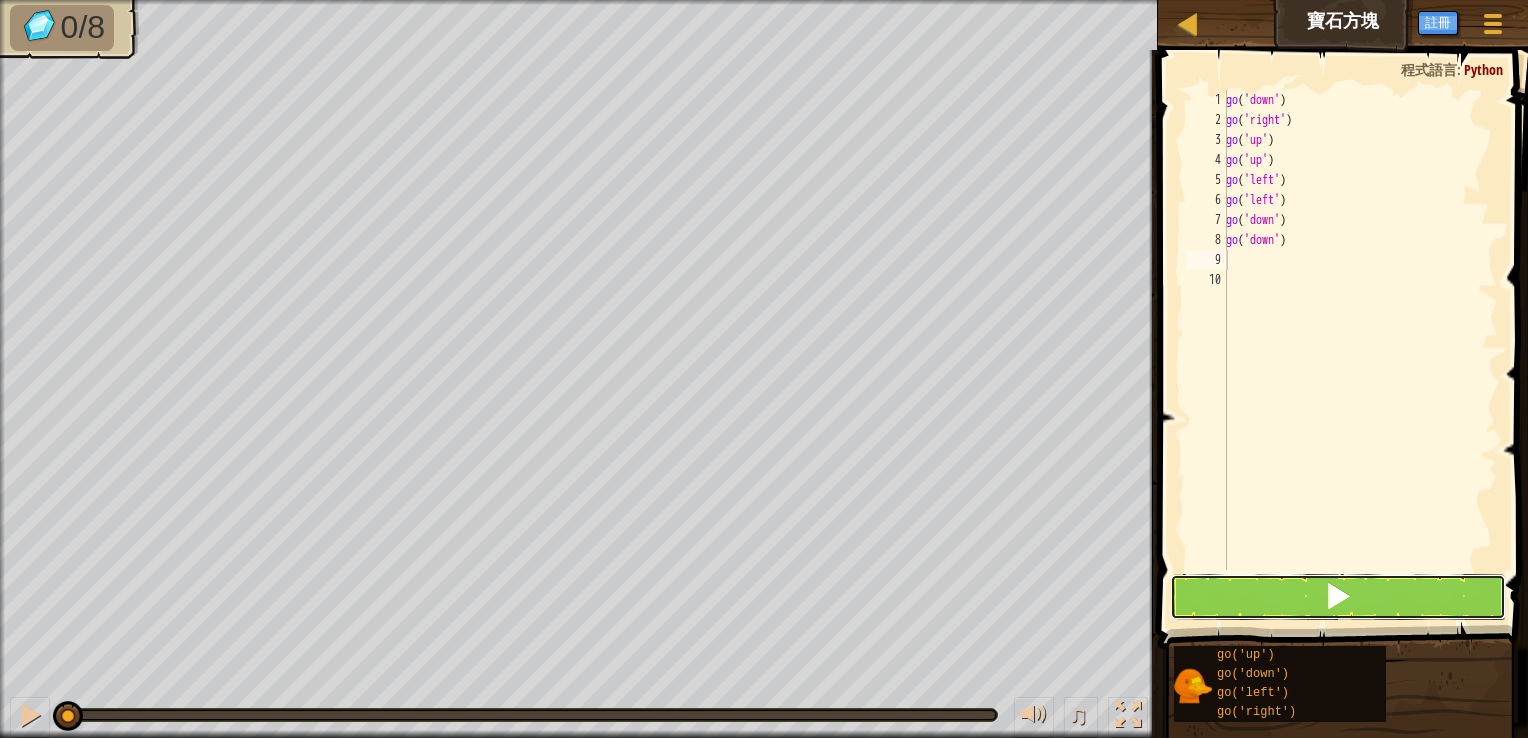 click at bounding box center [1338, 597] 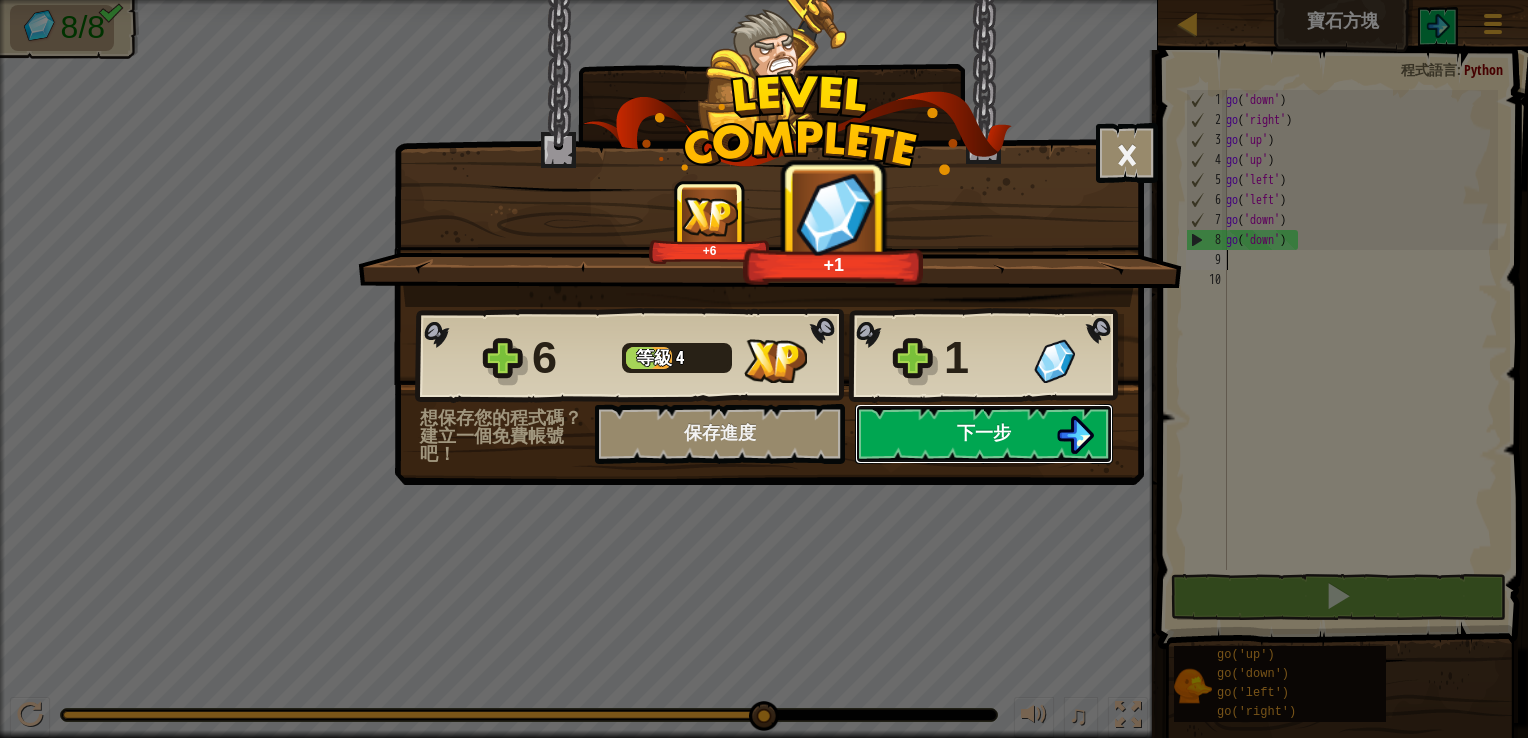 click on "下一步" at bounding box center [984, 432] 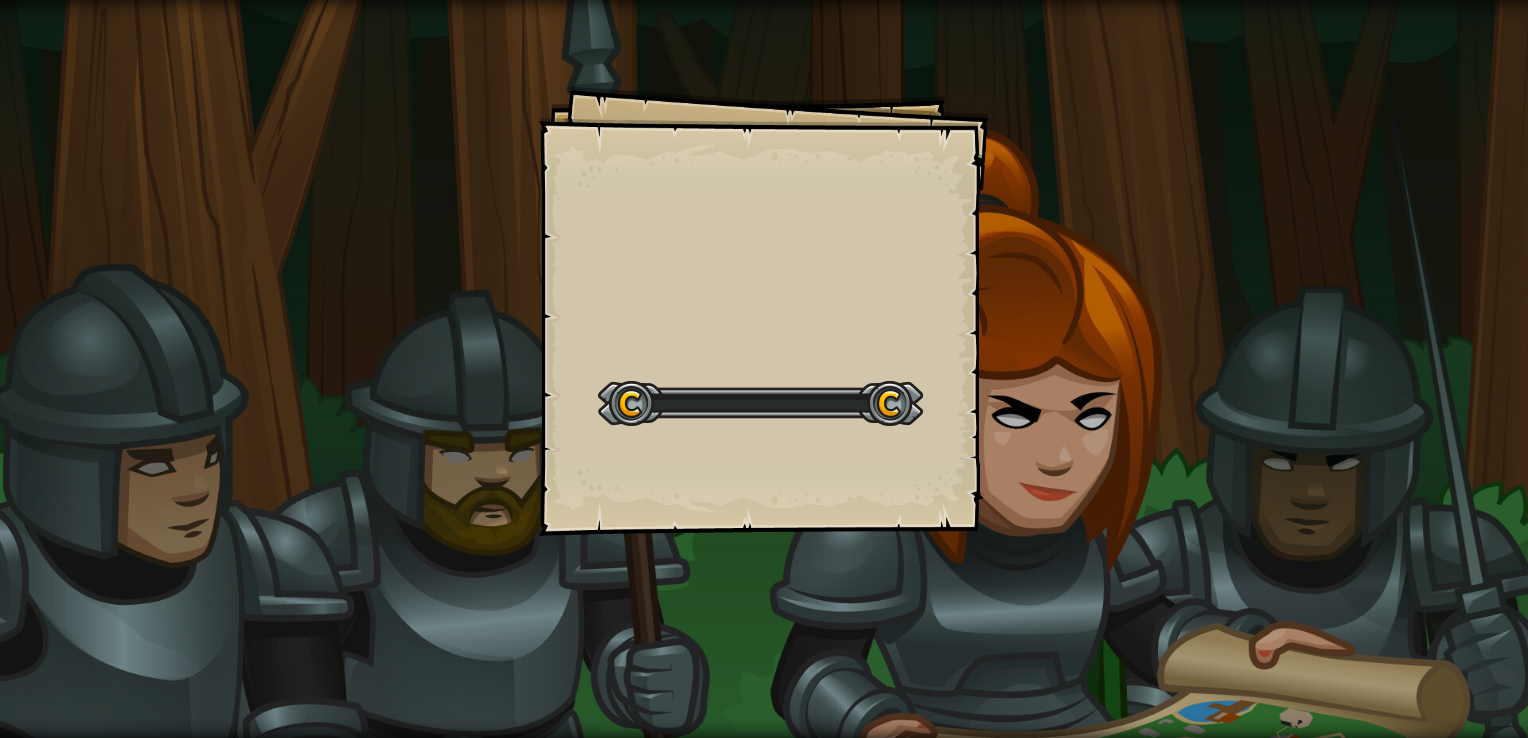 click on "Goals Start Level 從伺服器載入失敗 您將需要訂閱來開啟這關。 訂閱 您需要加入一個課程來遊玩此關卡。 回到我的課程 詢問您的老師來分派一個授權碼給您，這樣您就可以繼續遊玩CodeCombat! 回到我的課程 此關卡已鎖定。
回到我的課程 有兩種方式可以寫出沒有錯誤的程式；但只有第三種可以達到預期效果。 - Alan Perlis" at bounding box center (764, 311) 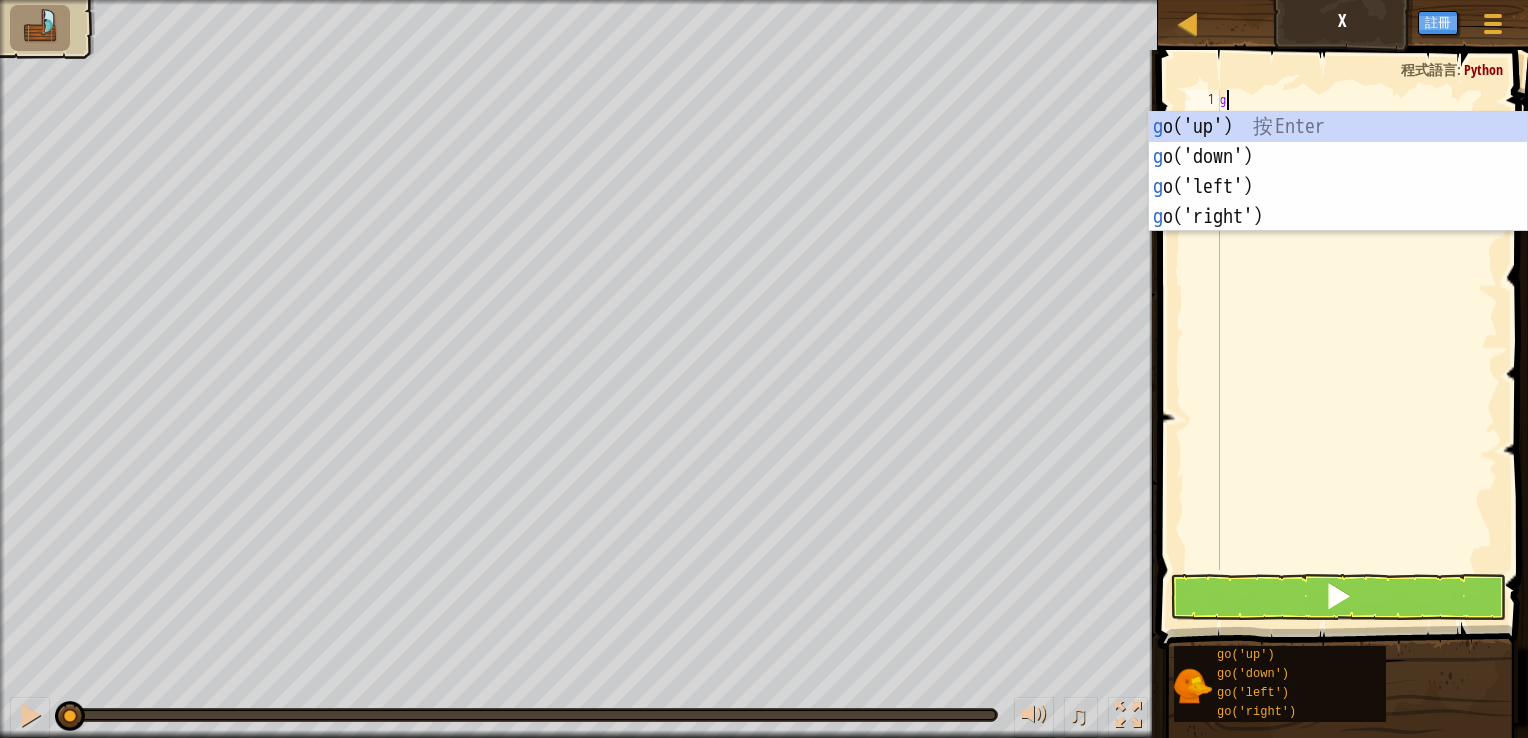 scroll, scrollTop: 9, scrollLeft: 0, axis: vertical 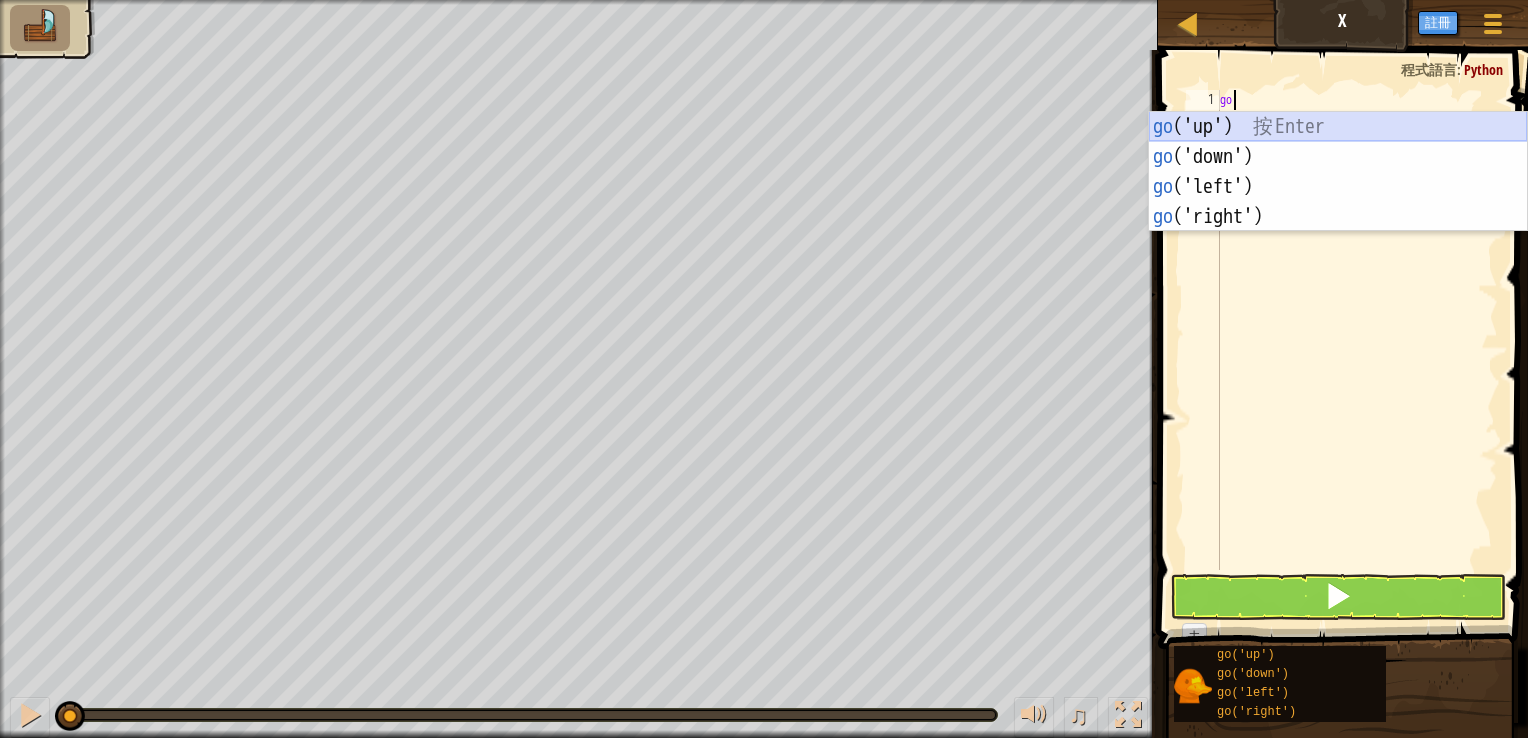 click on "go ('up') 按 Enter go ('down') 按 Enter go ('left') 按 Enter go ('right') 按 Enter" at bounding box center [1338, 202] 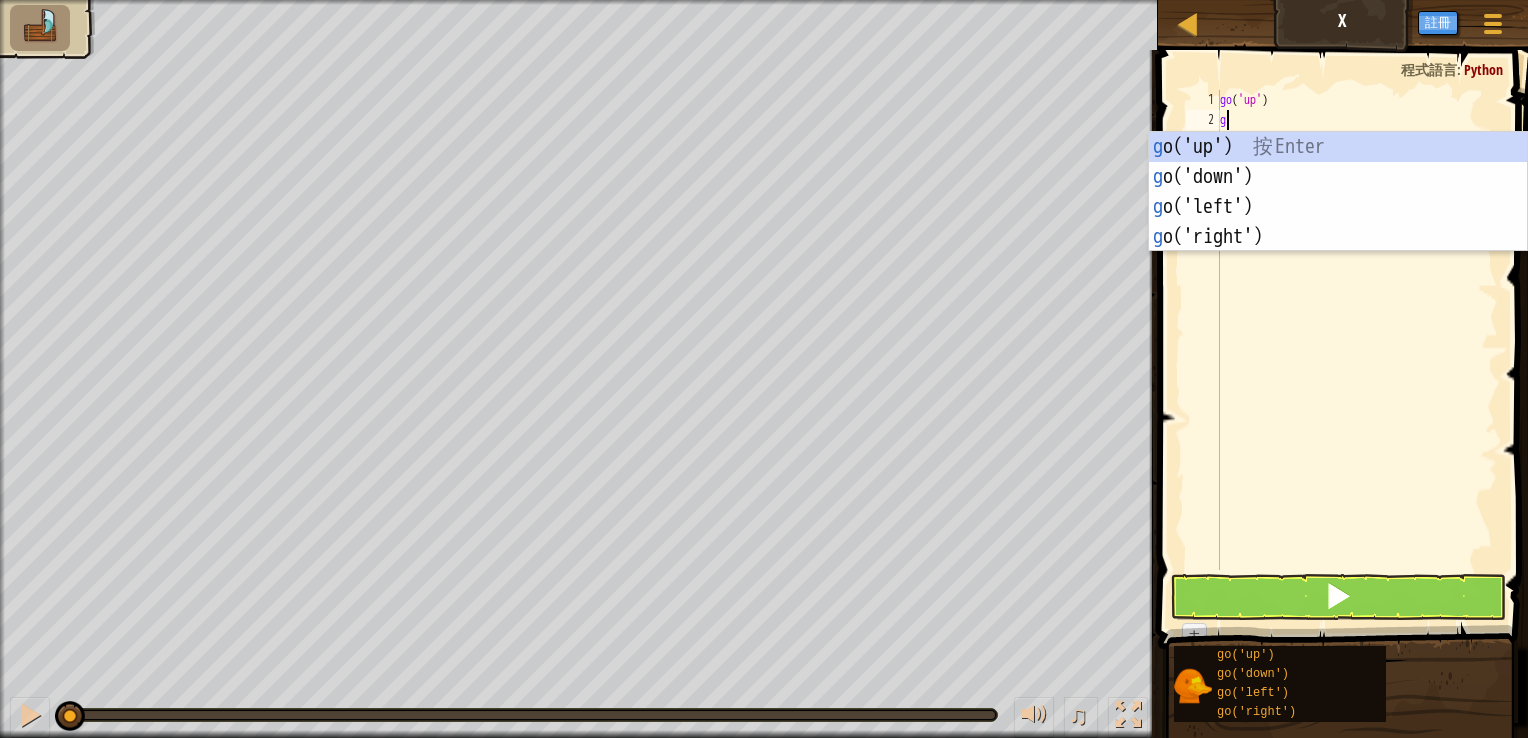 type on "go" 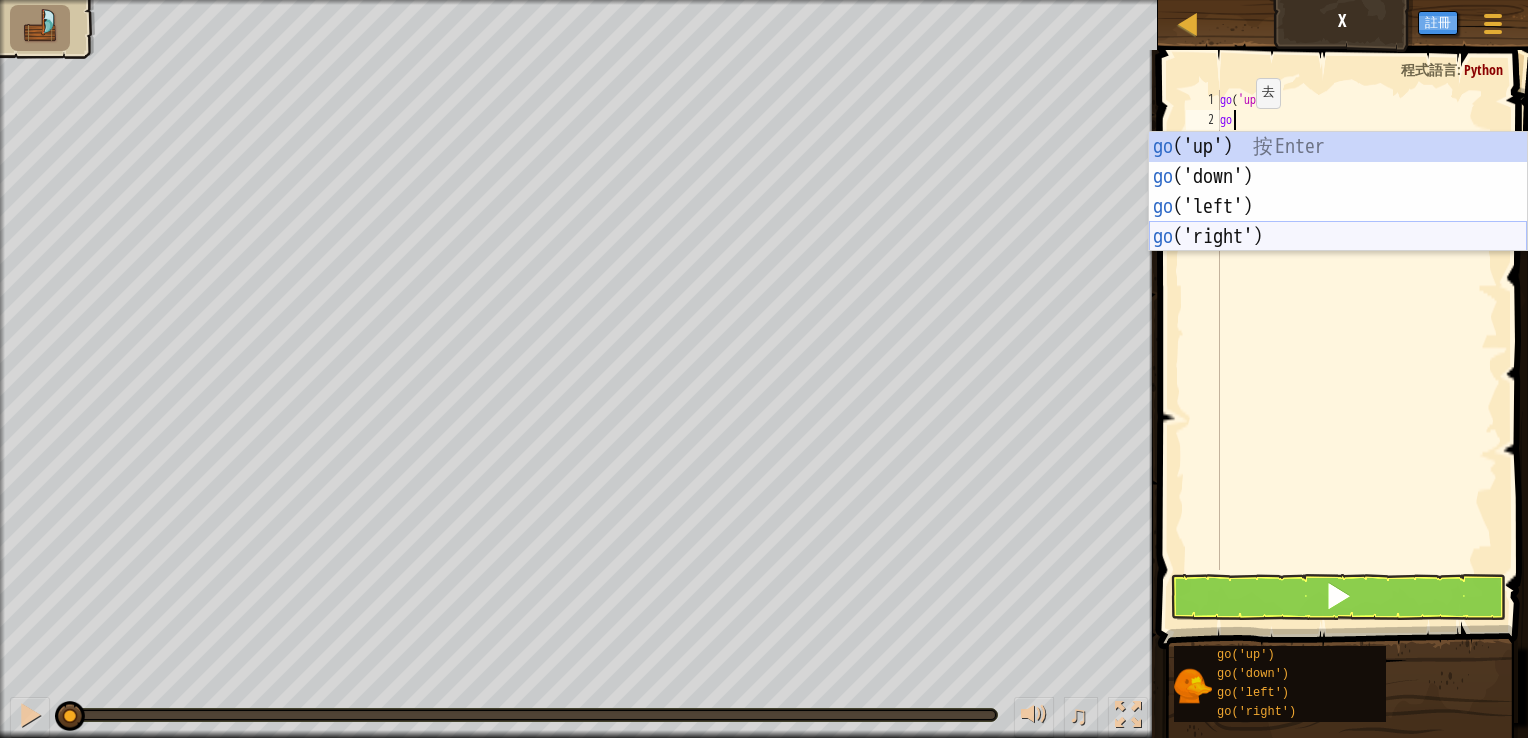 click on "go ('up') 按 Enter go ('down') 按 Enter go ('left') 按 Enter go ('right') 按 Enter" at bounding box center [1338, 222] 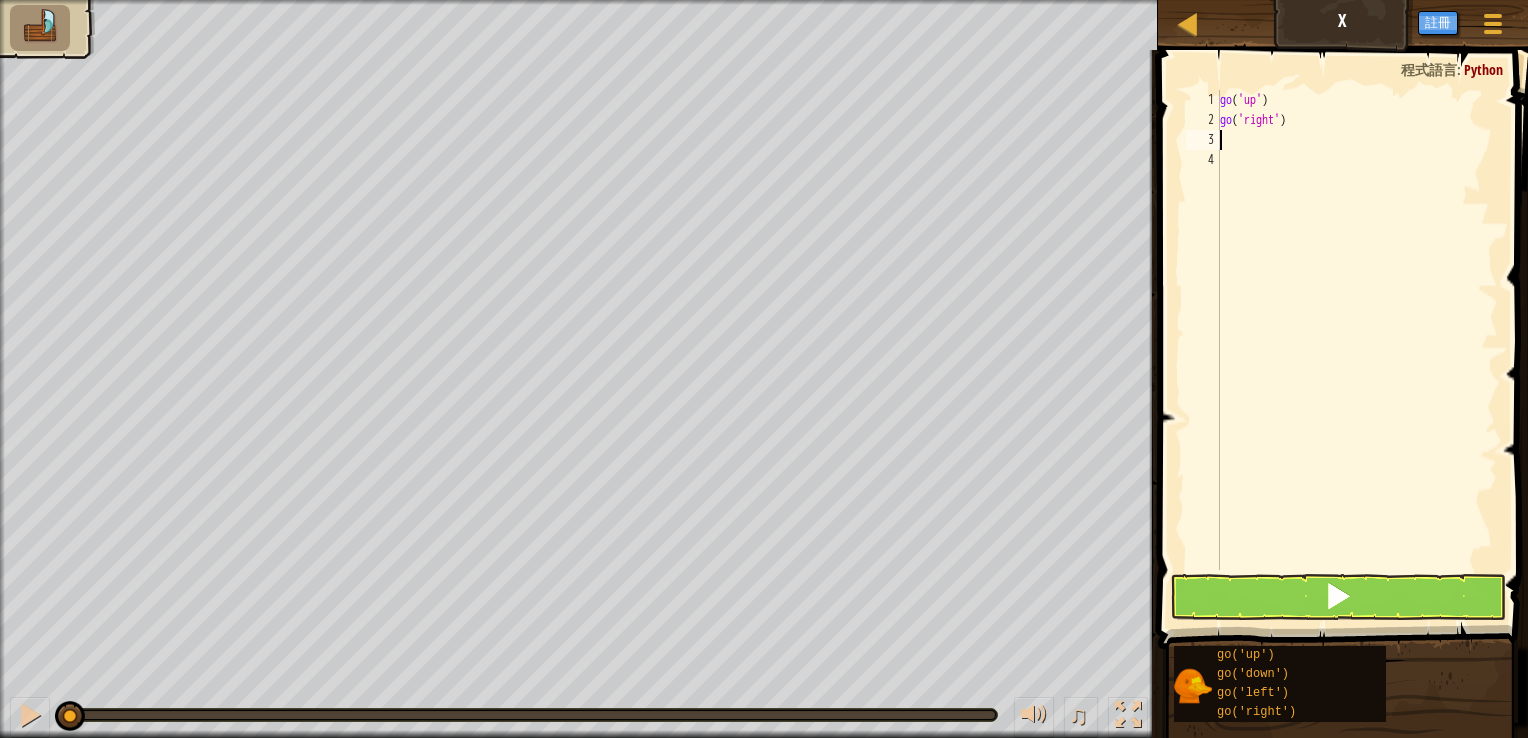 type on "o" 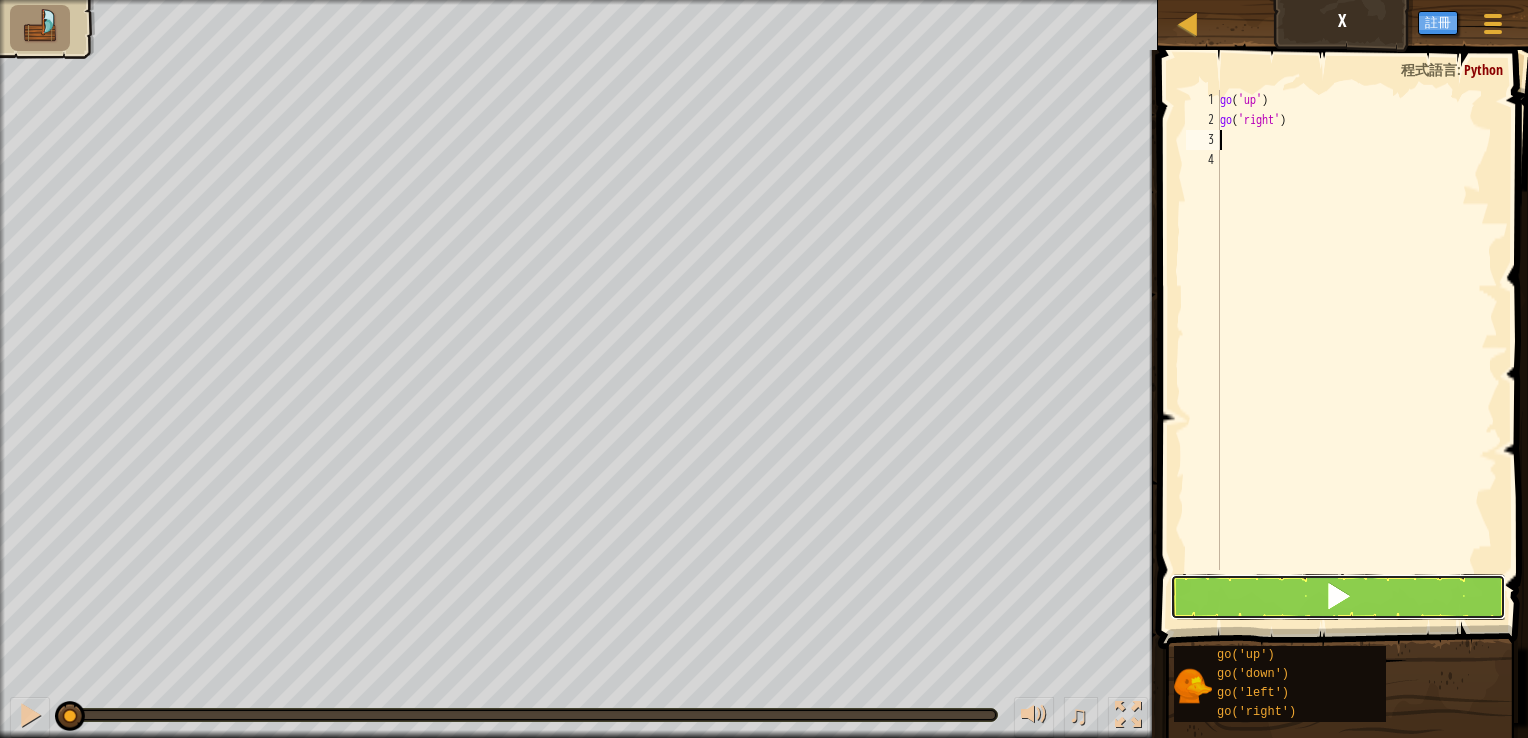 type 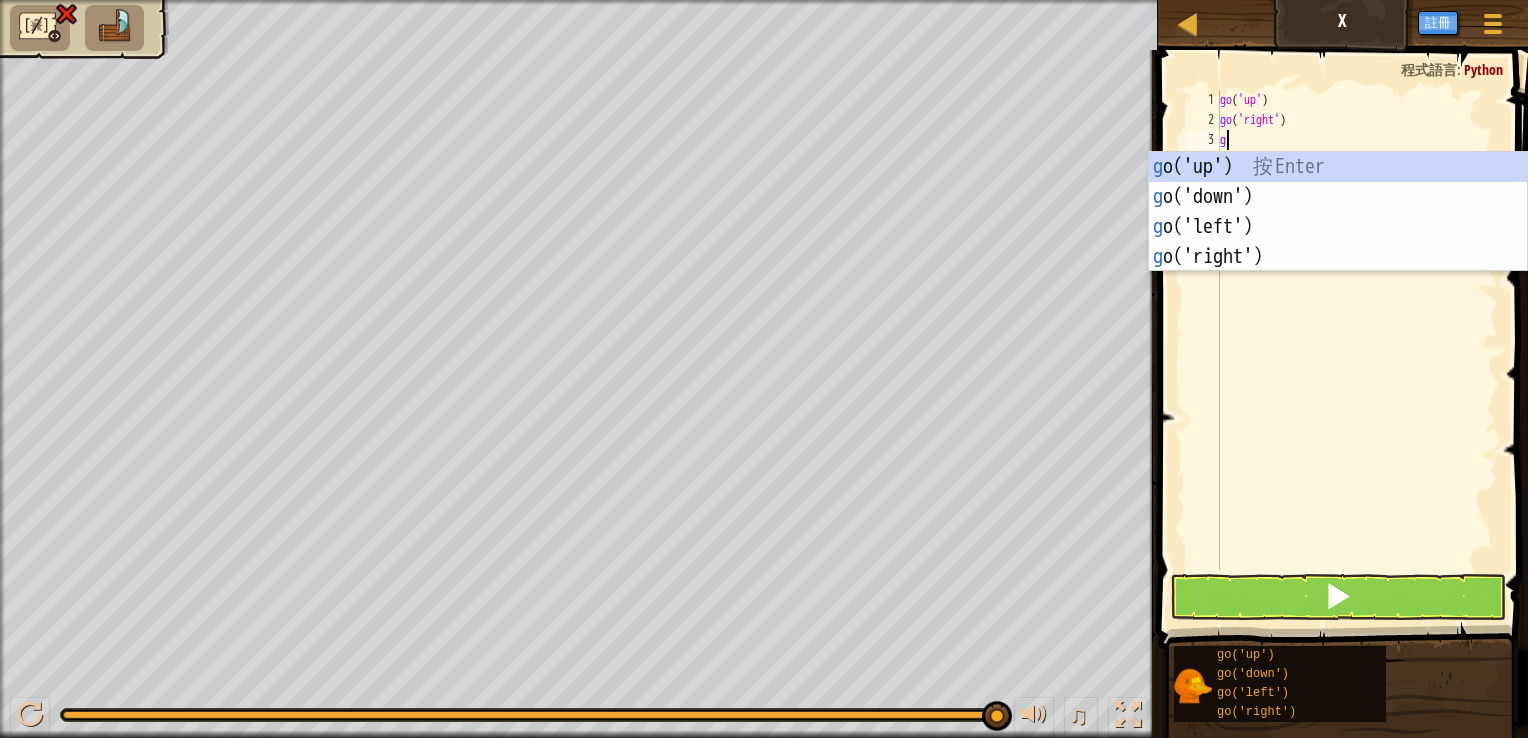 type on "go" 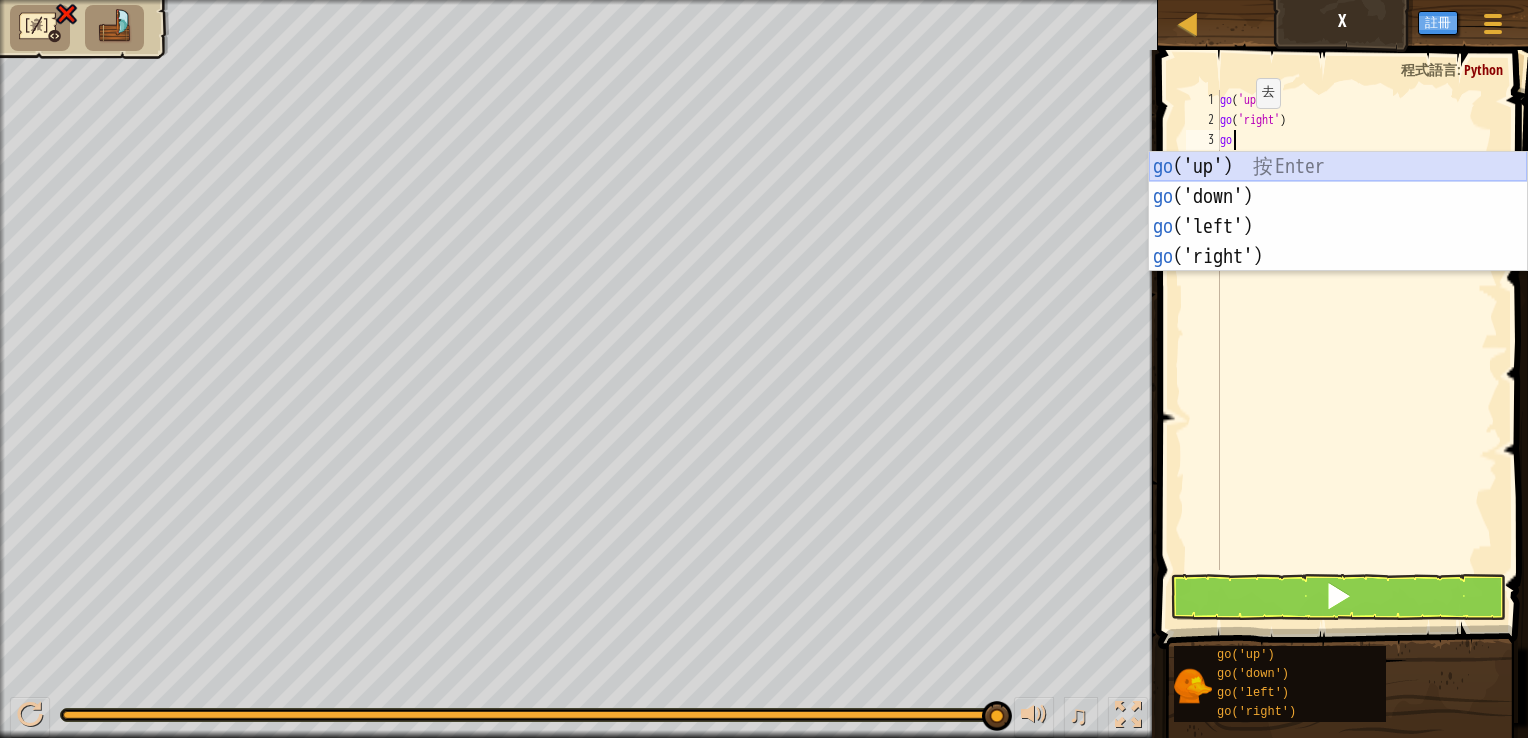 click on "go ('up') 按 Enter go ('down') 按 Enter go ('left') 按 Enter go ('right') 按 Enter" at bounding box center (1338, 242) 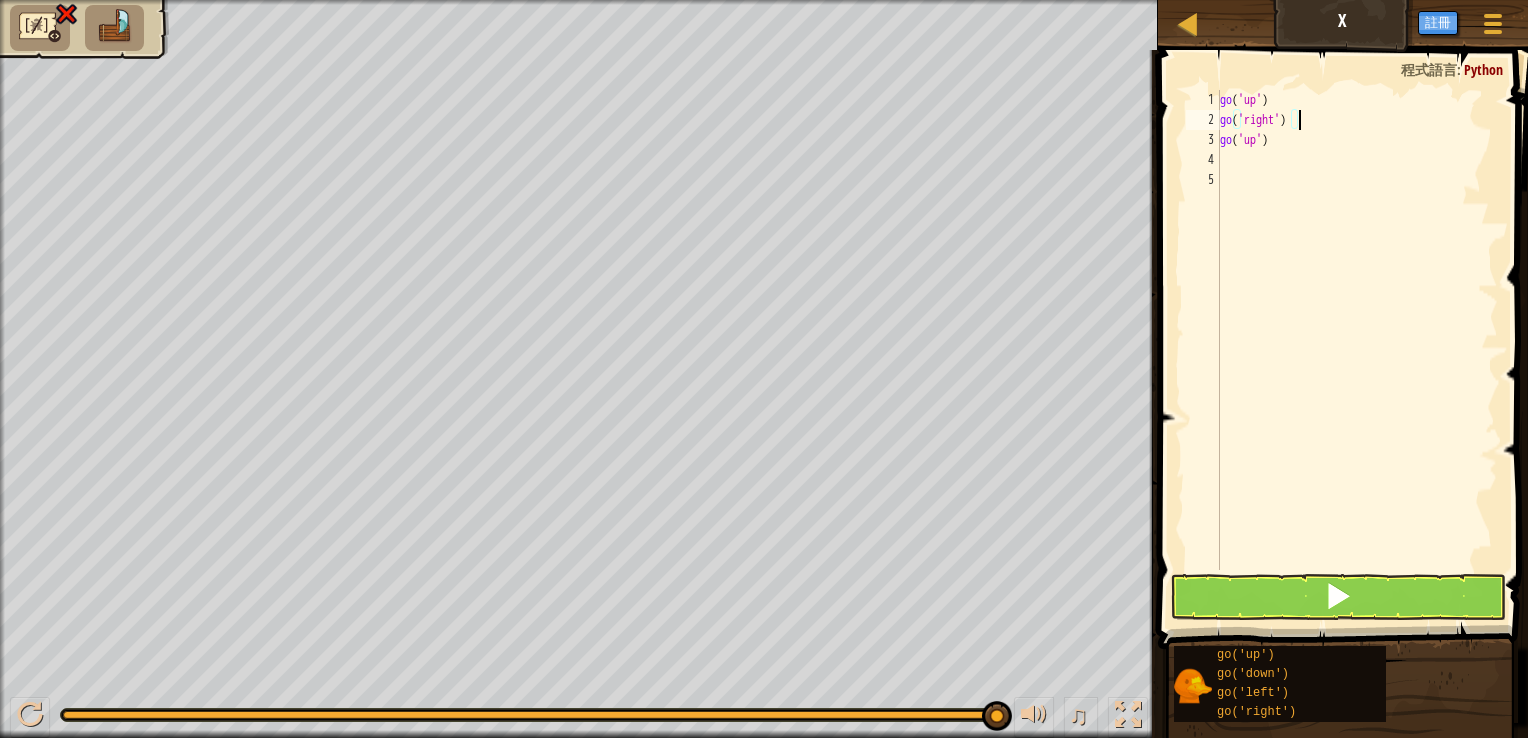 click on "go ( 'up' ) go ( 'right' ) go ( 'up' )" at bounding box center [1357, 350] 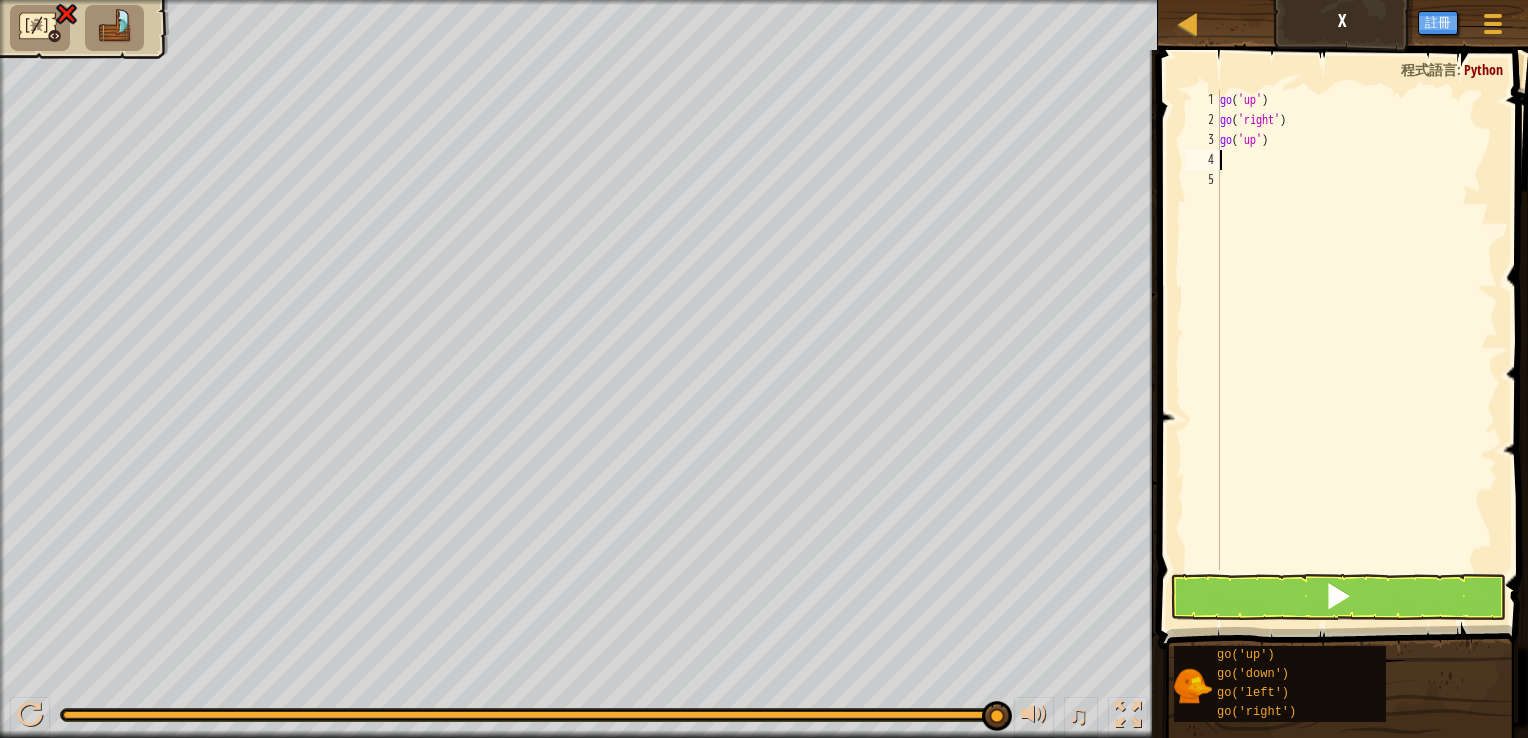 click on "go ( 'up' ) go ( 'right' ) go ( 'up' )" at bounding box center [1357, 350] 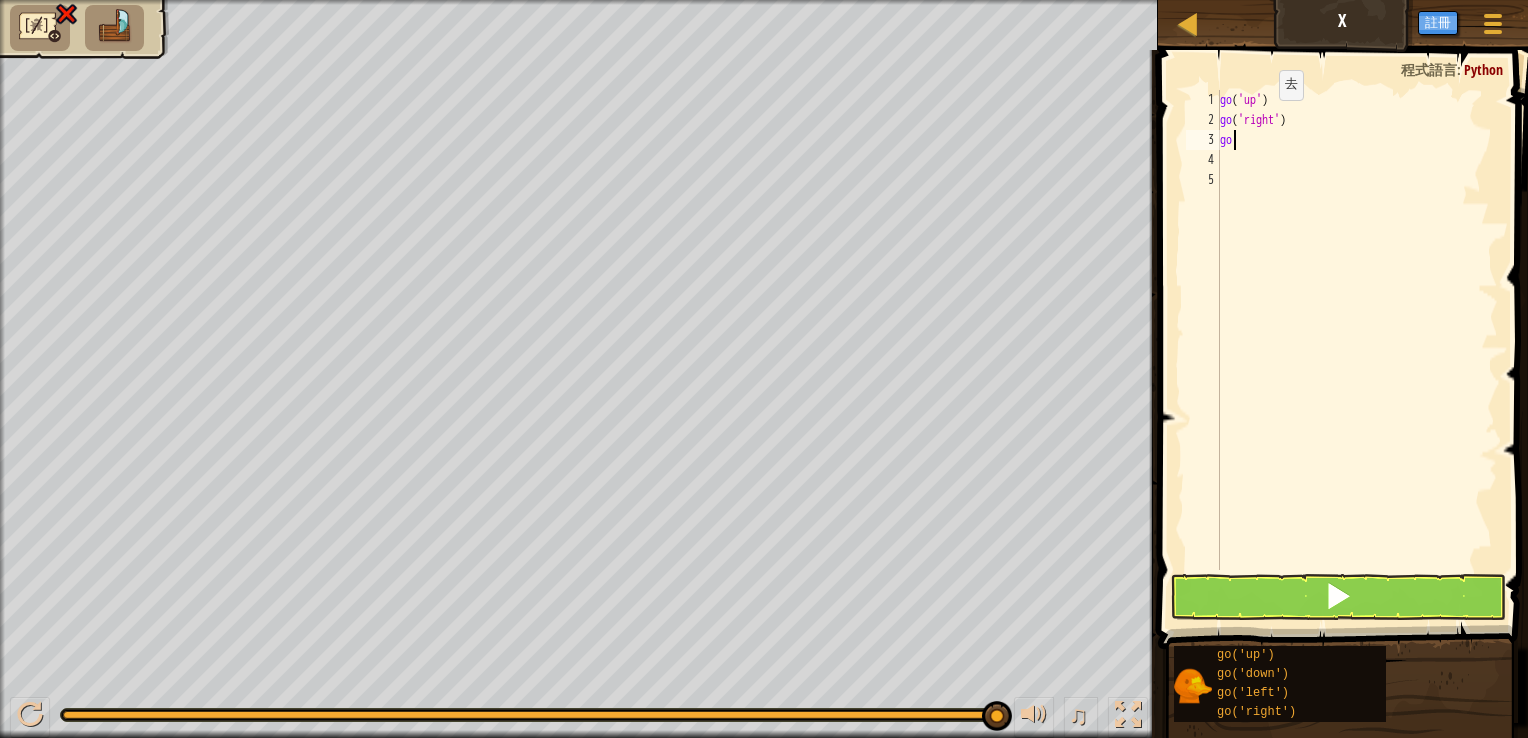 type on "g" 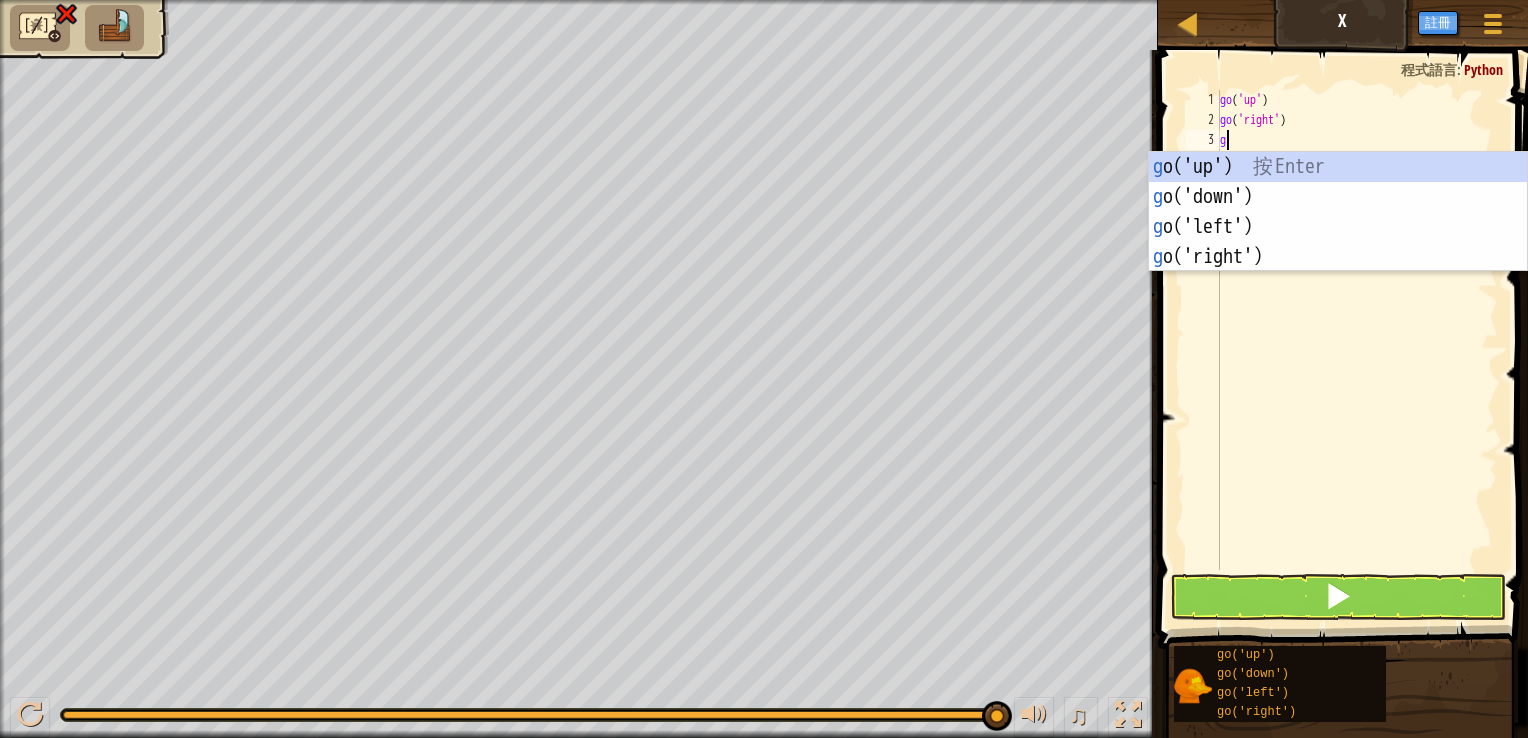 type on "go" 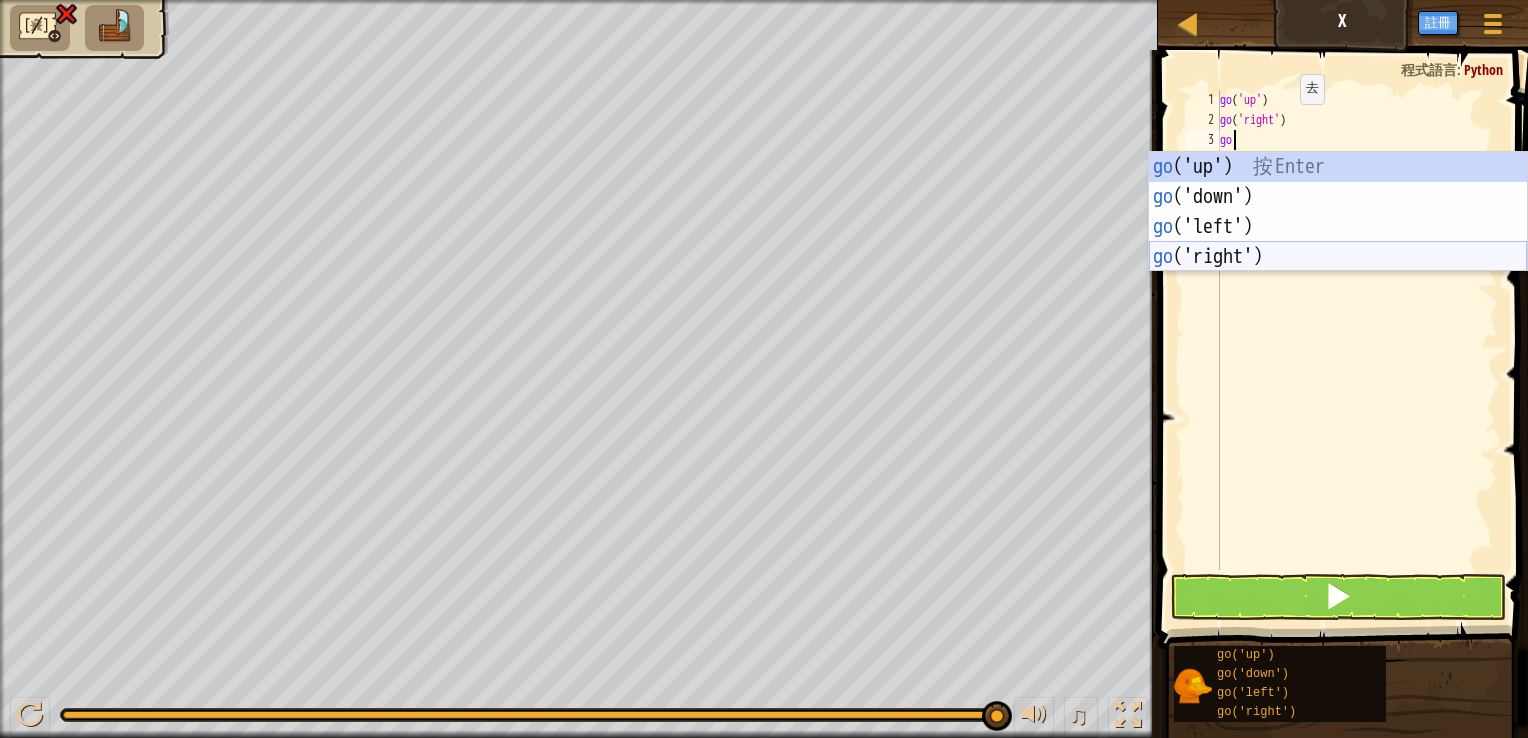 click on "go ('up') 按 Enter go ('down') 按 Enter go ('left') 按 Enter go ('right') 按 Enter" at bounding box center (1338, 242) 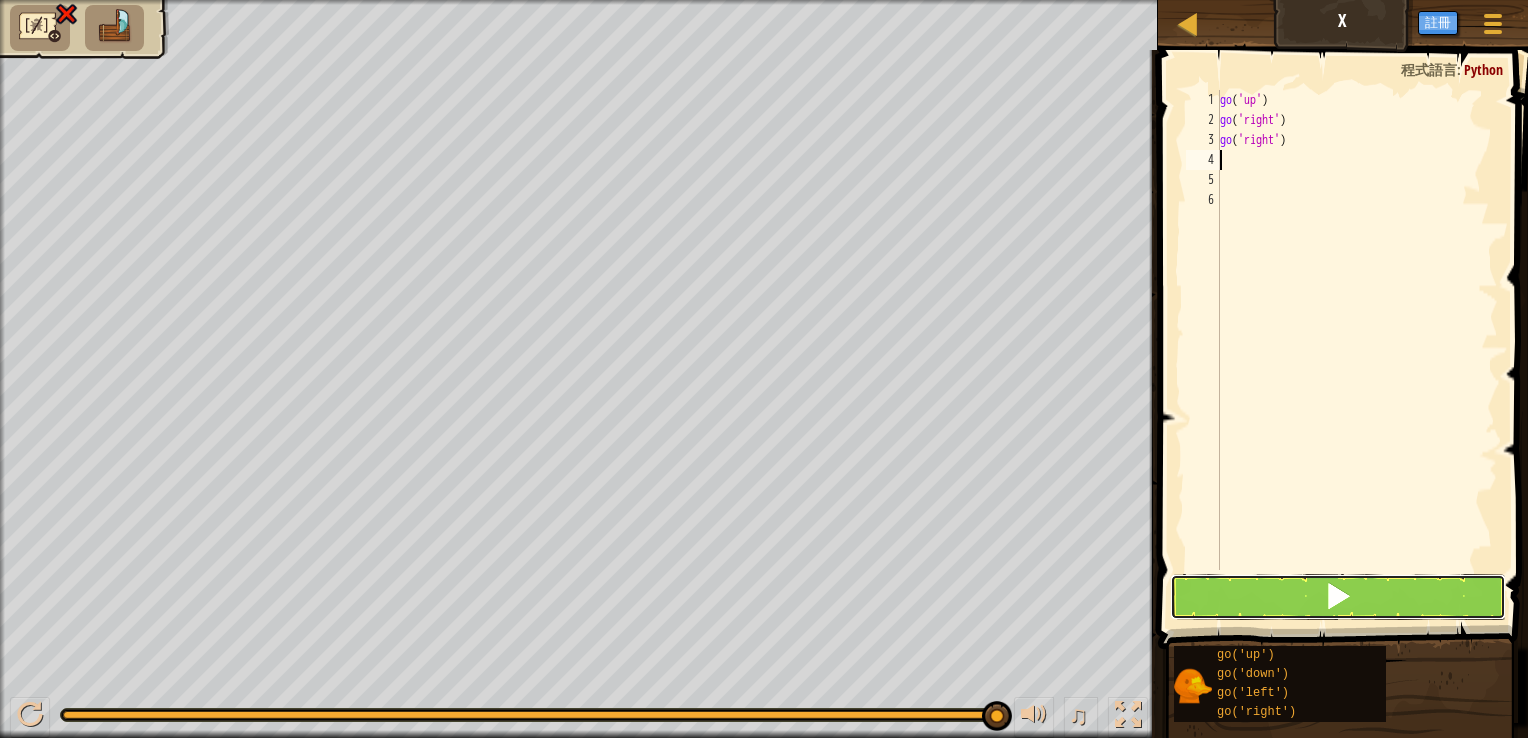 click at bounding box center [1338, 597] 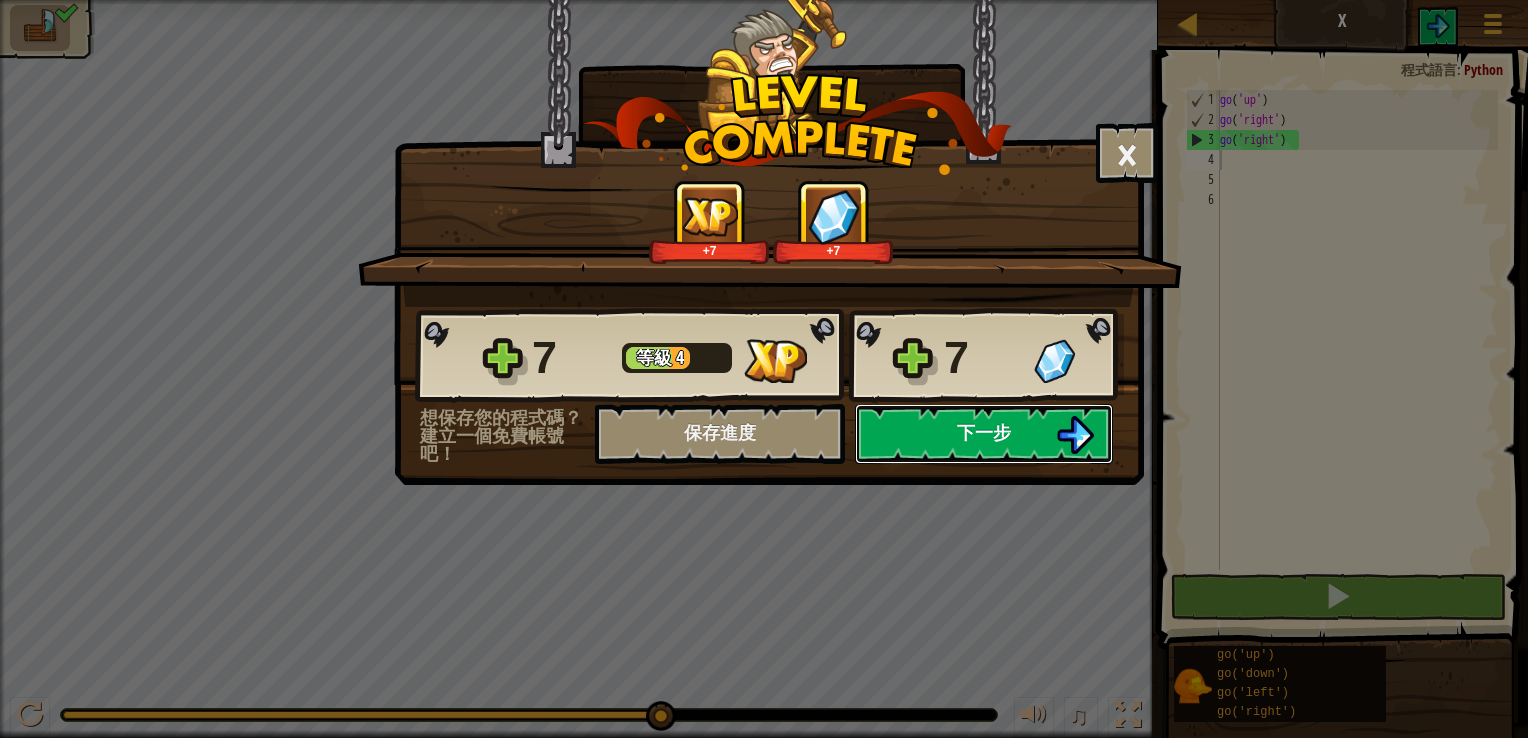 click on "下一步" at bounding box center (984, 434) 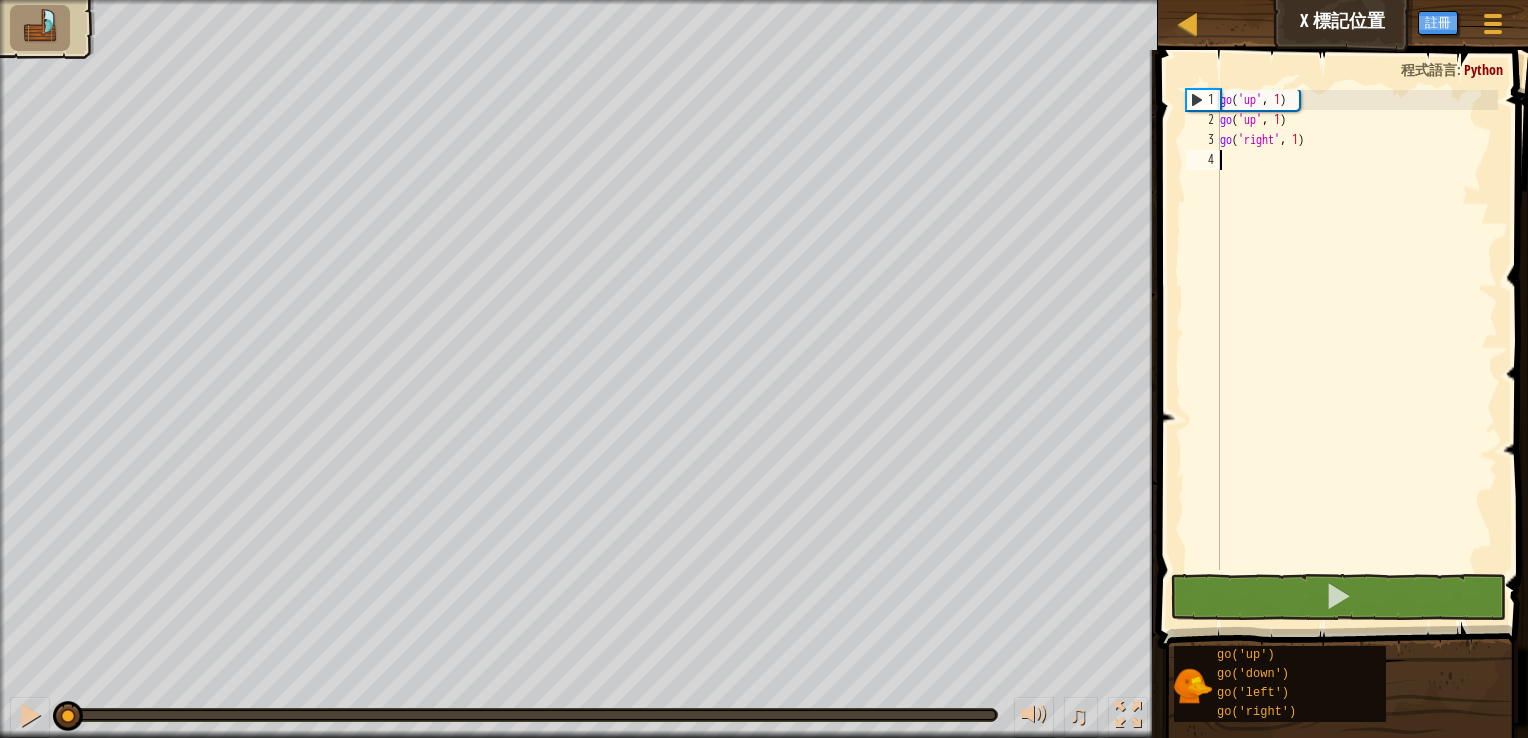 click on "go ( 'up' ,   1 ) go ( 'up' ,   1 ) go ( 'right' ,   1 )" at bounding box center [1357, 350] 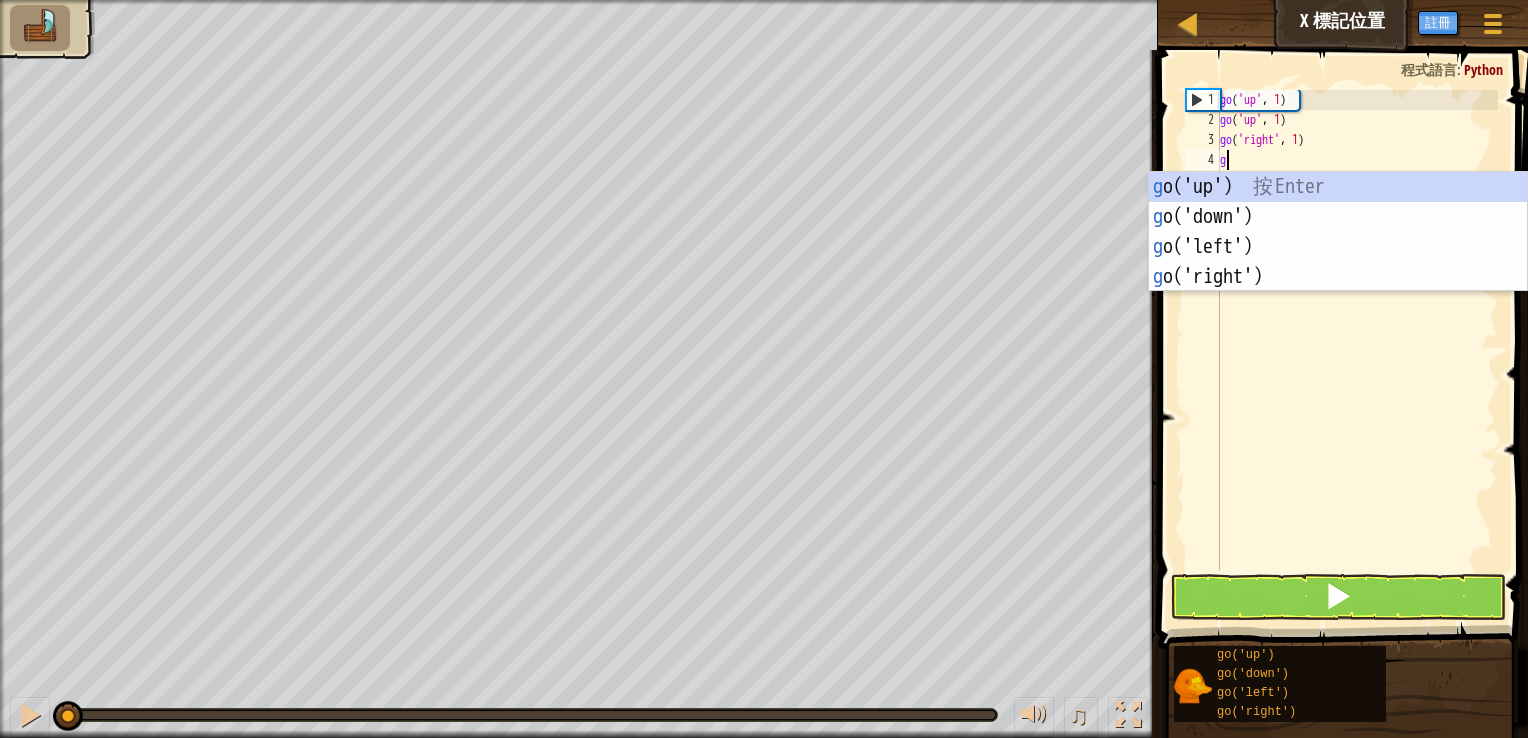 type on "go" 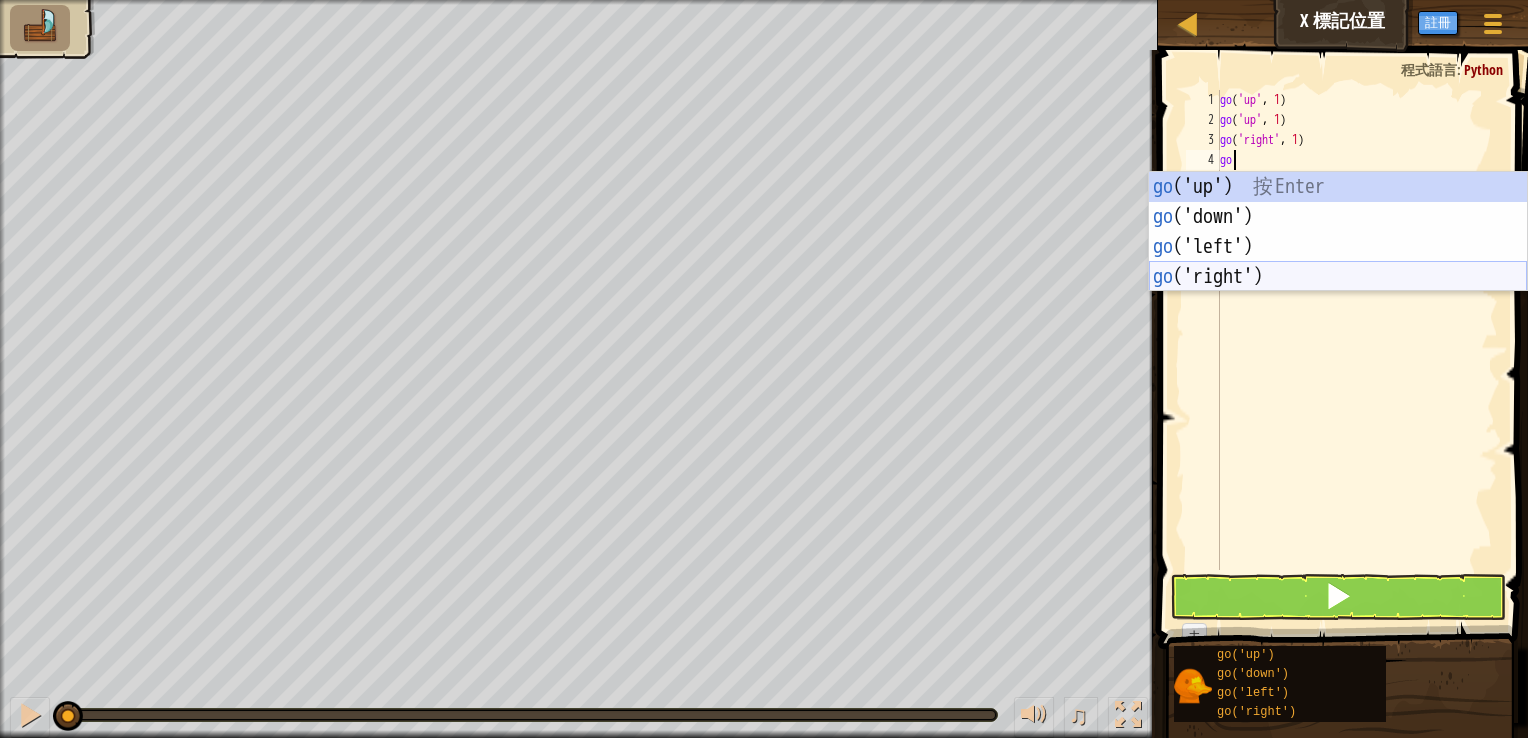 click on "go ('up') 按 Enter go ('down') 按 Enter go ('left') 按 Enter go ('right') 按 Enter" at bounding box center [1338, 262] 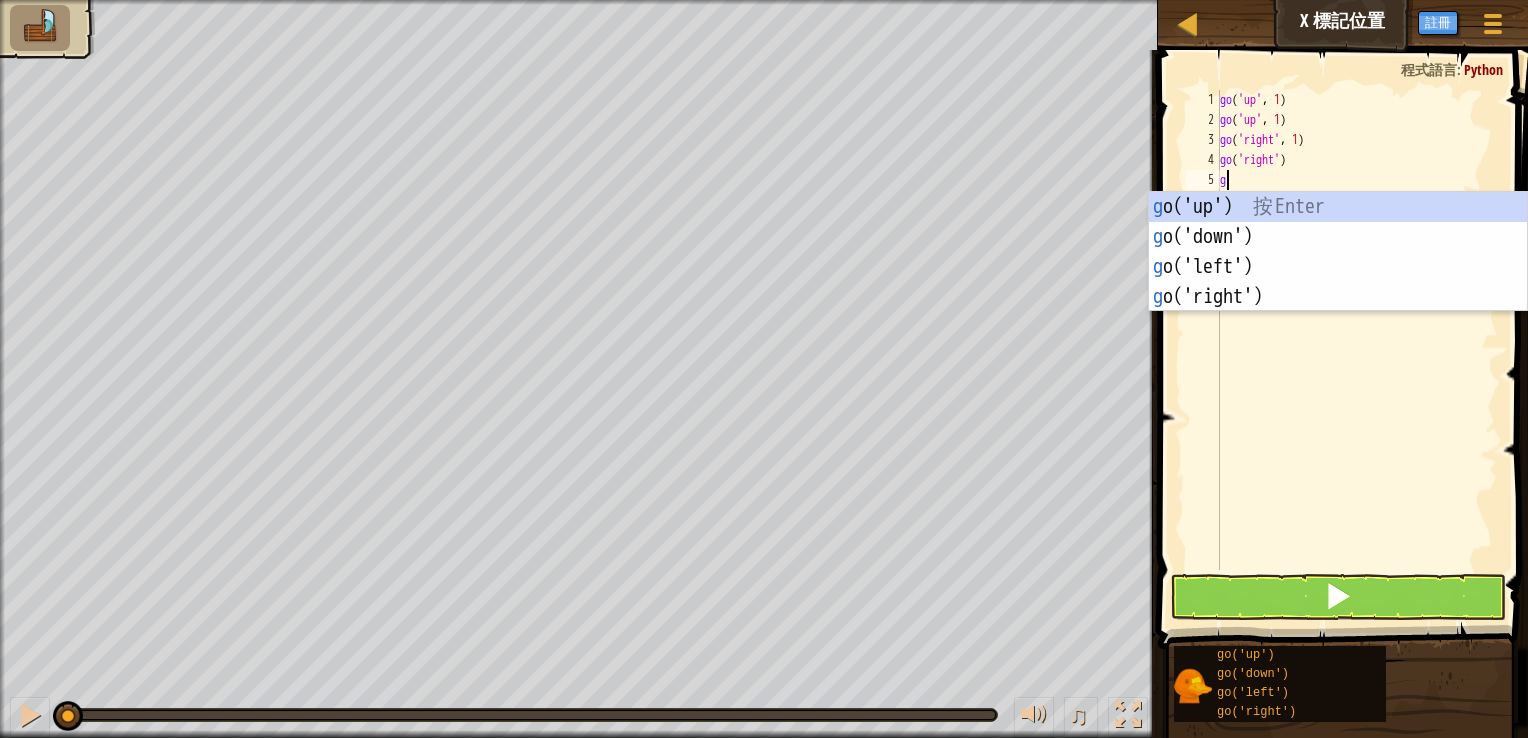 type on "go" 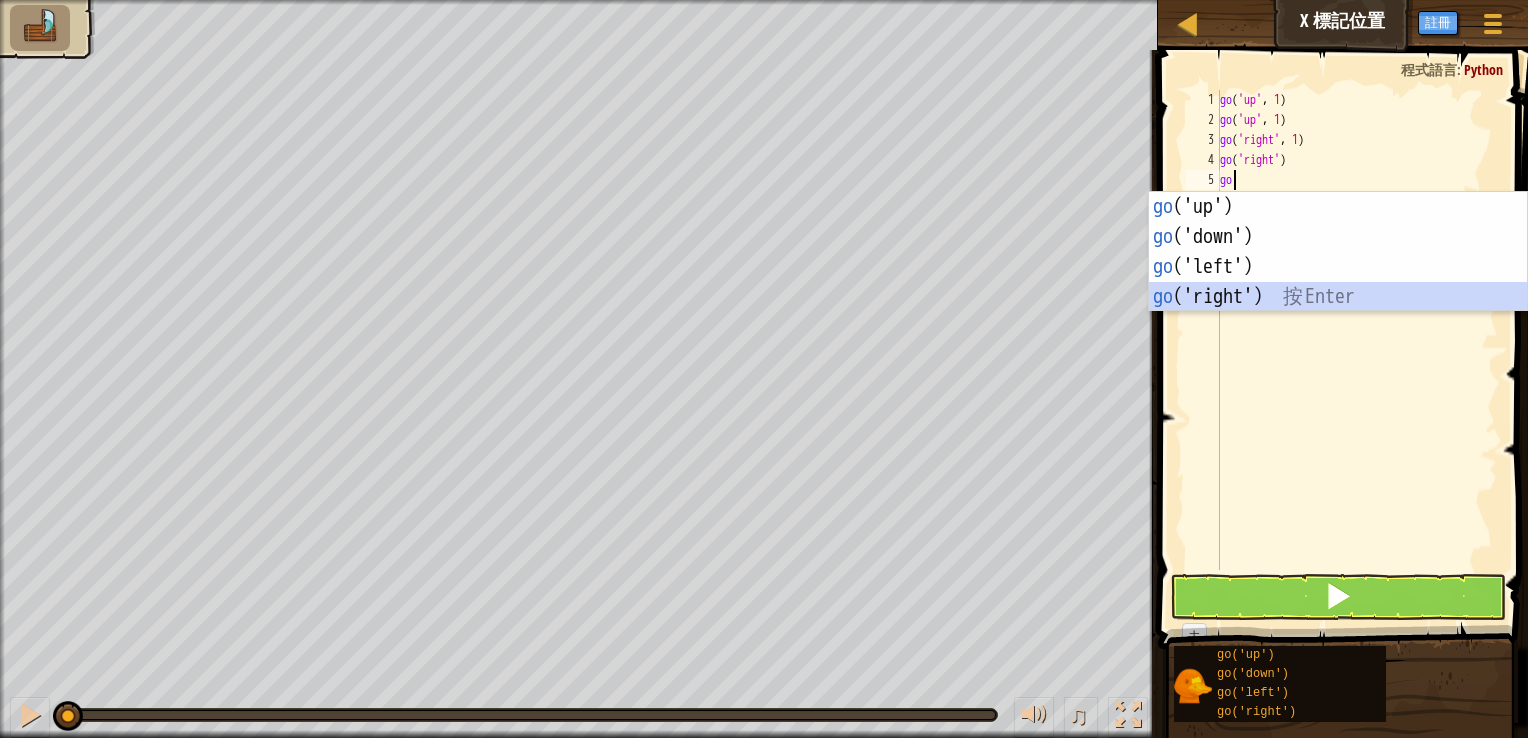 click on "go ('up') 按 Enter go ('down') 按 Enter go ('left') 按 Enter go ('right') 按 Enter" at bounding box center (1338, 282) 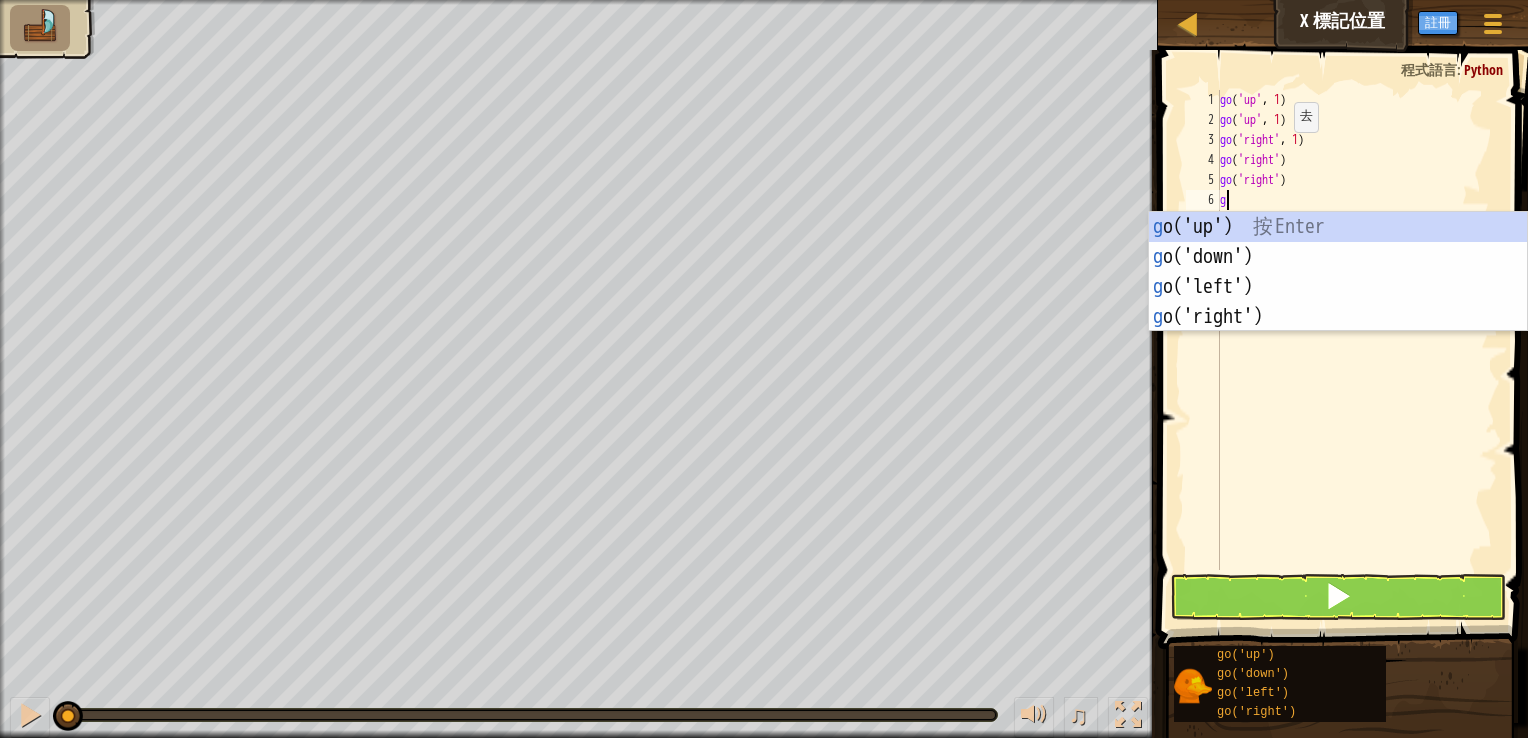 type on "go" 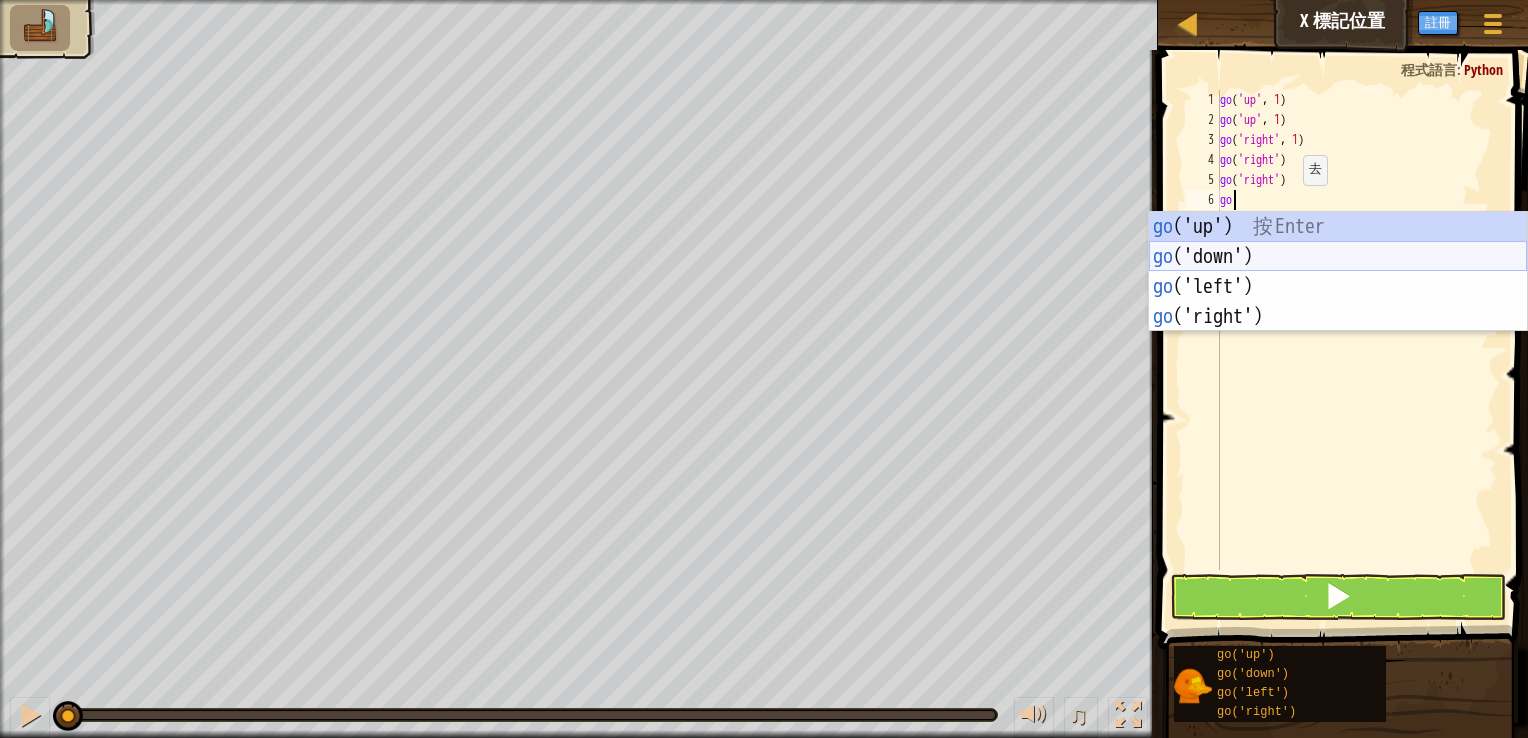 click on "go ('up') 按 Enter go ('down') 按 Enter go ('left') 按 Enter go ('right') 按 Enter" at bounding box center [1338, 302] 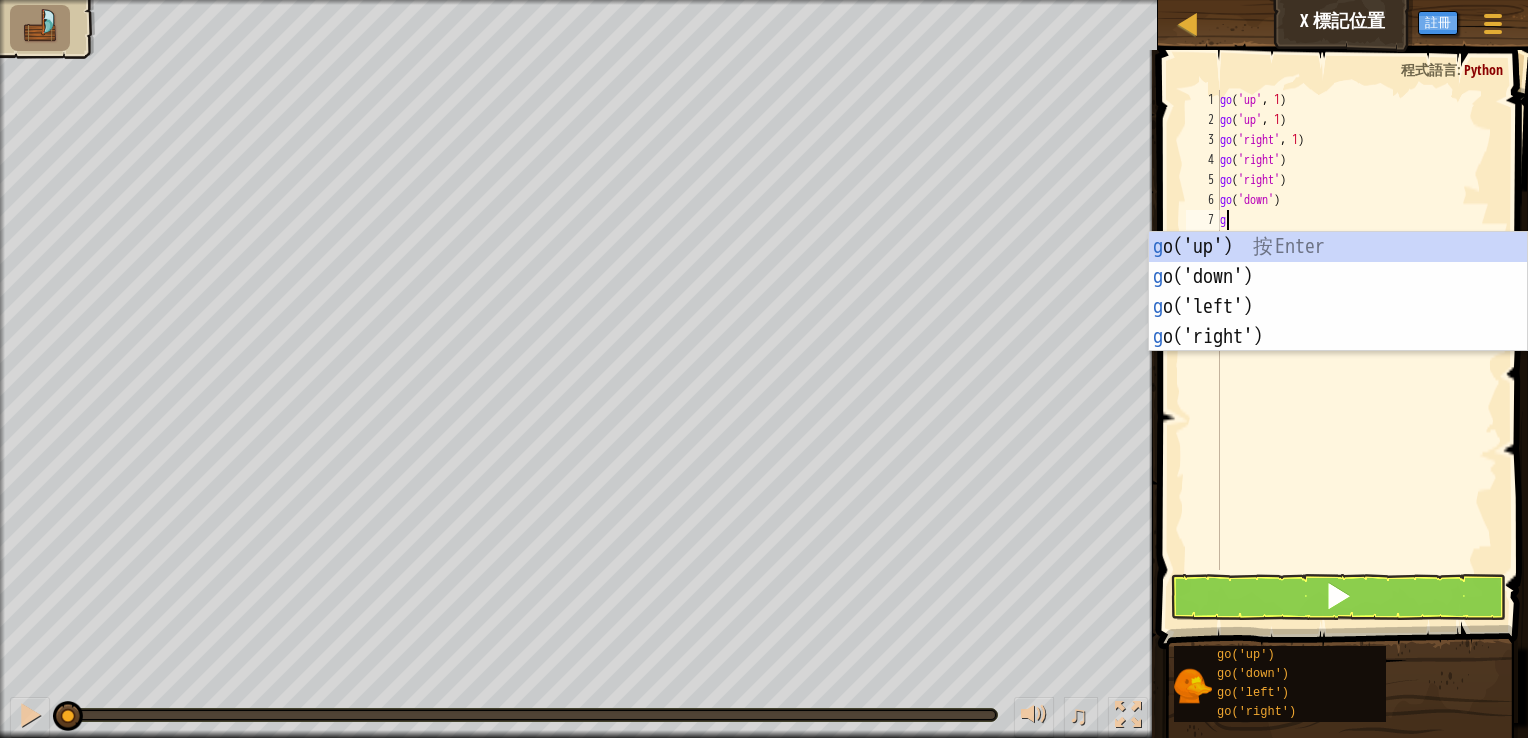 type on "go" 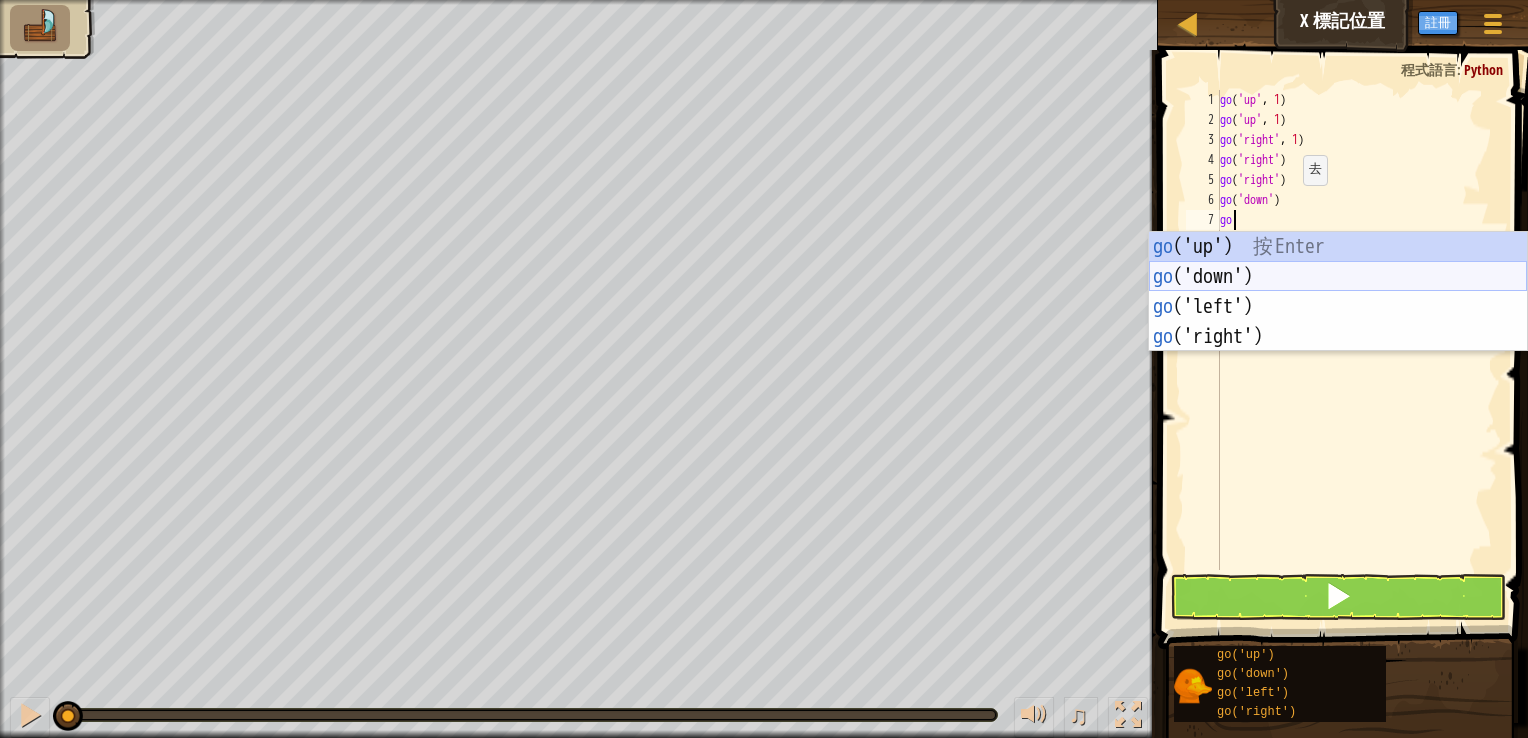 click on "go ('up') 按 Enter go ('down') 按 Enter go ('left') 按 Enter go ('right') 按 Enter" at bounding box center (1338, 322) 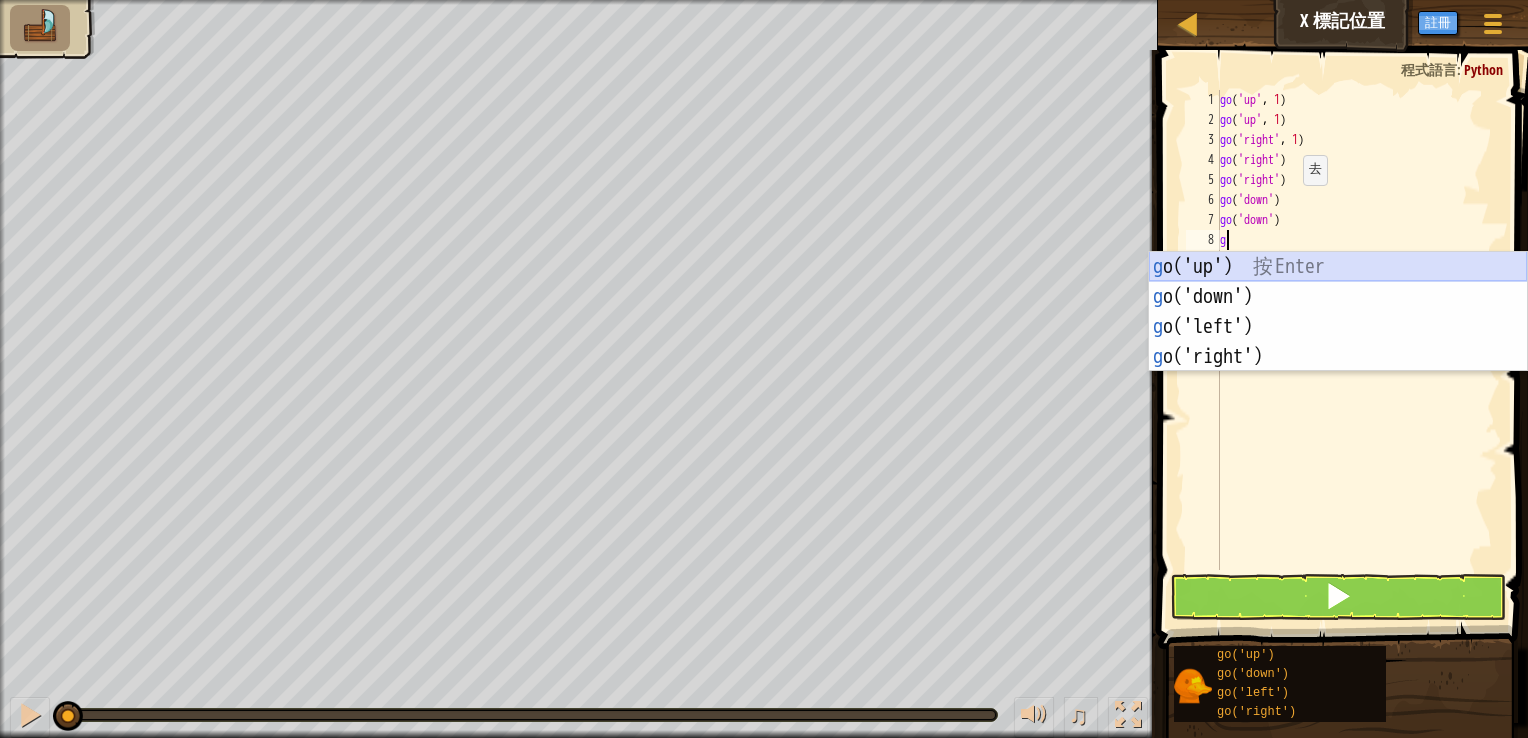 type on "go" 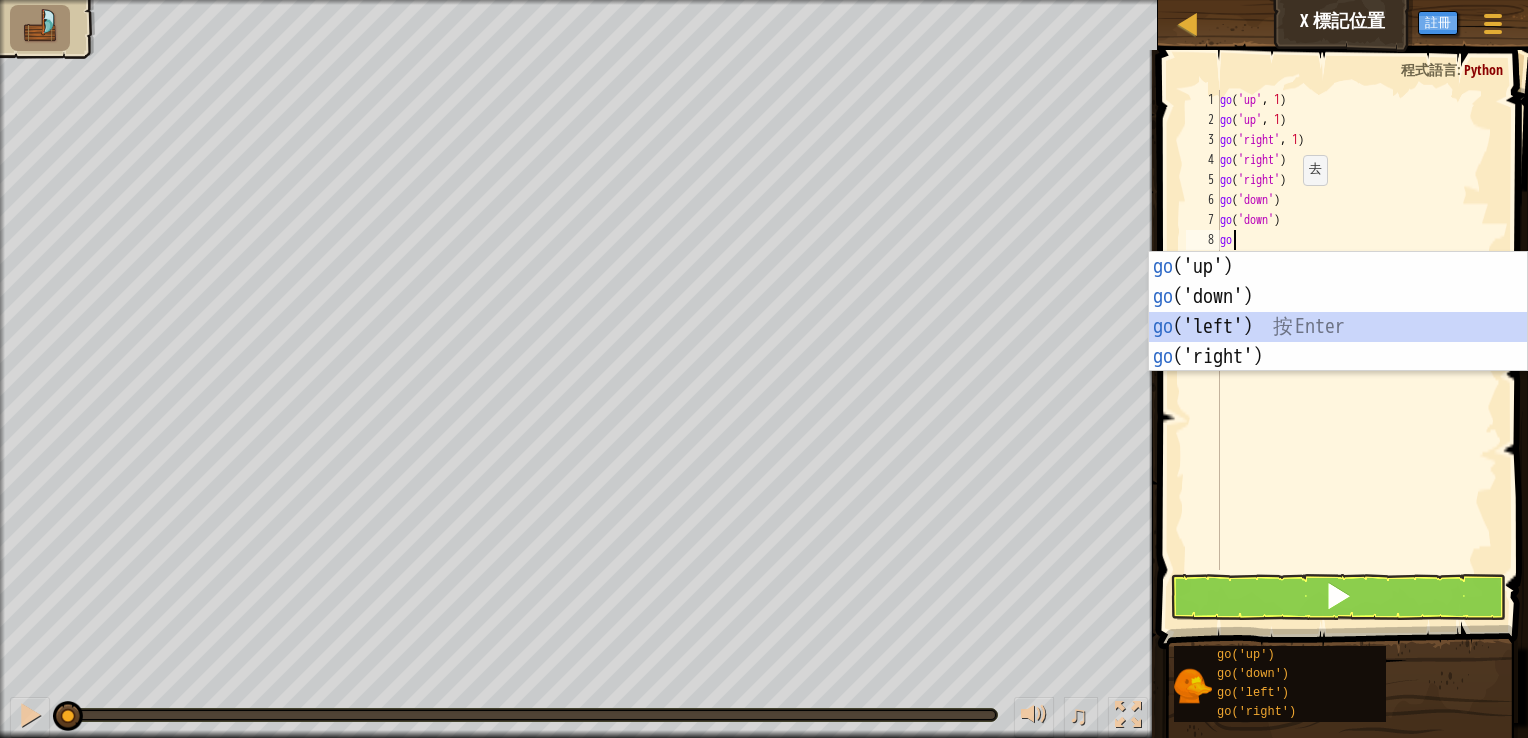 click on "go ('up') 按 Enter go ('down') 按 Enter go ('left') 按 Enter go ('right') 按 Enter" at bounding box center (1338, 342) 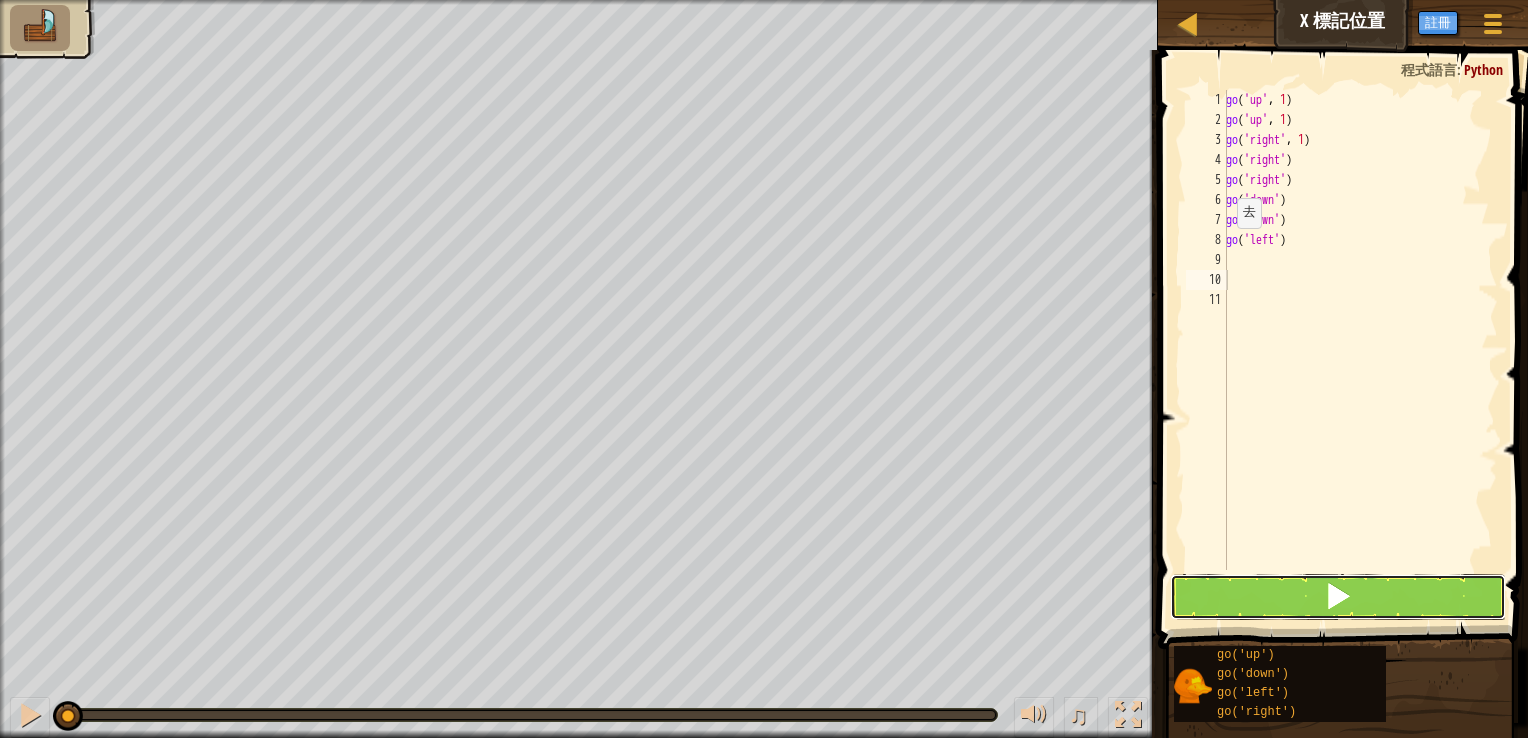 click at bounding box center (1338, 597) 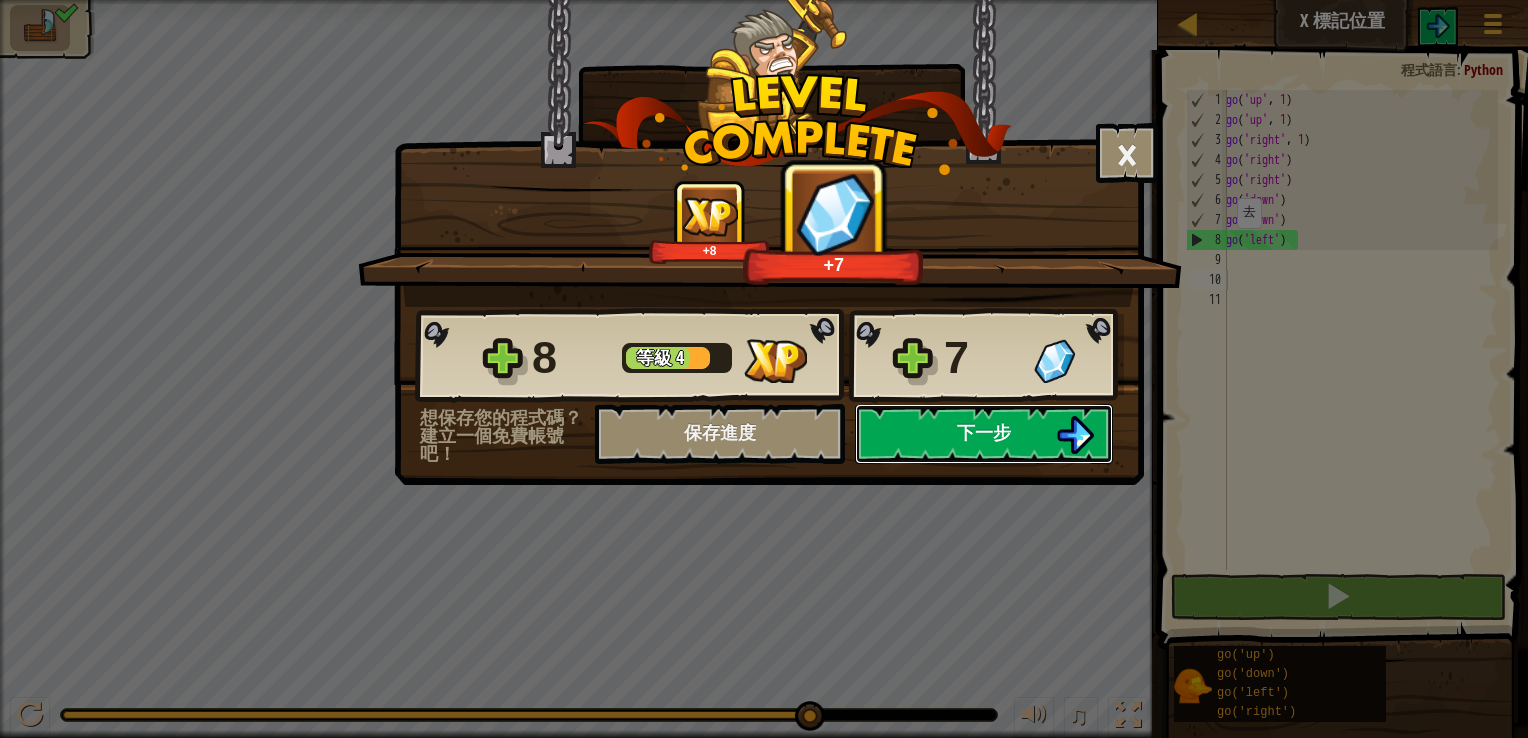 click on "下一步" at bounding box center (984, 432) 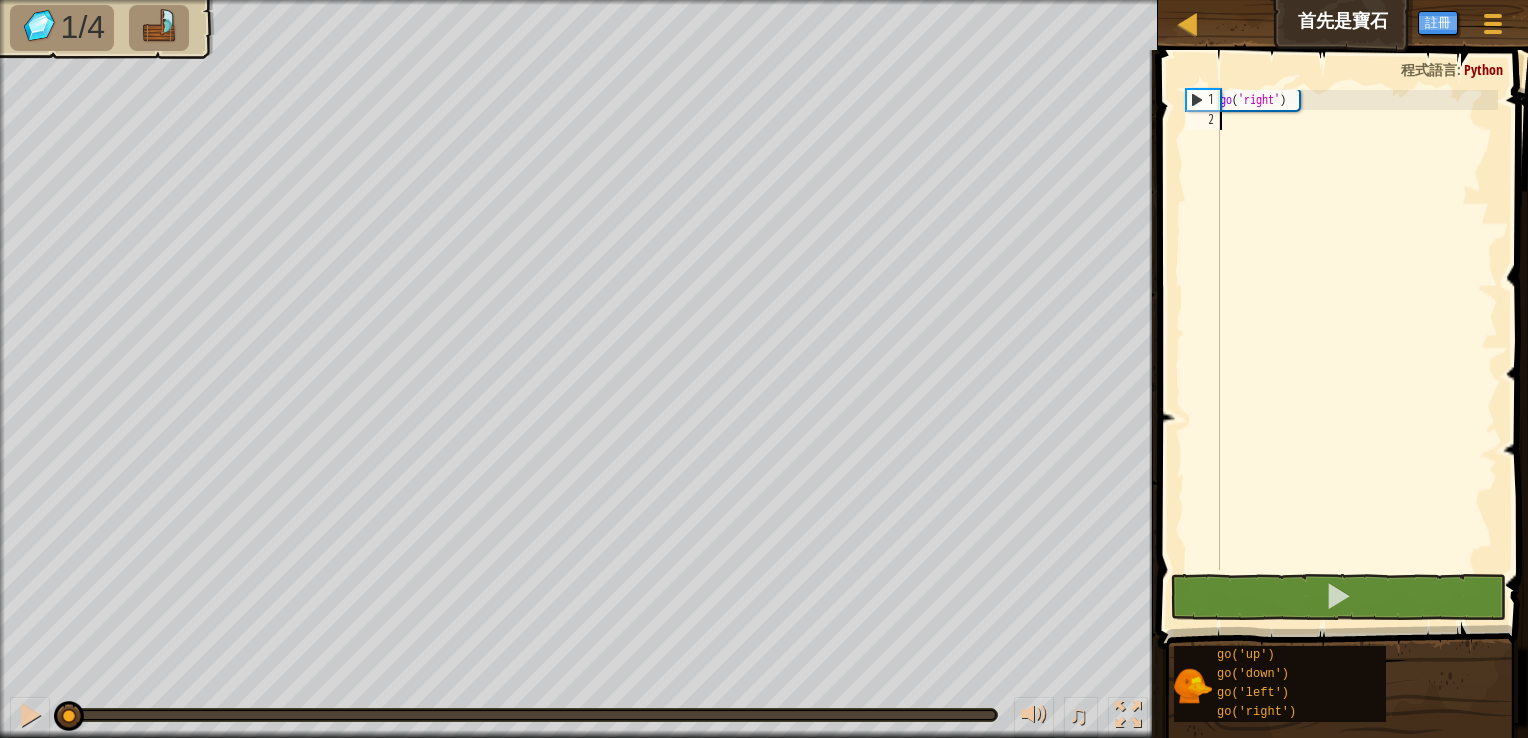 click on "go ( 'right' )" at bounding box center (1357, 350) 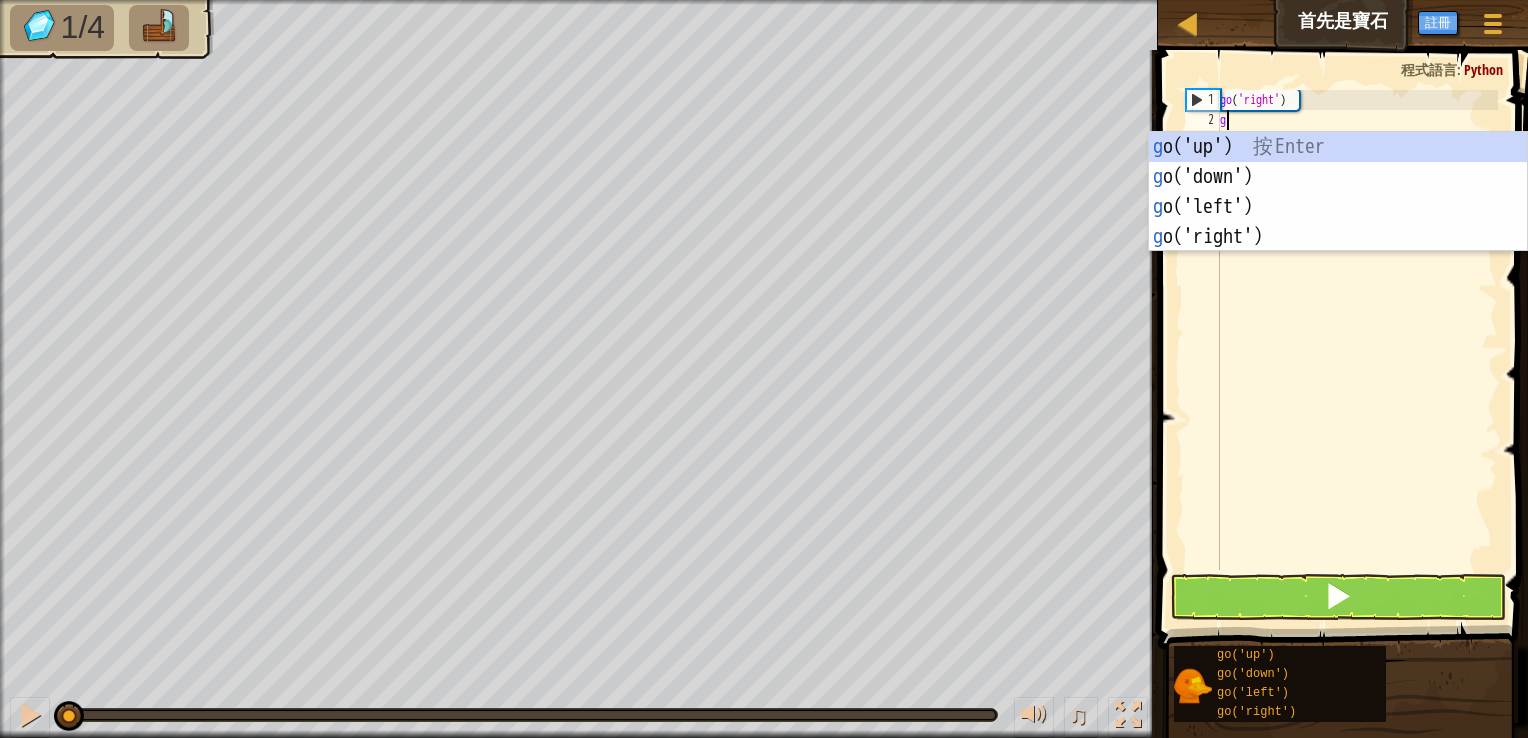 type on "go" 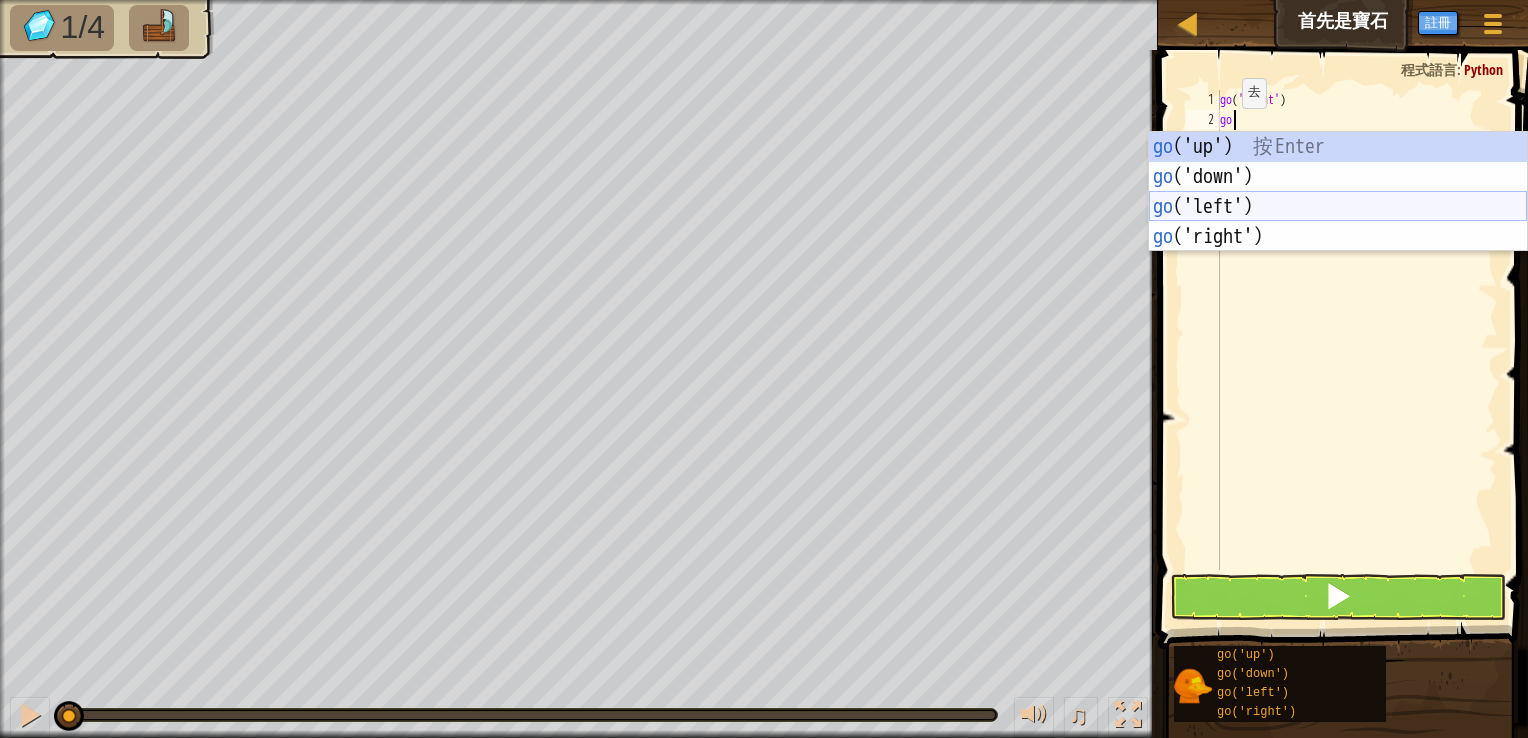 click on "go ('up') 按 Enter go ('down') 按 Enter go ('left') 按 Enter go ('right') 按 Enter" at bounding box center (1338, 222) 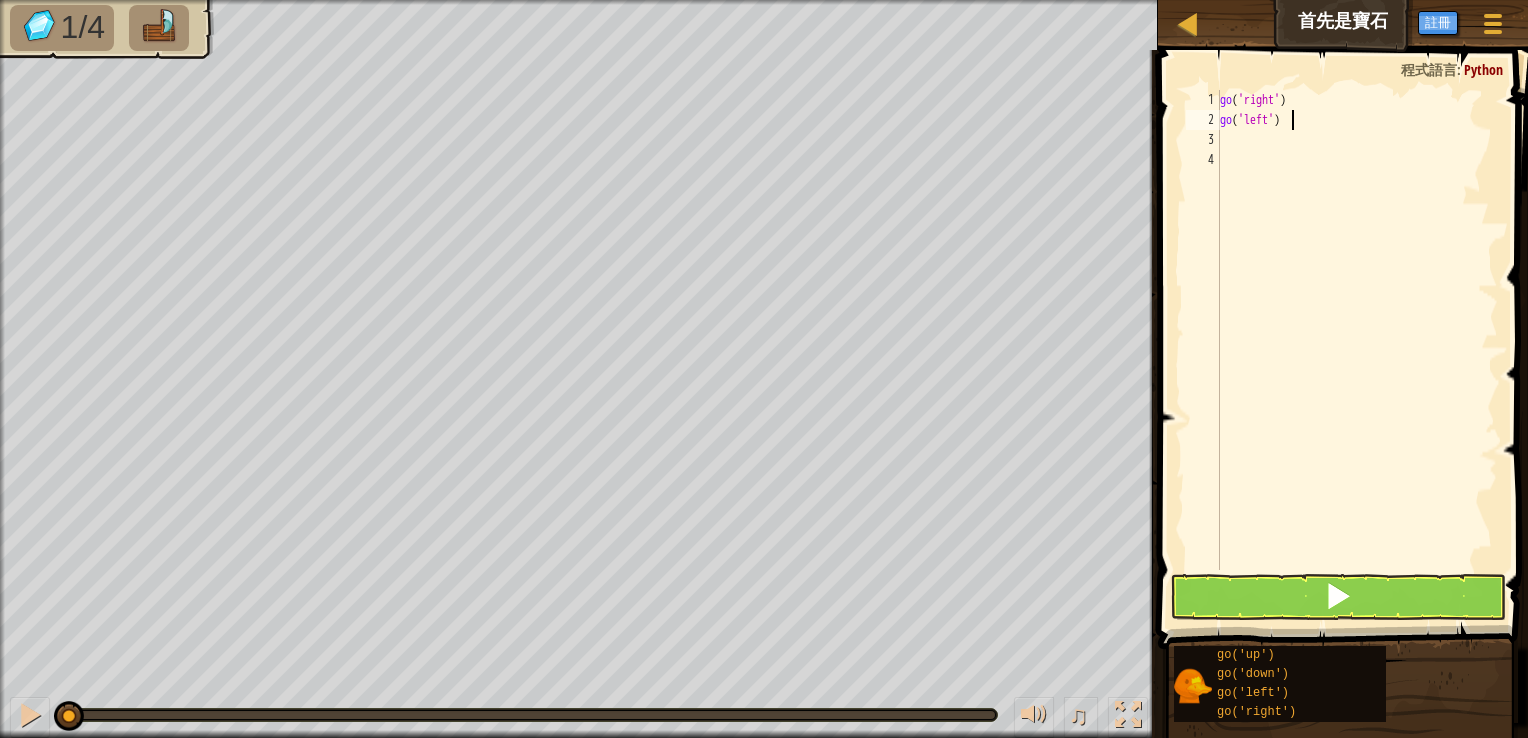 click on "go ( 'right' ) go ( 'left' )" at bounding box center (1357, 350) 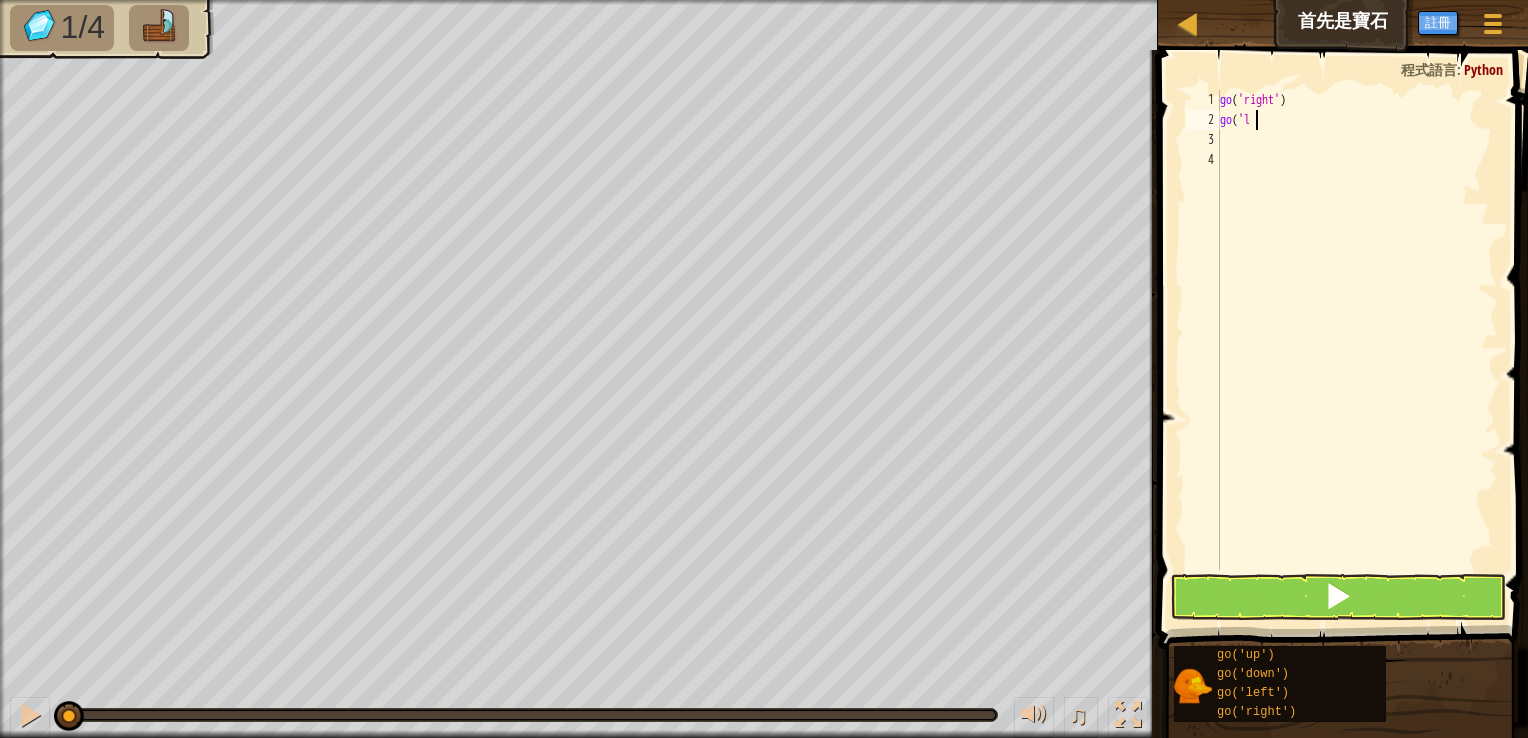 type on "g" 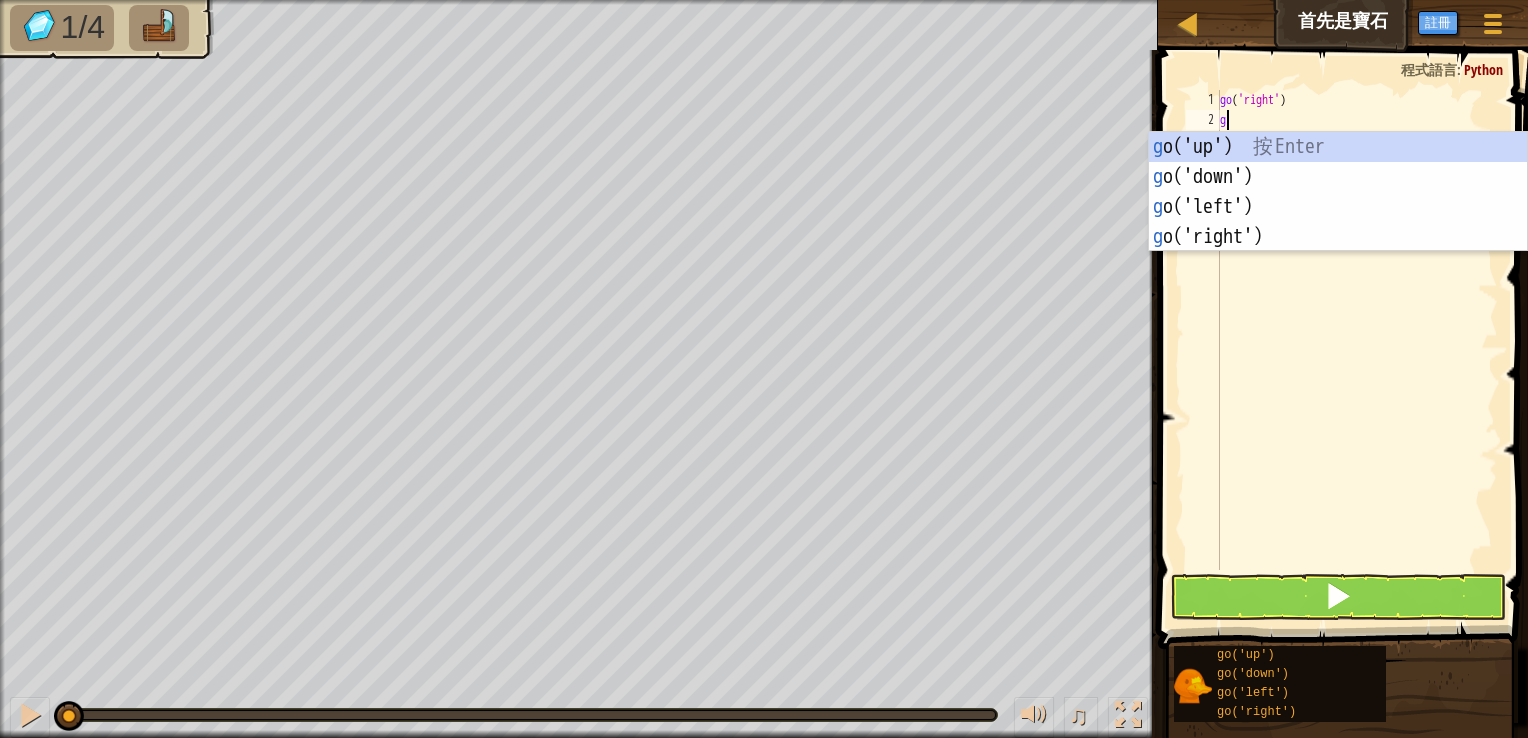 type on "go" 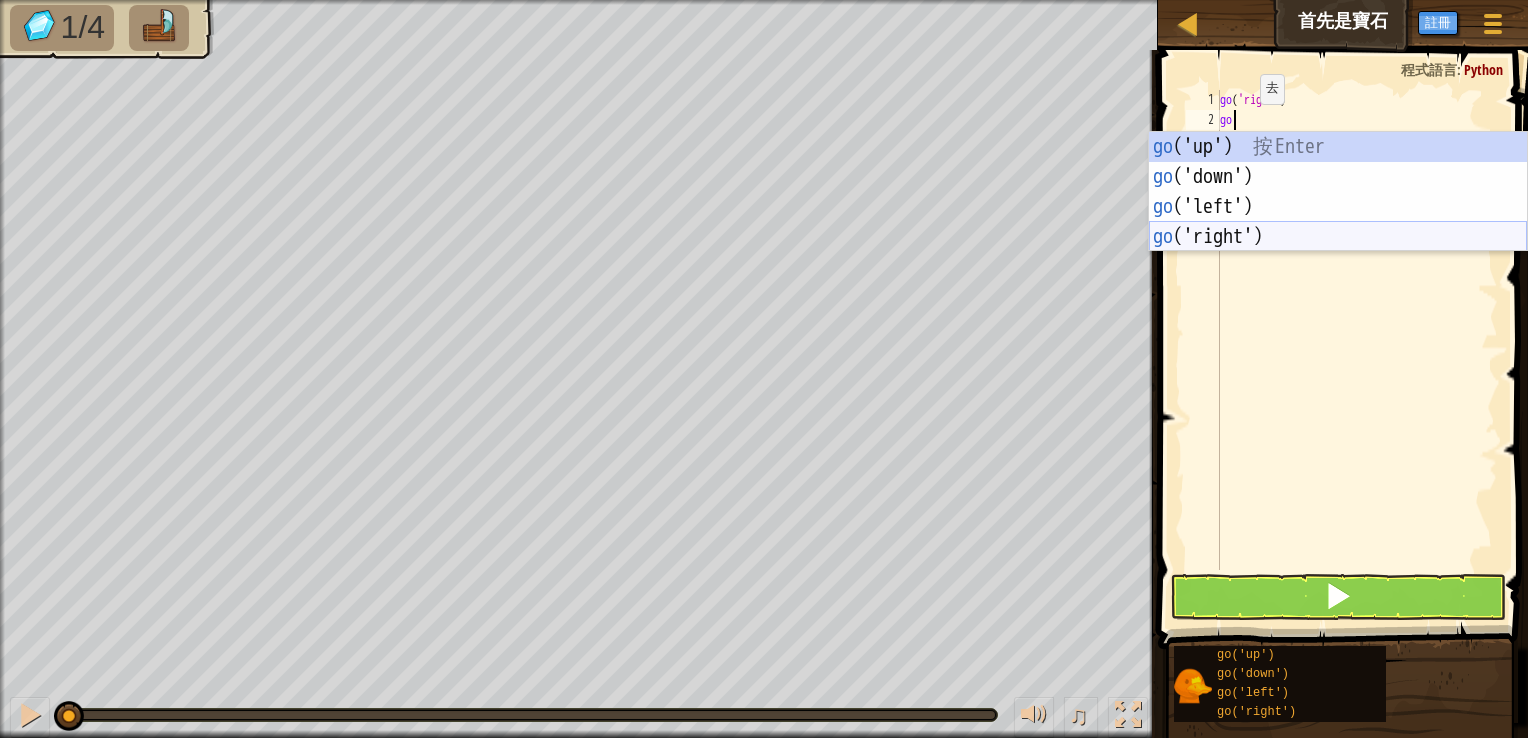 click on "go ('up') 按 Enter go ('down') 按 Enter go ('left') 按 Enter go ('right') 按 Enter" at bounding box center (1338, 222) 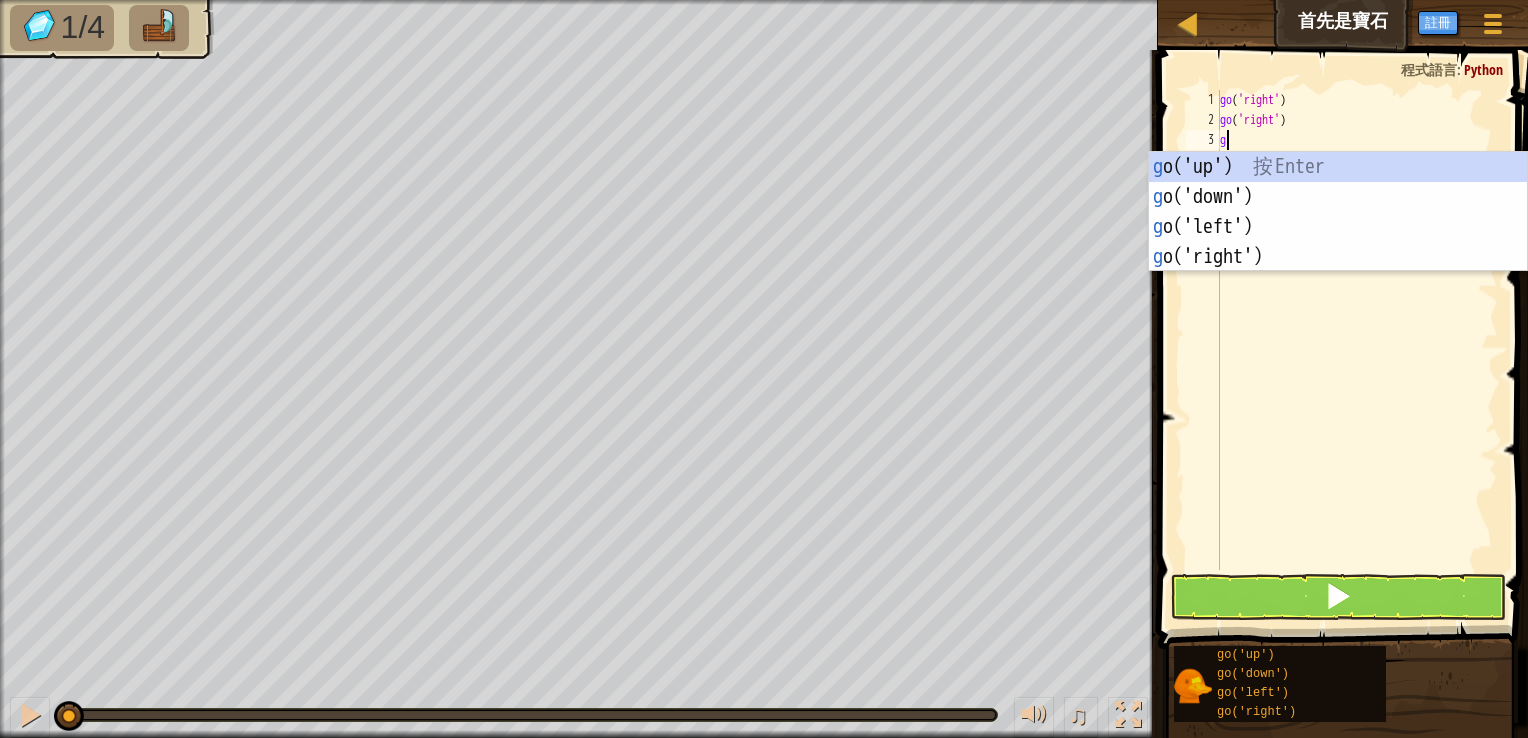 type on "go" 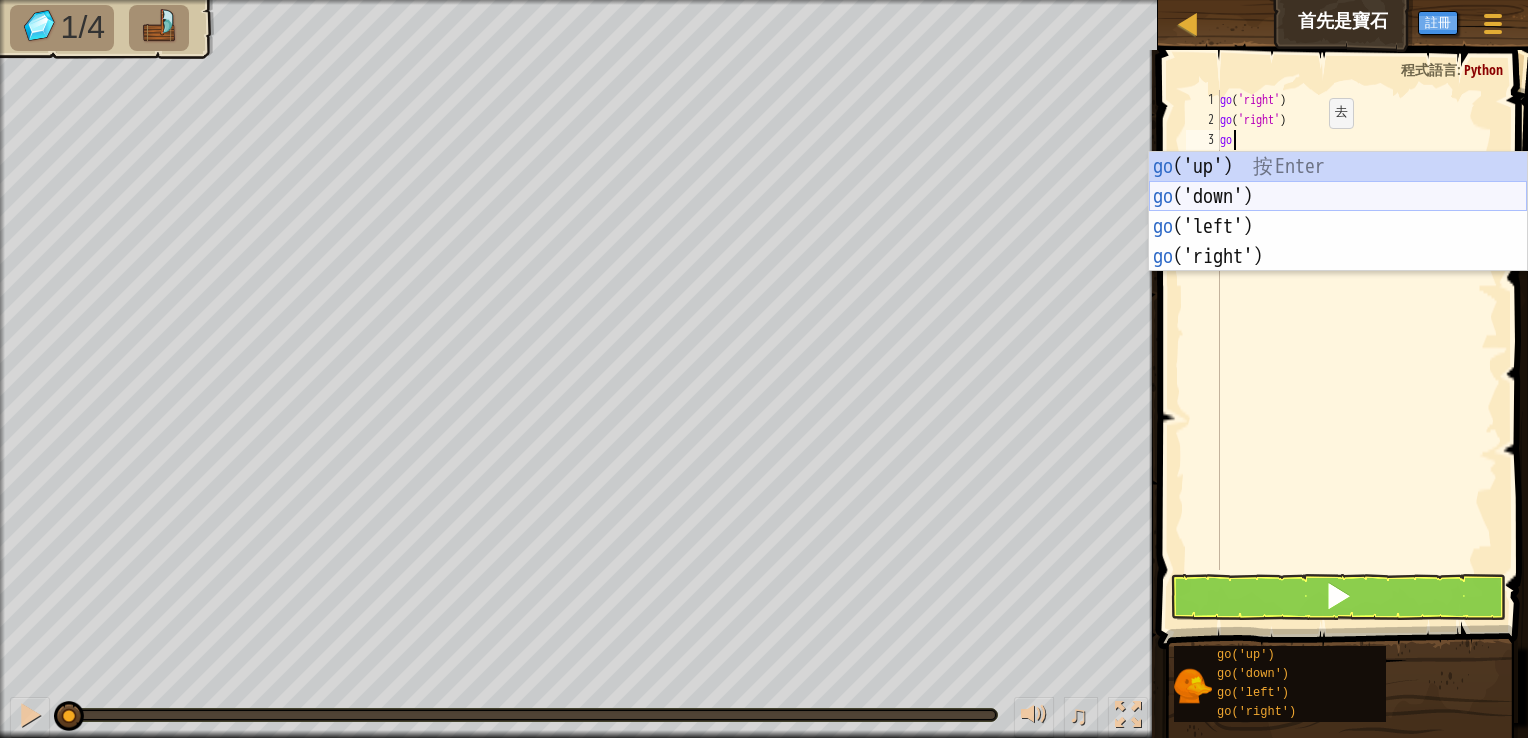 click on "go ('up') 按 Enter go ('down') 按 Enter go ('left') 按 Enter go ('right') 按 Enter" at bounding box center (1338, 242) 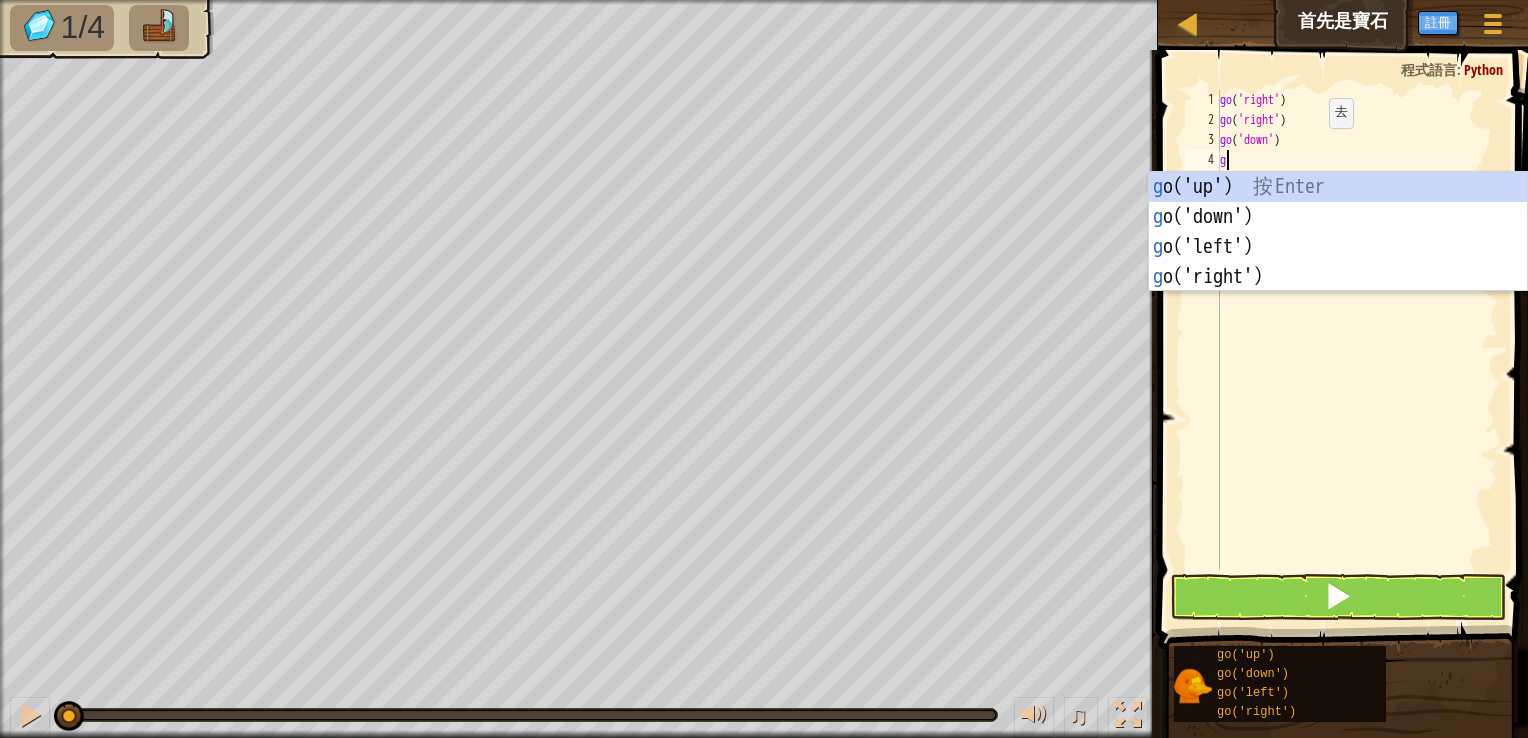 type on "go" 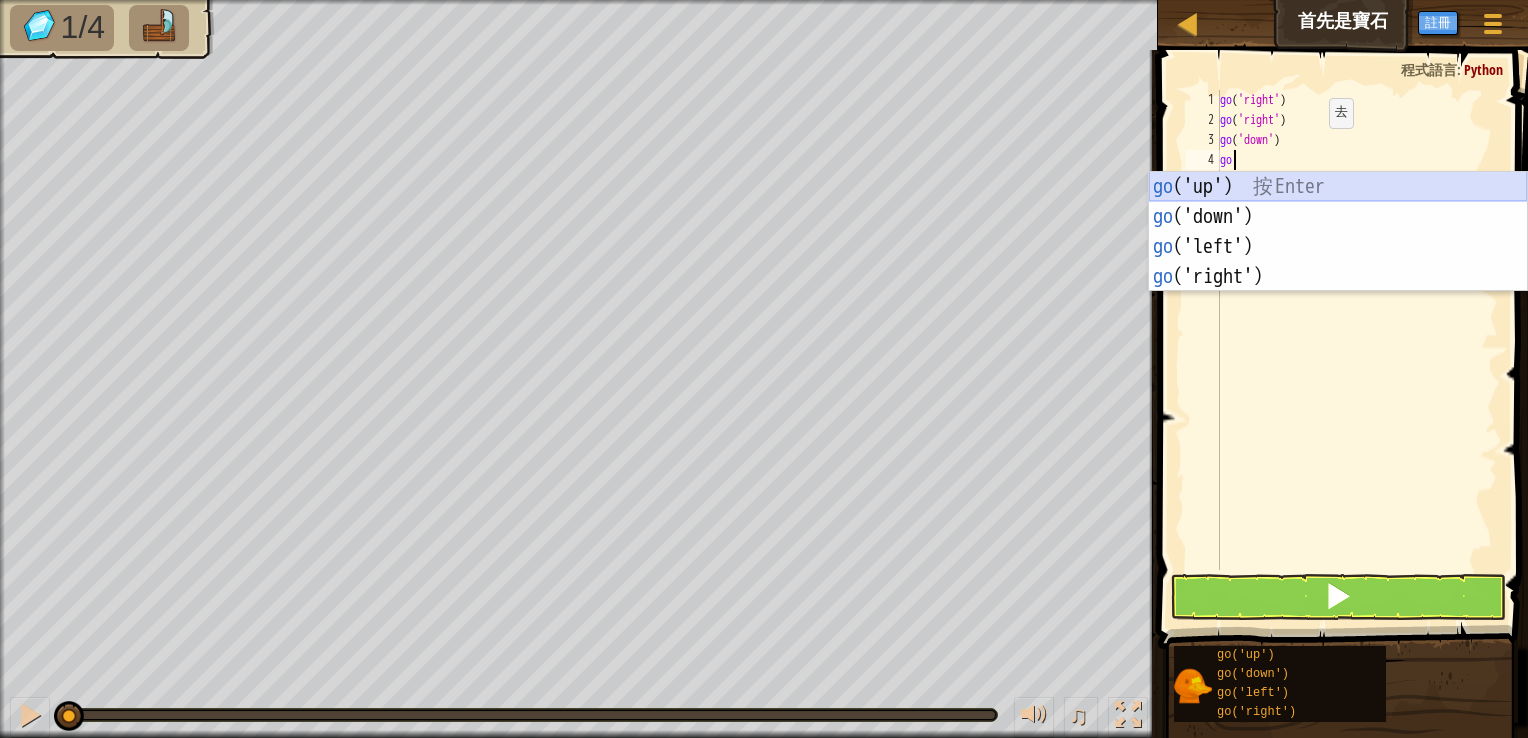 click on "go ('up') 按 Enter go ('down') 按 Enter go ('left') 按 Enter go ('right') 按 Enter" at bounding box center [1338, 262] 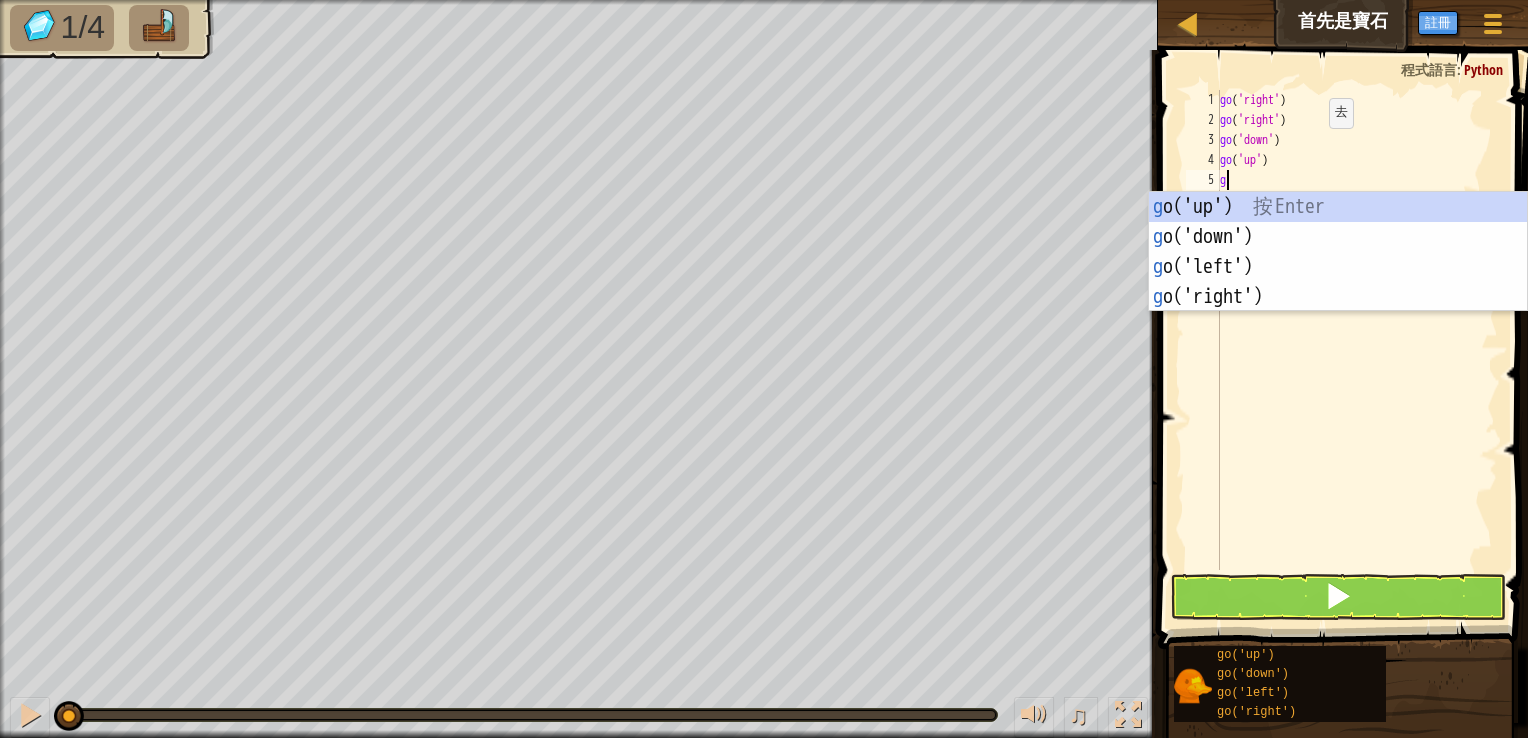 type on "go" 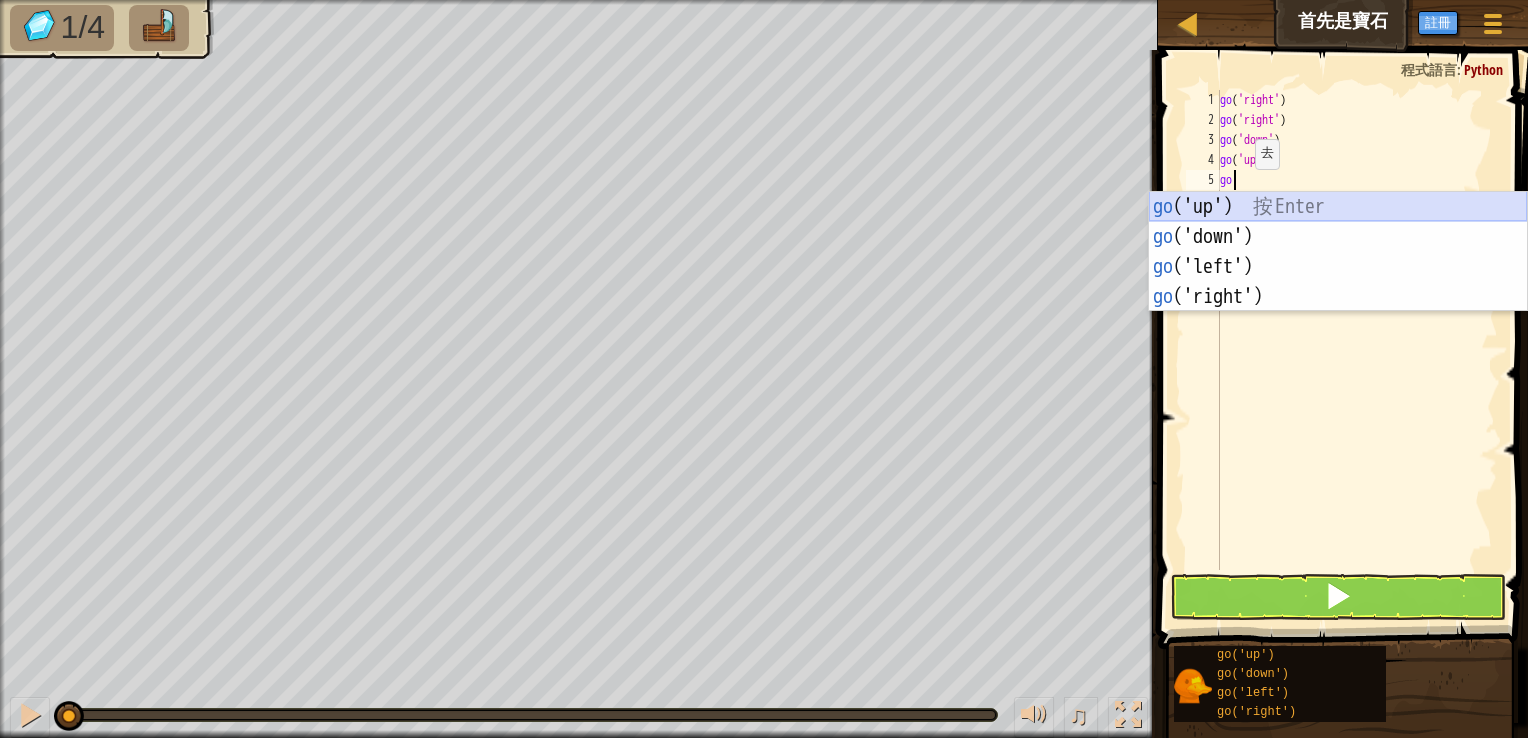 click on "go ('up') 按 Enter go ('down') 按 Enter go ('left') 按 Enter go ('right') 按 Enter" at bounding box center (1338, 282) 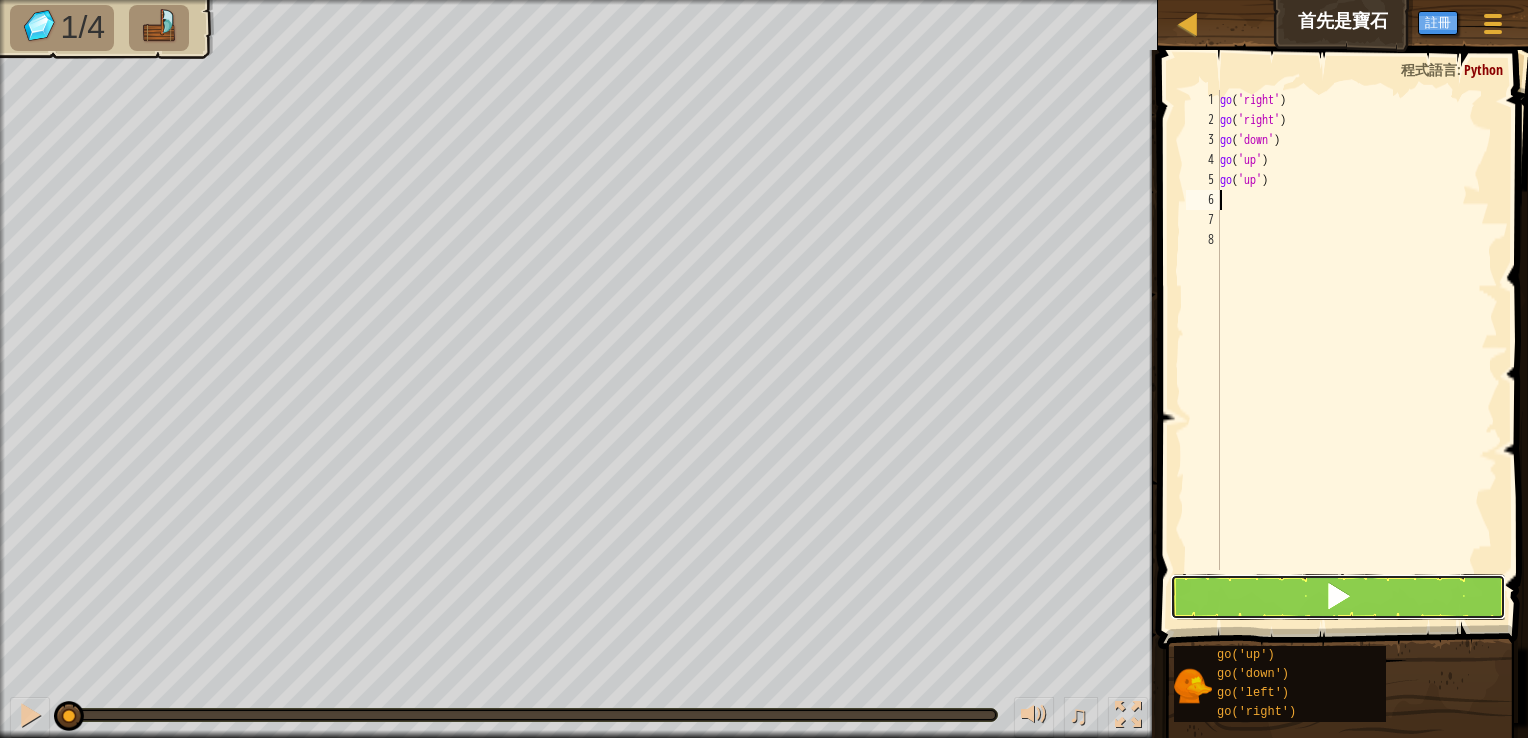 click at bounding box center (1338, 597) 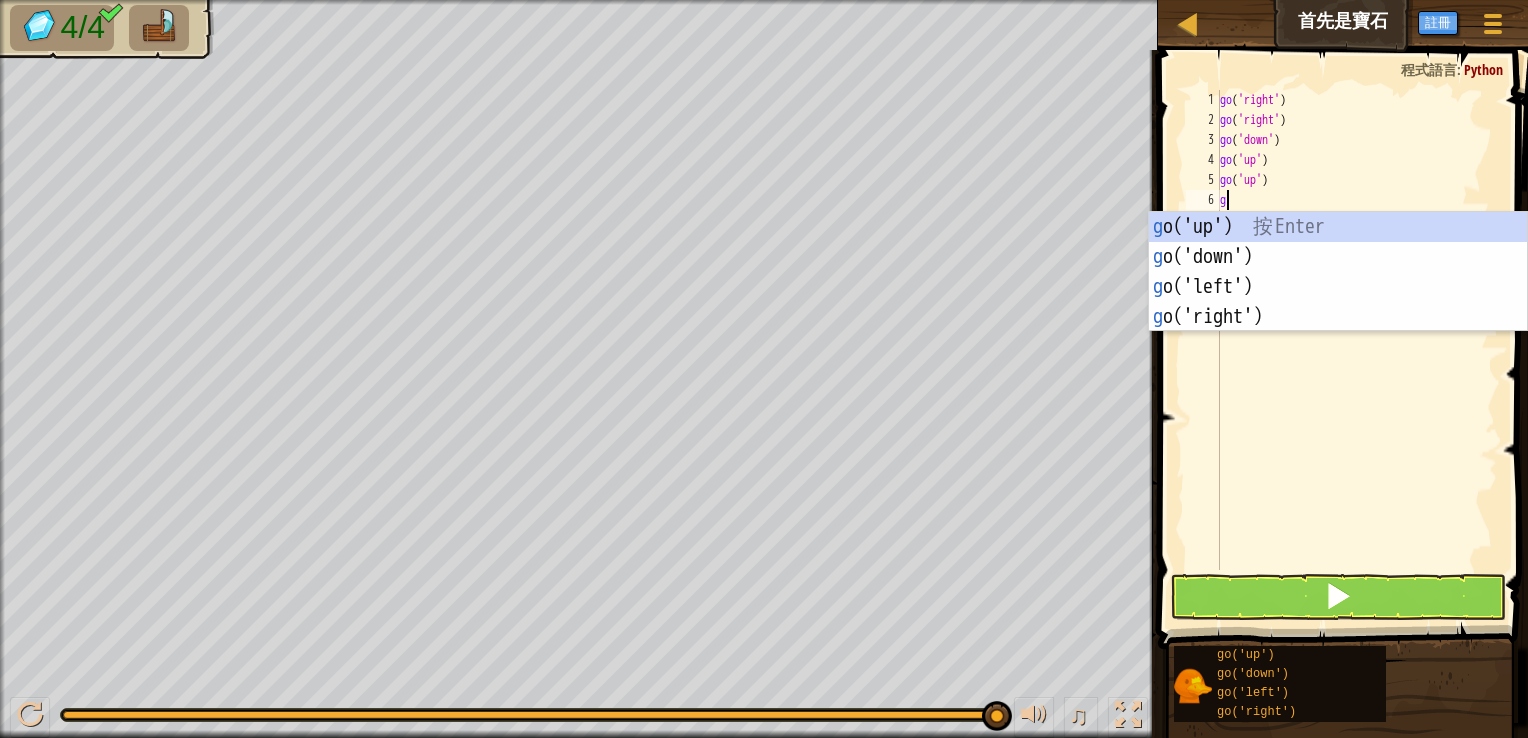 type on "go" 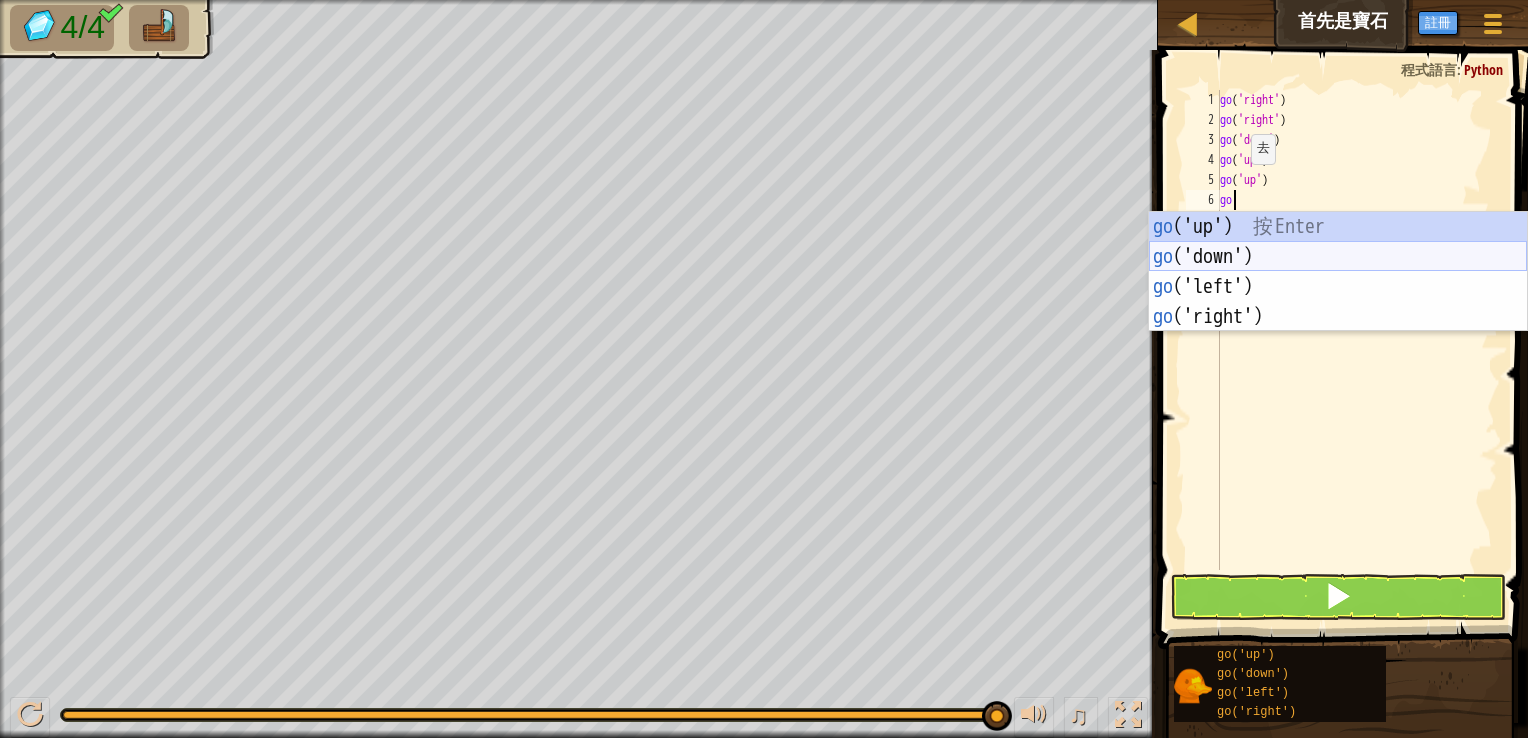 click on "go ('up') 按 Enter go ('down') 按 Enter go ('left') 按 Enter go ('right') 按 Enter" at bounding box center [1338, 302] 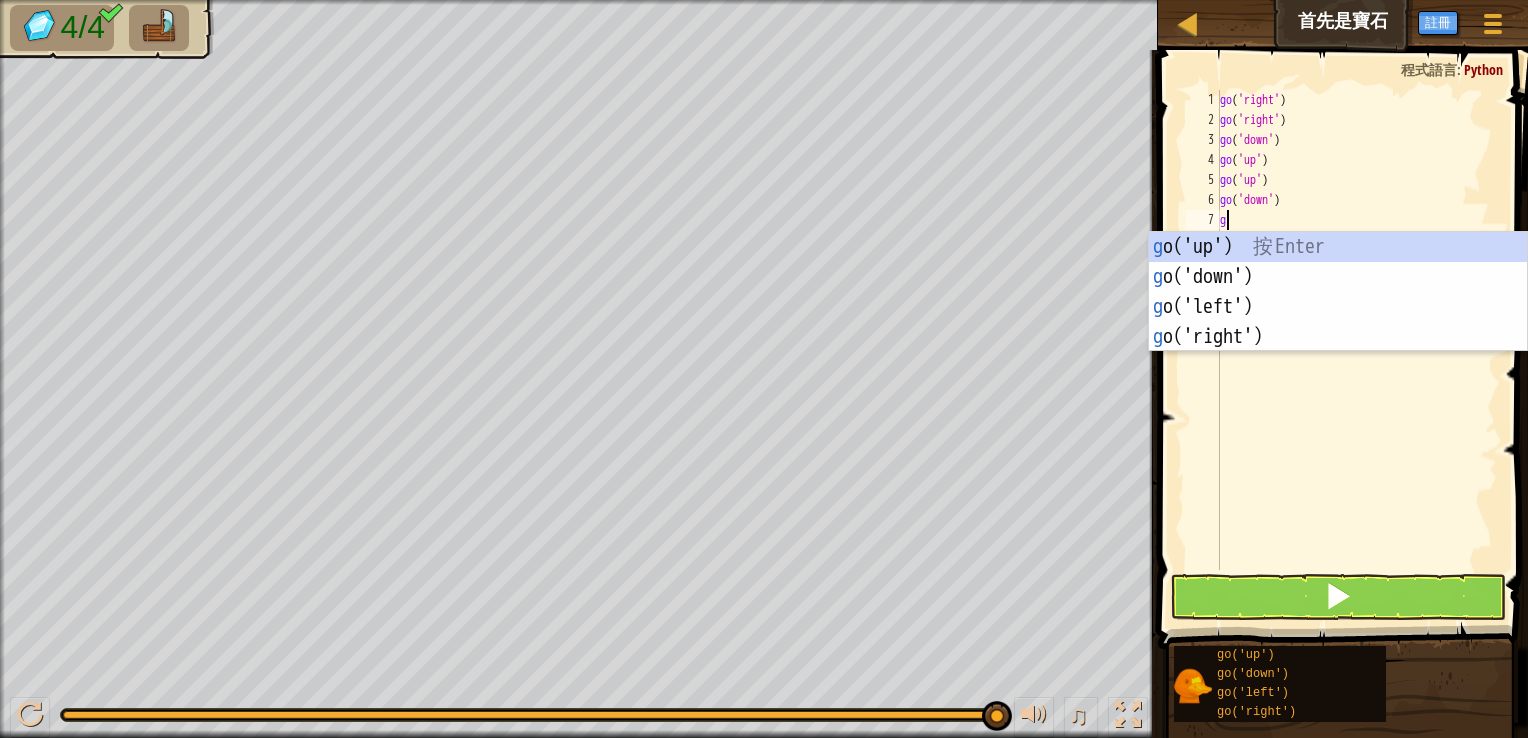 type on "go" 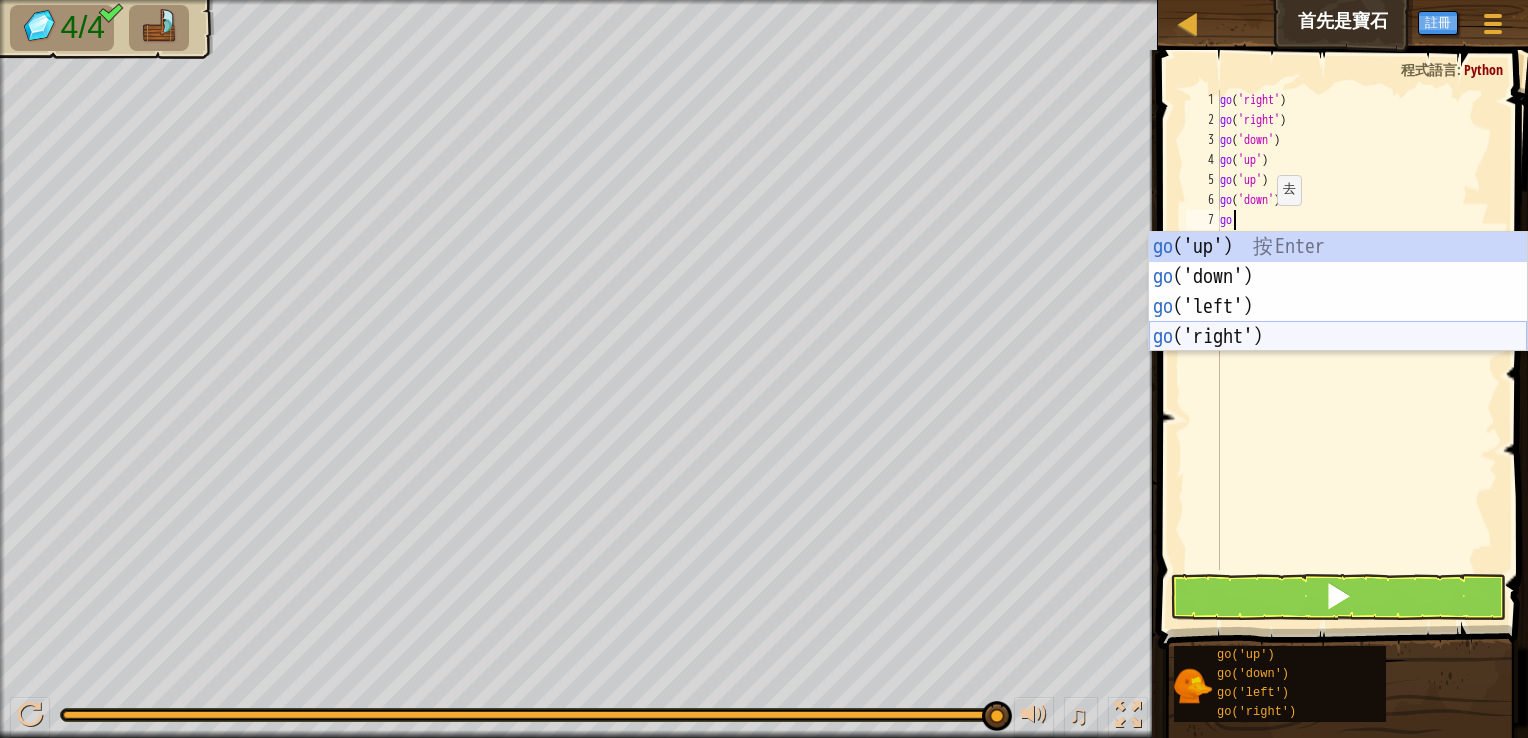 click on "go ('up') 按 Enter go ('down') 按 Enter go ('left') 按 Enter go ('right') 按 Enter" at bounding box center [1338, 322] 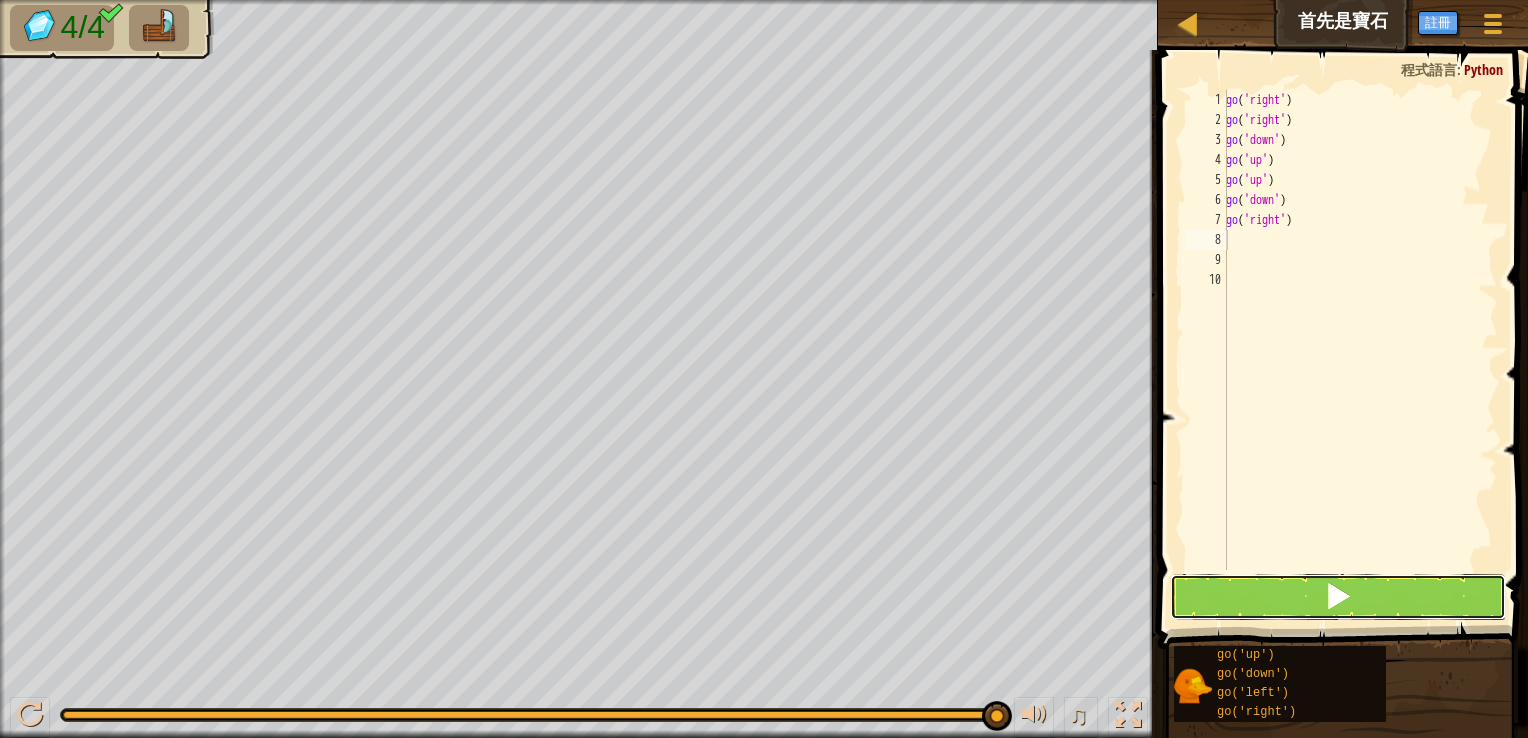 click at bounding box center [1338, 597] 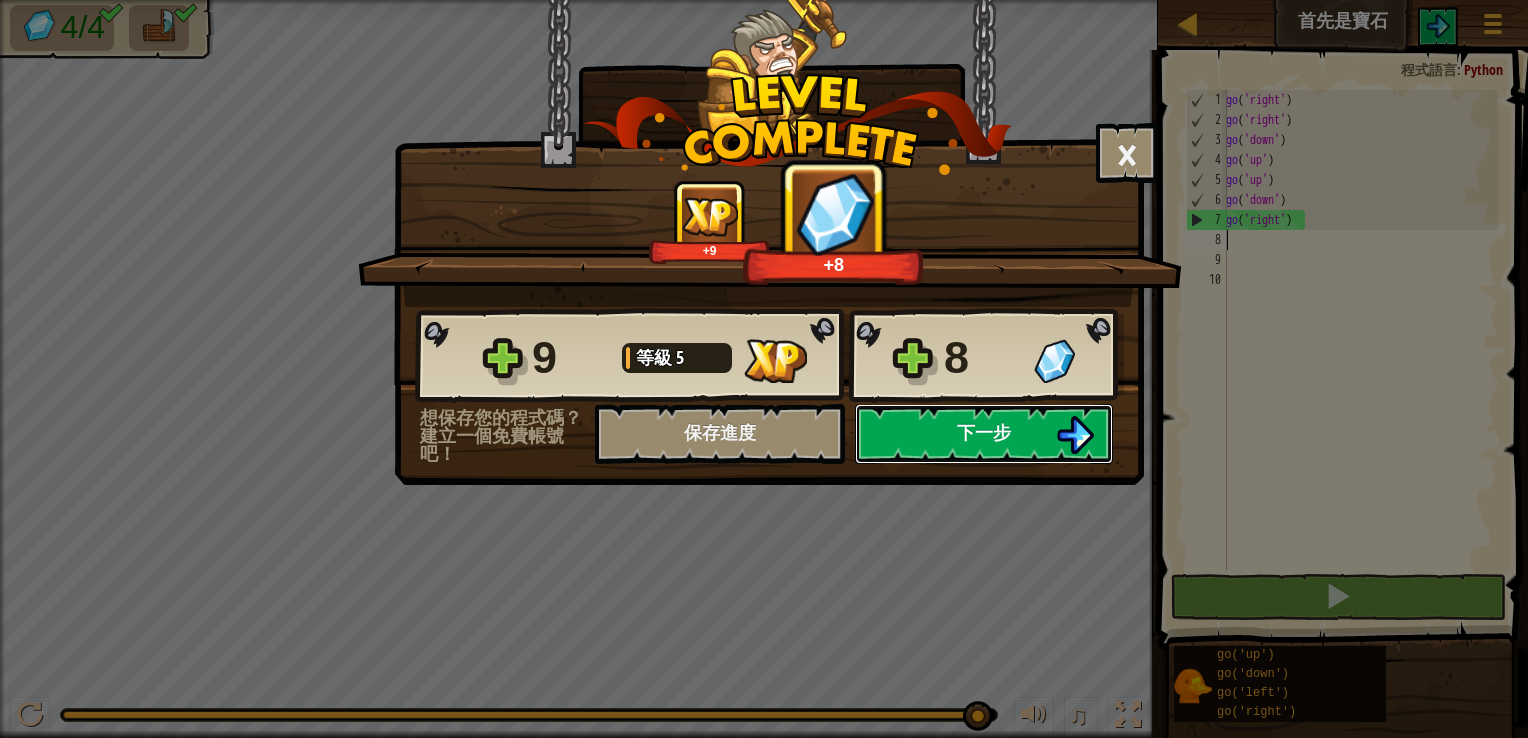 click on "下一步" at bounding box center (984, 434) 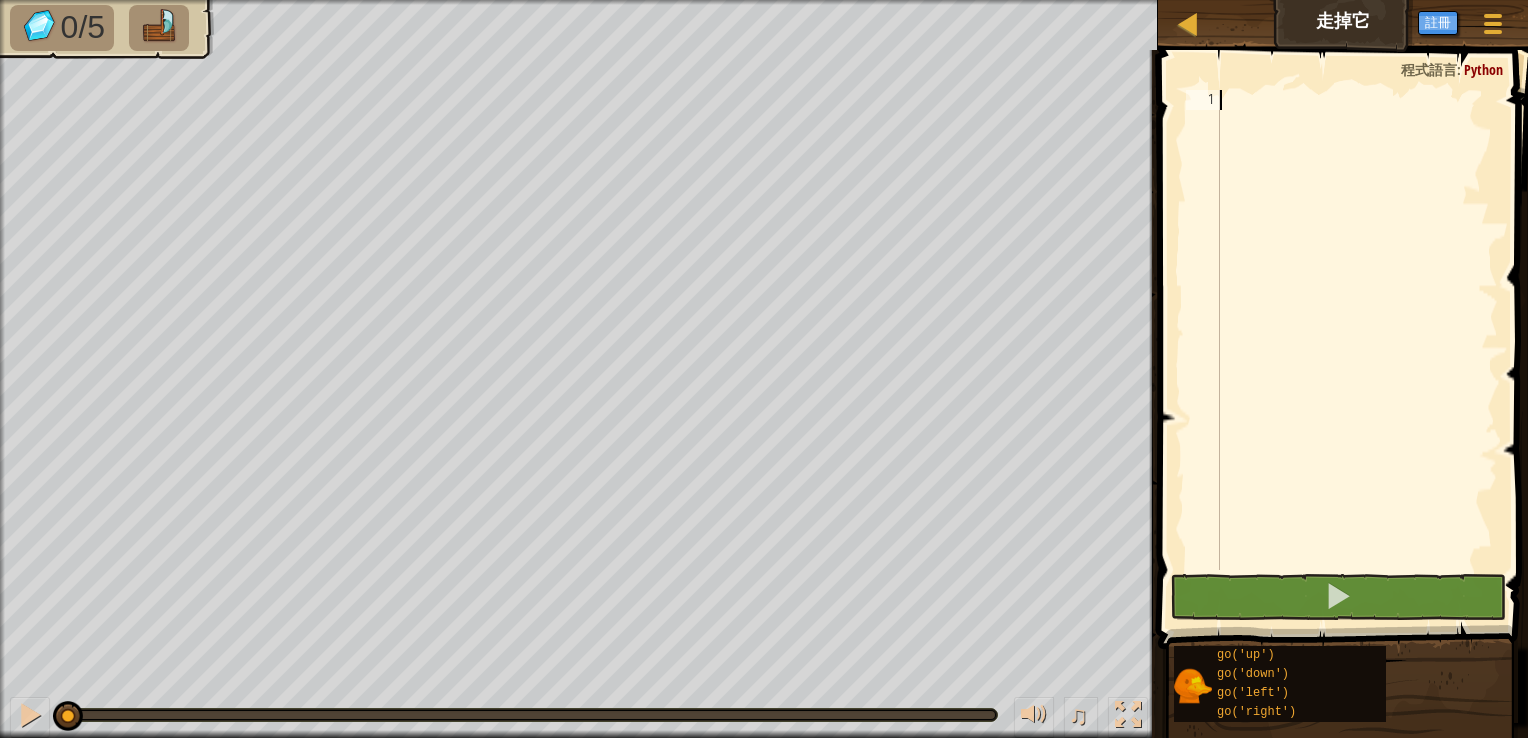 scroll, scrollTop: 9, scrollLeft: 0, axis: vertical 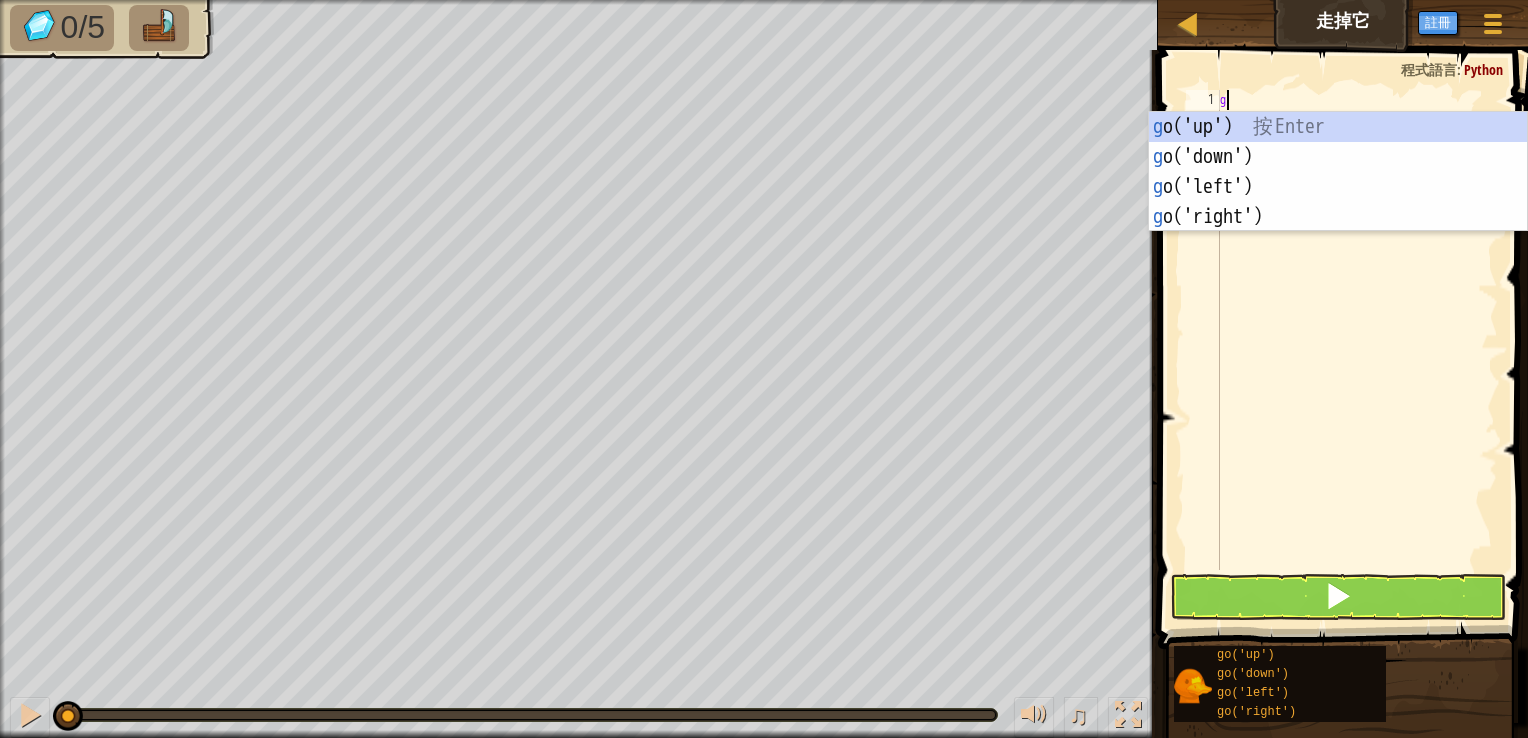 type on "go" 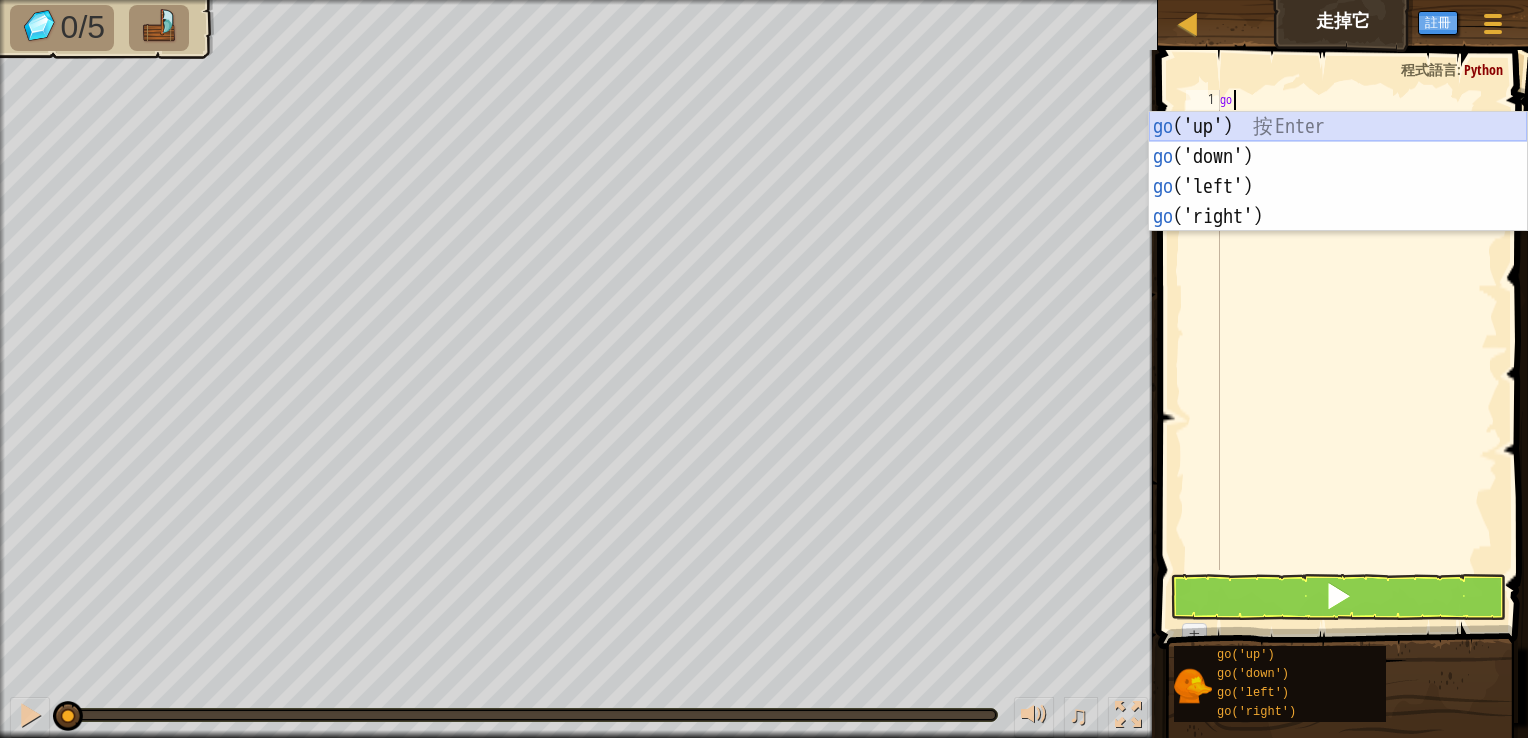 click on "go ('up') 按 Enter go ('down') 按 Enter go ('left') 按 Enter go ('right') 按 Enter" at bounding box center (1338, 202) 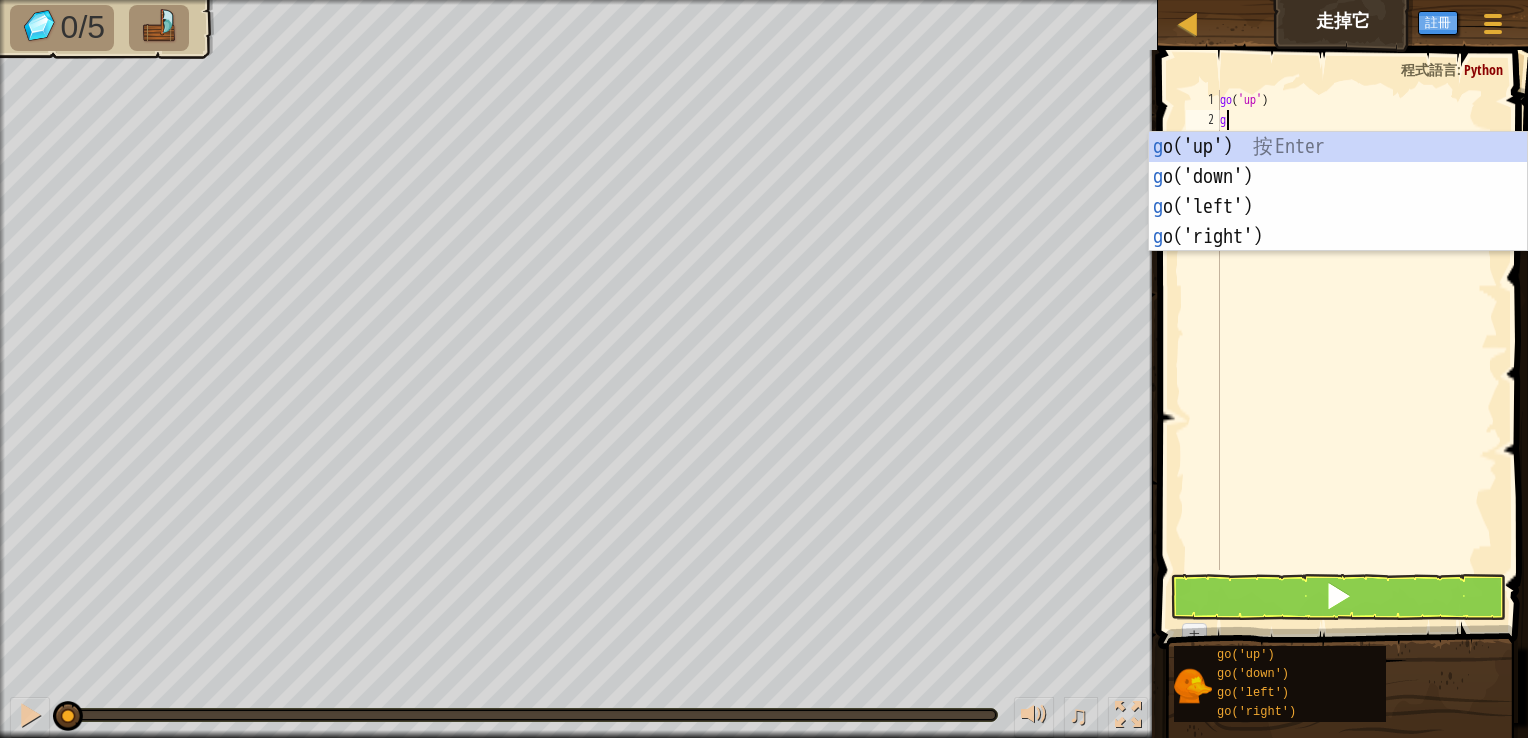type on "go" 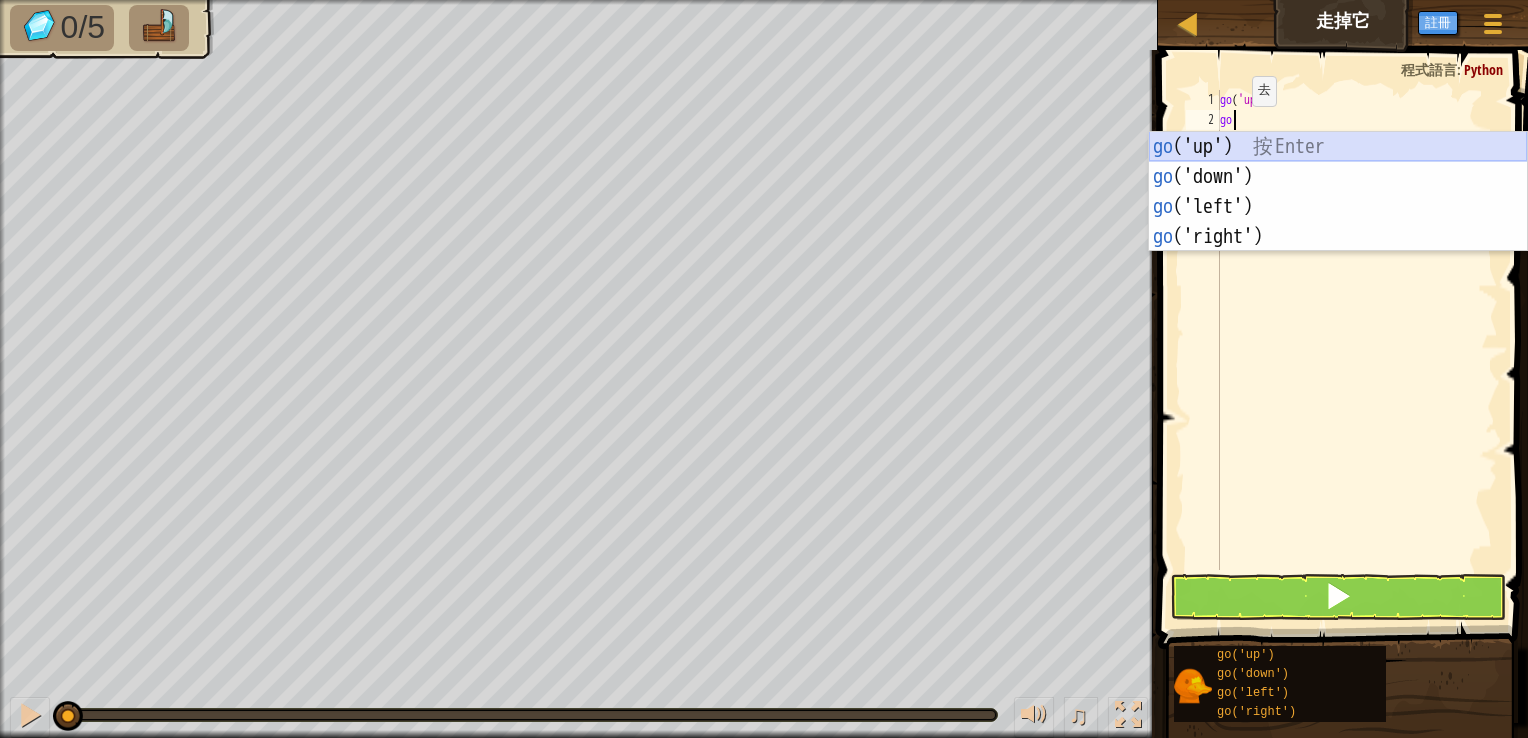 click on "go ('up') 按 Enter go ('down') 按 Enter go ('left') 按 Enter go ('right') 按 Enter" at bounding box center (1338, 222) 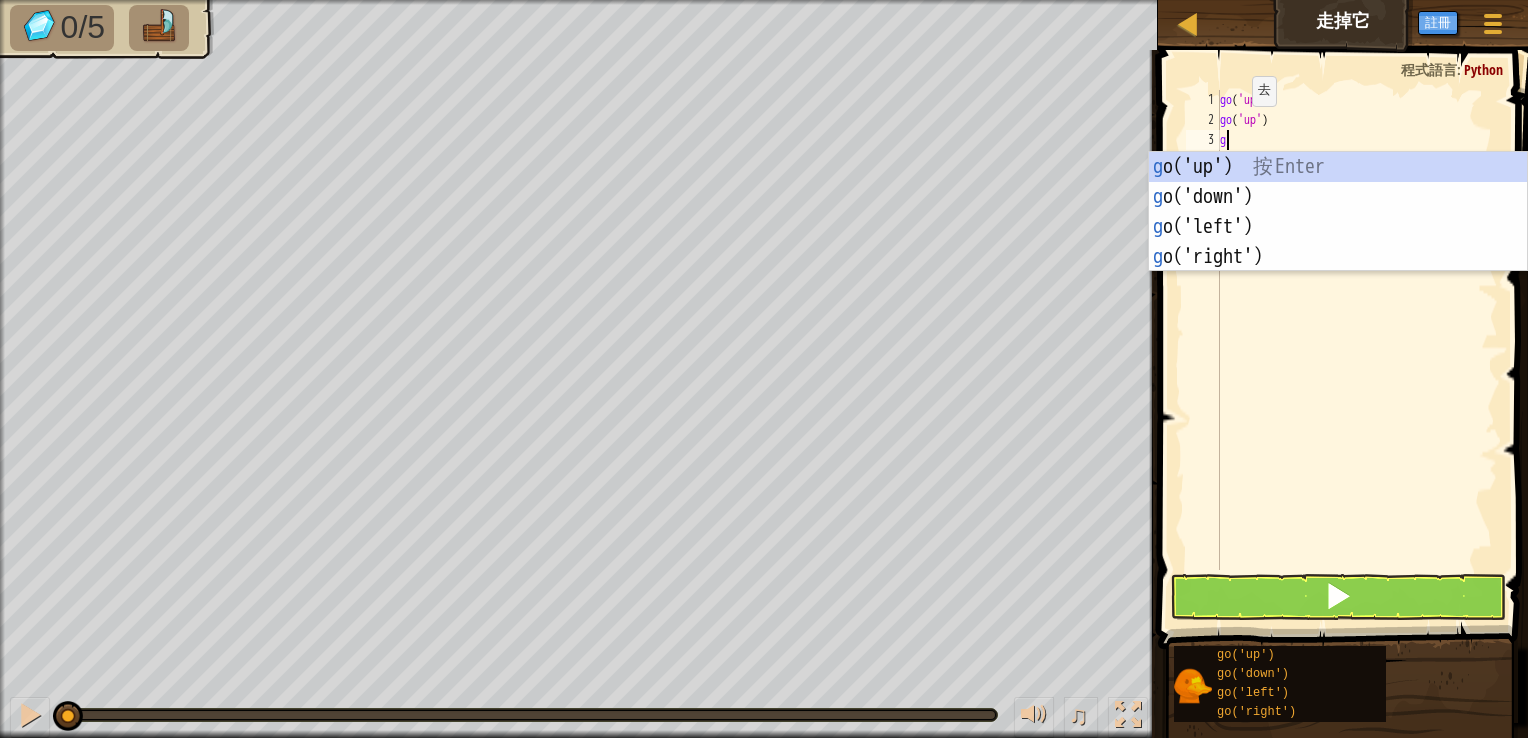 type on "go" 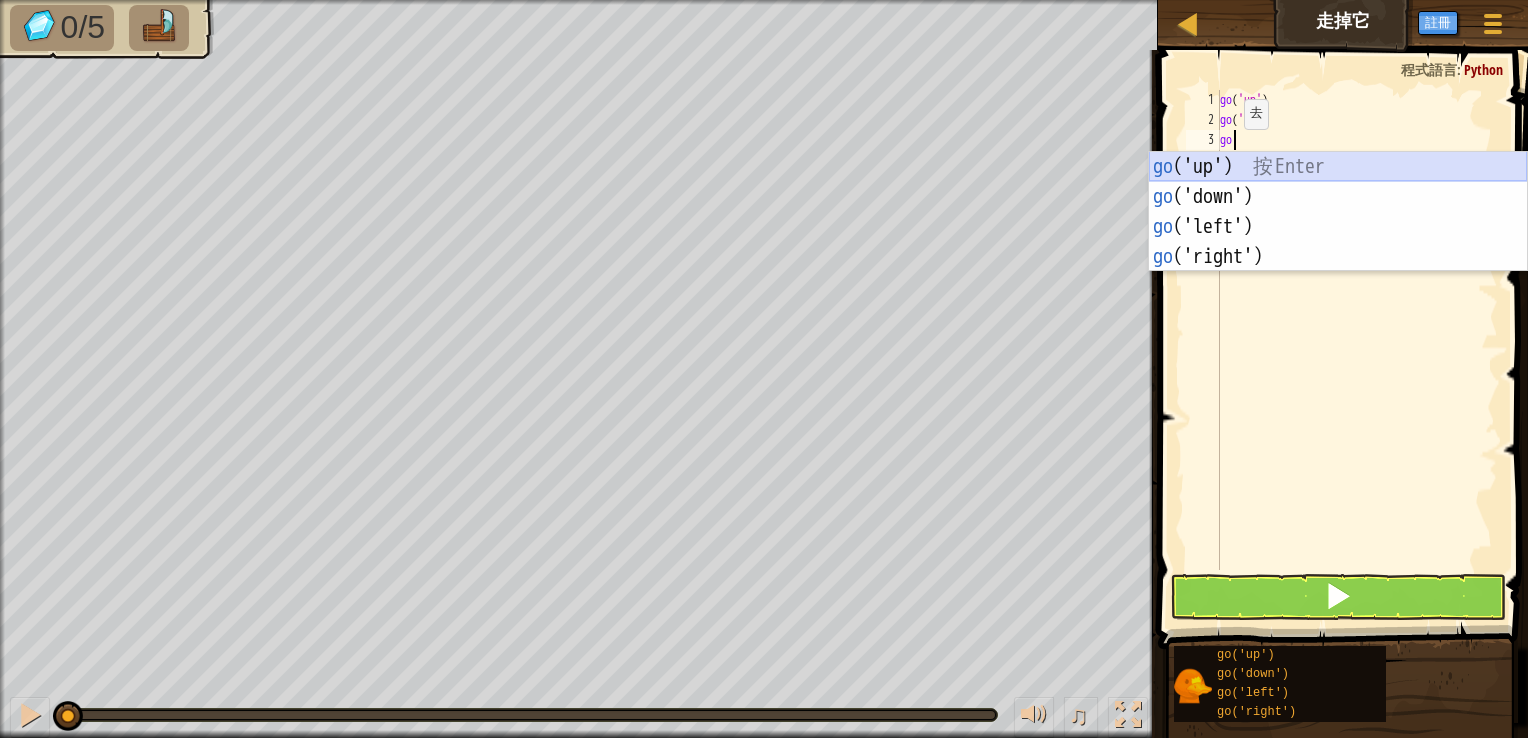 click on "go ('up') 按 Enter go ('down') 按 Enter go ('left') 按 Enter go ('right') 按 Enter" at bounding box center [1338, 242] 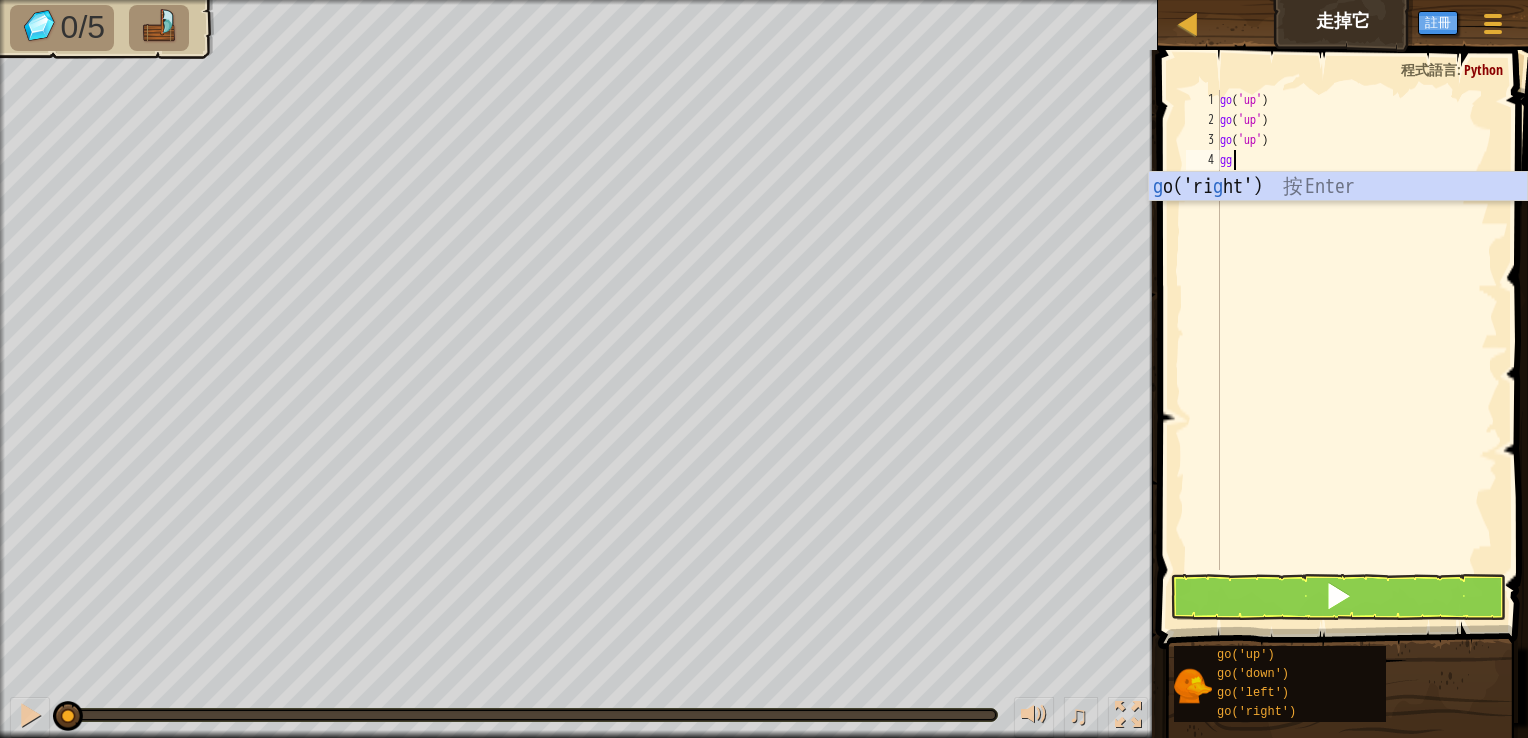 type on "g" 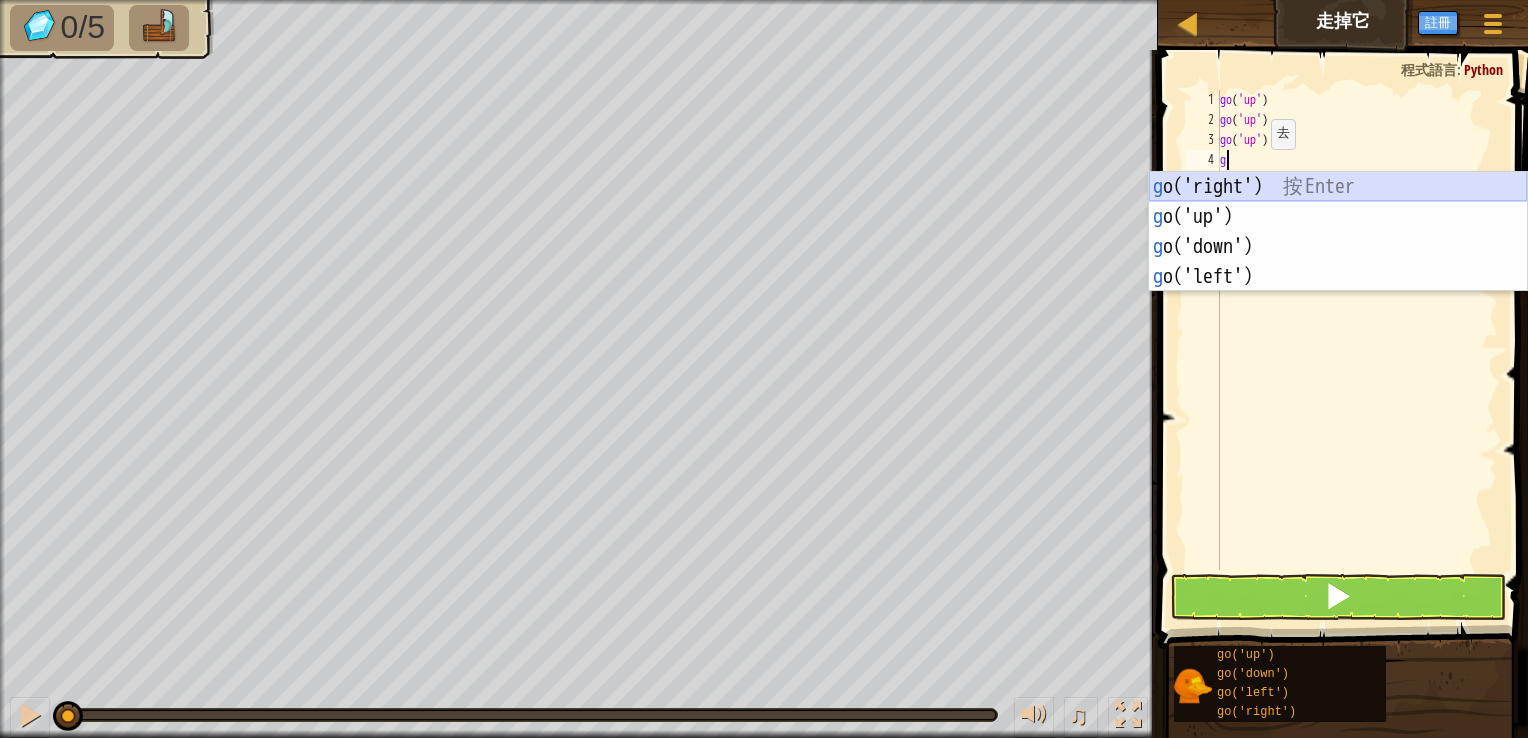 click on "g o('right') 按 Enter g o('up') 按 Enter g o('down') 按 Enter g o('left') 按 Enter" at bounding box center [1338, 262] 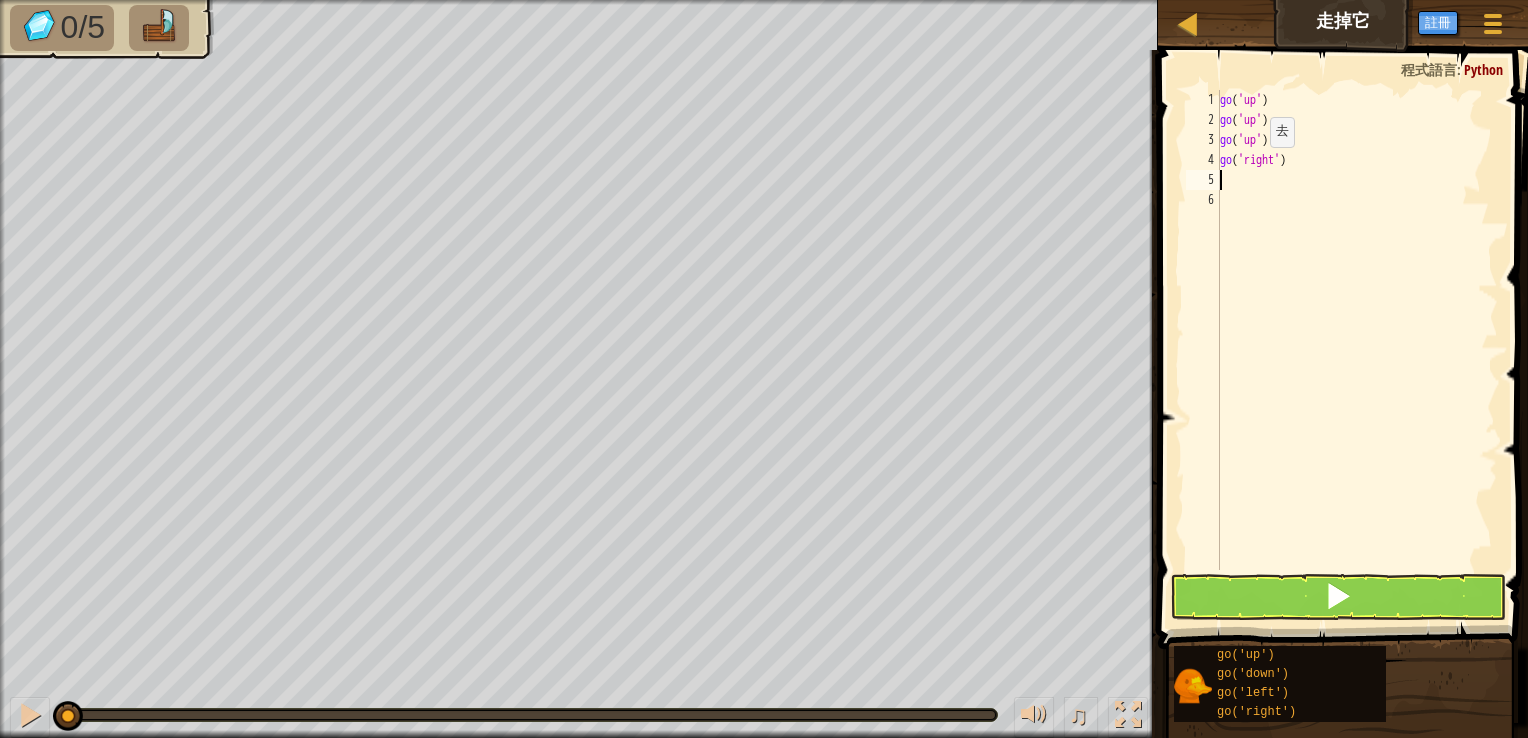 type on "g" 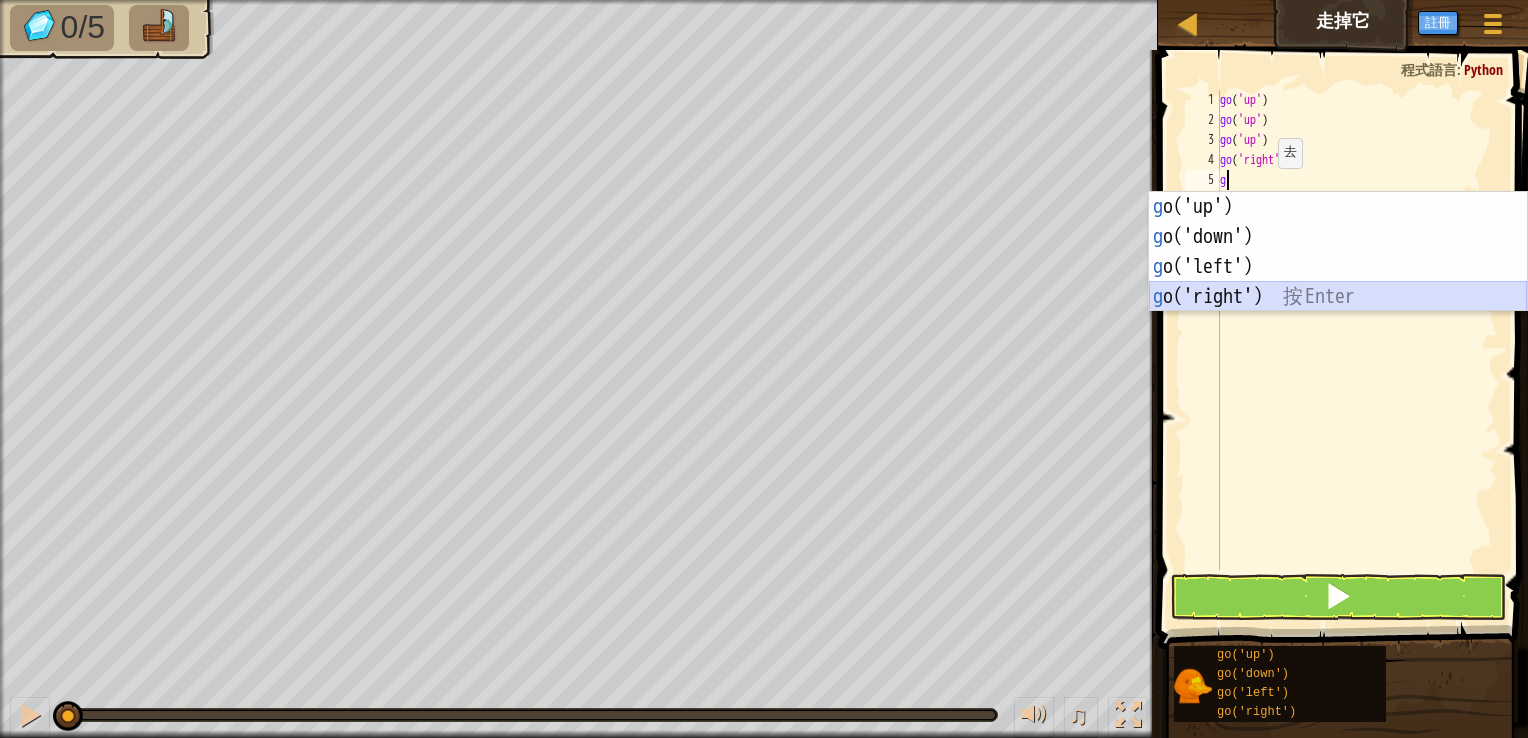 click on "g o('up') 按 Enter g o('down') 按 Enter g o('left') 按 Enter g o('right') 按 Enter" at bounding box center [1338, 282] 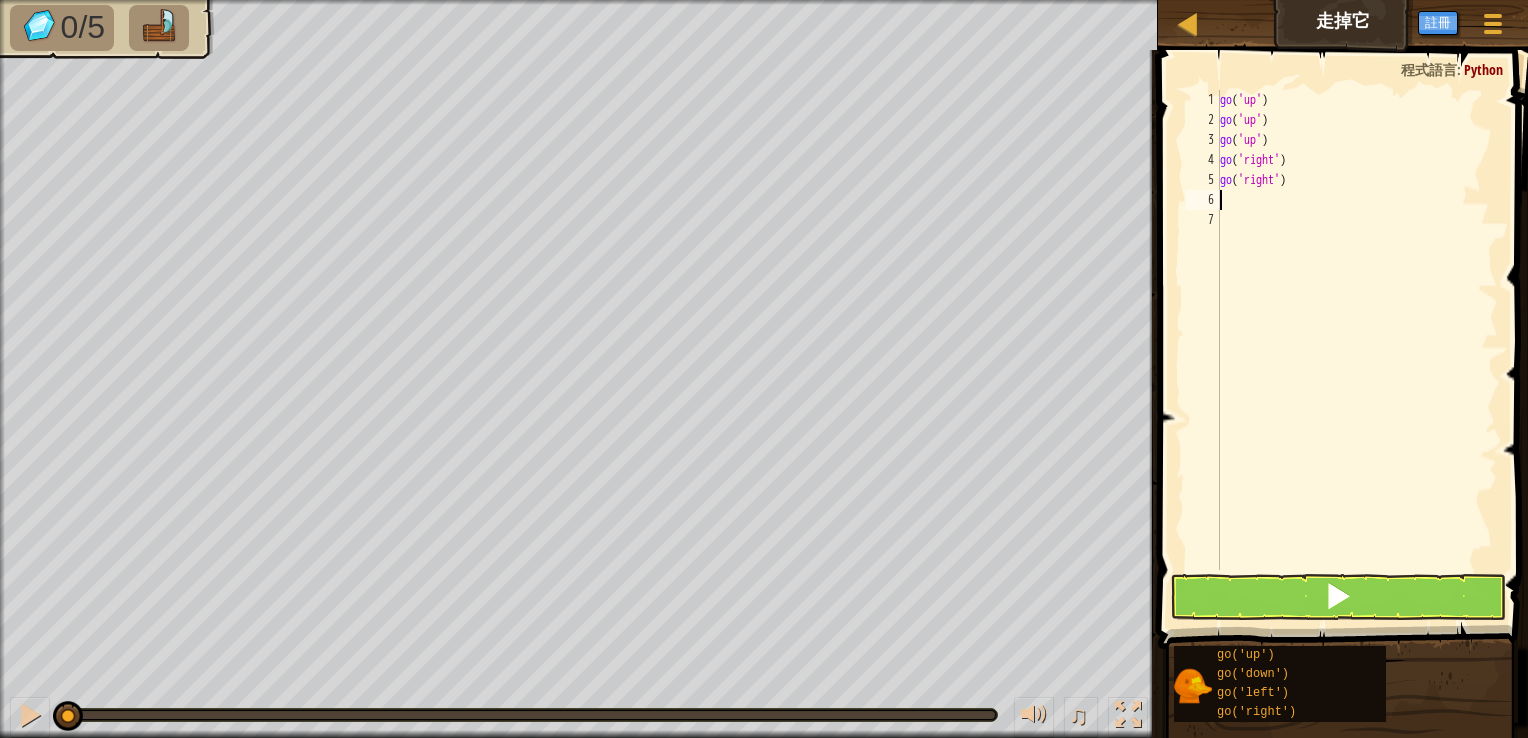 type on "g" 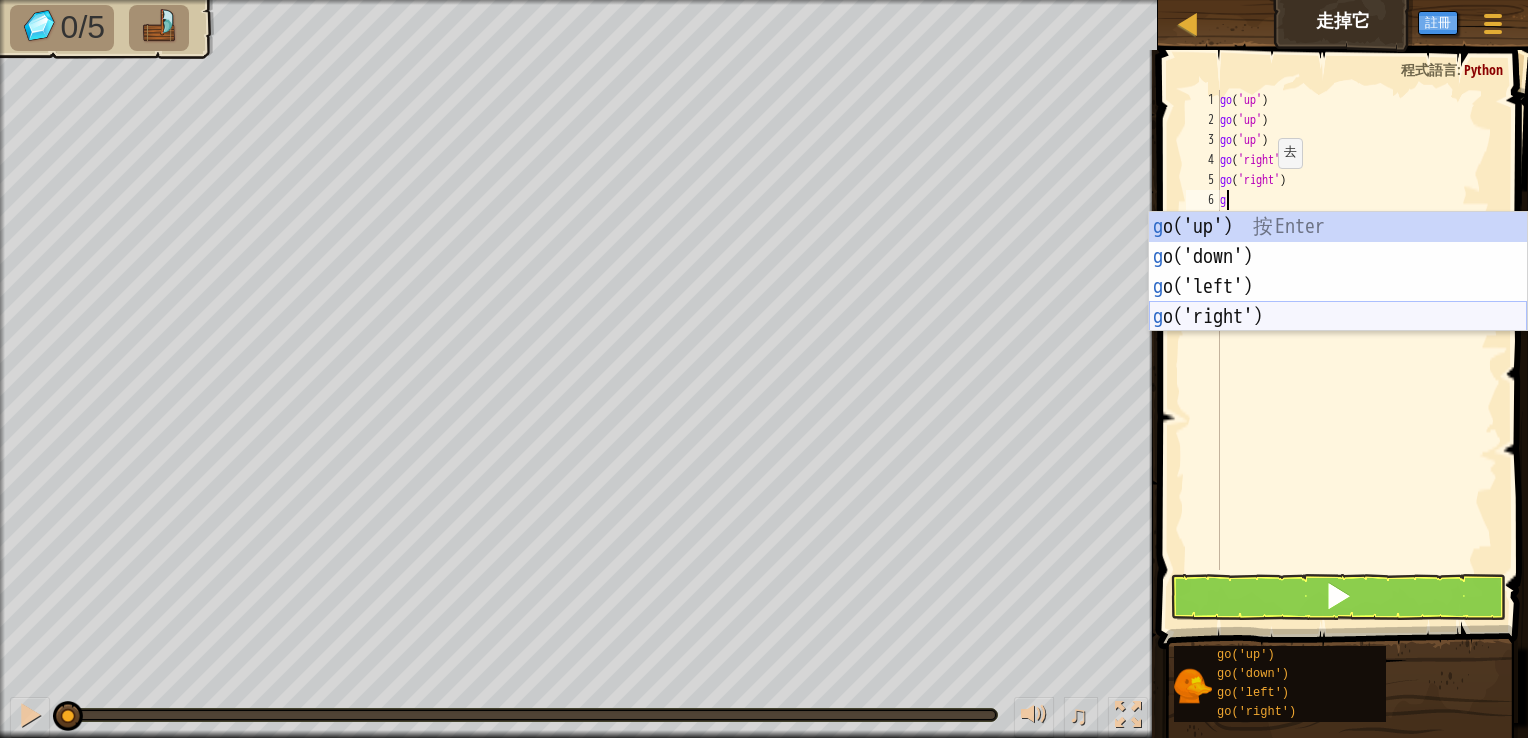 click on "g o('up') 按 Enter g o('down') 按 Enter g o('left') 按 Enter g o('right') 按 Enter" at bounding box center (1338, 302) 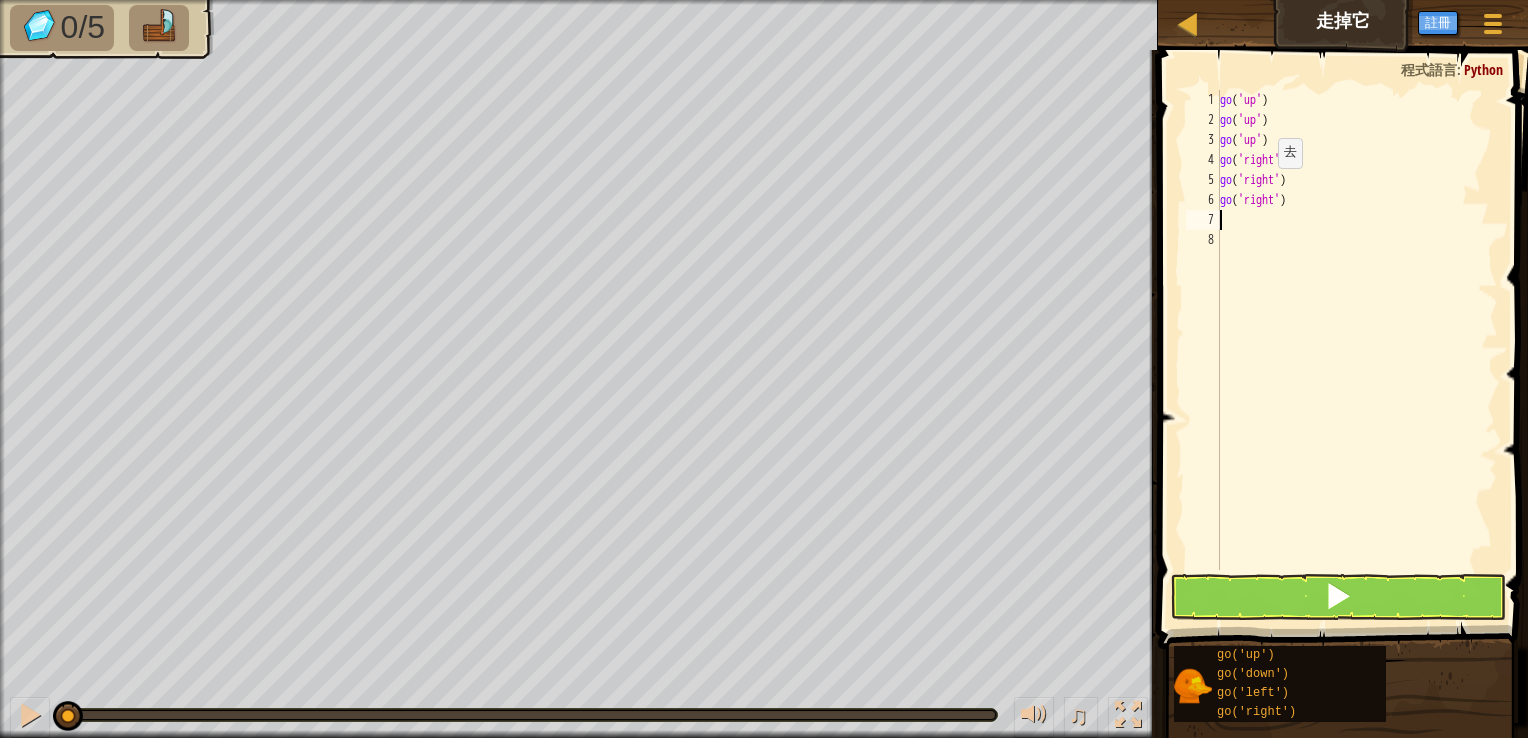 type on "g" 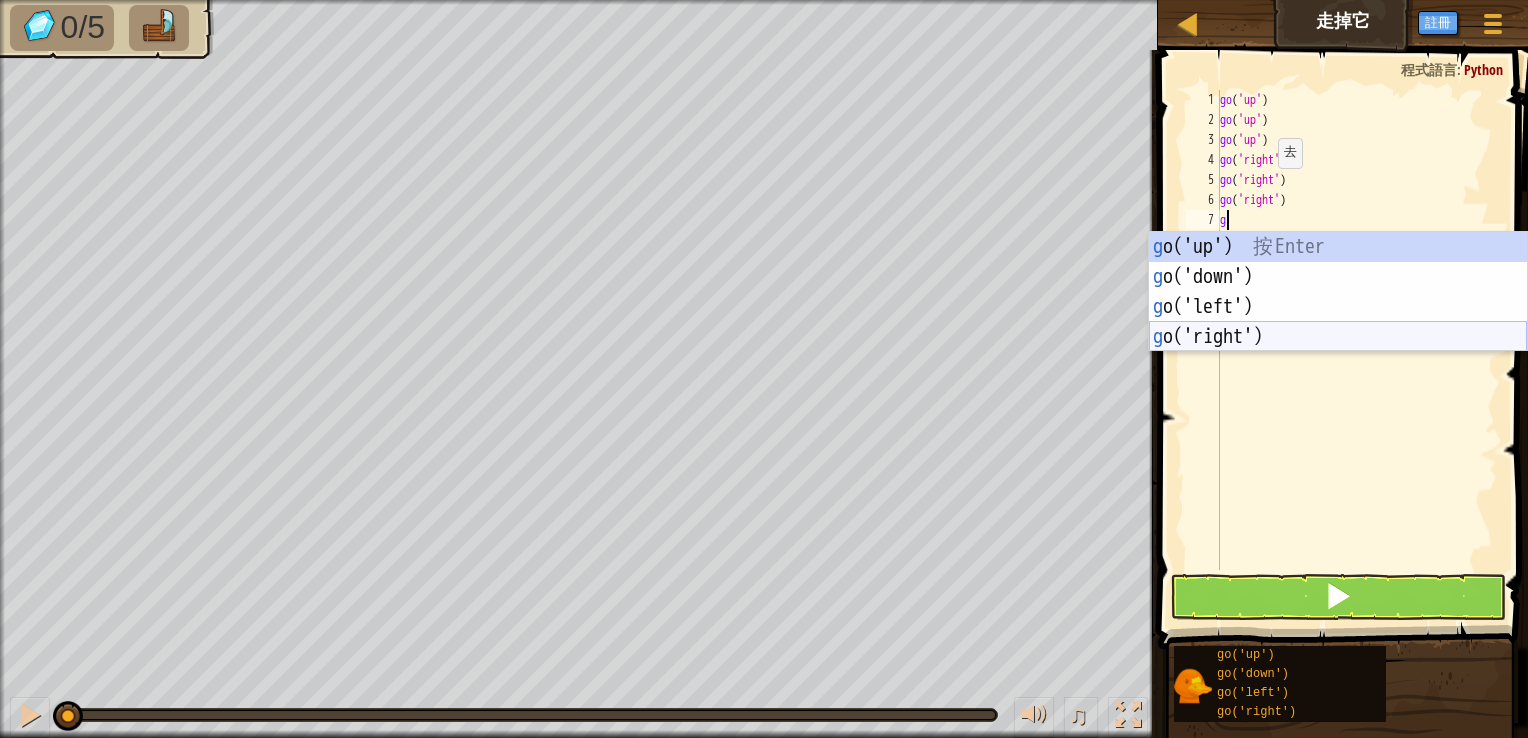 click on "g o('up') 按 Enter g o('down') 按 Enter g o('left') 按 Enter g o('right') 按 Enter" at bounding box center (1338, 322) 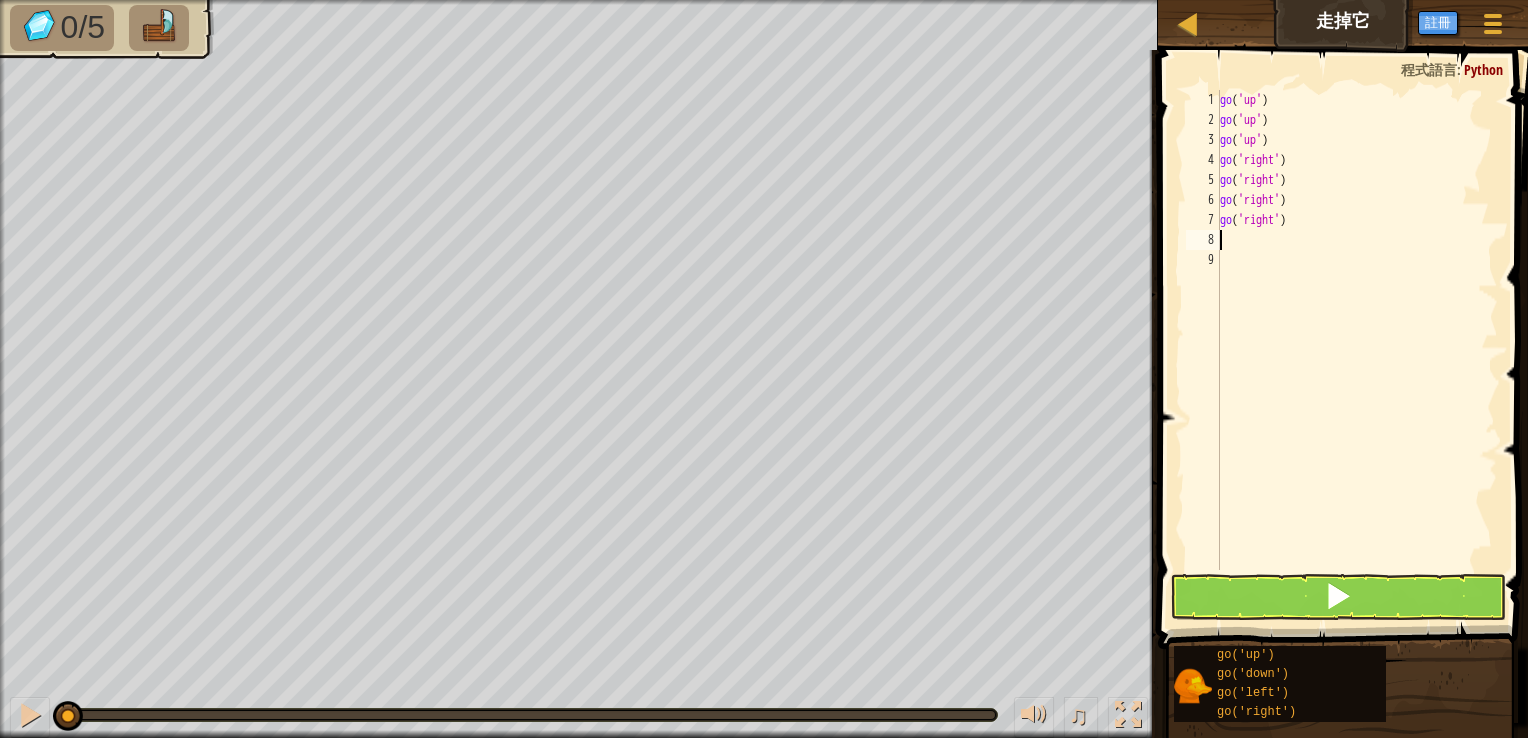 type on "g" 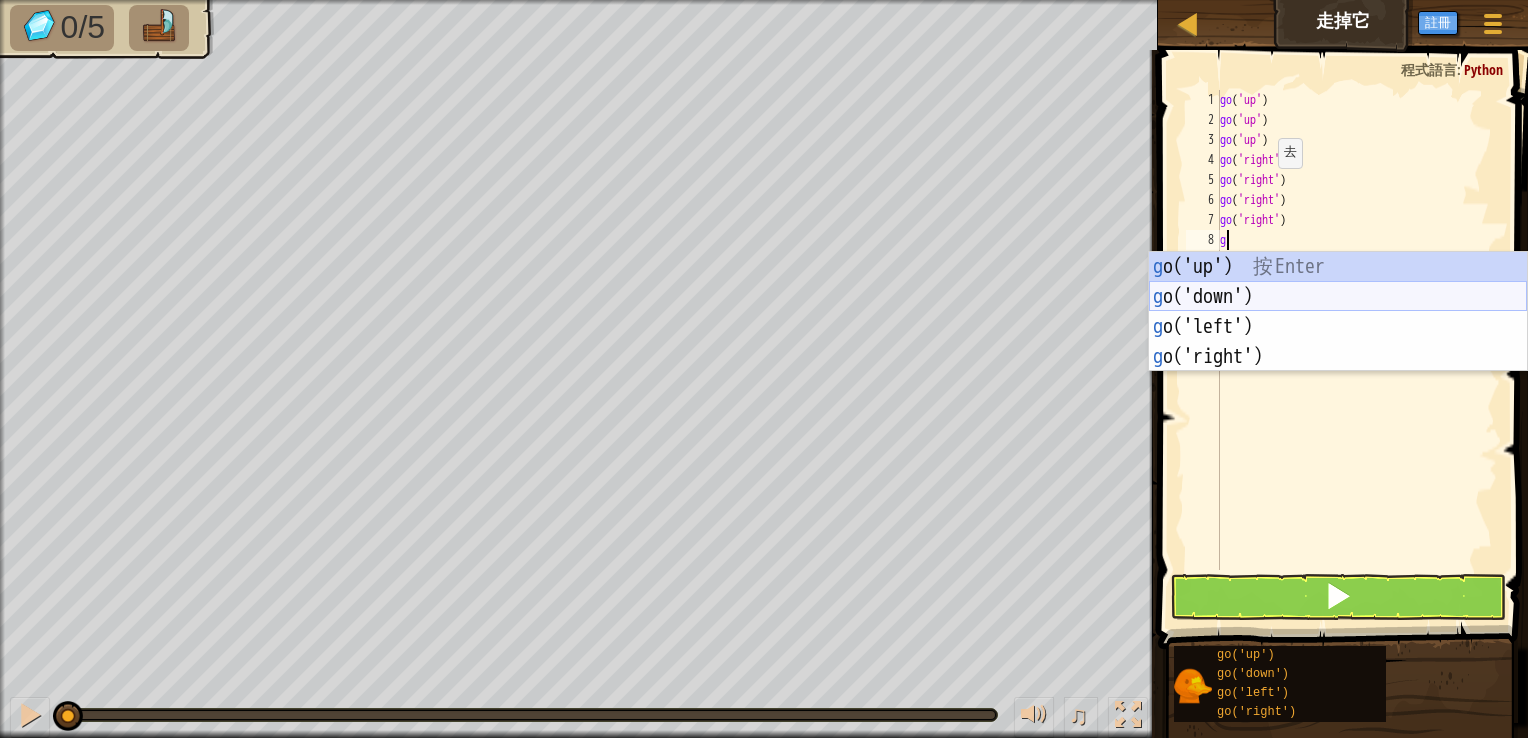 click on "g o('up') 按 Enter g o('down') 按 Enter g o('left') 按 Enter g o('right') 按 Enter" at bounding box center (1338, 342) 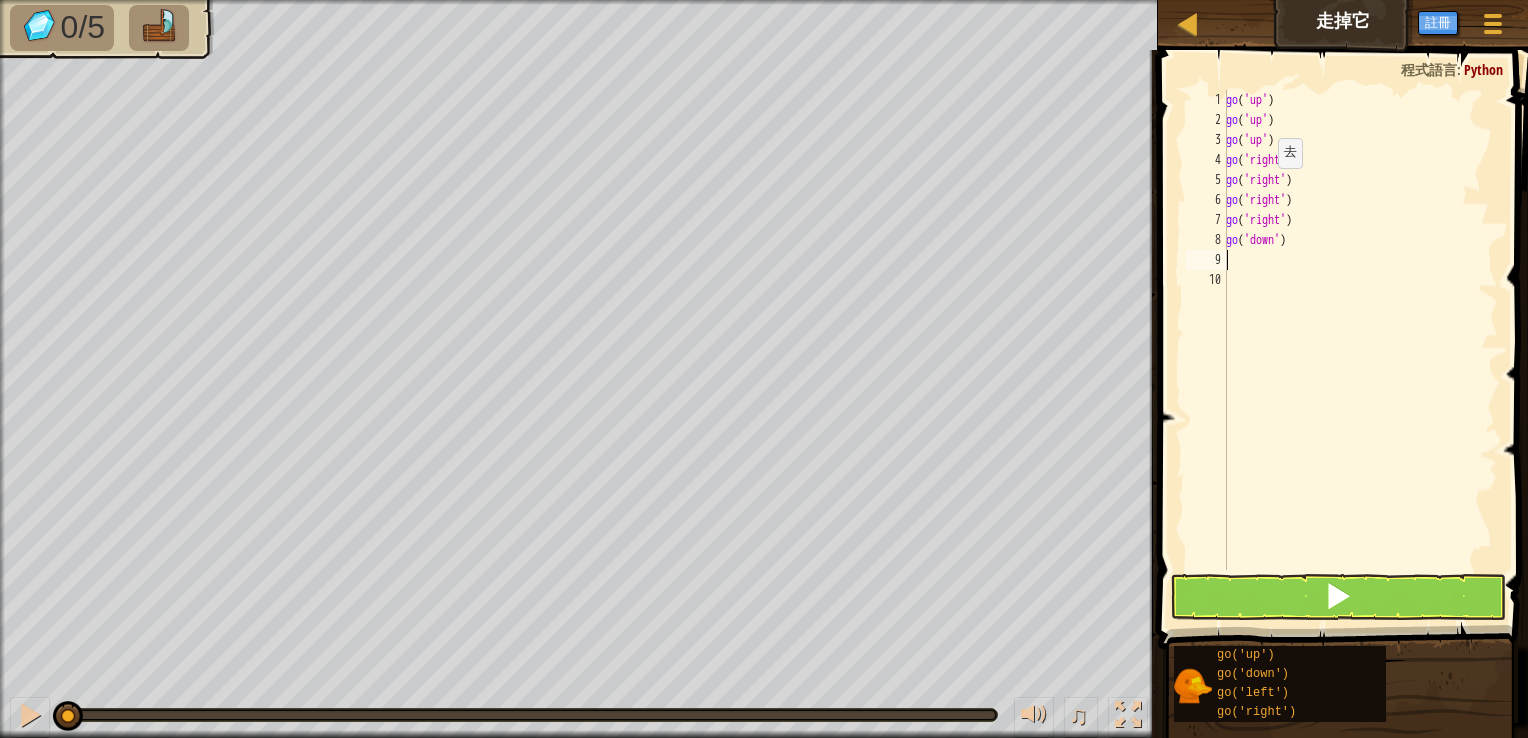 type on "g" 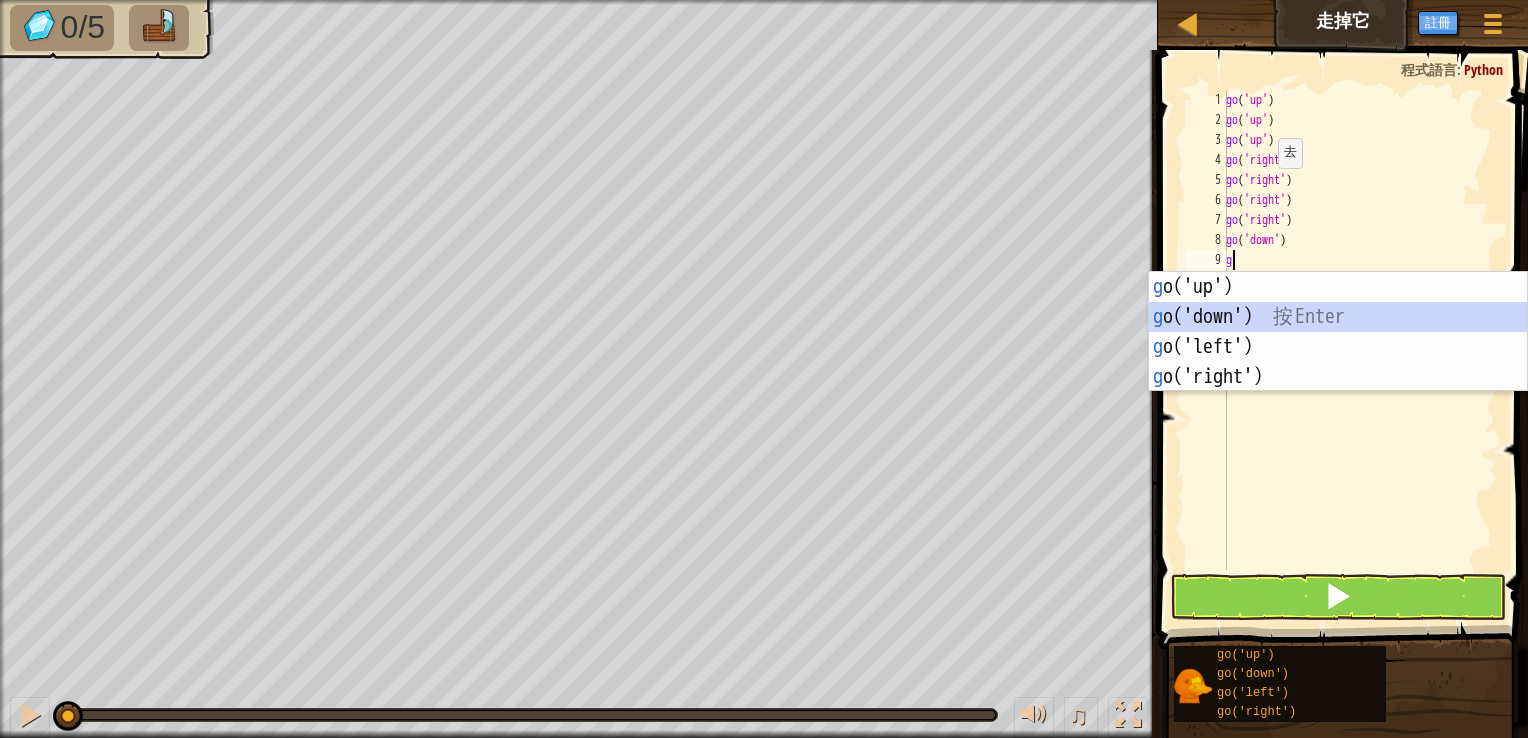 click on "g o('up') 按 Enter g o('down') 按 Enter g o('left') 按 Enter g o('right') 按 Enter" at bounding box center (1338, 362) 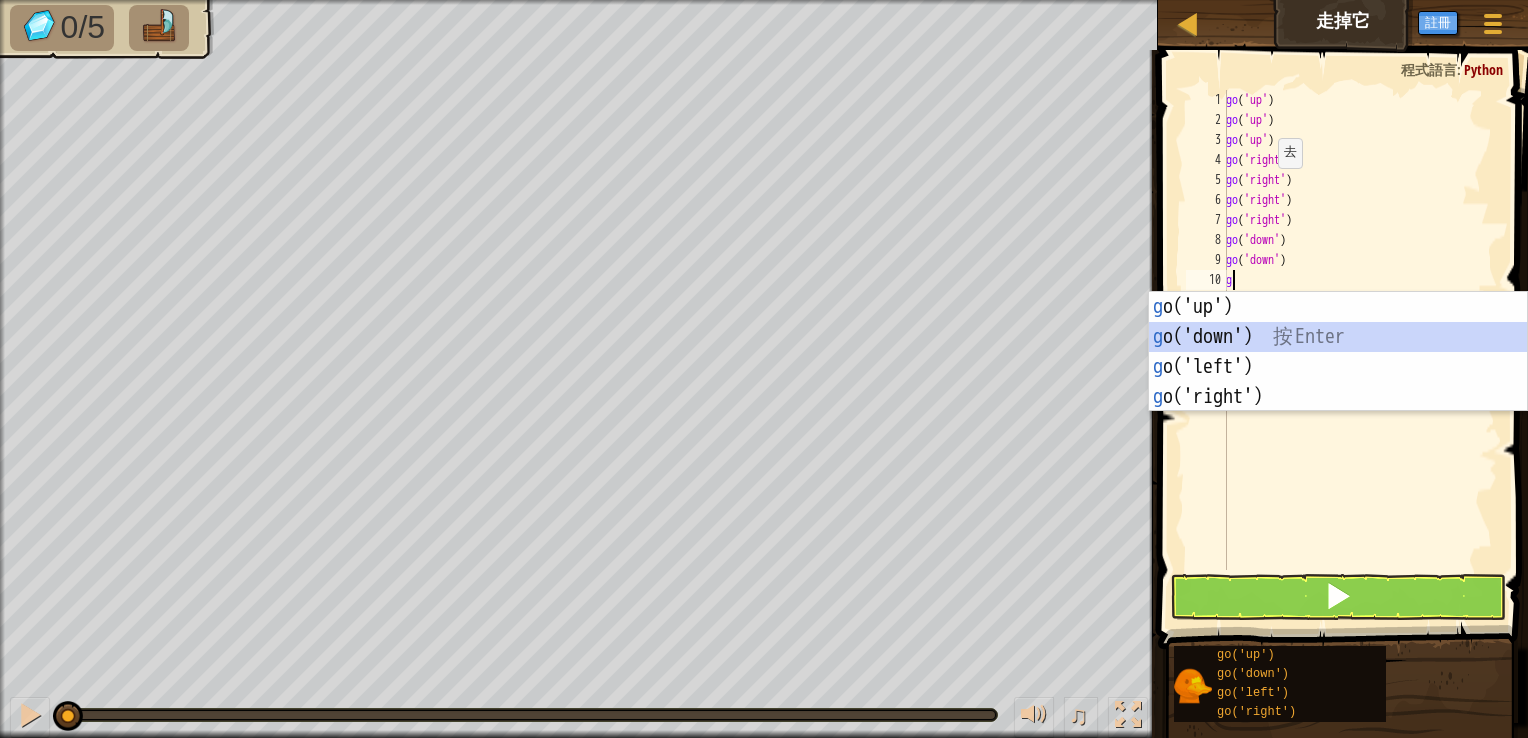 click on "g o('up') 按 Enter g o('down') 按 Enter g o('left') 按 Enter g o('right') 按 Enter" at bounding box center (1338, 382) 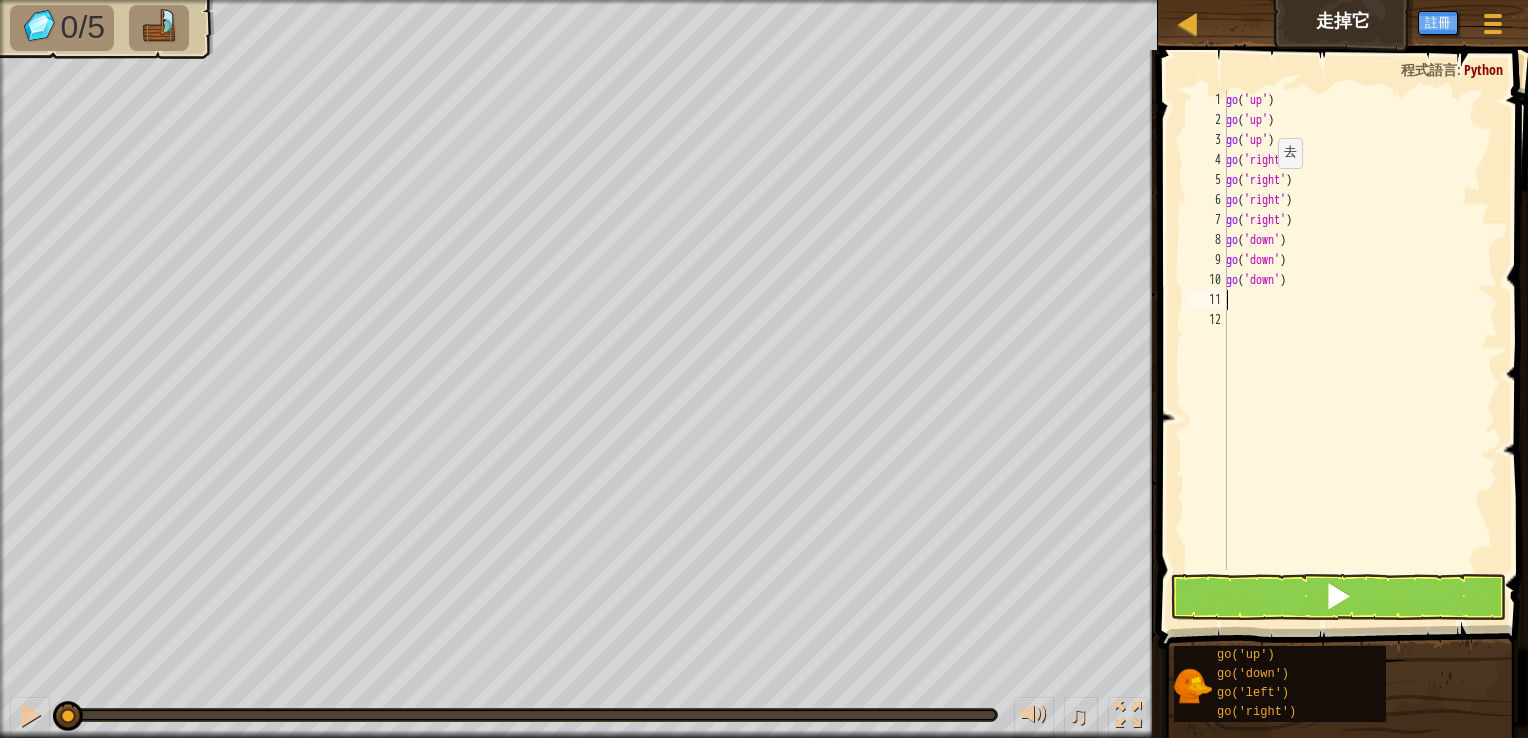 type on "g" 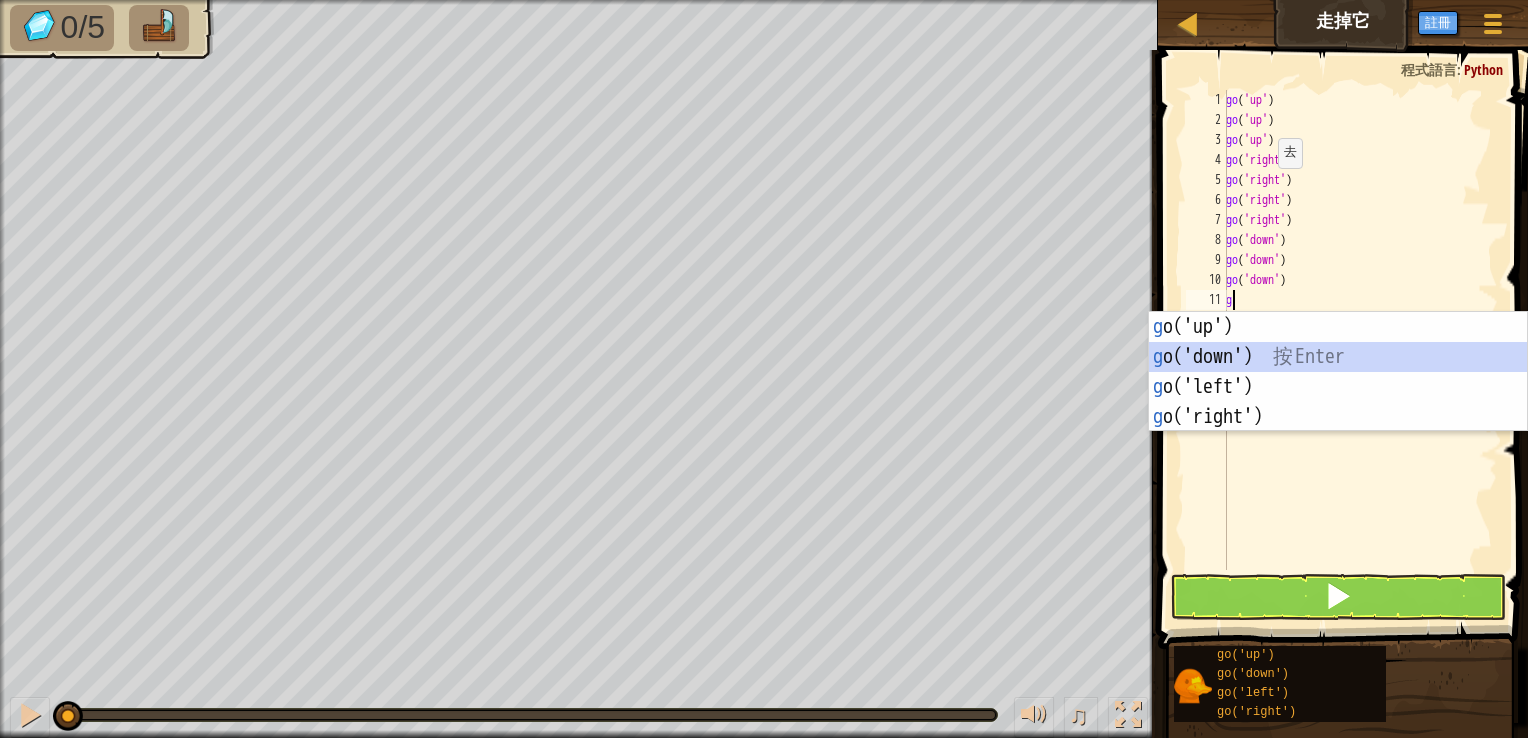 click on "g o('up') 按 Enter g o('down') 按 Enter g o('left') 按 Enter g o('right') 按 Enter" at bounding box center (1338, 402) 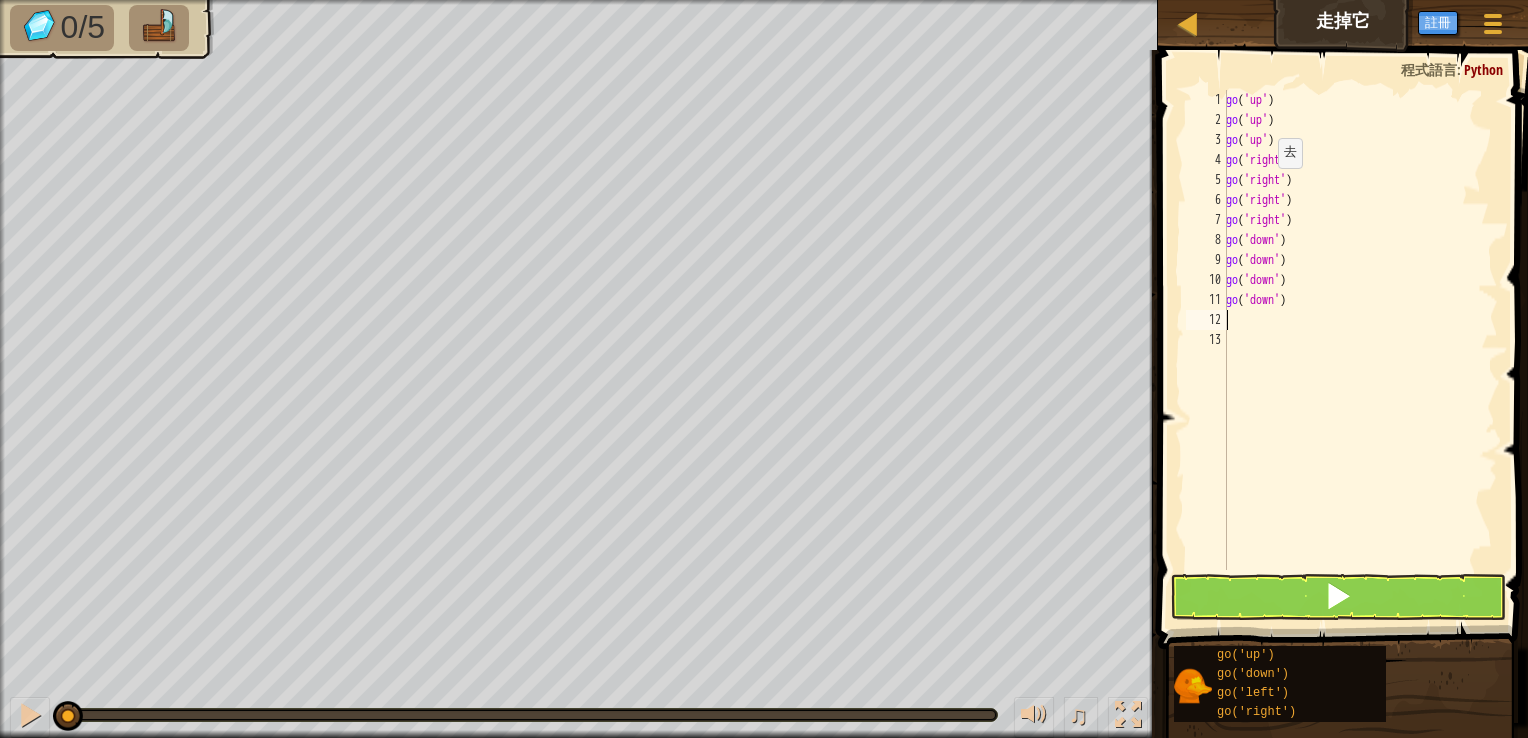 type on "g" 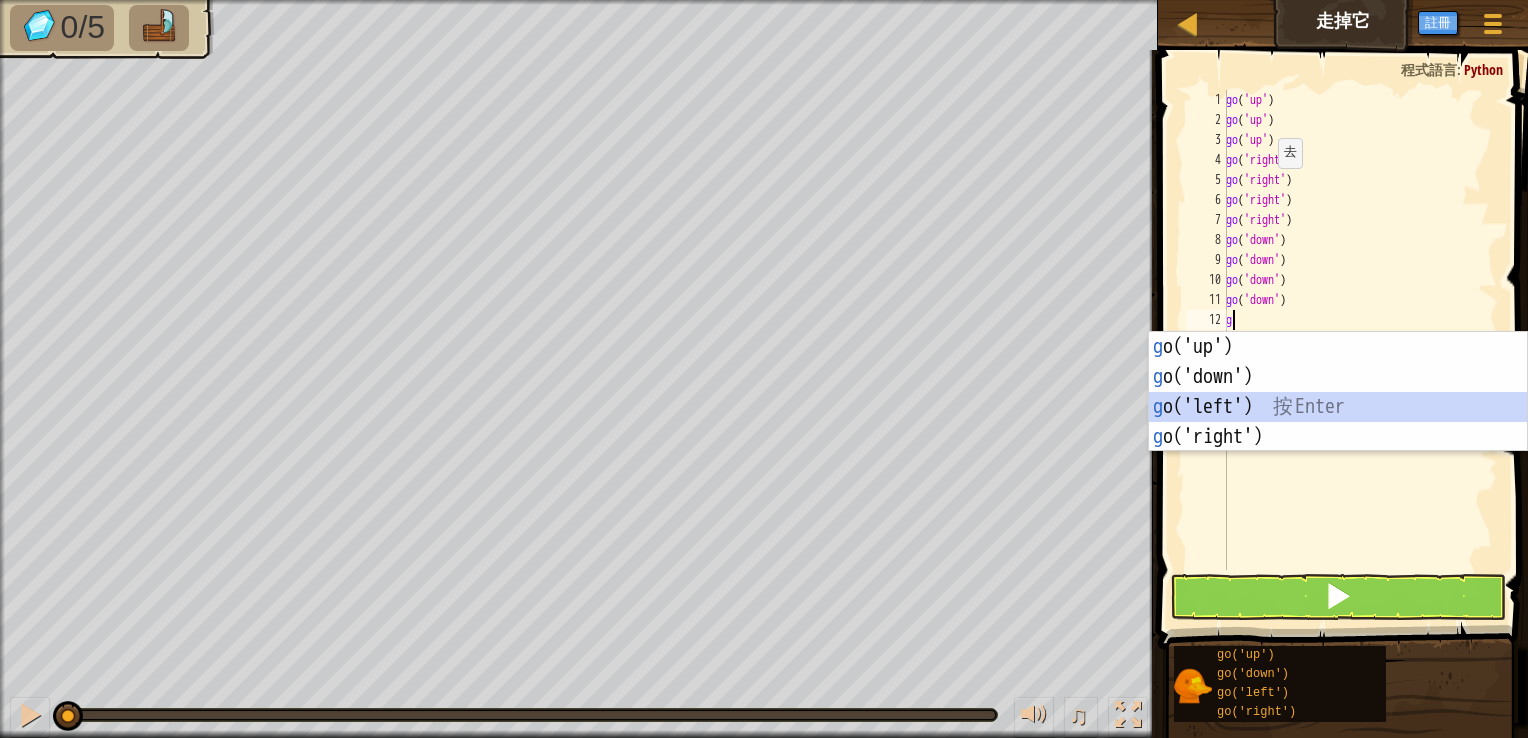 click on "g o('up') 按 Enter g o('down') 按 Enter g o('left') 按 Enter g o('right') 按 Enter" at bounding box center (1338, 422) 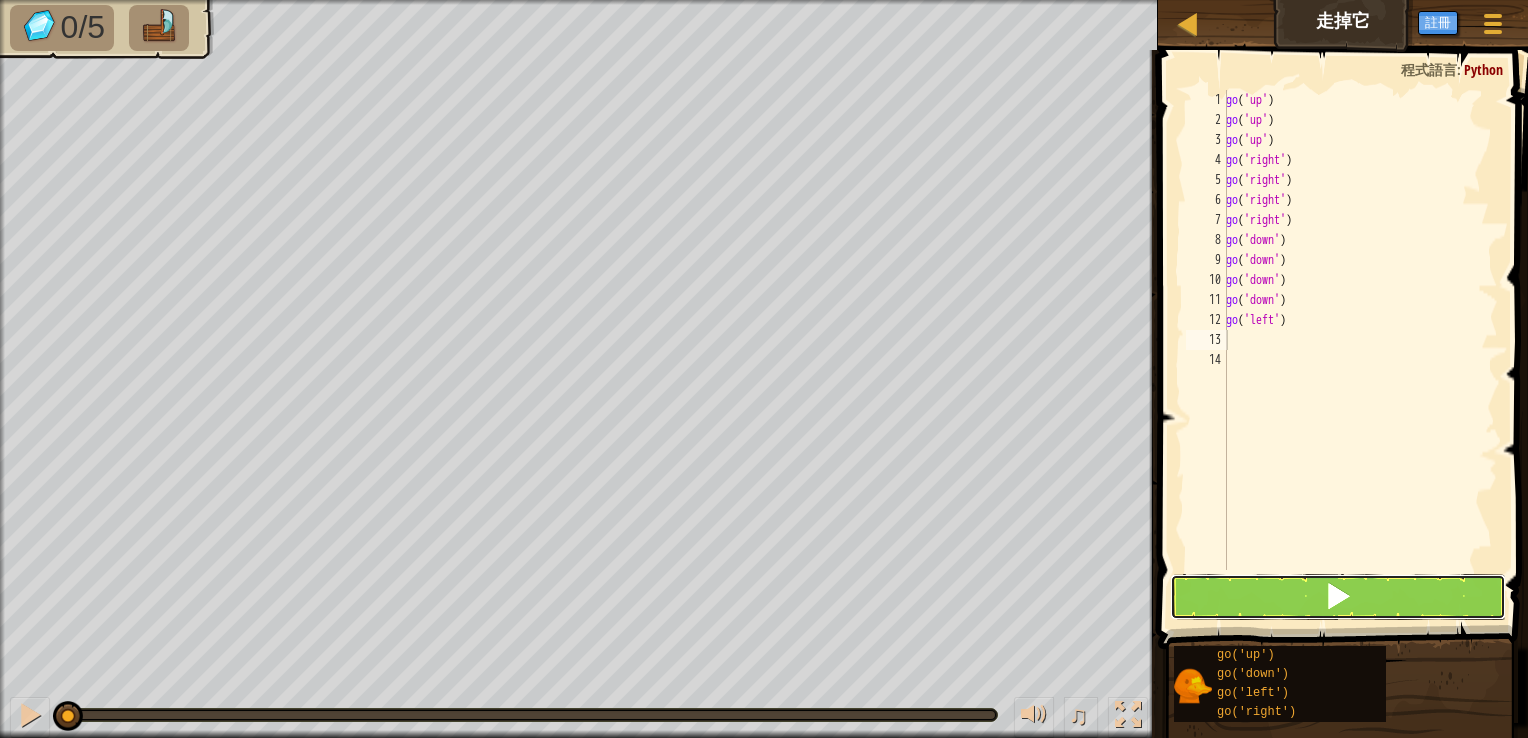 click at bounding box center (1338, 597) 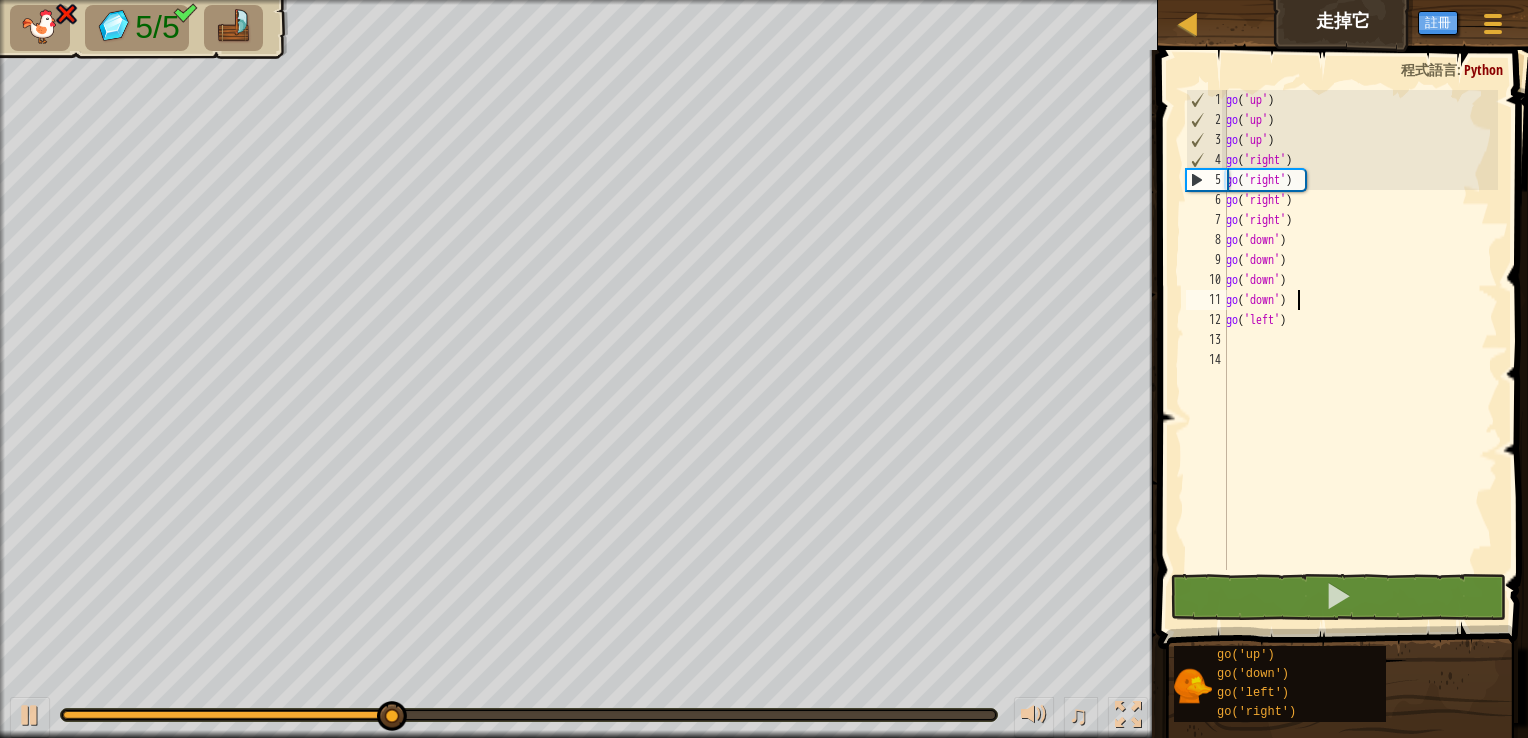 click on "go ( 'up' ) go ( 'up' ) go ( 'up' ) go ( 'right' ) go ( 'right' ) go ( 'right' ) go ( 'right' ) go ( 'down' ) go ( 'down' ) go ( 'down' ) go ( 'down' ) go ( 'left' )" at bounding box center [1360, 350] 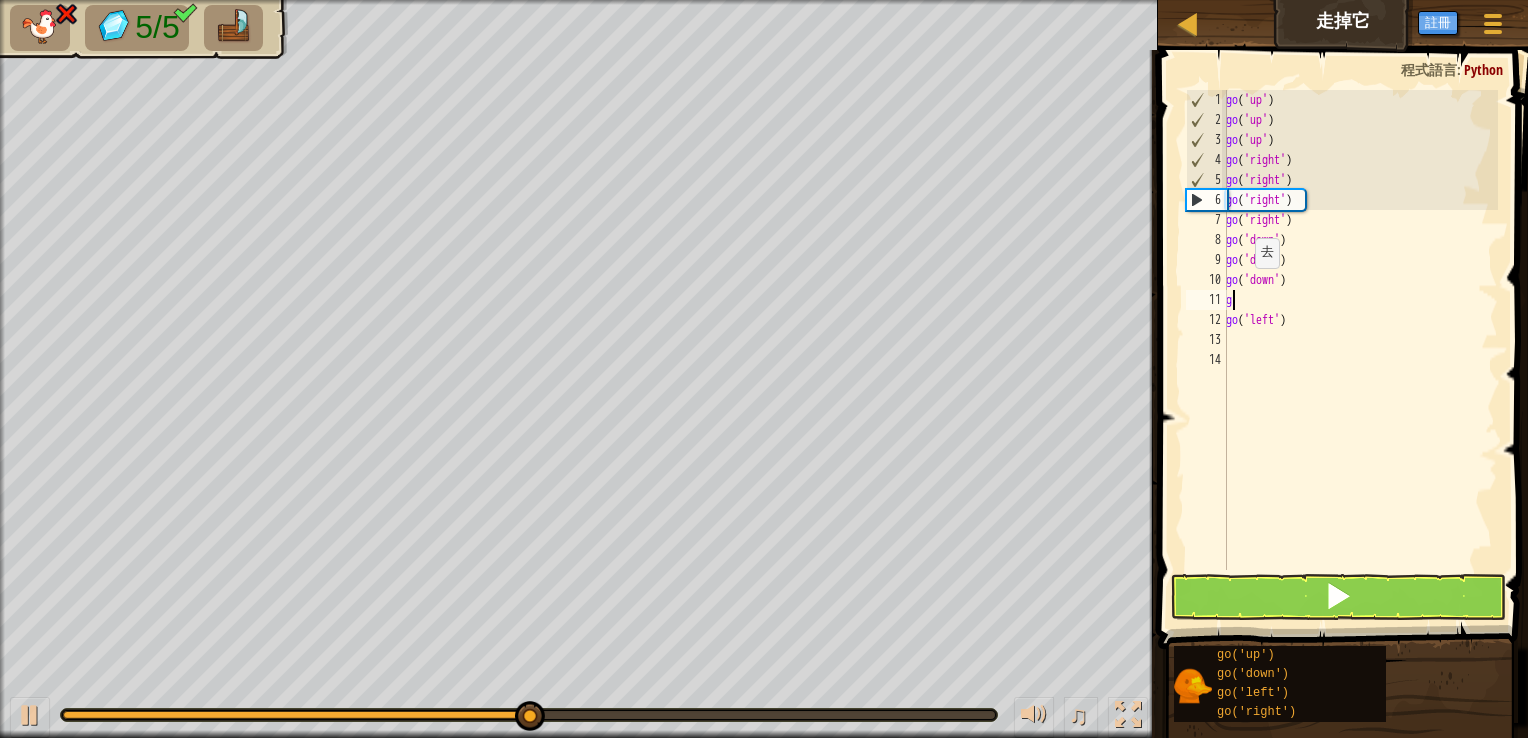 type on "g" 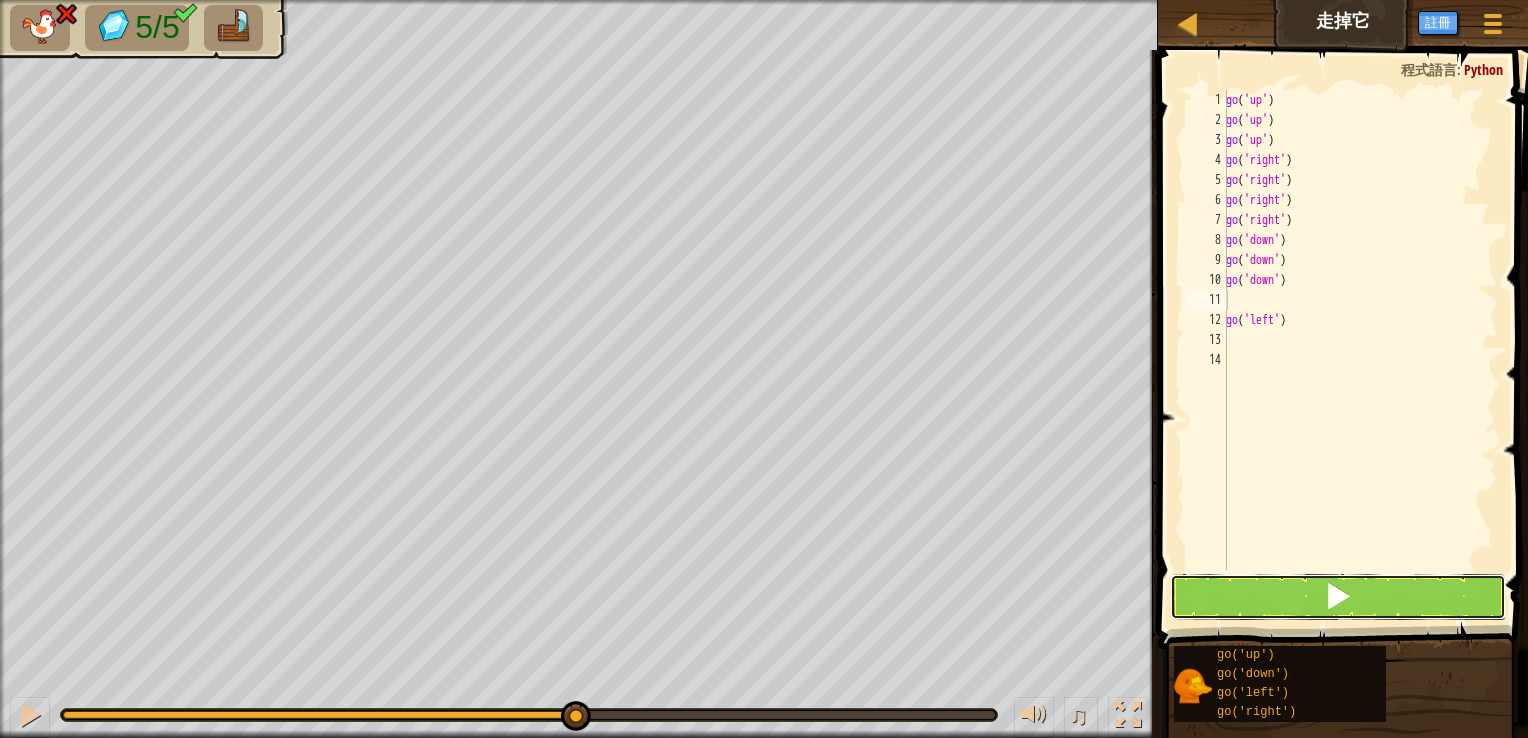 click at bounding box center [1338, 597] 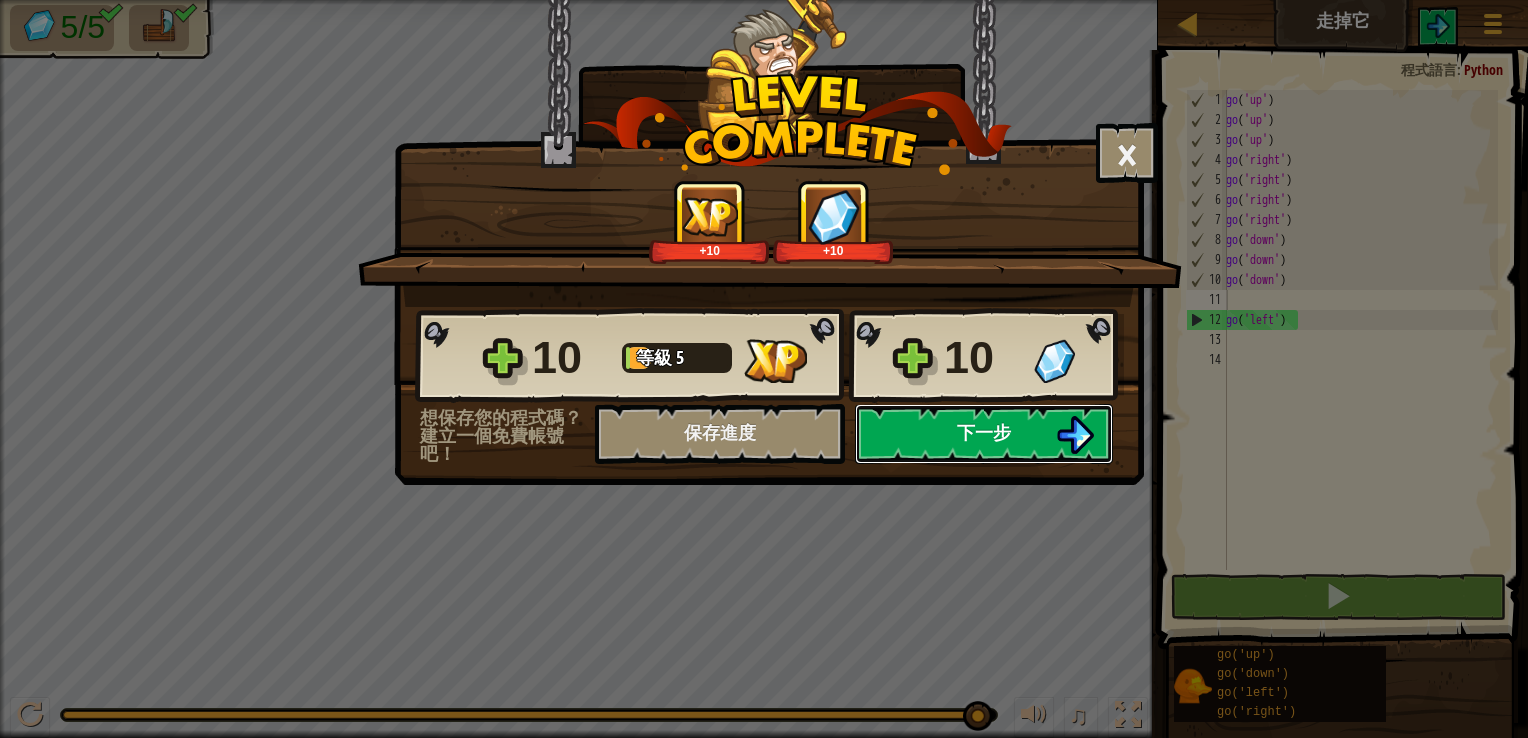 click on "下一步" at bounding box center (984, 434) 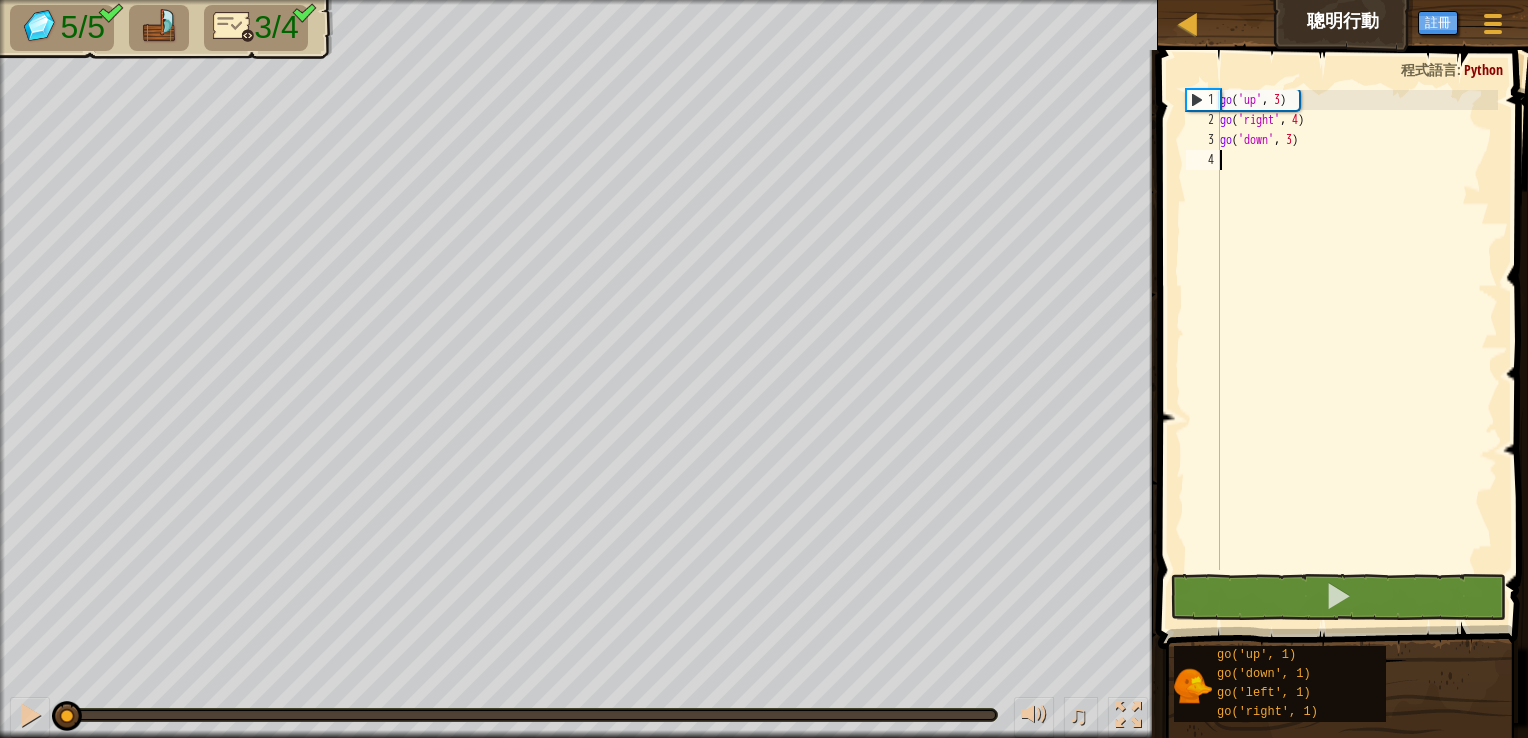 type on "g" 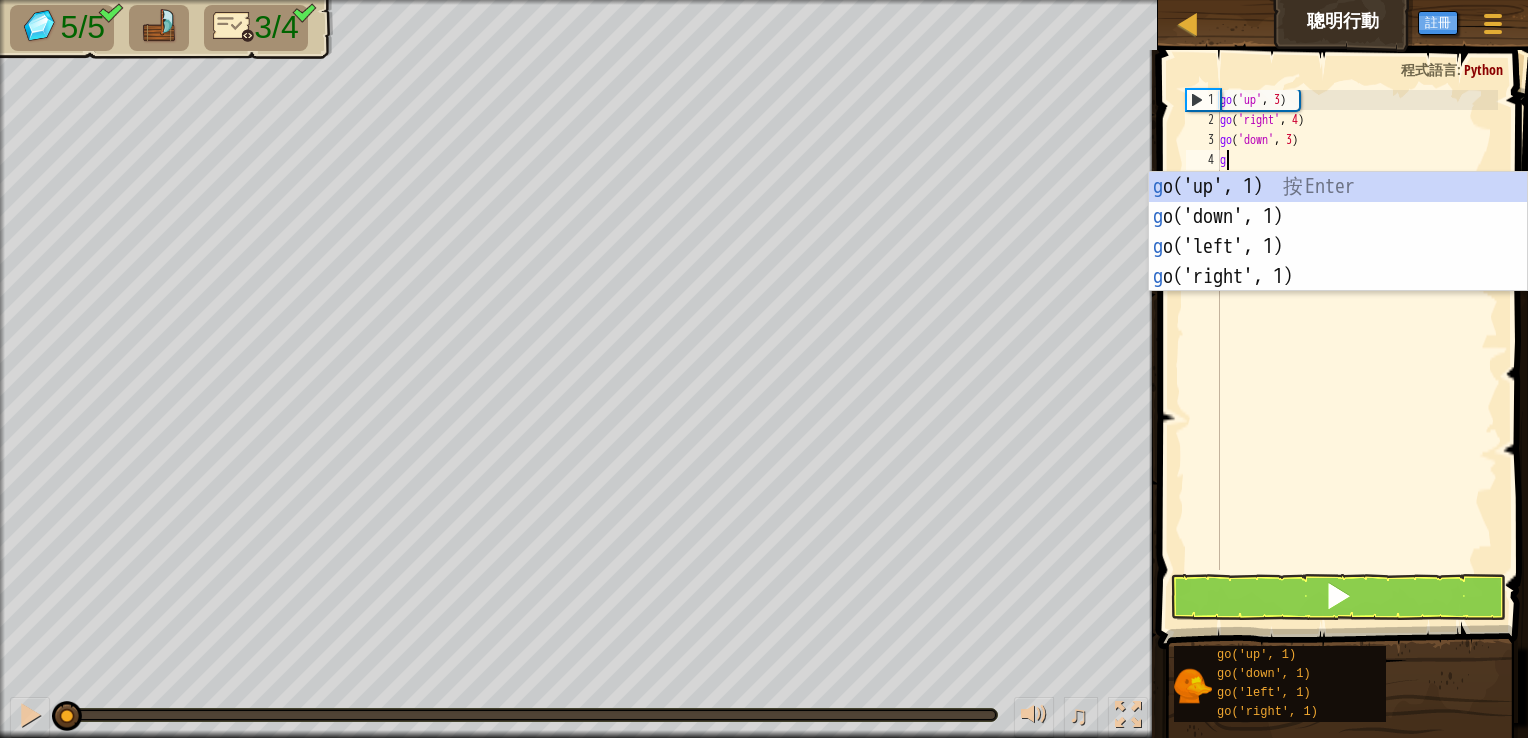 scroll, scrollTop: 9, scrollLeft: 0, axis: vertical 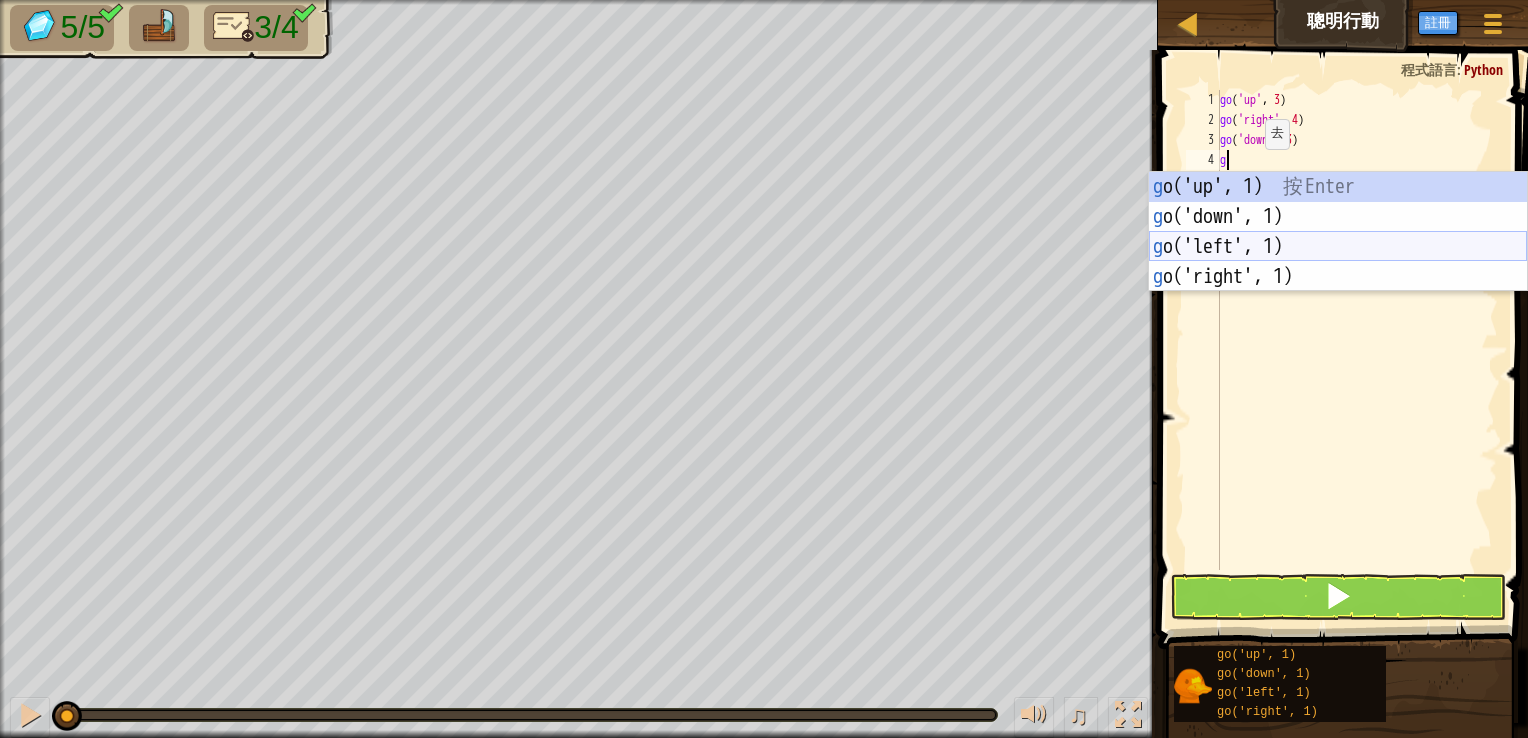 click on "g o('up', 1) 按 Enter g o('down', 1) 按 Enter g o('left', 1) 按 Enter g o('right', 1) 按 Enter" at bounding box center [1338, 262] 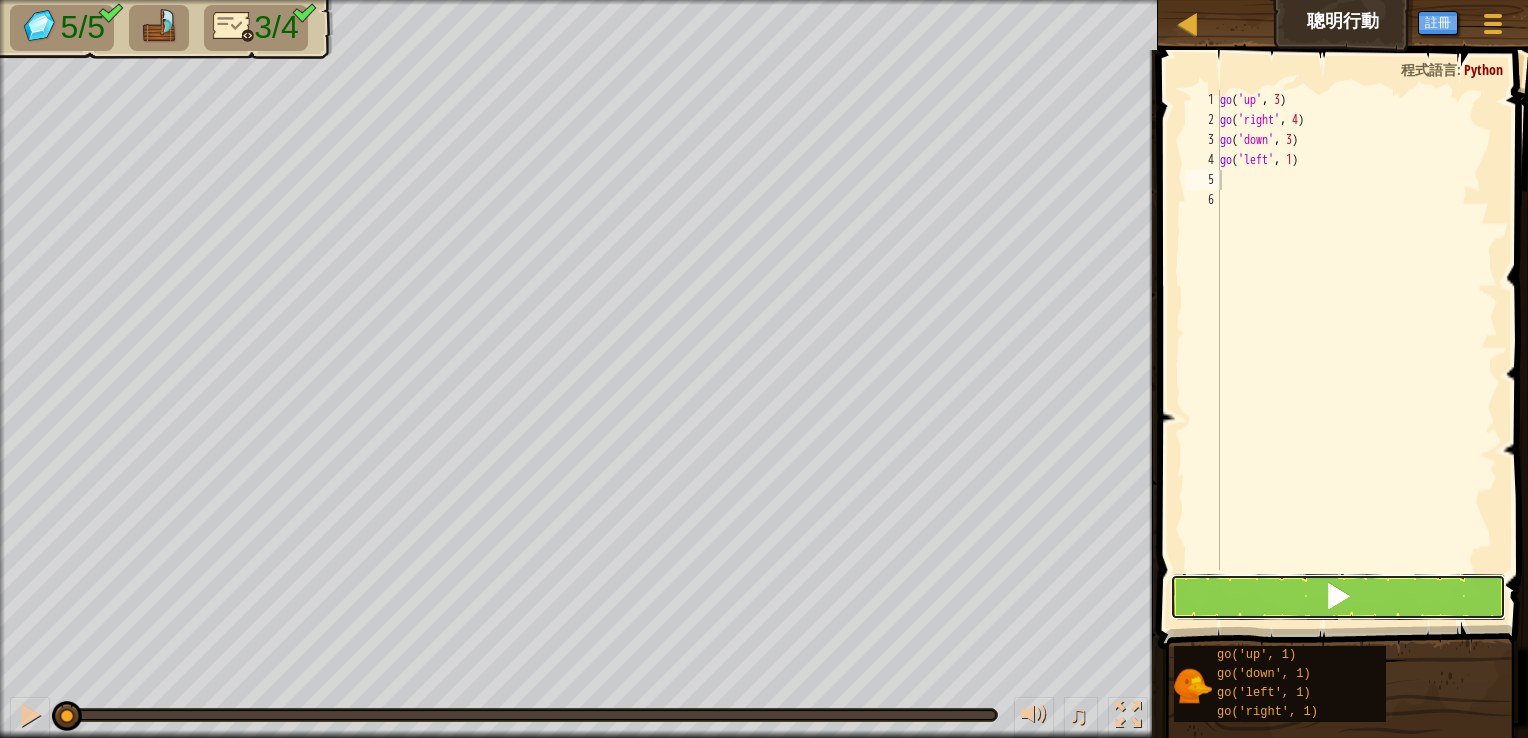 click at bounding box center [1338, 597] 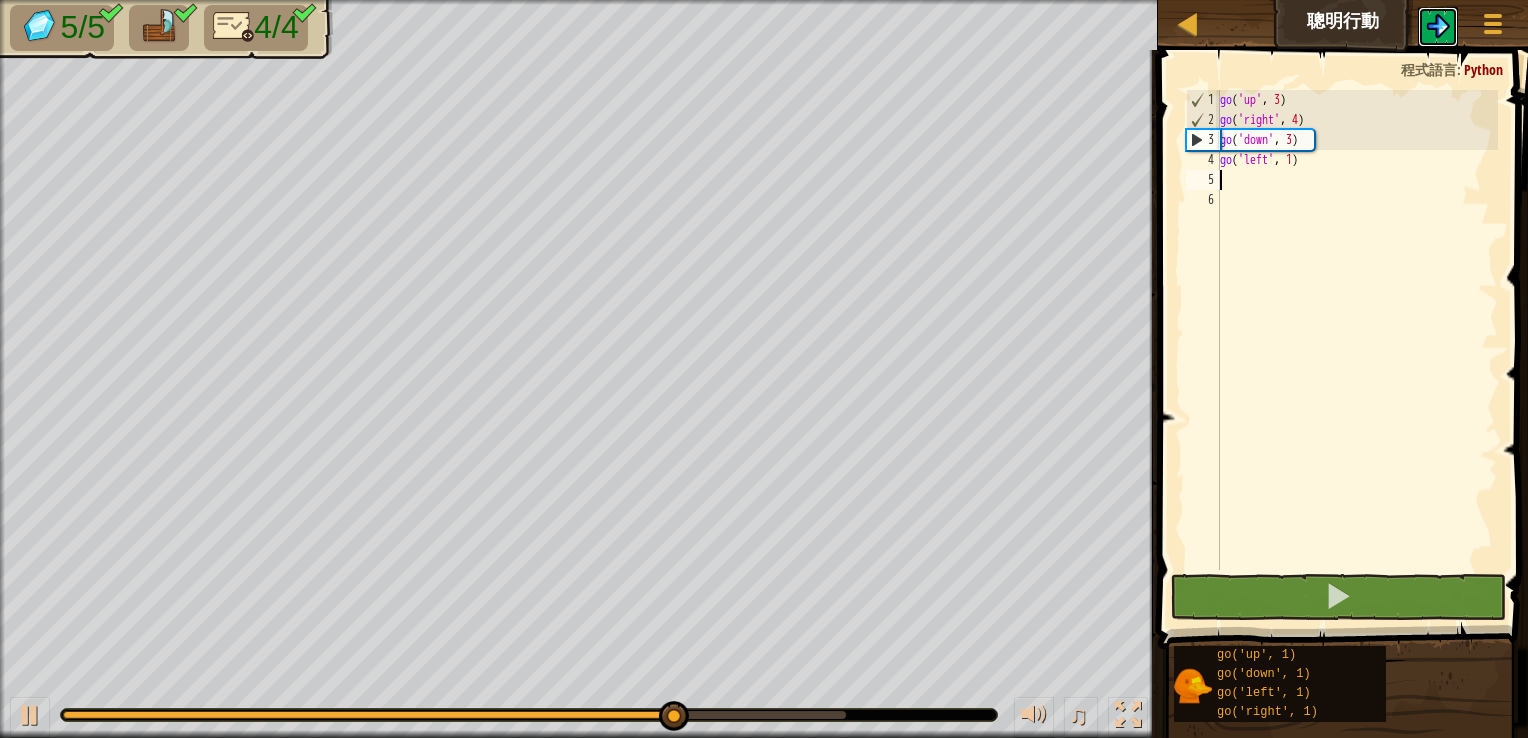 click at bounding box center (1438, 26) 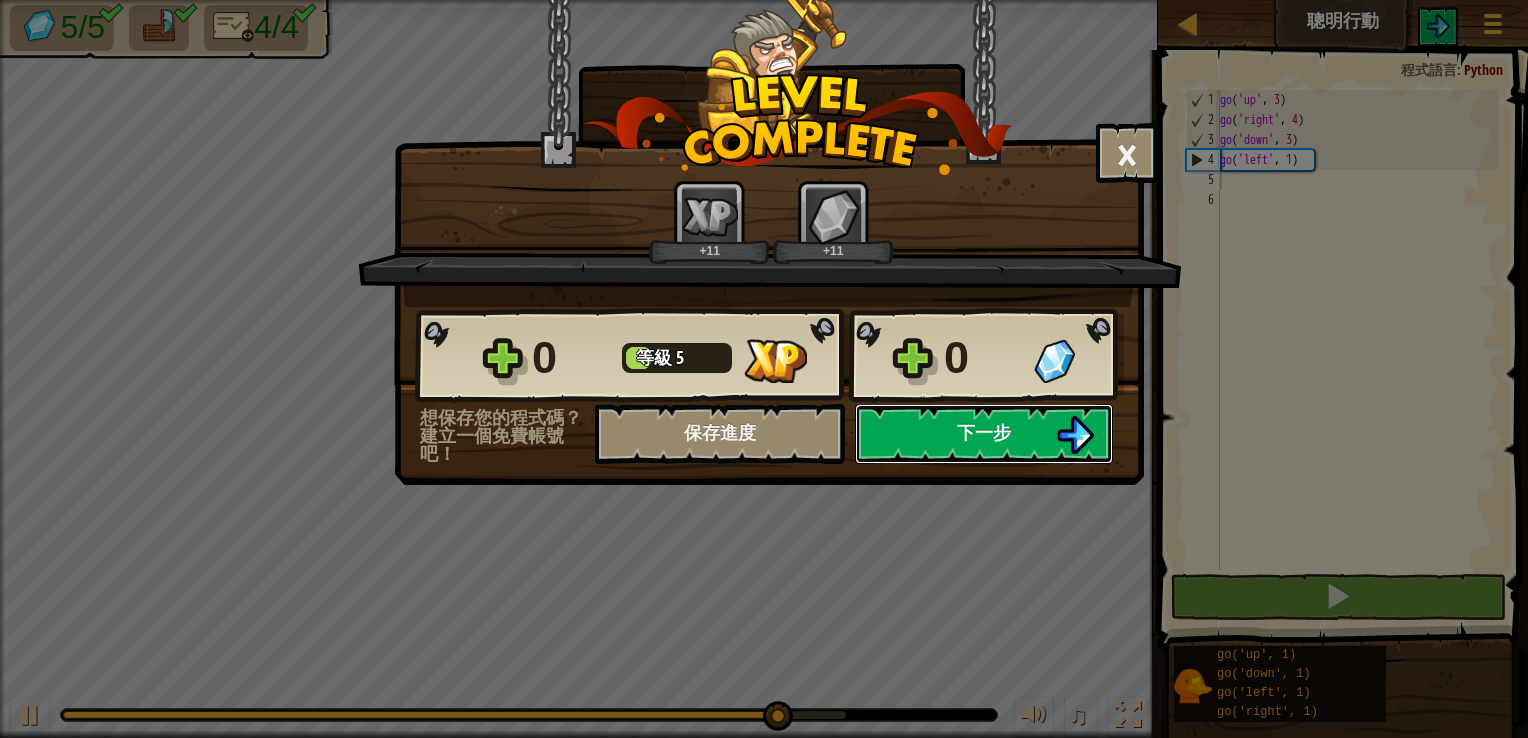 click on "下一步" at bounding box center (984, 434) 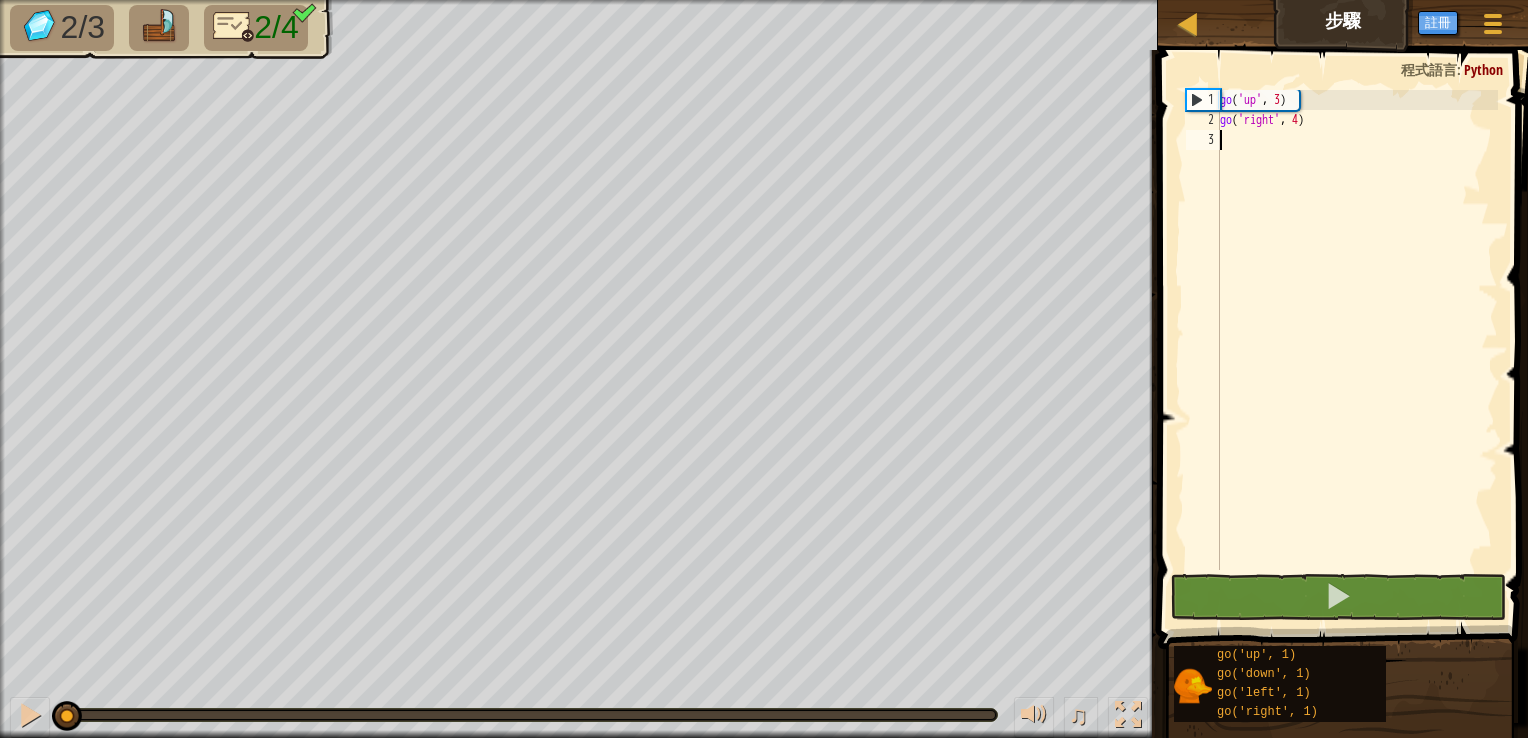 type on "g" 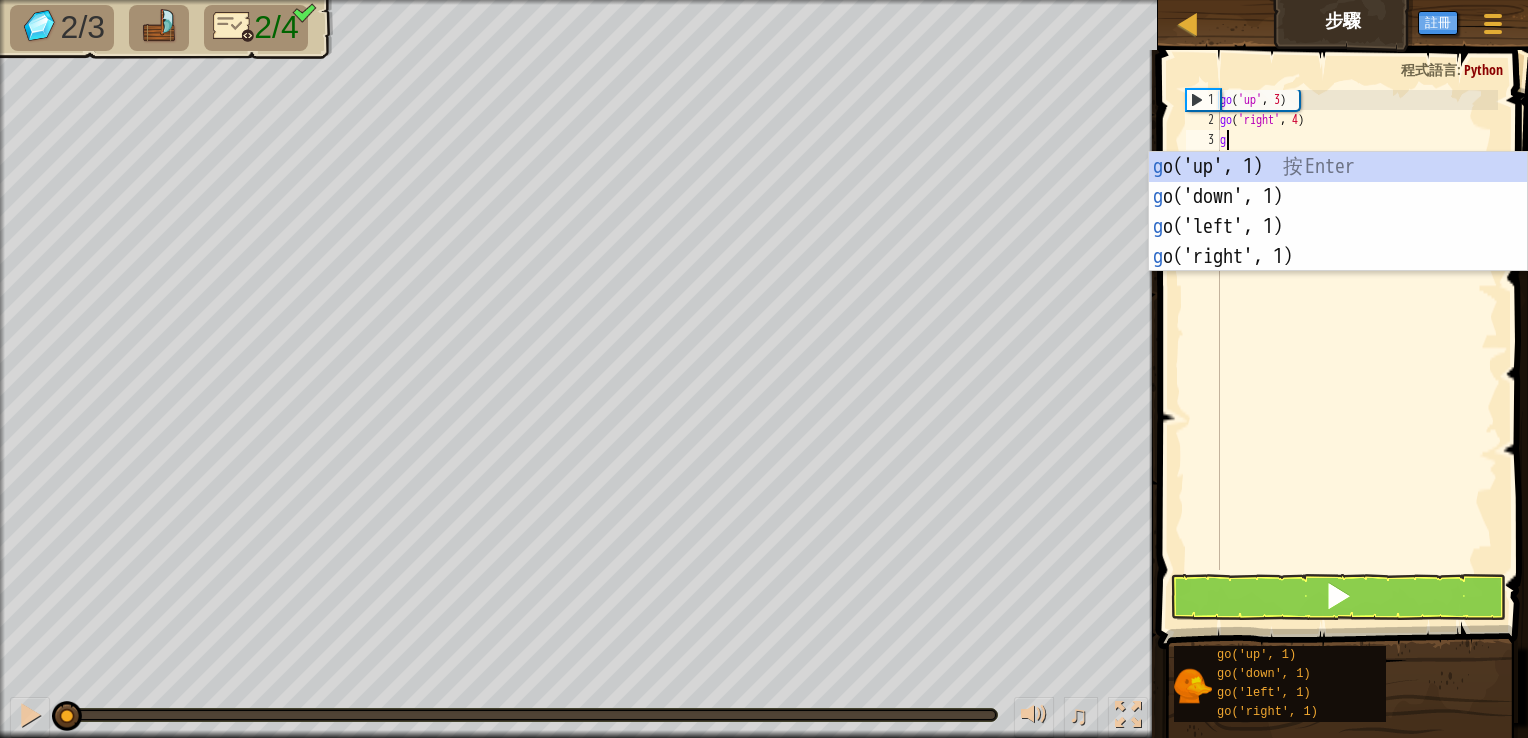scroll, scrollTop: 9, scrollLeft: 0, axis: vertical 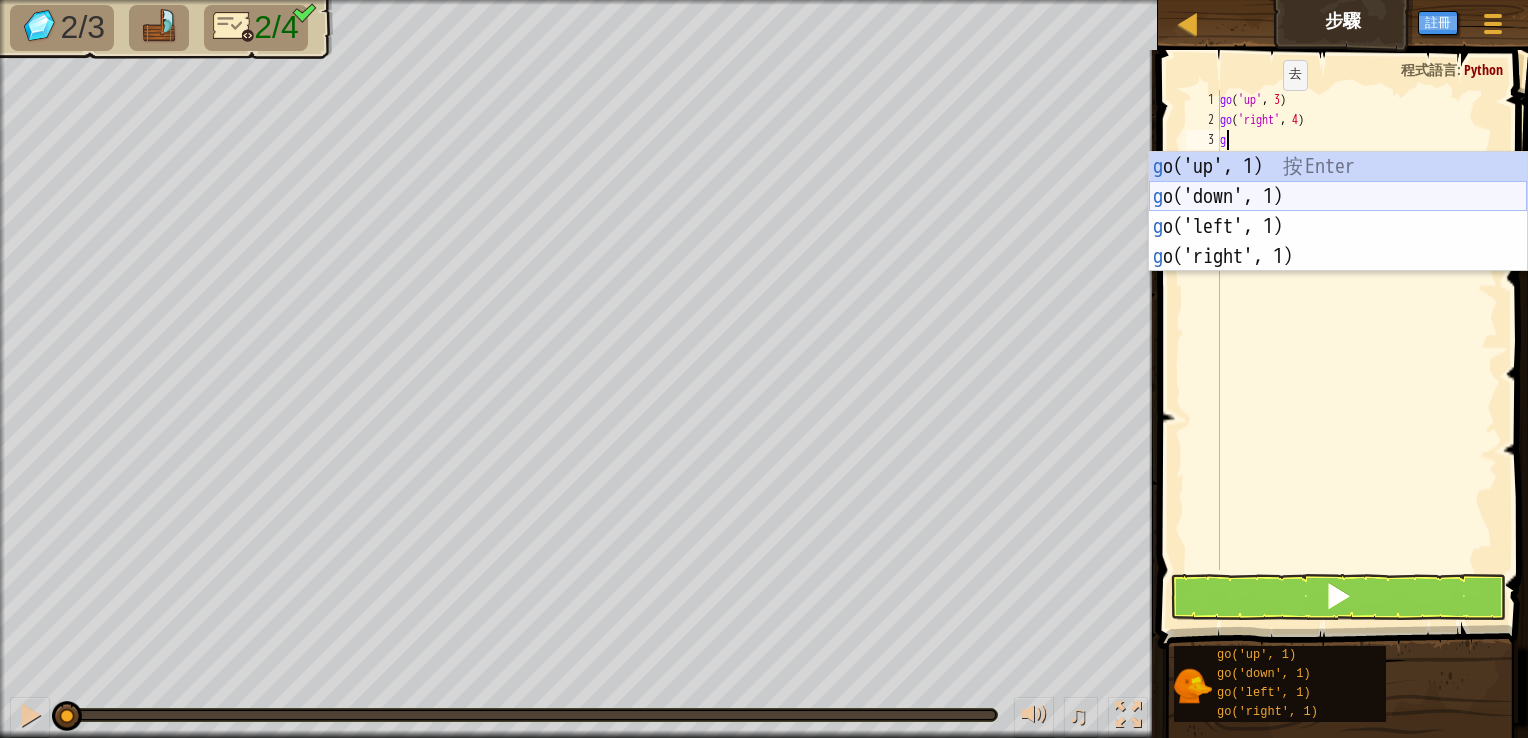 click on "g o('up', 1) 按 Enter g o('down', 1) 按 Enter g o('left', 1) 按 Enter g o('right', 1) 按 Enter" at bounding box center (1338, 242) 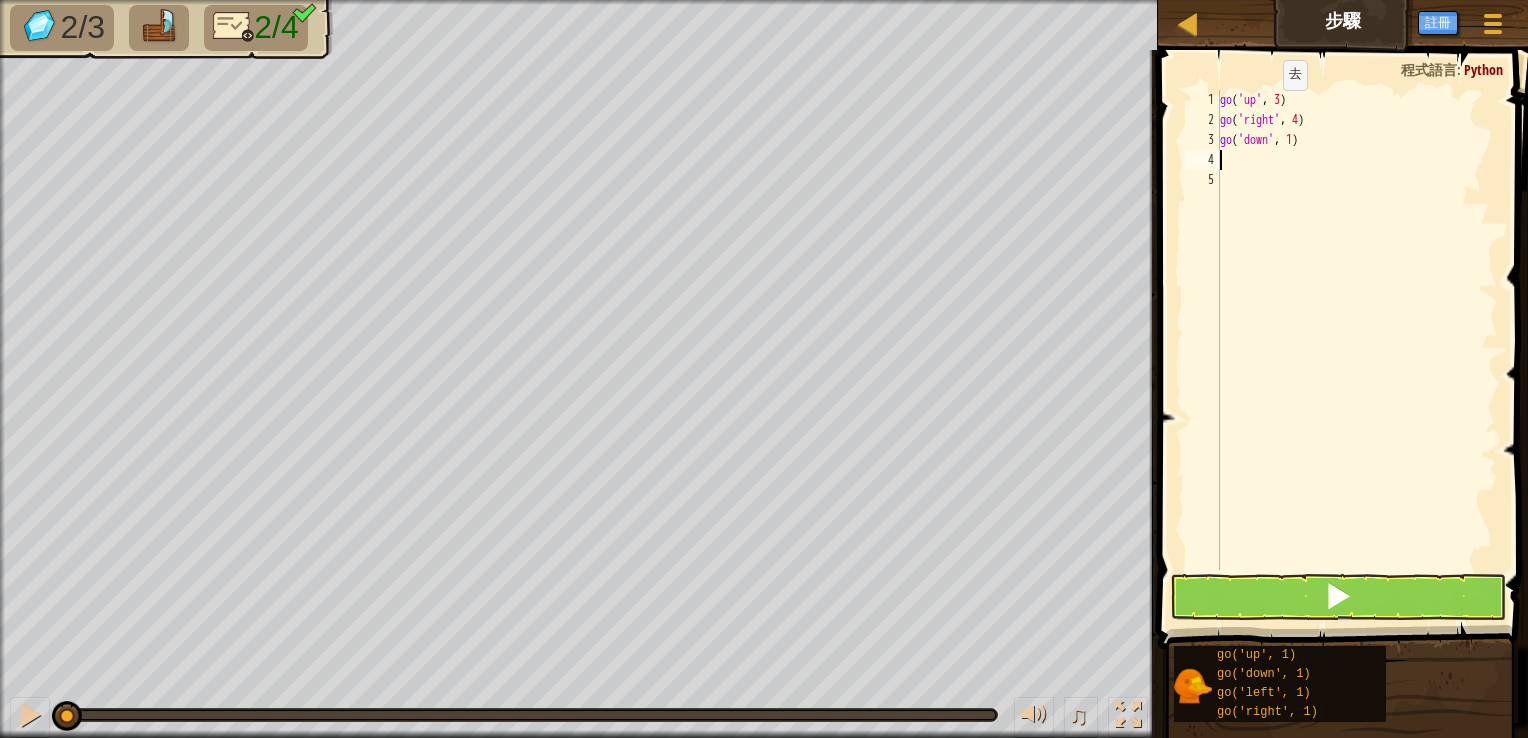 type on "g" 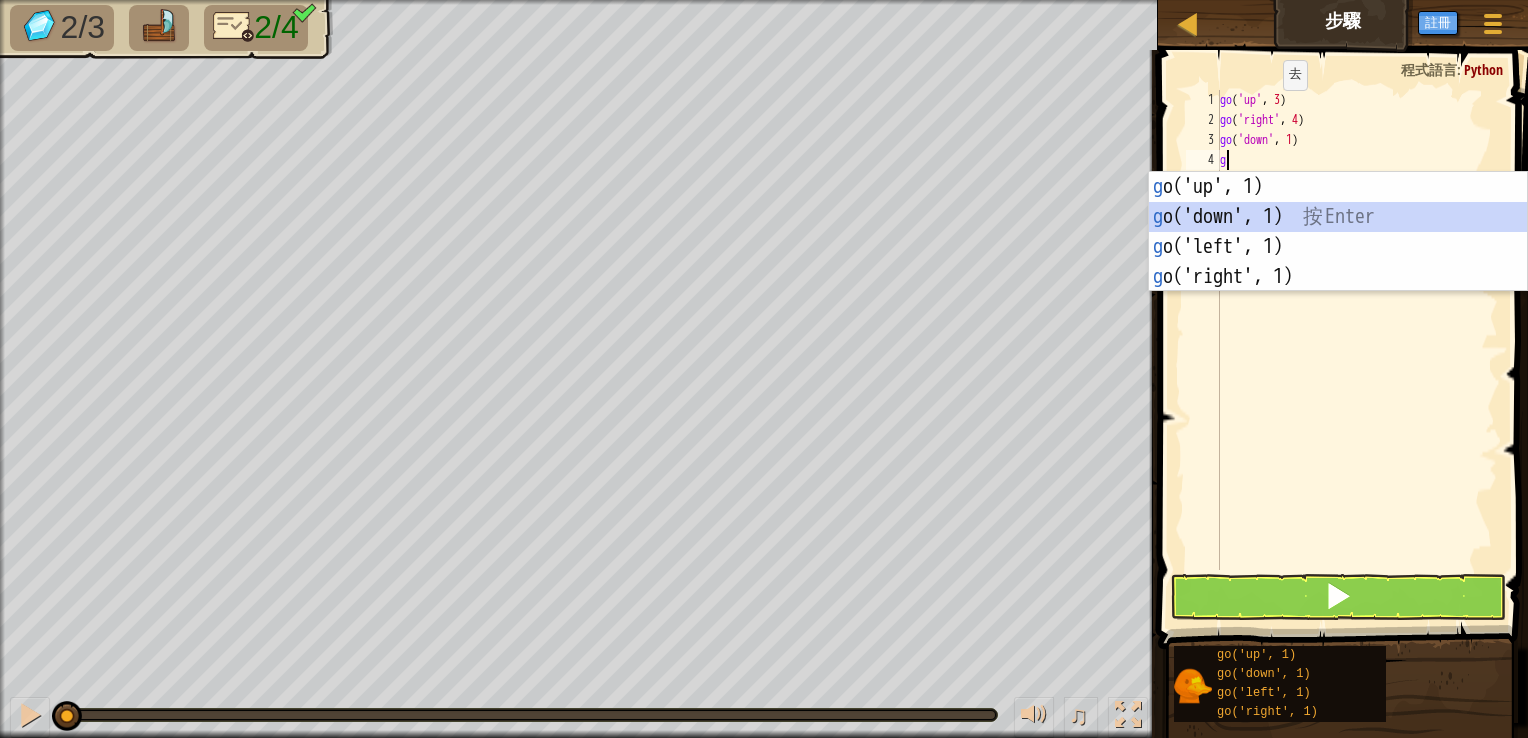 click on "g o('up', 1) 按 Enter g o('down', 1) 按 Enter g o('left', 1) 按 Enter g o('right', 1) 按 Enter" at bounding box center [1338, 262] 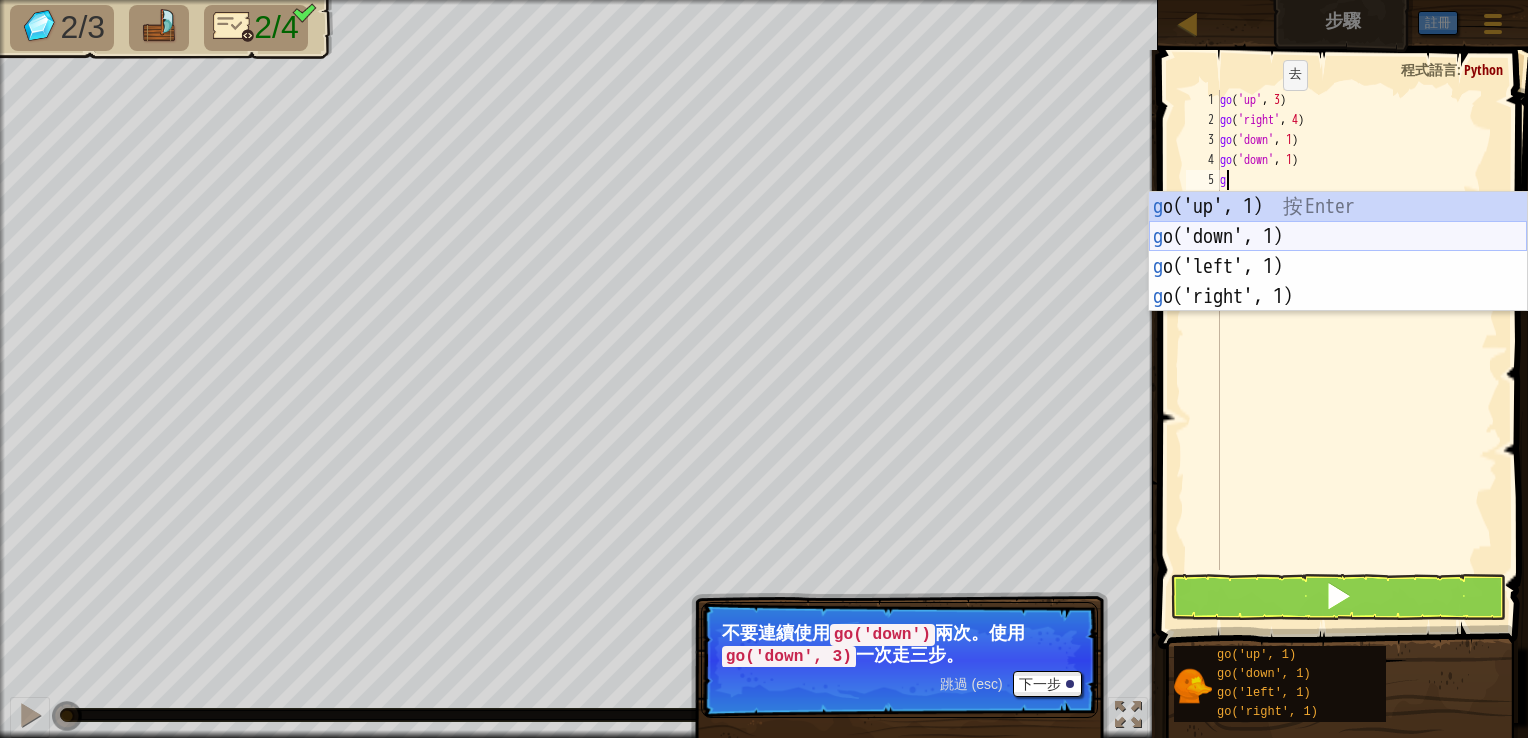 type on "gg" 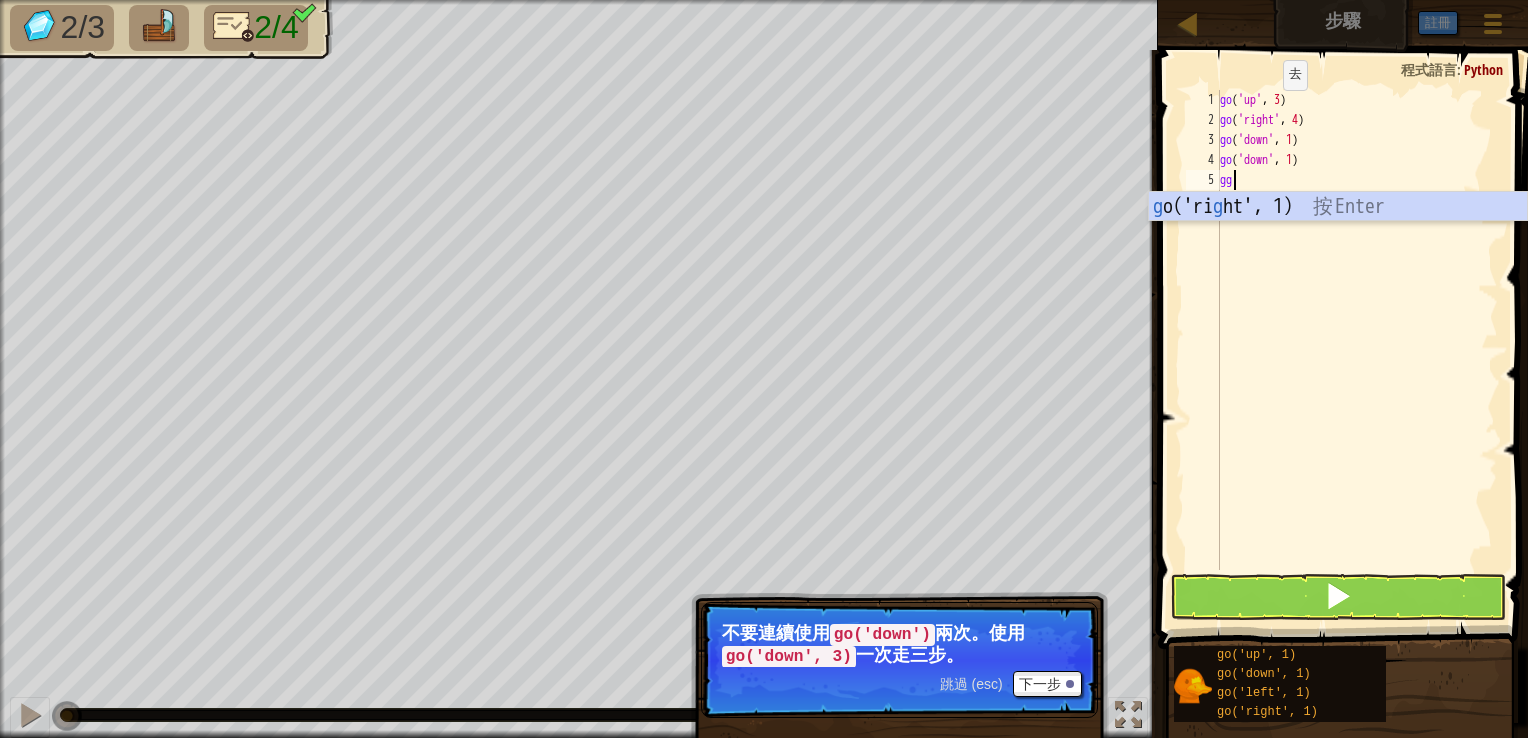 click on "1 2 3 4 5 6" at bounding box center (1203, 500090) 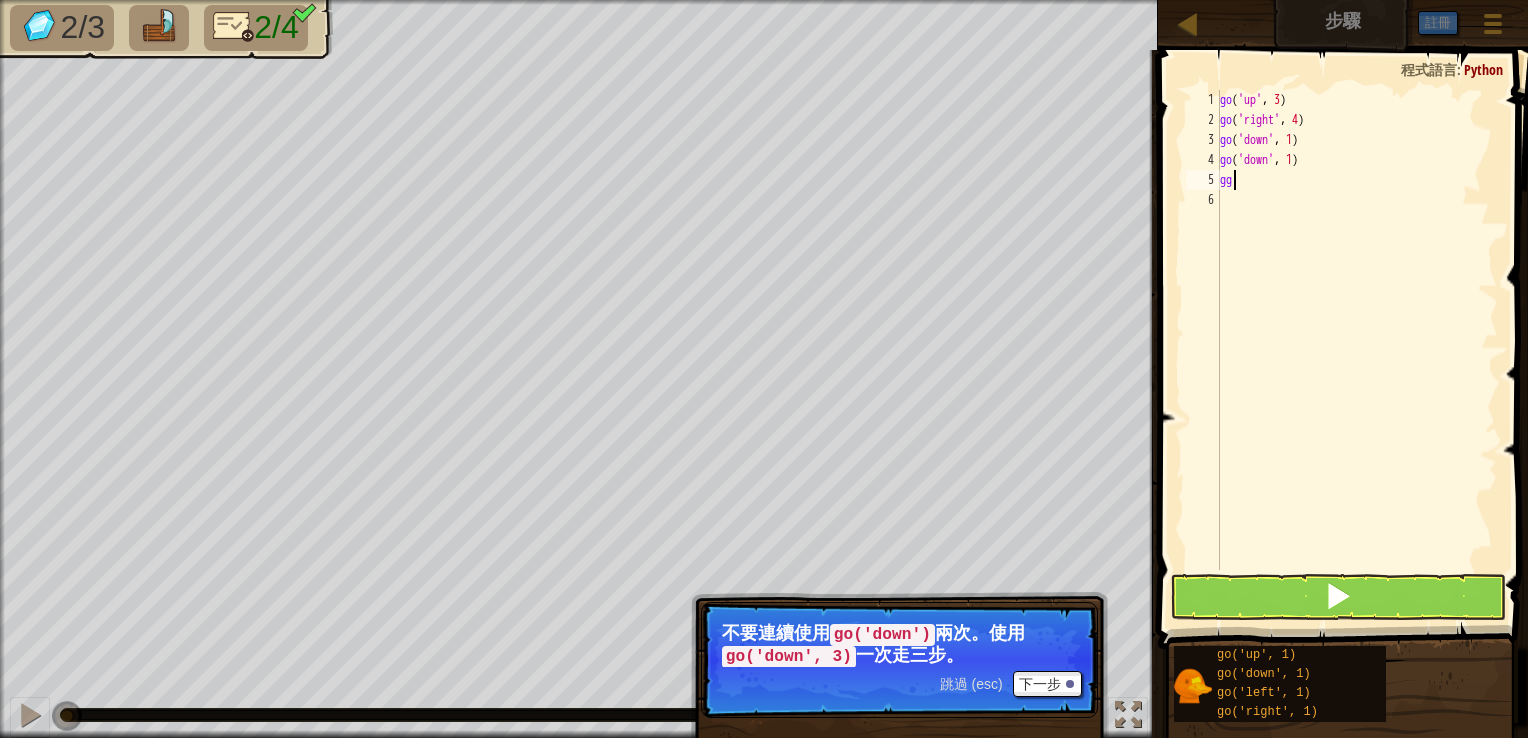 click on "go ( 'up' ,   3 ) go ( 'right' ,   4 ) go ( 'down' ,   1 ) go ( 'down' ,   1 ) gg" at bounding box center [1357, 350] 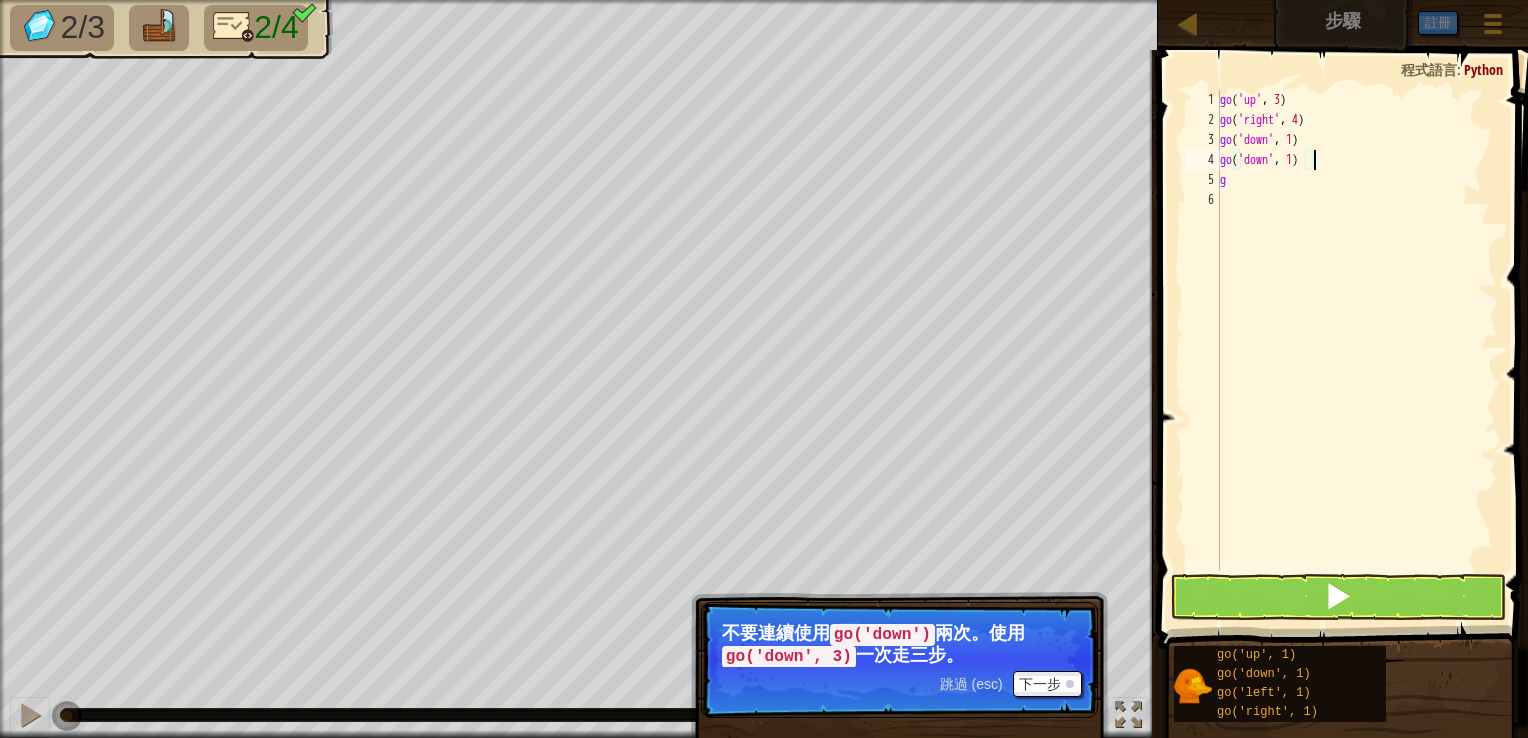 click on "go ( 'up' ,   3 ) go ( 'right' ,   4 ) go ( 'down' ,   1 ) go ( 'down' ,   1 ) g" at bounding box center [1357, 350] 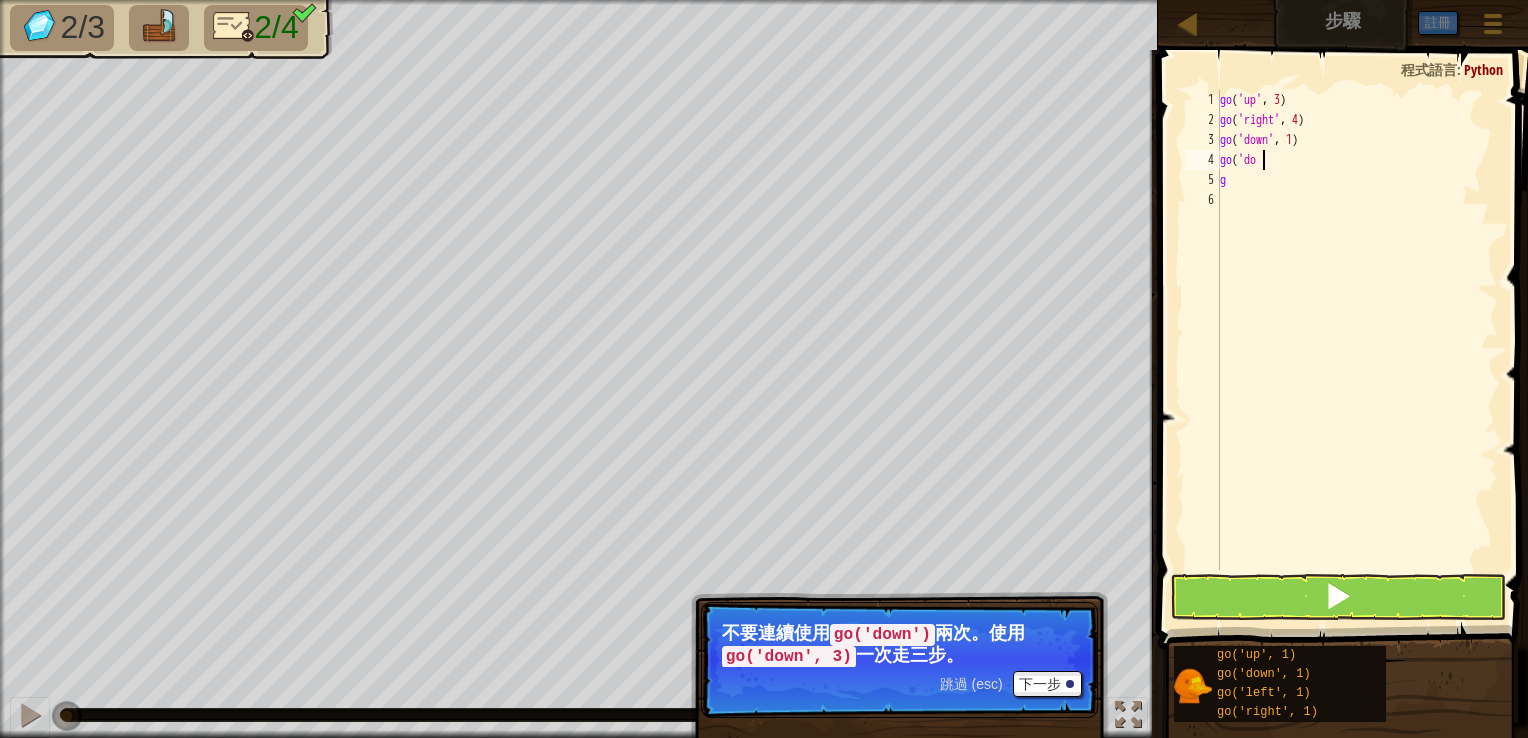 type on "g" 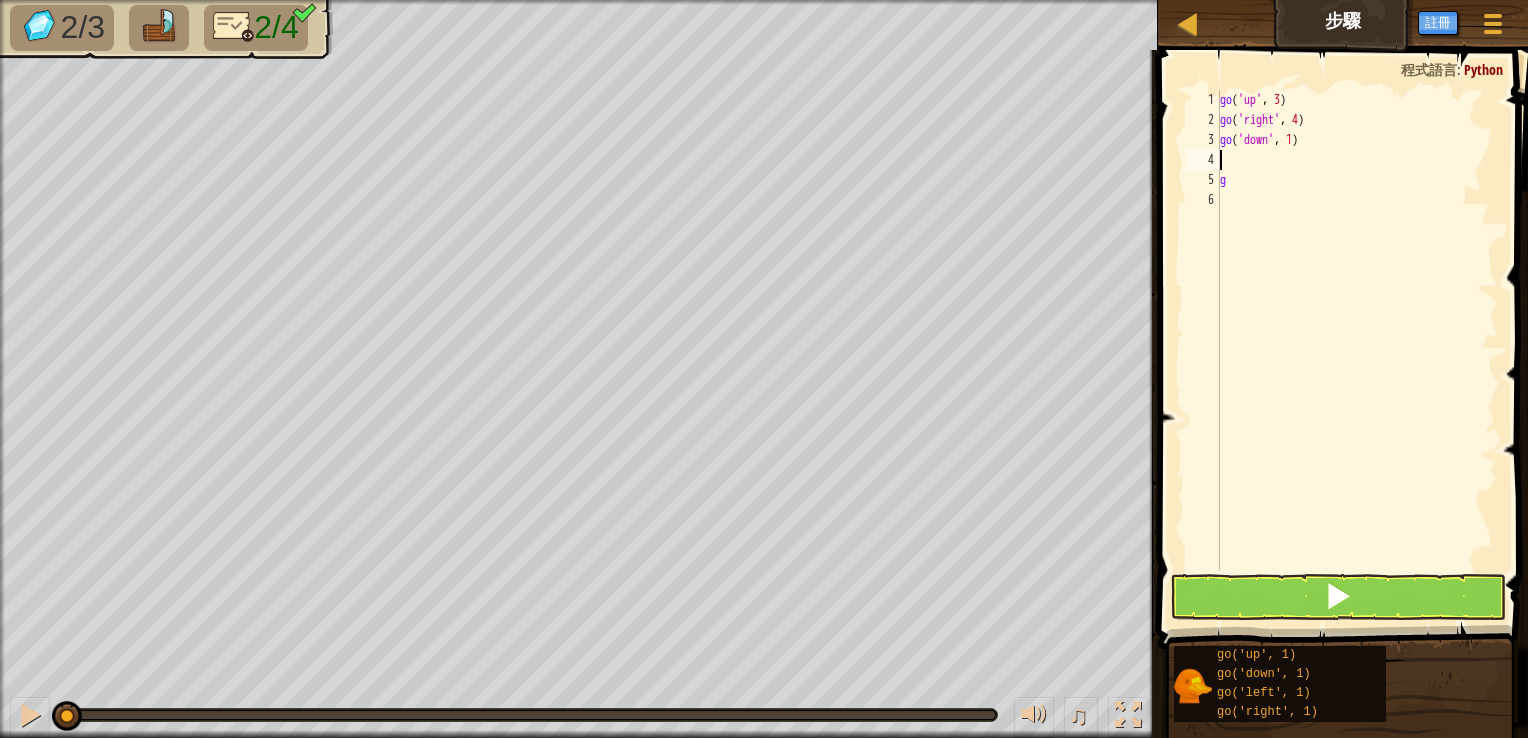 click on "go ( 'up' ,   3 ) go ( 'right' ,   4 ) go ( 'down' ,   1 ) g" at bounding box center [1357, 350] 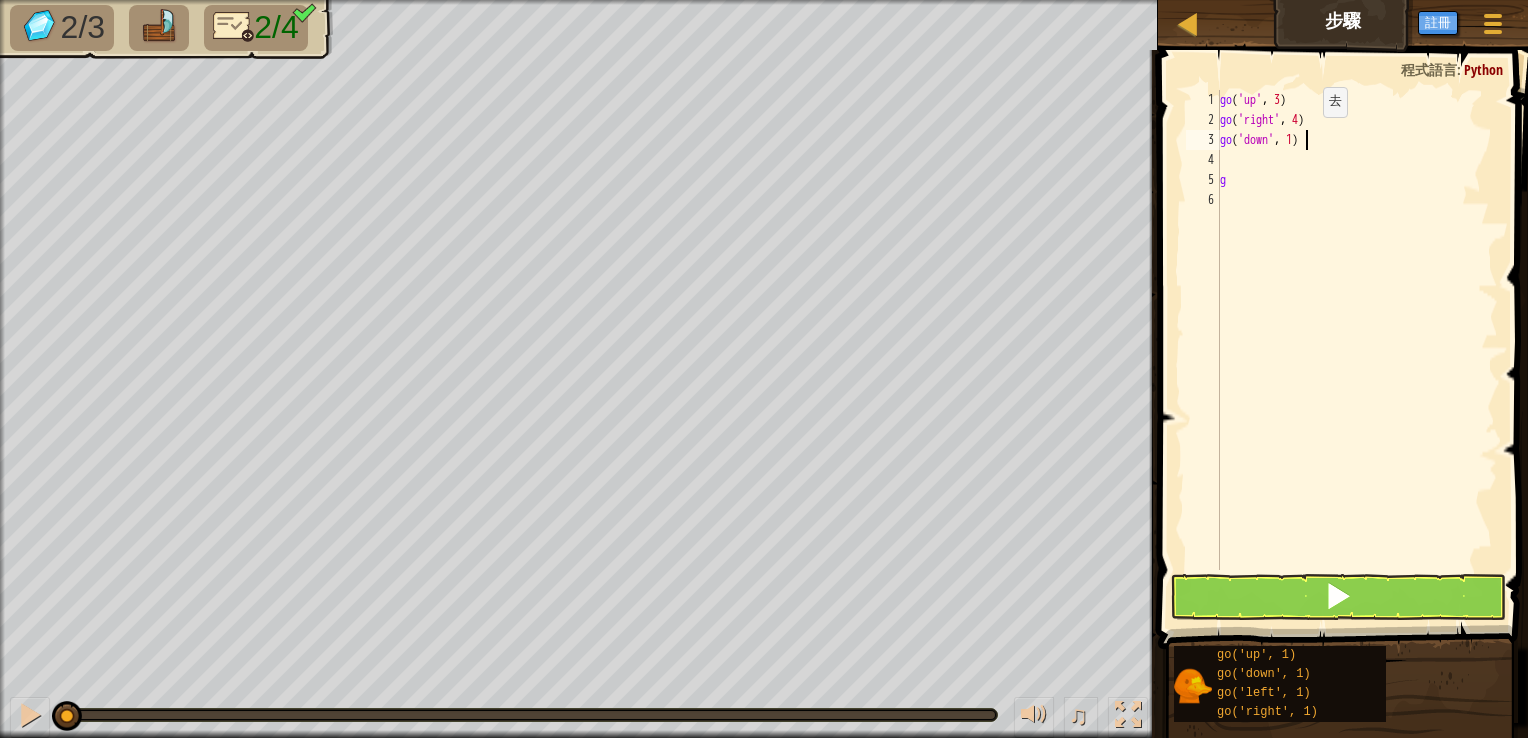click on "go ( 'up' ,   3 ) go ( 'right' ,   4 ) go ( 'down' ,   1 ) g" at bounding box center (1357, 350) 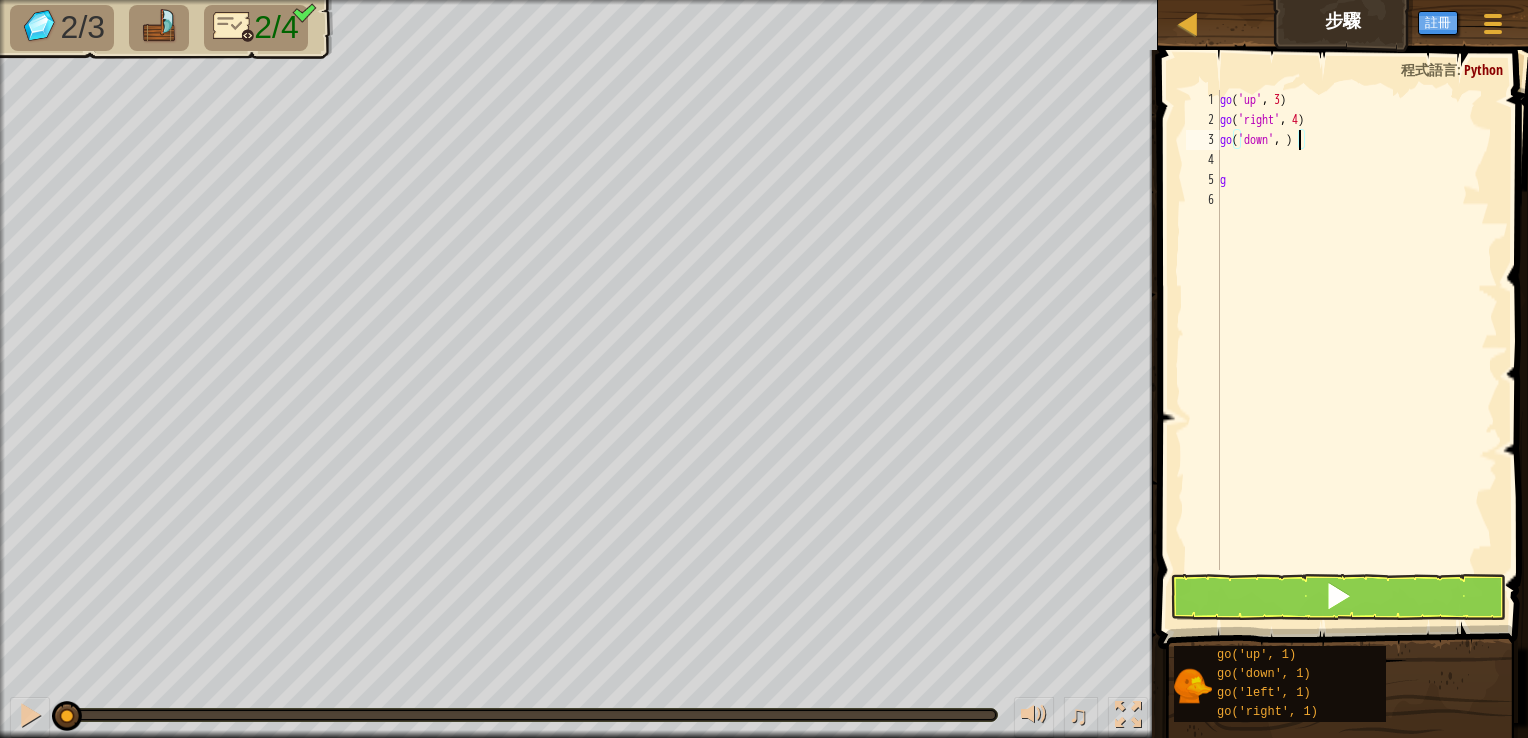 scroll, scrollTop: 9, scrollLeft: 6, axis: both 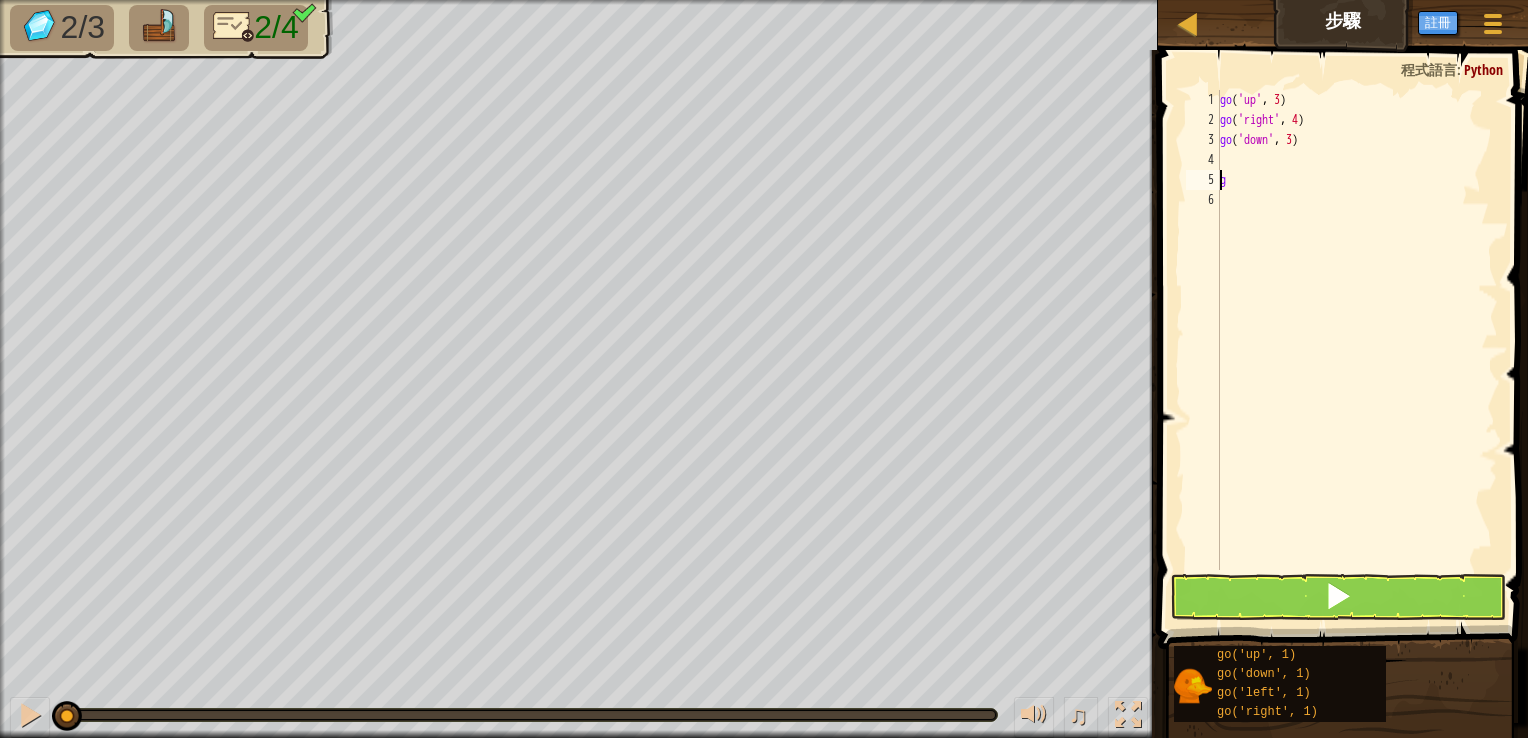 click on "go ( 'up' ,   3 ) go ( 'right' ,   4 ) go ( 'down' ,   3 ) g" at bounding box center (1357, 350) 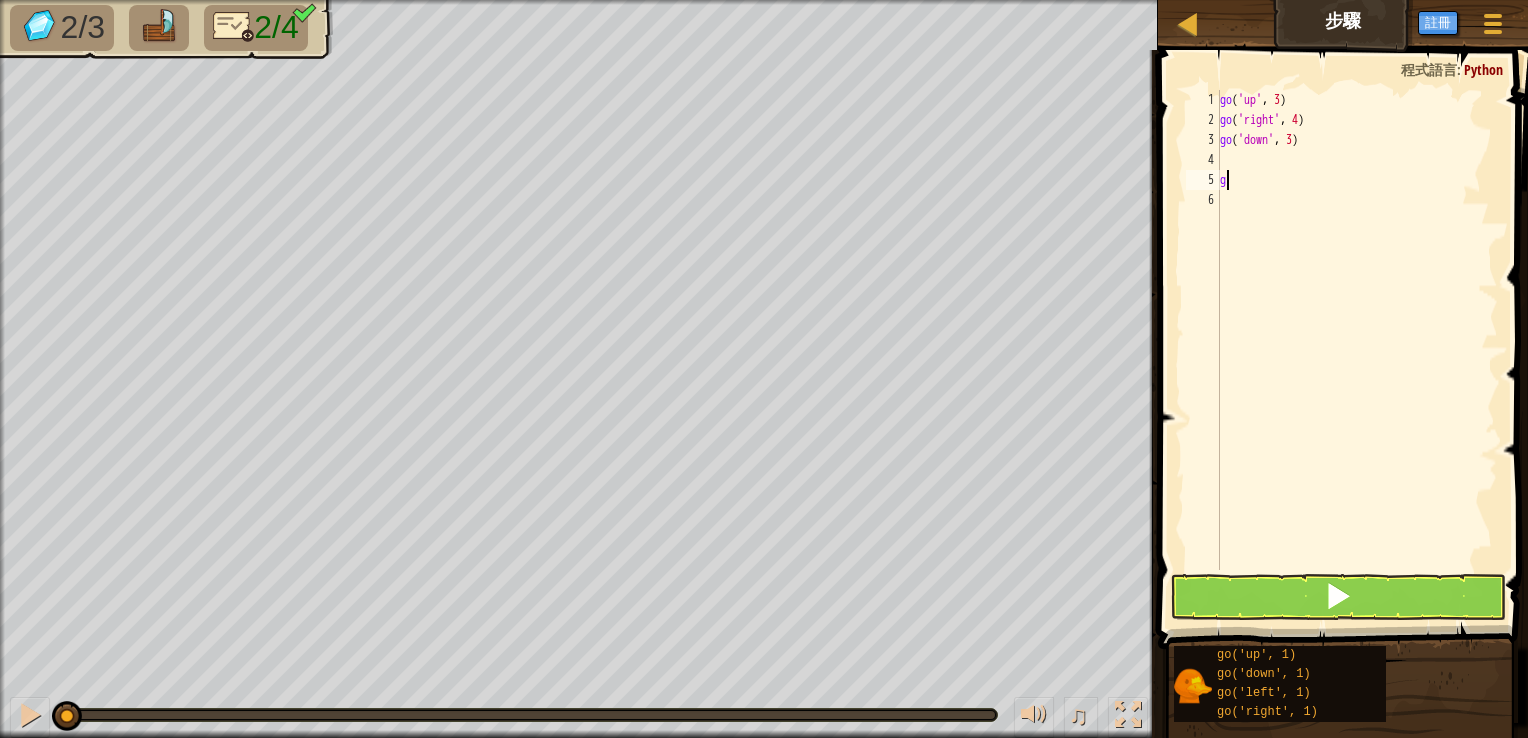 click on "go ( 'up' ,   3 ) go ( 'right' ,   4 ) go ( 'down' ,   3 ) g" at bounding box center [1357, 350] 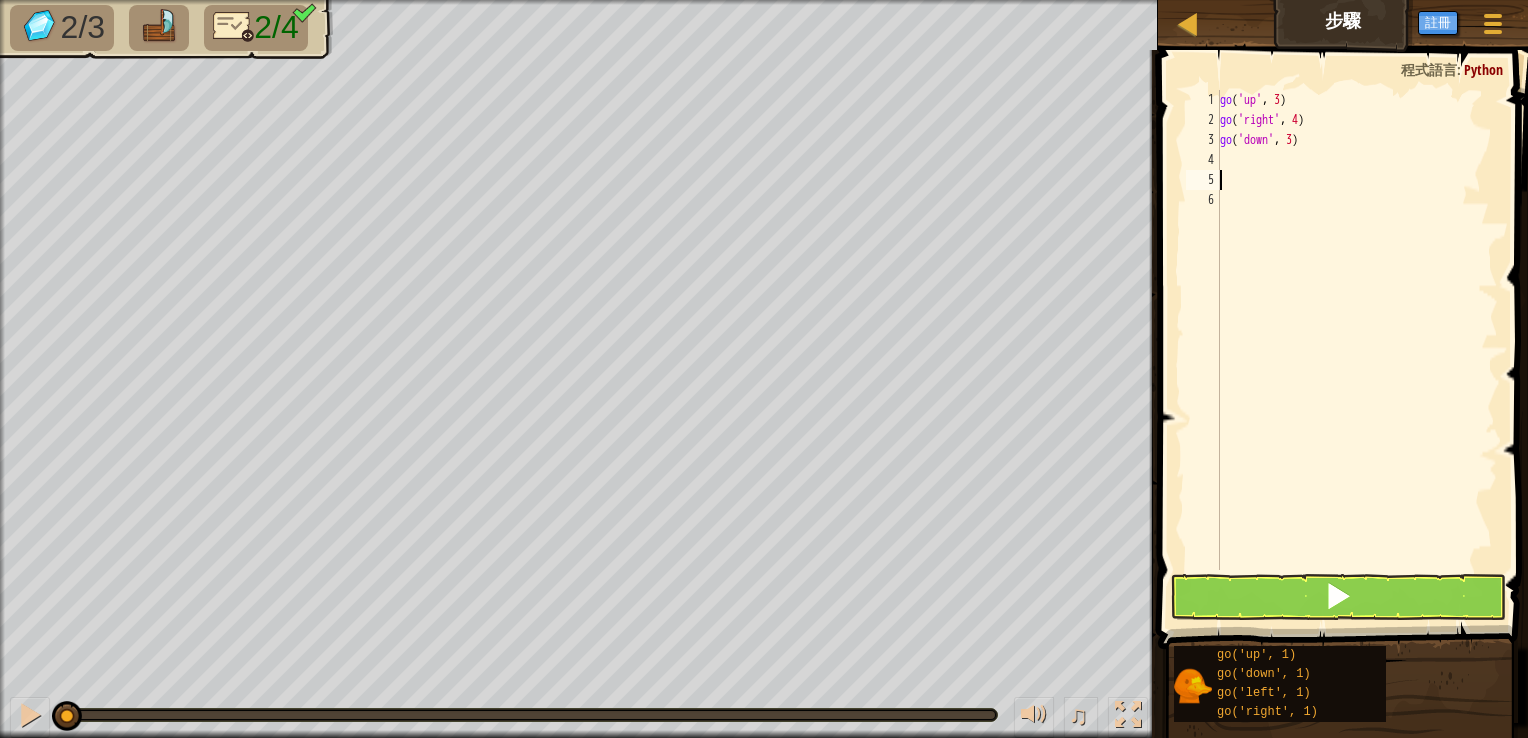type on "g" 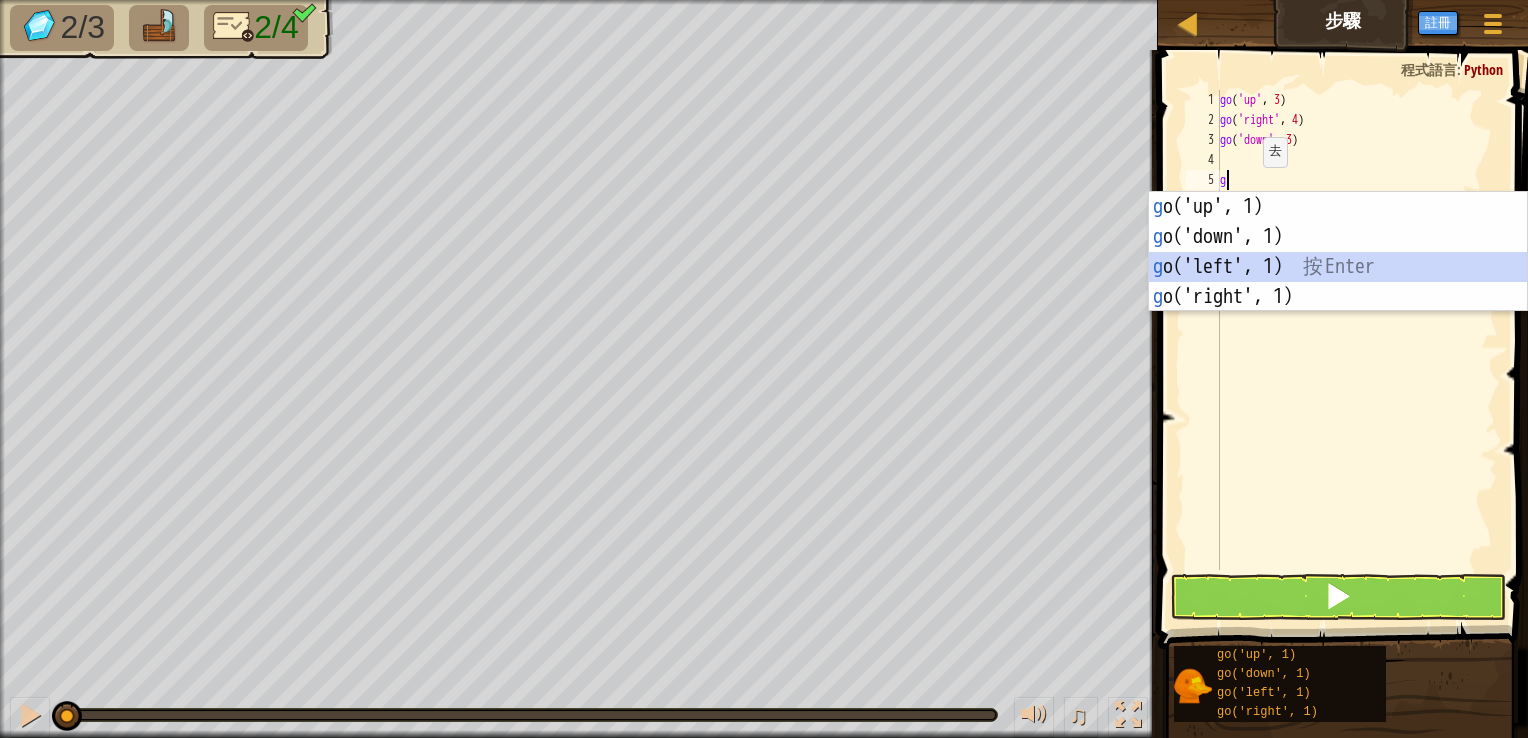 click on "g o('up', 1) 按 Enter g o('down', 1) 按 Enter g o('left', 1) 按 Enter g o('right', 1) 按 Enter" at bounding box center [1338, 282] 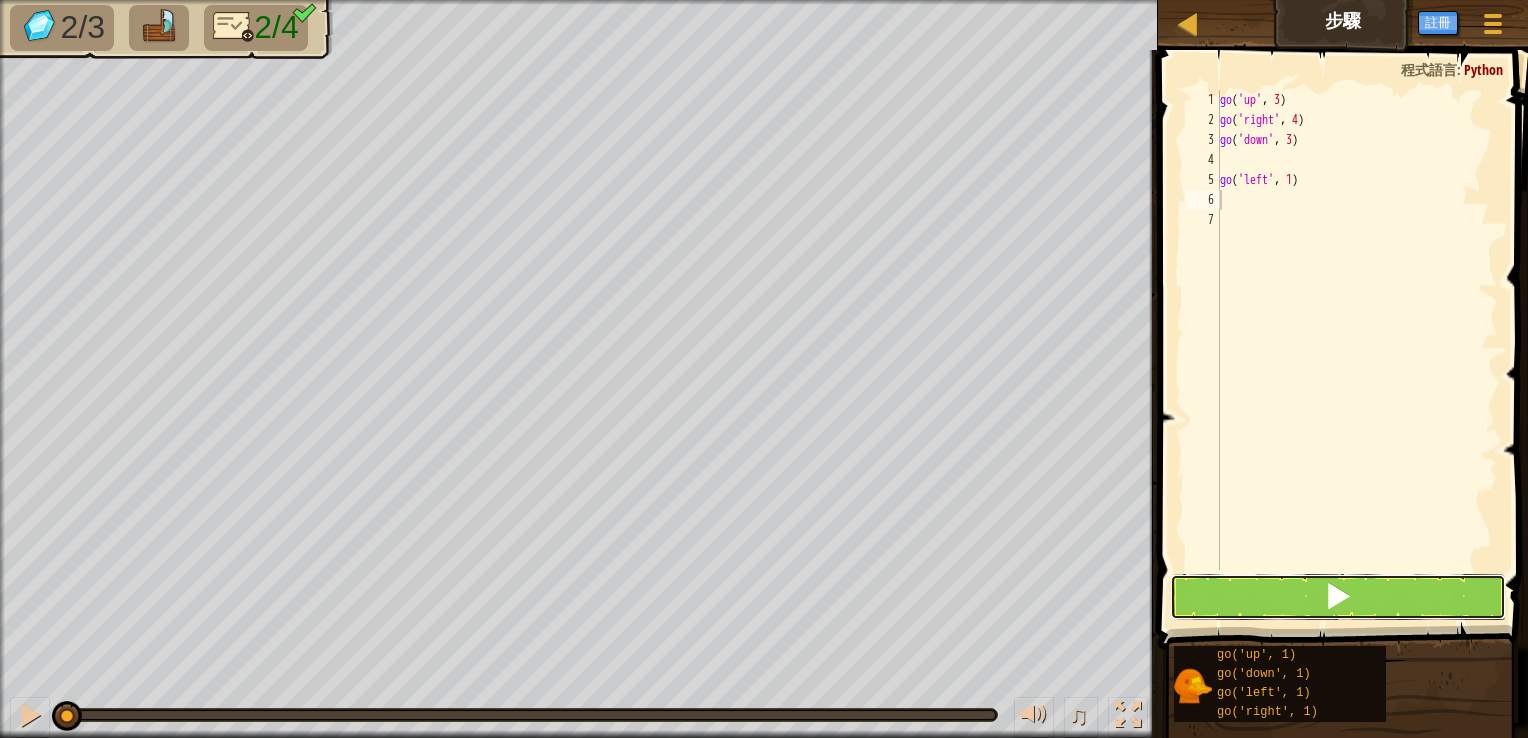 click at bounding box center (1338, 597) 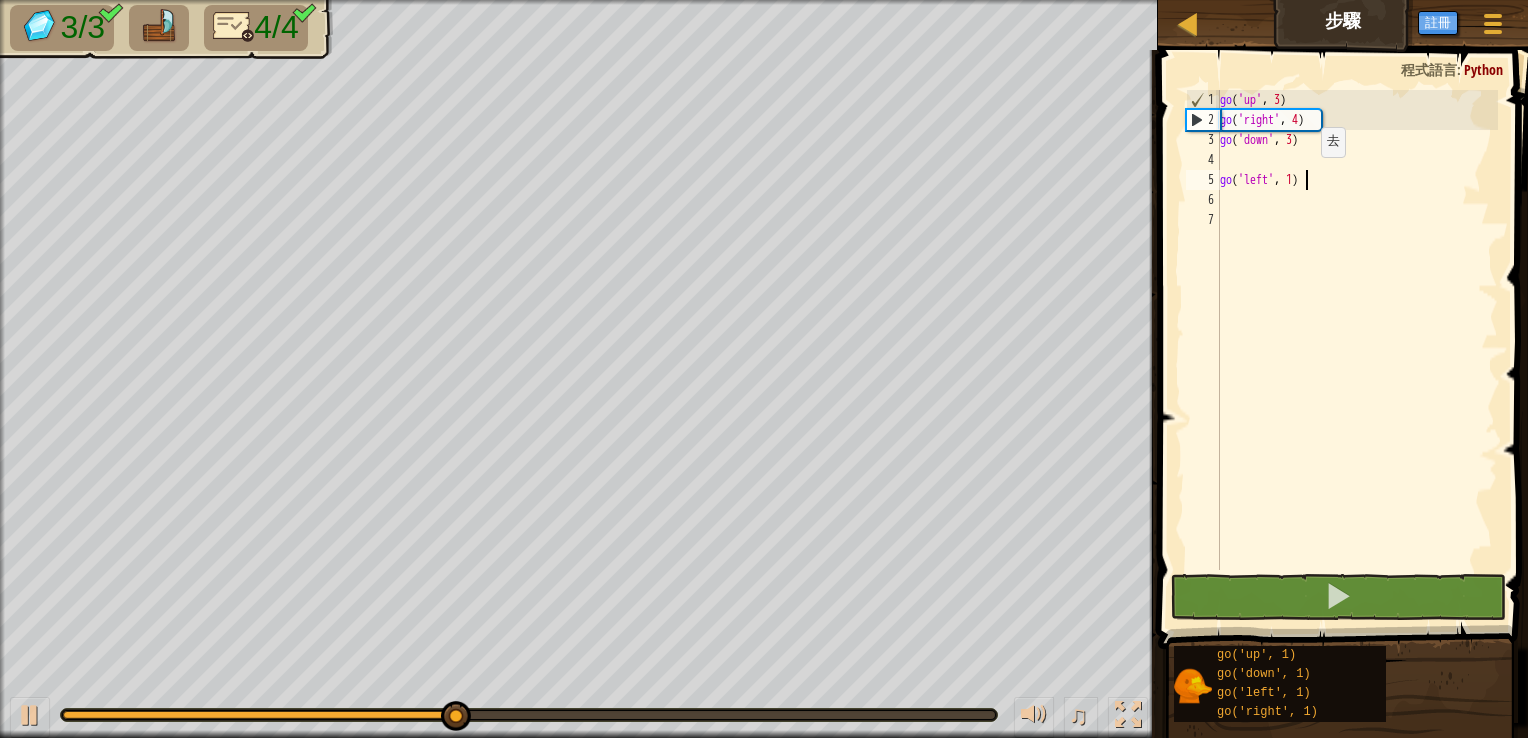 click on "go ( 'up' ,   3 ) go ( 'right' ,   4 ) go ( 'down' ,   3 ) go ( 'left' ,   1 )" at bounding box center [1357, 350] 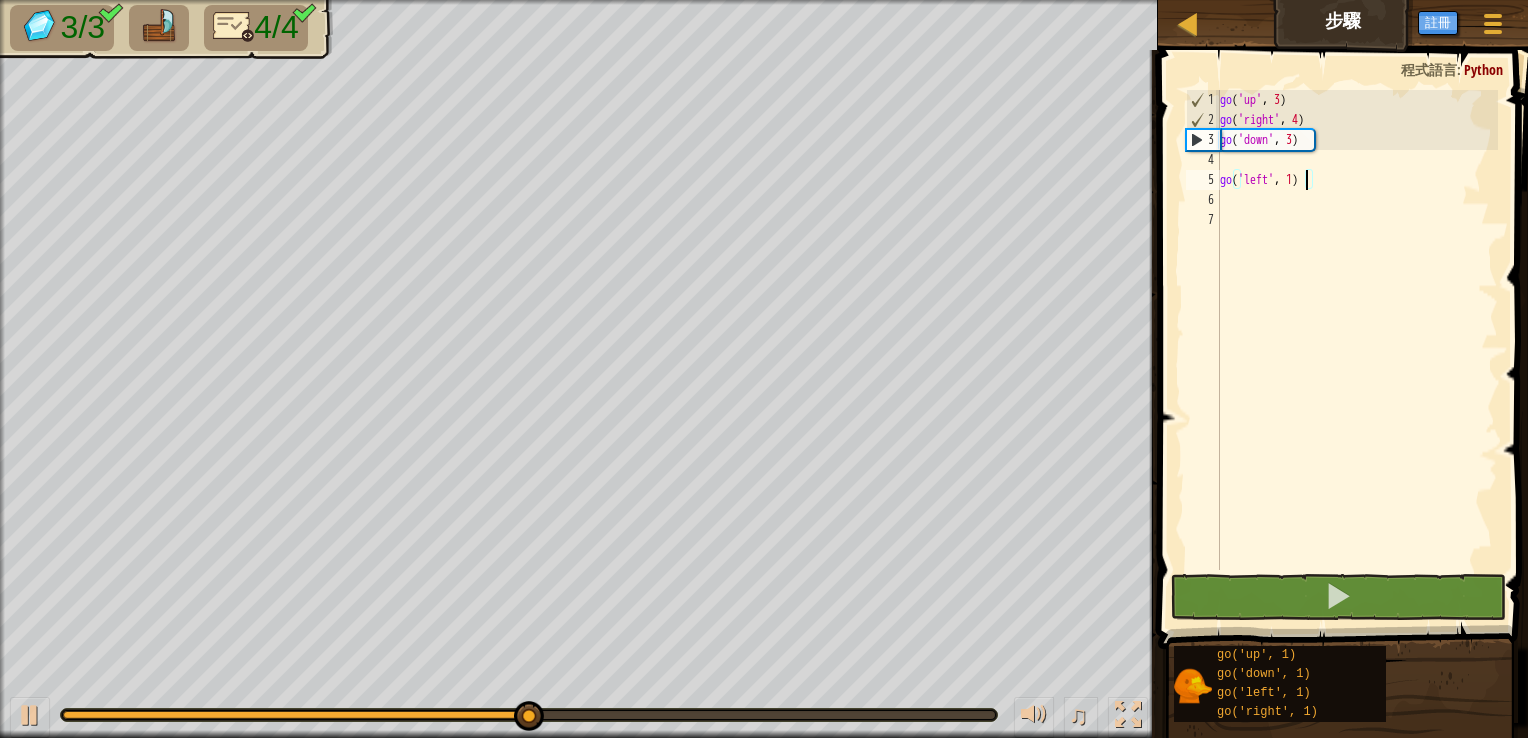 type on "go('left', )" 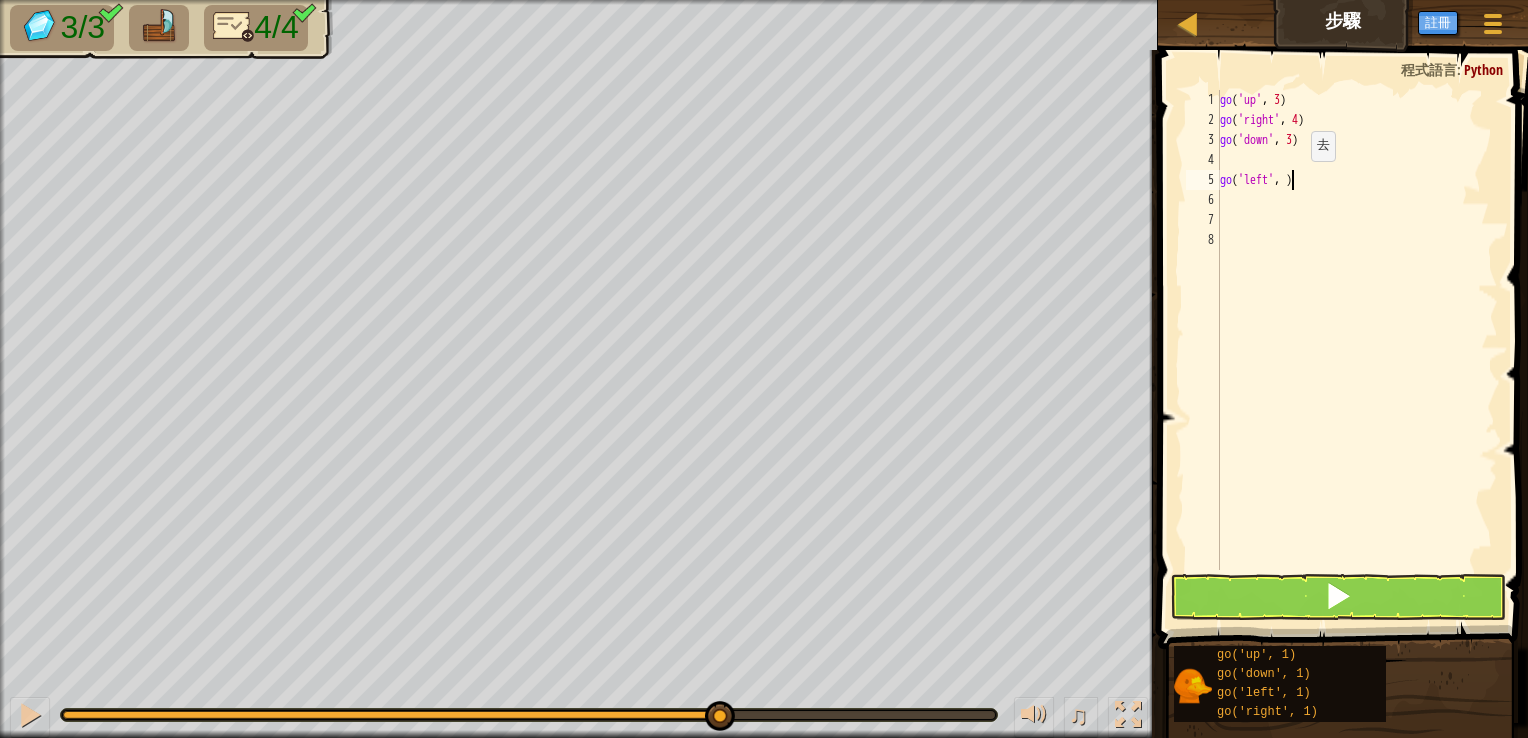 click on "go ( 'up' ,   3 ) go ( 'right' ,   4 ) go ( 'down' ,   3 ) go ( 'left' ,   )" at bounding box center (1357, 350) 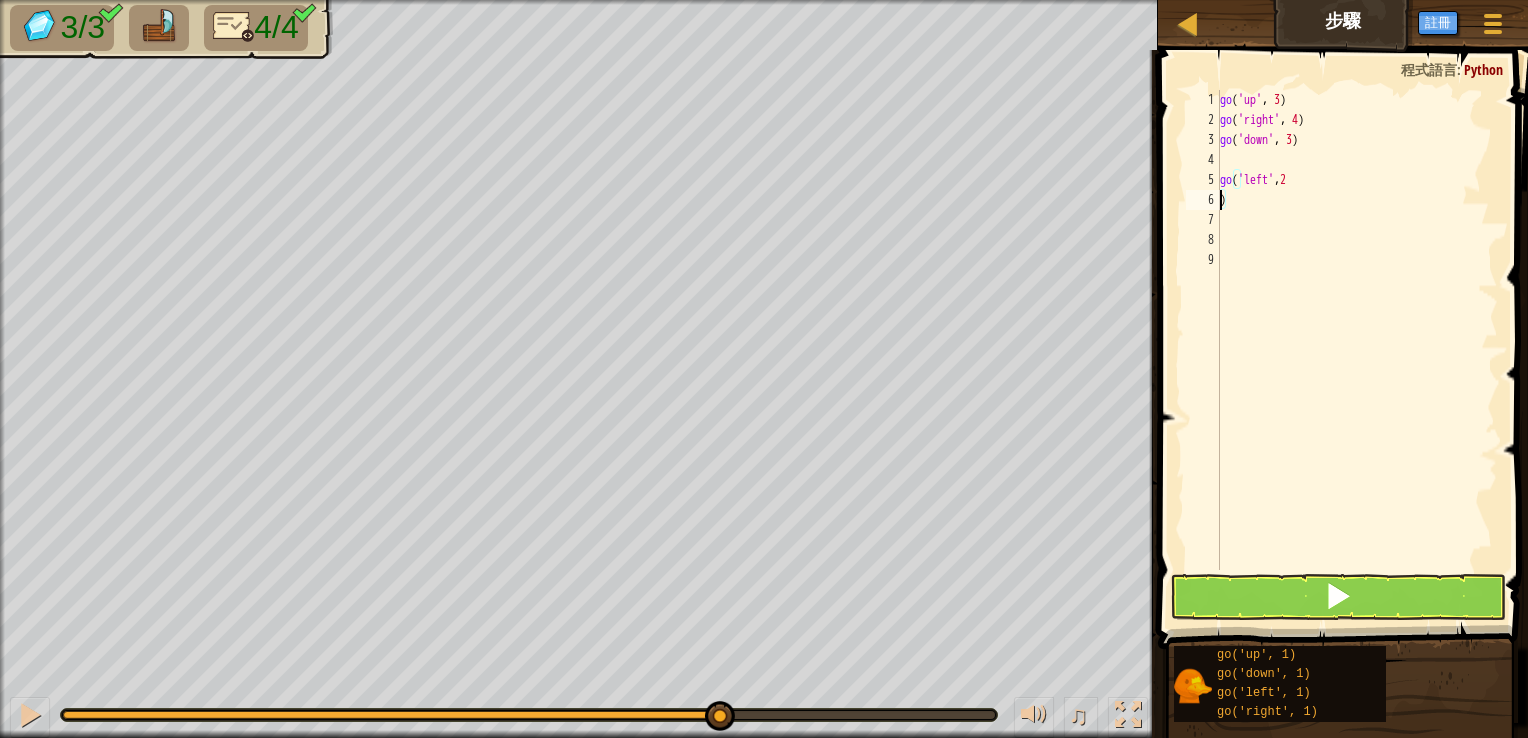 scroll, scrollTop: 9, scrollLeft: 0, axis: vertical 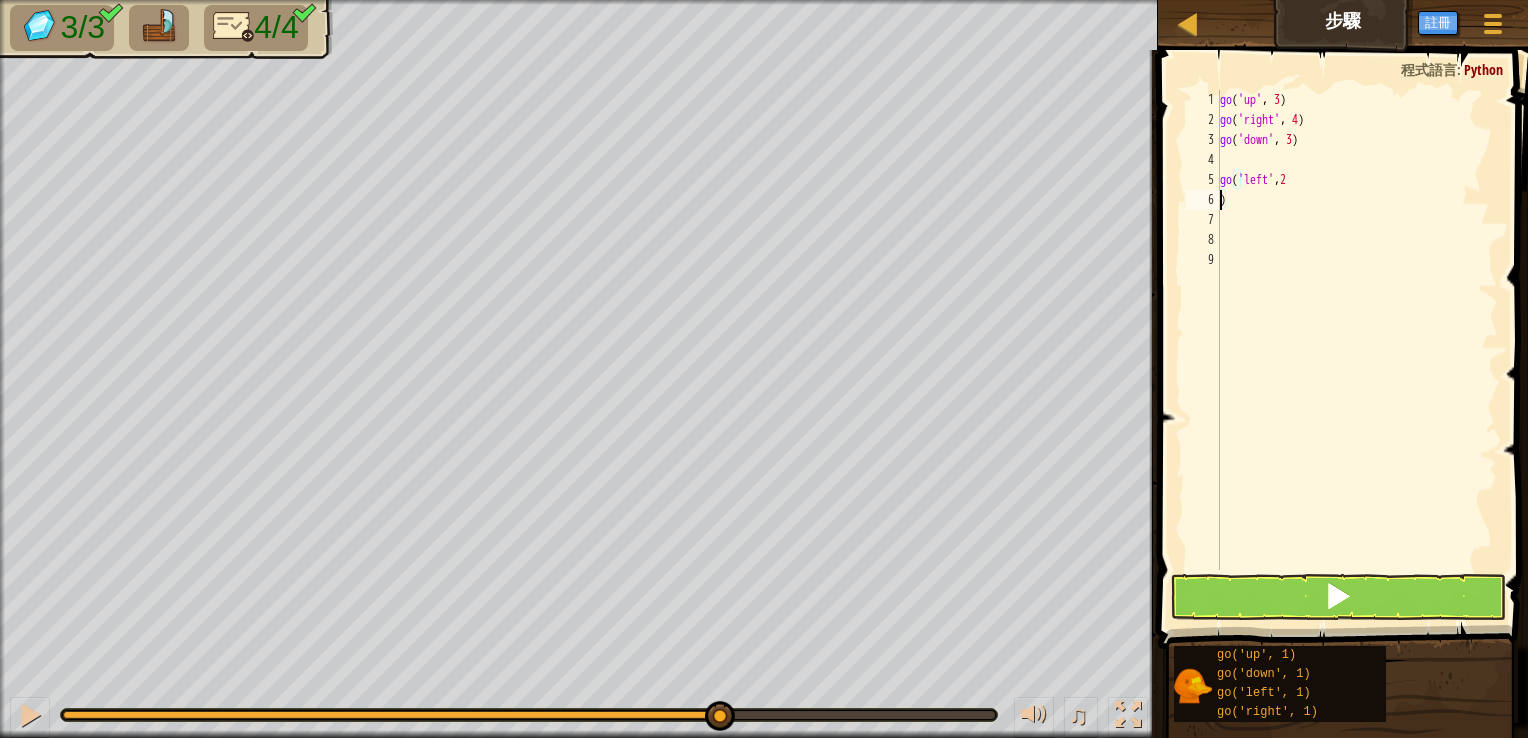 type on ")" 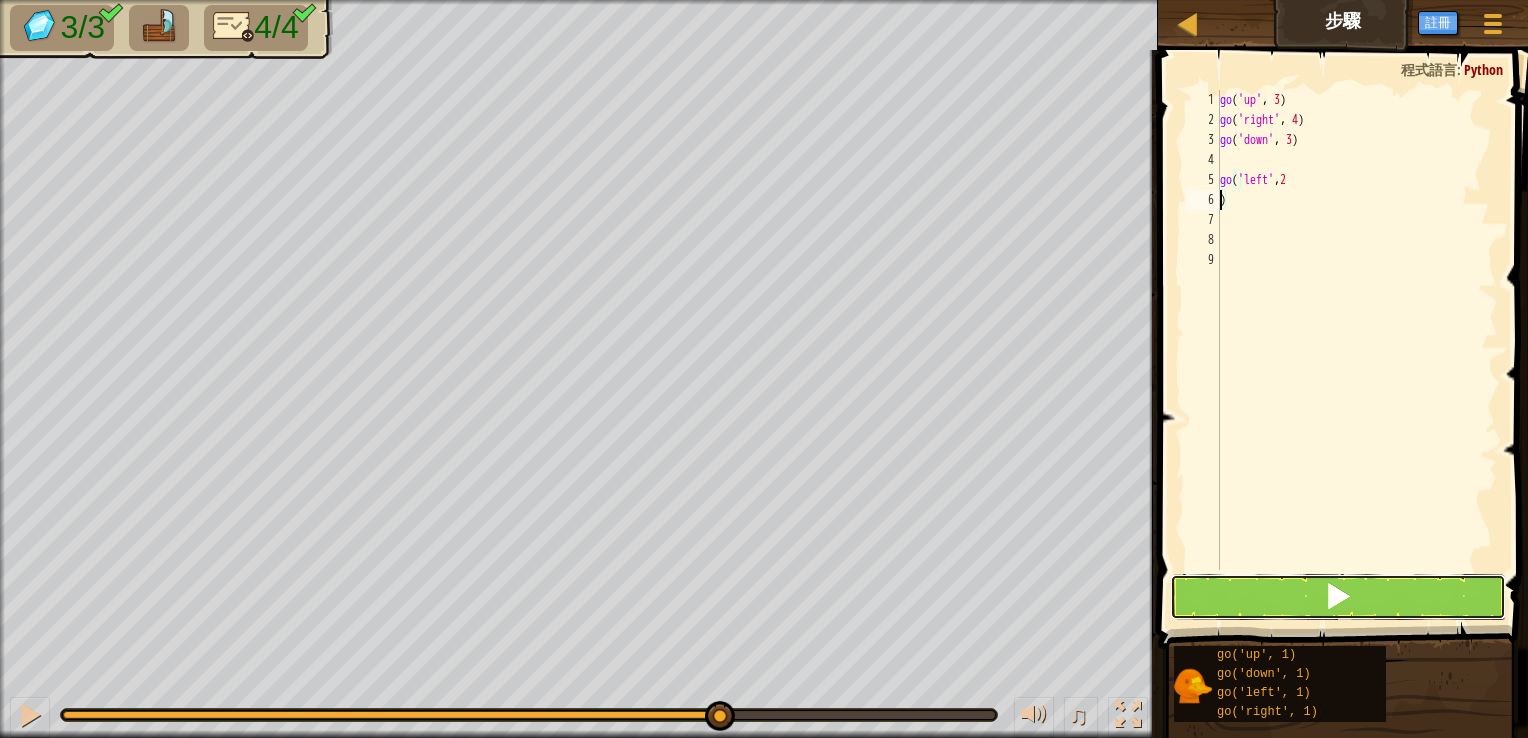 click at bounding box center [1338, 597] 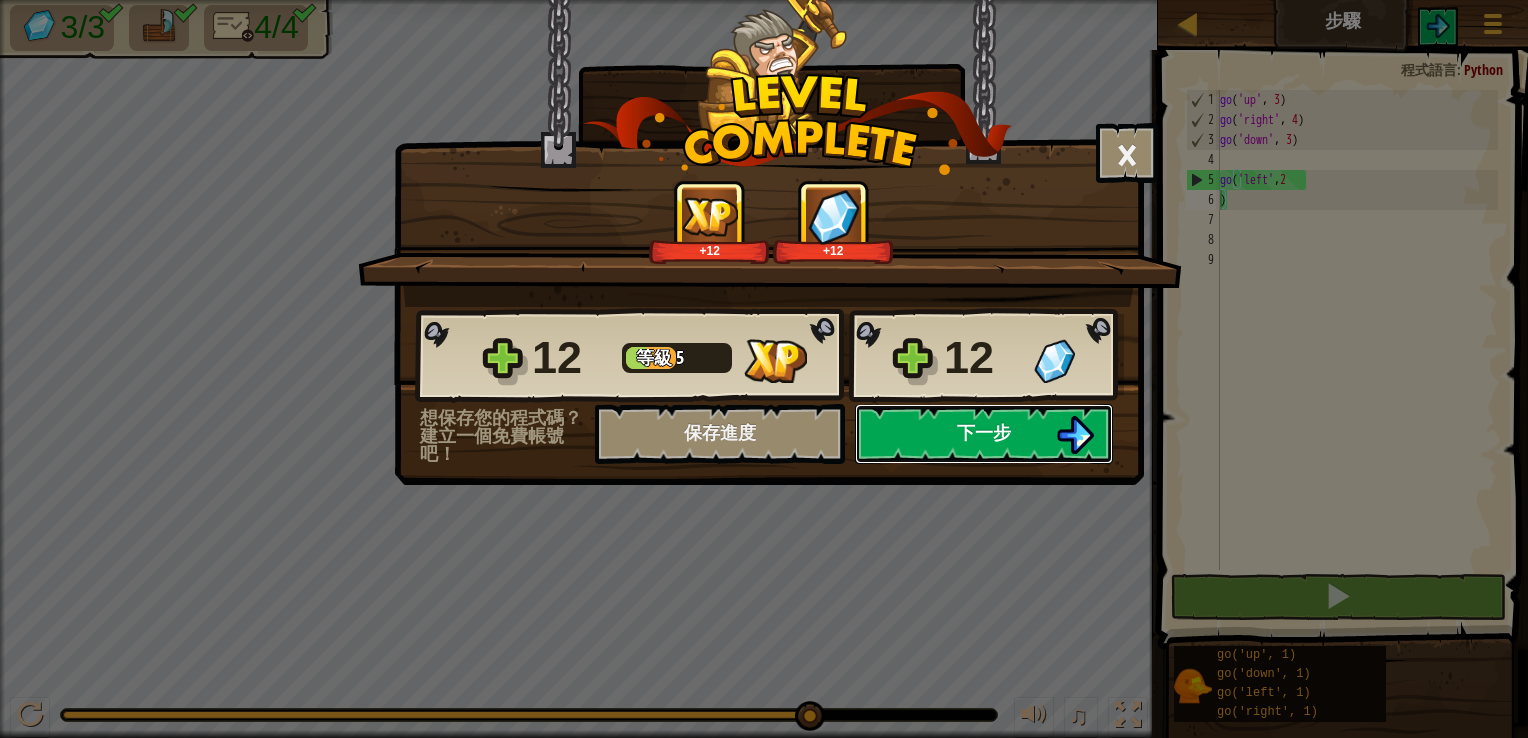 click on "下一步" at bounding box center [984, 434] 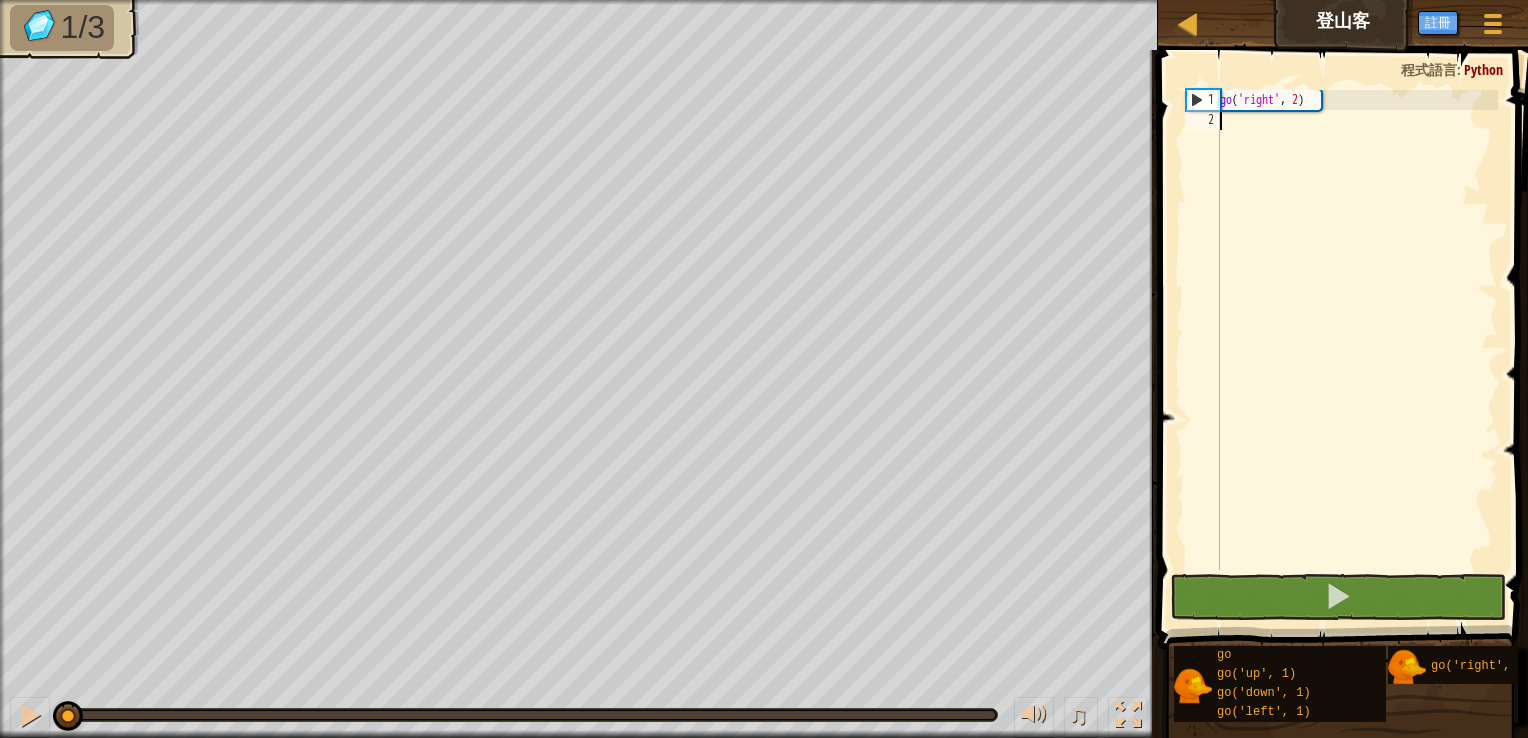 scroll, scrollTop: 9, scrollLeft: 0, axis: vertical 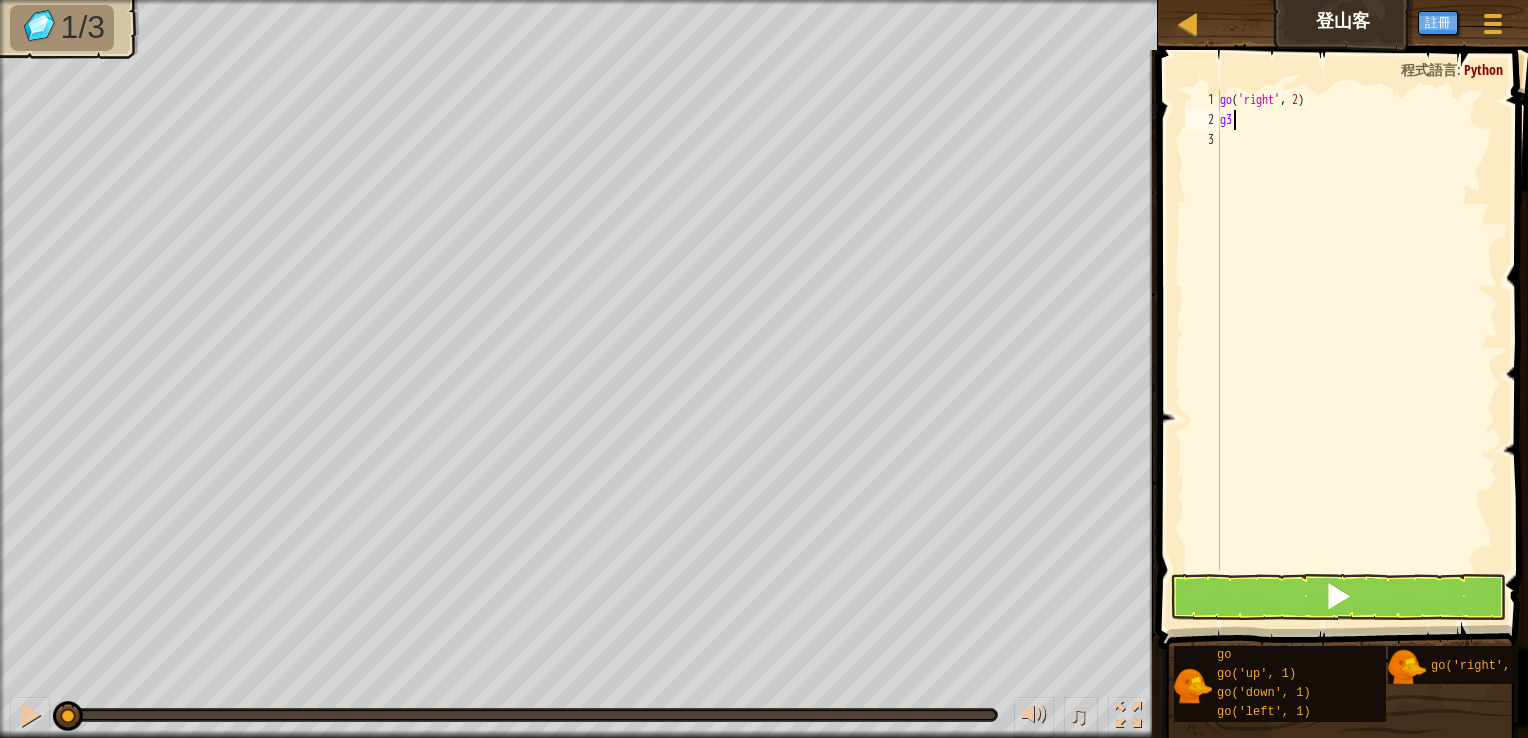 type on "g" 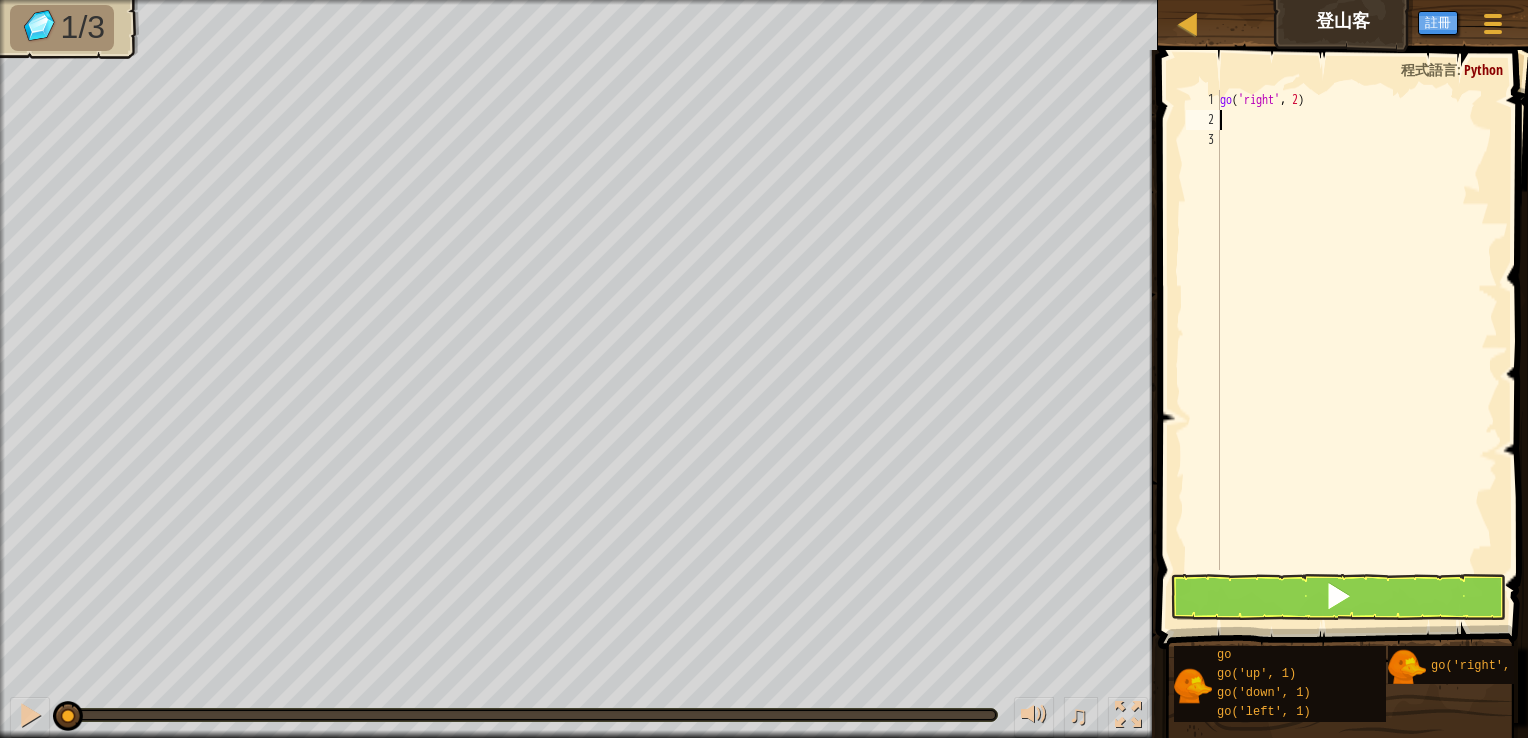 type on "g" 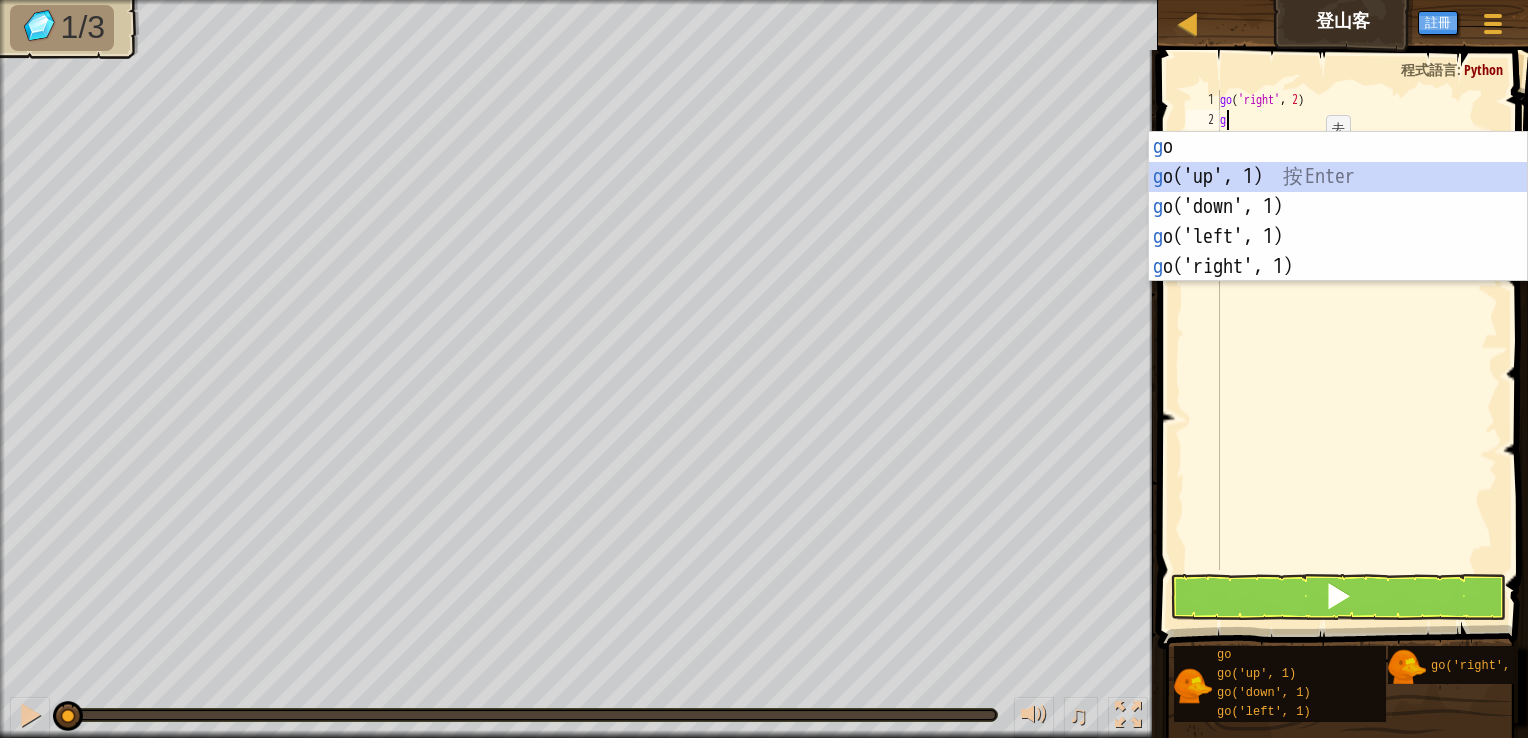 click on "g o 按 Enter g o('up', 1) 按 Enter g o('down', 1) 按 Enter g o('left', 1) 按 Enter g o('right', 1) 按 Enter" at bounding box center (1338, 237) 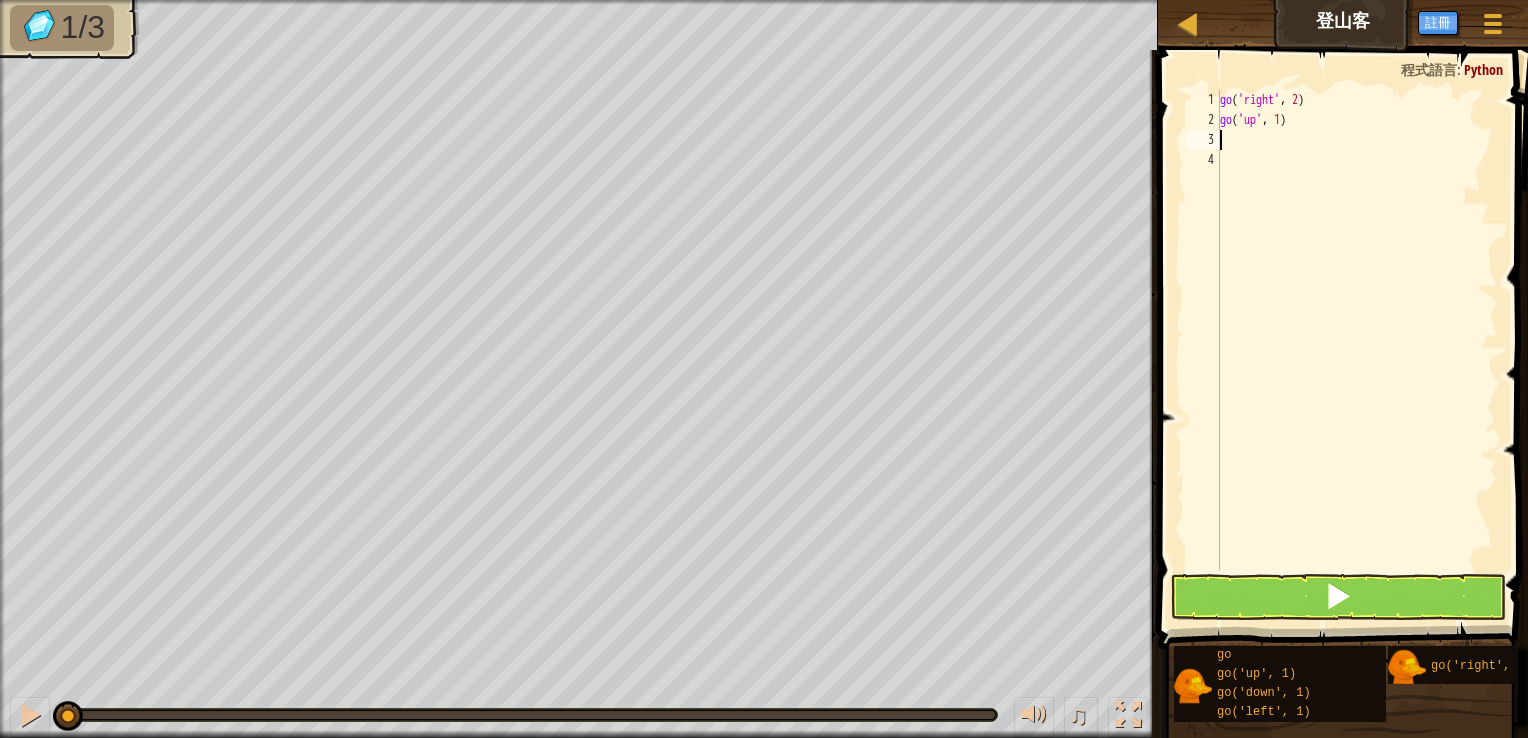 click on "go ( 'right' ,   2 ) go ( 'up' ,   1 )" at bounding box center [1357, 350] 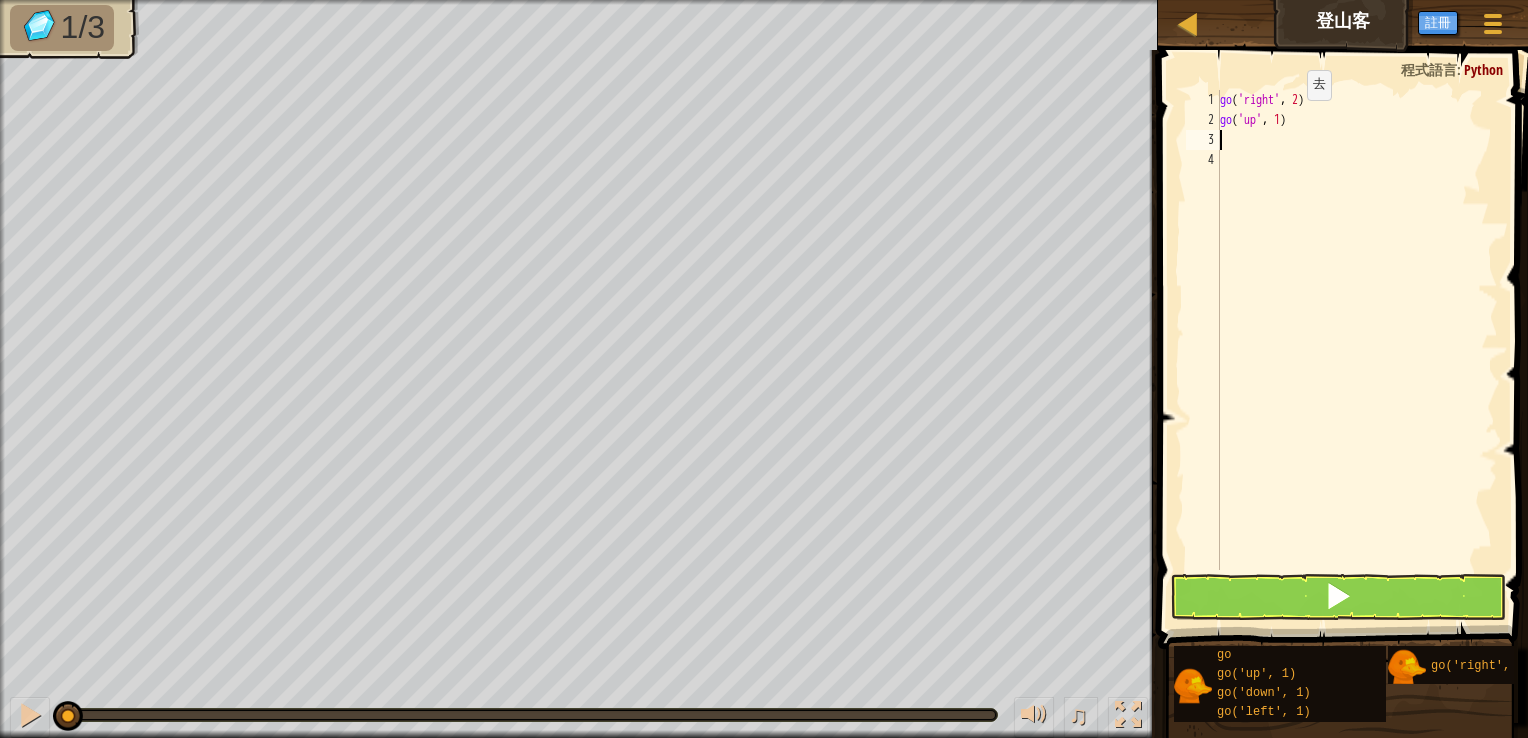 click on "go ( 'right' ,   2 ) go ( 'up' ,   1 )" at bounding box center [1357, 350] 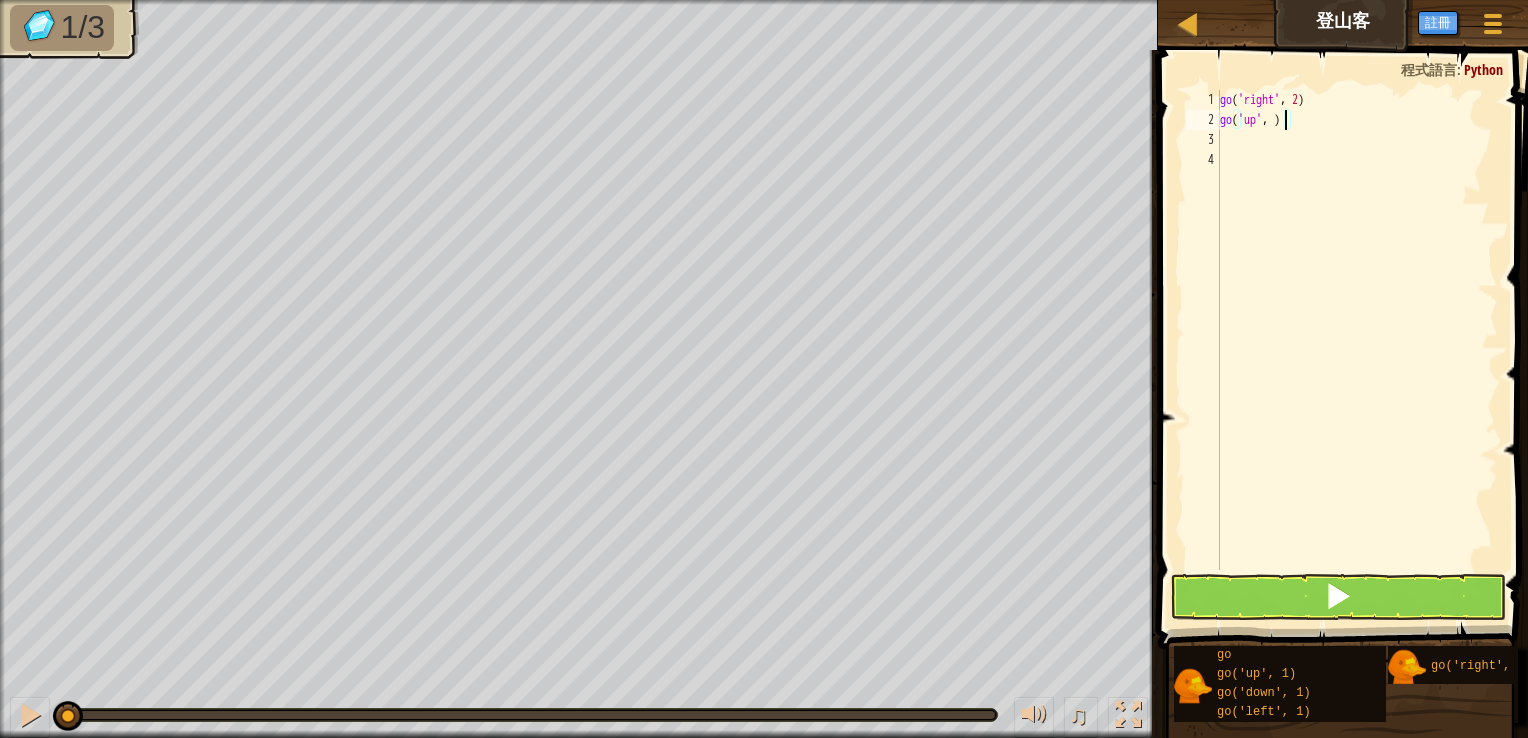 type on "go('up', 3)" 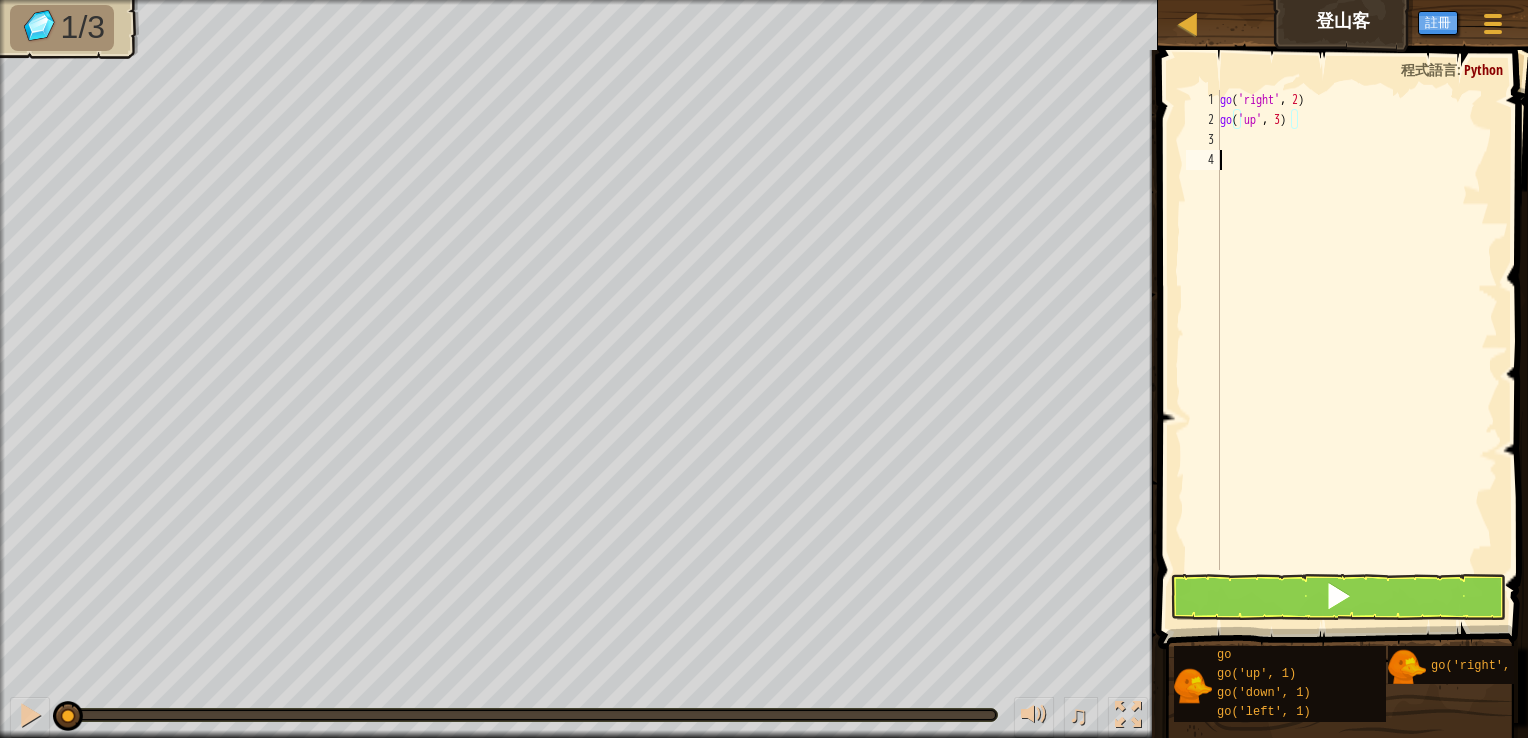 click on "go ( 'right' ,   2 ) go ( 'up' ,   3 )" at bounding box center (1357, 350) 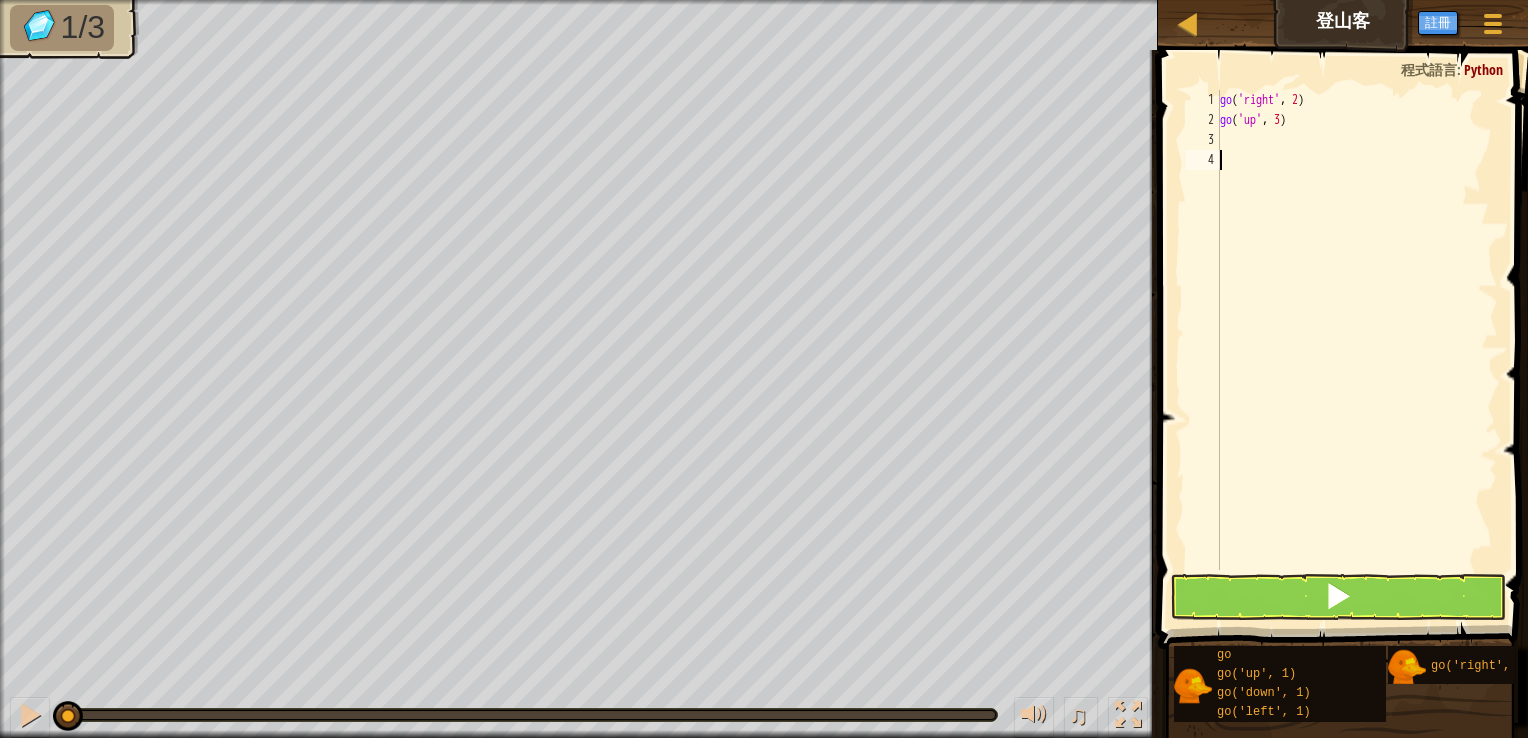 type on "g" 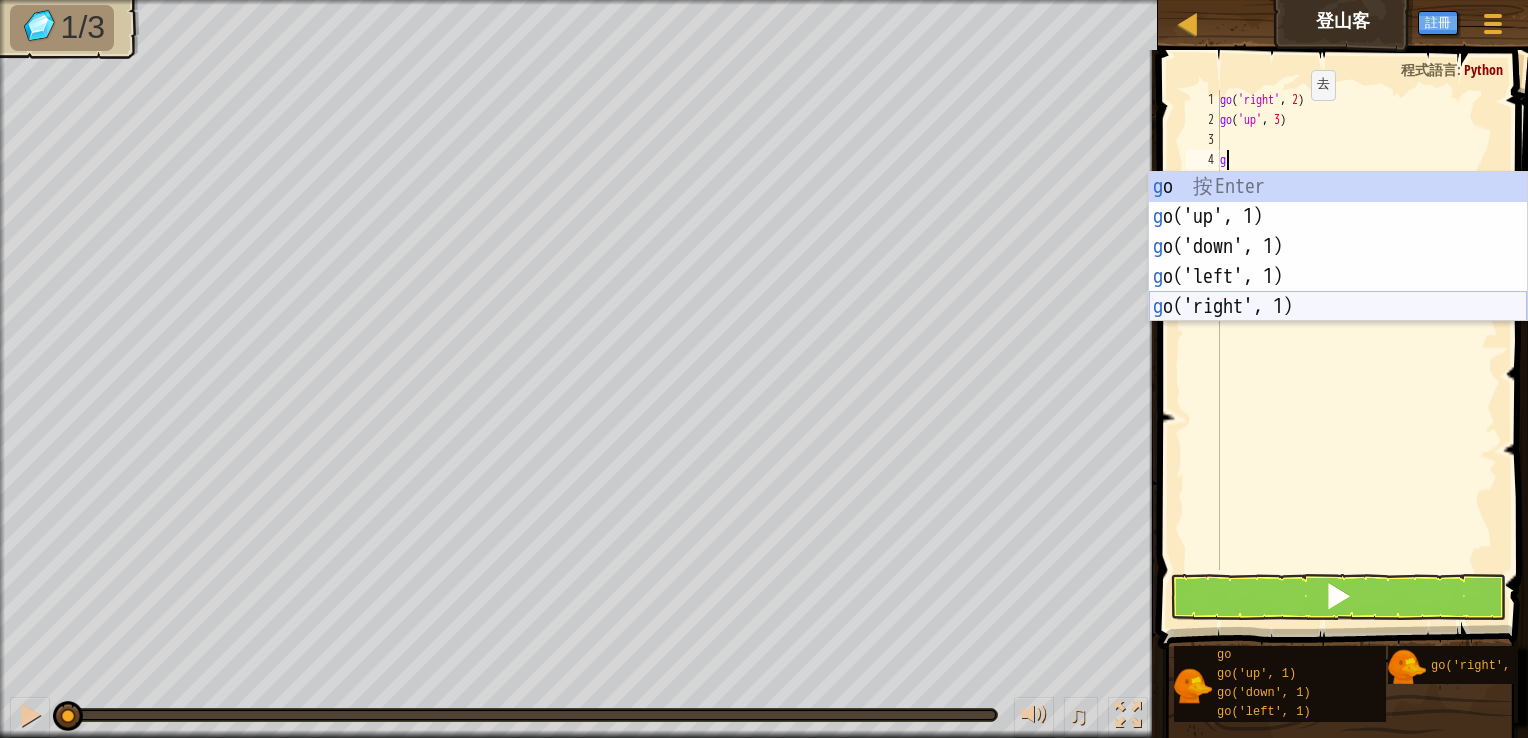 click on "g o 按 Enter g o('up', 1) 按 Enter g o('down', 1) 按 Enter g o('left', 1) 按 Enter g o('right', 1) 按 Enter" at bounding box center (1338, 277) 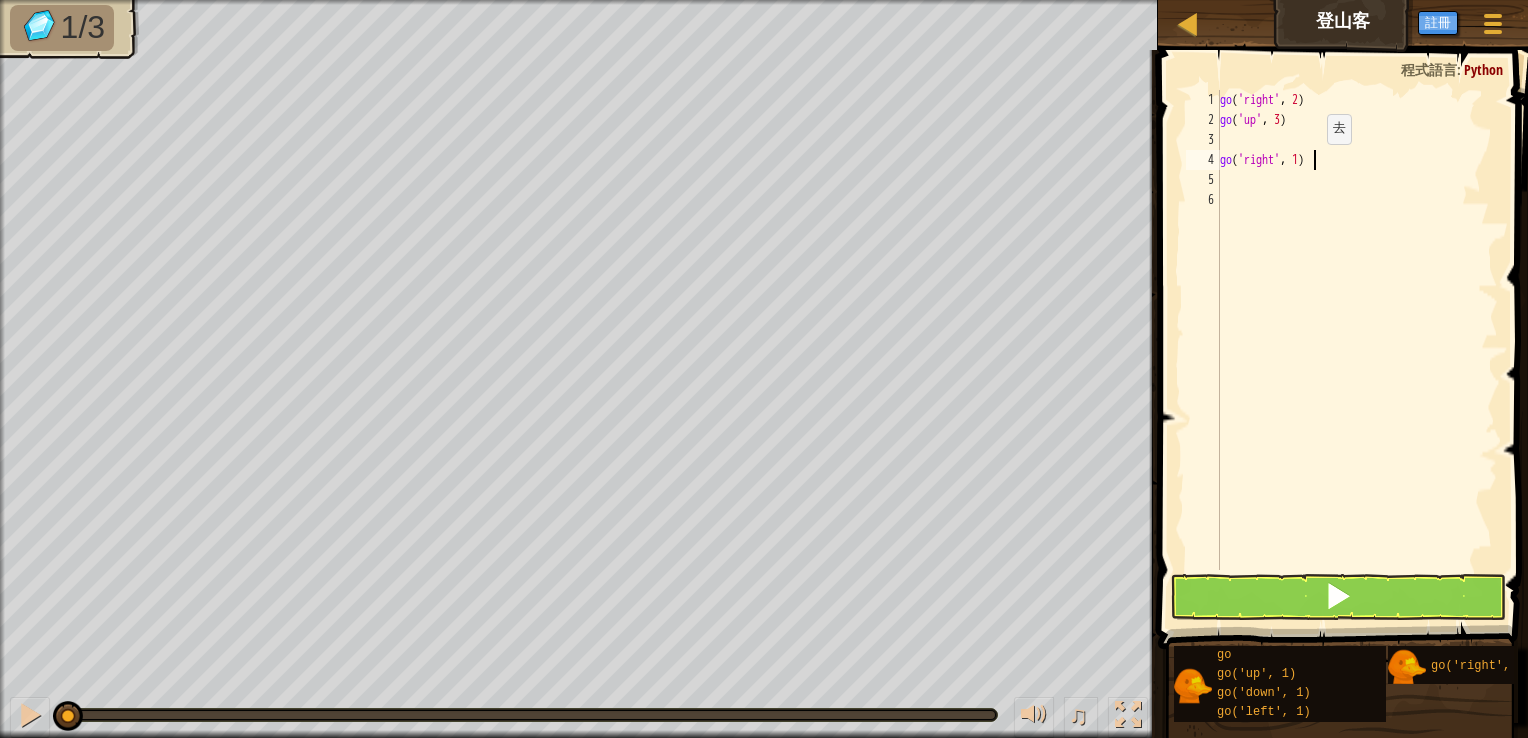 click on "go ( 'right' ,   2 ) go ( 'up' ,   3 ) go ( 'right' ,   1 )" at bounding box center (1357, 350) 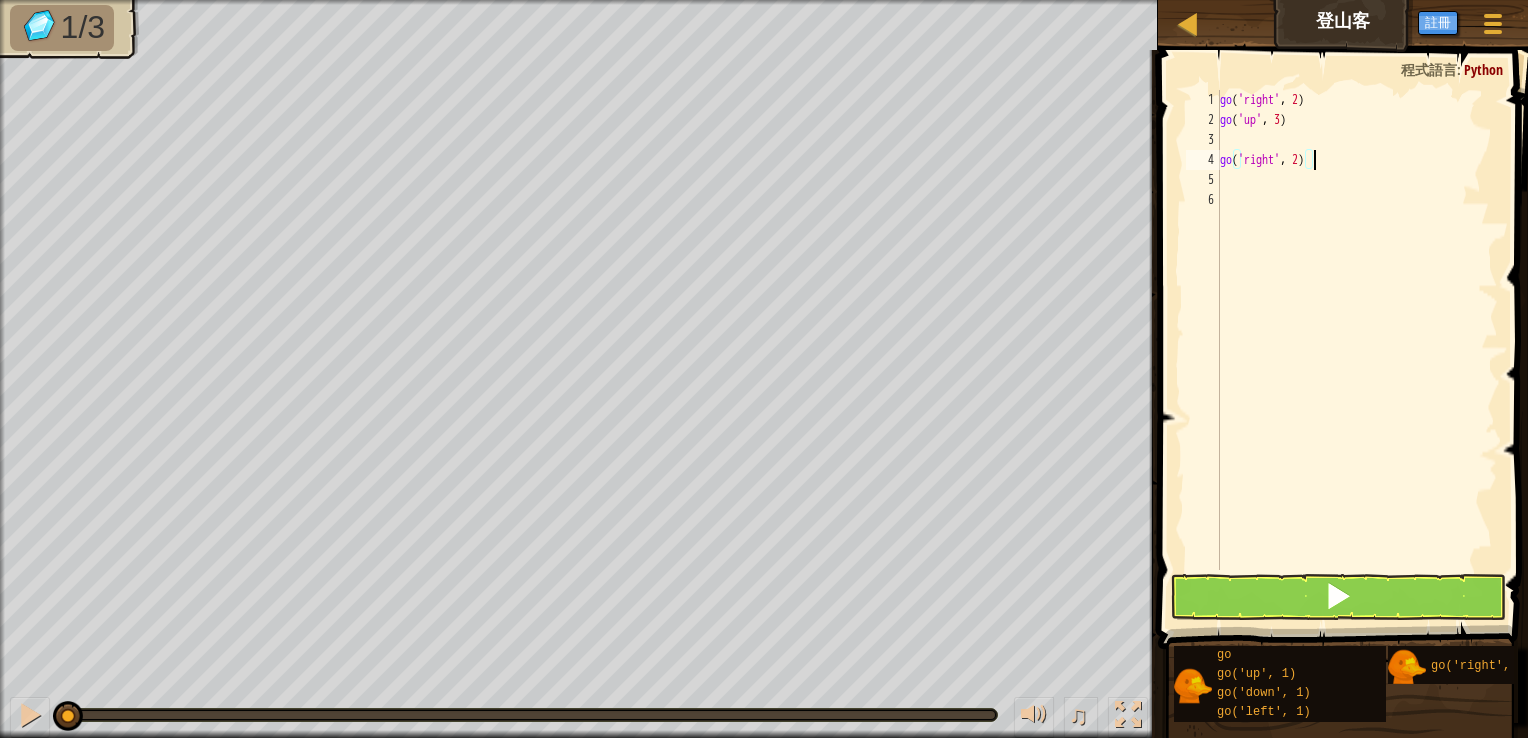 scroll, scrollTop: 9, scrollLeft: 7, axis: both 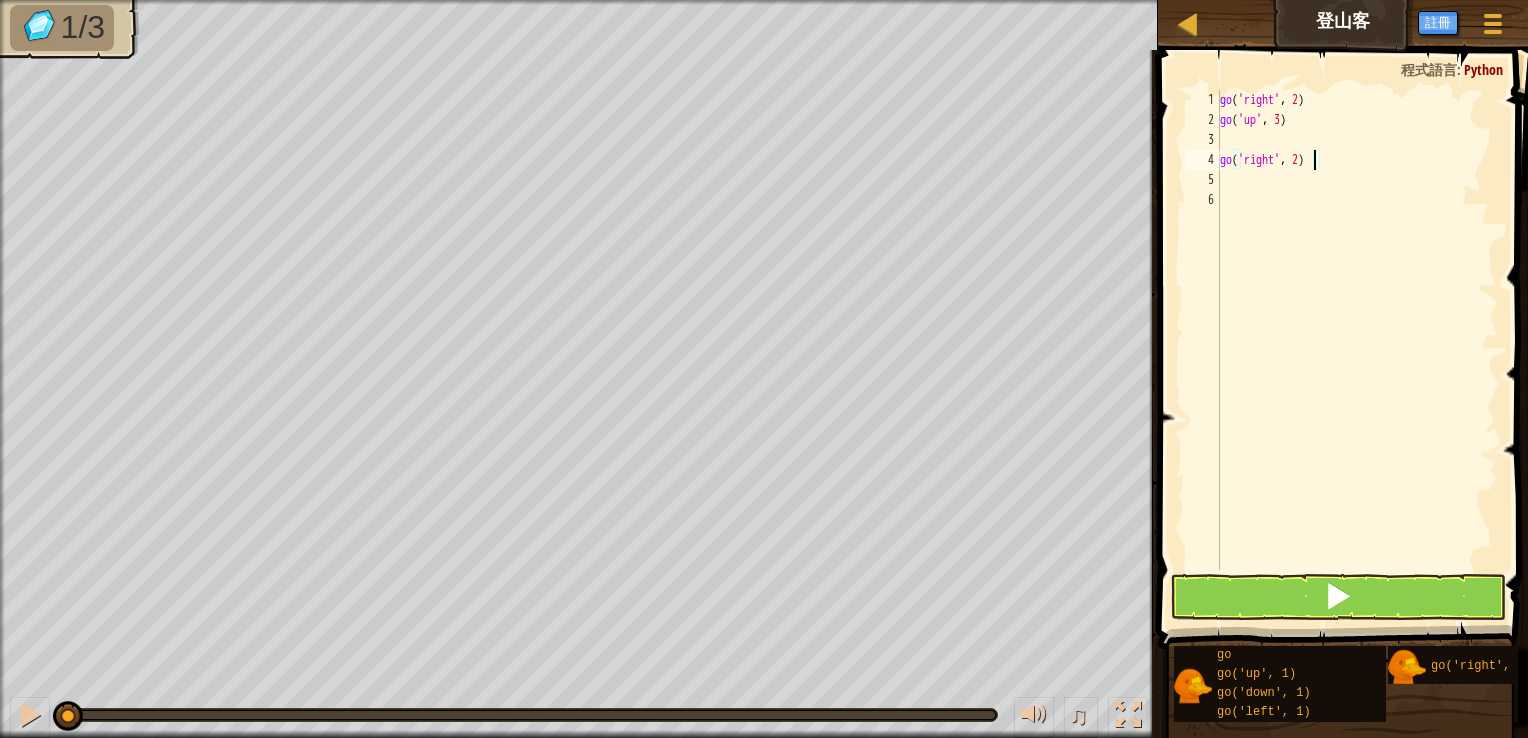 type on "go('right', 2)" 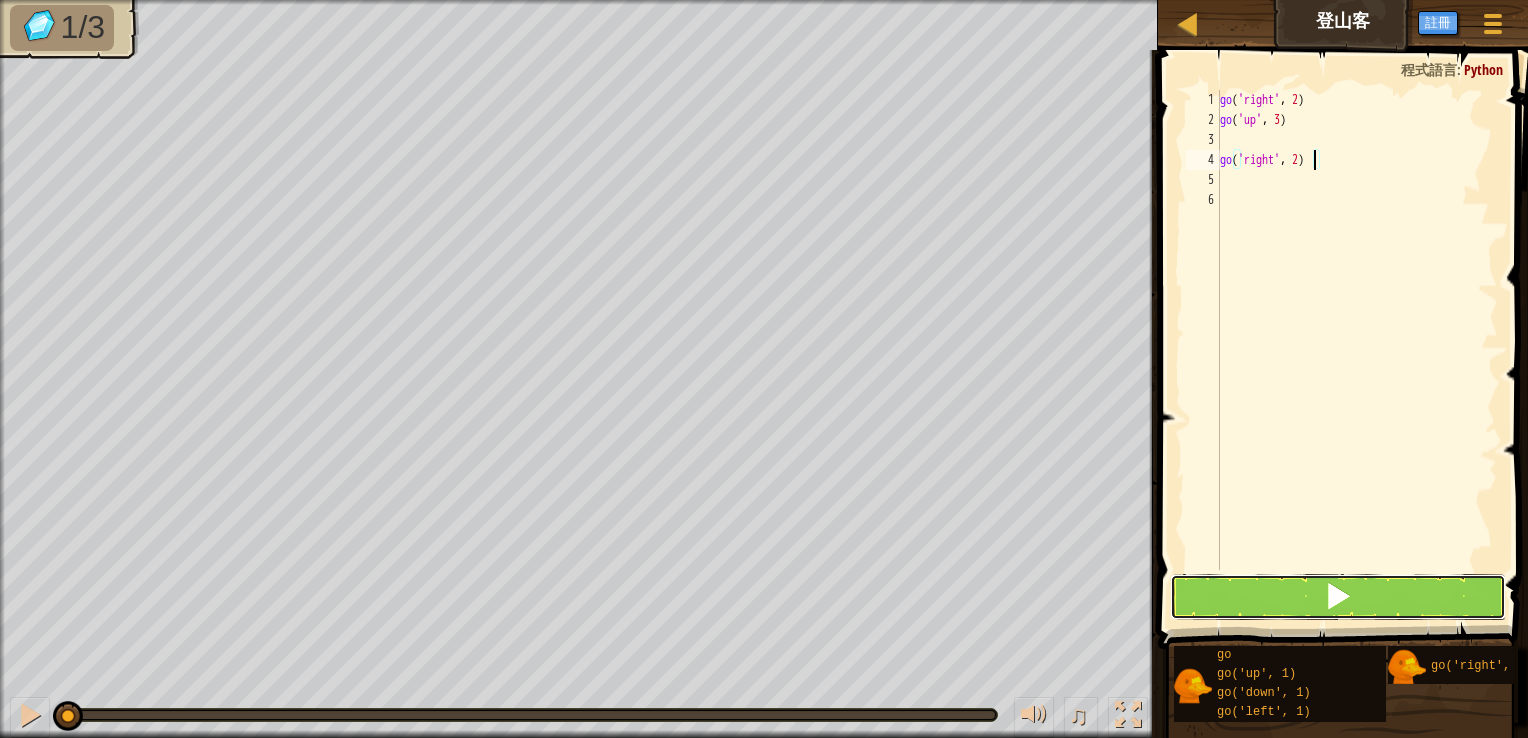 click at bounding box center [1338, 596] 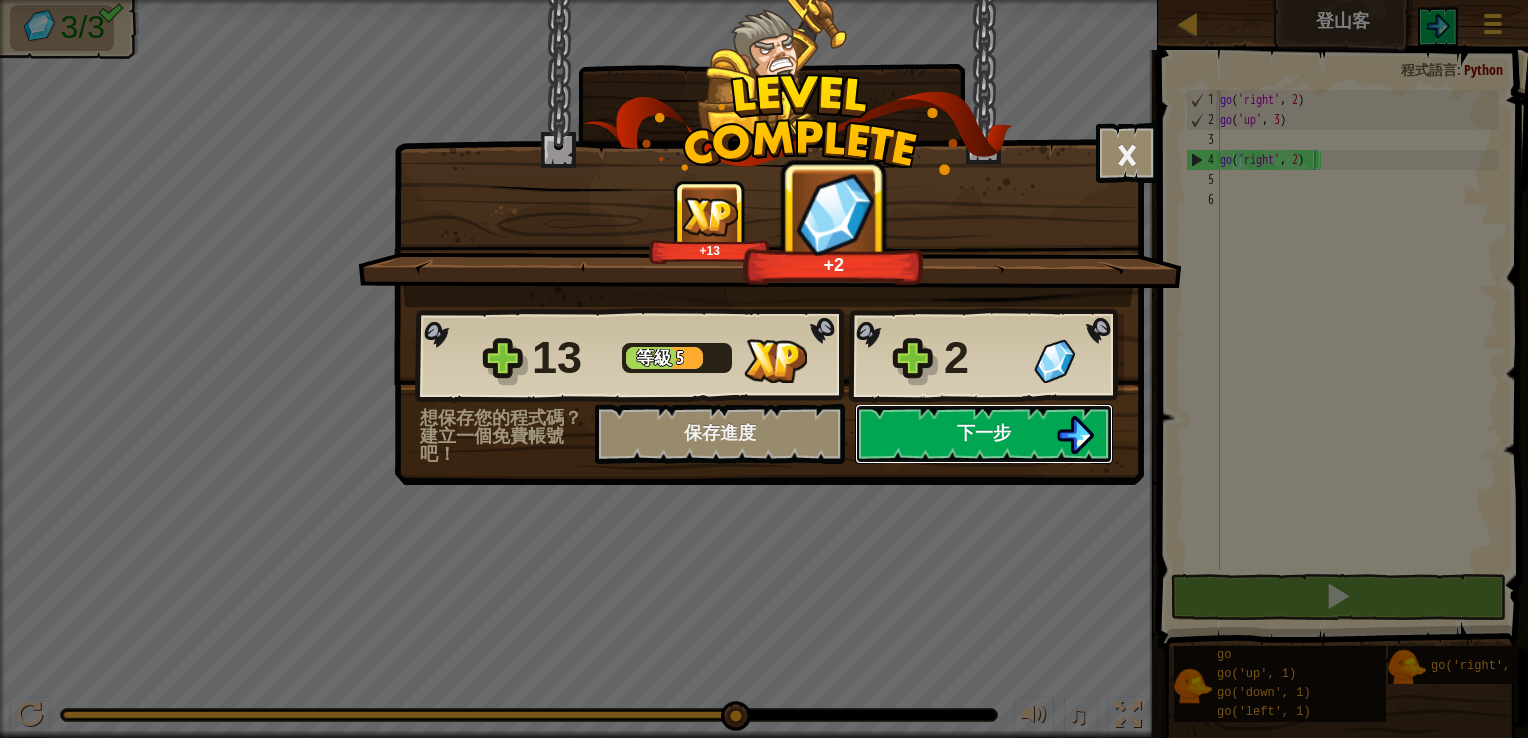 click on "下一步" at bounding box center (984, 434) 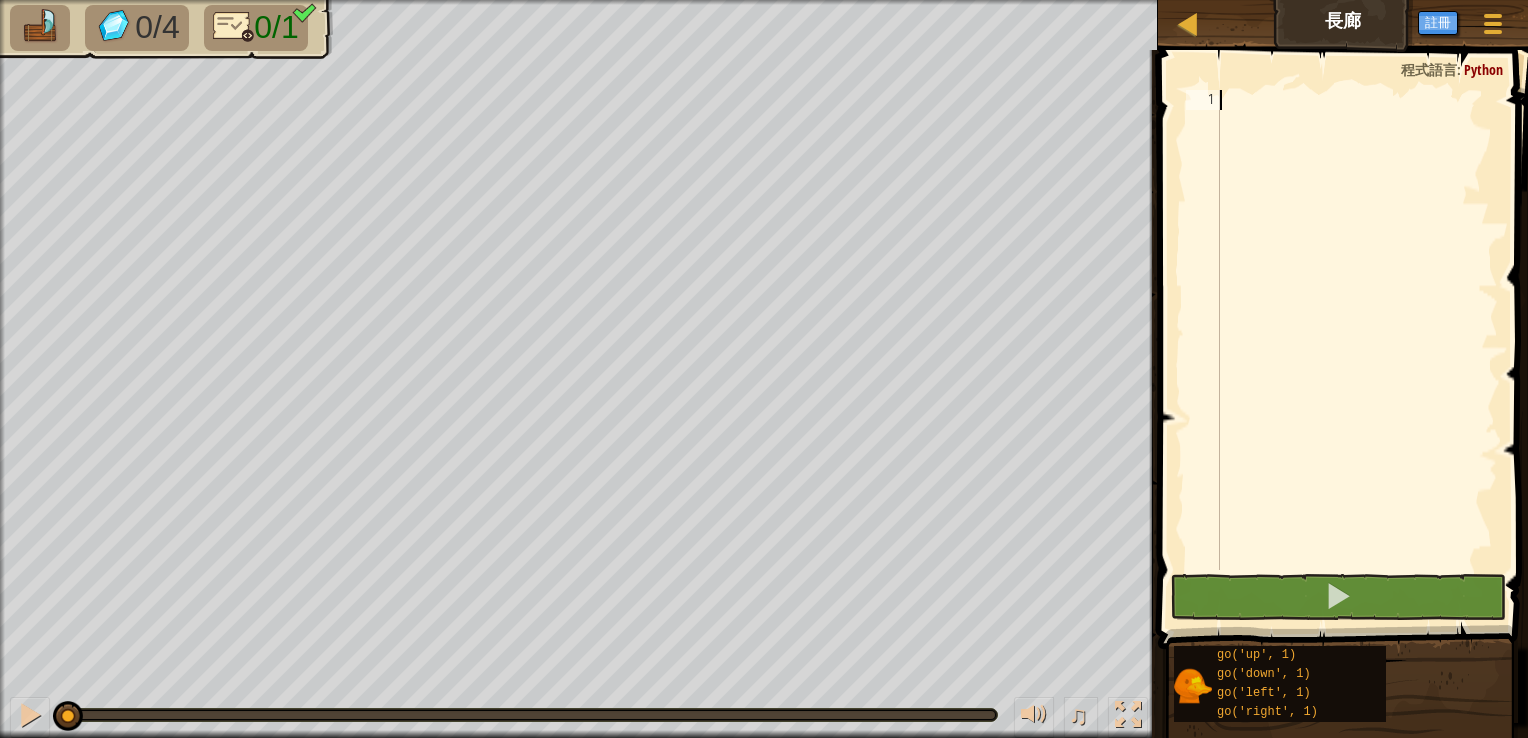 type on "g" 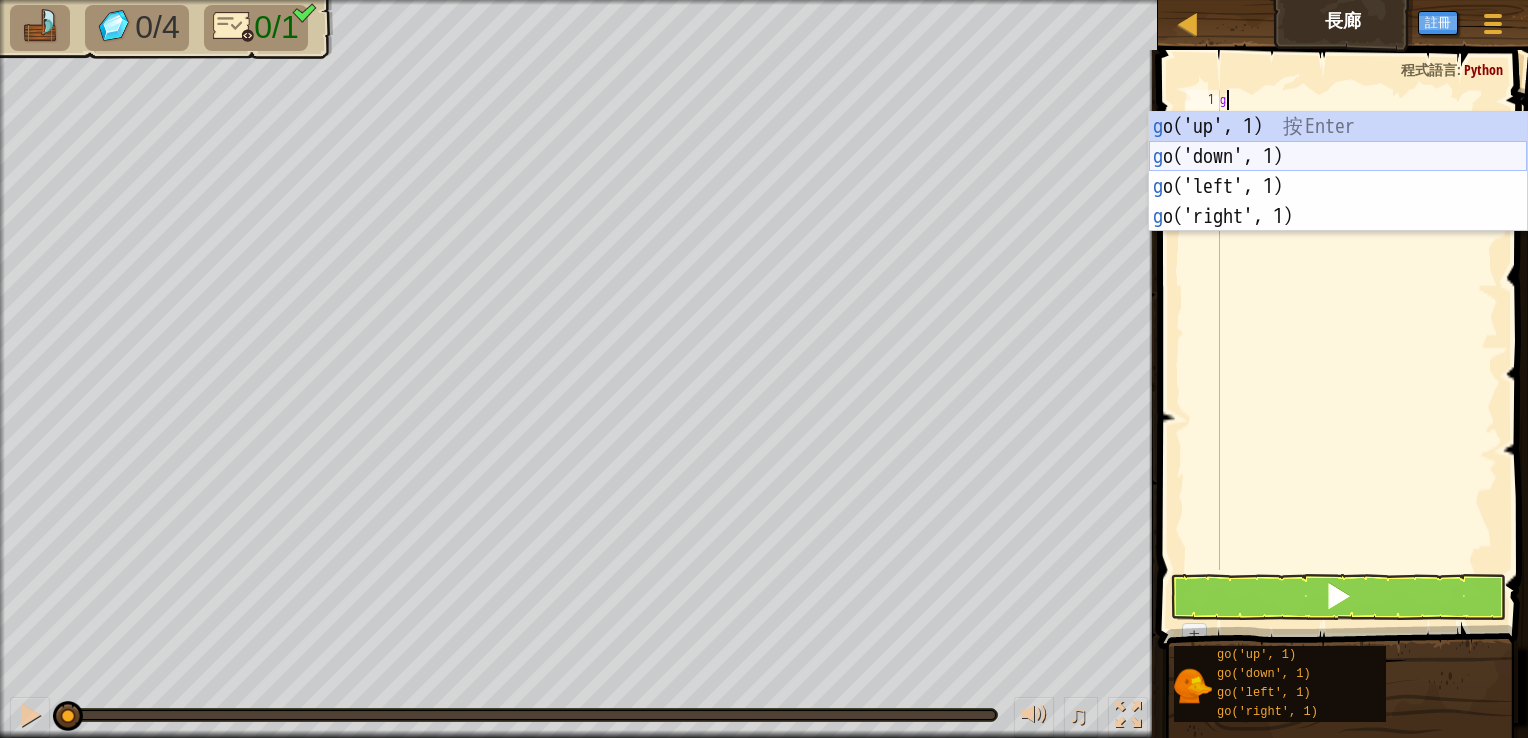 click on "g o('up', 1) 按 Enter g o('down', 1) 按 Enter g o('left', 1) 按 Enter g o('right', 1) 按 Enter" at bounding box center (1338, 202) 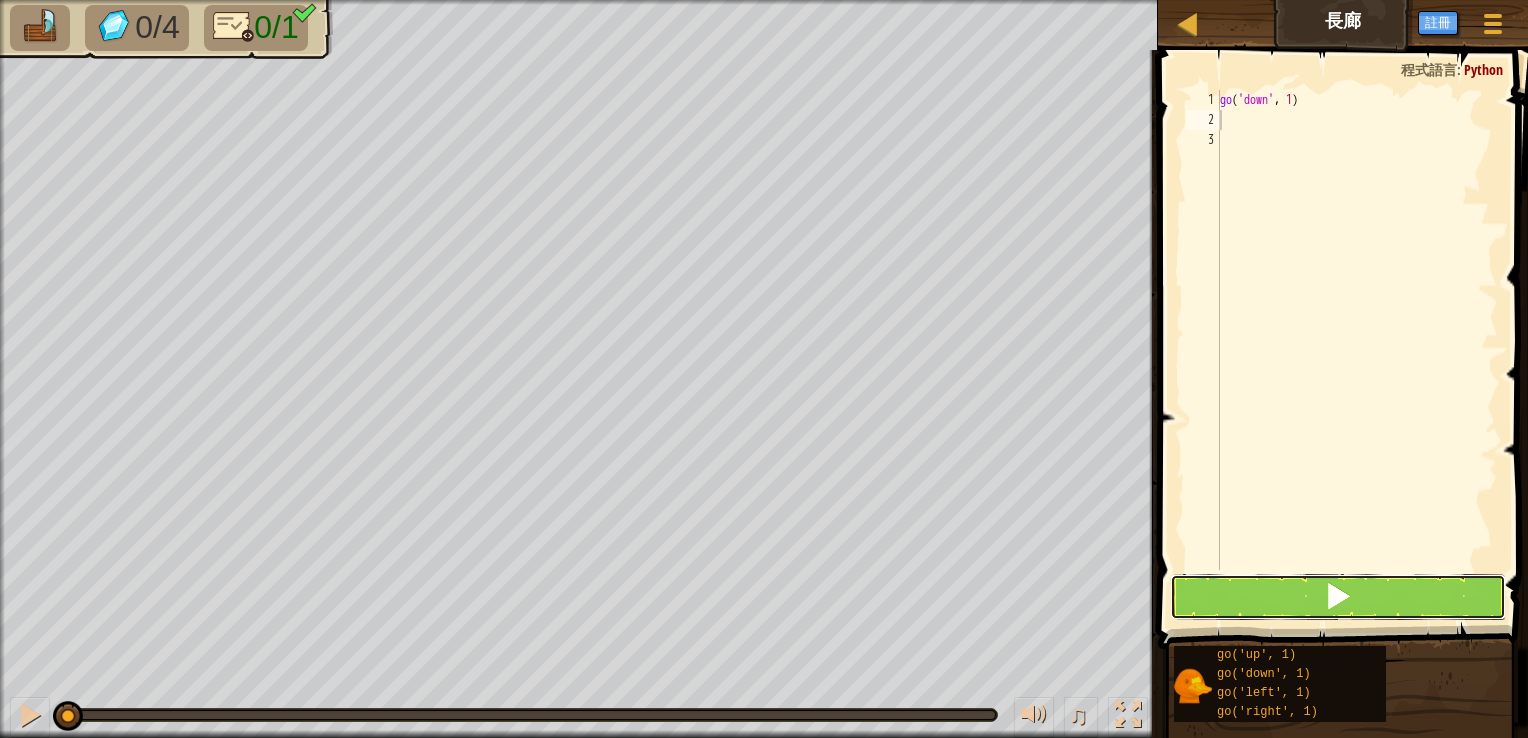 click at bounding box center [1338, 597] 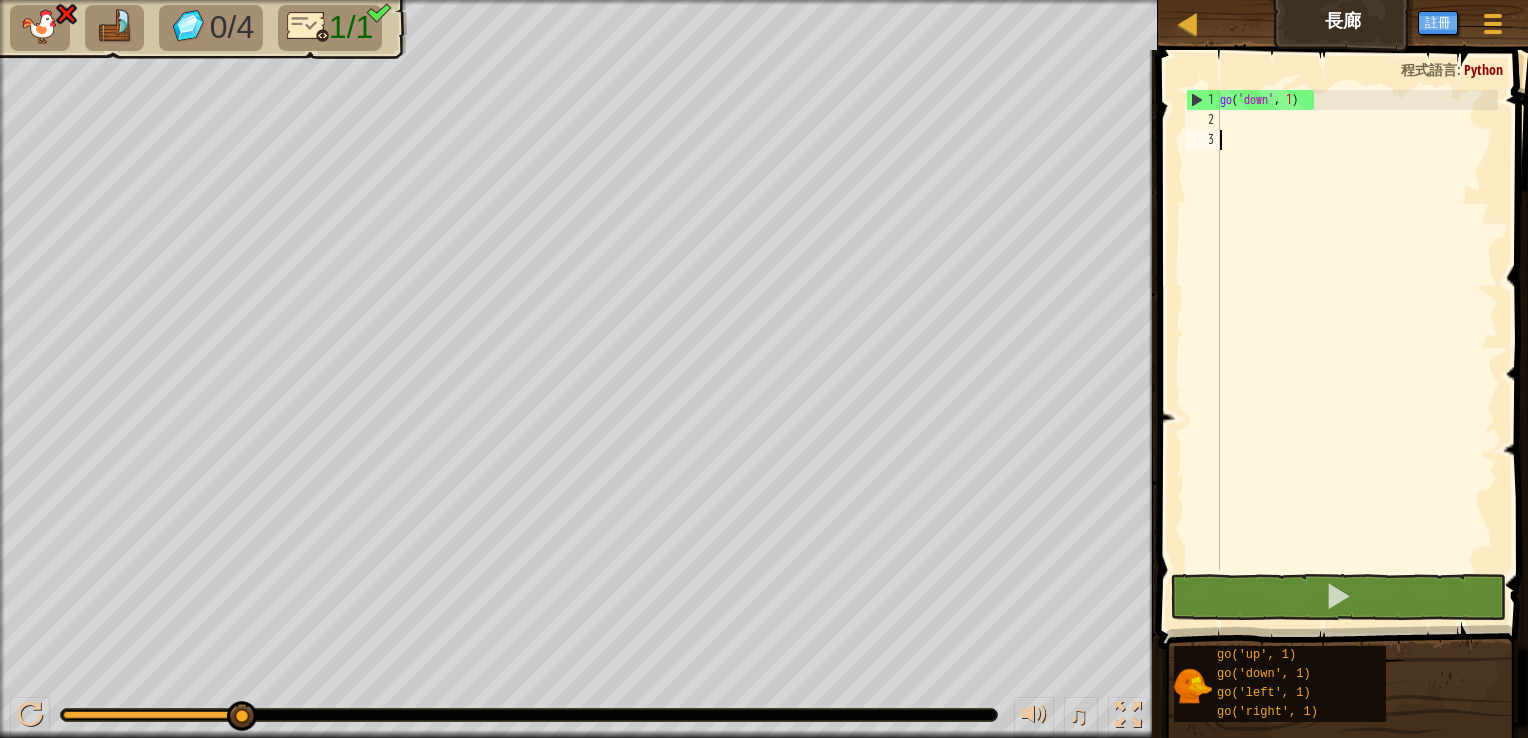 click on "go ( 'down' ,   1 )" at bounding box center [1357, 350] 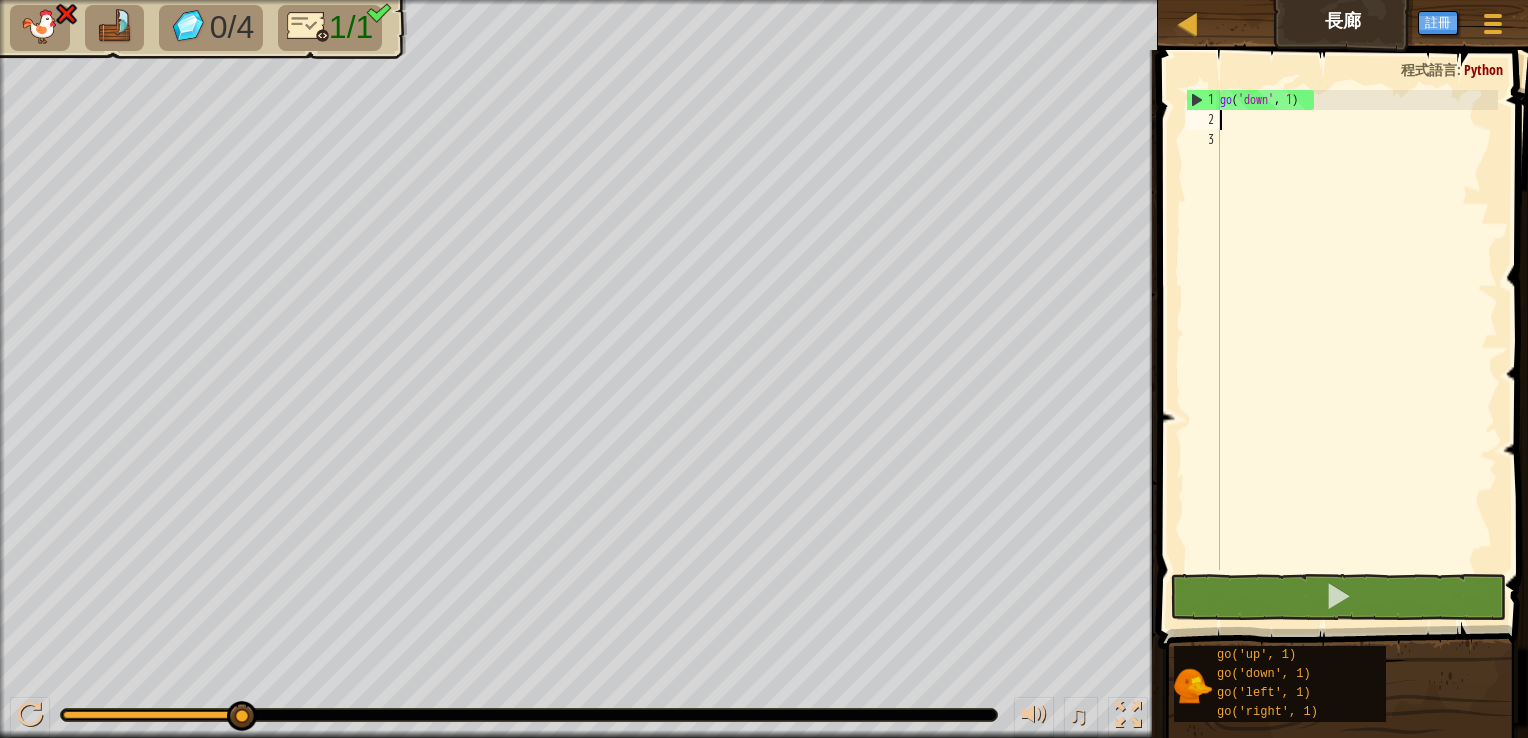 type on "g" 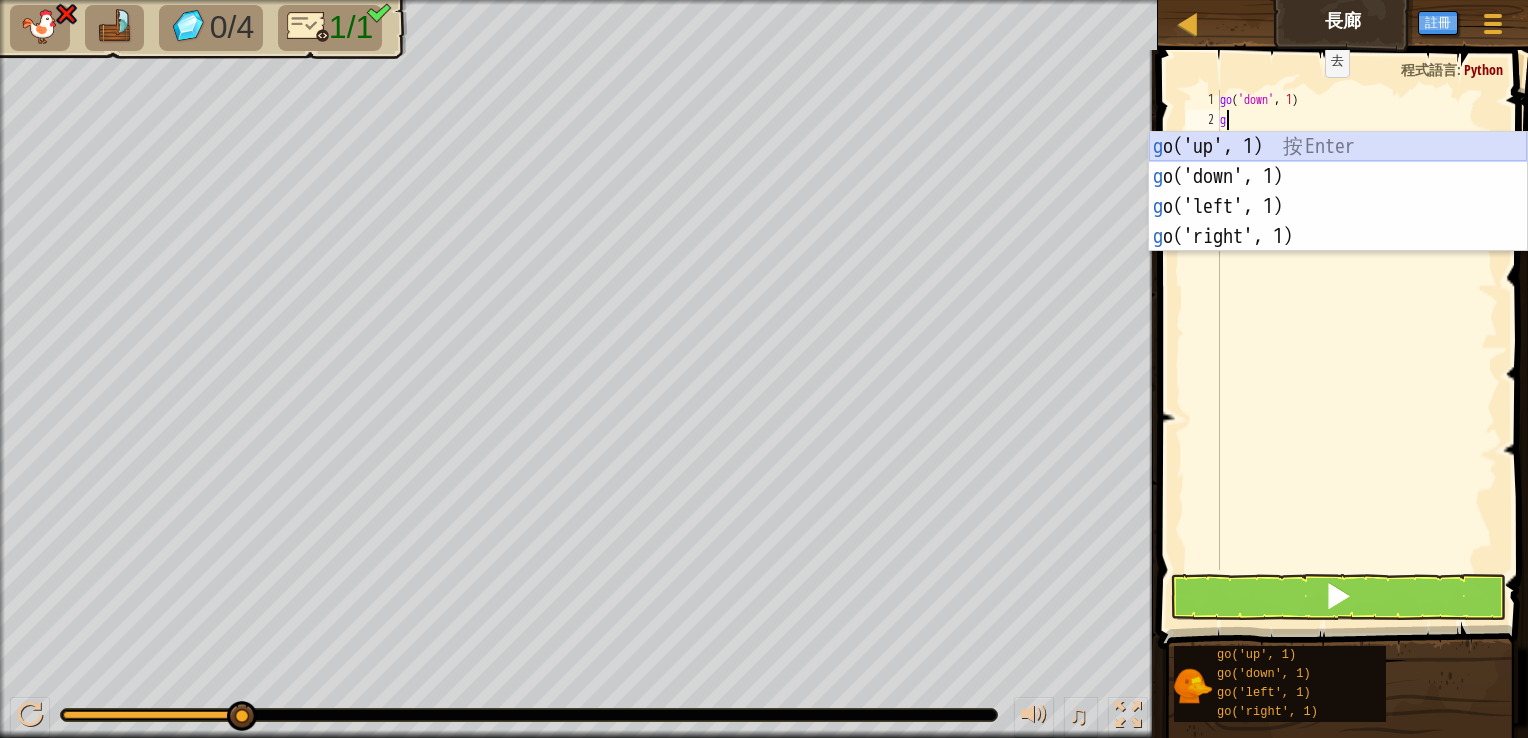 click on "g o('up', 1) 按 Enter g o('down', 1) 按 Enter g o('left', 1) 按 Enter g o('right', 1) 按 Enter" at bounding box center (1338, 222) 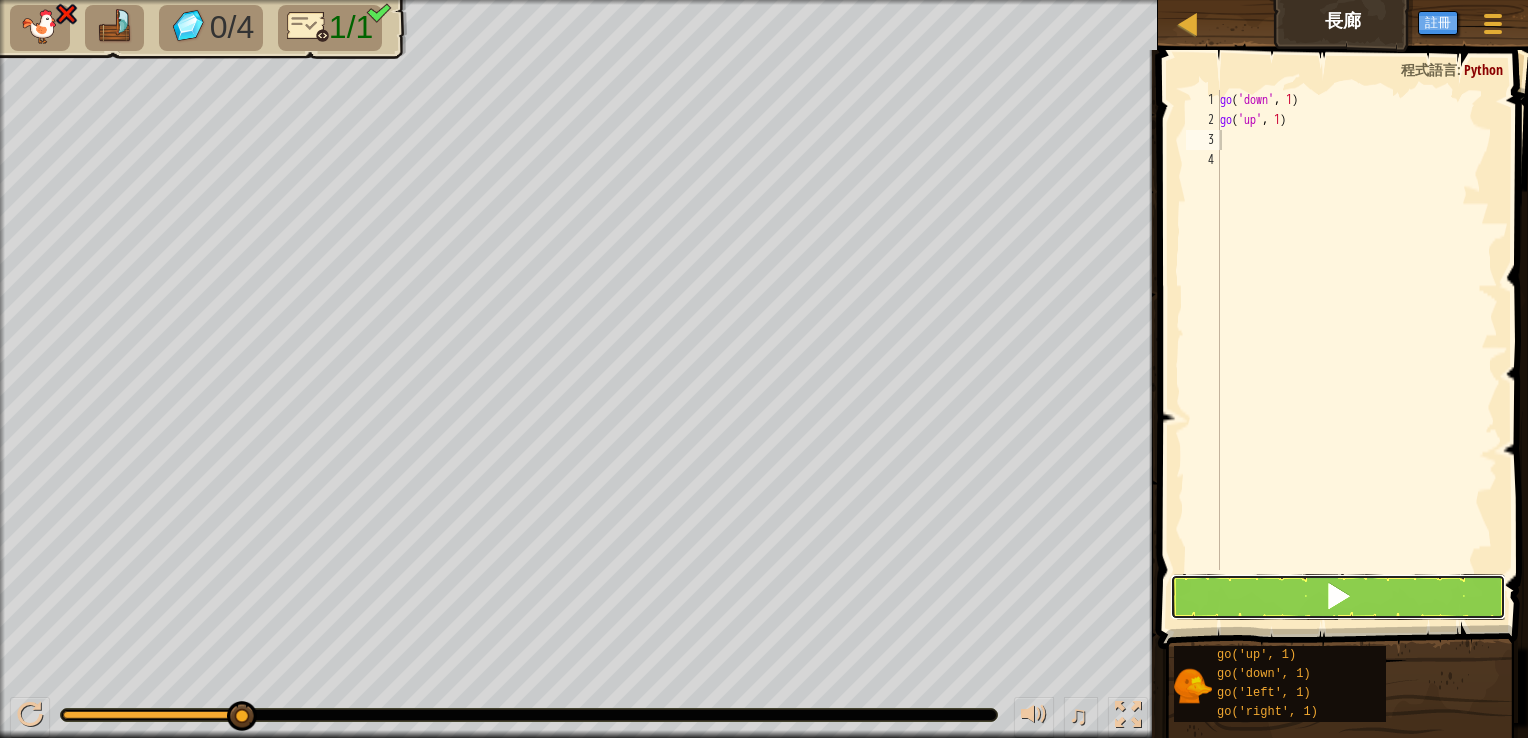 click at bounding box center (1338, 597) 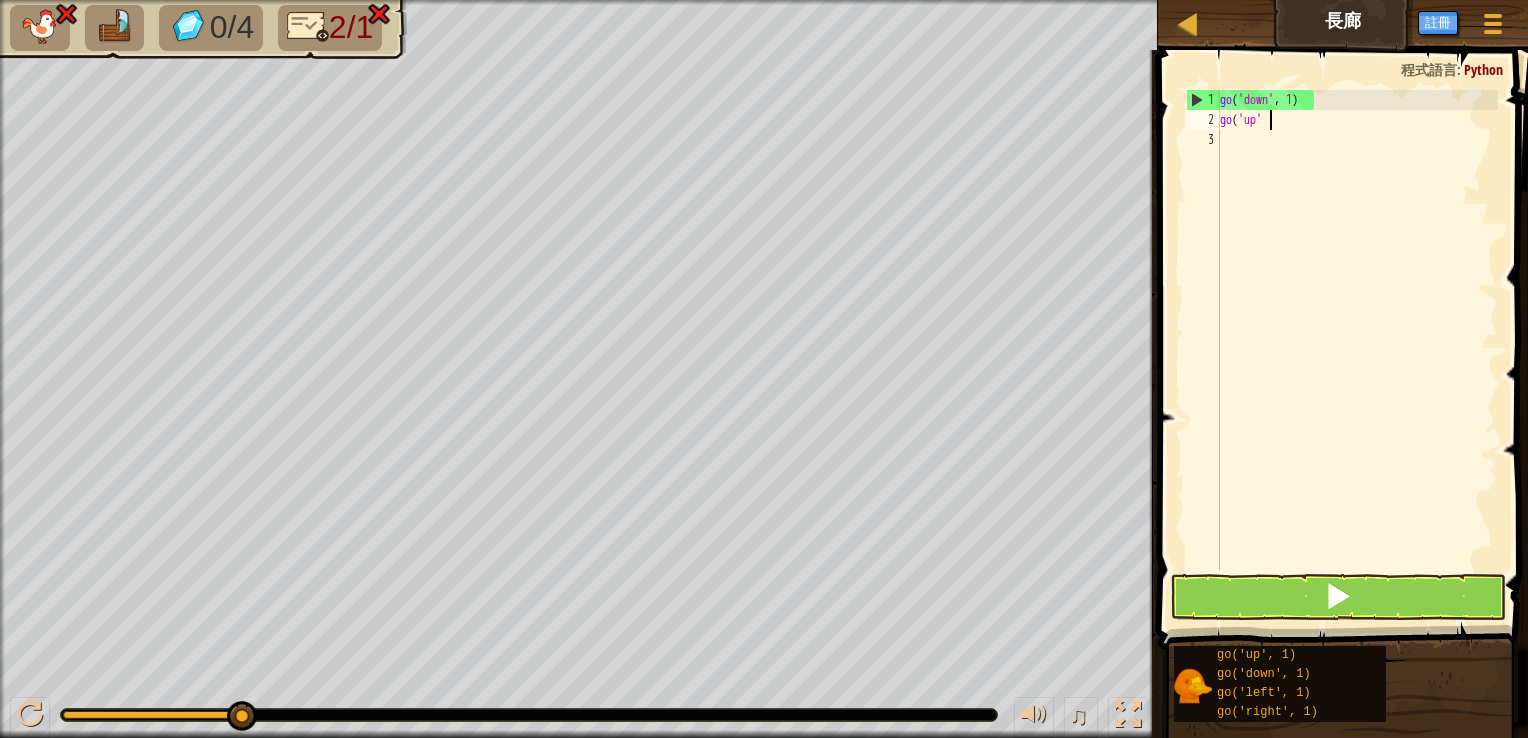 type on "g" 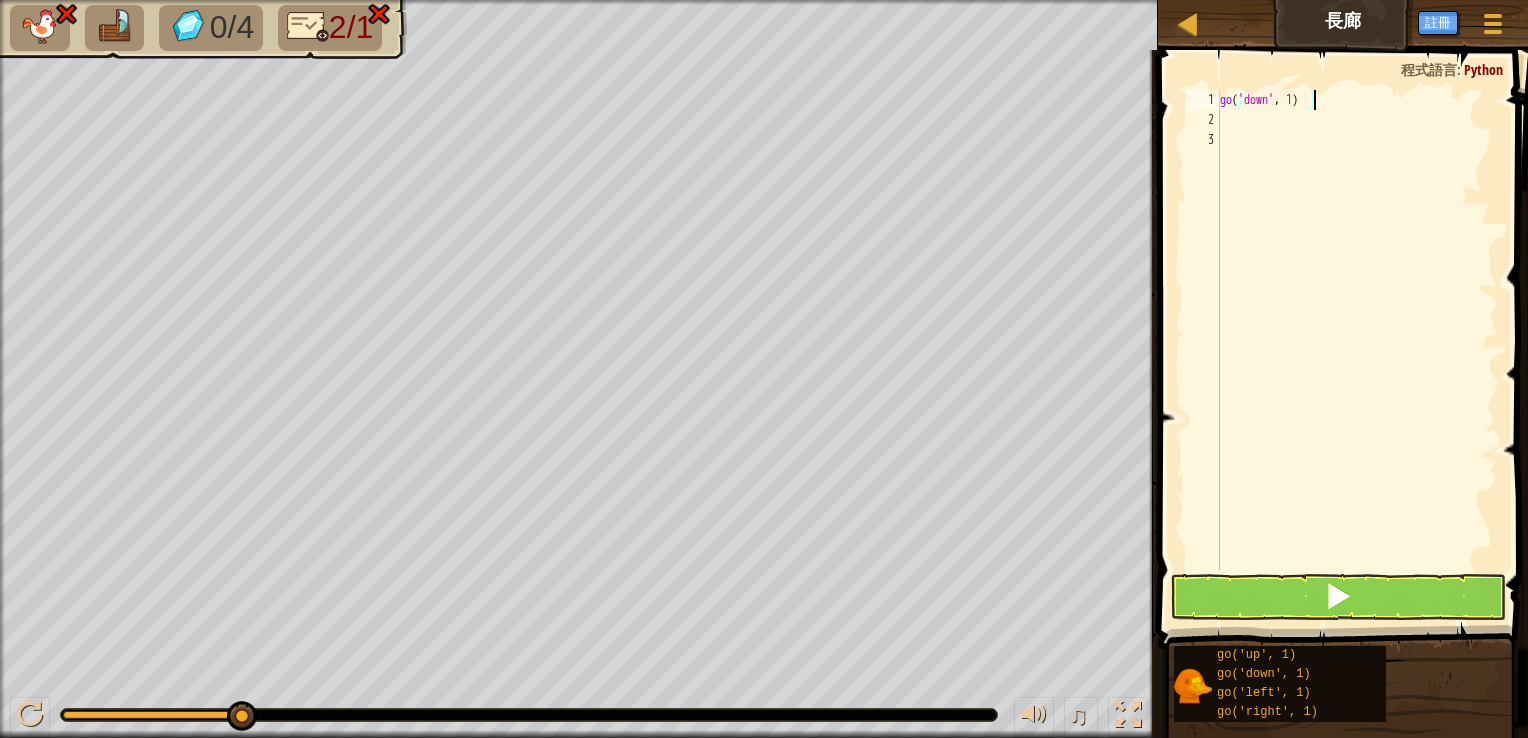 click on "go ( 'down' ,   1 )" at bounding box center [1357, 350] 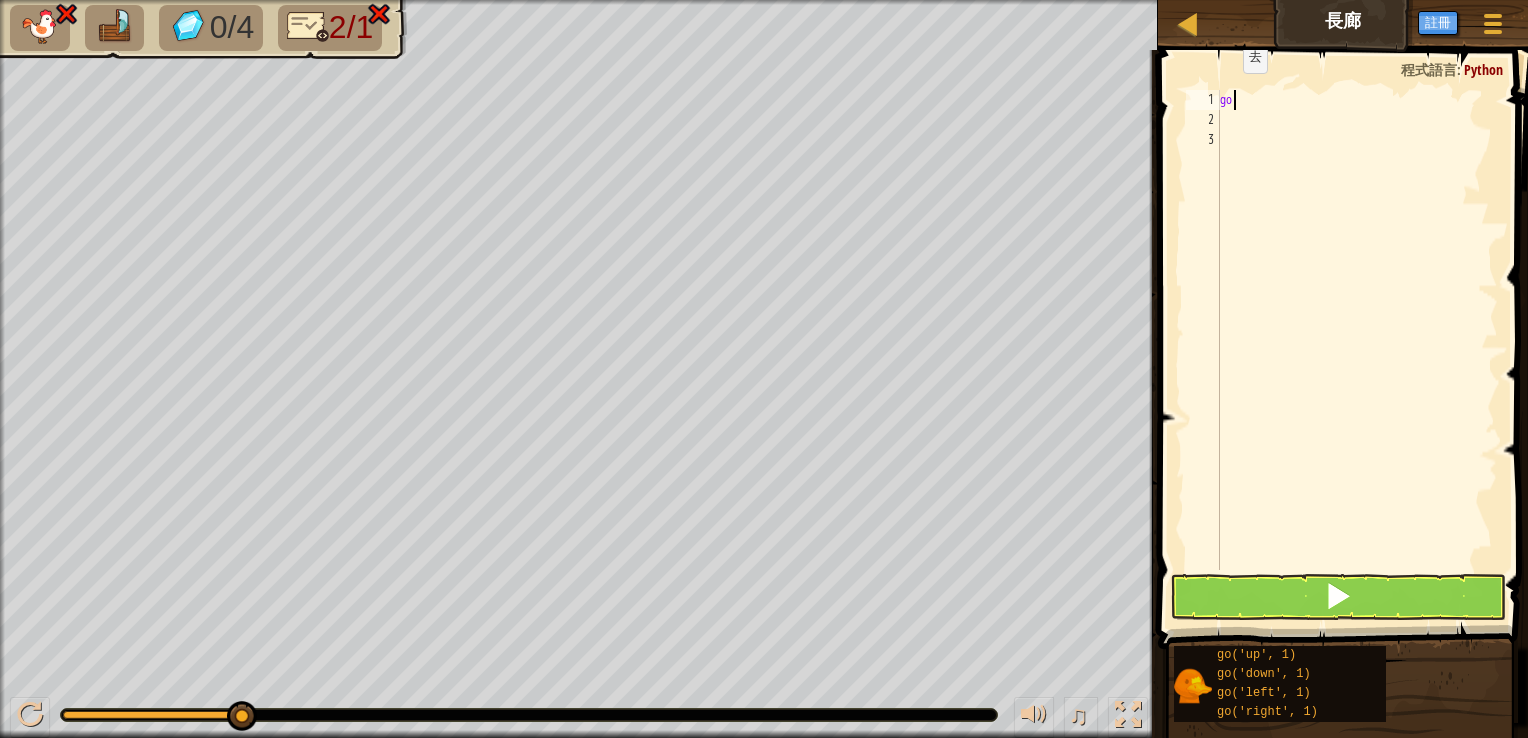 type on "g" 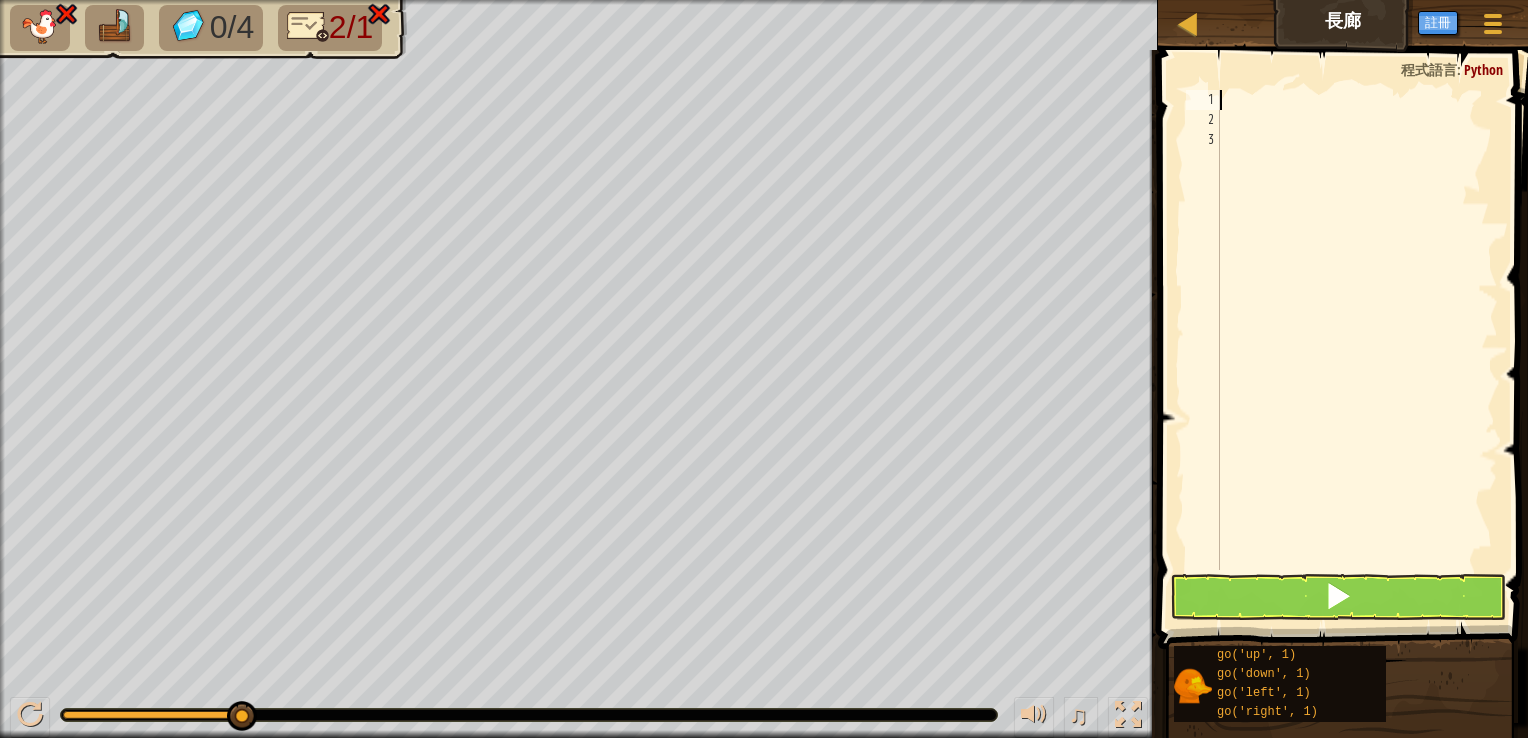 click at bounding box center [1345, 321] 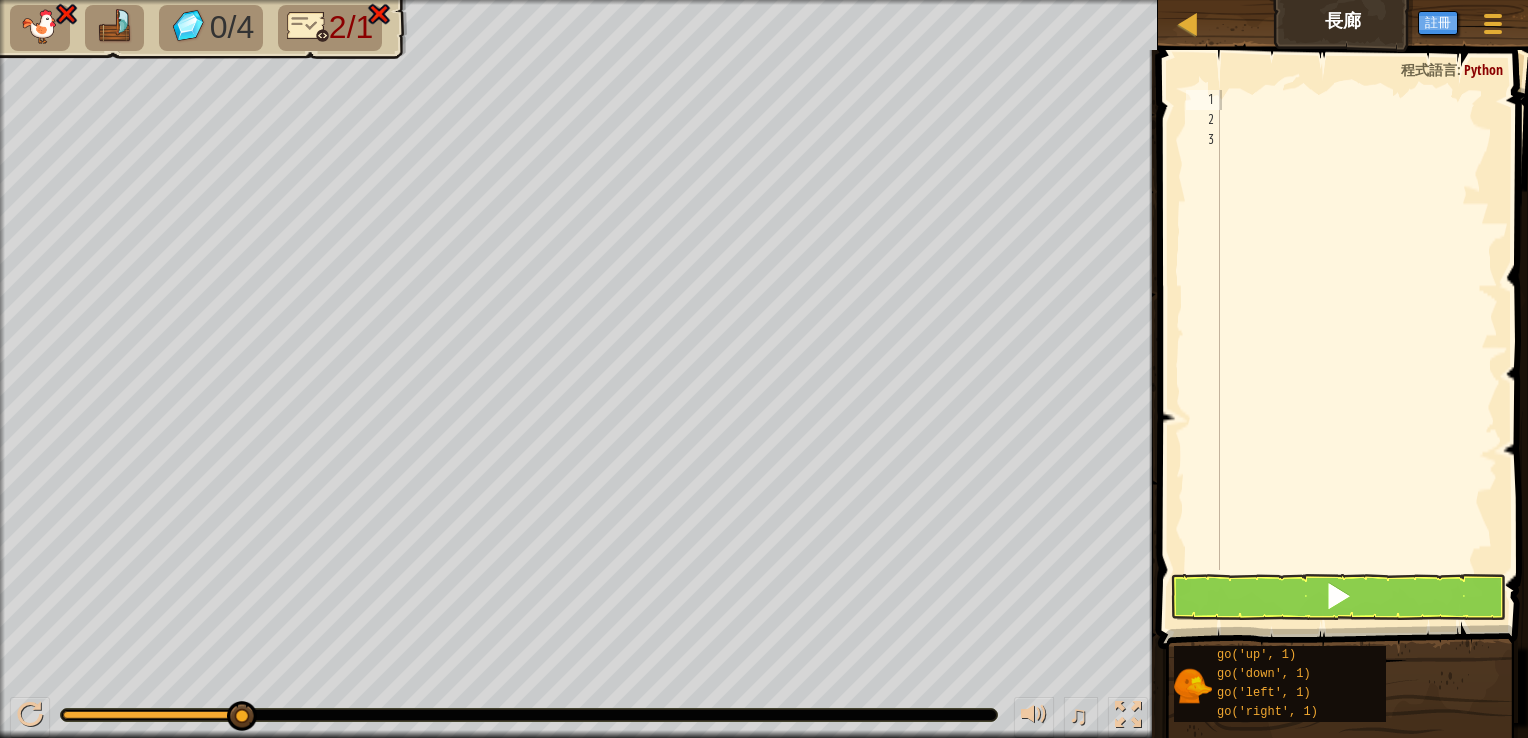 click at bounding box center (1345, 321) 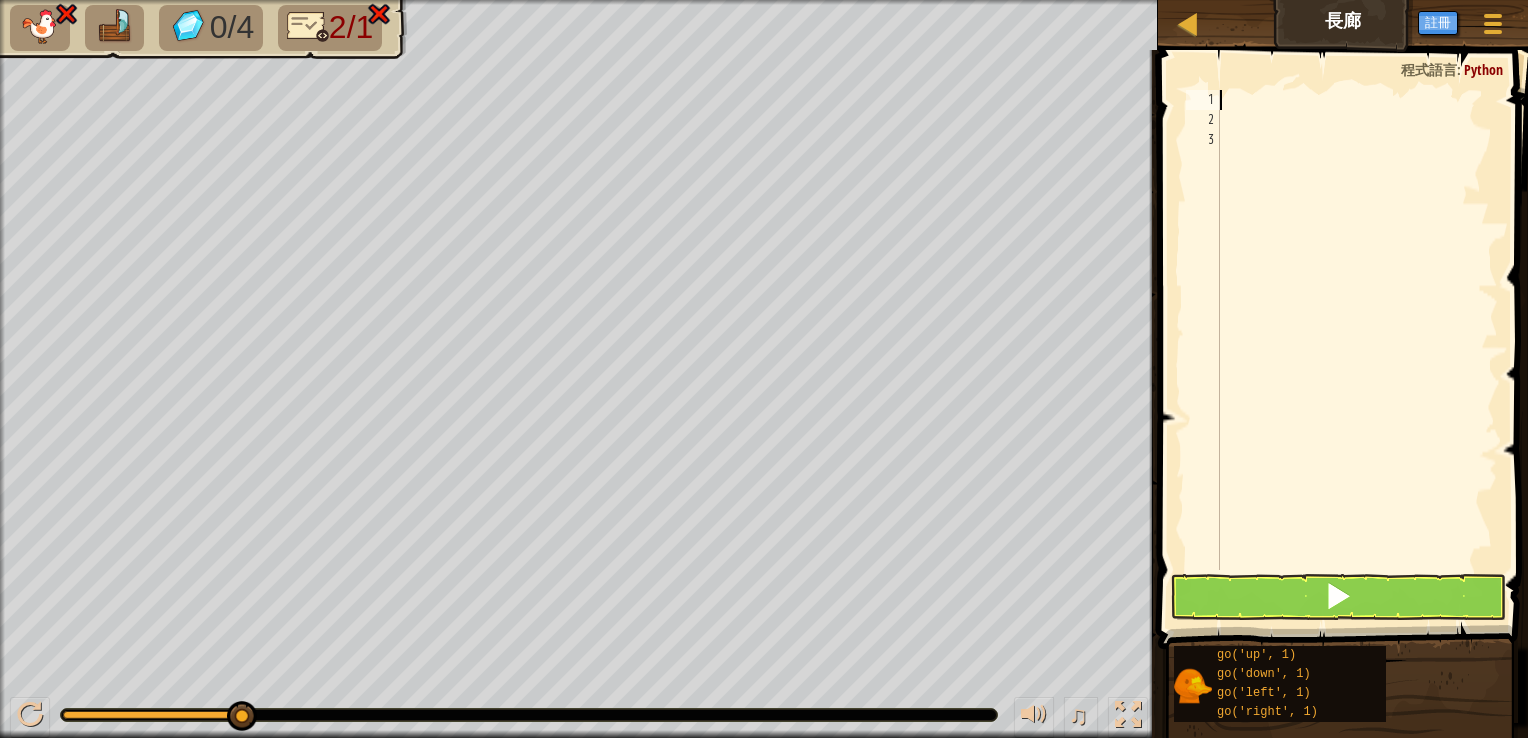 type on "5" 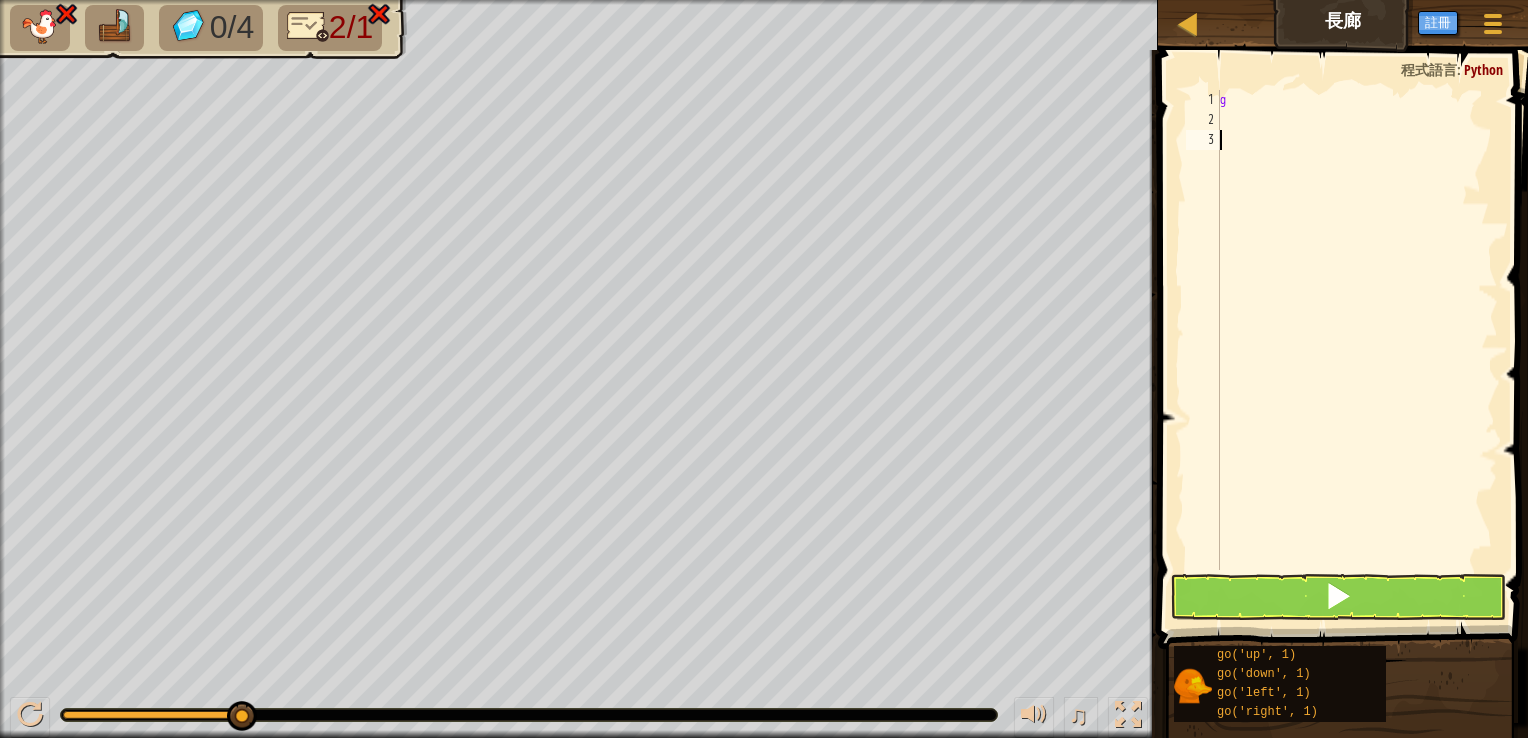 click on "g" at bounding box center [1357, 350] 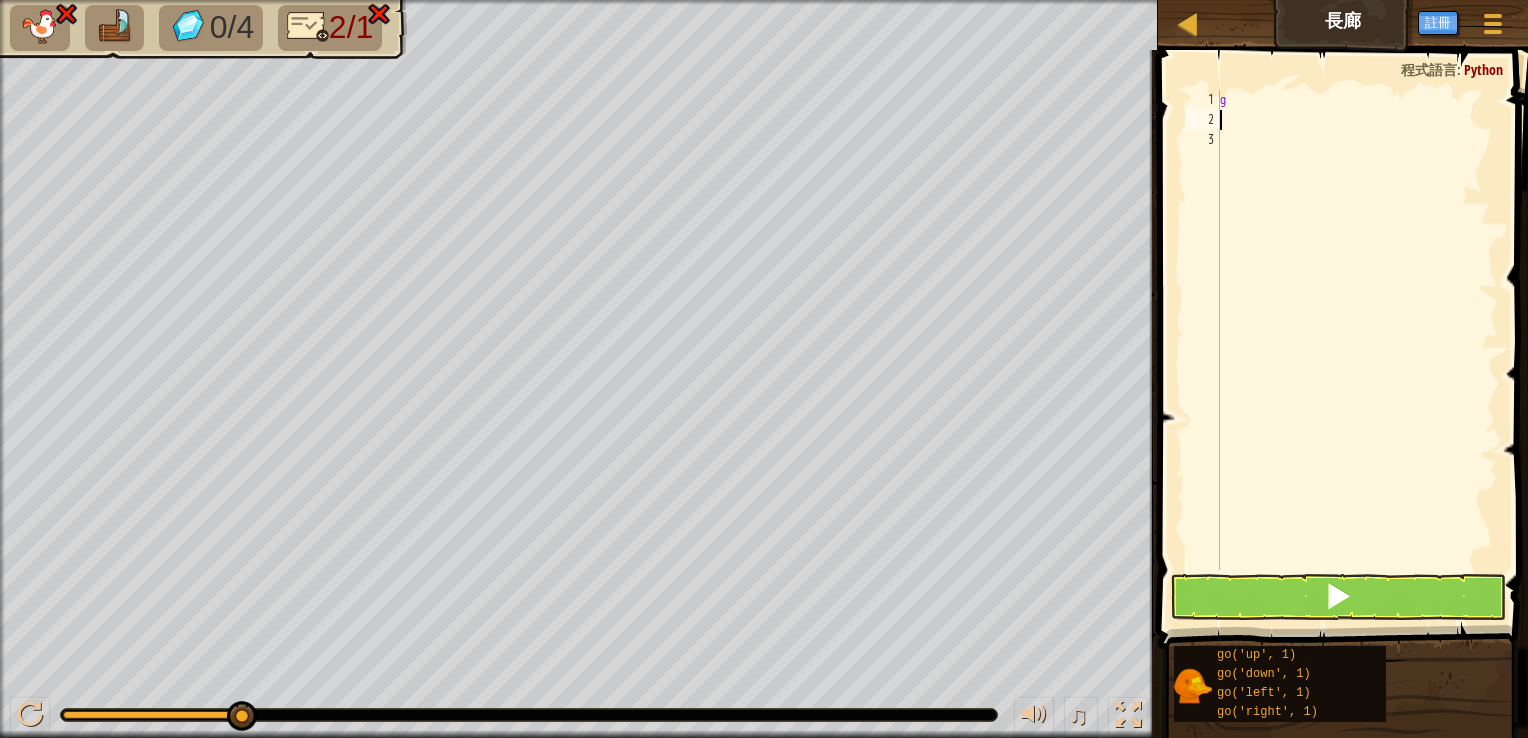 click on "g" at bounding box center (1357, 350) 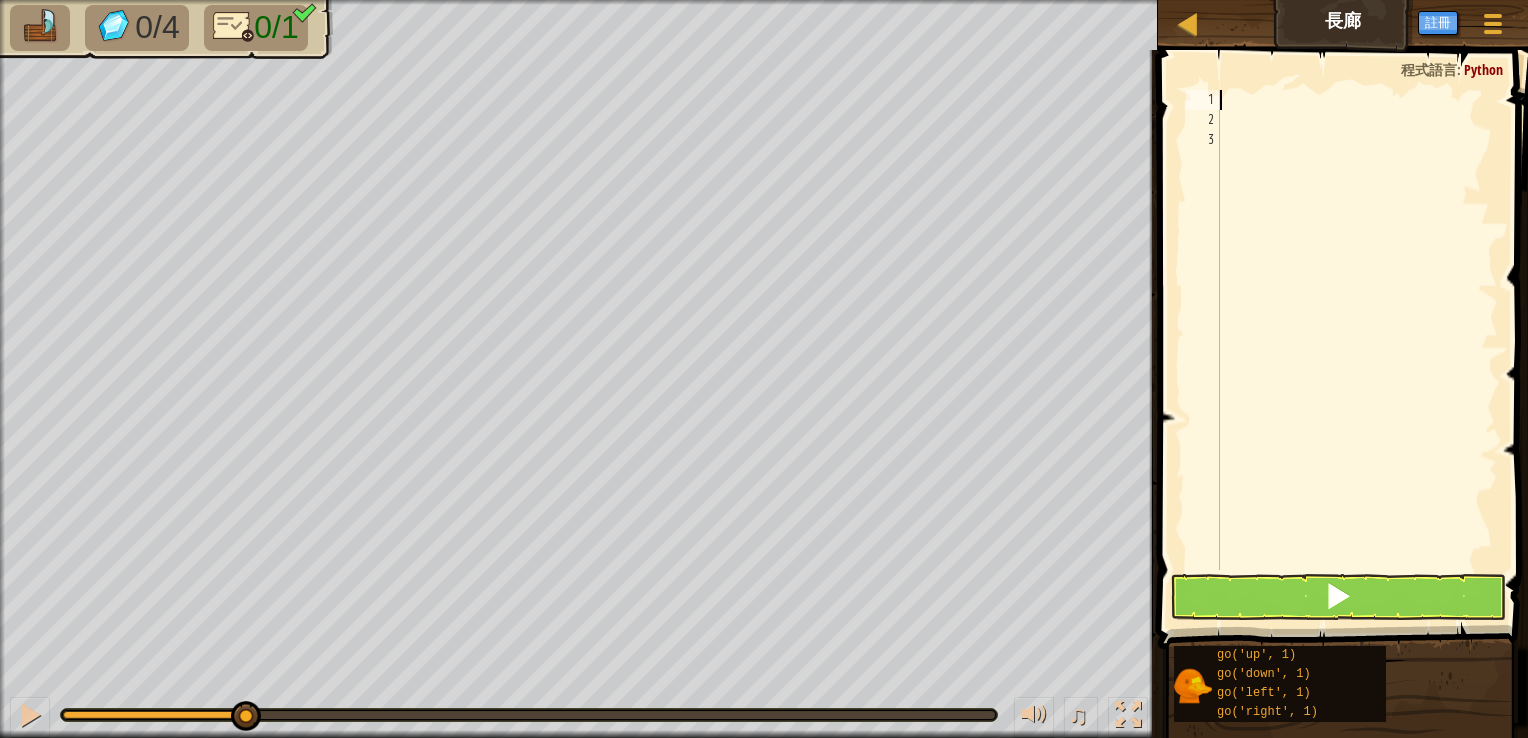 type on "g" 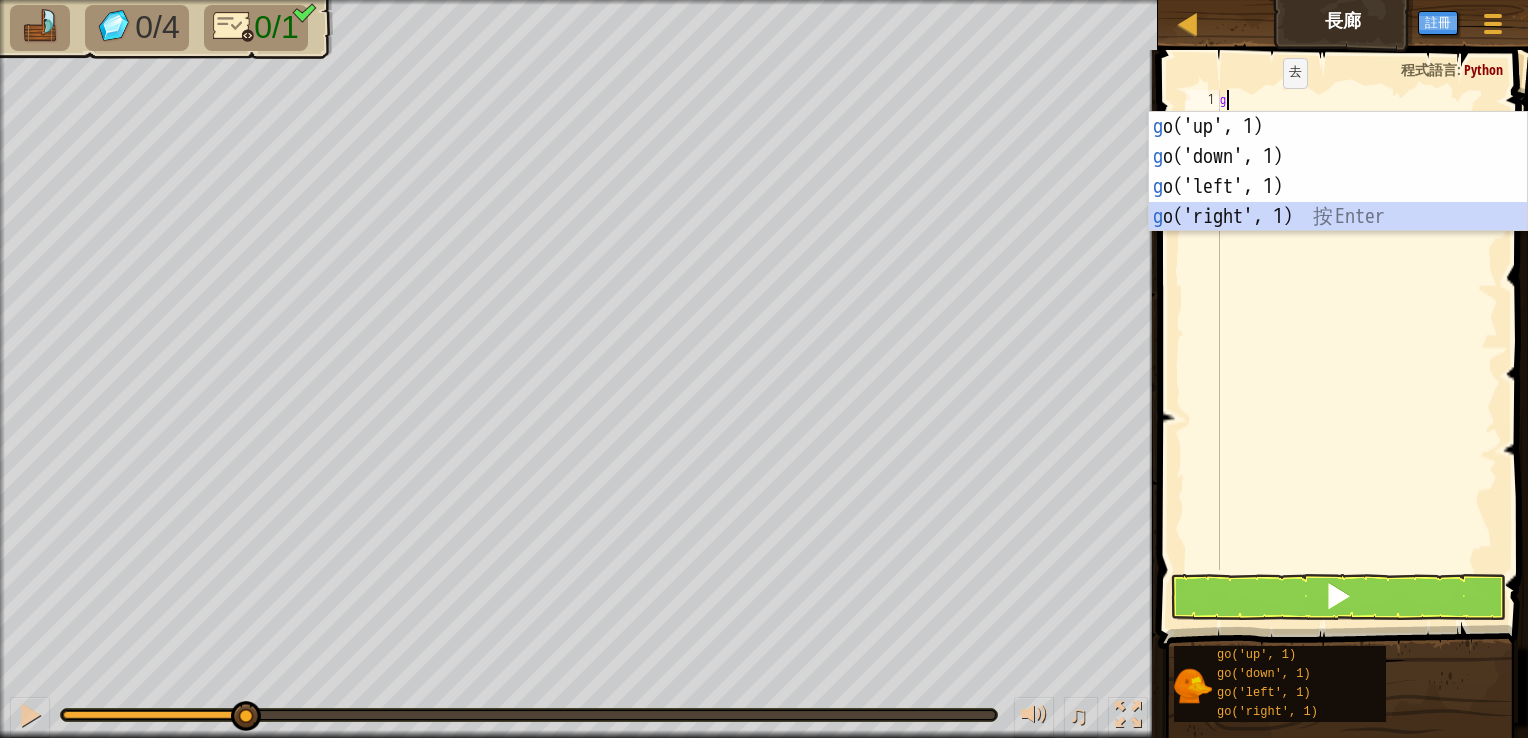 click on "g o('up', 1) 按 Enter g o('down', 1) 按 Enter g o('left', 1) 按 Enter g o('right', 1) 按 Enter" at bounding box center [1338, 202] 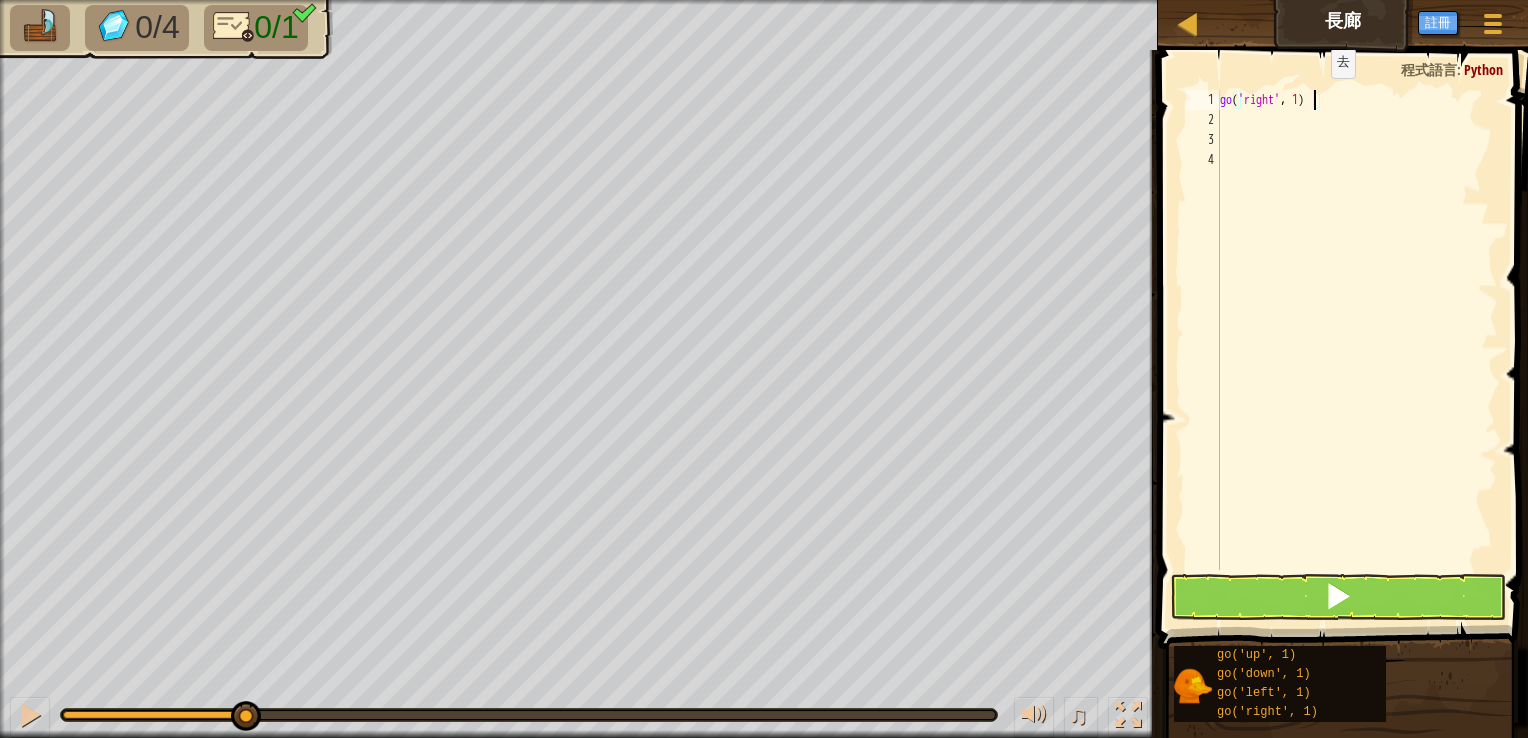 click on "go ( 'right' ,   1 )" at bounding box center [1357, 350] 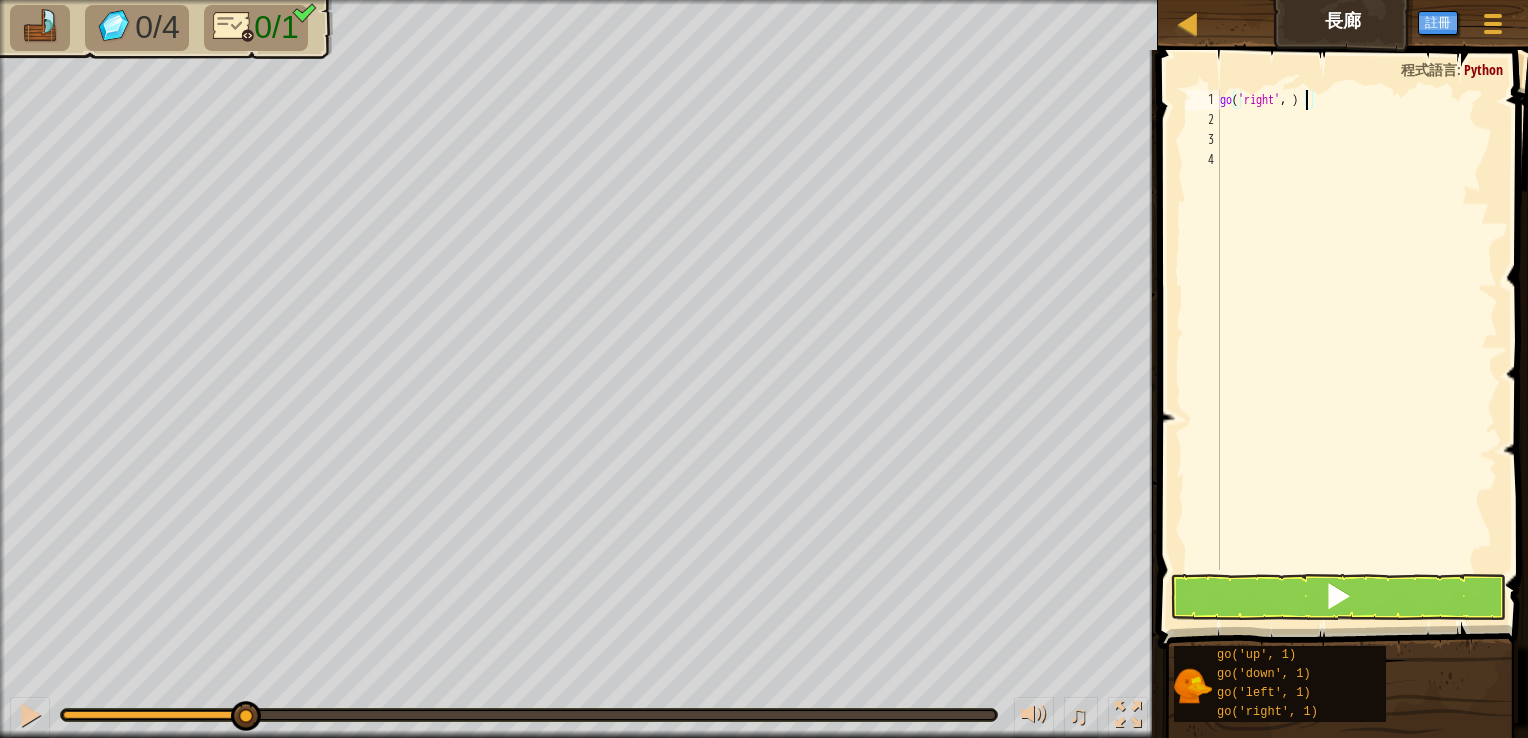 type on "go('right', 5)" 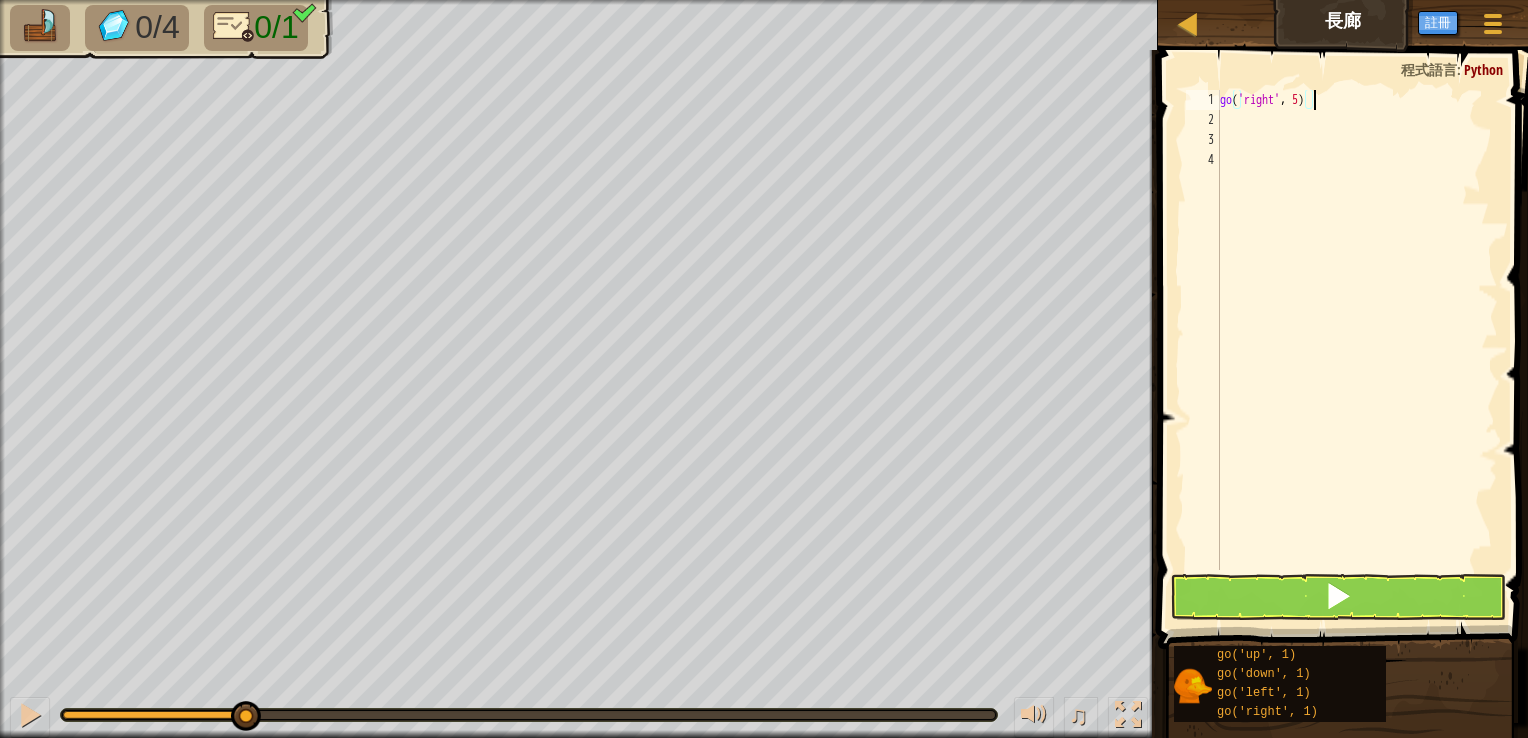 scroll, scrollTop: 9, scrollLeft: 7, axis: both 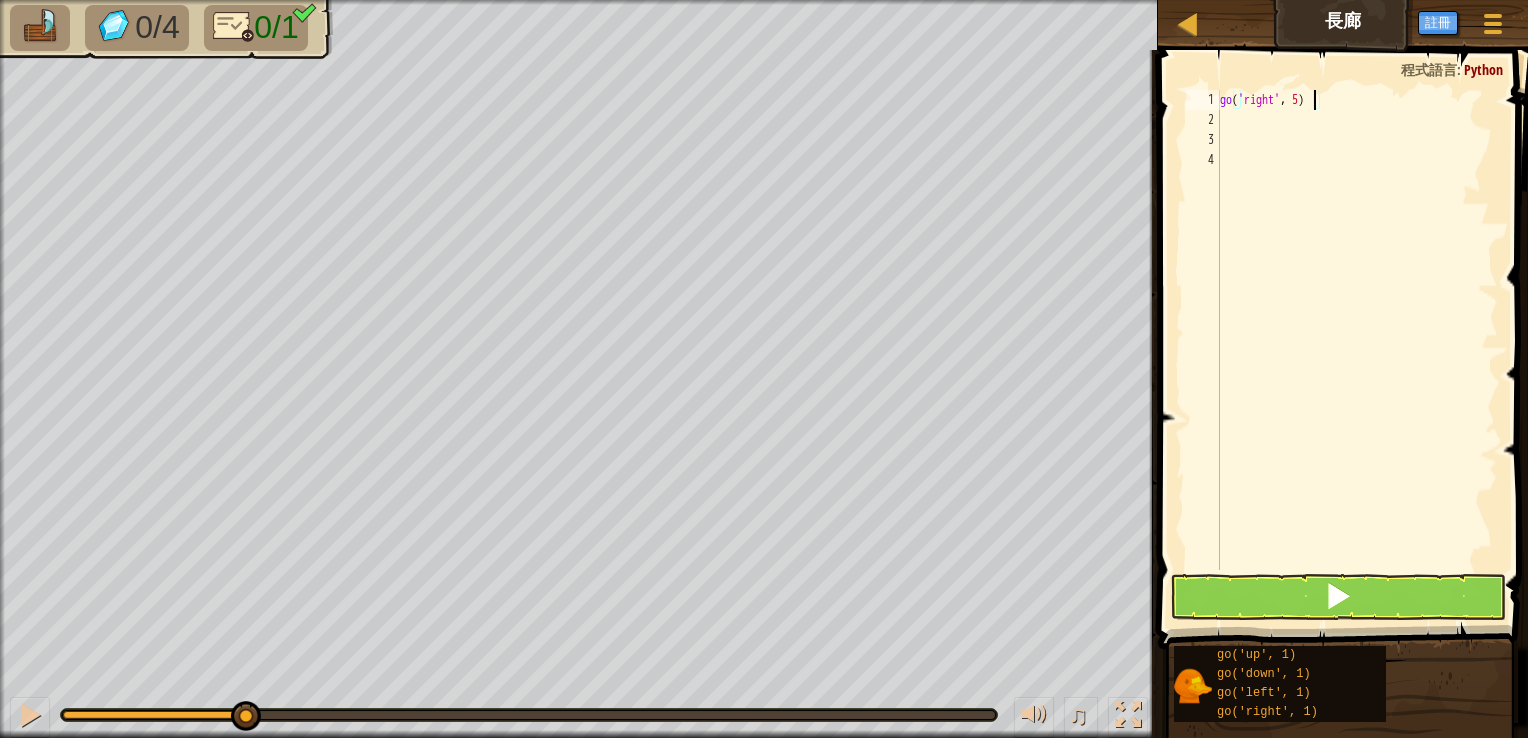 type 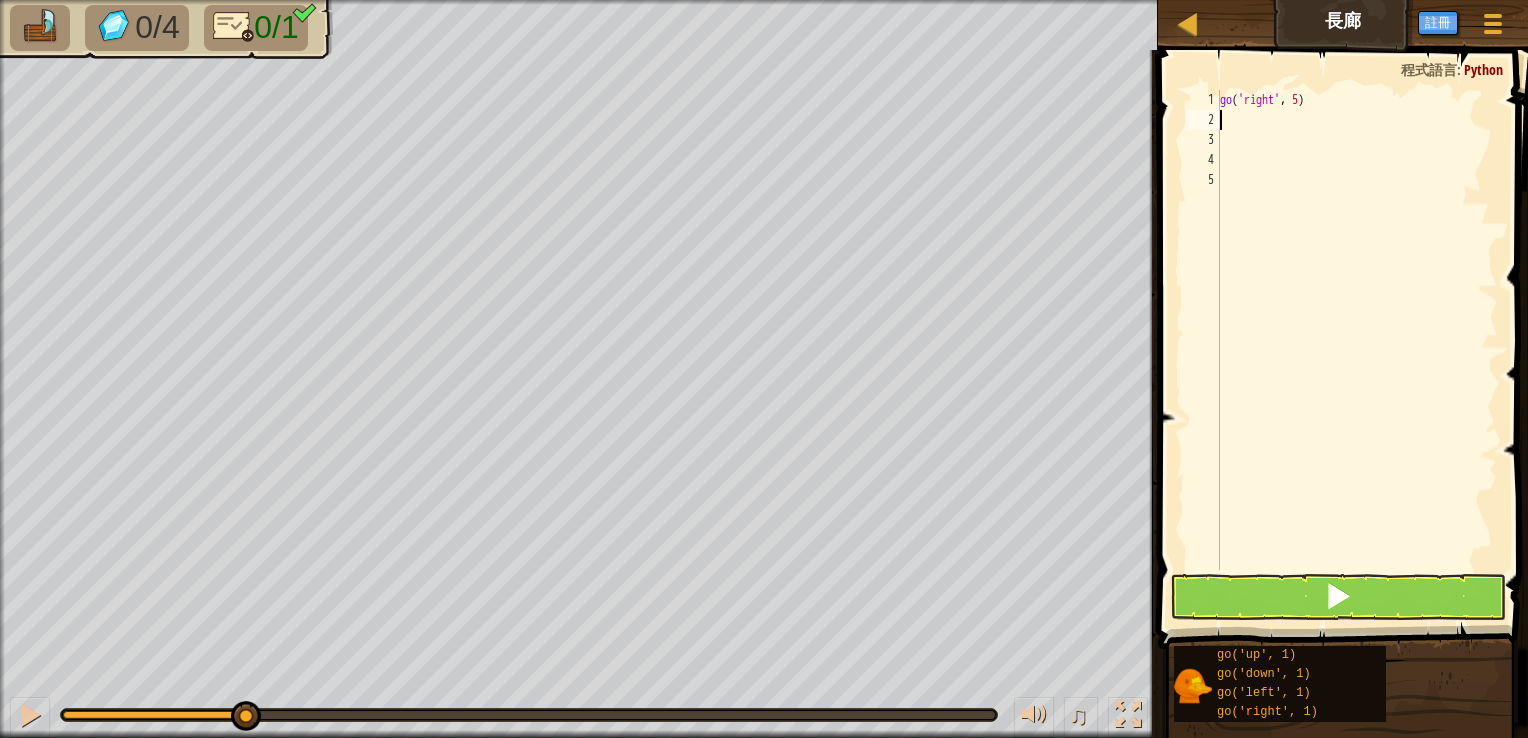 scroll, scrollTop: 9, scrollLeft: 0, axis: vertical 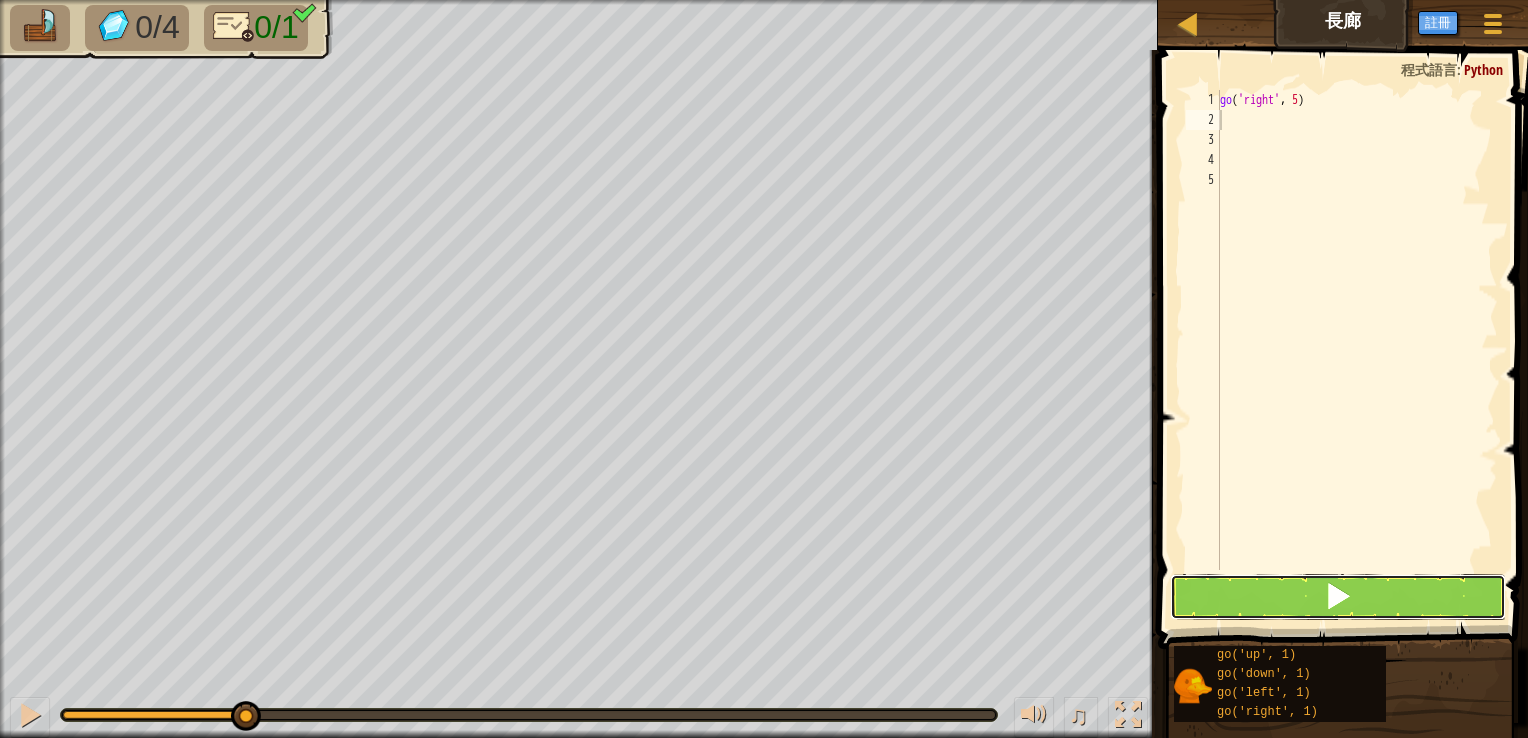 click at bounding box center [1338, 596] 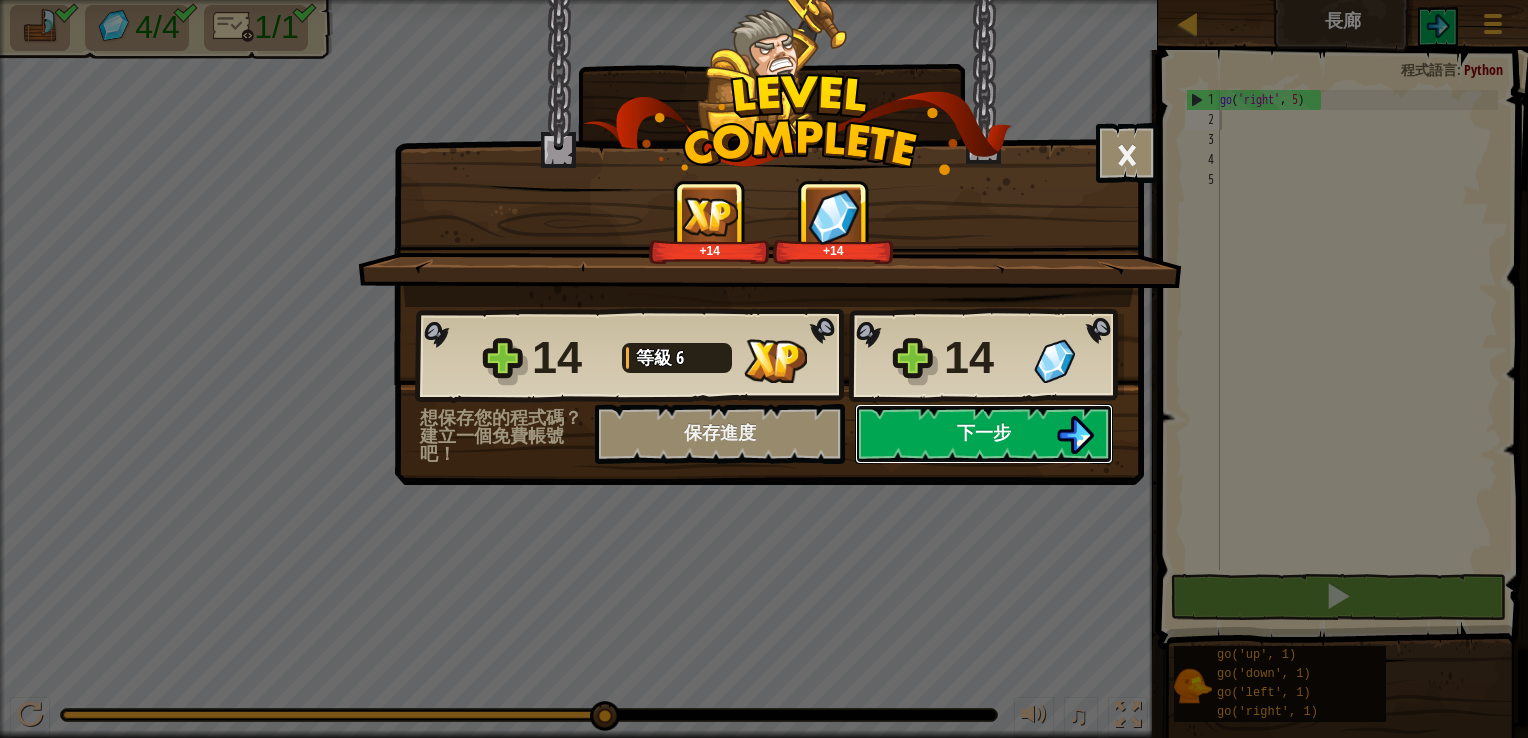 click on "下一步" at bounding box center (984, 434) 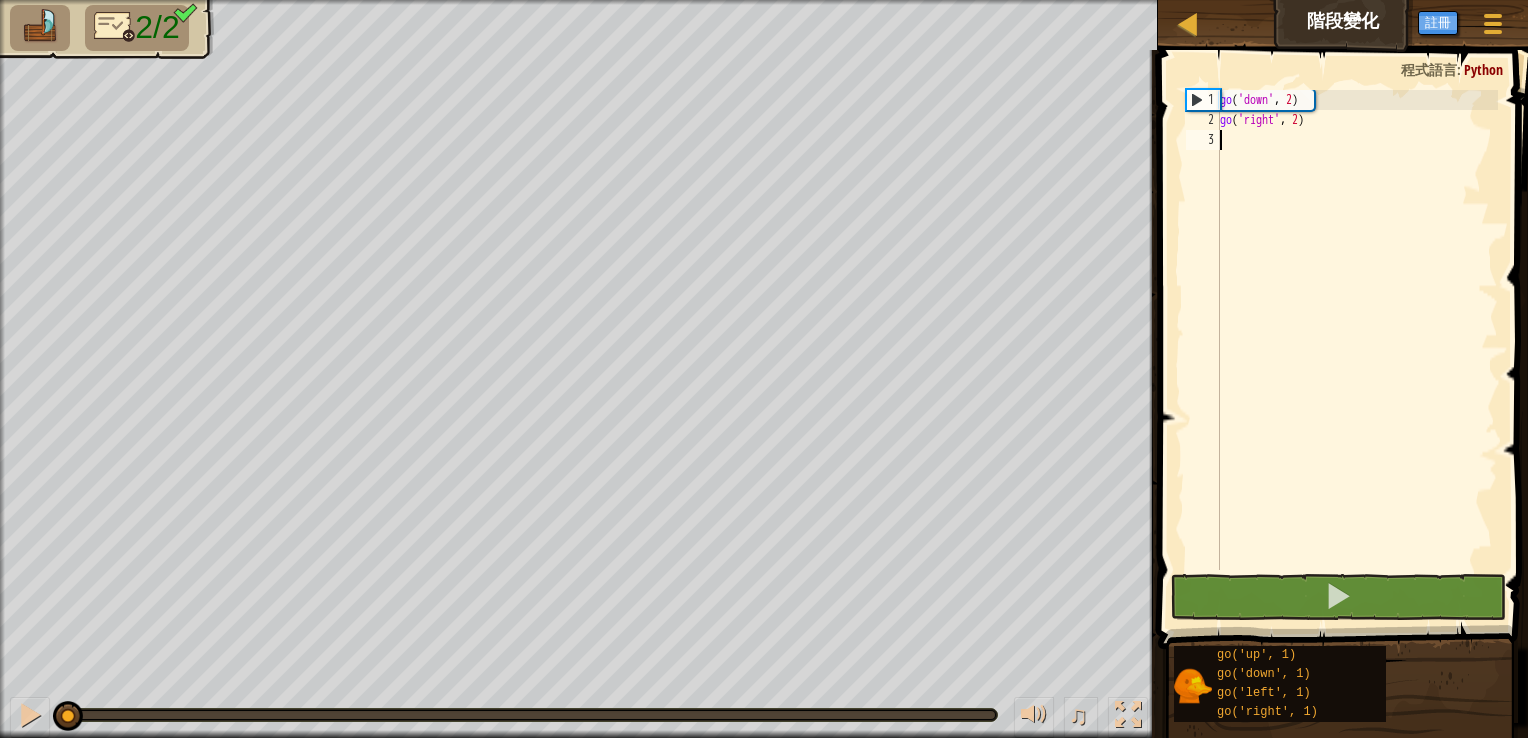 click on "go ( 'down' ,   2 ) go ( 'right' ,   2 )" at bounding box center [1357, 350] 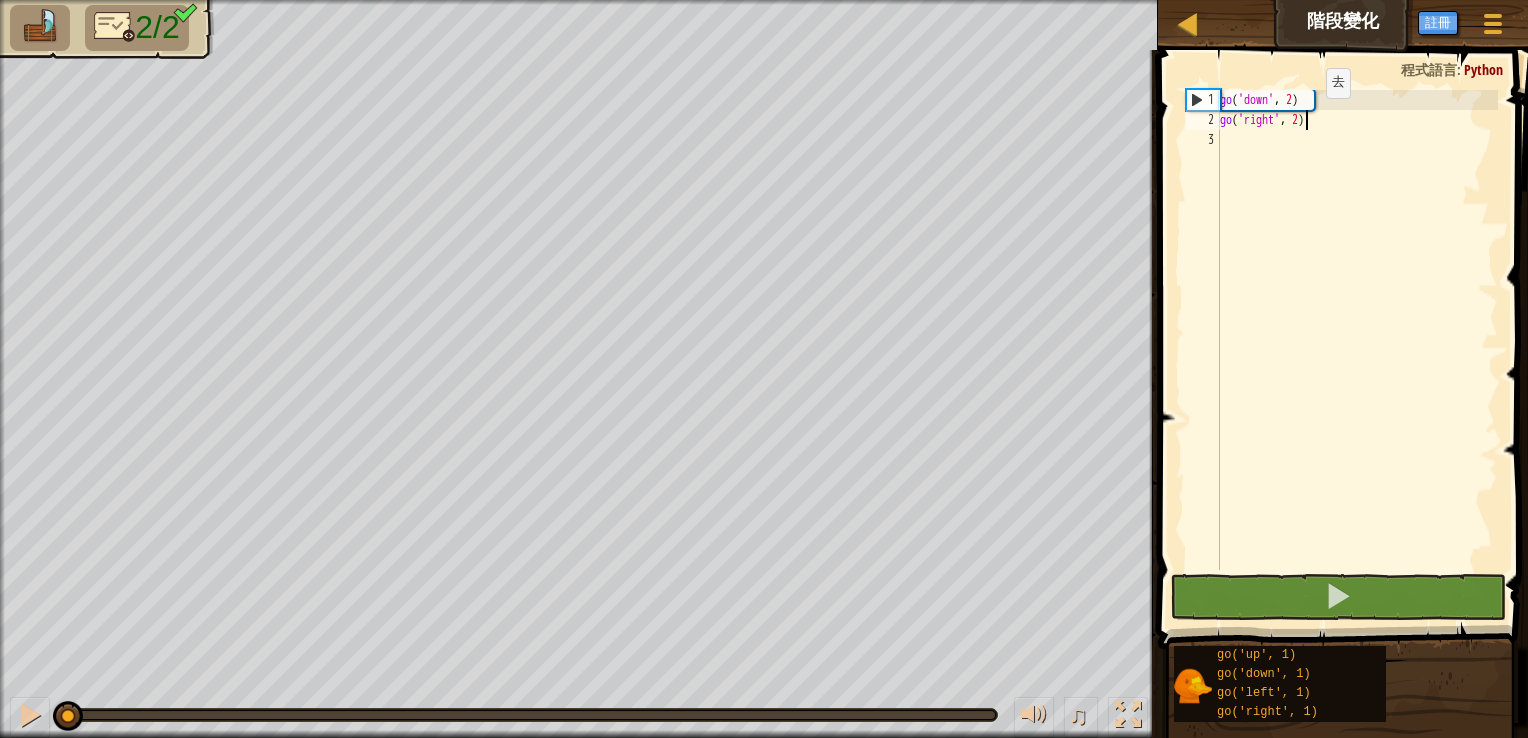 click on "go ( 'down' ,   2 ) go ( 'right' ,   2 )" at bounding box center (1357, 350) 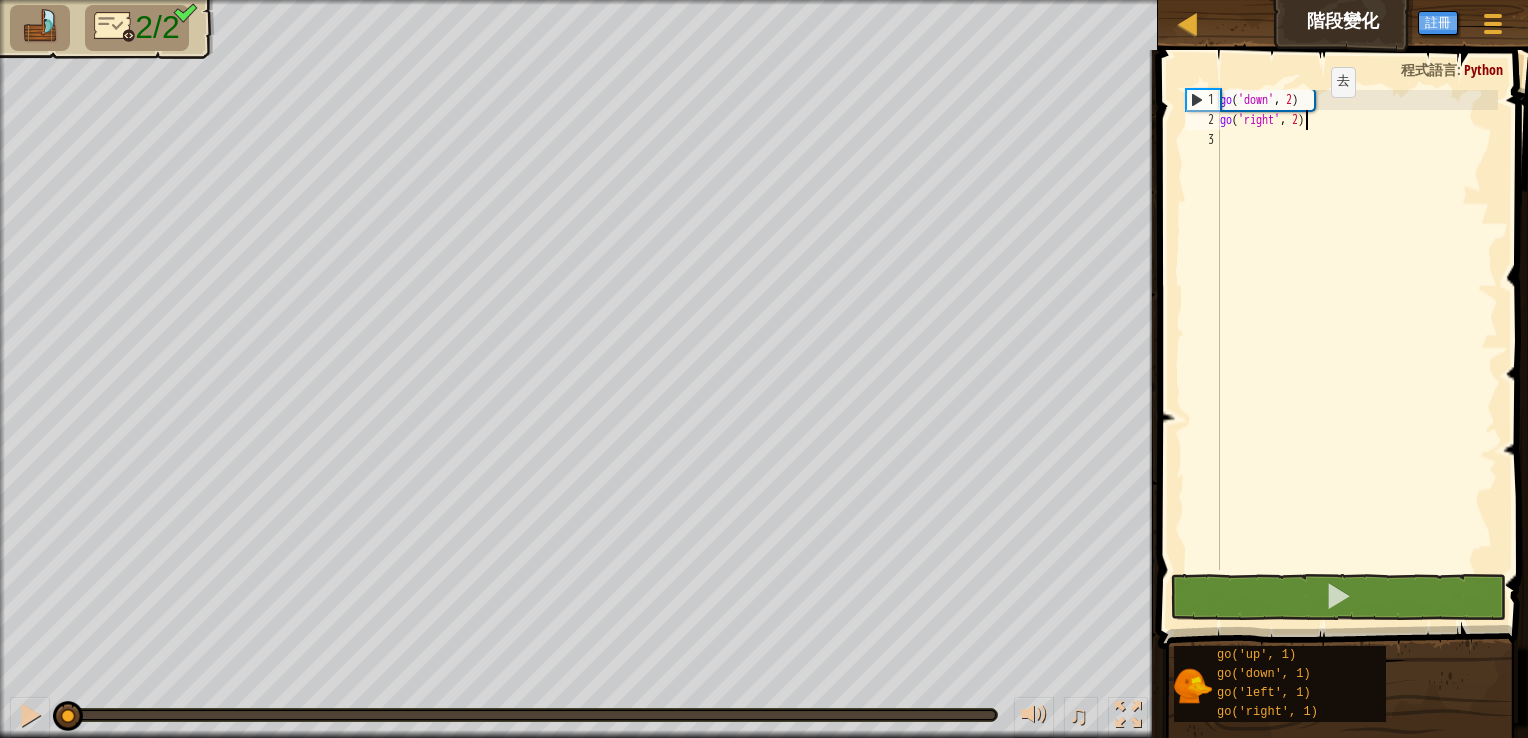 click on "go ( 'down' ,   2 ) go ( 'right' ,   2 )" at bounding box center [1357, 350] 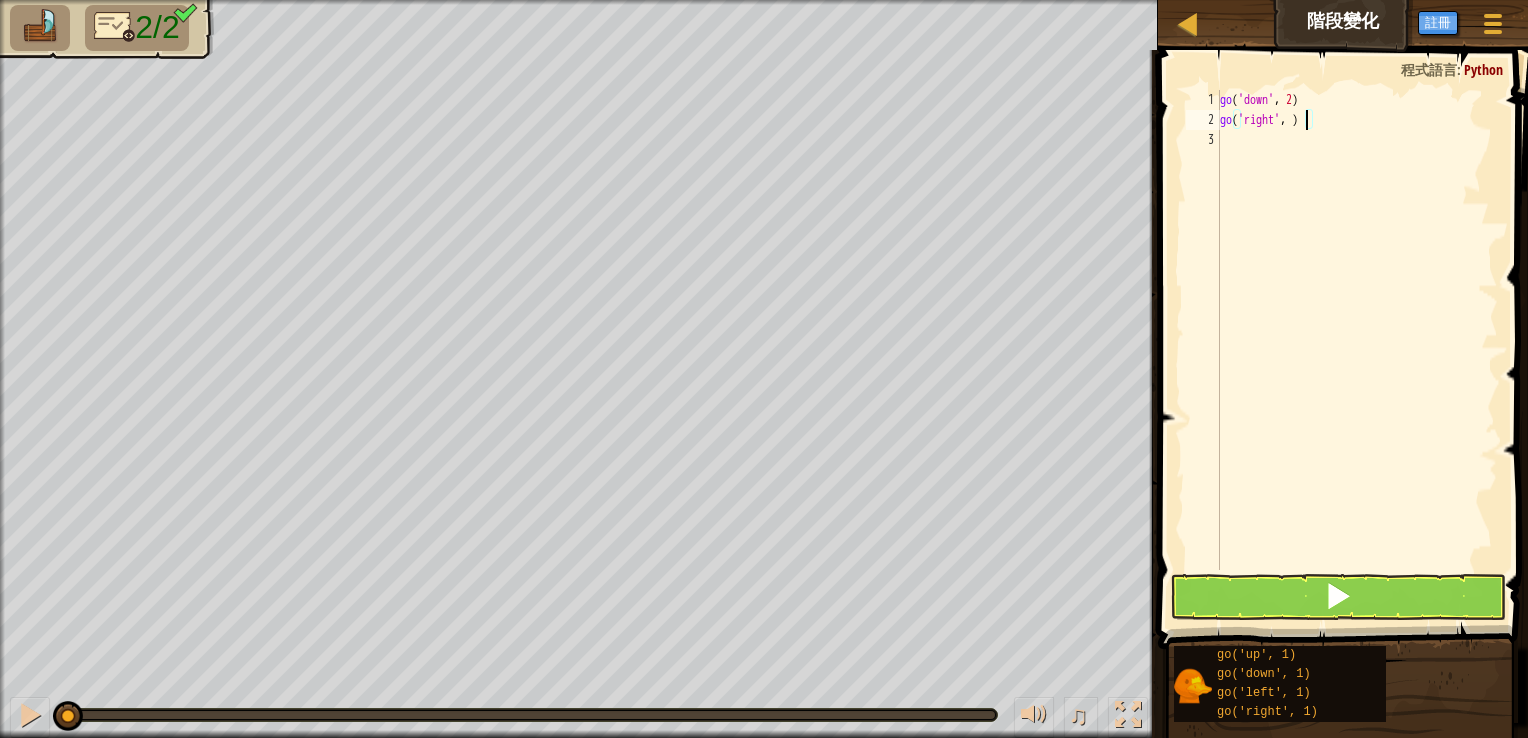 type on "go('right', 5)" 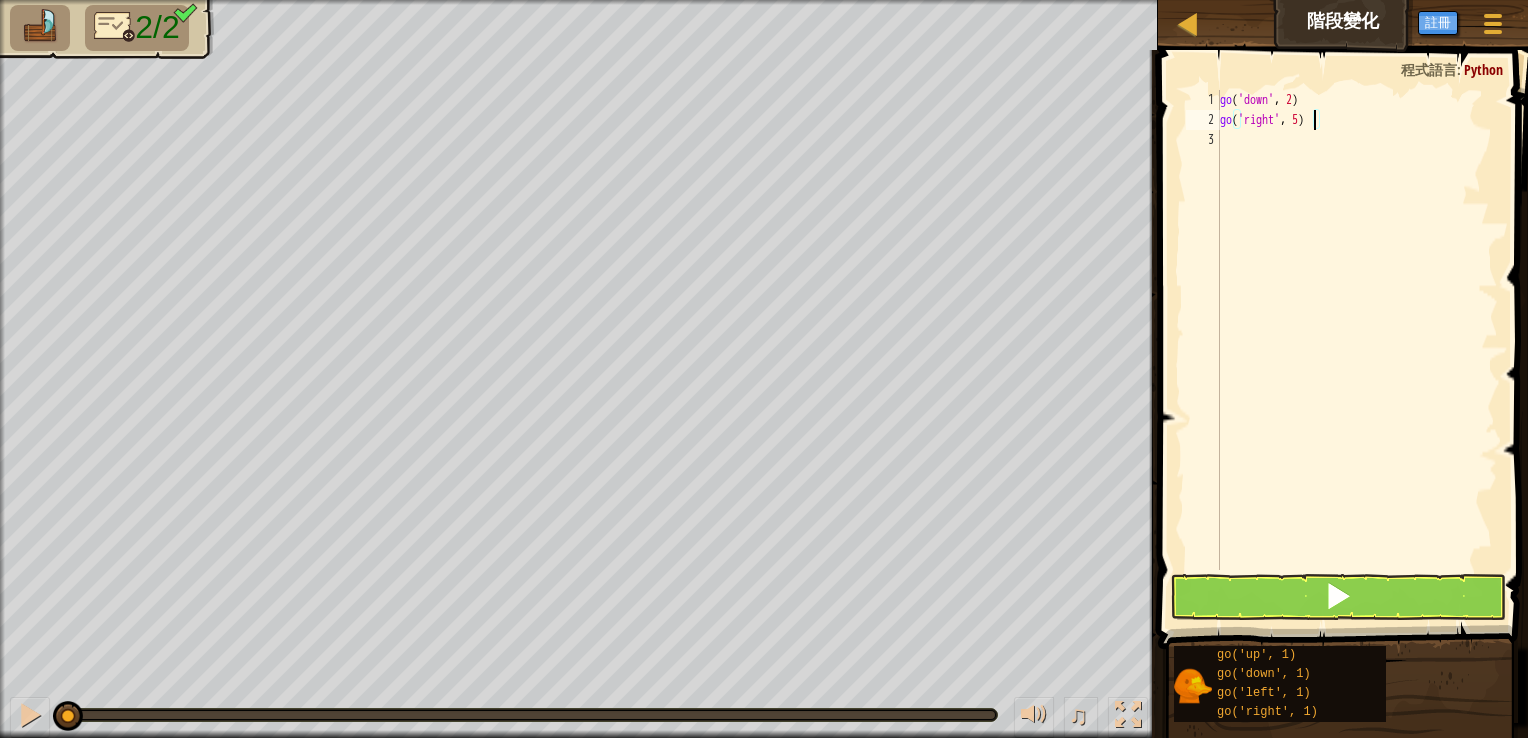 scroll, scrollTop: 9, scrollLeft: 0, axis: vertical 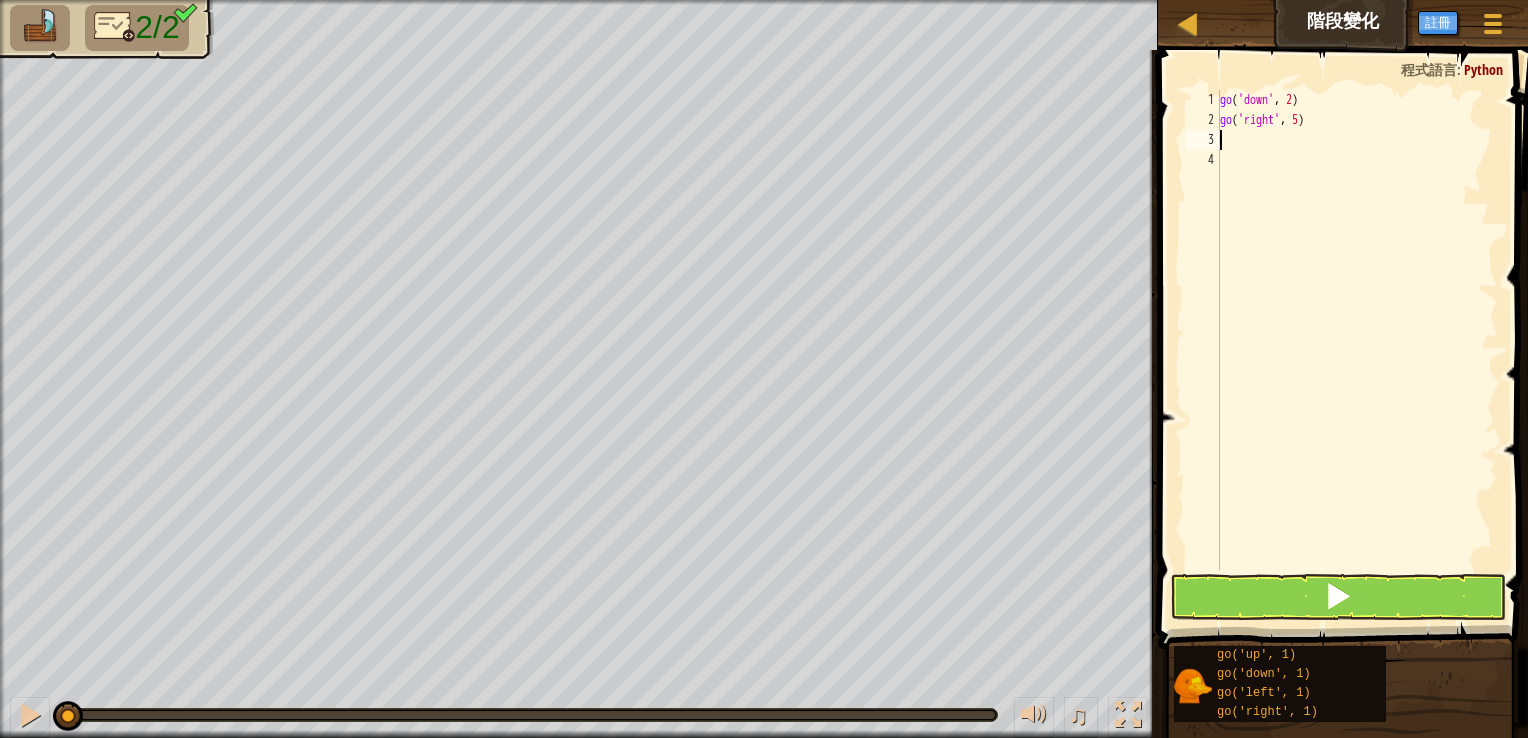 type 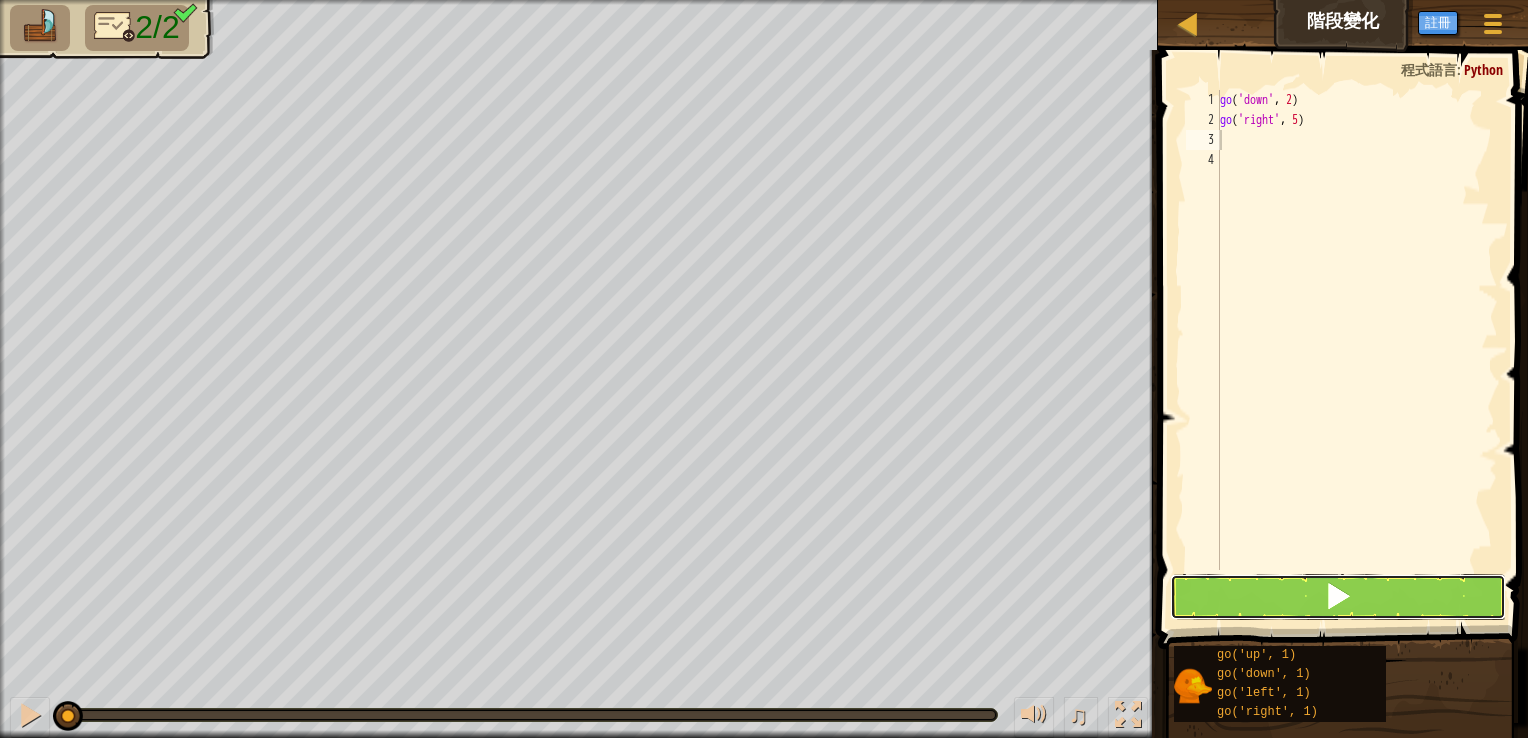 click at bounding box center [1338, 597] 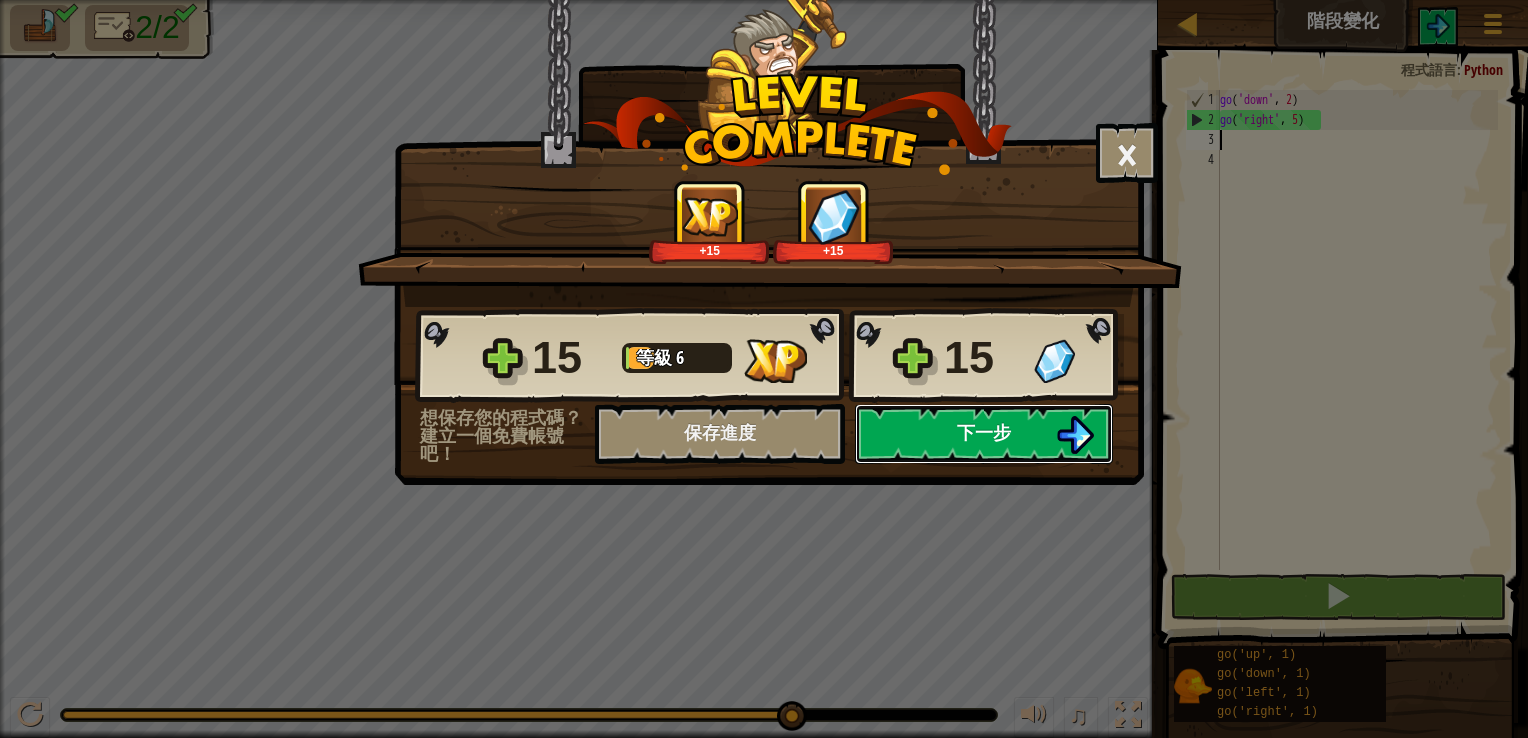click on "下一步" at bounding box center (984, 432) 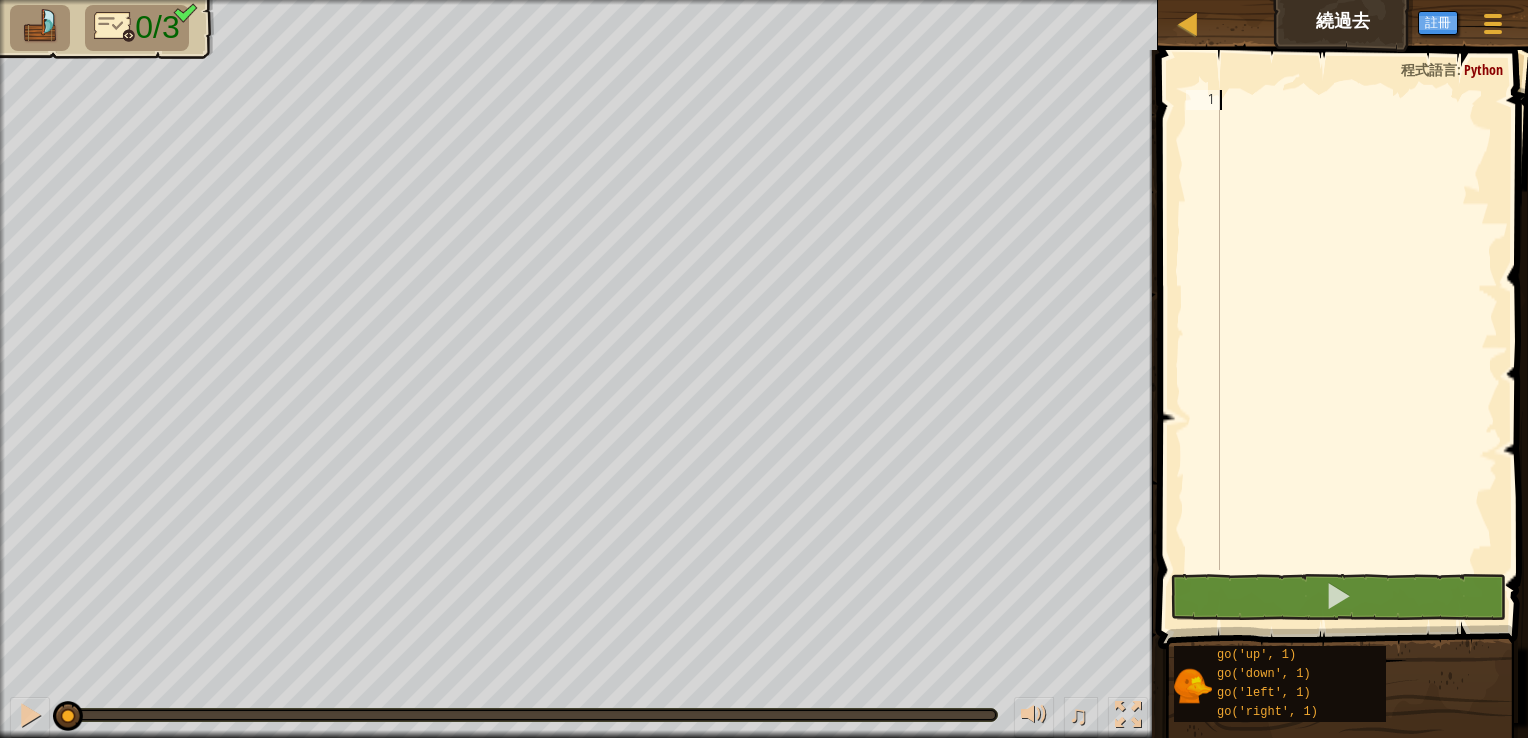type on "g" 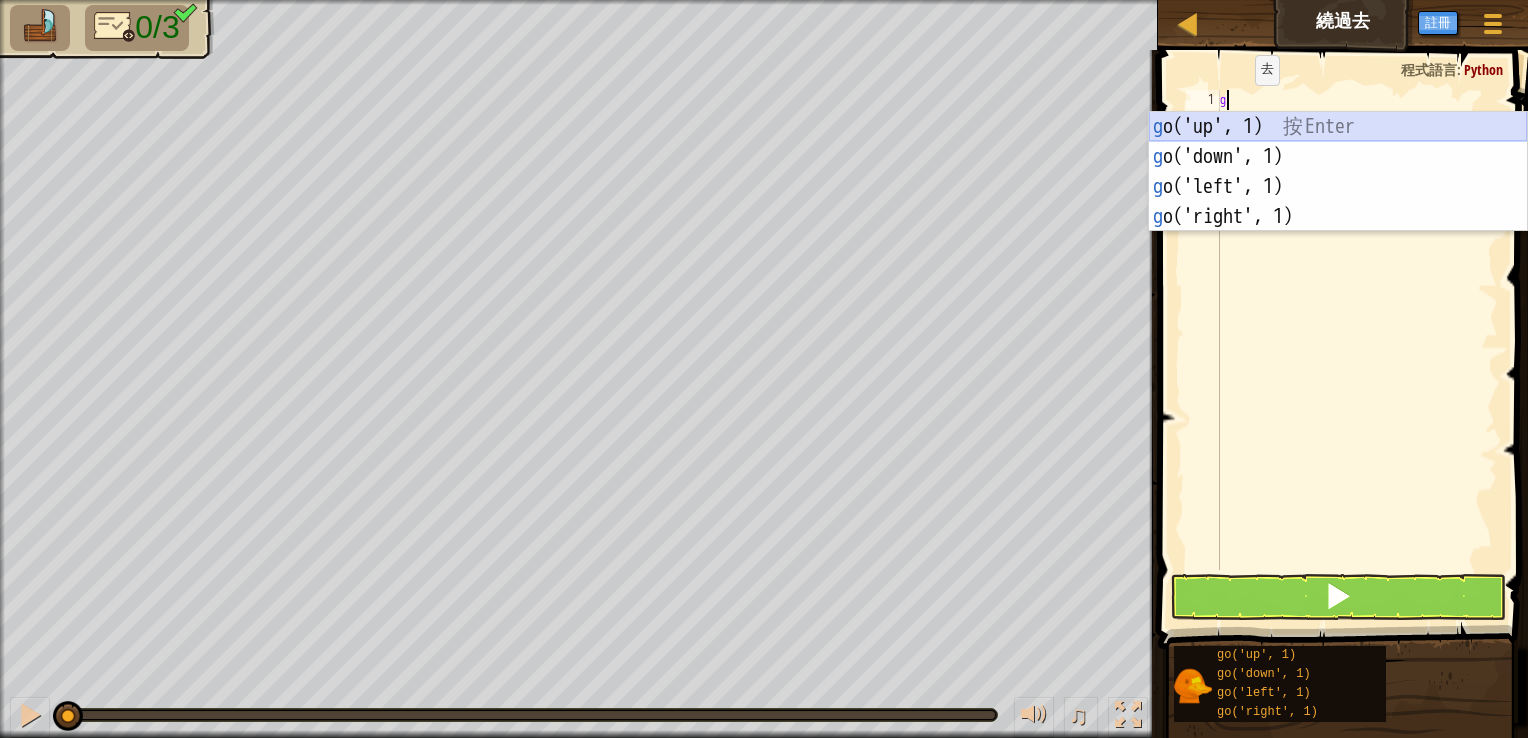 click on "g o('up', 1) 按 Enter g o('down', 1) 按 Enter g o('left', 1) 按 Enter g o('right', 1) 按 Enter" at bounding box center (1338, 202) 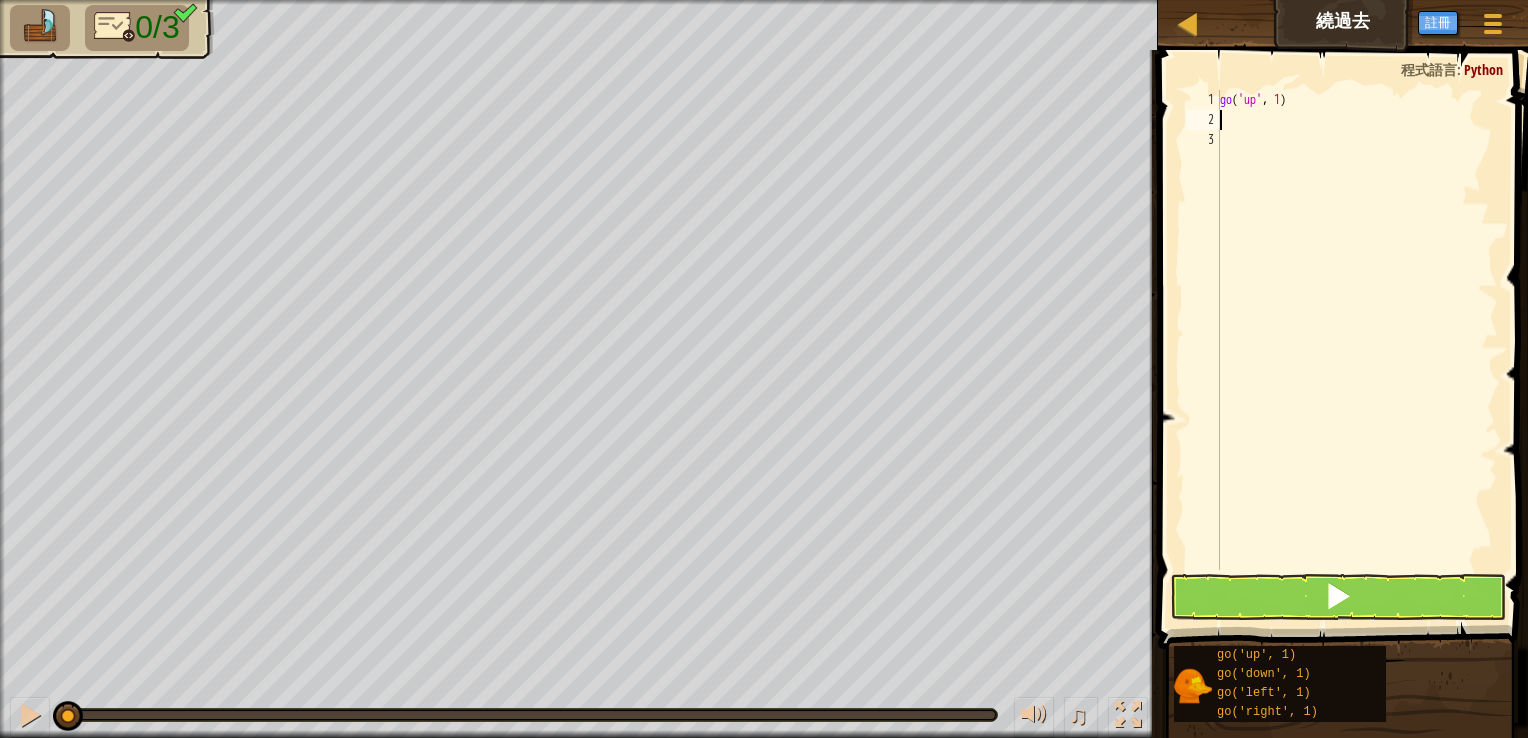 type on "g" 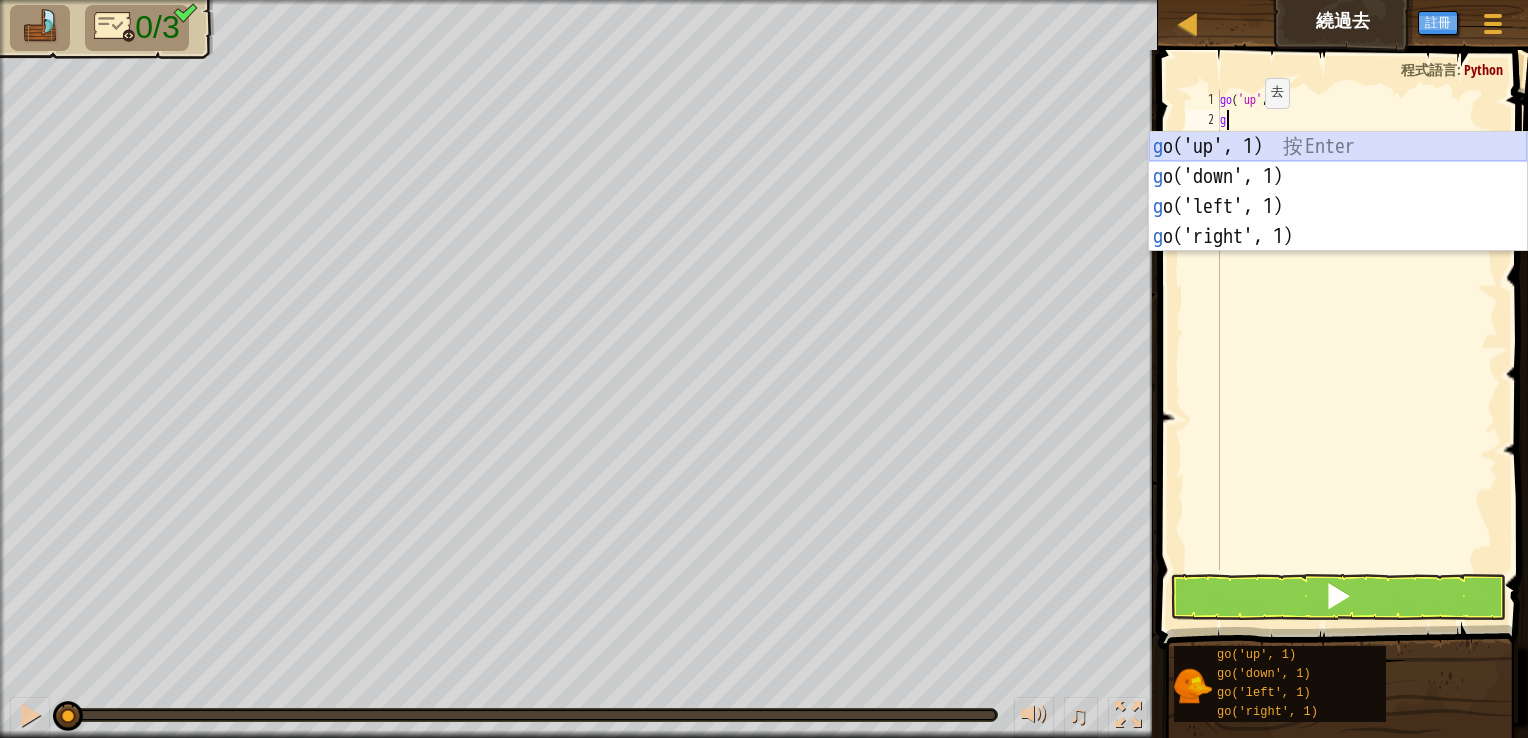 click on "g o('up', 1) 按 Enter g o('down', 1) 按 Enter g o('left', 1) 按 Enter g o('right', 1) 按 Enter" at bounding box center [1338, 222] 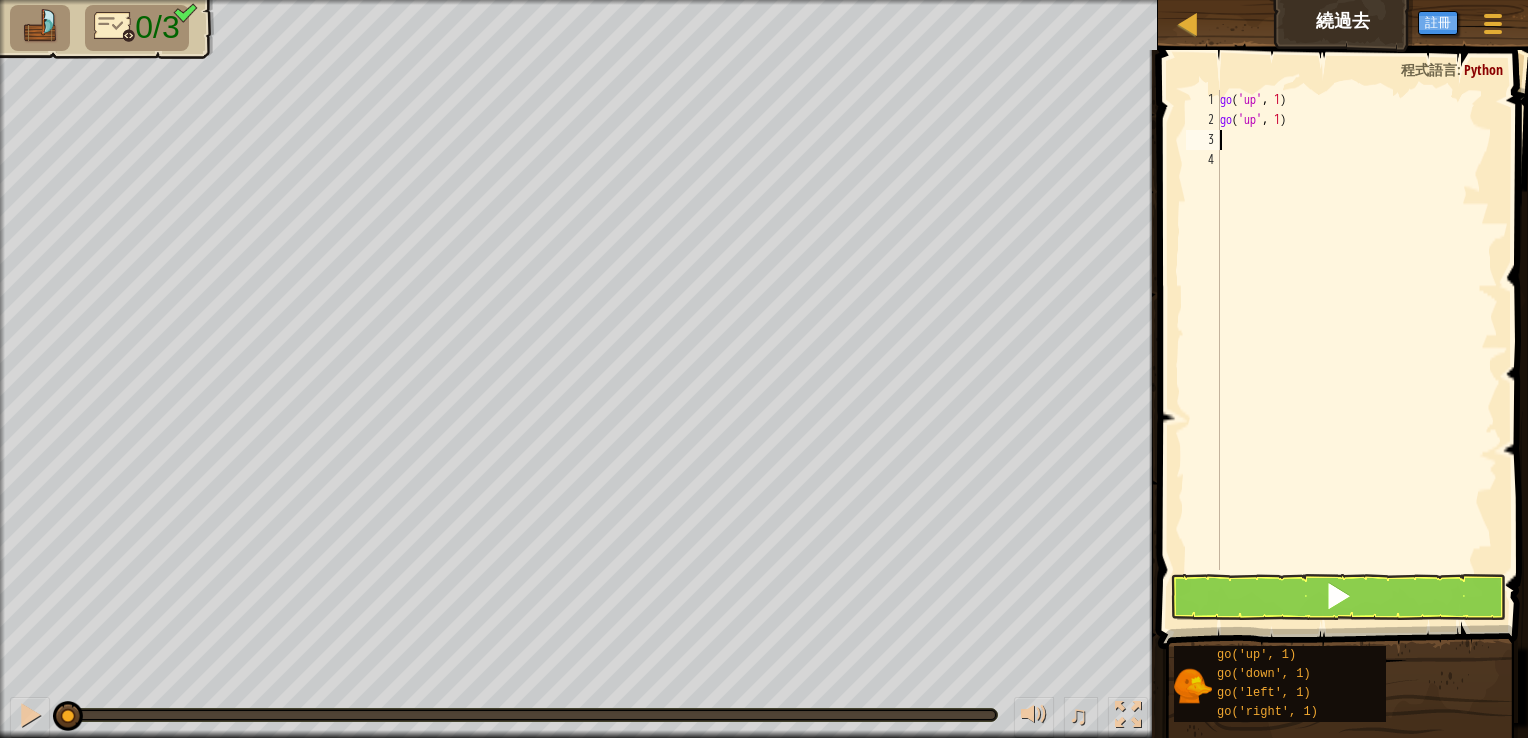 type on "g" 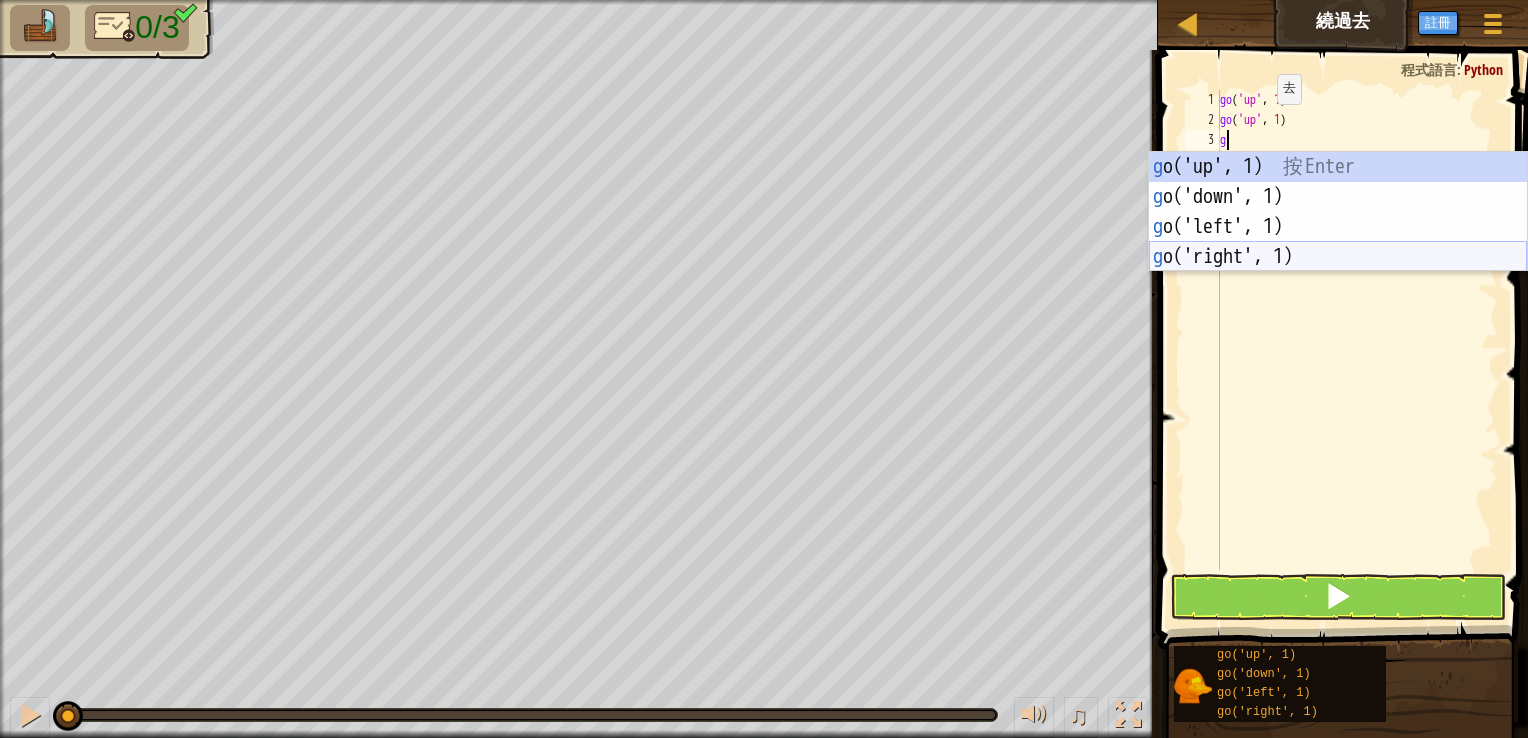 click on "g o('up', 1) 按 Enter g o('down', 1) 按 Enter g o('left', 1) 按 Enter g o('right', 1) 按 Enter" at bounding box center [1338, 242] 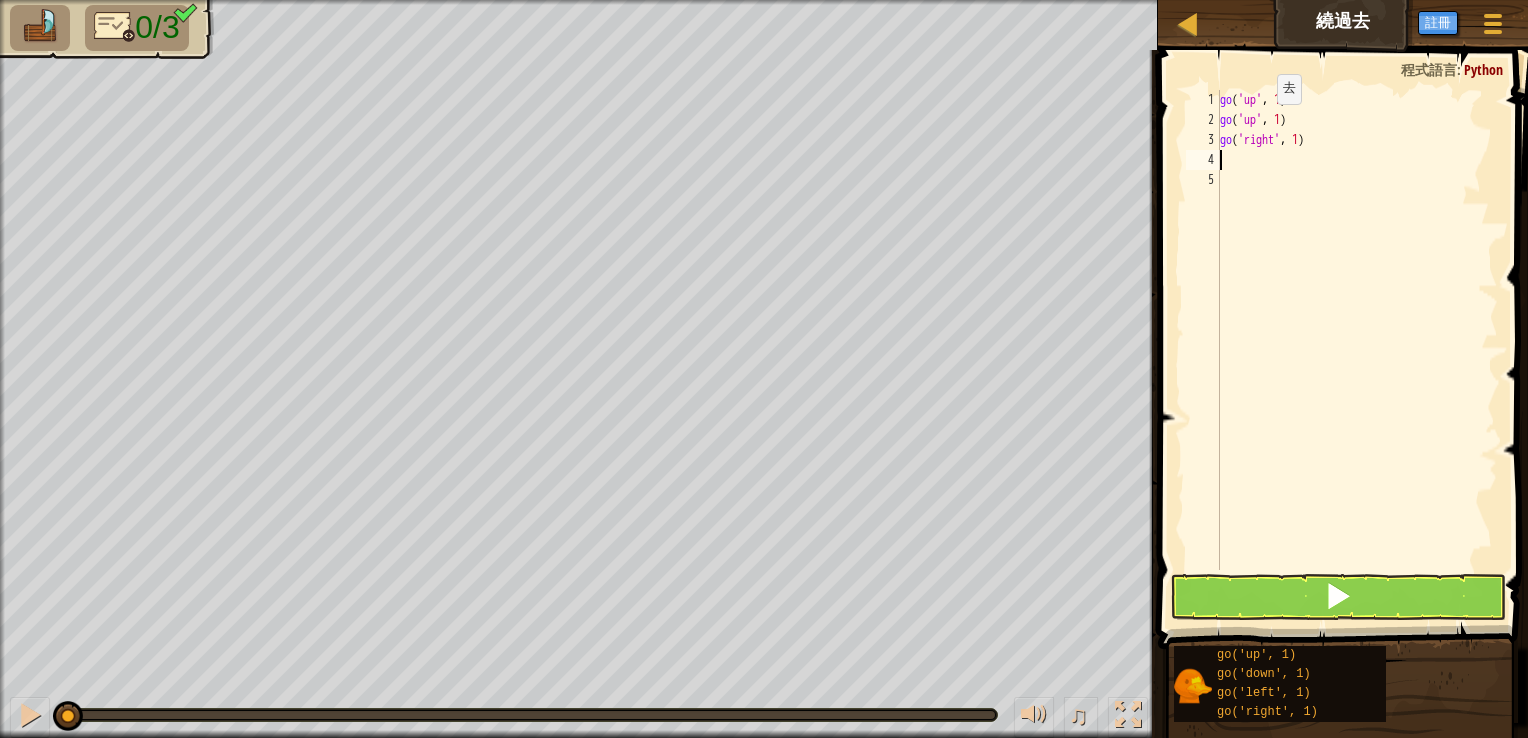 type on "g" 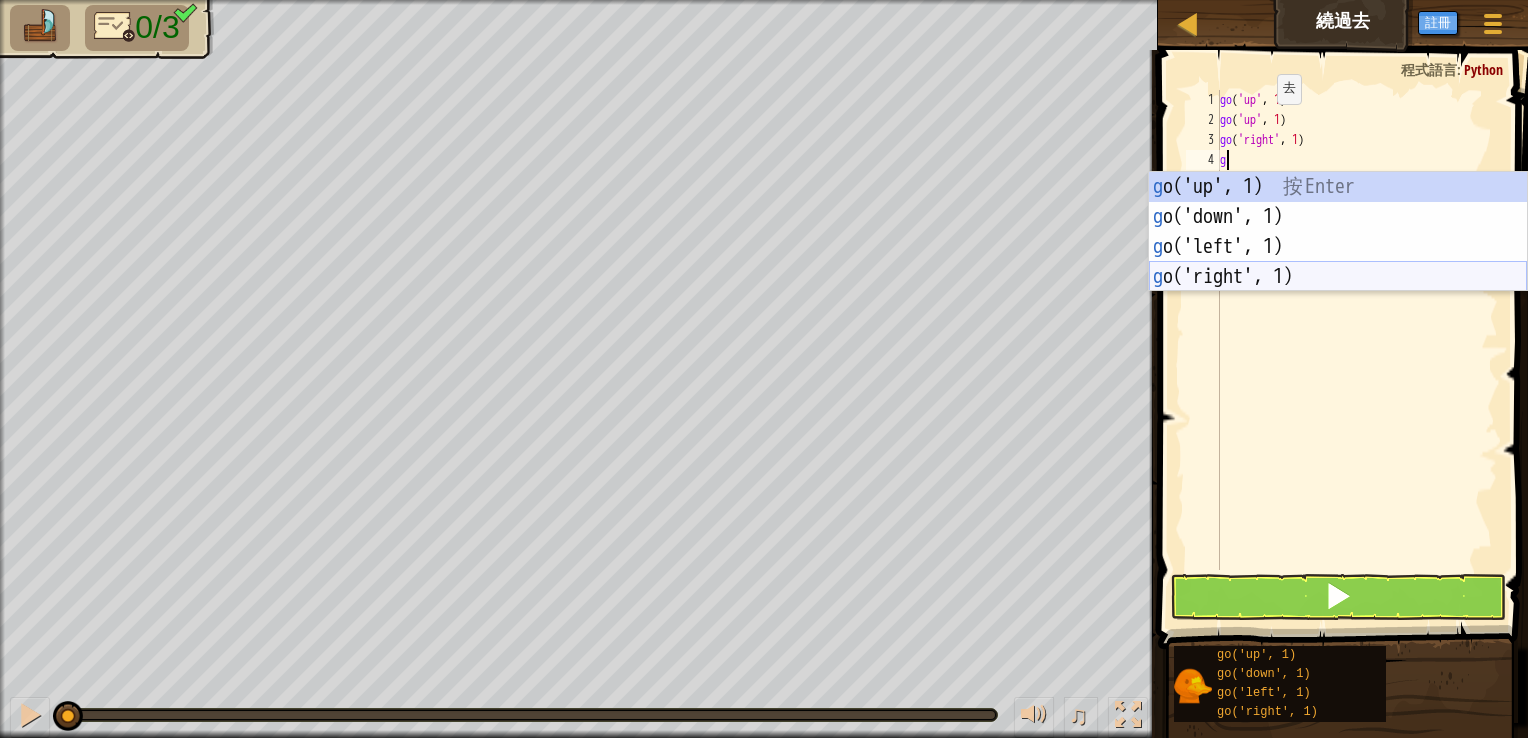 click on "g o('up', 1) 按 Enter g o('down', 1) 按 Enter g o('left', 1) 按 Enter g o('right', 1) 按 Enter" at bounding box center (1338, 262) 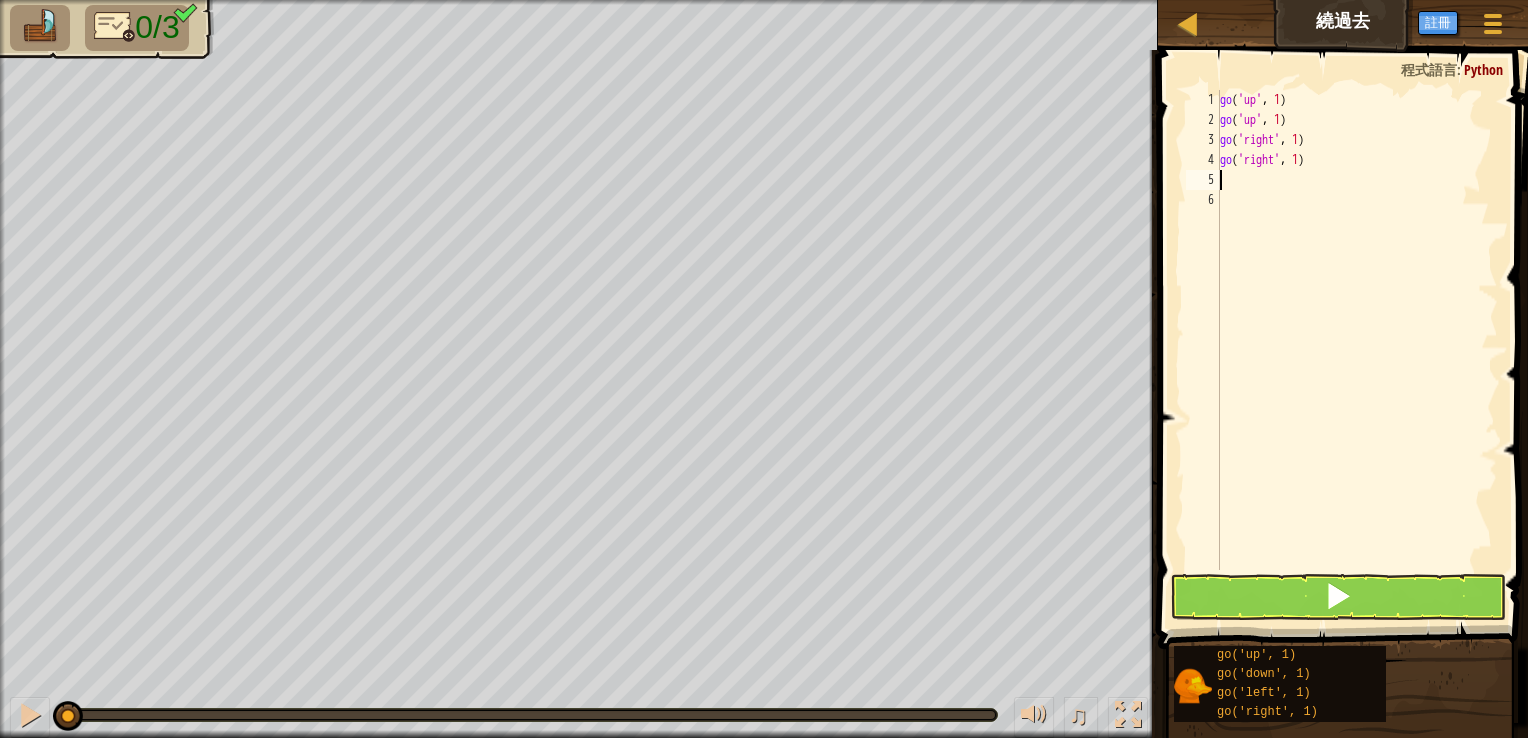 type on "g" 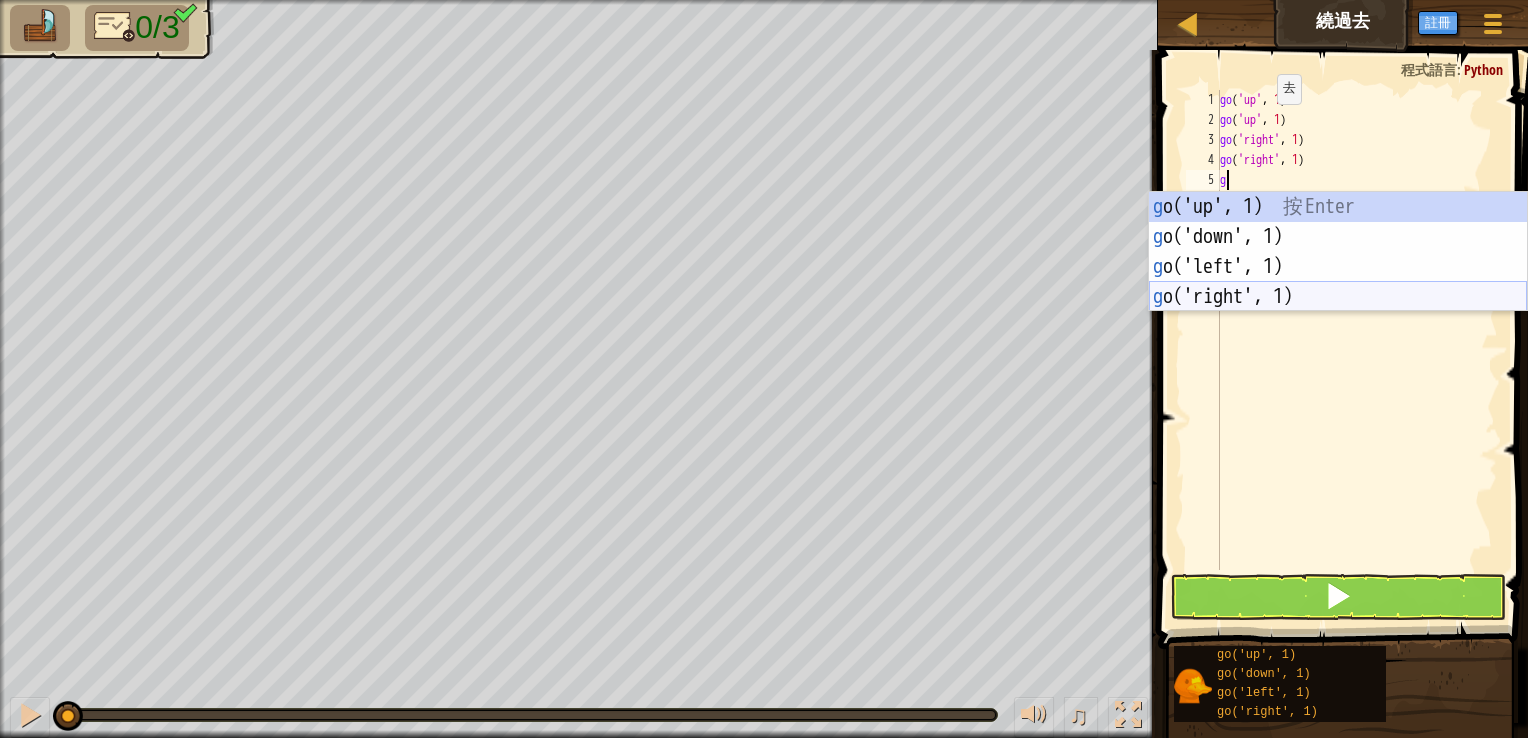 click on "g o('up', 1) 按 Enter g o('down', 1) 按 Enter g o('left', 1) 按 Enter g o('right', 1) 按 Enter" at bounding box center (1338, 282) 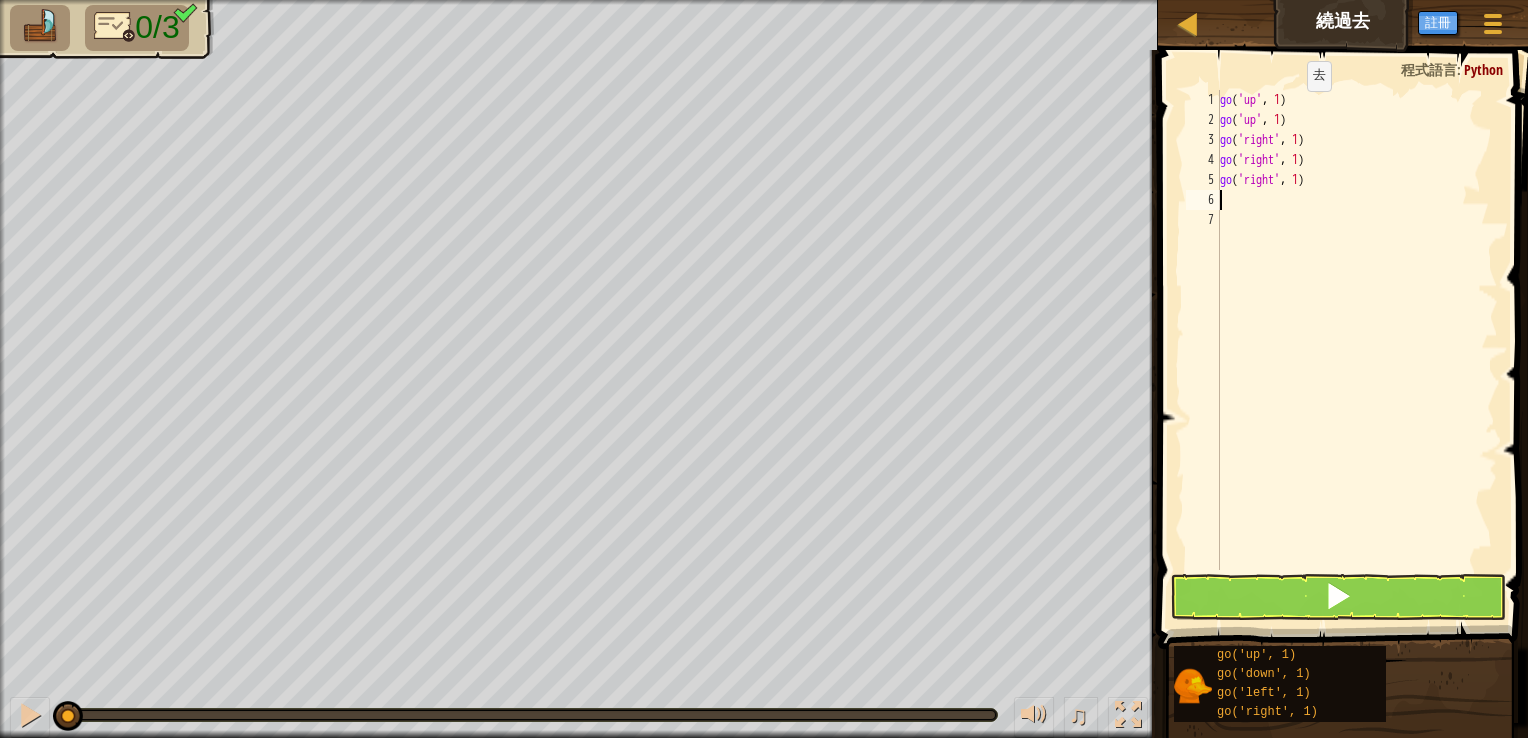 type on "g" 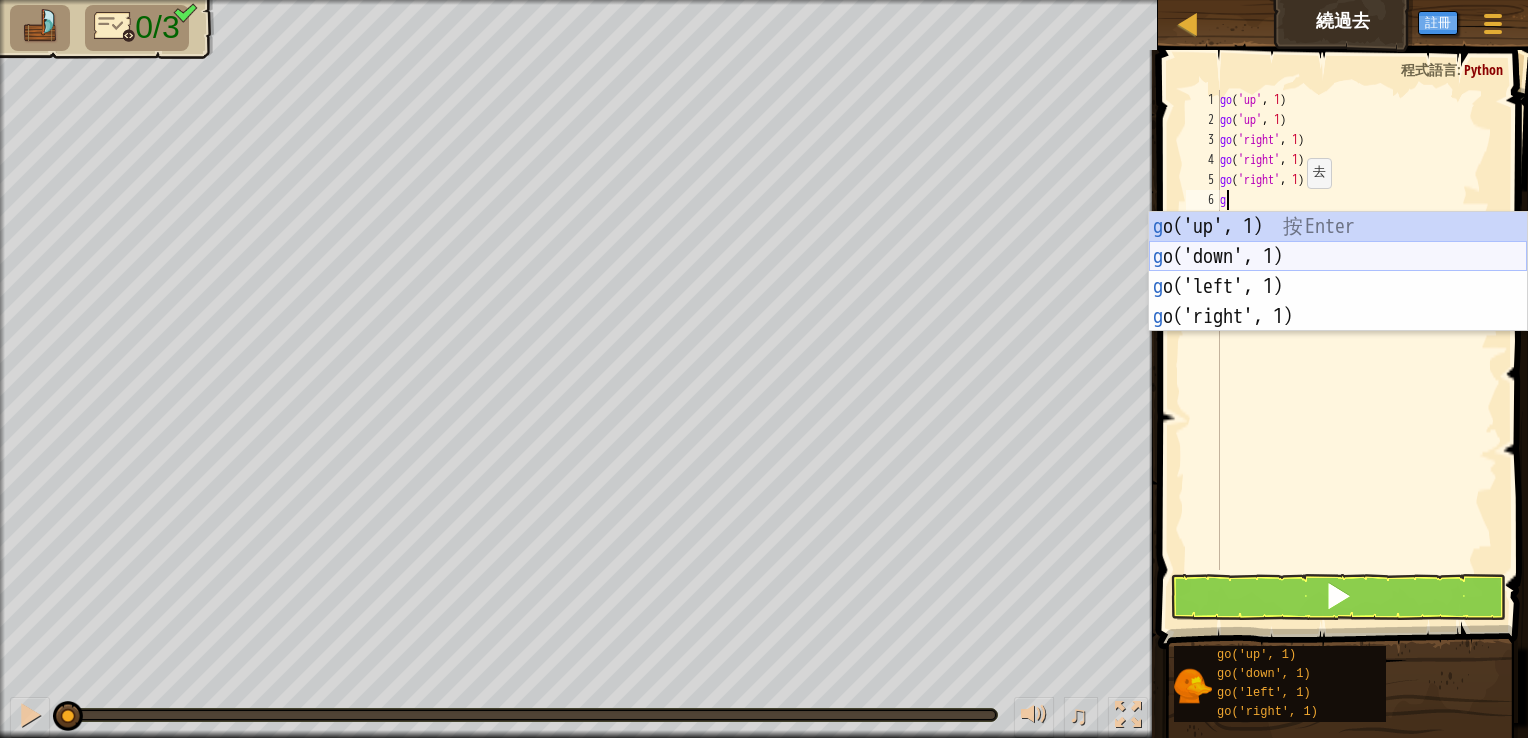 click on "g o('up', 1) 按 Enter g o('down', 1) 按 Enter g o('left', 1) 按 Enter g o('right', 1) 按 Enter" at bounding box center [1338, 302] 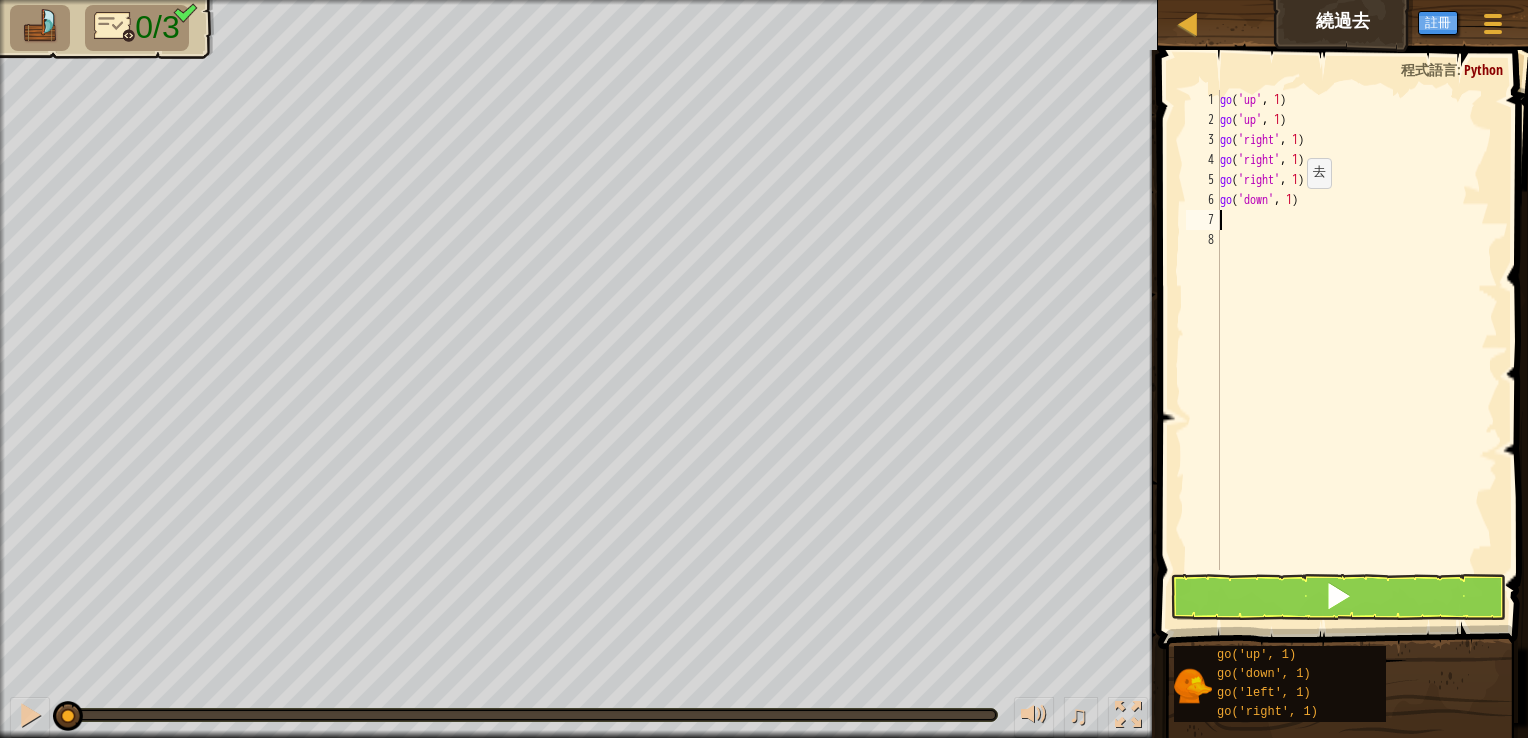 type on "g" 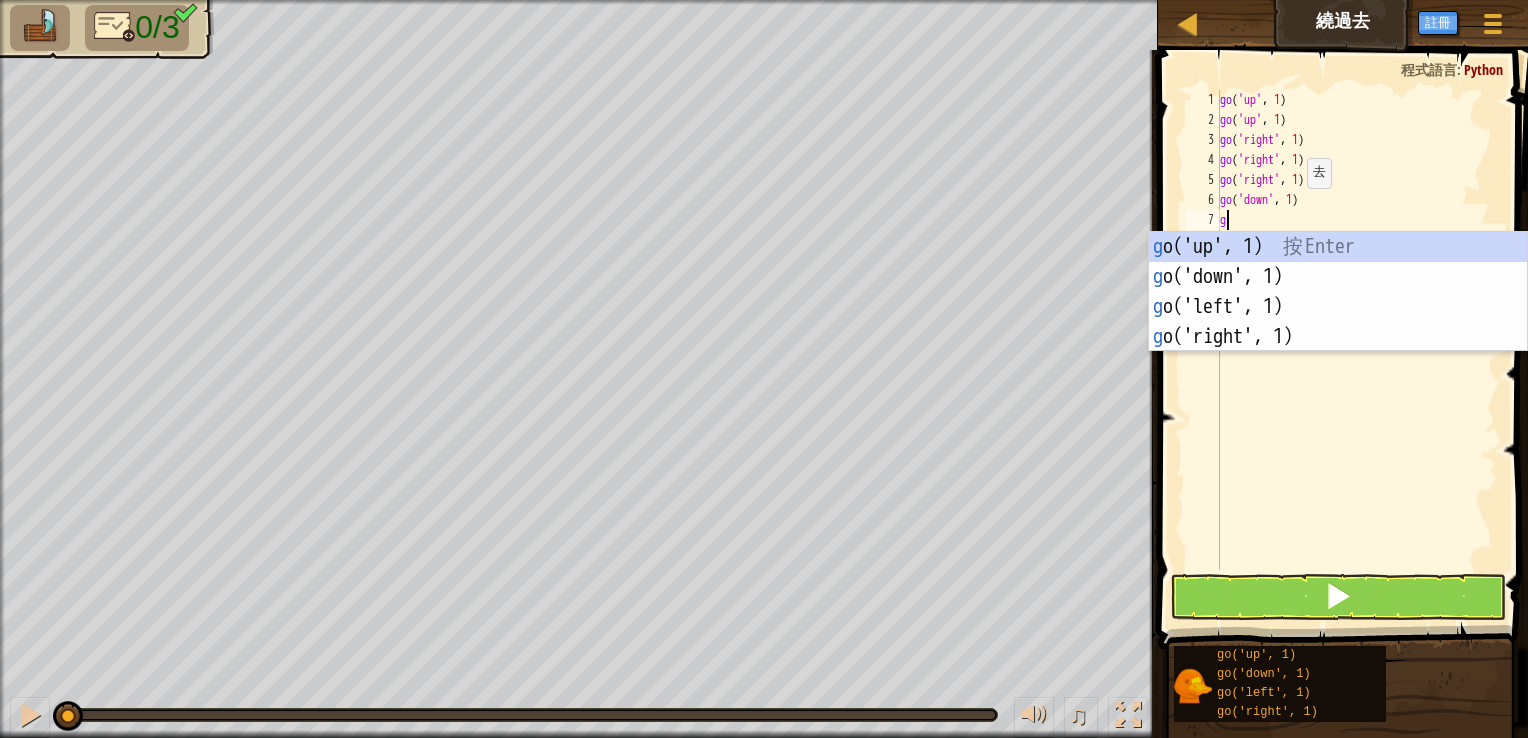 click on "g o('up', 1) 按 Enter g o('down', 1) 按 Enter g o('left', 1) 按 Enter g o('right', 1) 按 Enter" at bounding box center (1338, 322) 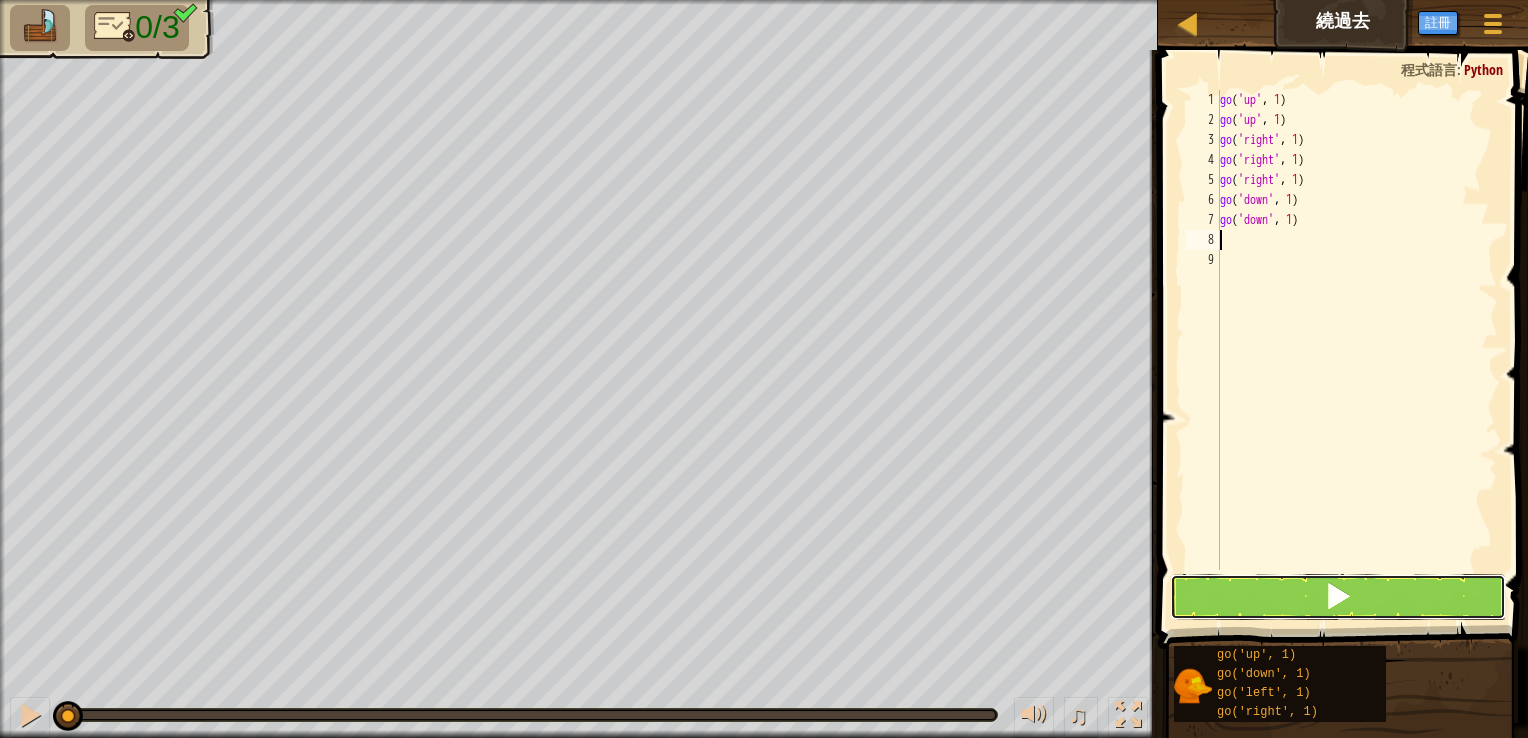 click at bounding box center (1338, 597) 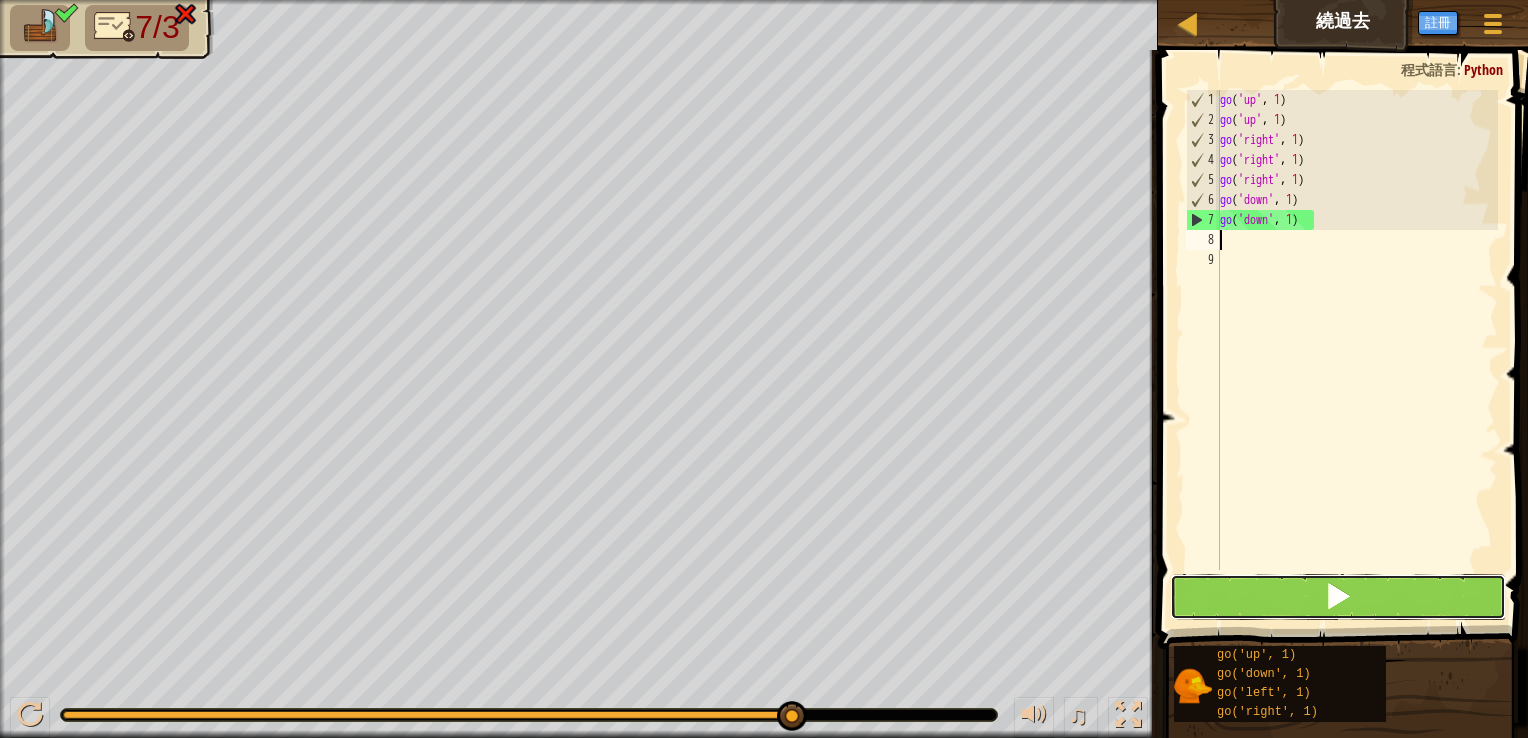 click at bounding box center (1338, 597) 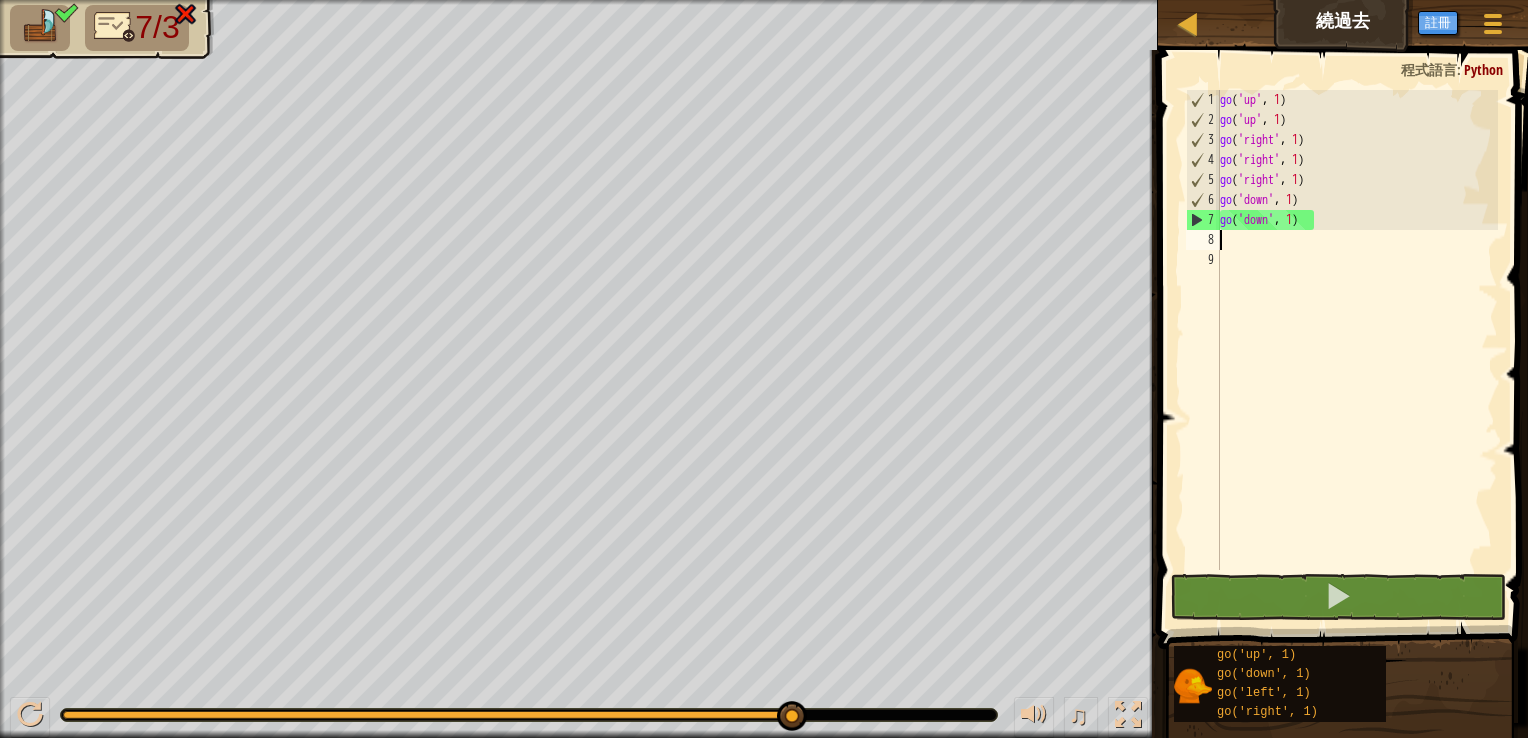 drag, startPoint x: 796, startPoint y: 704, endPoint x: 846, endPoint y: 716, distance: 51.41984 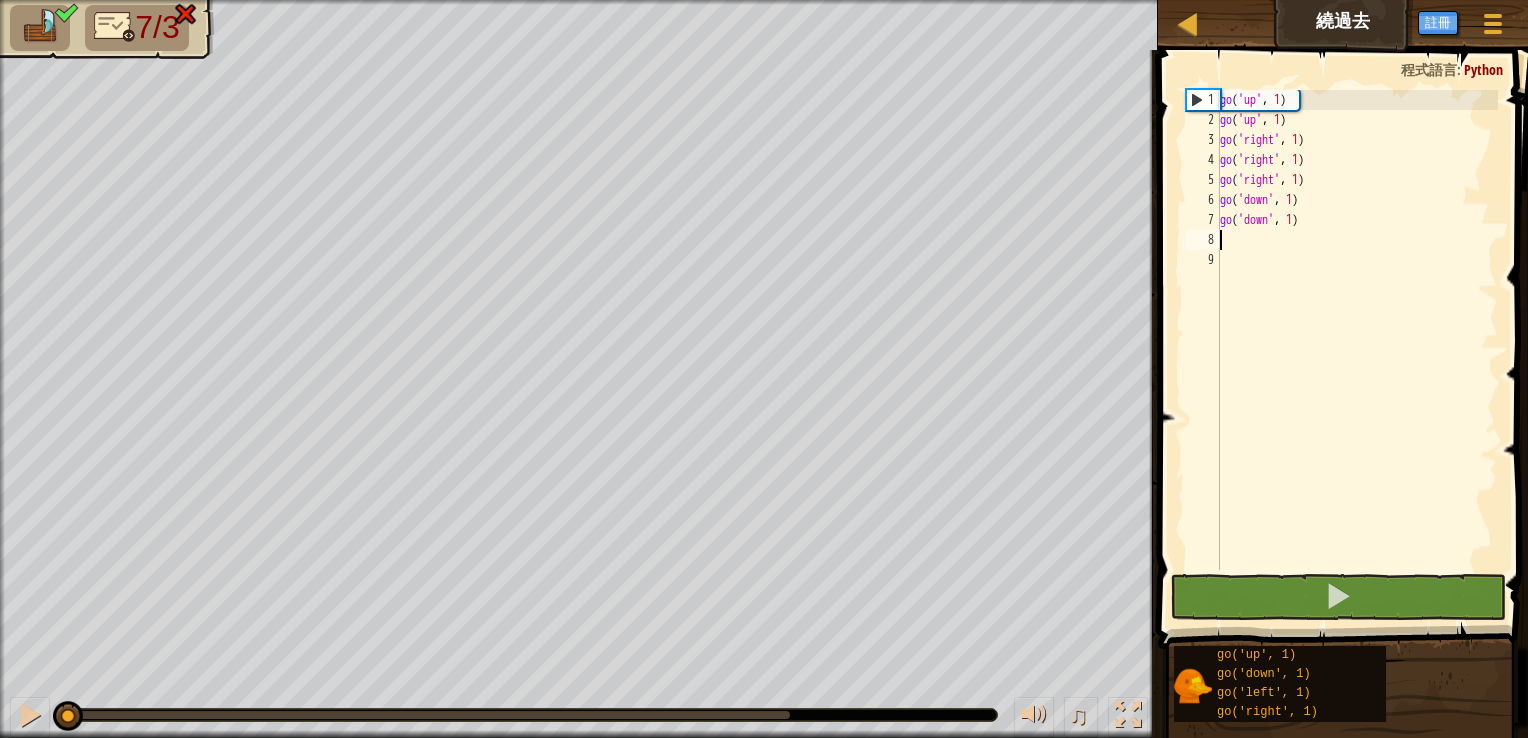 drag, startPoint x: 784, startPoint y: 706, endPoint x: 0, endPoint y: 370, distance: 852.9666 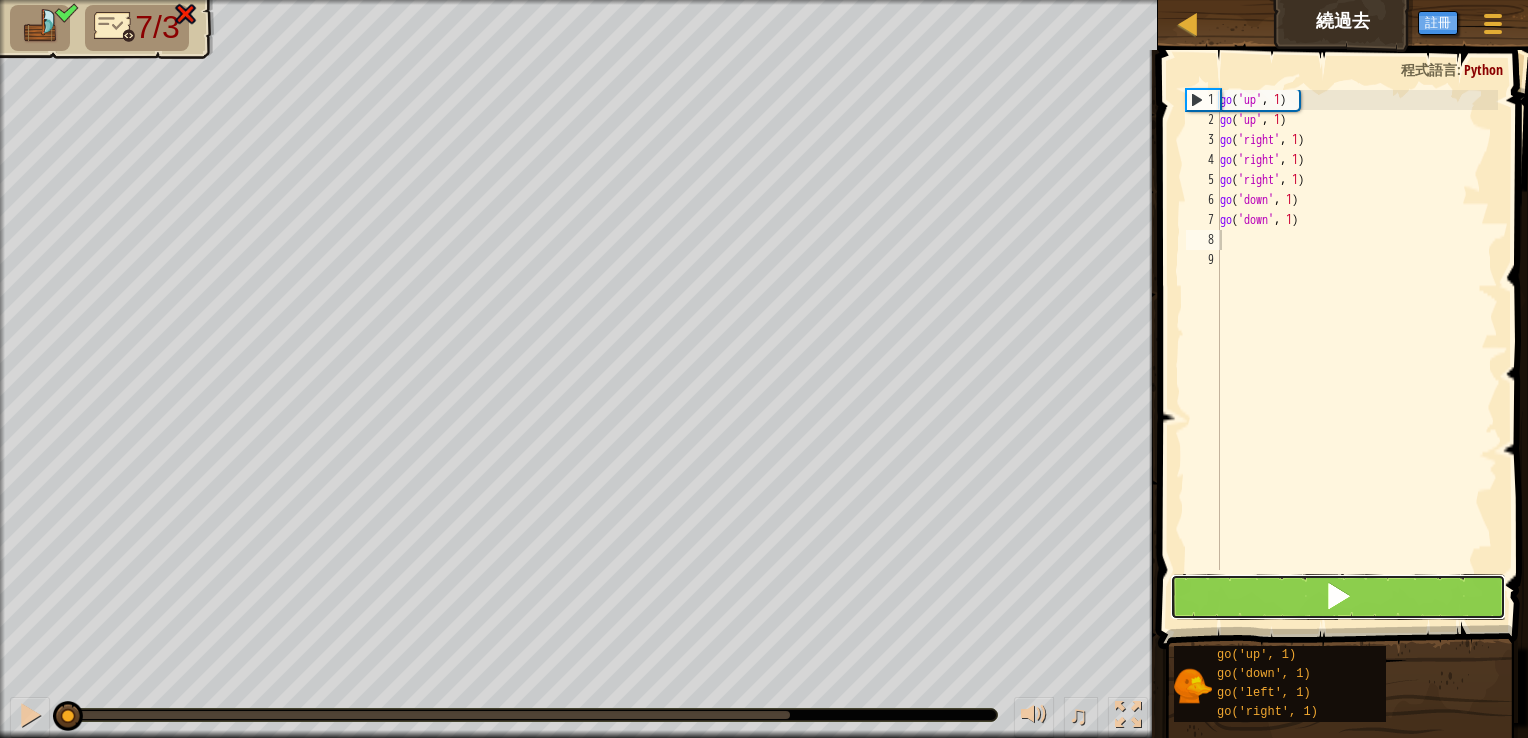 click at bounding box center [1338, 597] 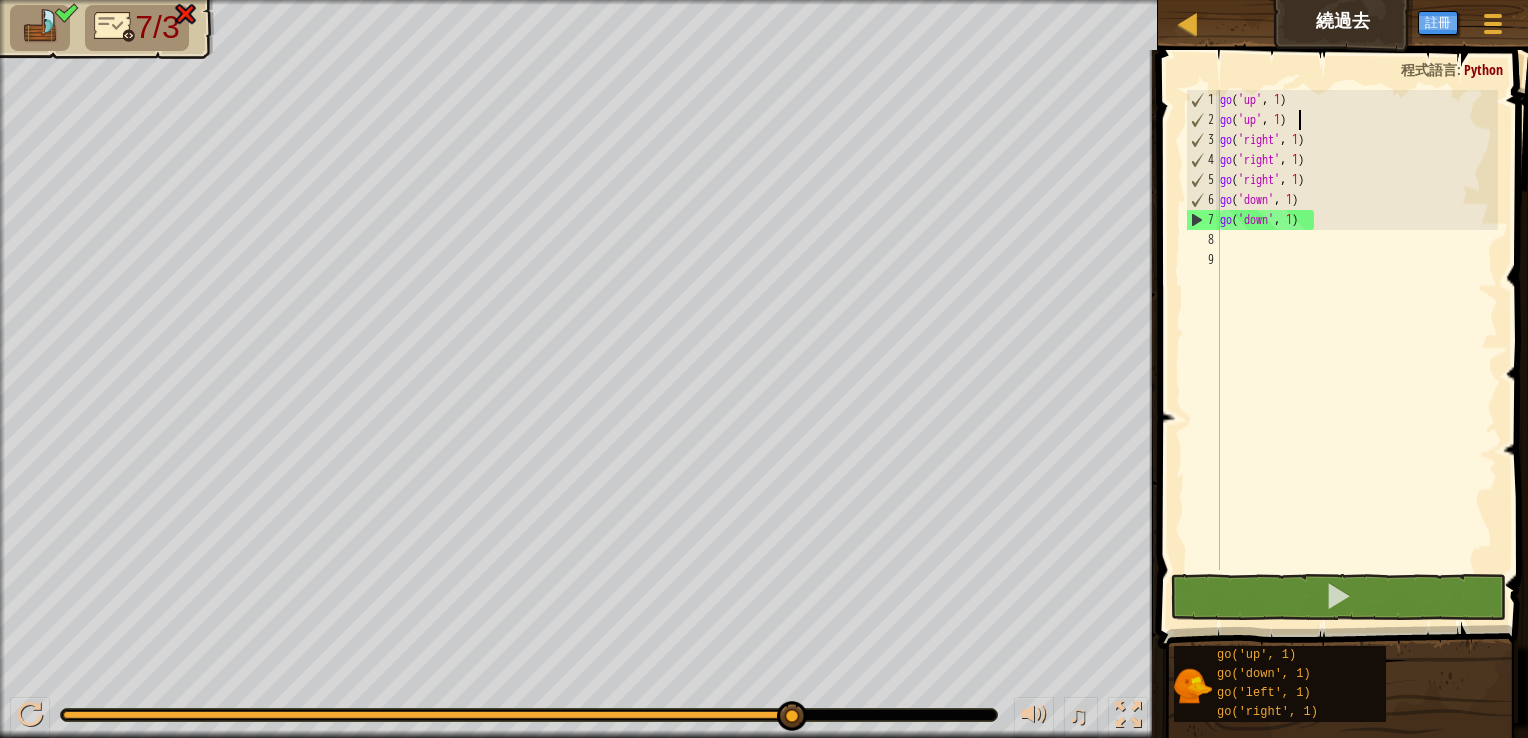 click on "go ( 'up' ,   1 ) go ( 'up' ,   1 ) go ( 'right' ,   1 ) go ( 'right' ,   1 ) go ( 'right' ,   1 ) go ( 'down' ,   1 ) go ( 'down' ,   1 )" at bounding box center (1357, 350) 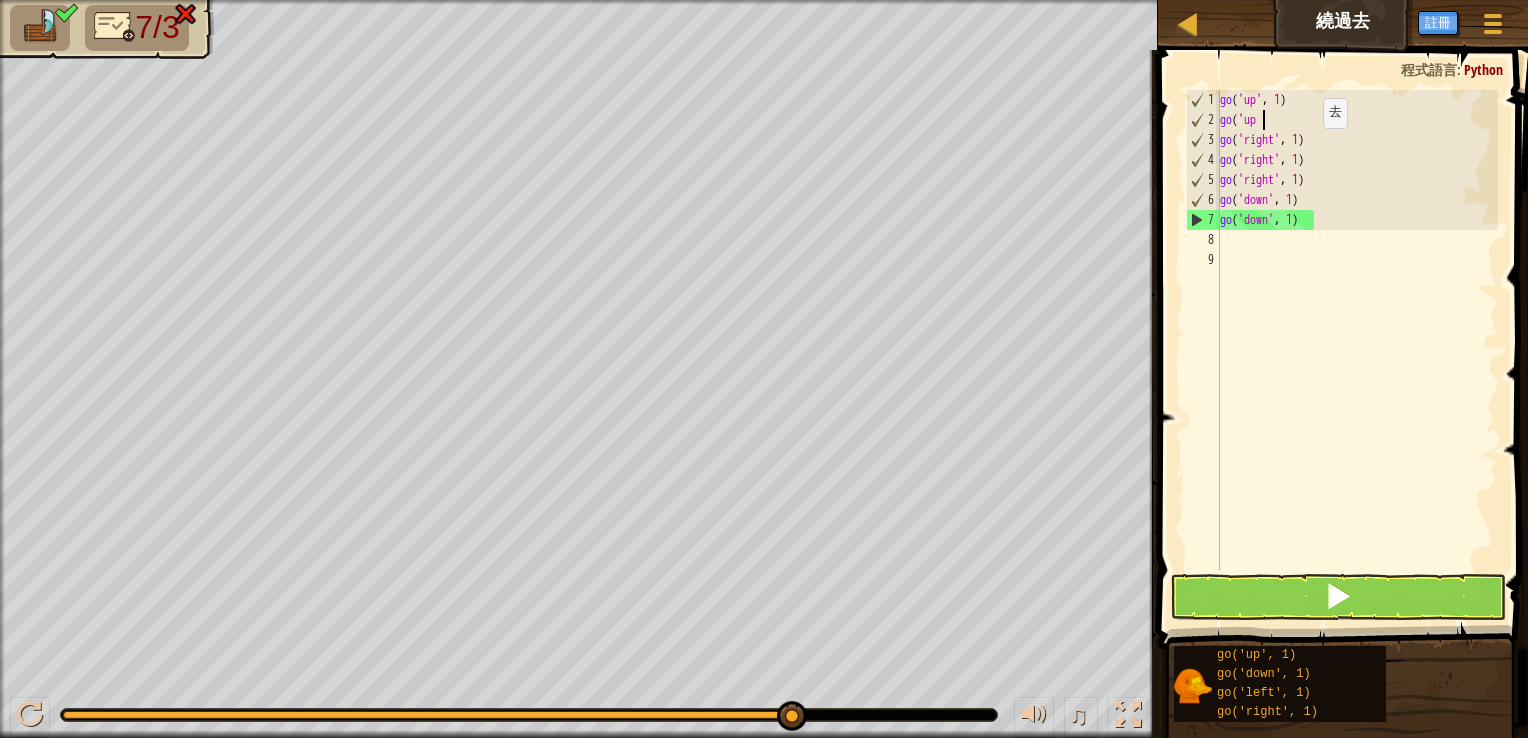 type on "g" 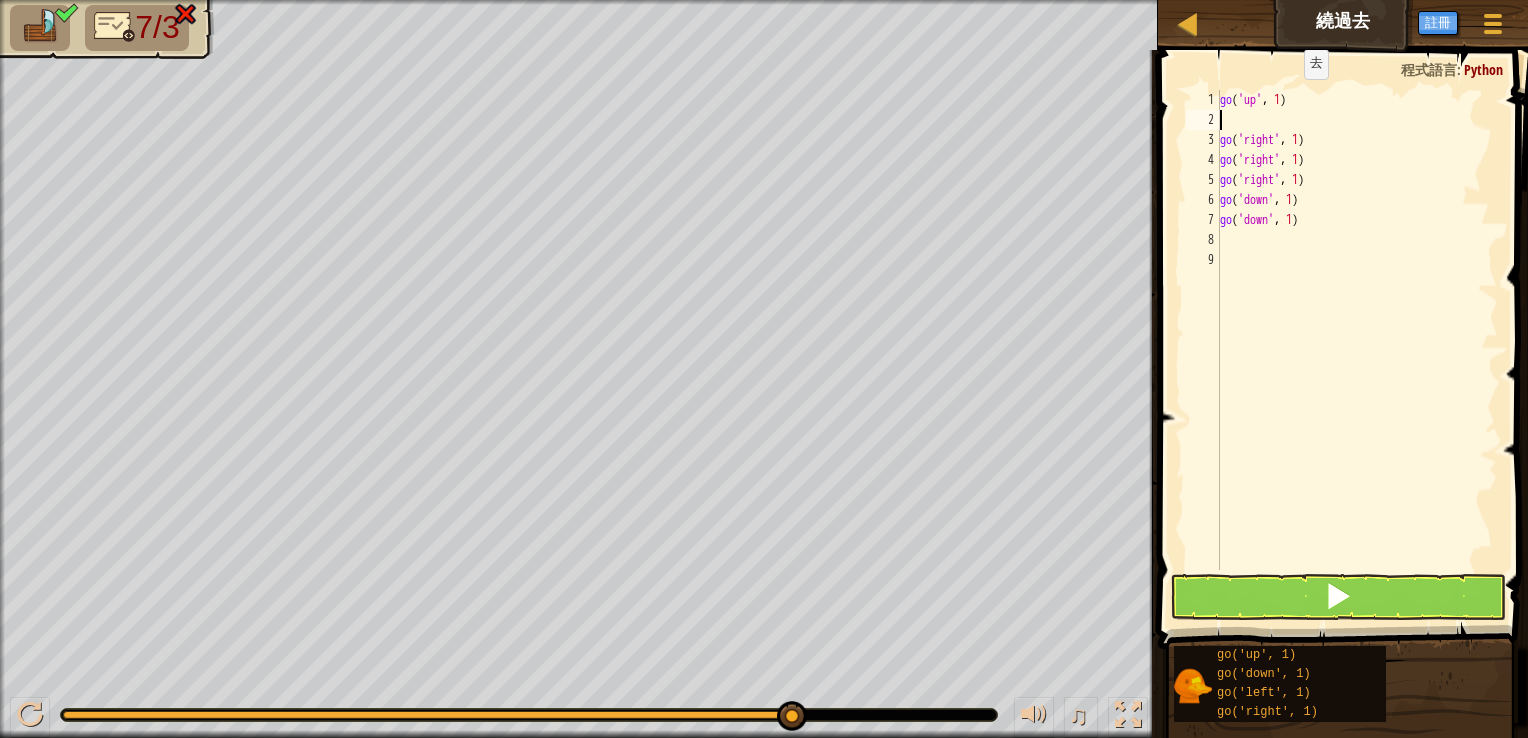 click on "go ( 'up' ,   1 ) go ( 'right' ,   1 ) go ( 'right' ,   1 ) go ( 'right' ,   1 ) go ( 'down' ,   1 ) go ( 'down' ,   1 )" at bounding box center (1357, 350) 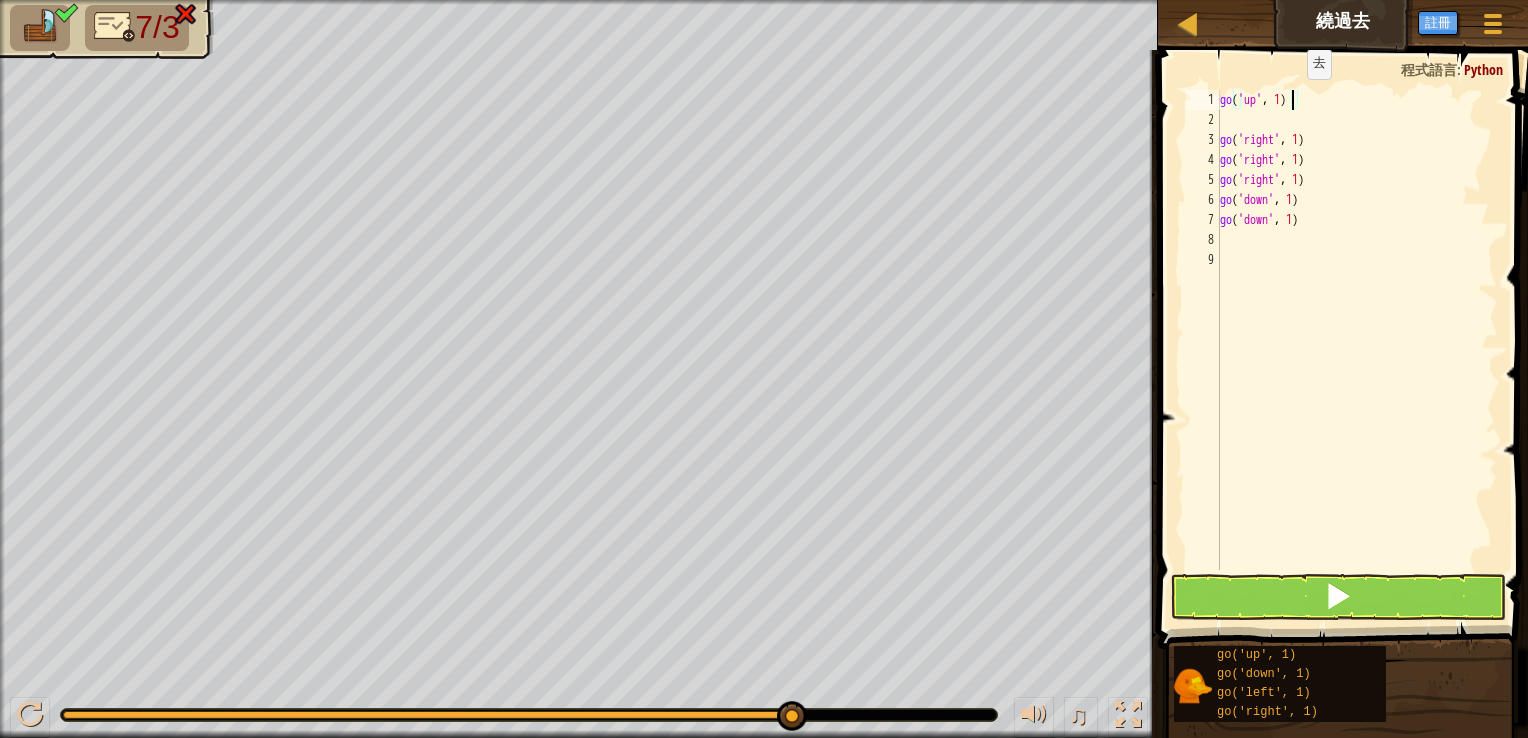 click on "go ( 'up' ,   1 ) go ( 'right' ,   1 ) go ( 'right' ,   1 ) go ( 'right' ,   1 ) go ( 'down' ,   1 ) go ( 'down' ,   1 )" at bounding box center [1357, 350] 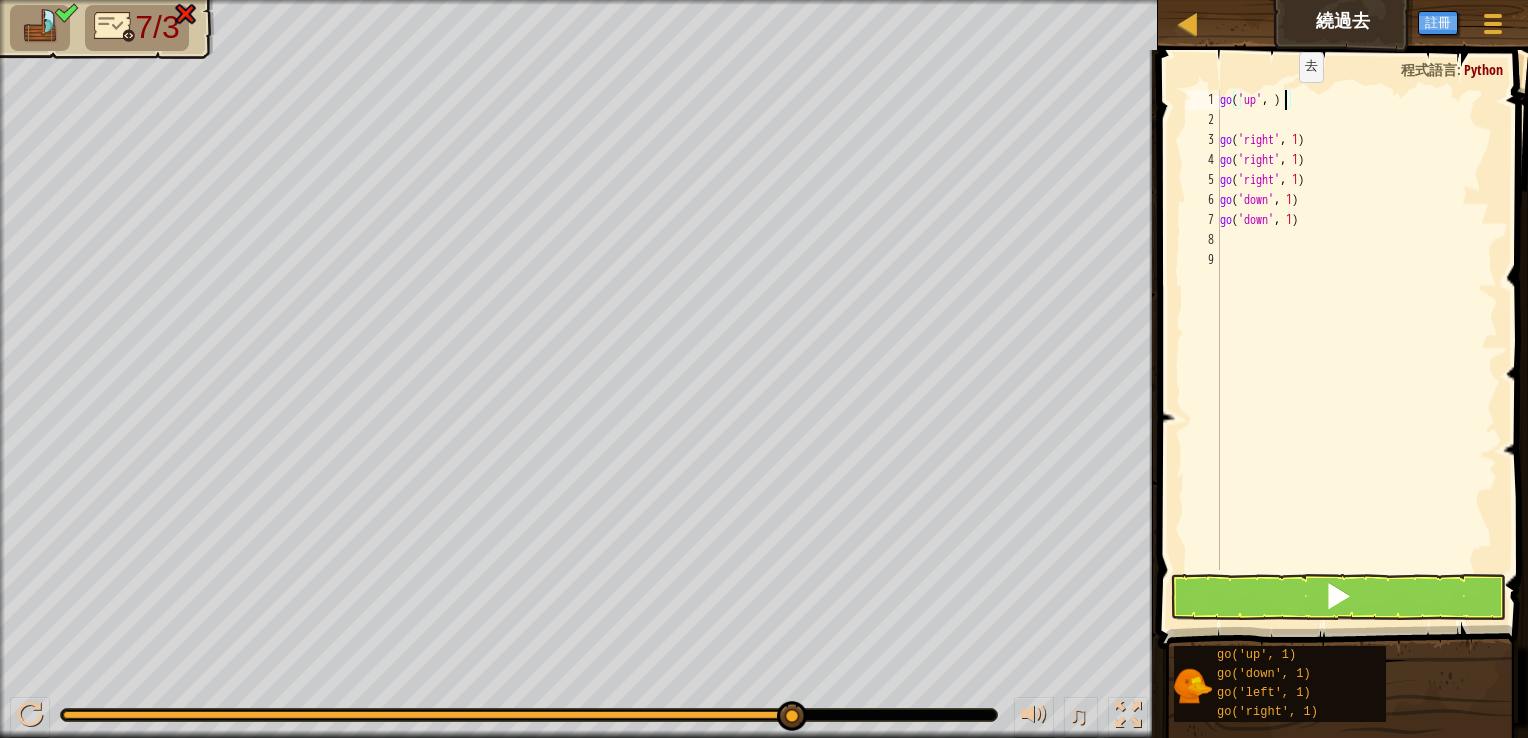 scroll, scrollTop: 9, scrollLeft: 5, axis: both 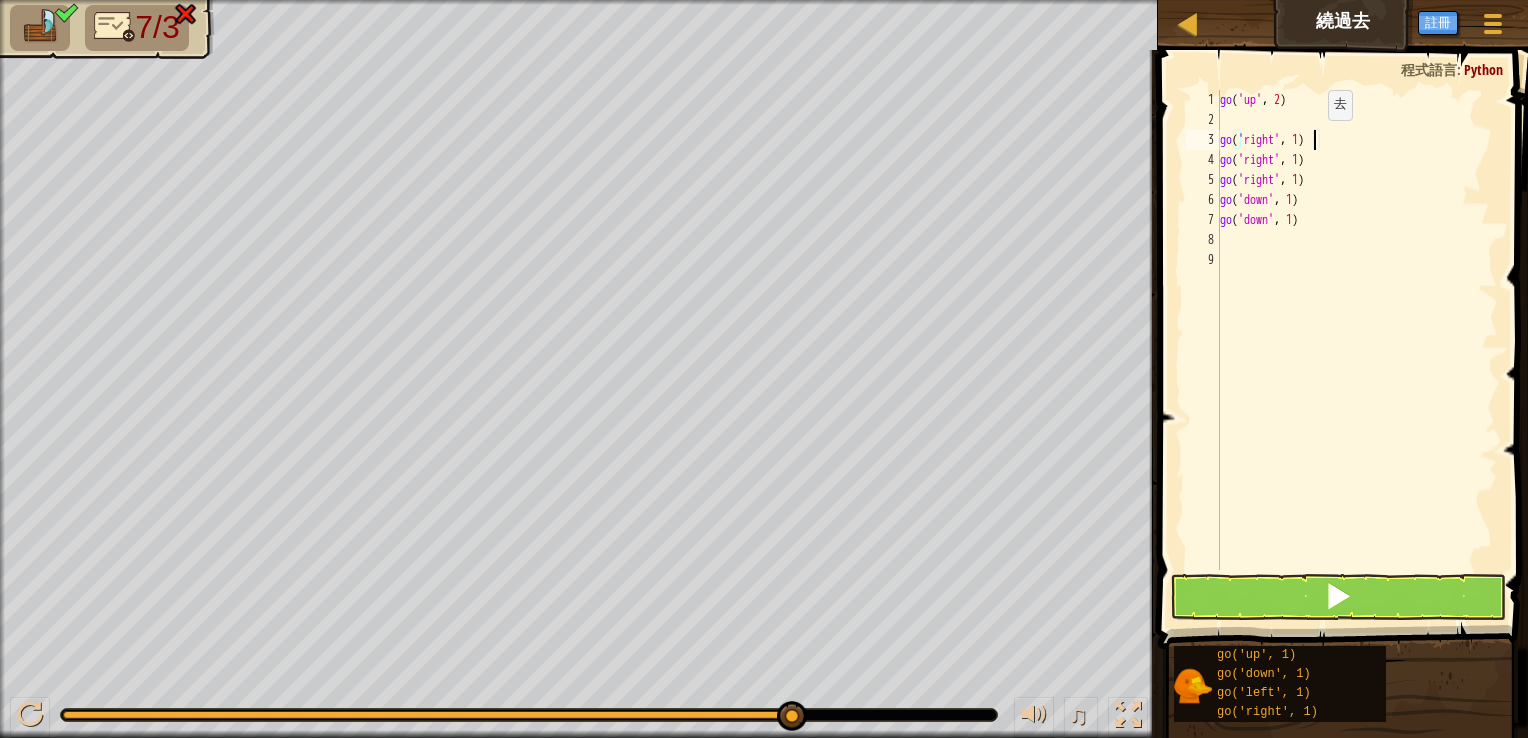 click on "go ( 'up' ,   2 ) go ( 'right' ,   1 ) go ( 'right' ,   1 ) go ( 'right' ,   1 ) go ( 'down' ,   1 ) go ( 'down' ,   1 )" at bounding box center [1357, 350] 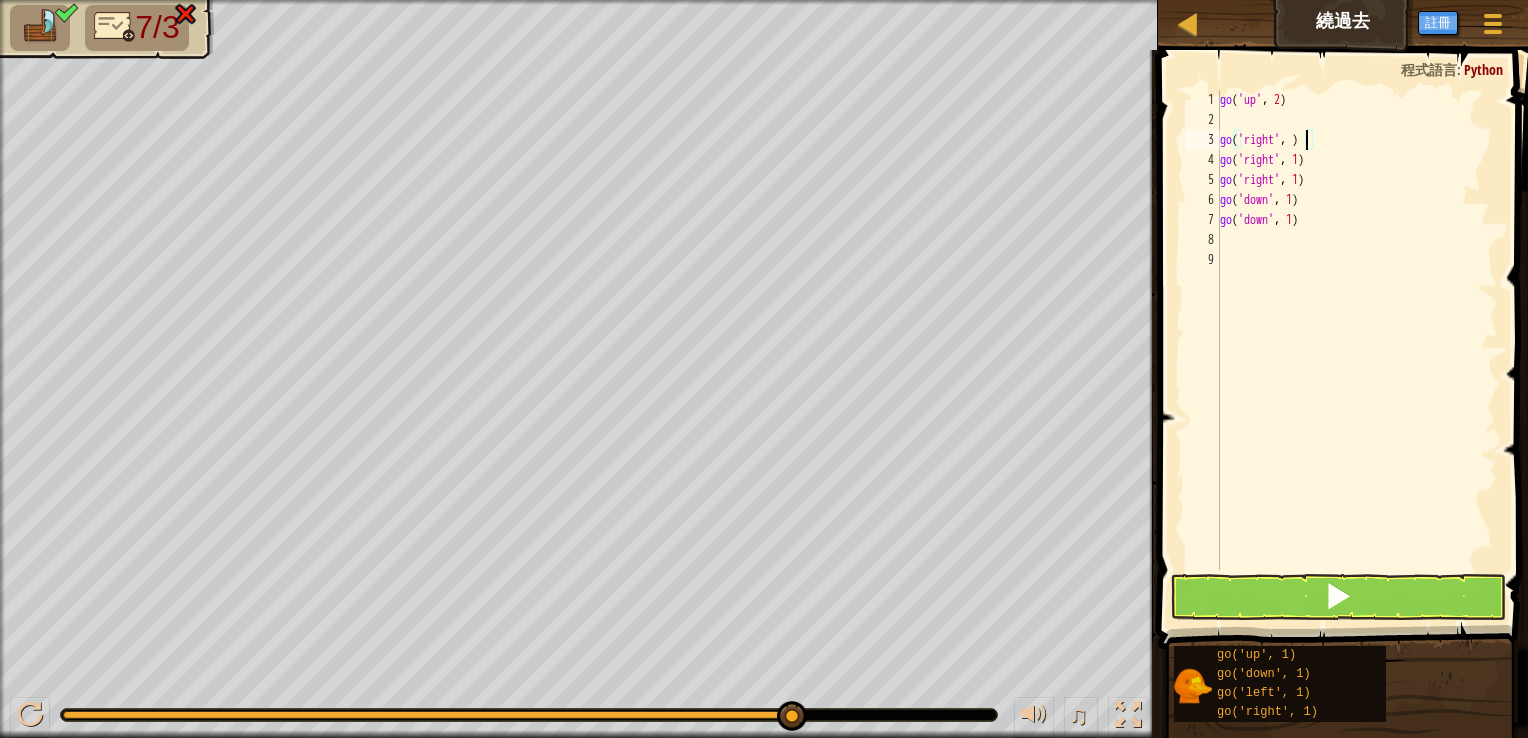 scroll, scrollTop: 9, scrollLeft: 7, axis: both 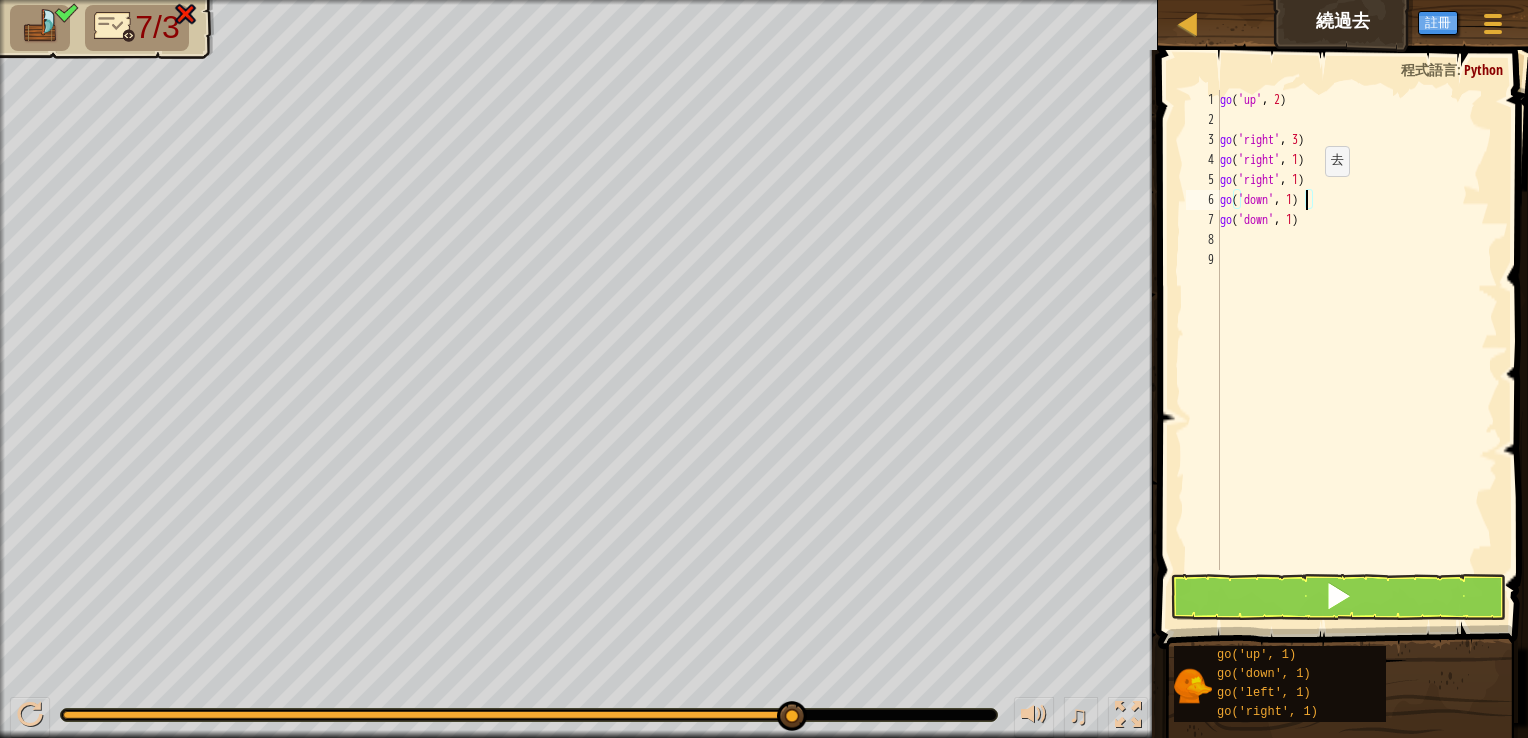 click on "go ( 'up' ,   2 ) go ( 'right' ,   3 ) go ( 'right' ,   1 ) go ( 'right' ,   1 ) go ( 'down' ,   1 ) go ( 'down' ,   1 )" at bounding box center [1357, 350] 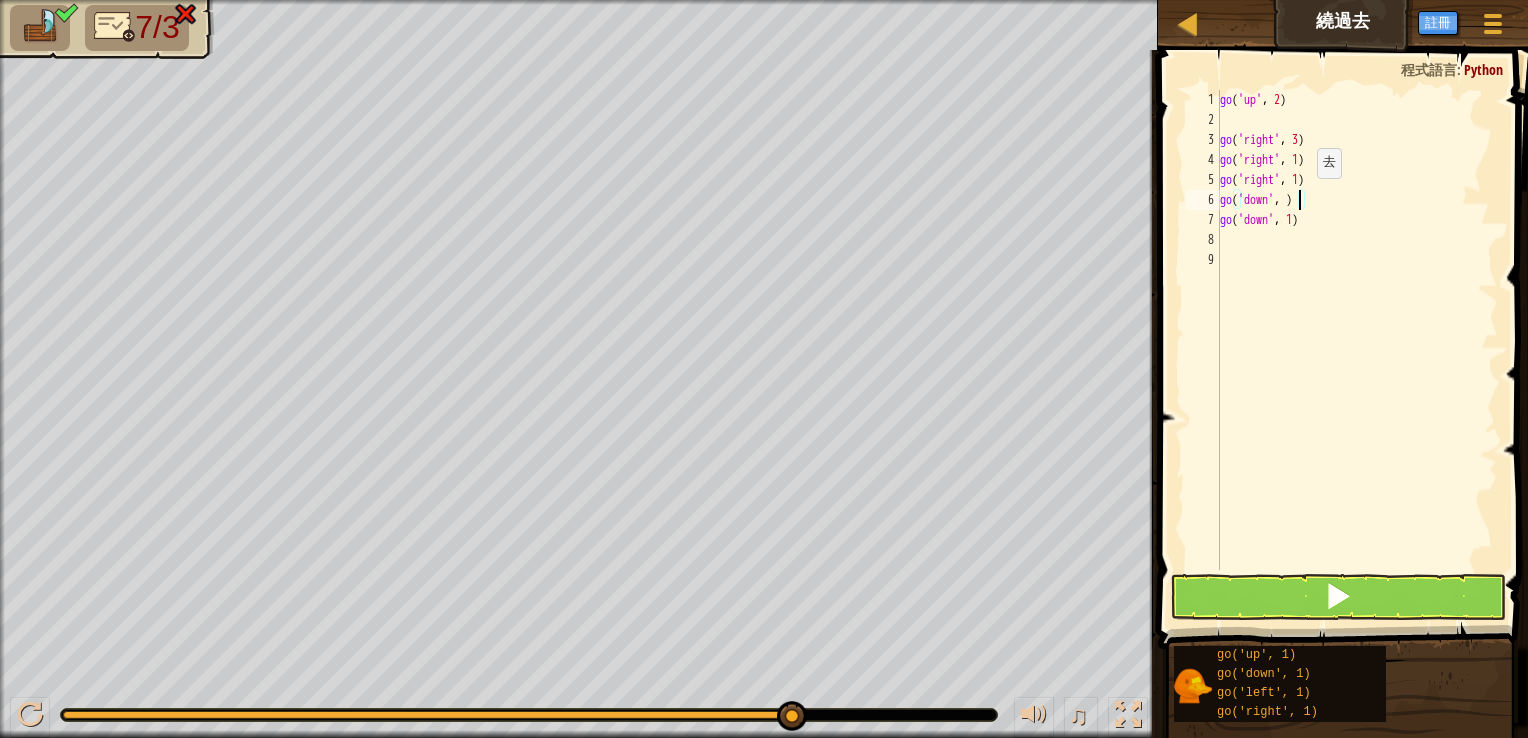 scroll, scrollTop: 9, scrollLeft: 6, axis: both 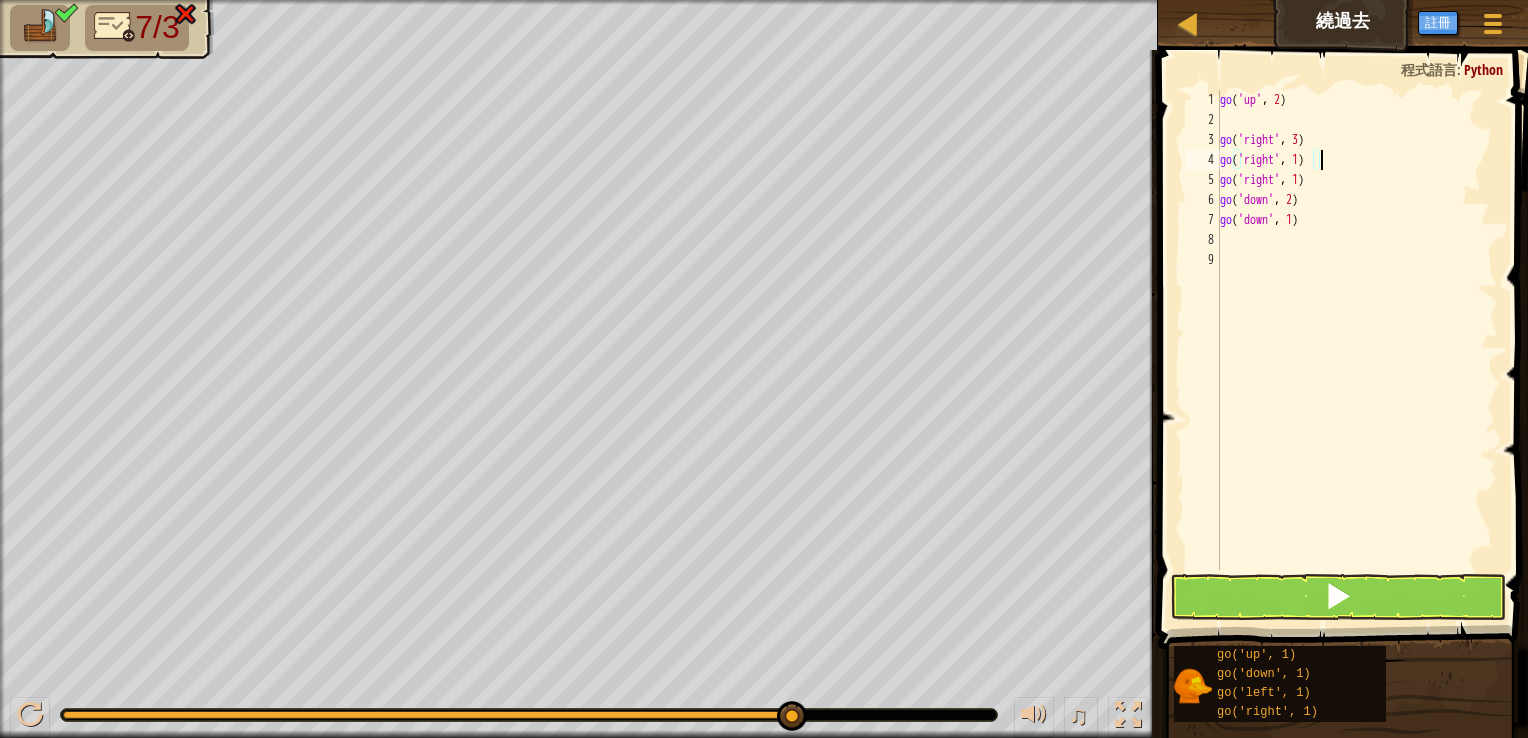 click on "go ( 'up' ,   2 ) go ( 'right' ,   3 ) go ( 'right' ,   1 ) go ( 'right' ,   1 ) go ( 'down' ,   2 ) go ( 'down' ,   1 )" at bounding box center [1357, 350] 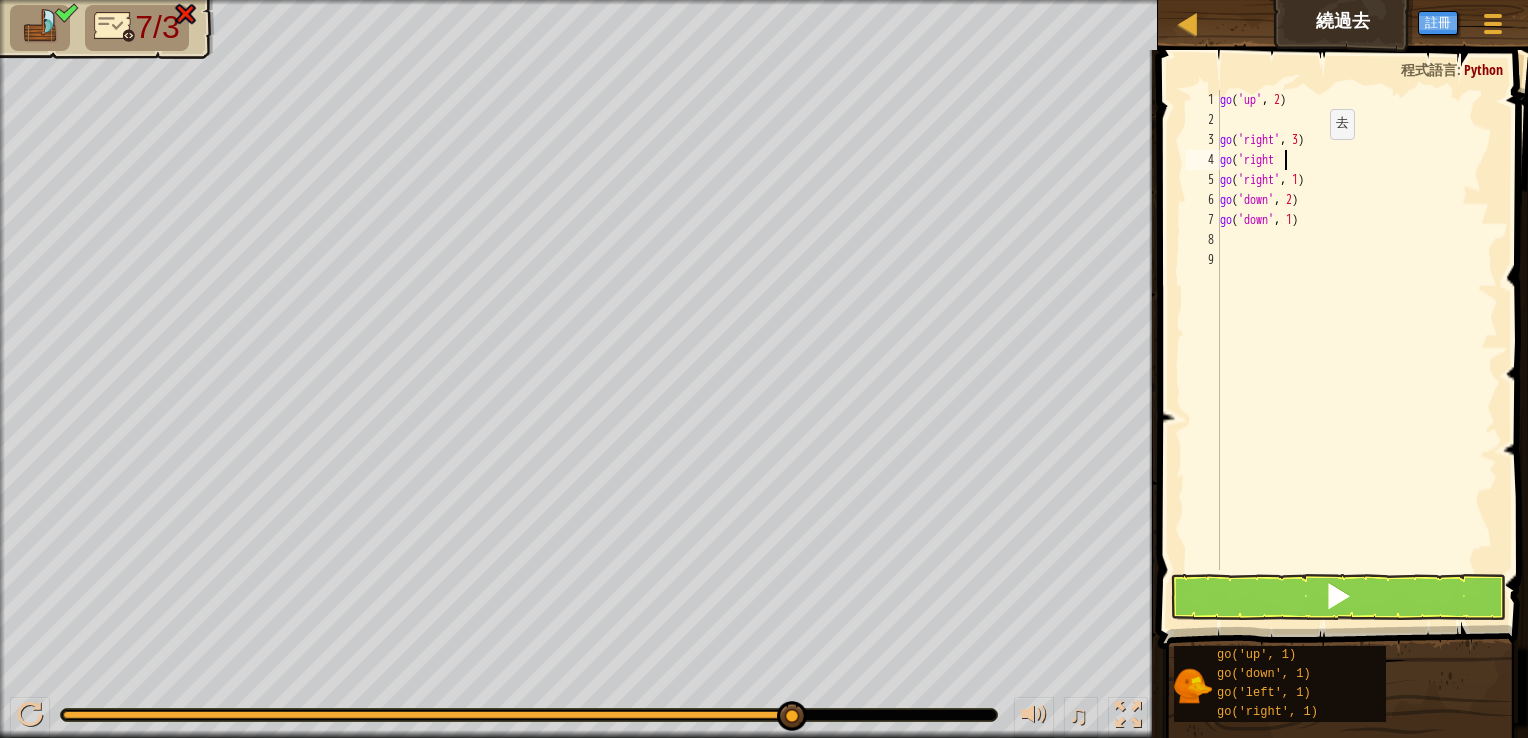 scroll, scrollTop: 9, scrollLeft: 3, axis: both 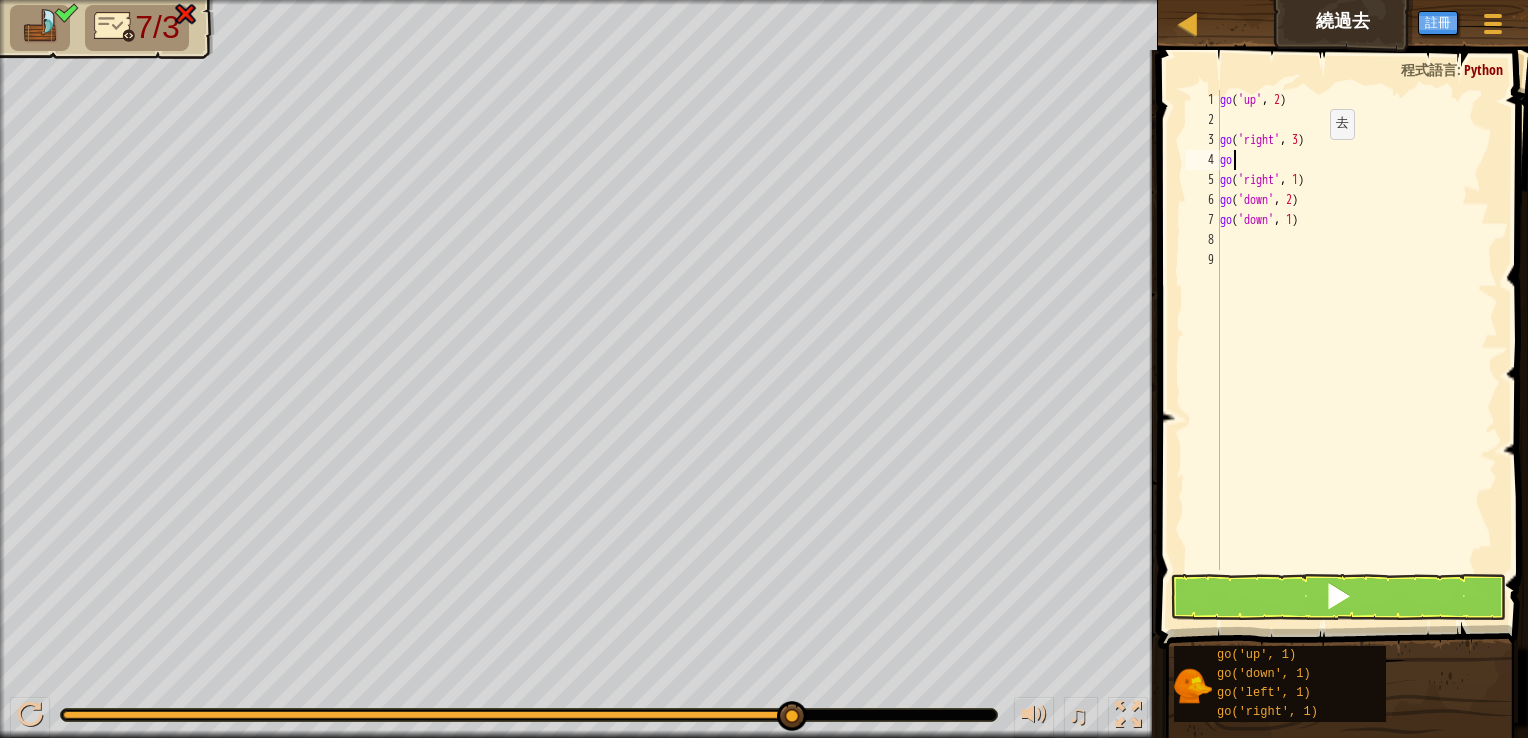 type on "g" 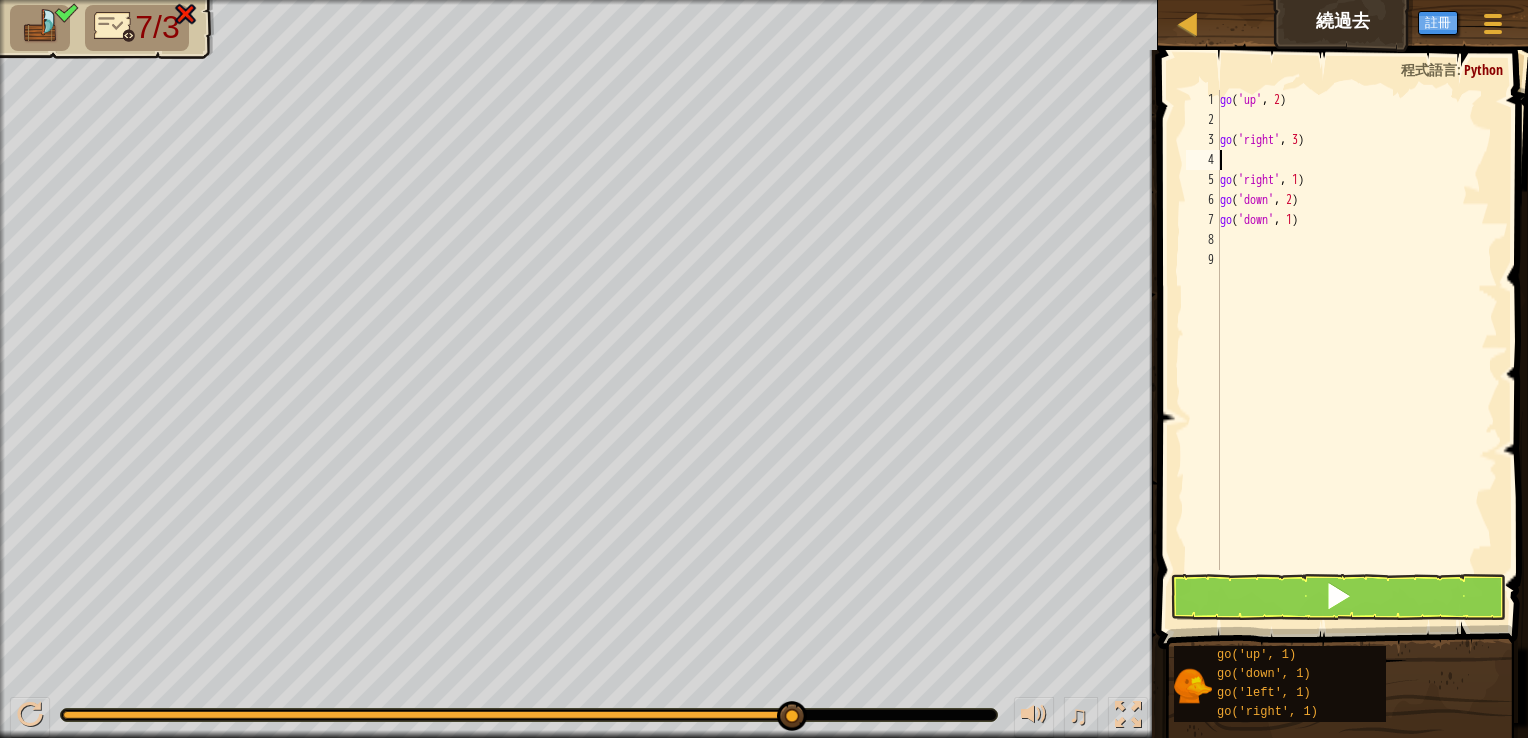 click on "go ( 'up' ,   2 ) go ( 'right' ,   3 ) go ( 'right' ,   1 ) go ( 'down' ,   2 ) go ( 'down' ,   1 )" at bounding box center [1357, 350] 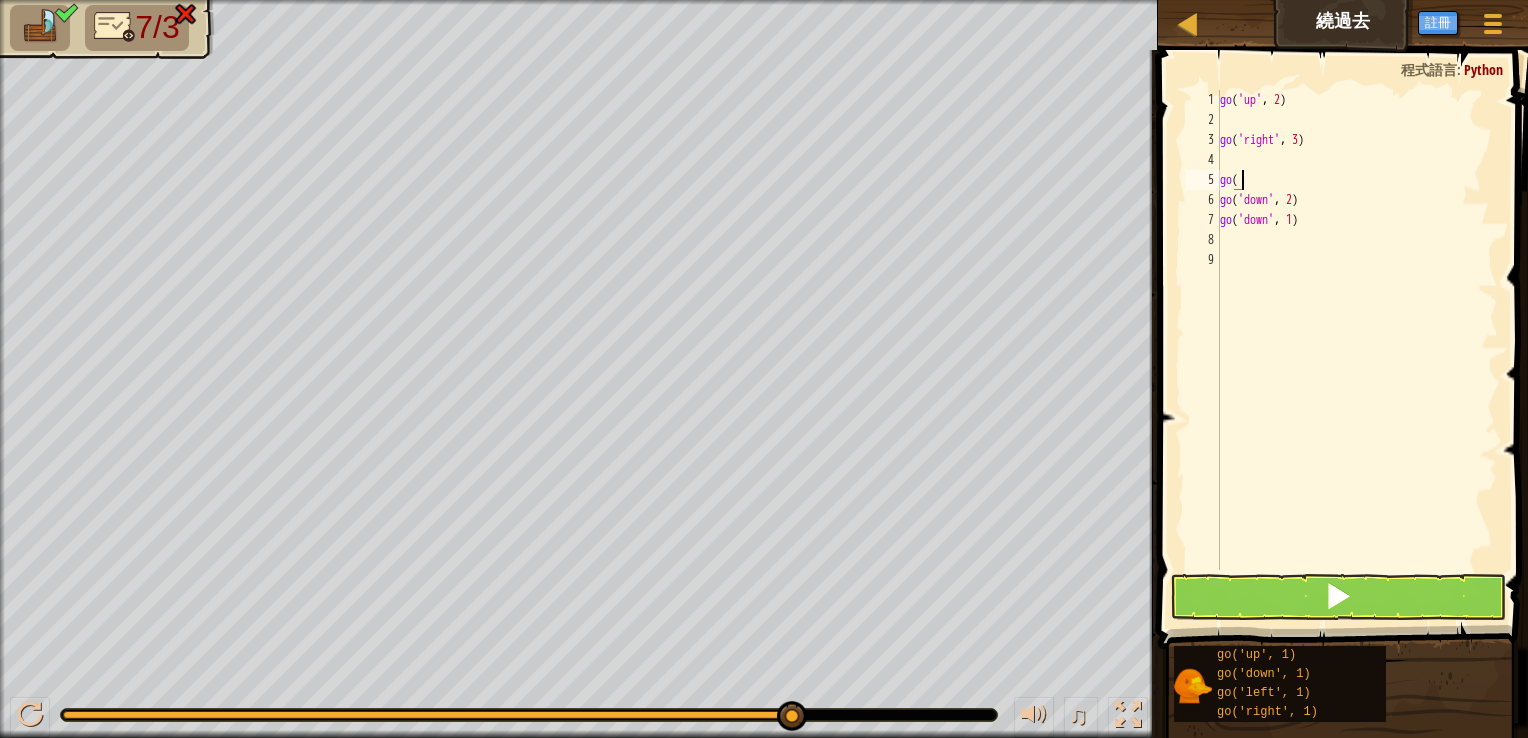 type on "g" 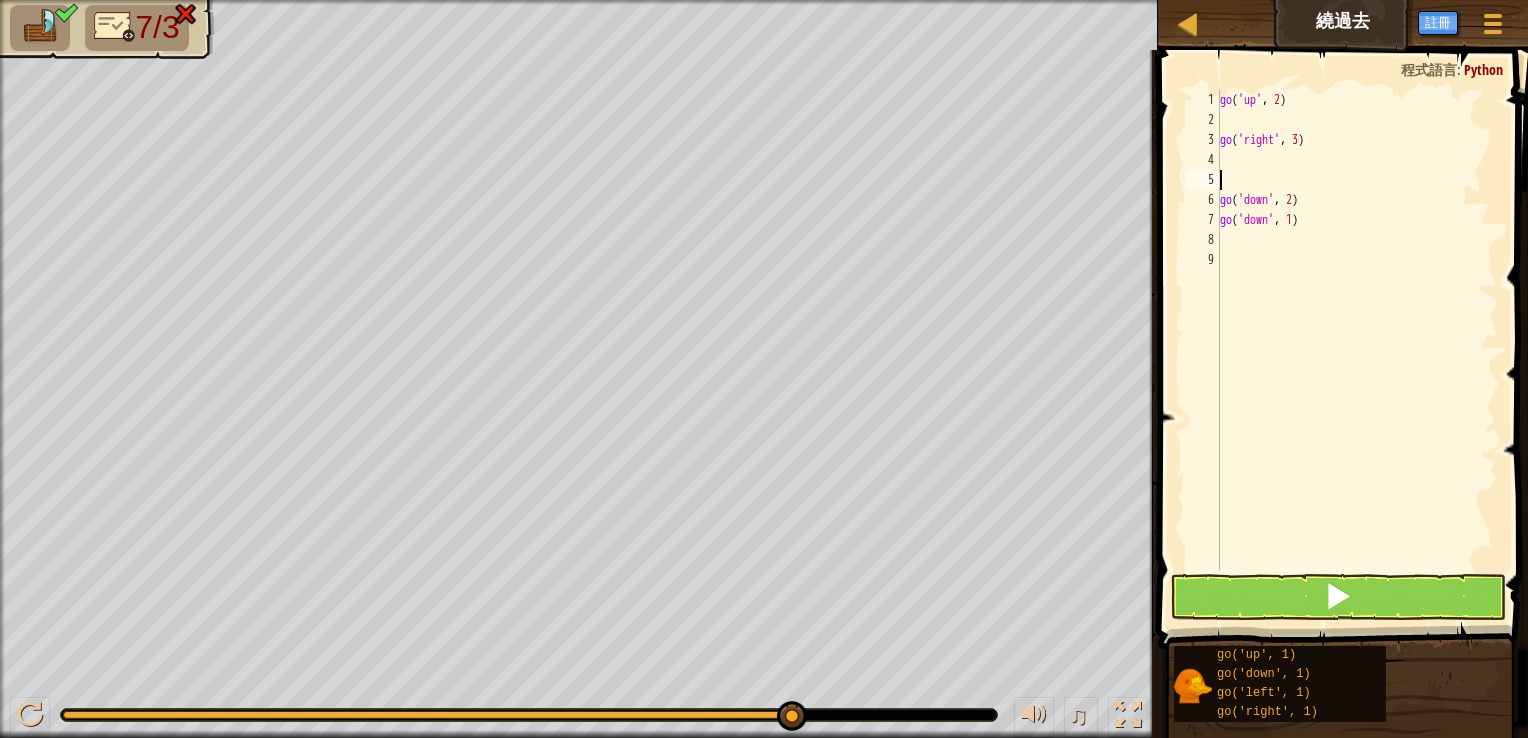 click on "go ( 'up' ,   2 ) go ( 'right' ,   3 ) go ( 'down' ,   2 ) go ( 'down' ,   1 )" at bounding box center [1357, 350] 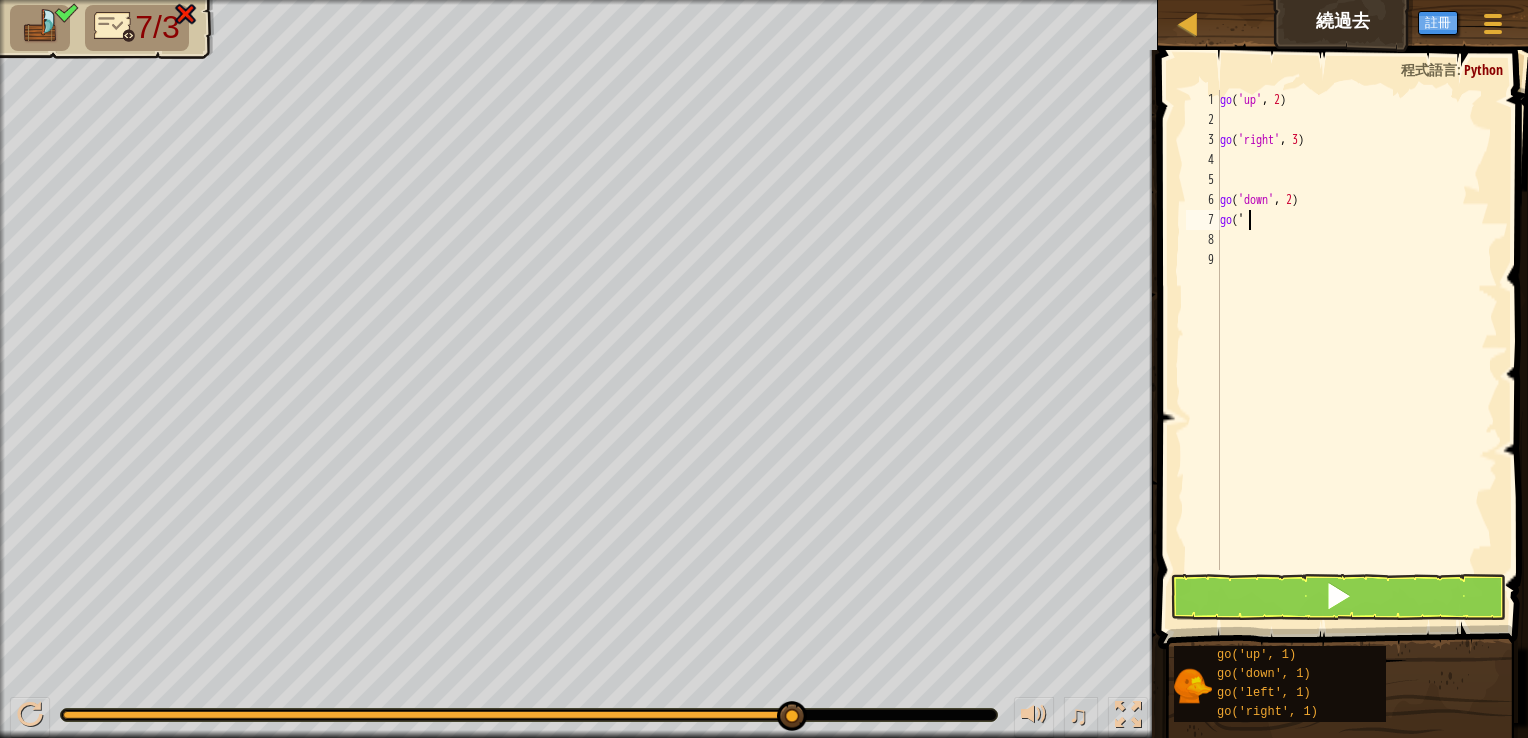 type on "g" 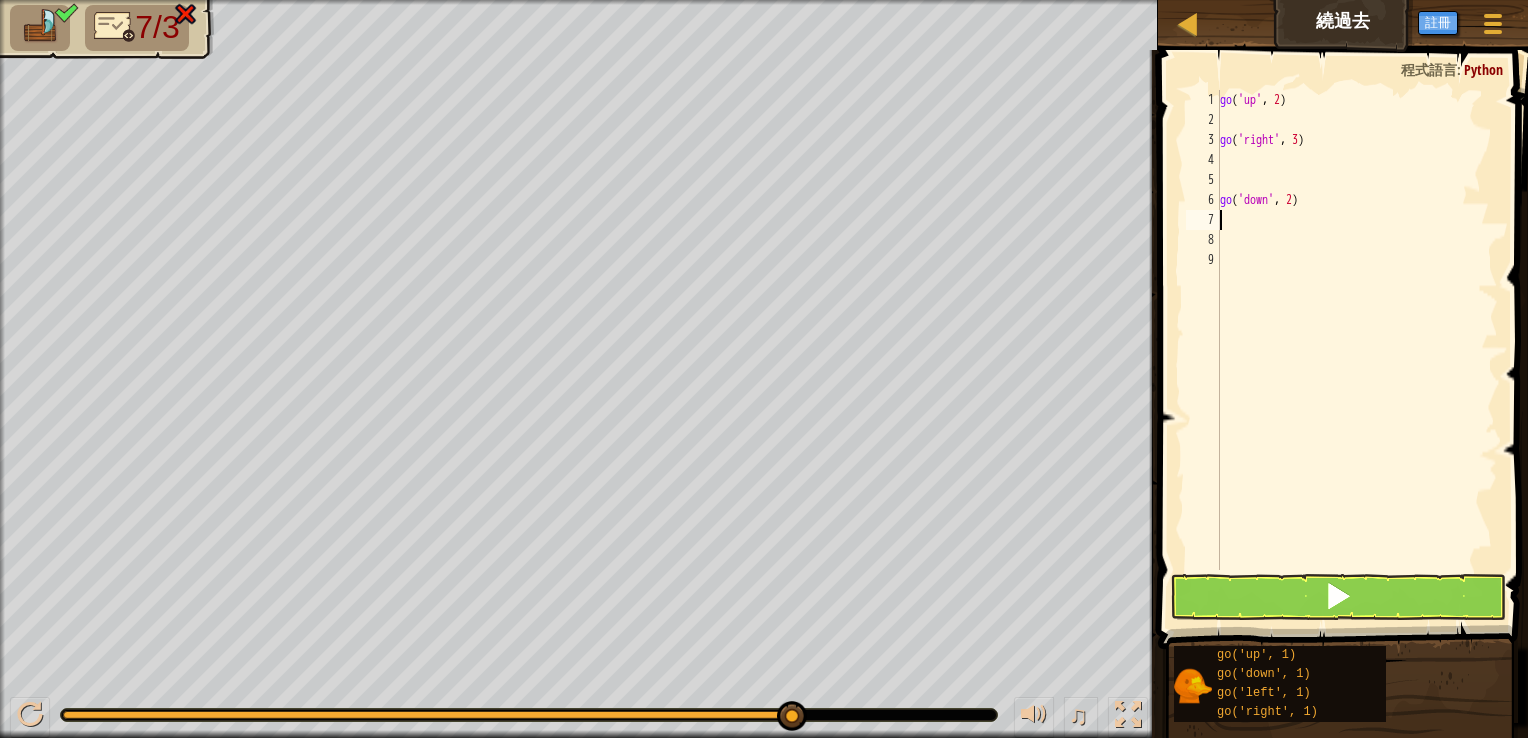 type 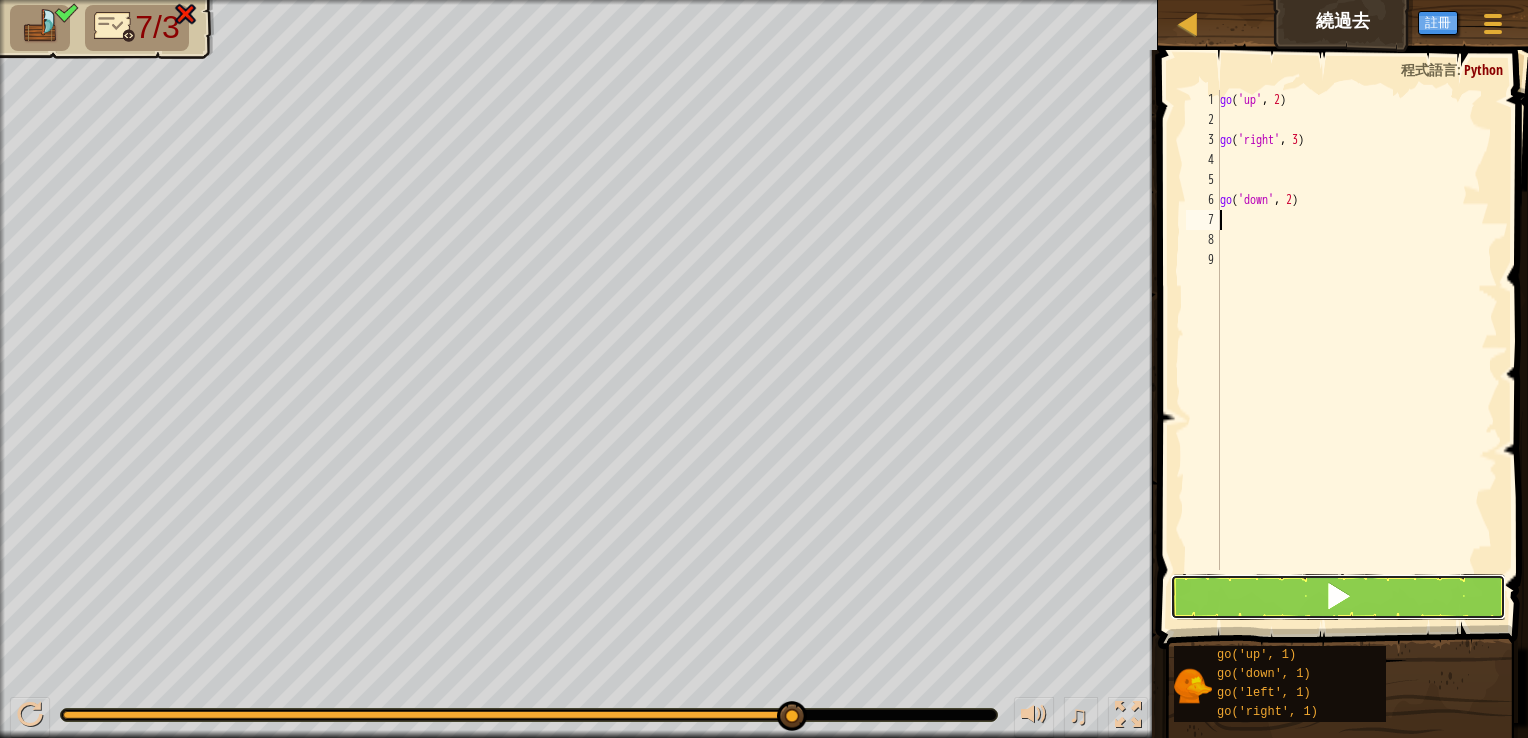 click at bounding box center (1338, 597) 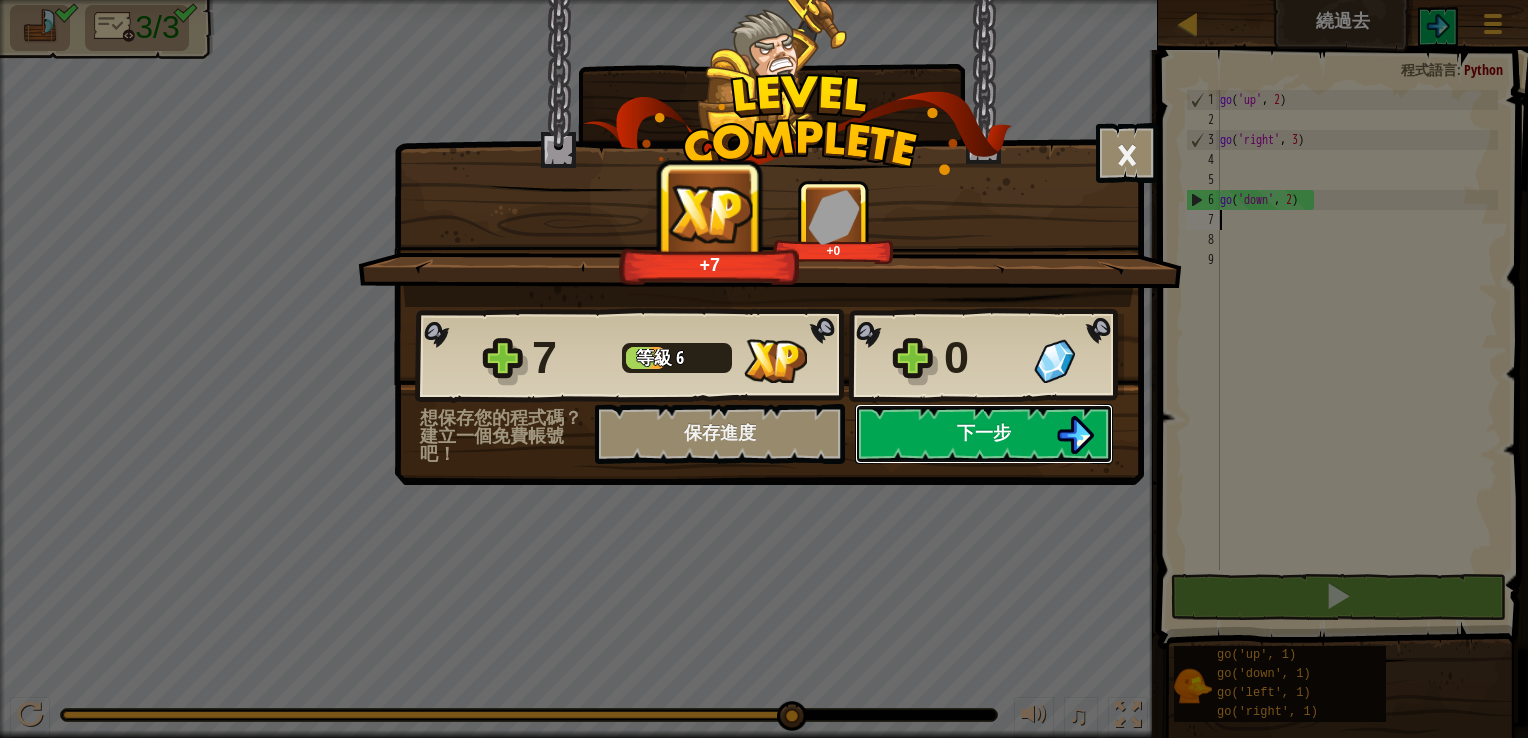 click on "下一步" at bounding box center [984, 434] 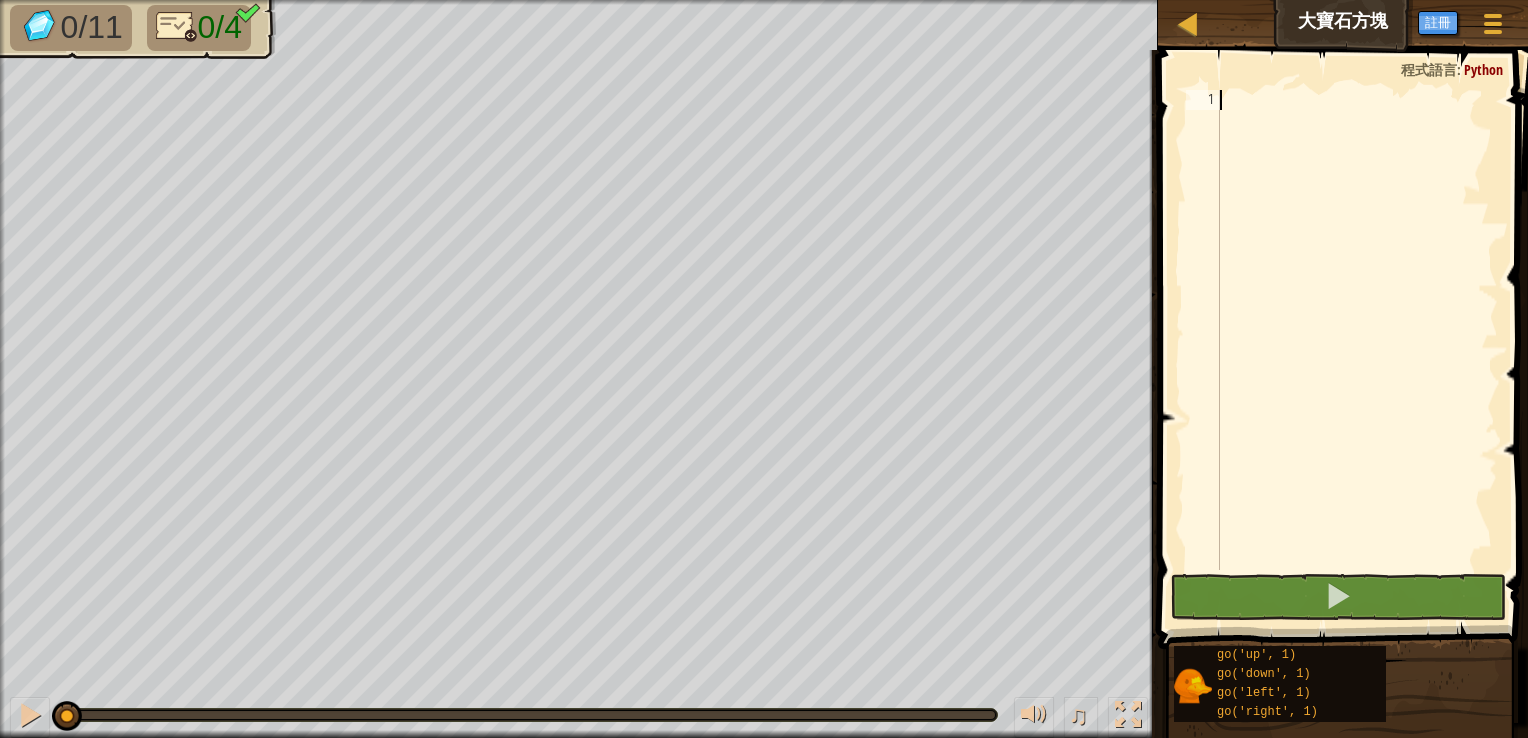 type on "g" 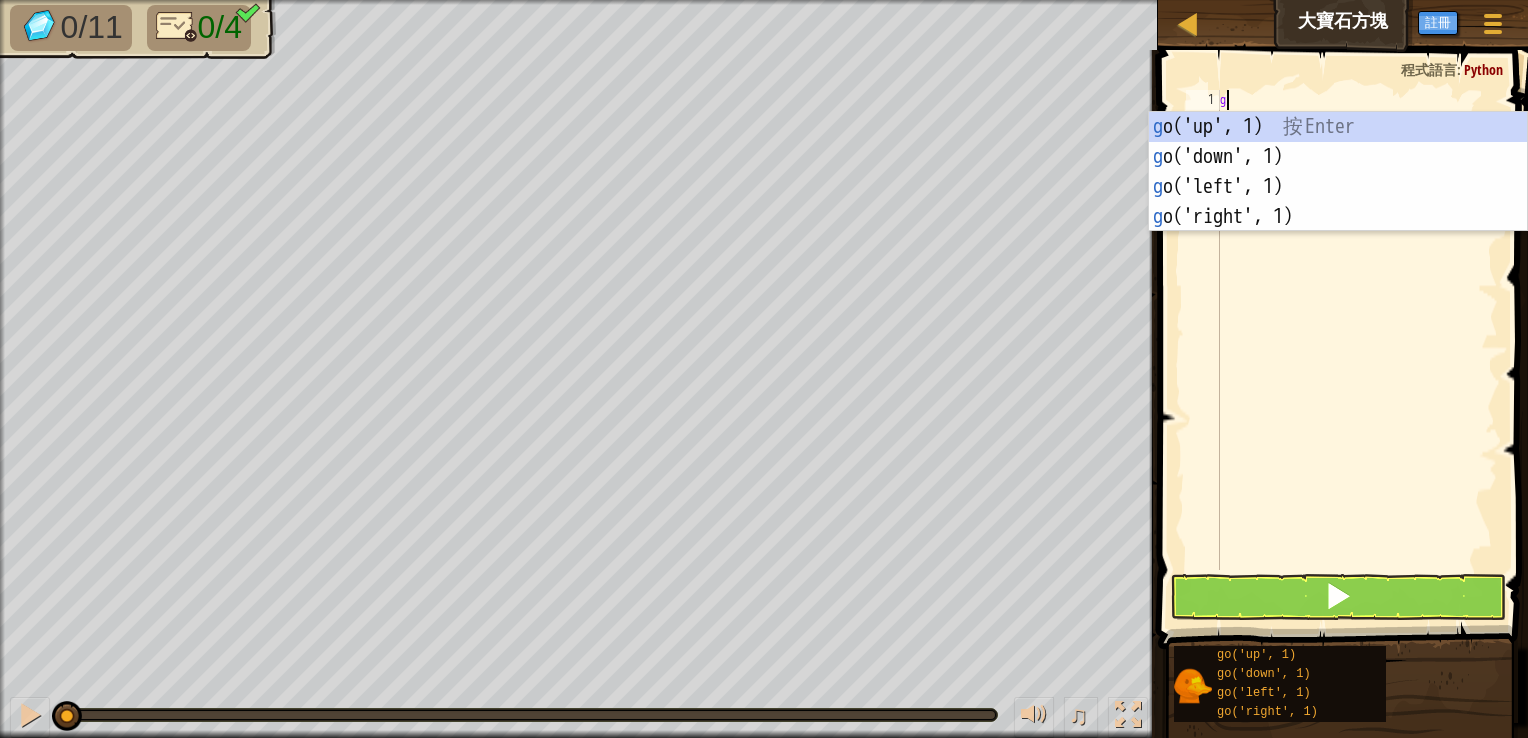 scroll, scrollTop: 9, scrollLeft: 0, axis: vertical 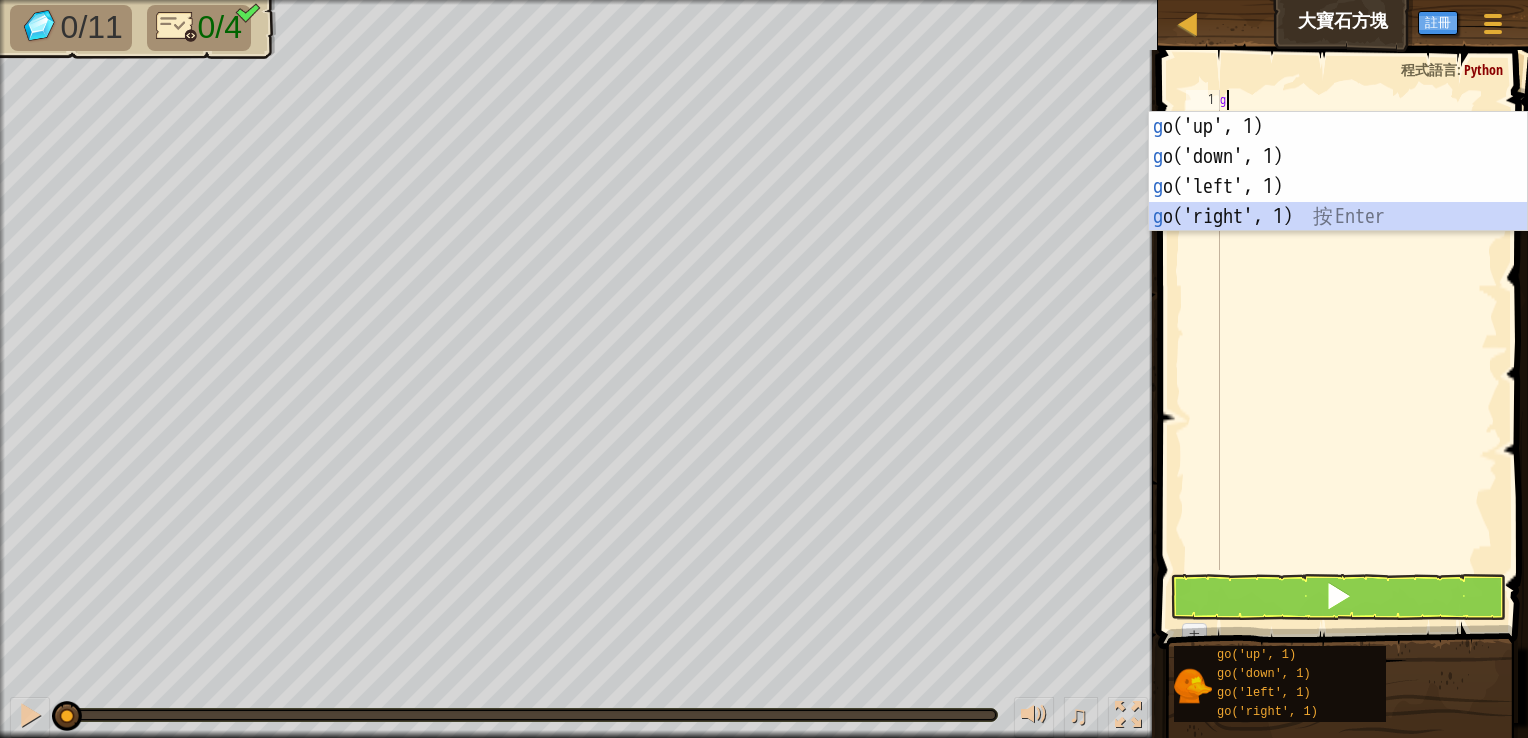 click on "g o('up', 1) 按 Enter g o('down', 1) 按 Enter g o('left', 1) 按 Enter g o('right', 1) 按 Enter" at bounding box center [1338, 202] 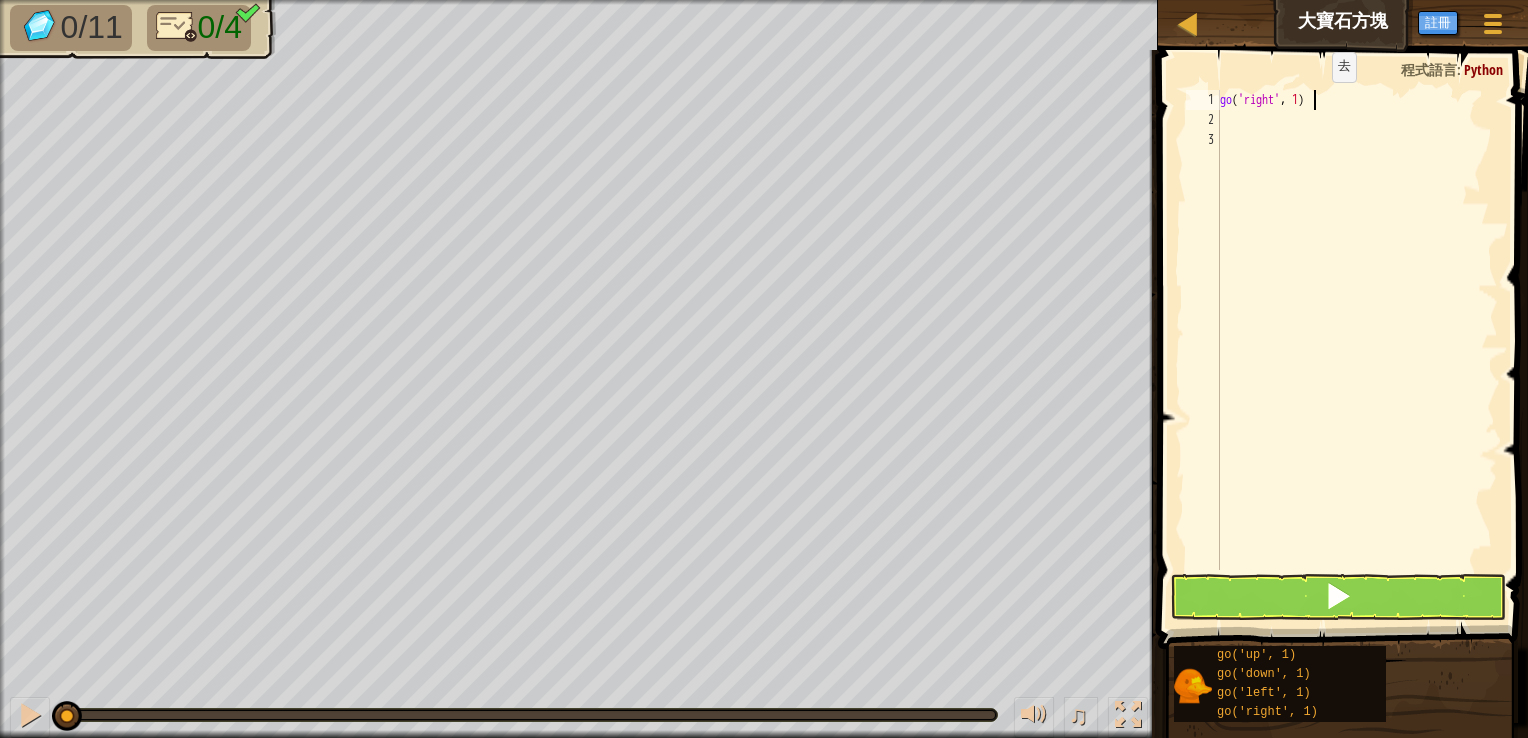 click on "go ( 'right' ,   1 )" at bounding box center (1357, 350) 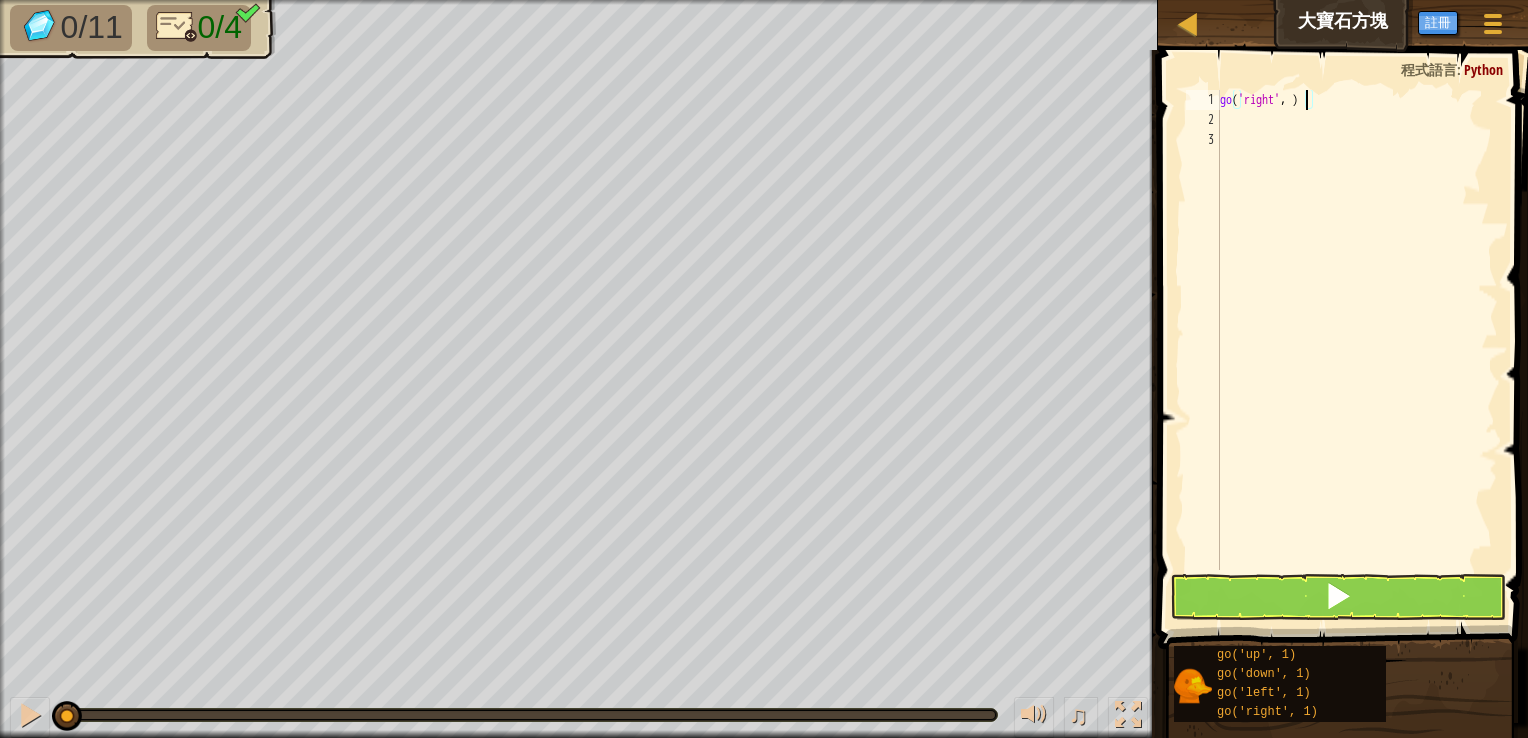 type on "go('right', 3)" 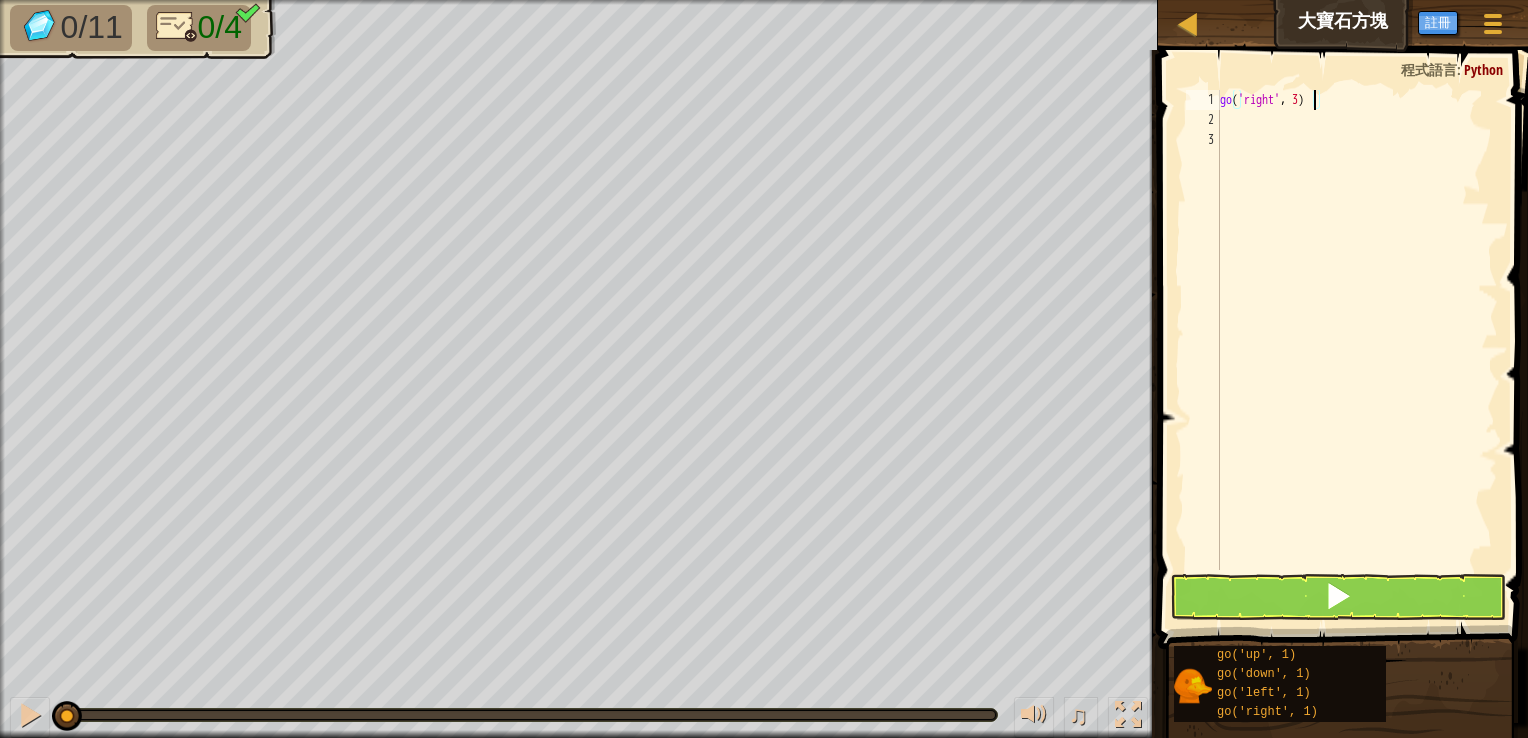 click on "go ( 'right' ,   3 )" at bounding box center (1357, 350) 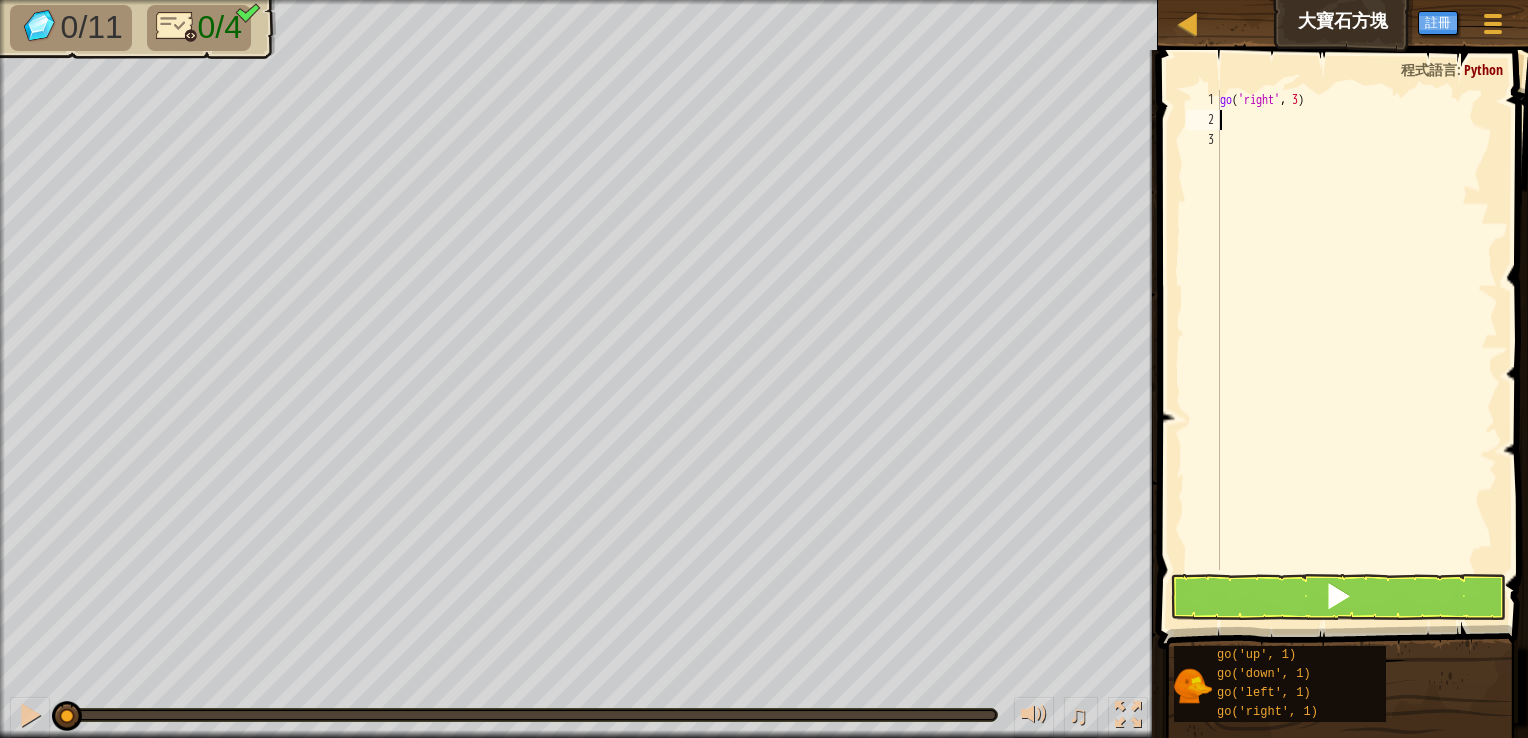 scroll, scrollTop: 9, scrollLeft: 0, axis: vertical 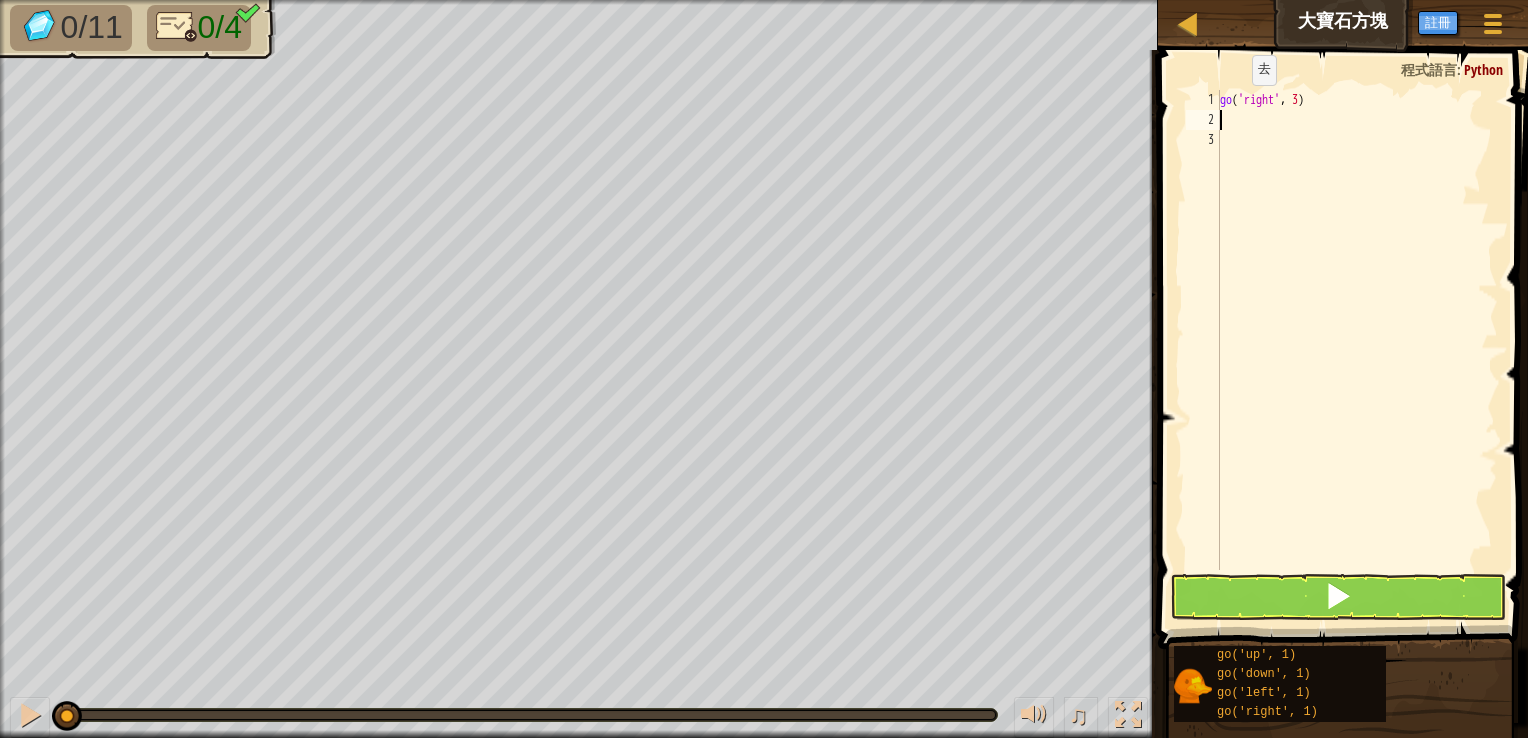 type on "g" 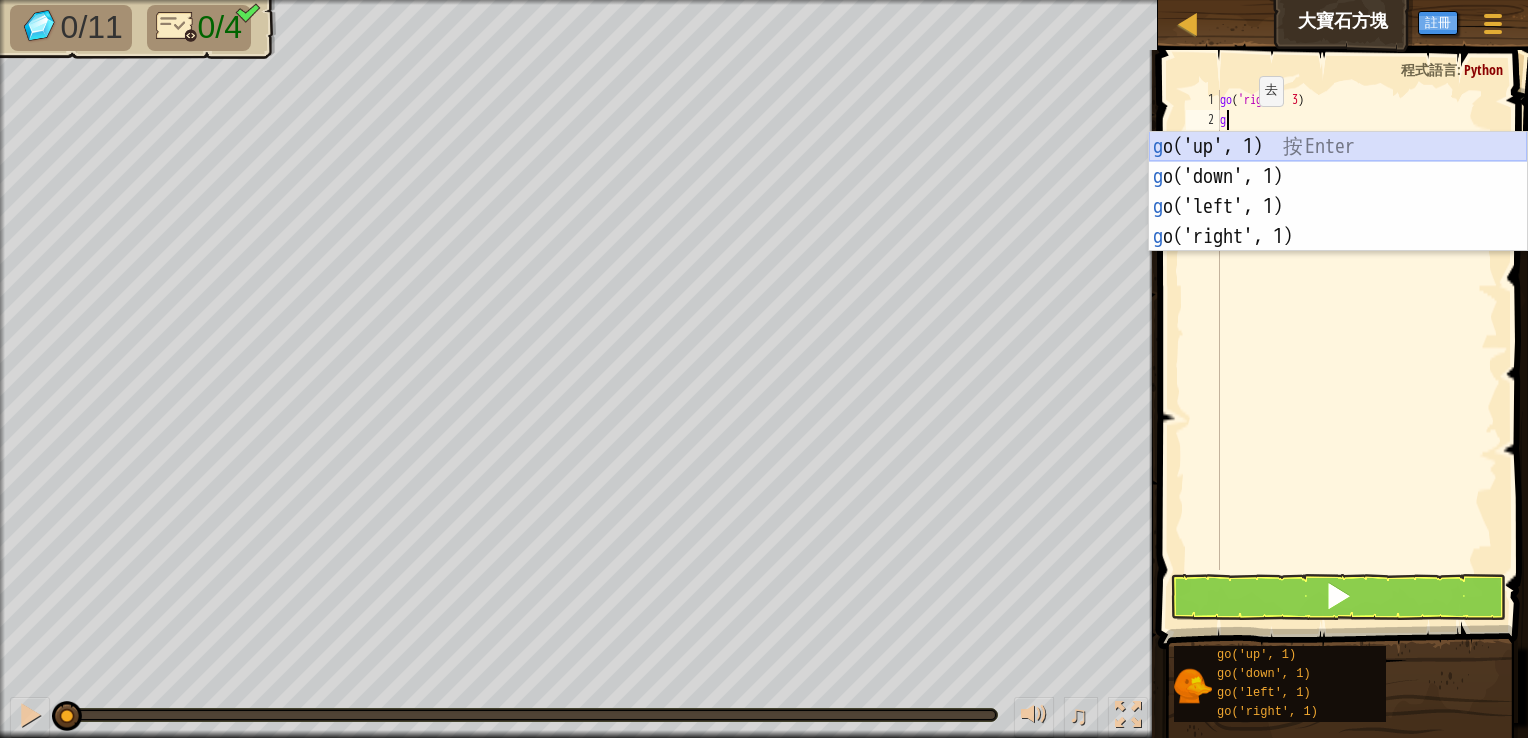 click on "g o('up', 1) 按 Enter g o('down', 1) 按 Enter g o('left', 1) 按 Enter g o('right', 1) 按 Enter" at bounding box center [1338, 222] 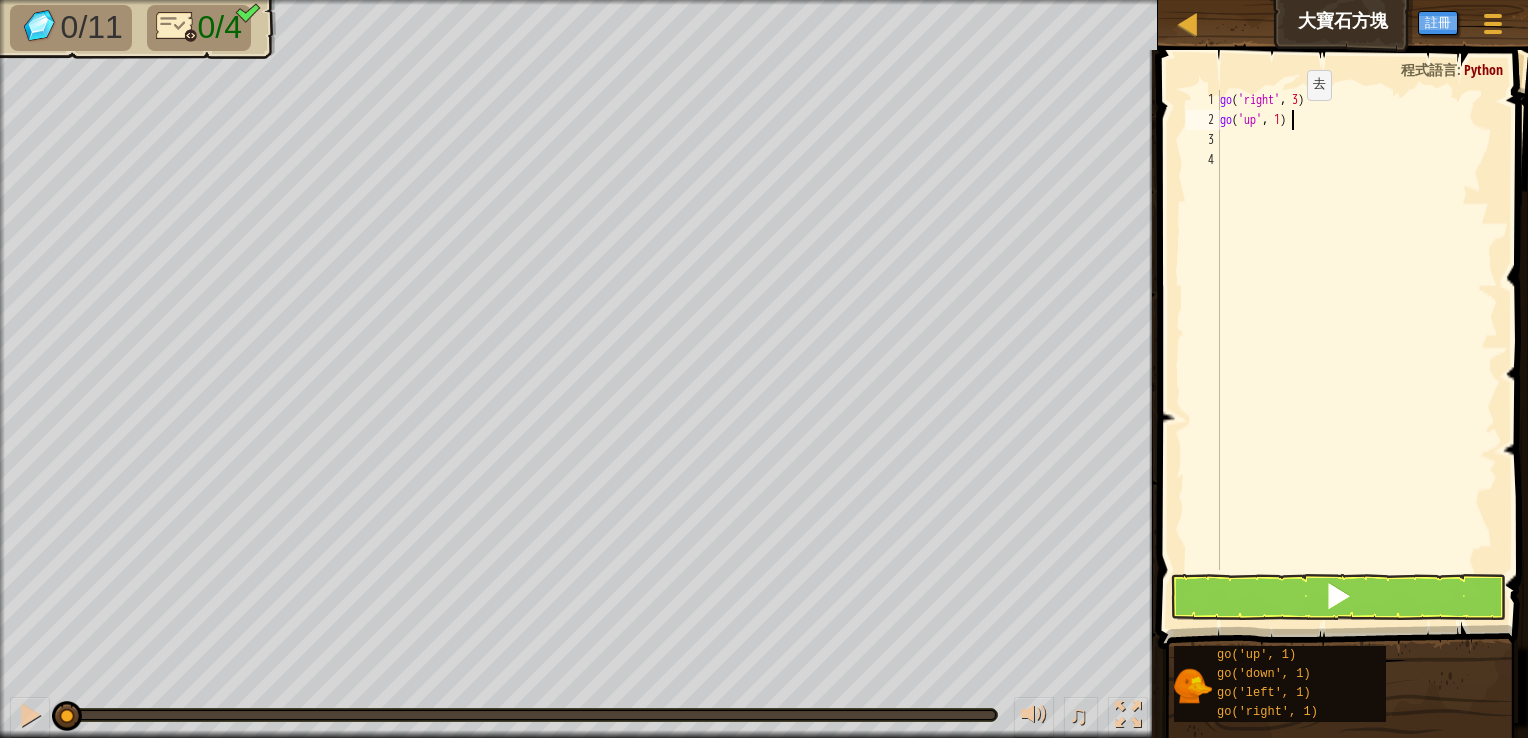 click on "go ( 'right' ,   3 ) go ( 'up' ,   1 )" at bounding box center [1357, 350] 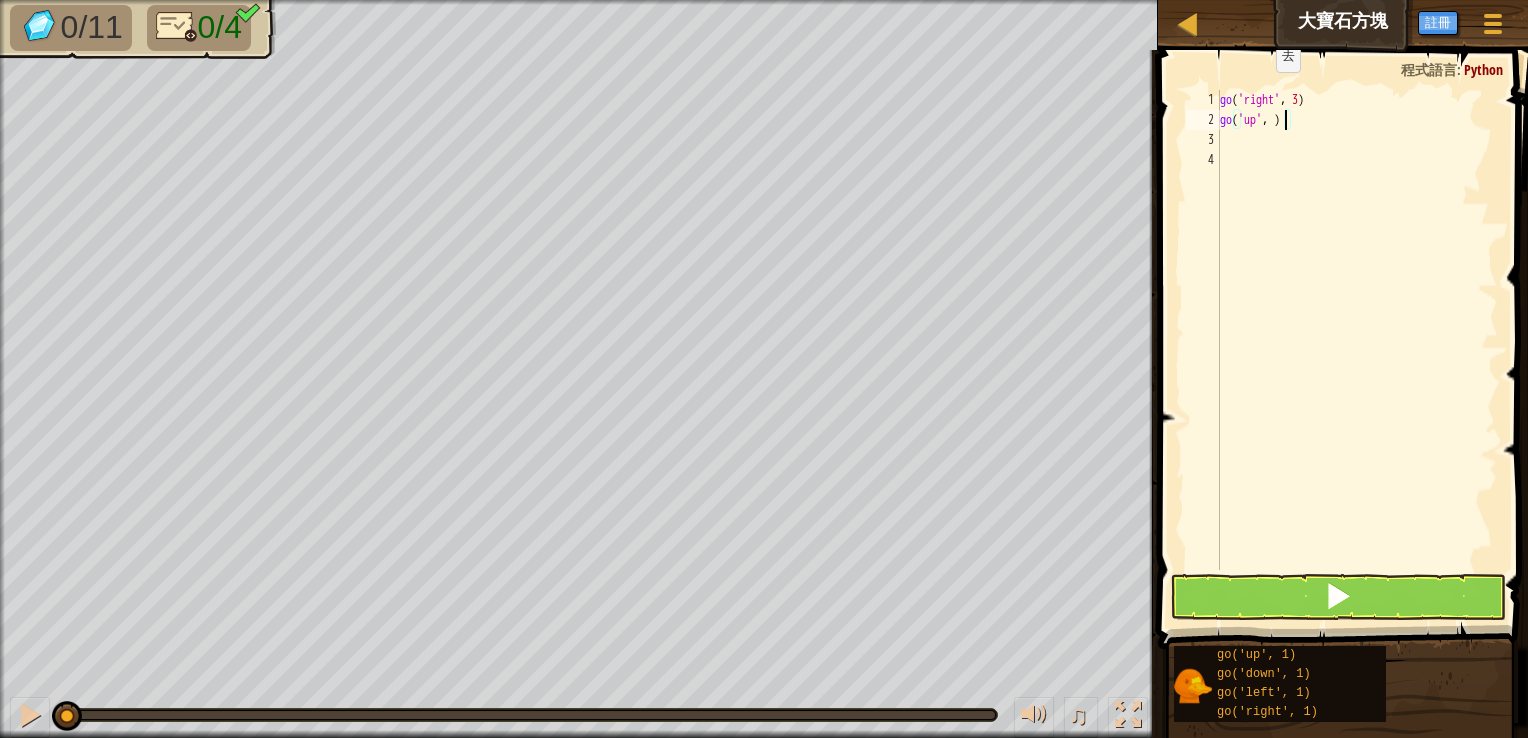 type on "go('up', 3)" 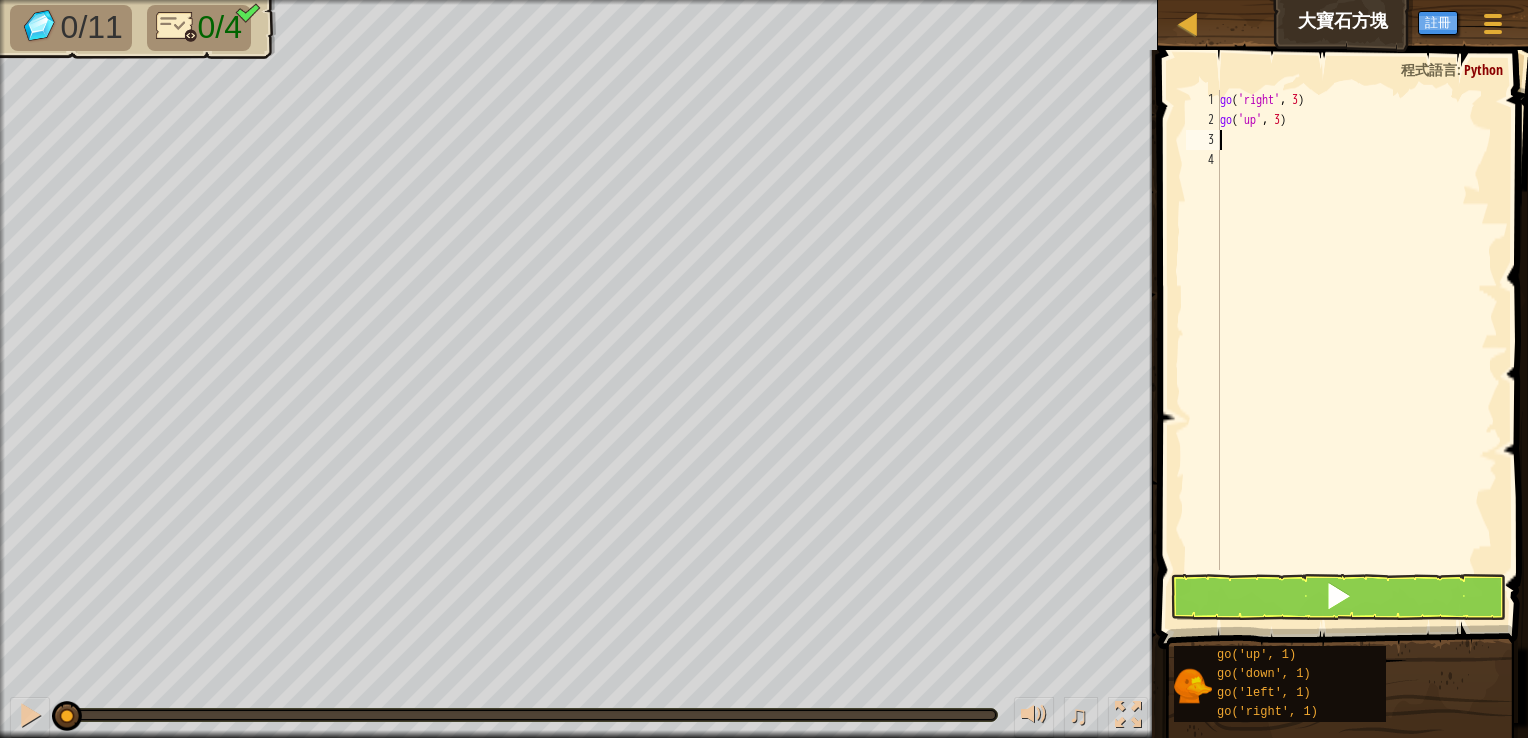 click on "go ( 'right' ,   3 ) go ( 'up' ,   3 )" at bounding box center (1357, 350) 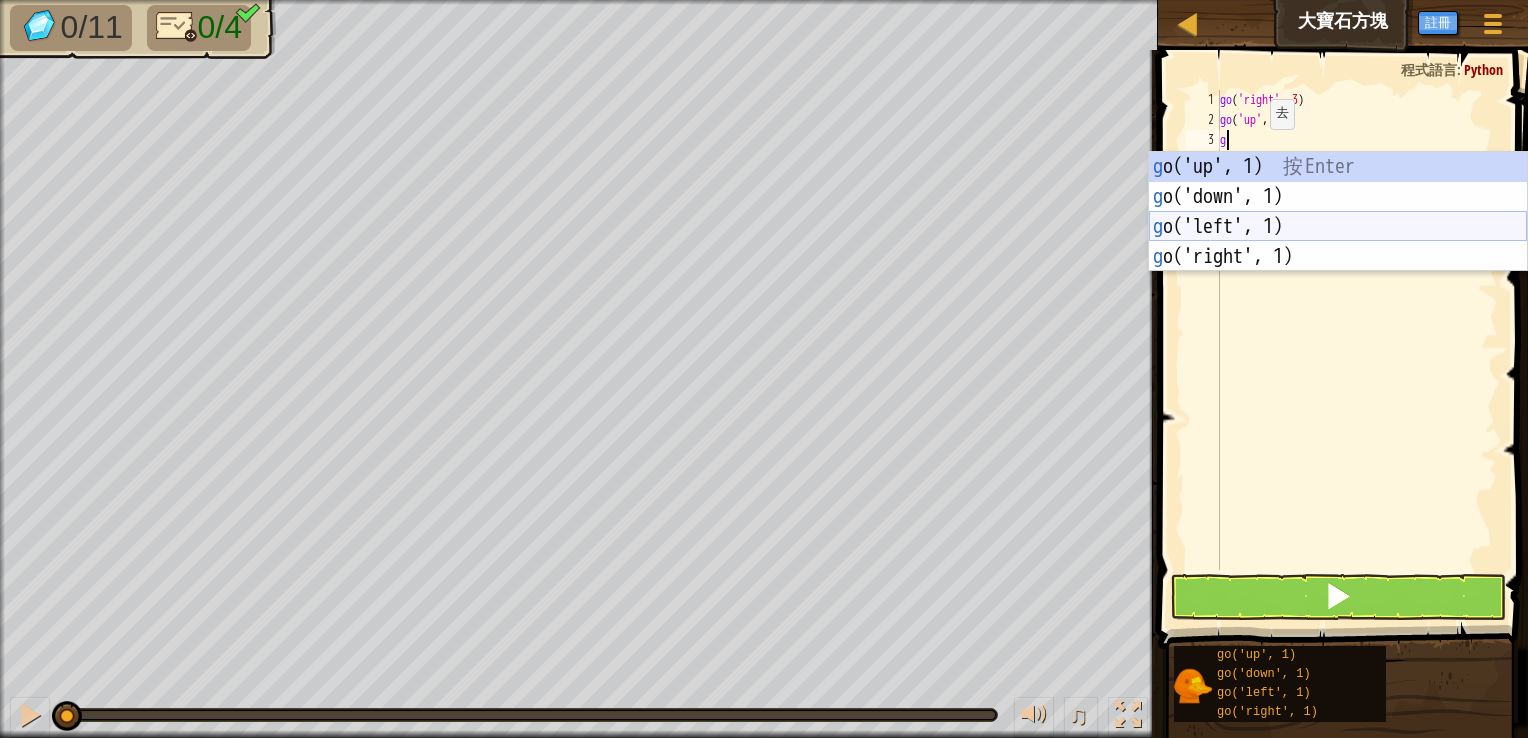 click on "g o('up', 1) 按 Enter g o('down', 1) 按 Enter g o('left', 1) 按 Enter g o('right', 1) 按 Enter" at bounding box center [1338, 242] 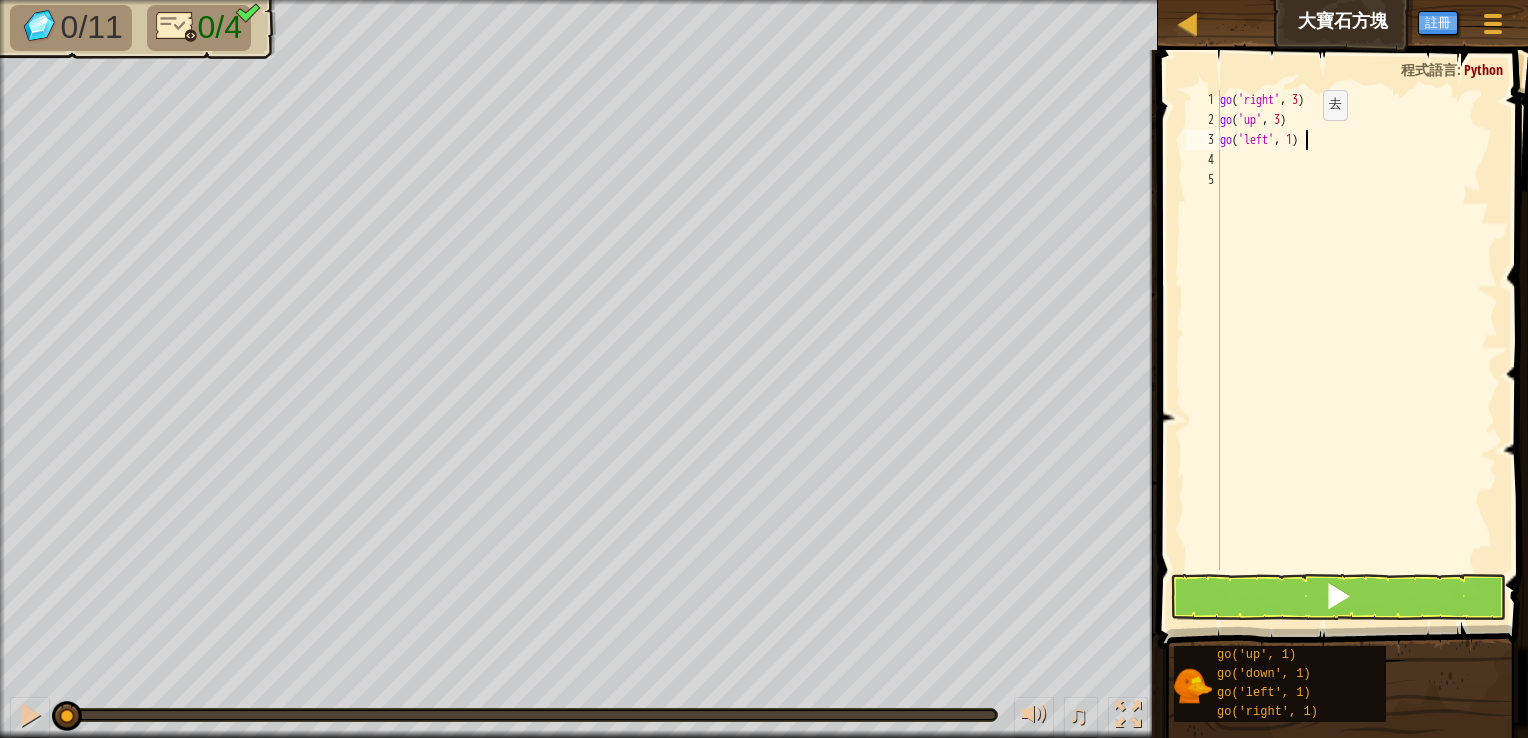 click on "go ( 'right' ,   3 ) go ( 'up' ,   3 ) go ( 'left' ,   1 )" at bounding box center (1357, 350) 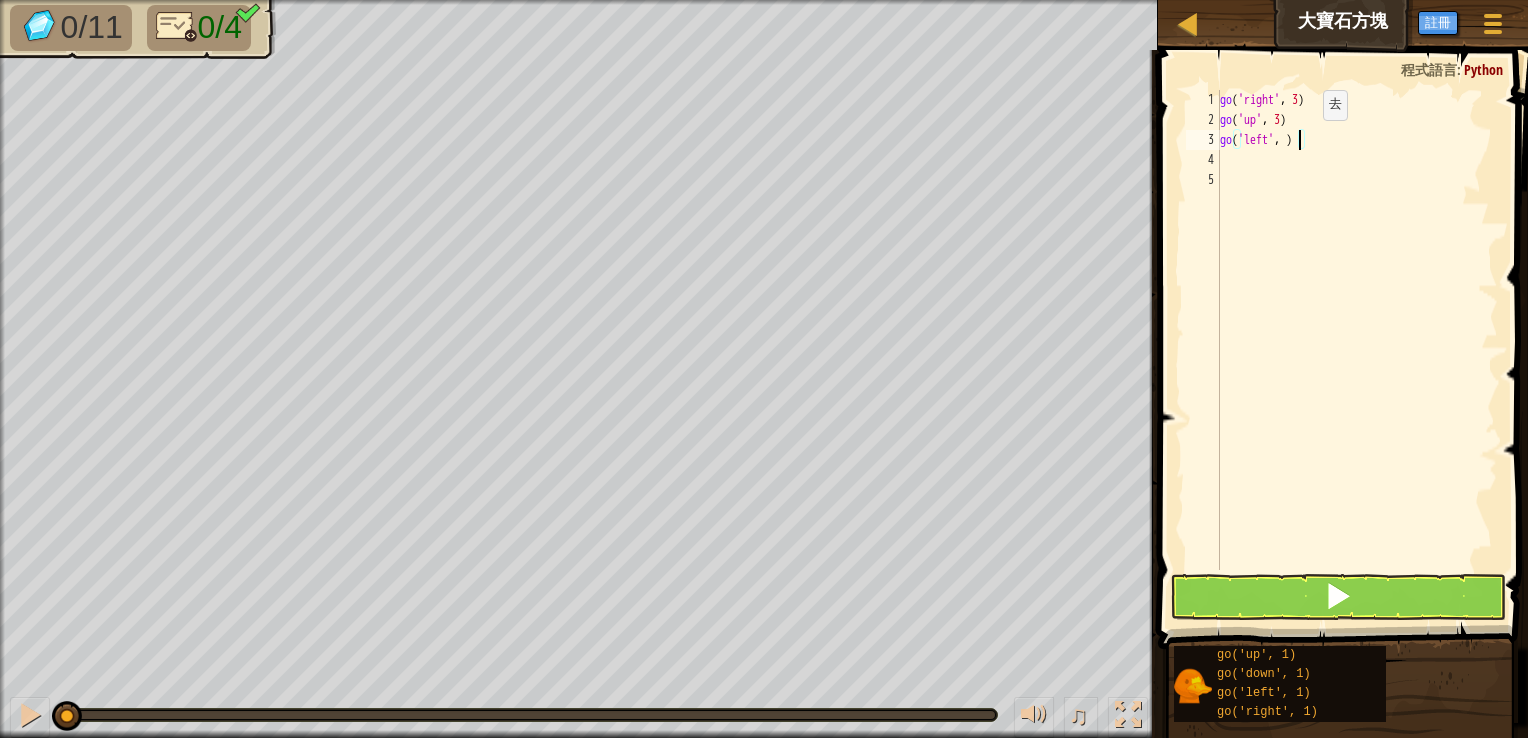 type on "go('left', 3)" 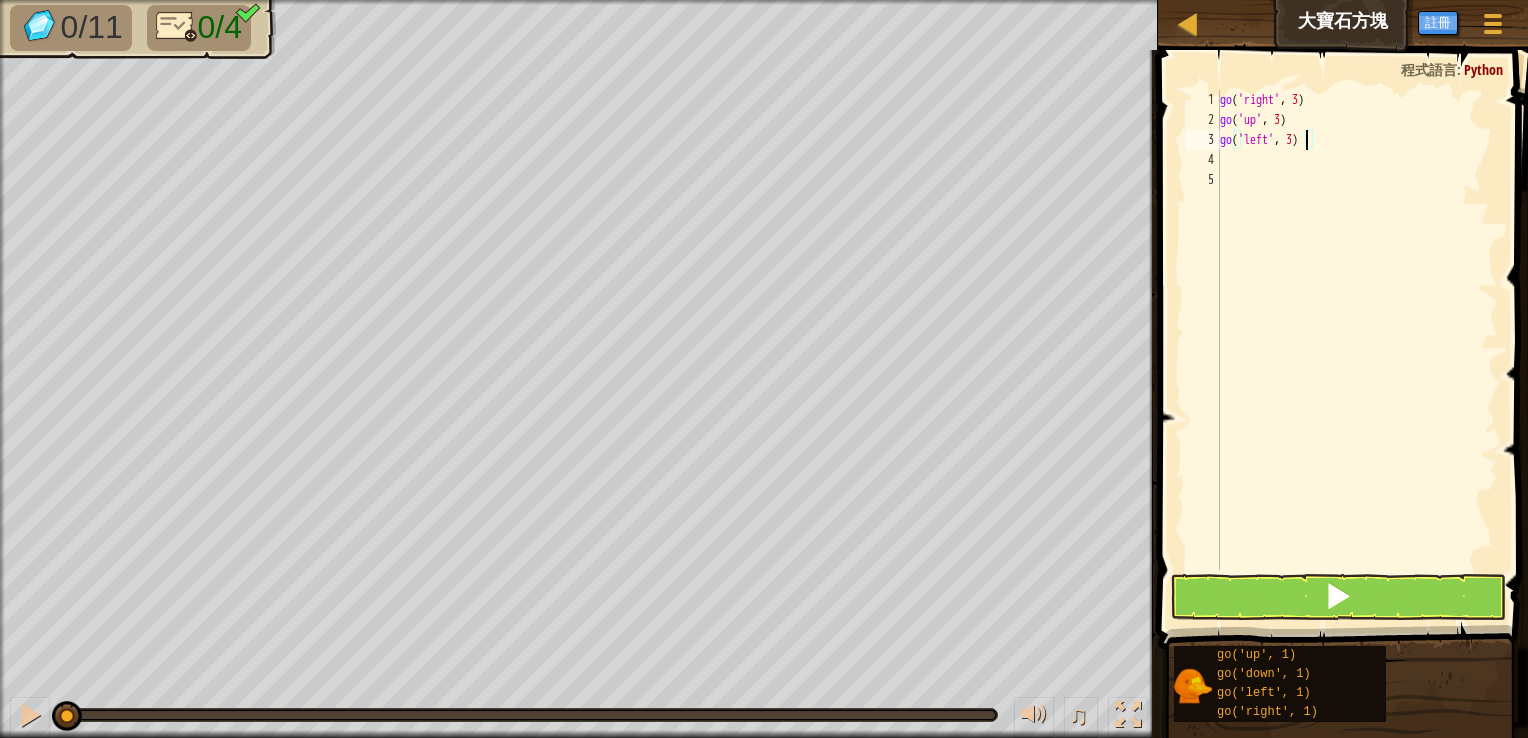 scroll, scrollTop: 9, scrollLeft: 0, axis: vertical 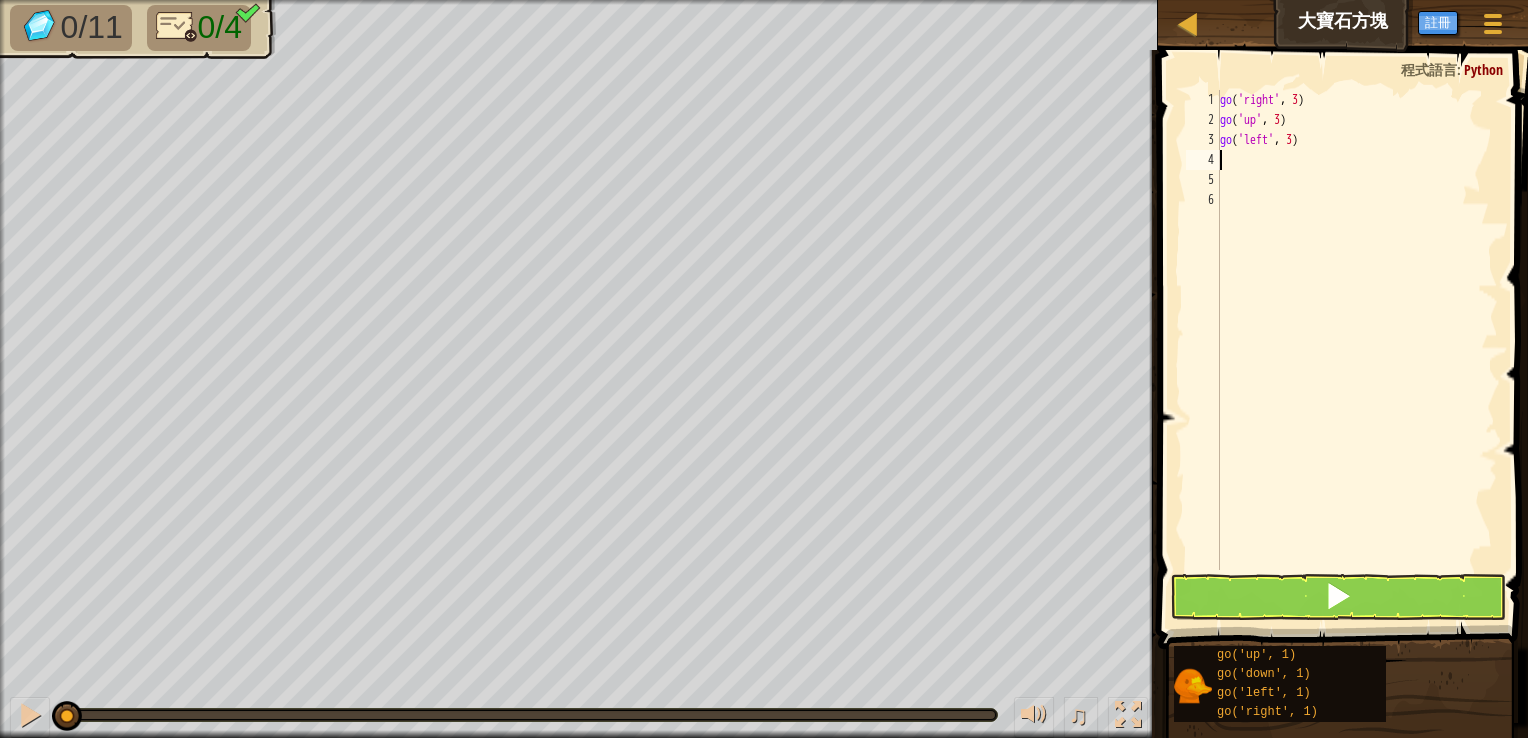 type on "g" 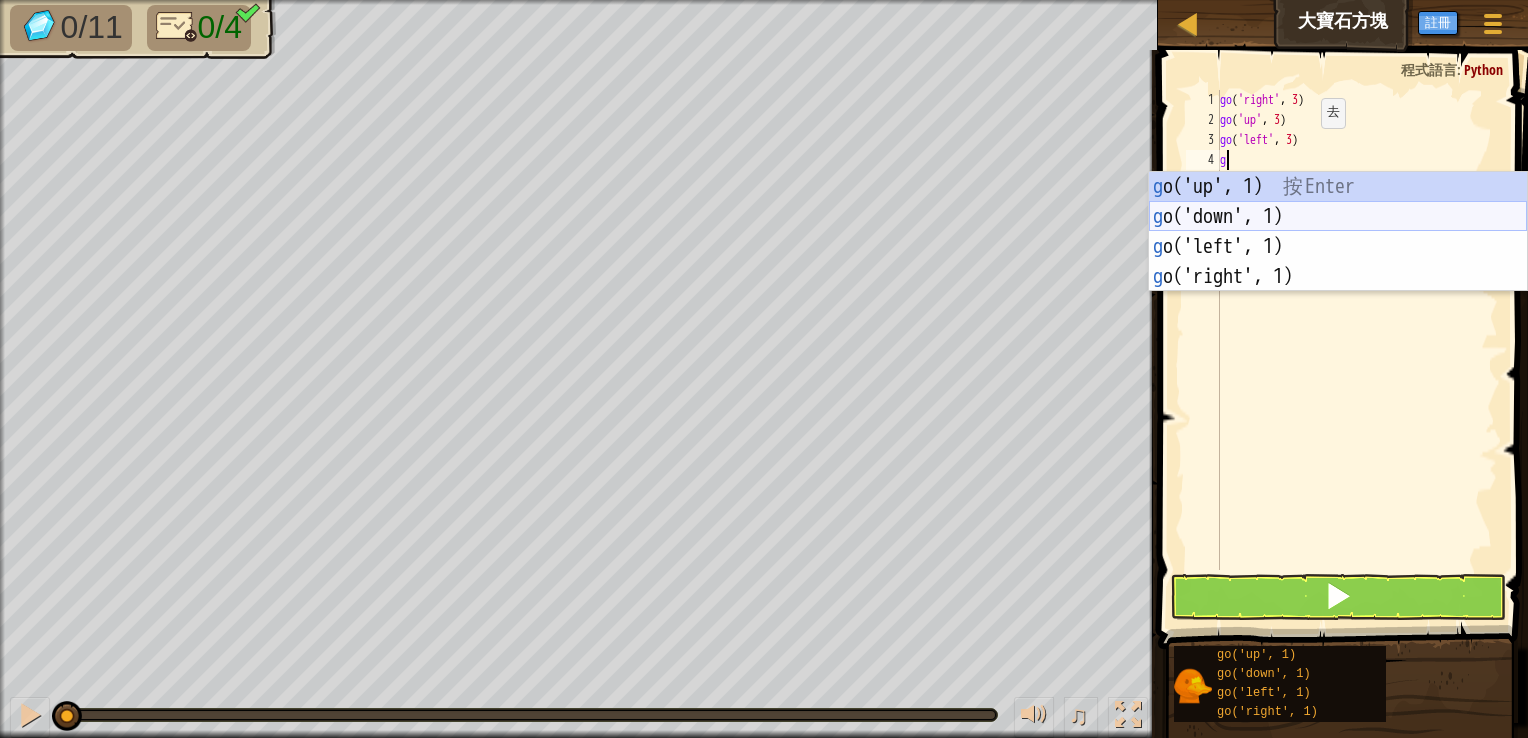 click on "g o('up', 1) 按 Enter g o('down', 1) 按 Enter g o('left', 1) 按 Enter g o('right', 1) 按 Enter" at bounding box center (1338, 262) 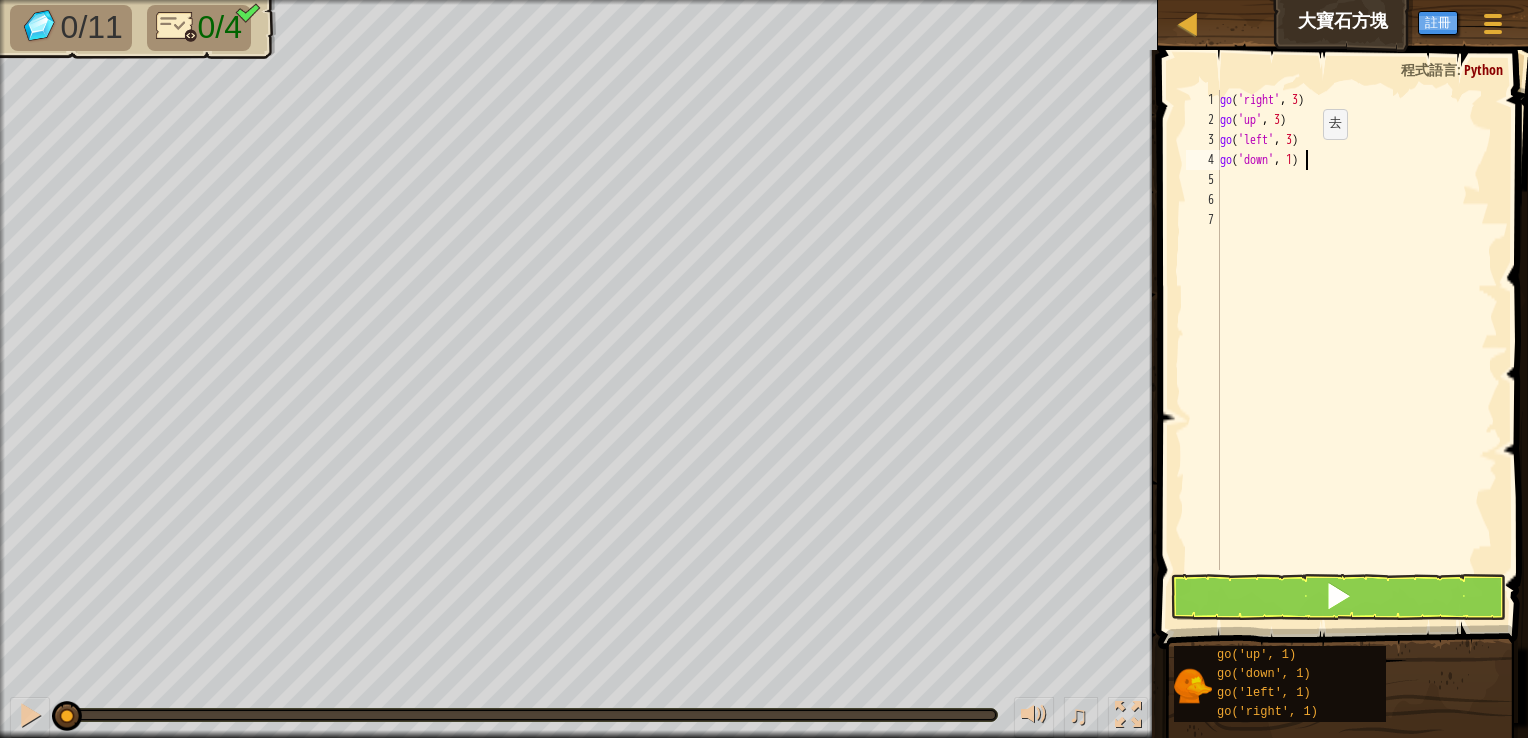 click on "go ( 'right' ,   3 ) go ( 'up' ,   3 ) go ( 'left' ,   3 ) go ( 'down' ,   1 )" at bounding box center [1357, 350] 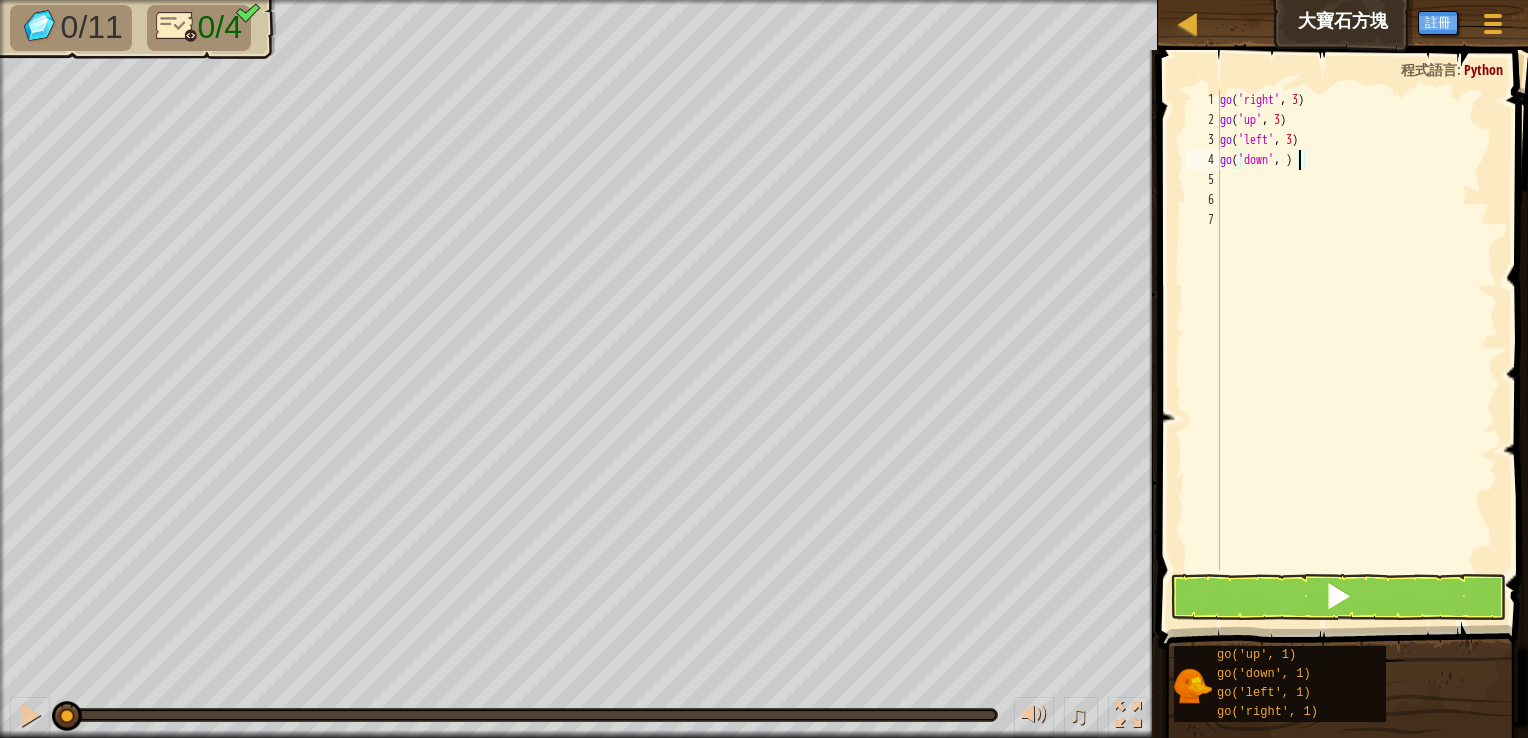 type on "go('down', 3)" 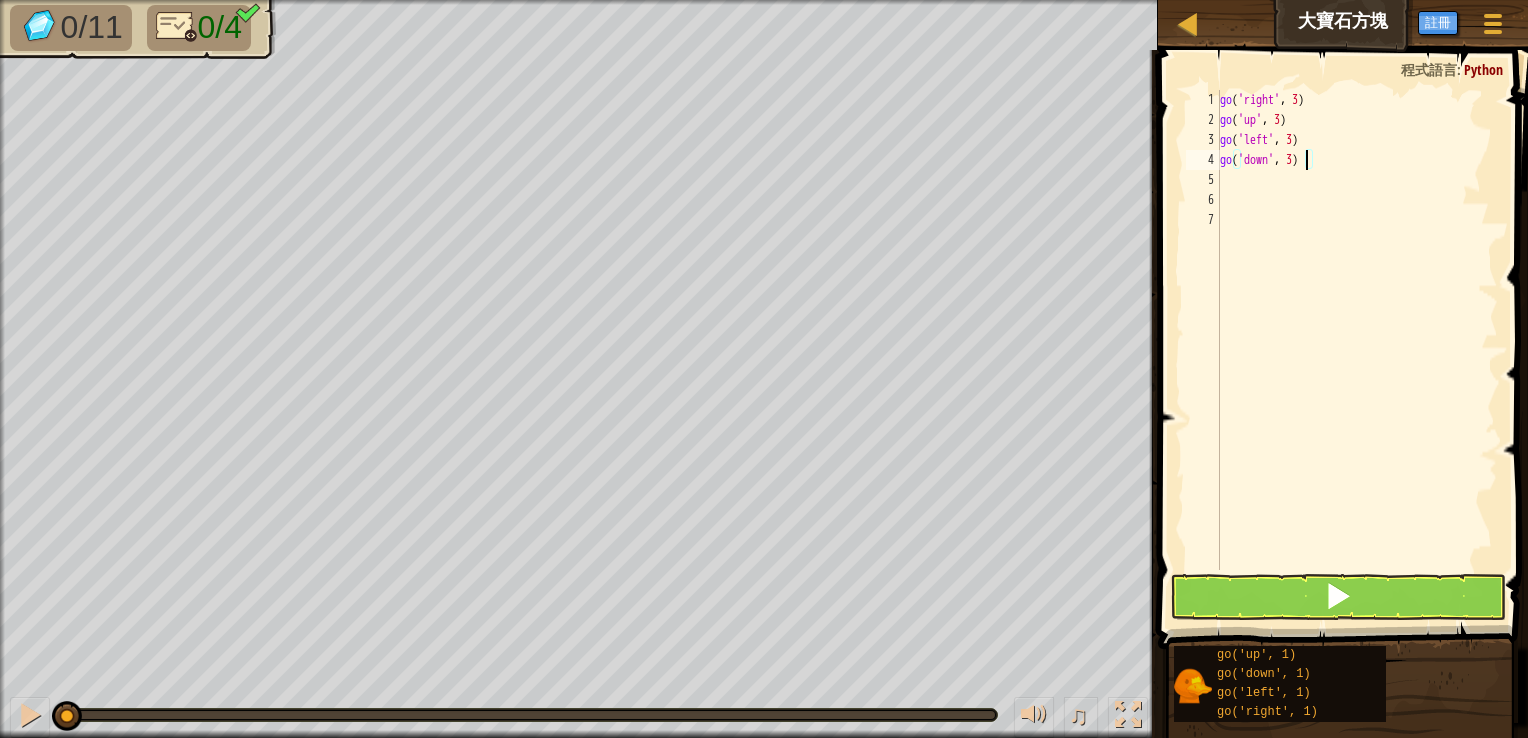 type 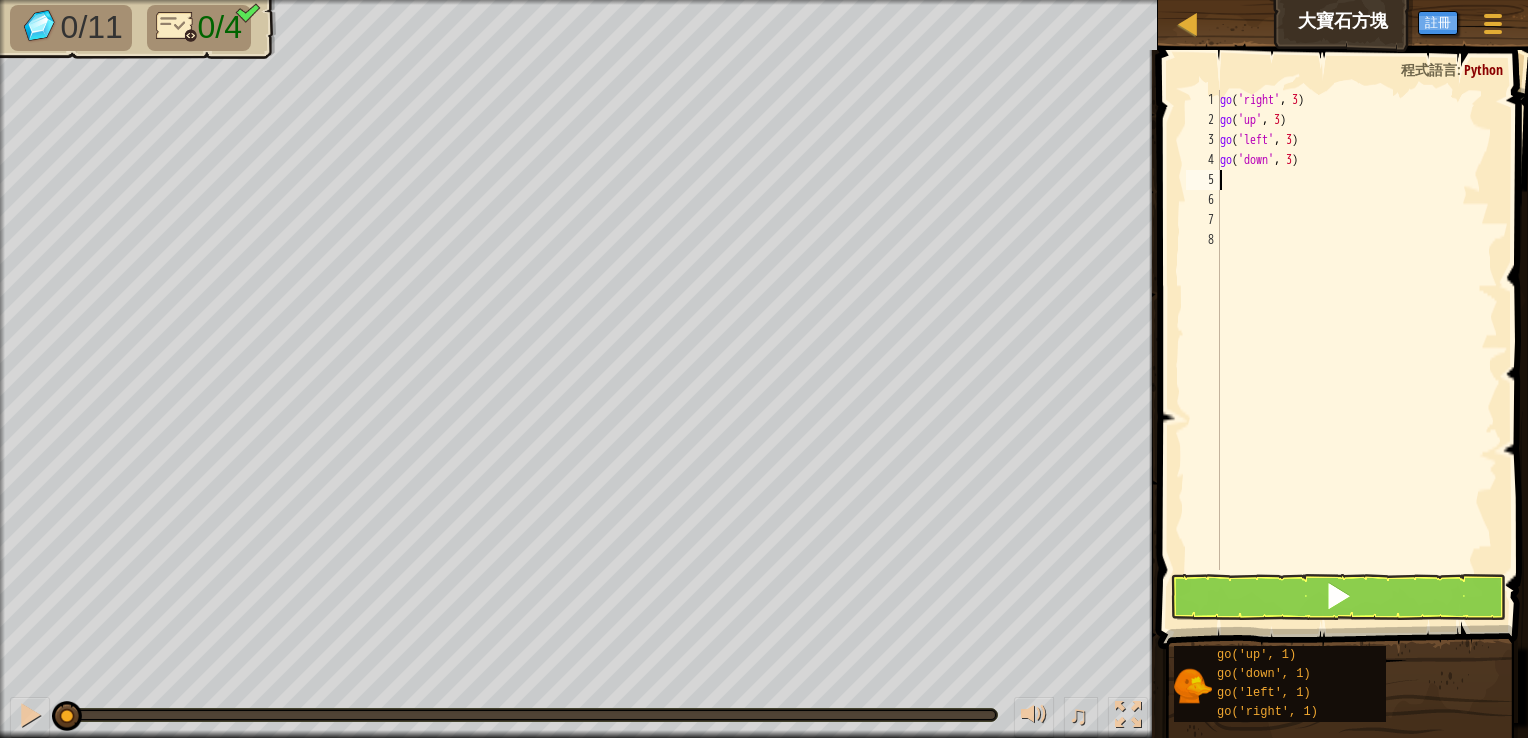 scroll, scrollTop: 9, scrollLeft: 0, axis: vertical 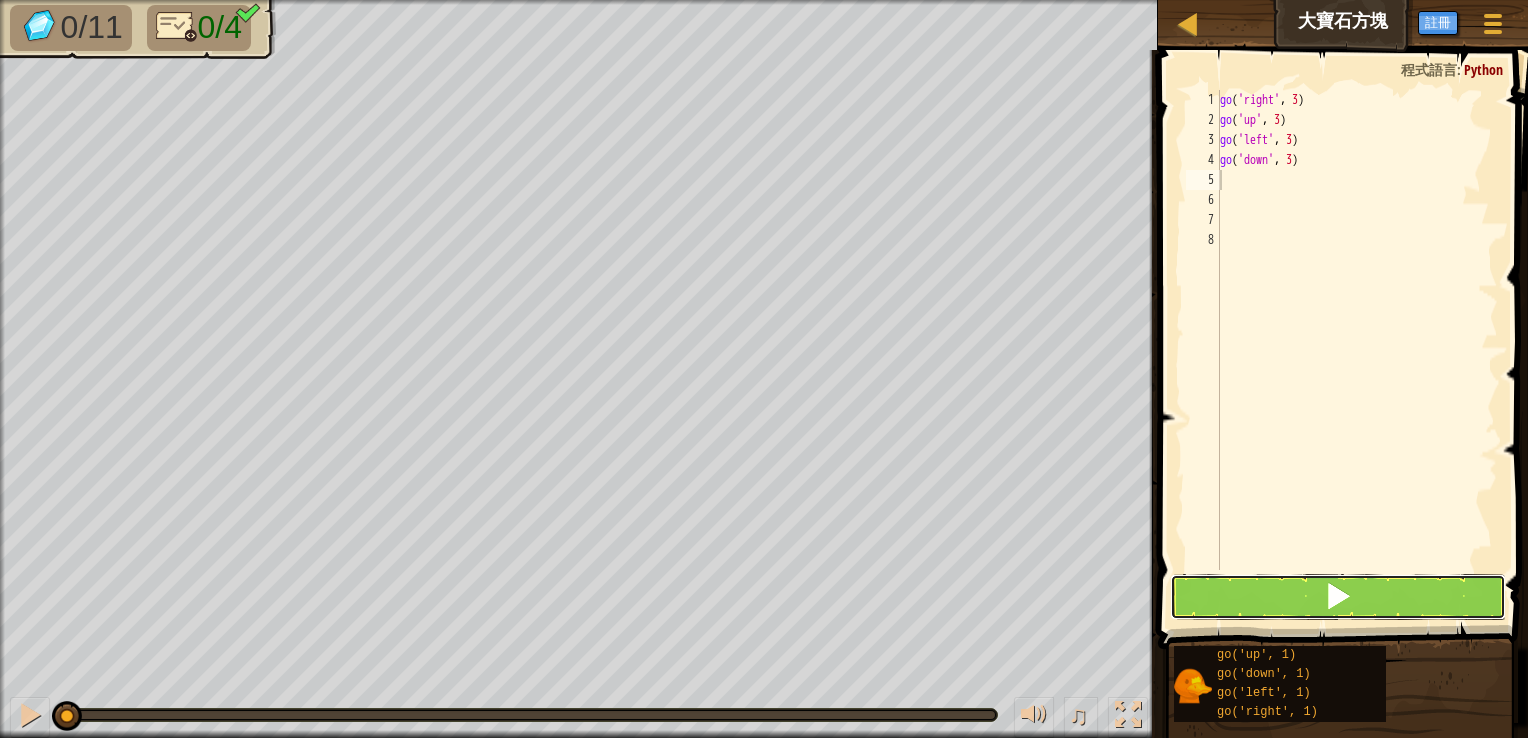 drag, startPoint x: 1324, startPoint y: 574, endPoint x: 1308, endPoint y: 586, distance: 20 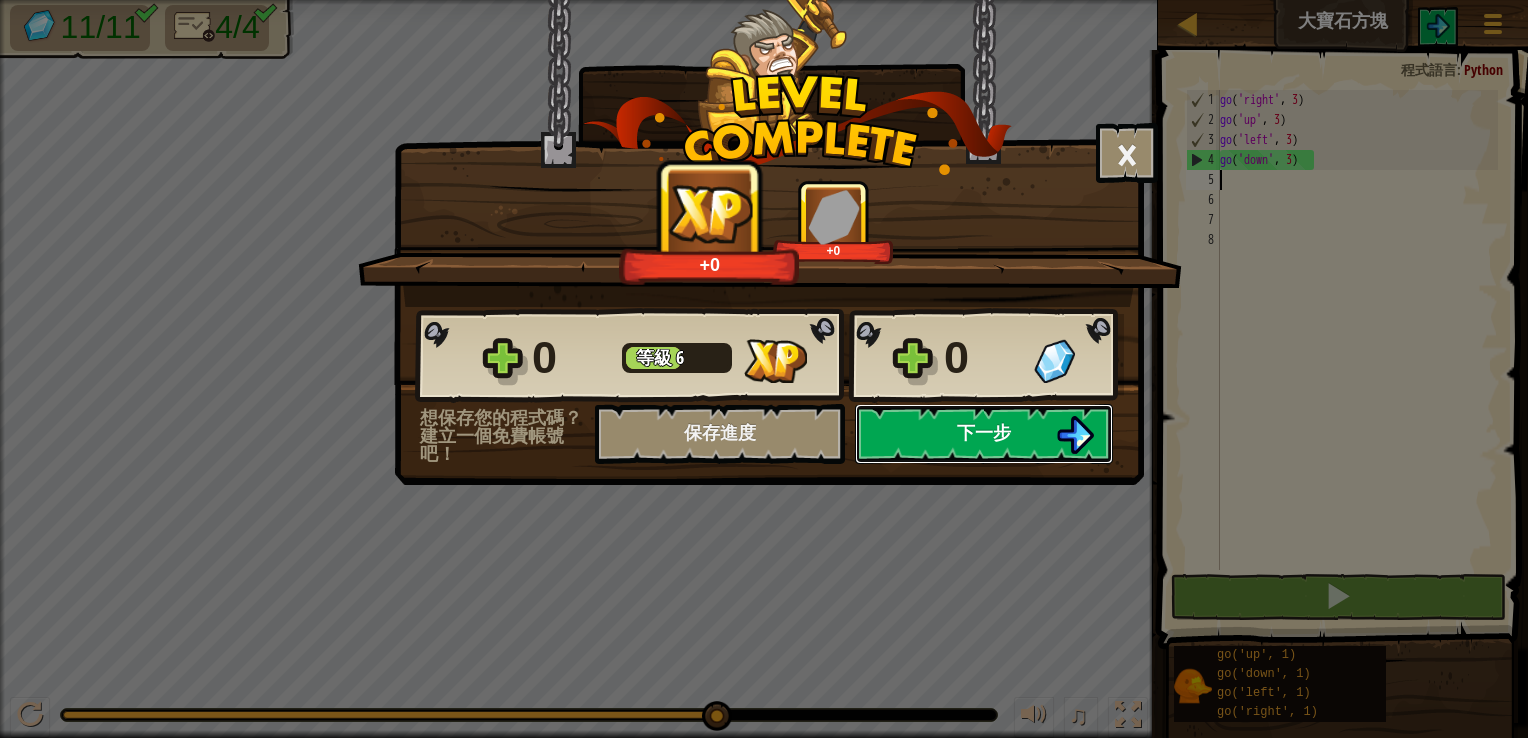 click on "下一步" at bounding box center [984, 434] 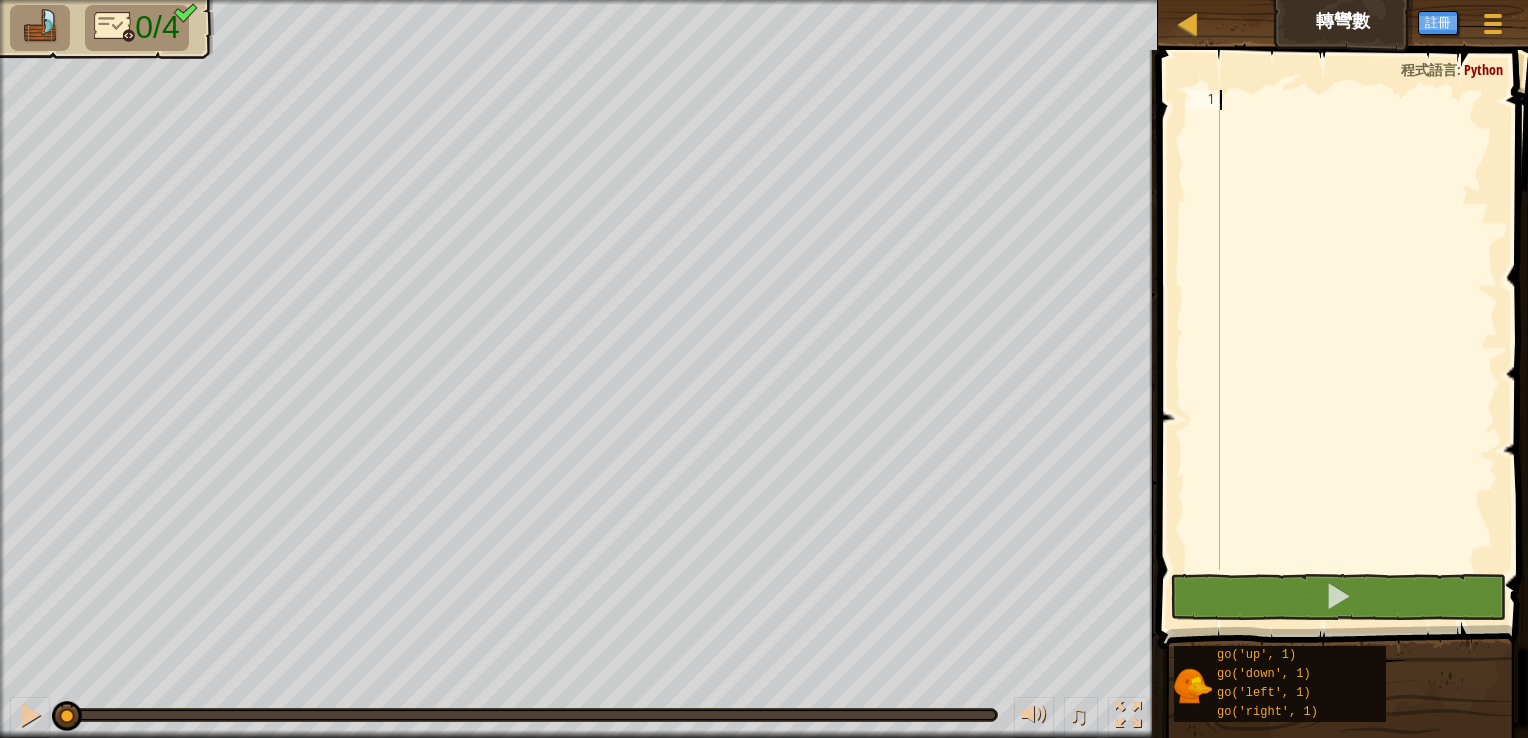 type on "g" 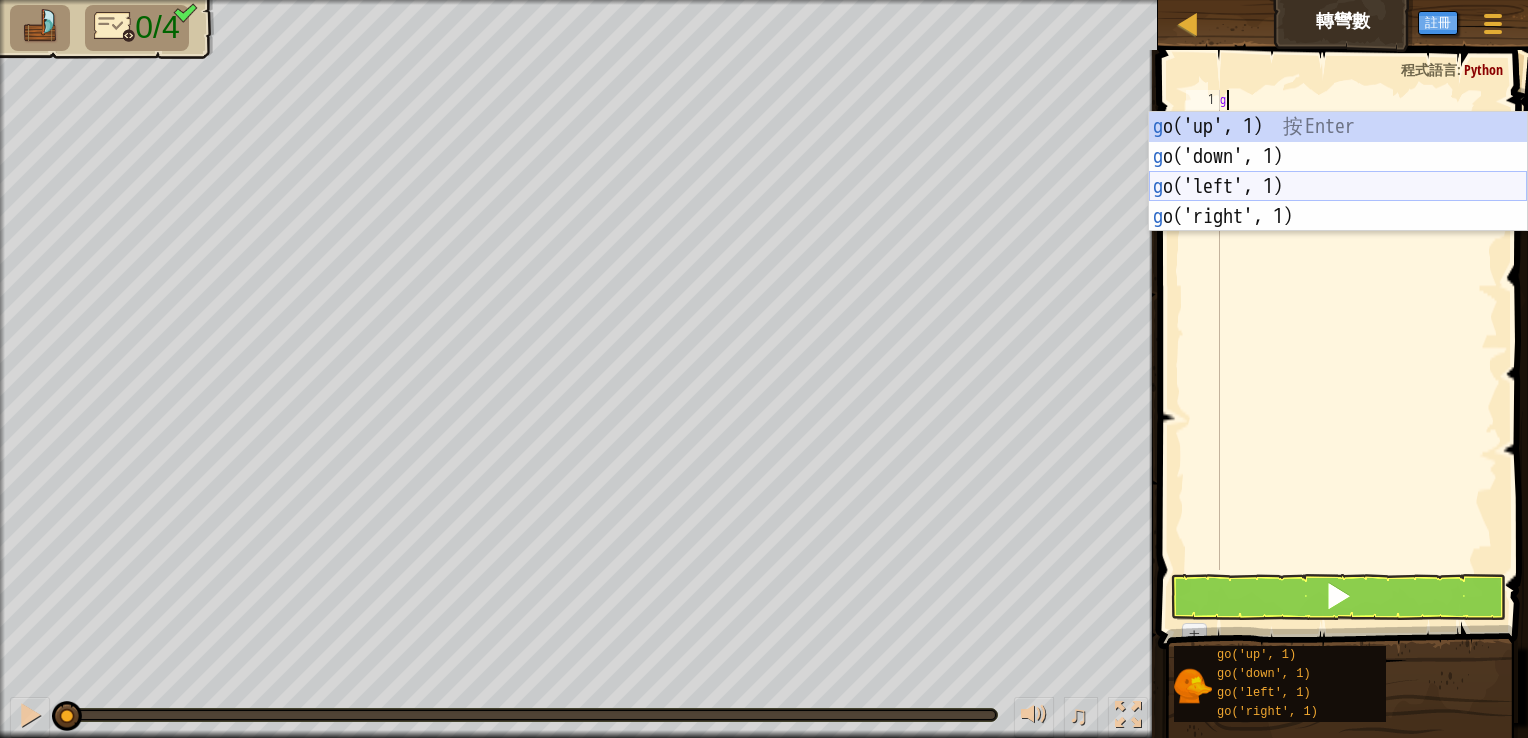 click on "g o('up', 1) 按 Enter g o('down', 1) 按 Enter g o('left', 1) 按 Enter g o('right', 1) 按 Enter" at bounding box center (1338, 202) 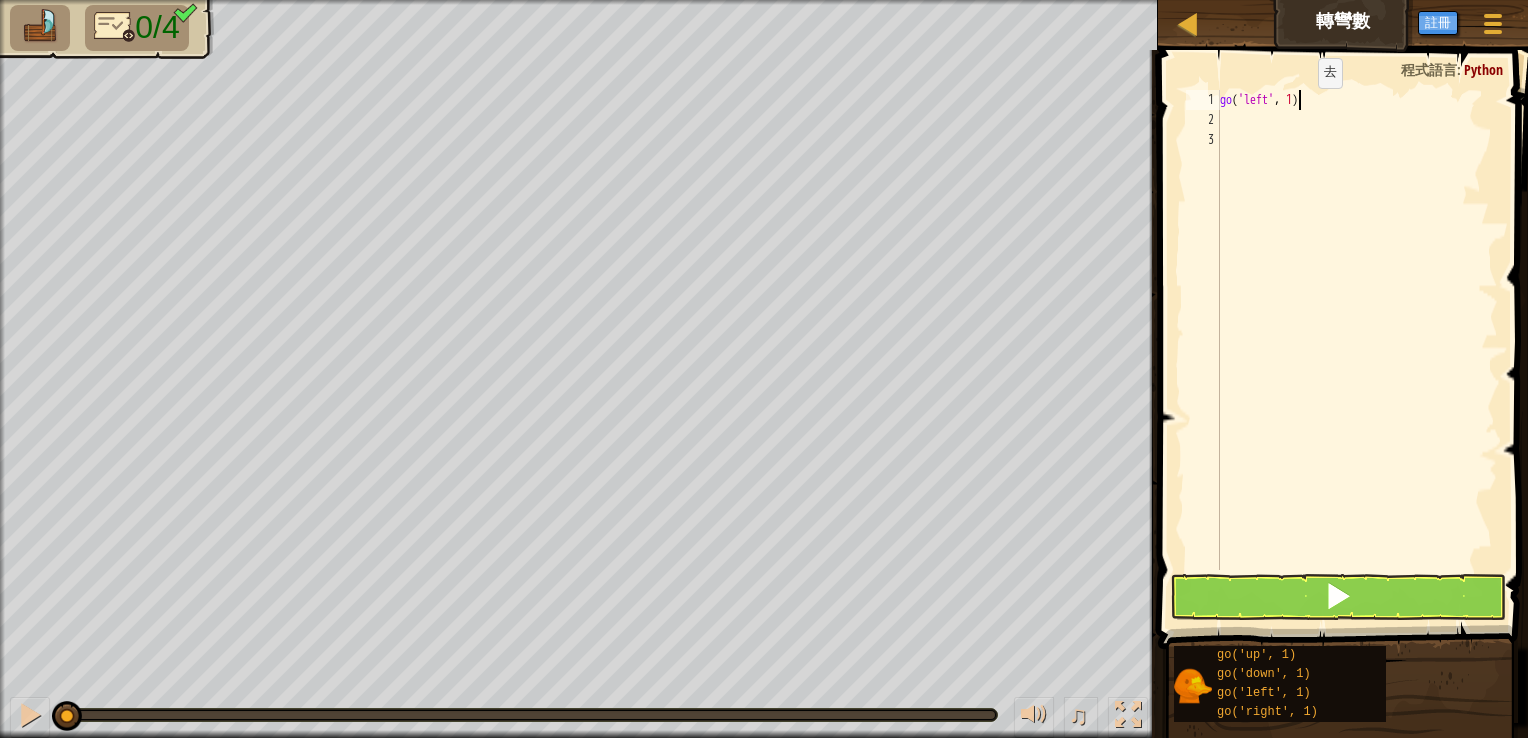 click on "go ( 'left' ,   1 )" at bounding box center (1357, 350) 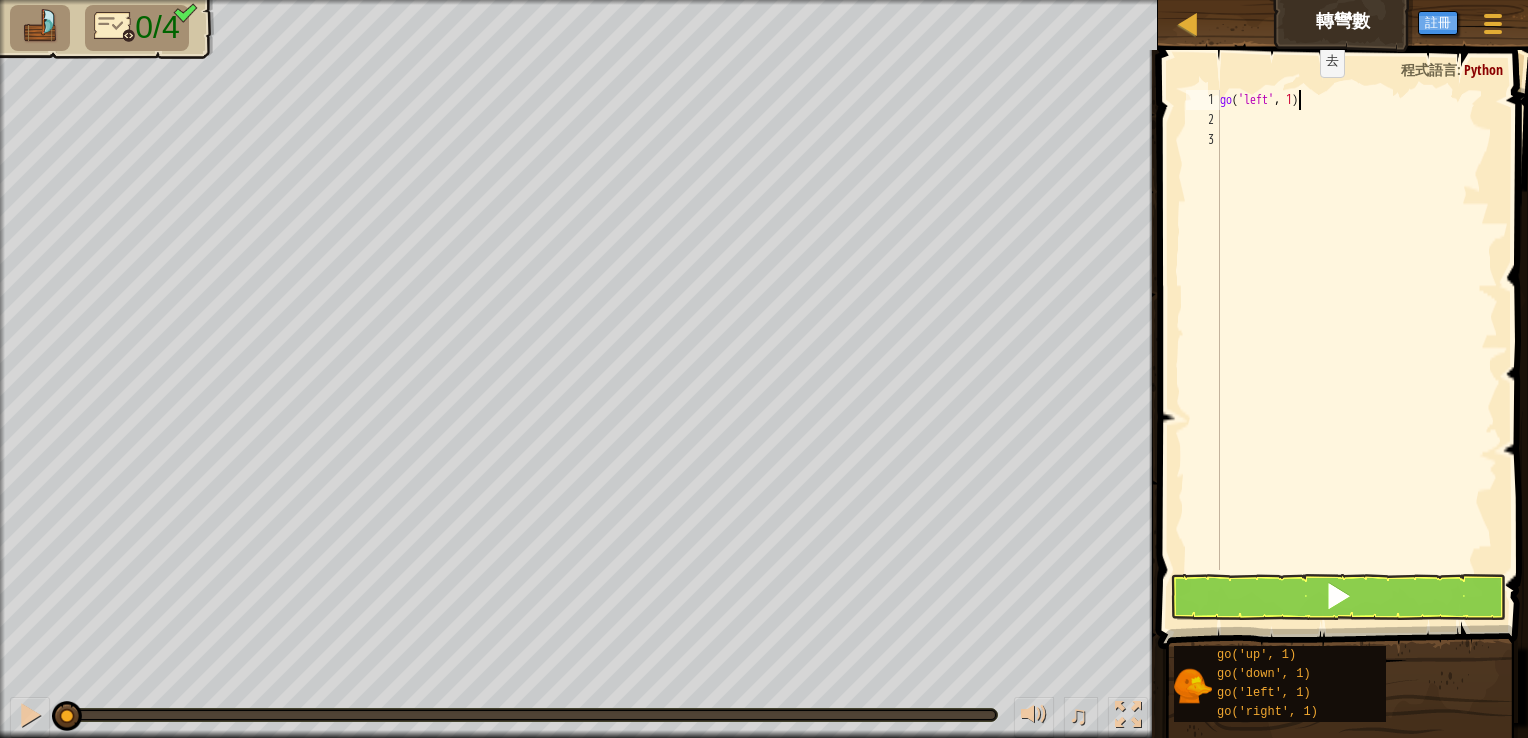 click on "go ( 'left' ,   1 )" at bounding box center (1357, 350) 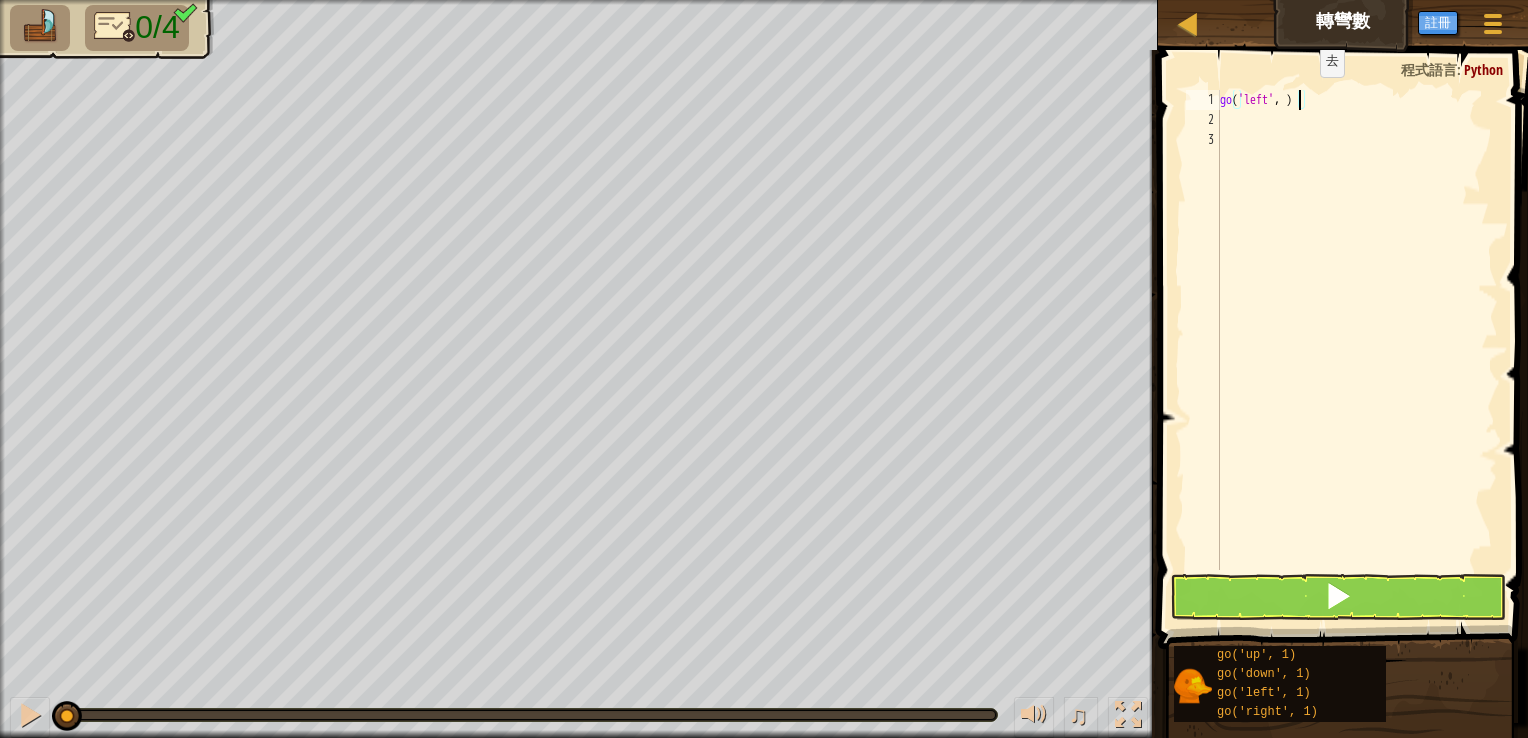 type on "go('left', 2)" 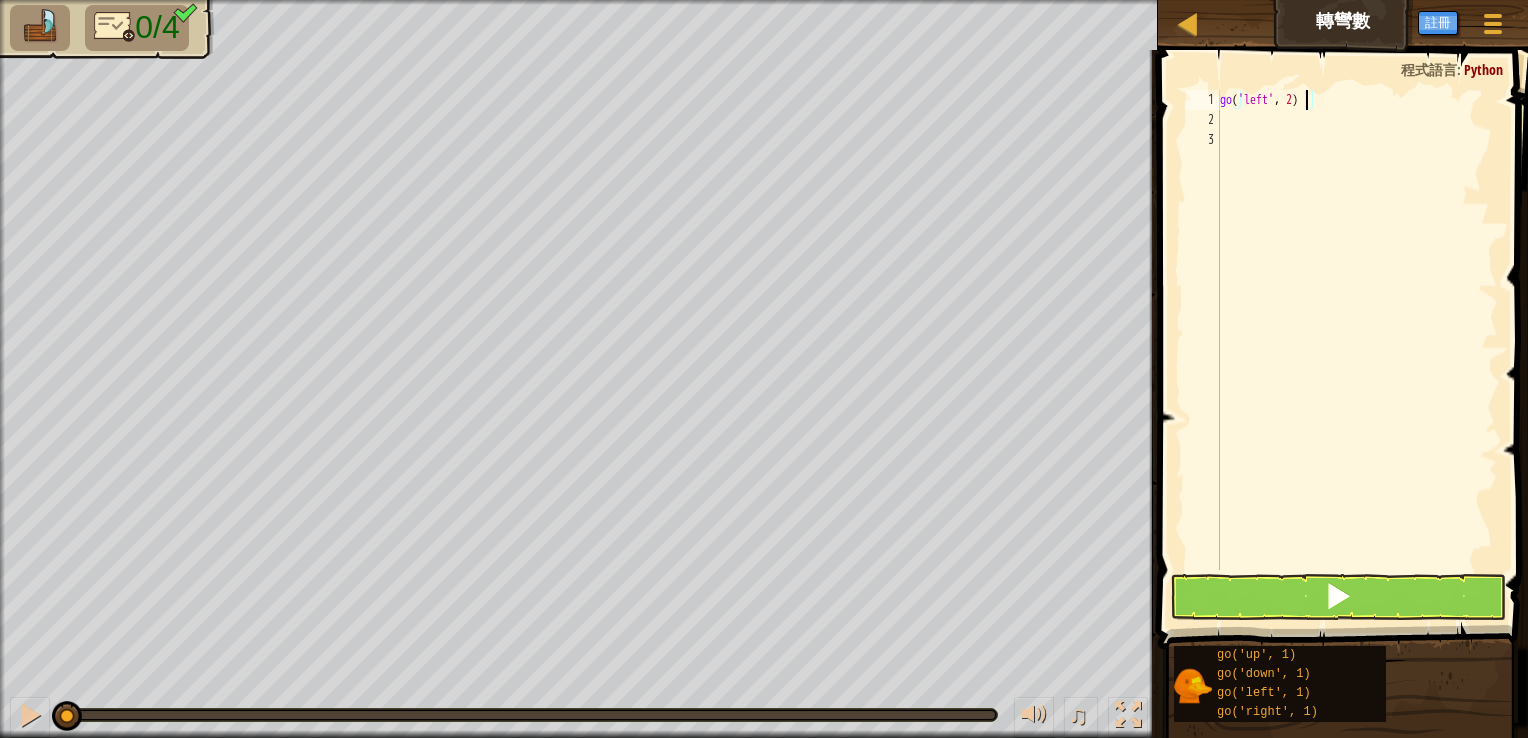 click on "go ( 'left' ,   2 )" at bounding box center (1357, 350) 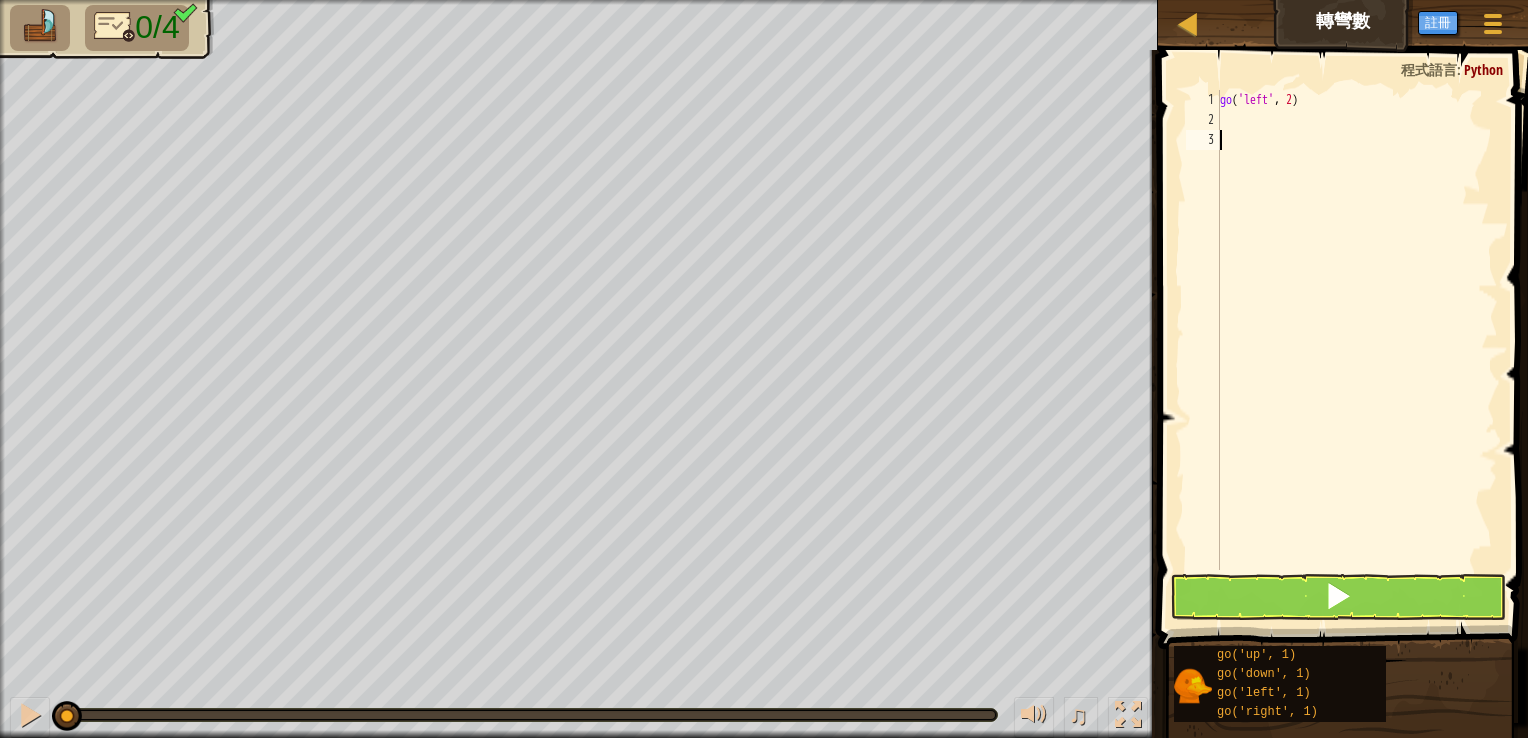 scroll, scrollTop: 9, scrollLeft: 0, axis: vertical 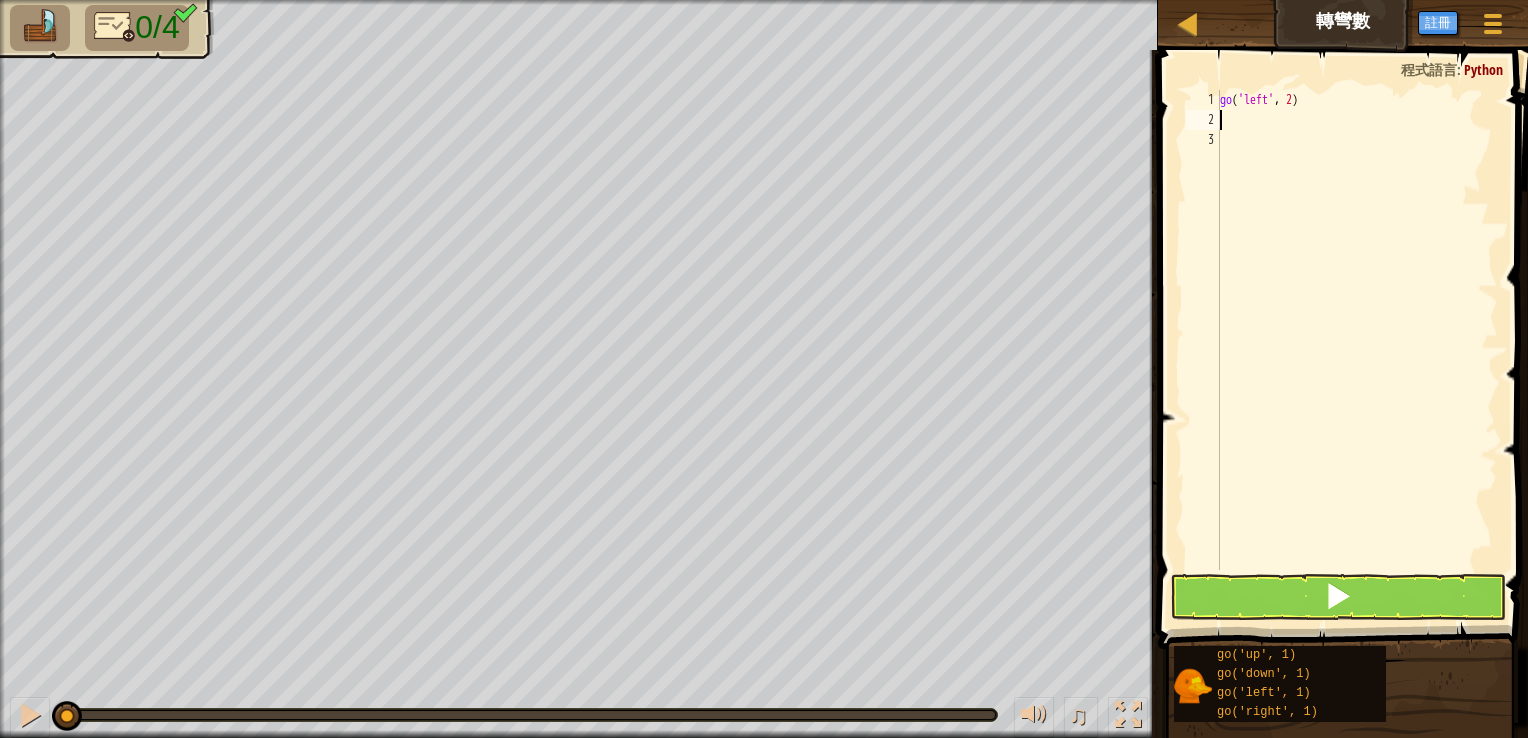 type on "g" 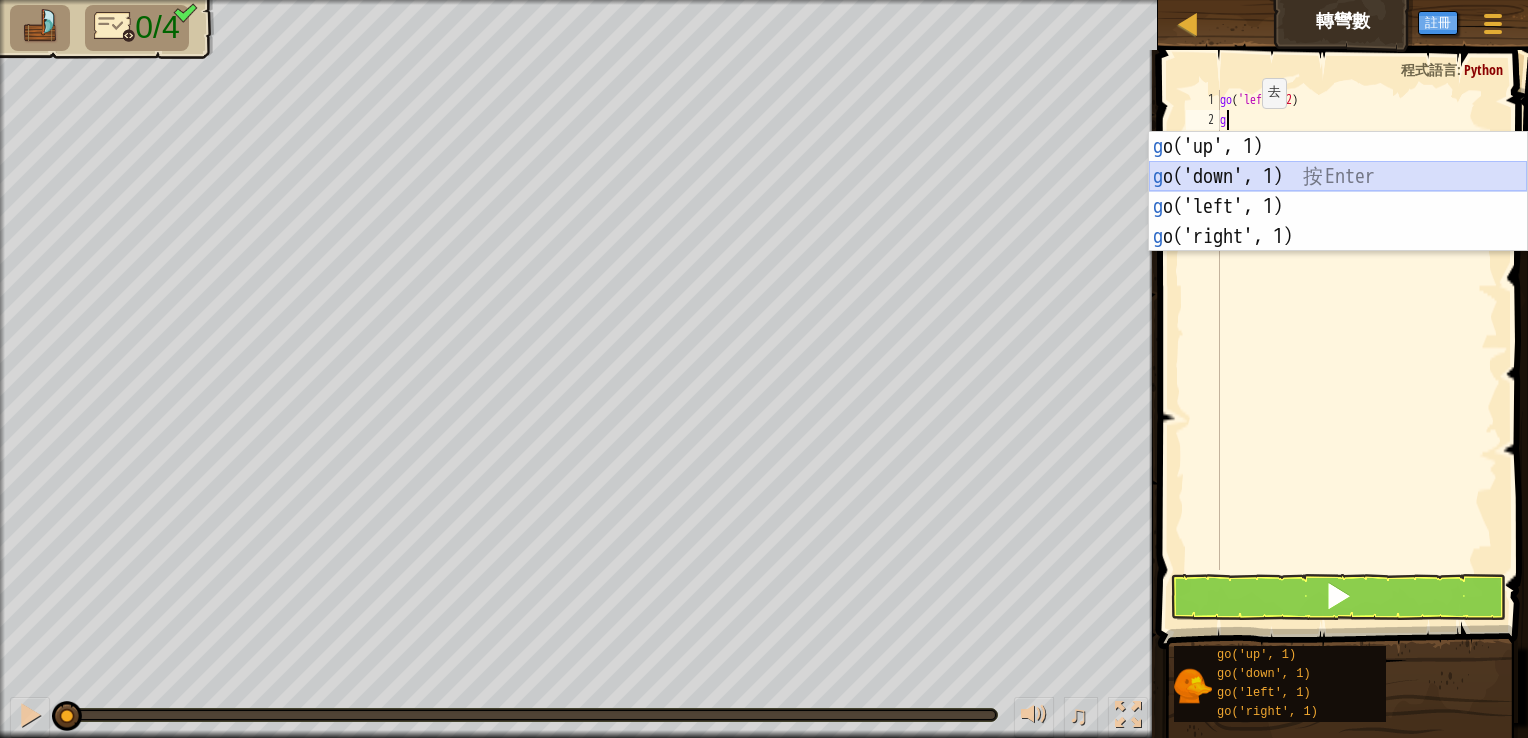 click on "g o('up', 1) 按 Enter g o('down', 1) 按 Enter g o('left', 1) 按 Enter g o('right', 1) 按 Enter" at bounding box center [1338, 222] 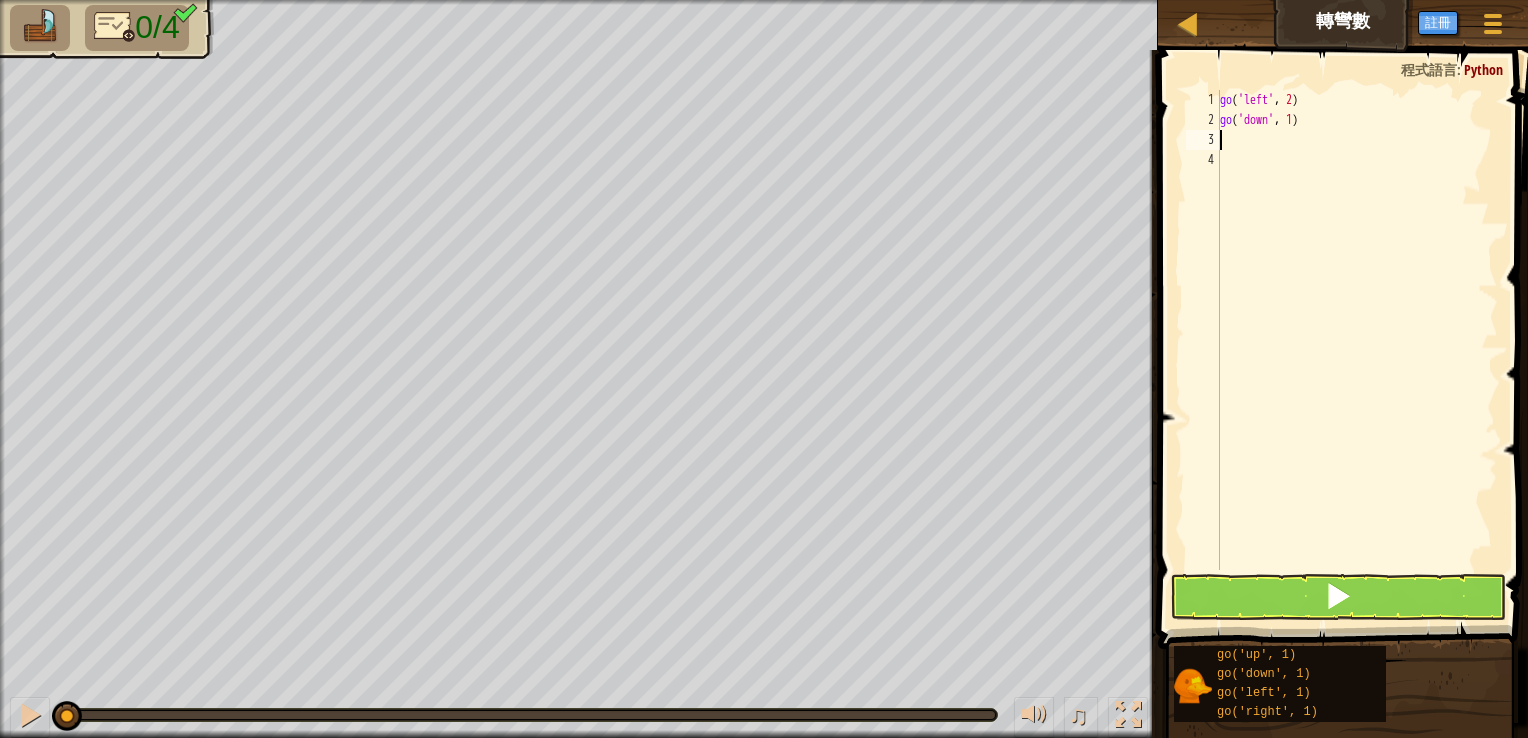click on "地圖 轉彎數 遊戲選單 註冊 1     הההההההההההההההההההההההההההההההההההההההההההההההההההההההההההההההההההההההההההההההההההההההההההההההההההההההההההההההההההההההההההההההההההההההההההההההההההההההההההההההההההההההההההההההההההההההההההההההההההההההההההההההההההההההההההההההההההההההההההההההההההההההההההההההה XXXXXXXXXXXXXXXXXXXXXXXXXXXXXXXXXXXXXXXXXXXXXXXXXXXXXXXXXXXXXXXXXXXXXXXXXXXXXXXXXXXXXXXXXXXXXXXXXXXXXXXXXXXXXXXXXXXXXXXXXXXXXXXXXXXXXXXXXXXXXXXXXXXXXXXXXXXXXXXXXXXXXXXXXXXXXXXXXXXXXXXXXXXXXXXXXXXXXXXXXXXXXXXXXXXXXXXXXXXXXXXXXXXXXXXXXXXXXXXXXXXXXXXXXXXXXXXX 解決方法 × 塊狀 1 2 3 4 go ( 'left' ,   2 ) go ( 'down' ,   1 )     程式碼已保存 程式語言 : Python Statement   /  Call   /  去 go('up', 1) go('down', 1) go('left', 1) go('right', 1) ×  0/4" at bounding box center (764, 369) 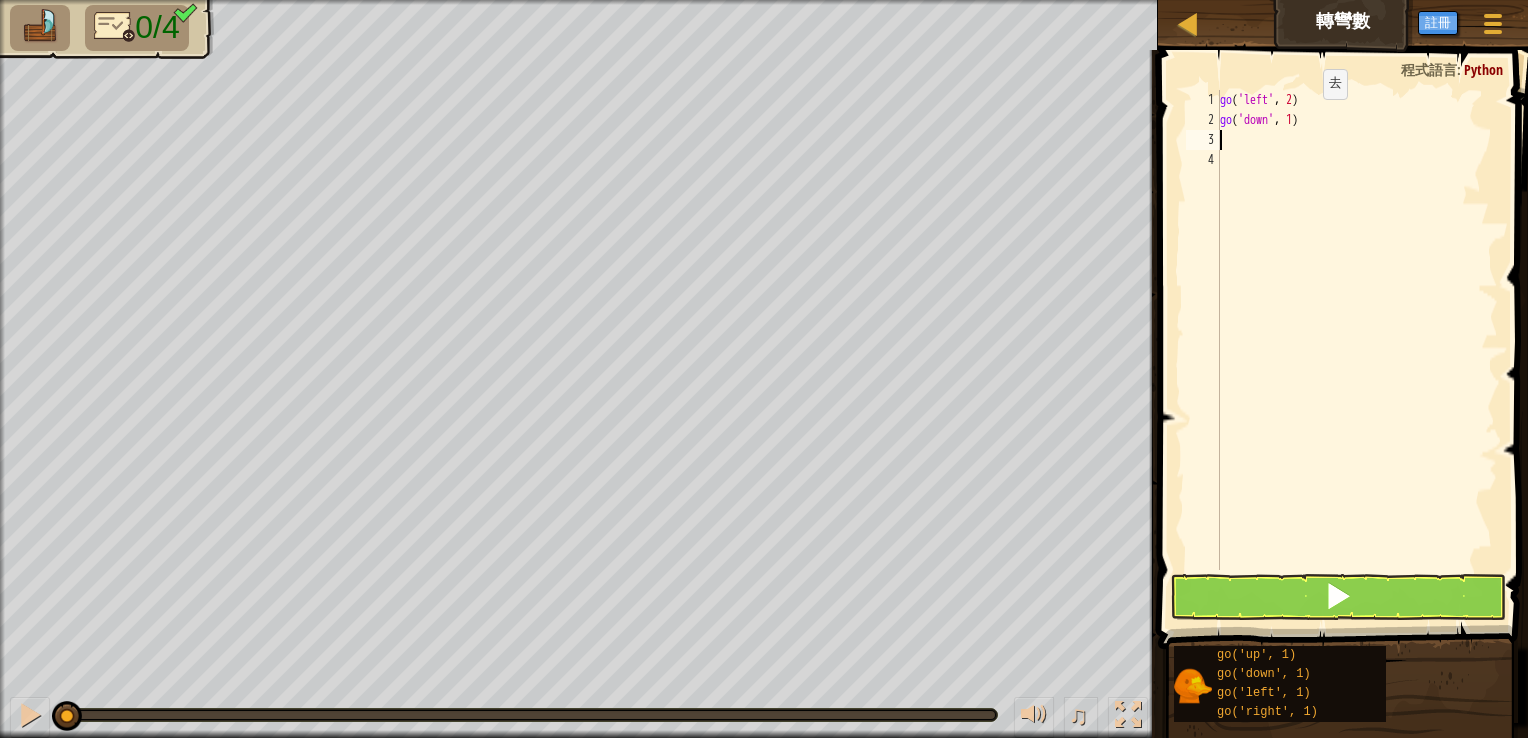 click on "go ( 'left' ,   2 ) go ( 'down' ,   1 )" at bounding box center (1357, 350) 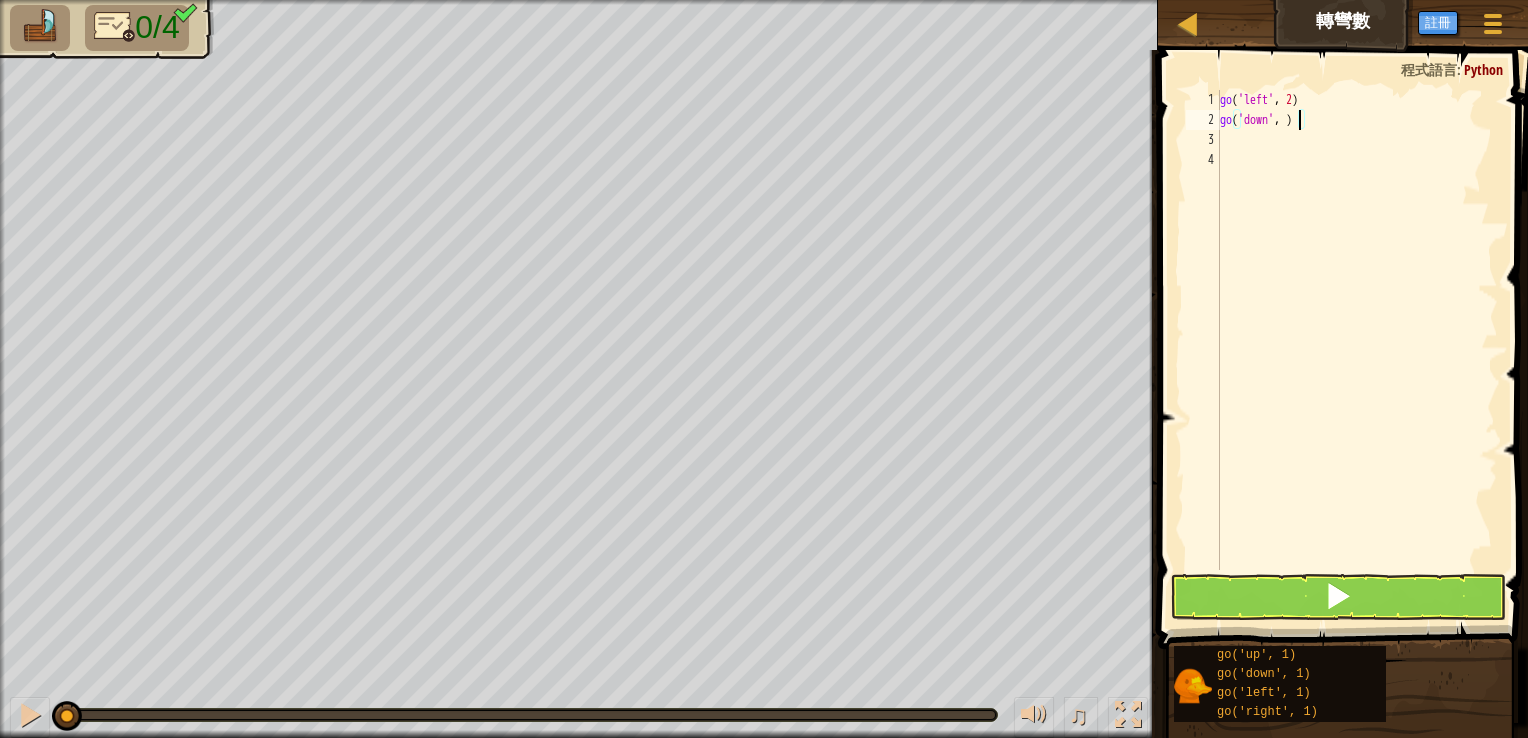type on "go('down', 2)" 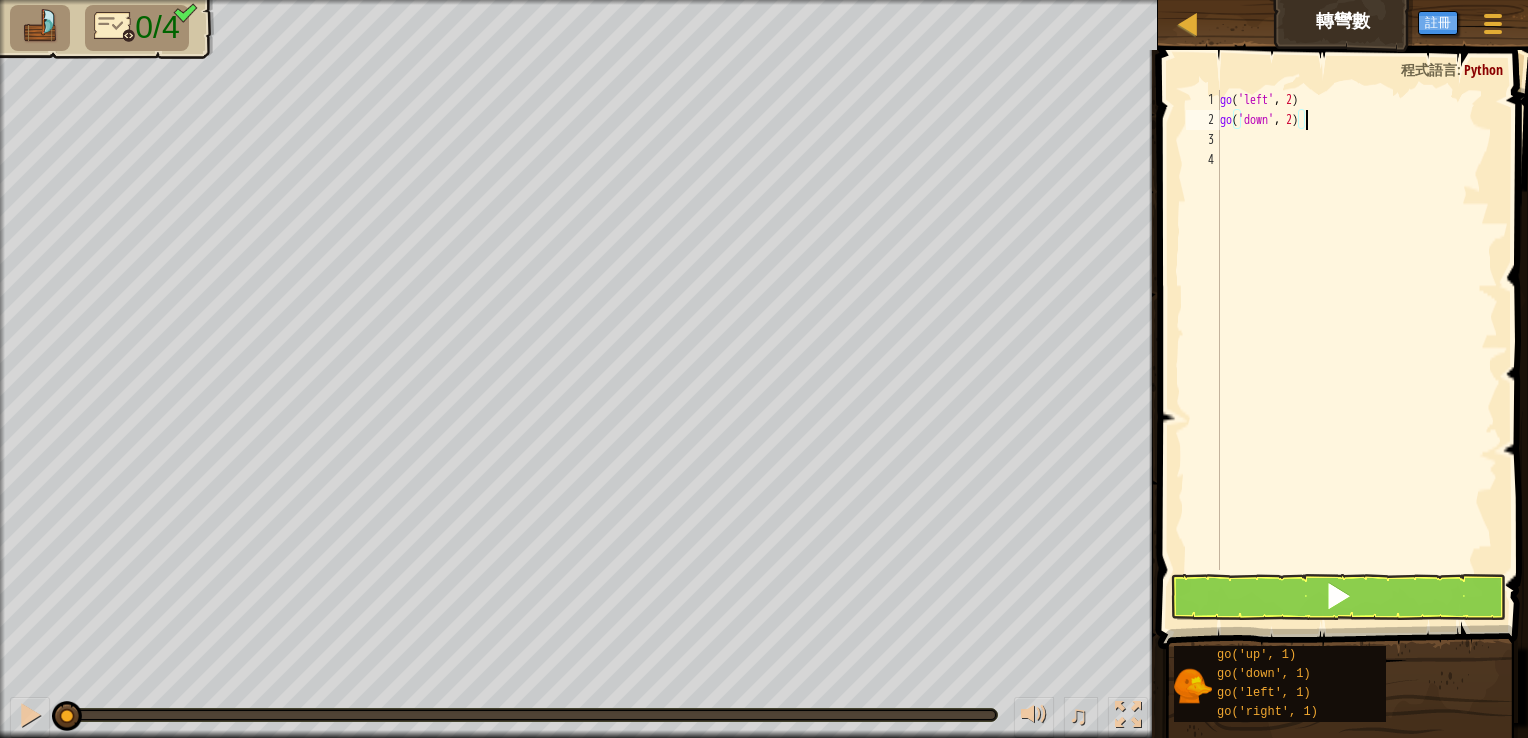 scroll, scrollTop: 9, scrollLeft: 6, axis: both 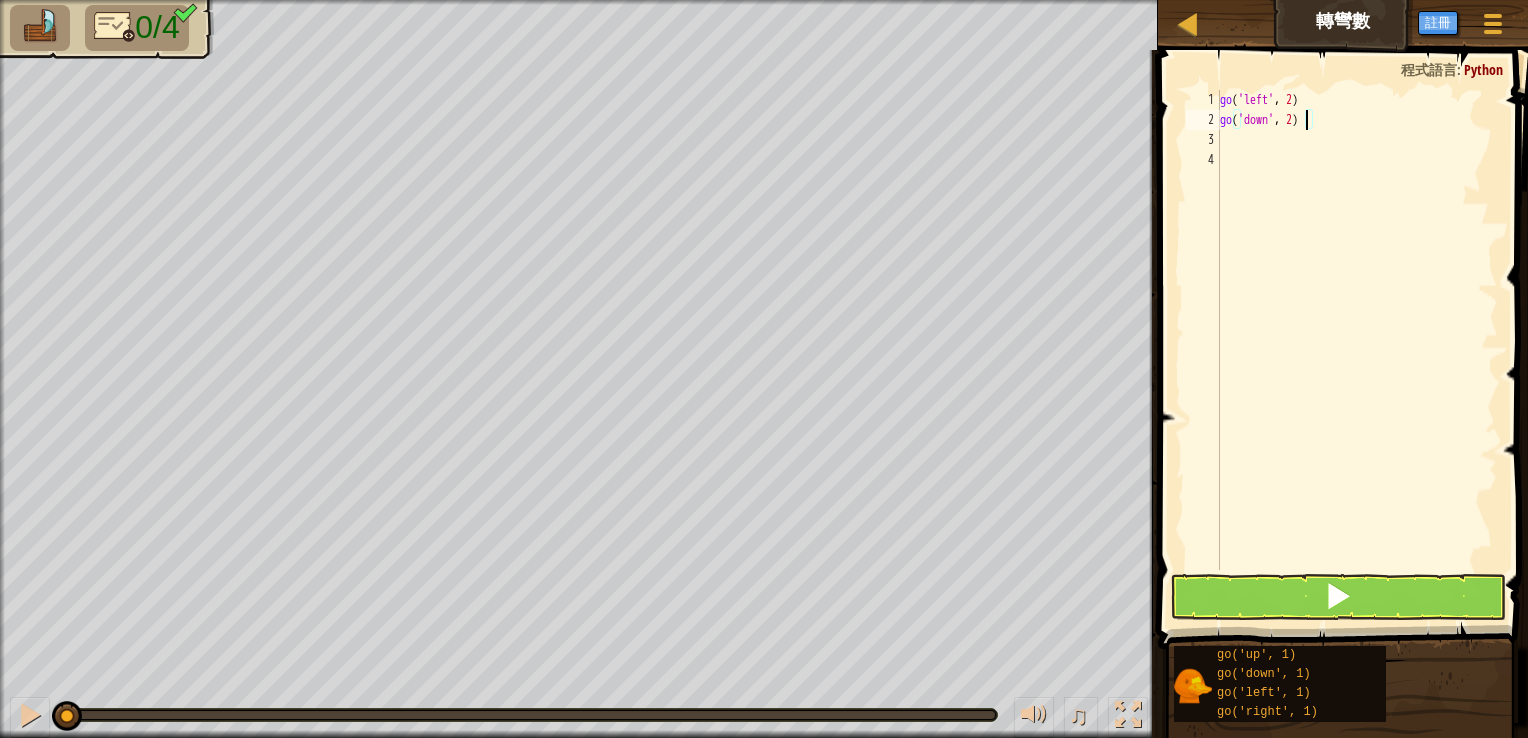 click on "go ( 'left' ,   2 ) go ( 'down' ,   2 )" at bounding box center [1357, 350] 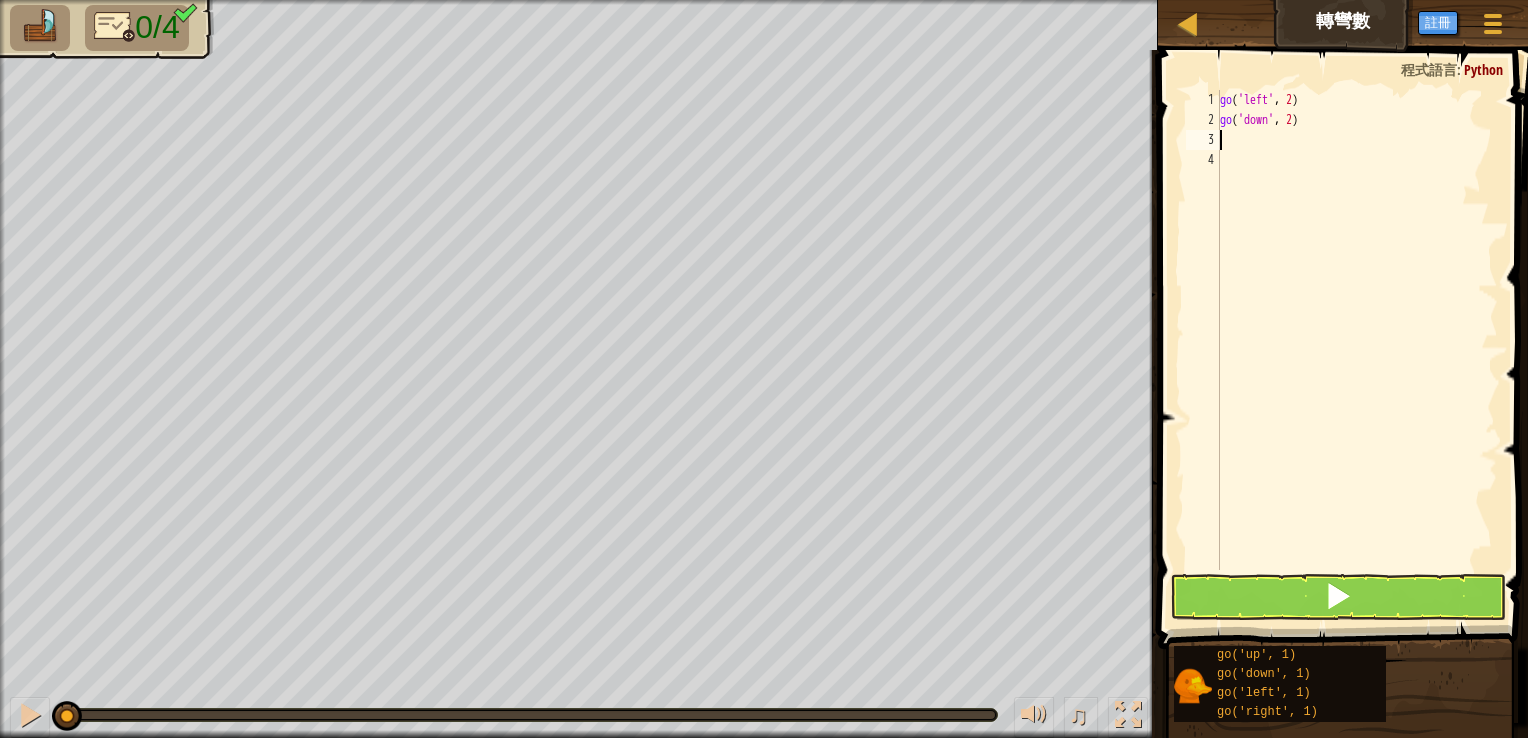 scroll, scrollTop: 9, scrollLeft: 0, axis: vertical 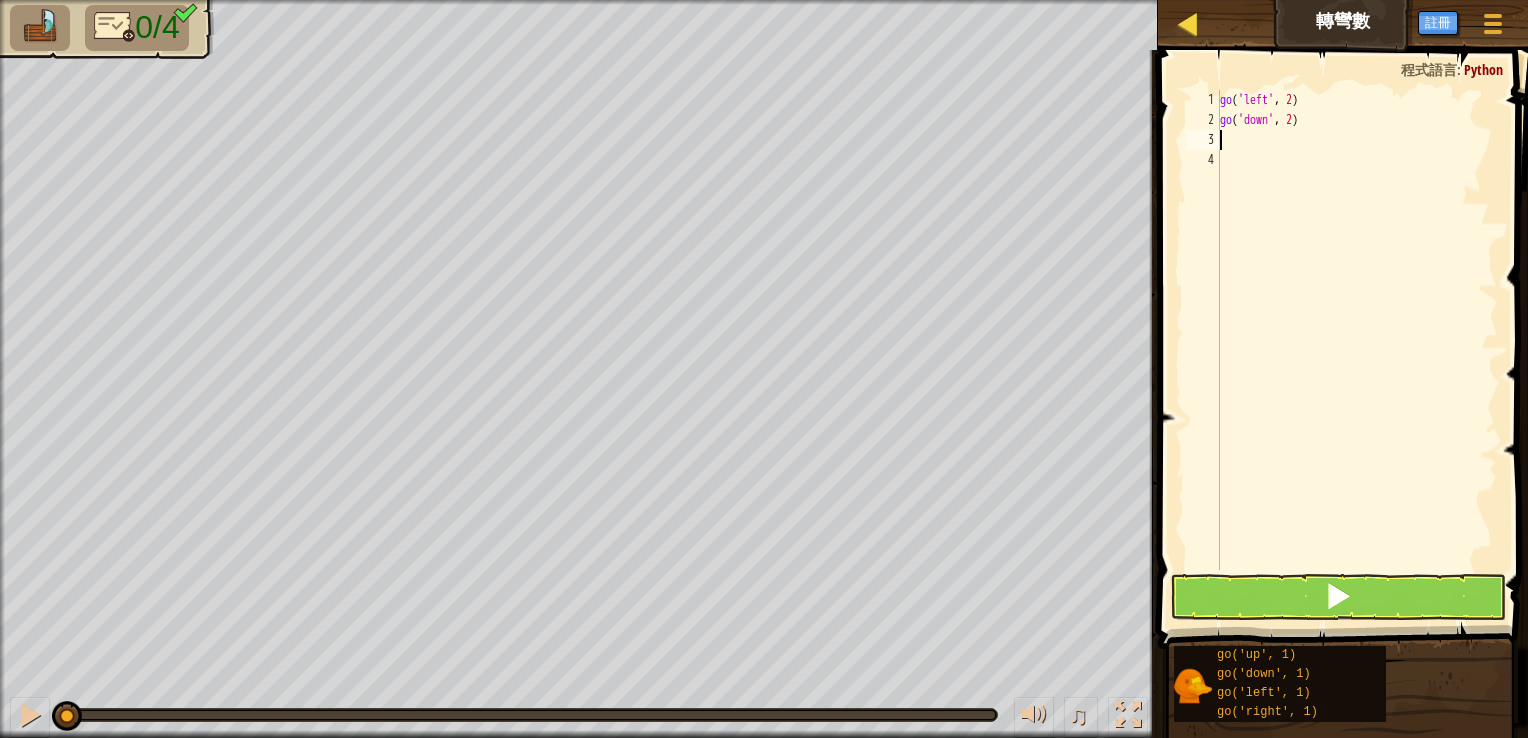 type on "g" 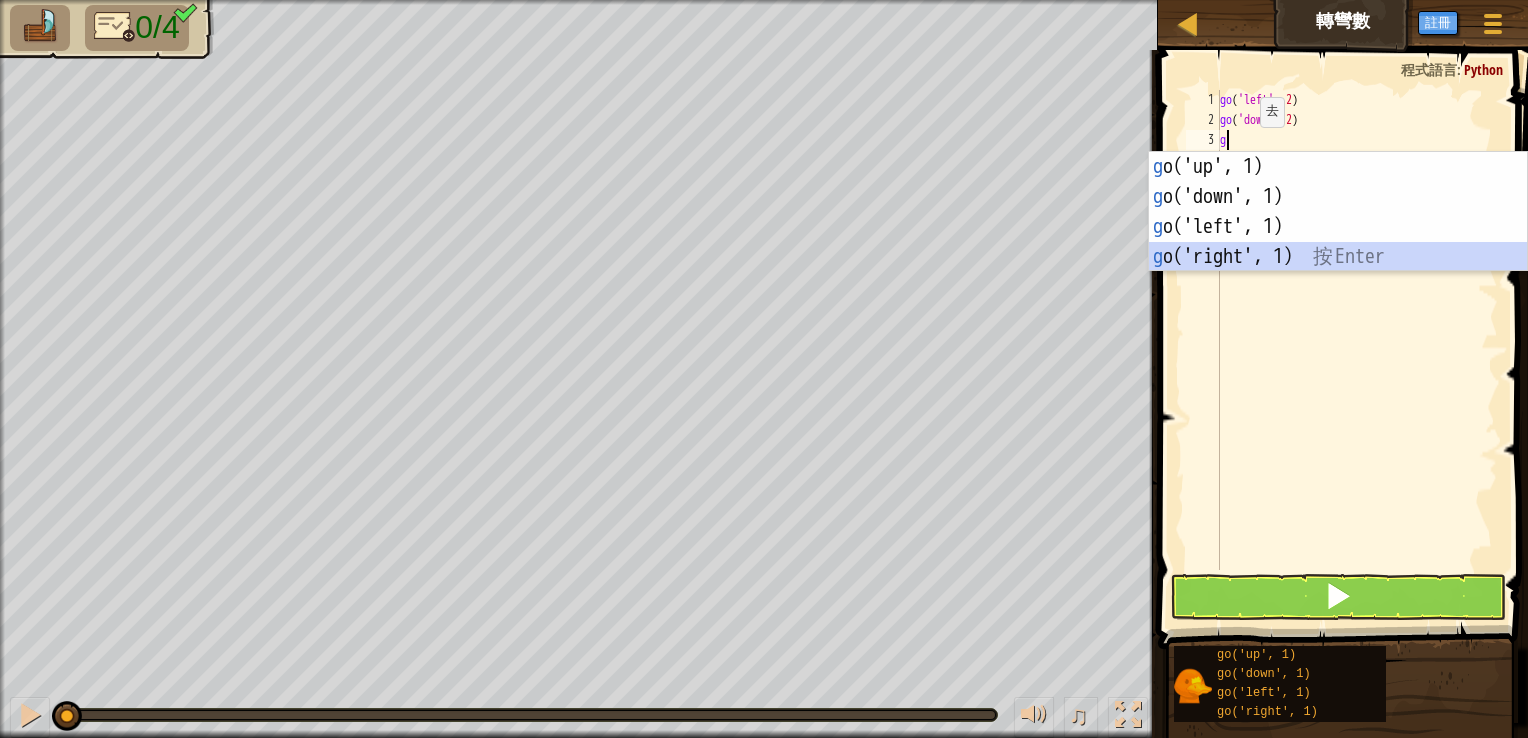 click on "g o('up', 1) 按 Enter g o('down', 1) 按 Enter g o('left', 1) 按 Enter g o('right', 1) 按 Enter" at bounding box center (1338, 242) 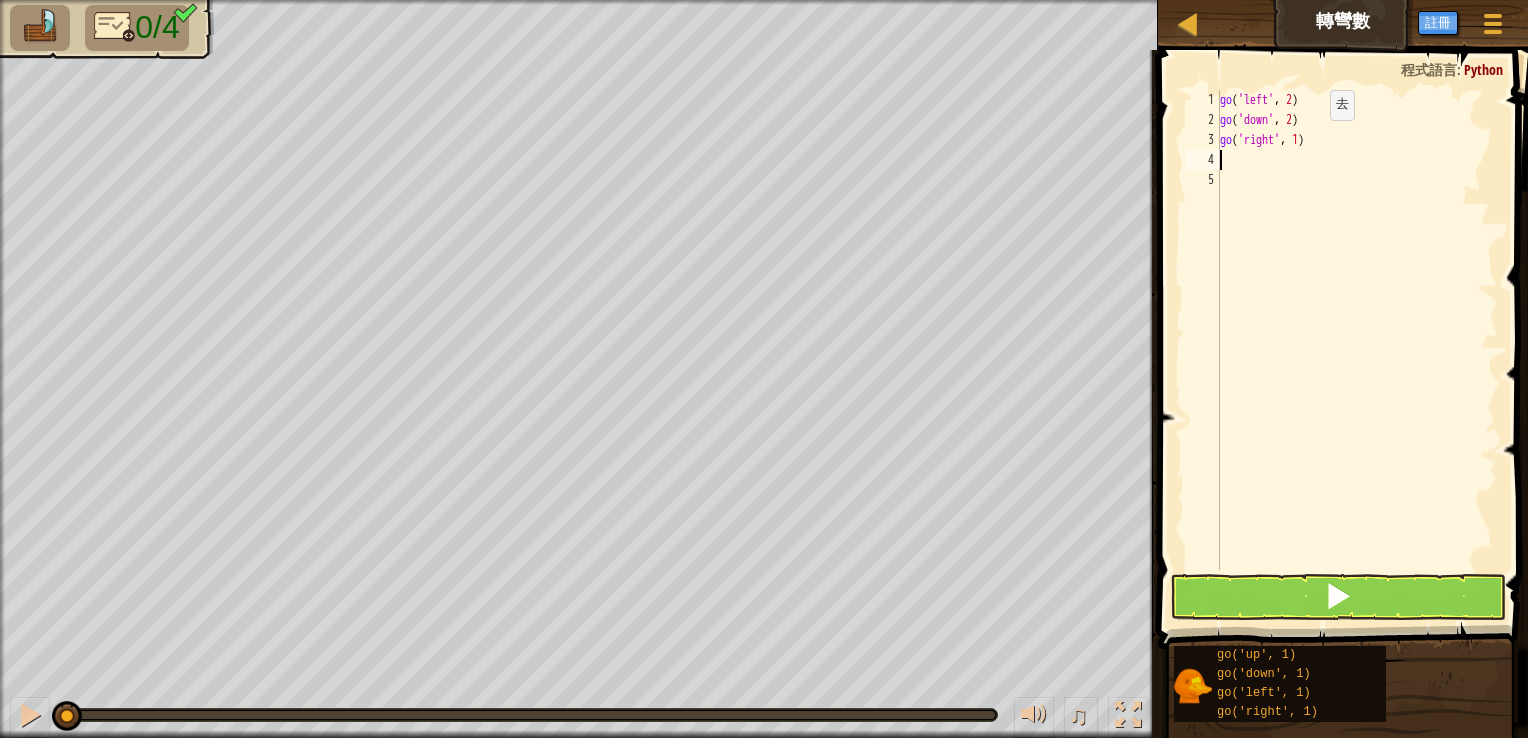 click on "go ( 'left' ,   2 ) go ( 'down' ,   2 ) go ( 'right' ,   1 )" at bounding box center (1357, 350) 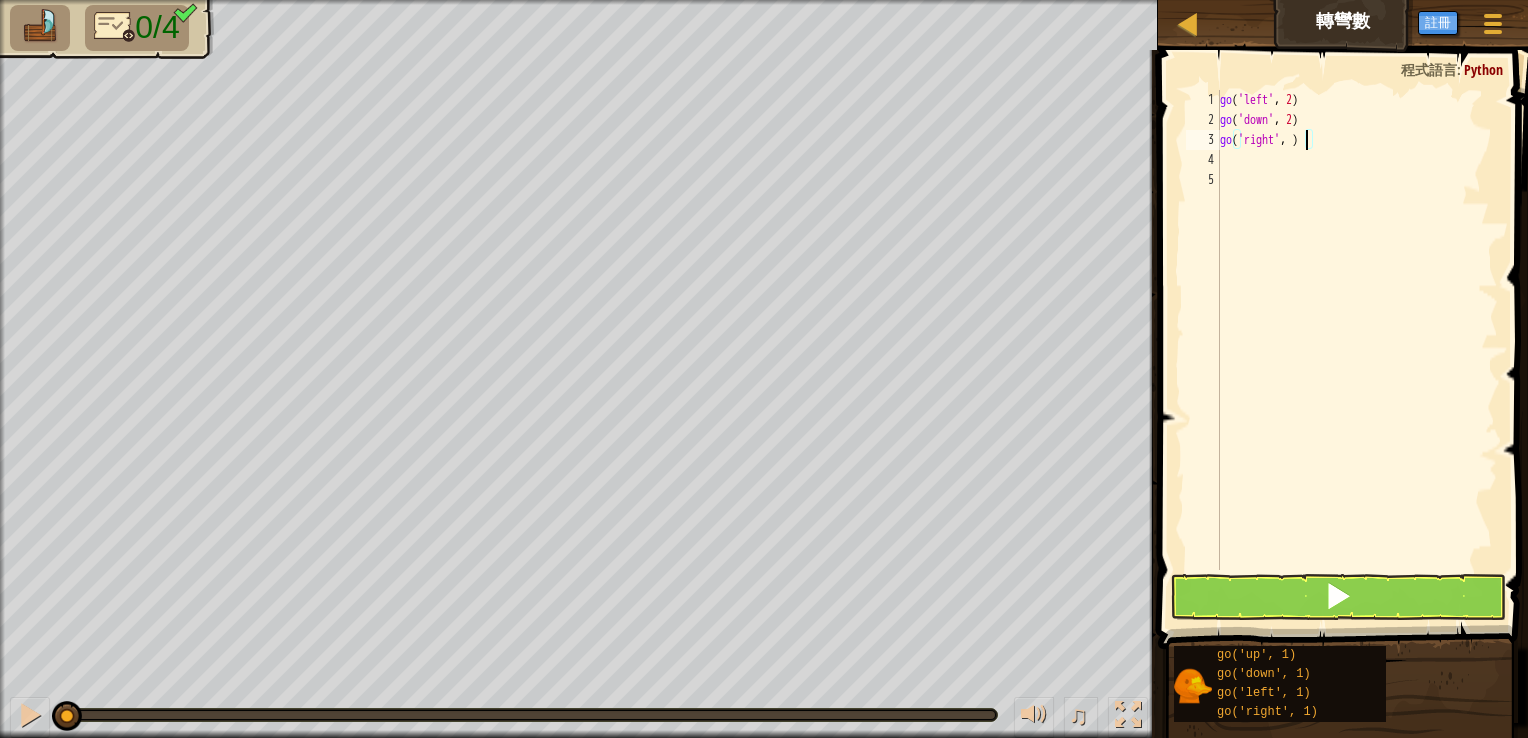 type on "go('right', 4)" 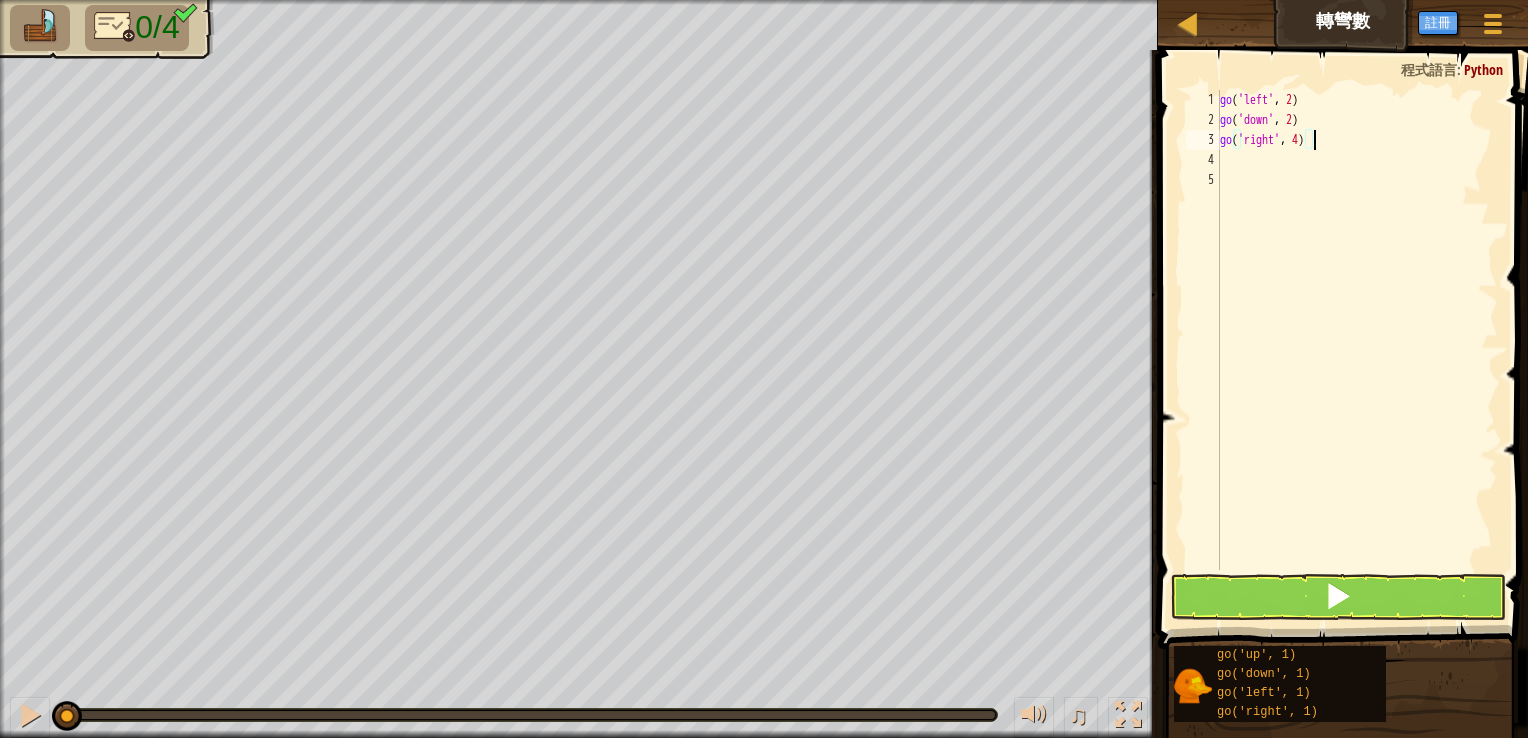 scroll, scrollTop: 9, scrollLeft: 7, axis: both 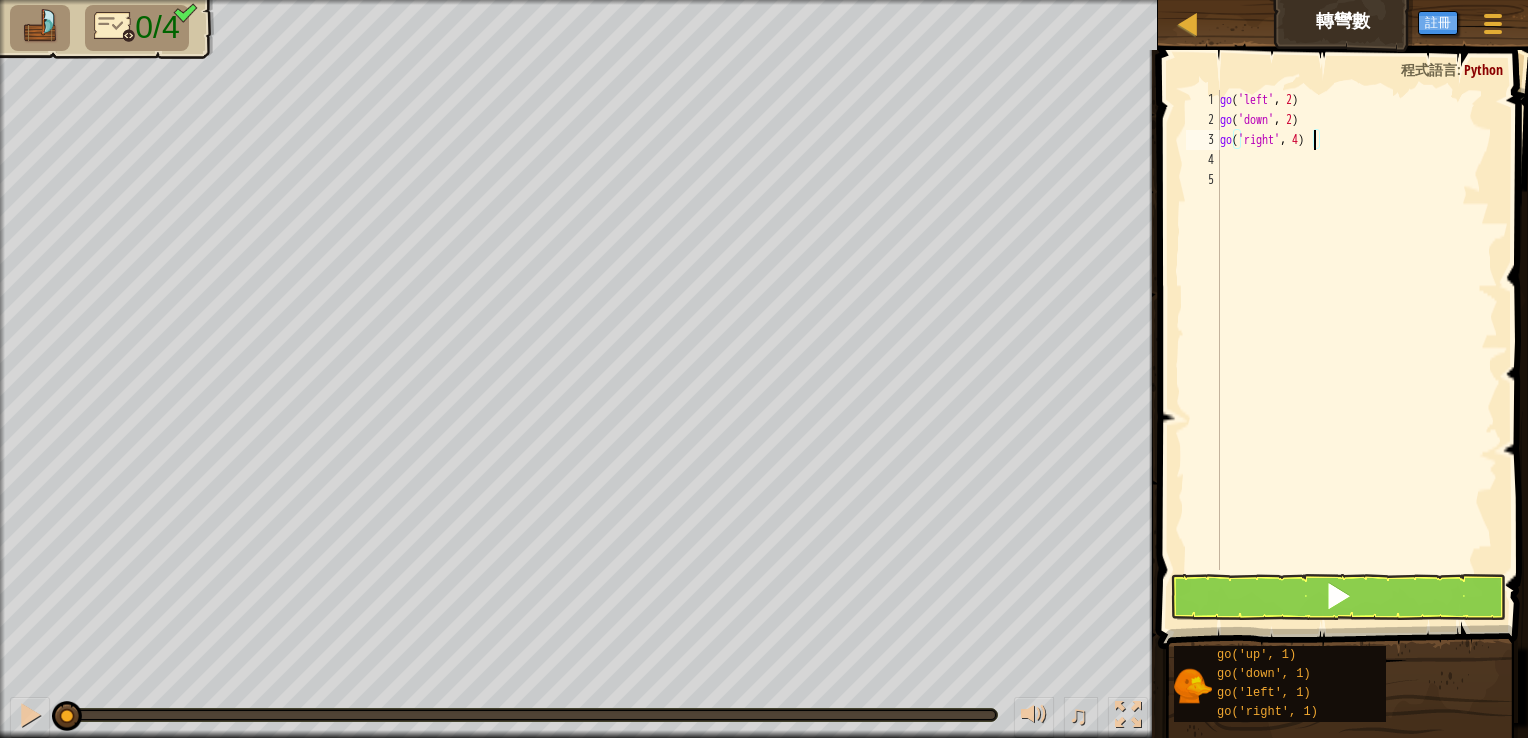 click on "go ( 'left' ,   2 ) go ( 'down' ,   2 ) go ( 'right' ,   4 )" at bounding box center [1357, 350] 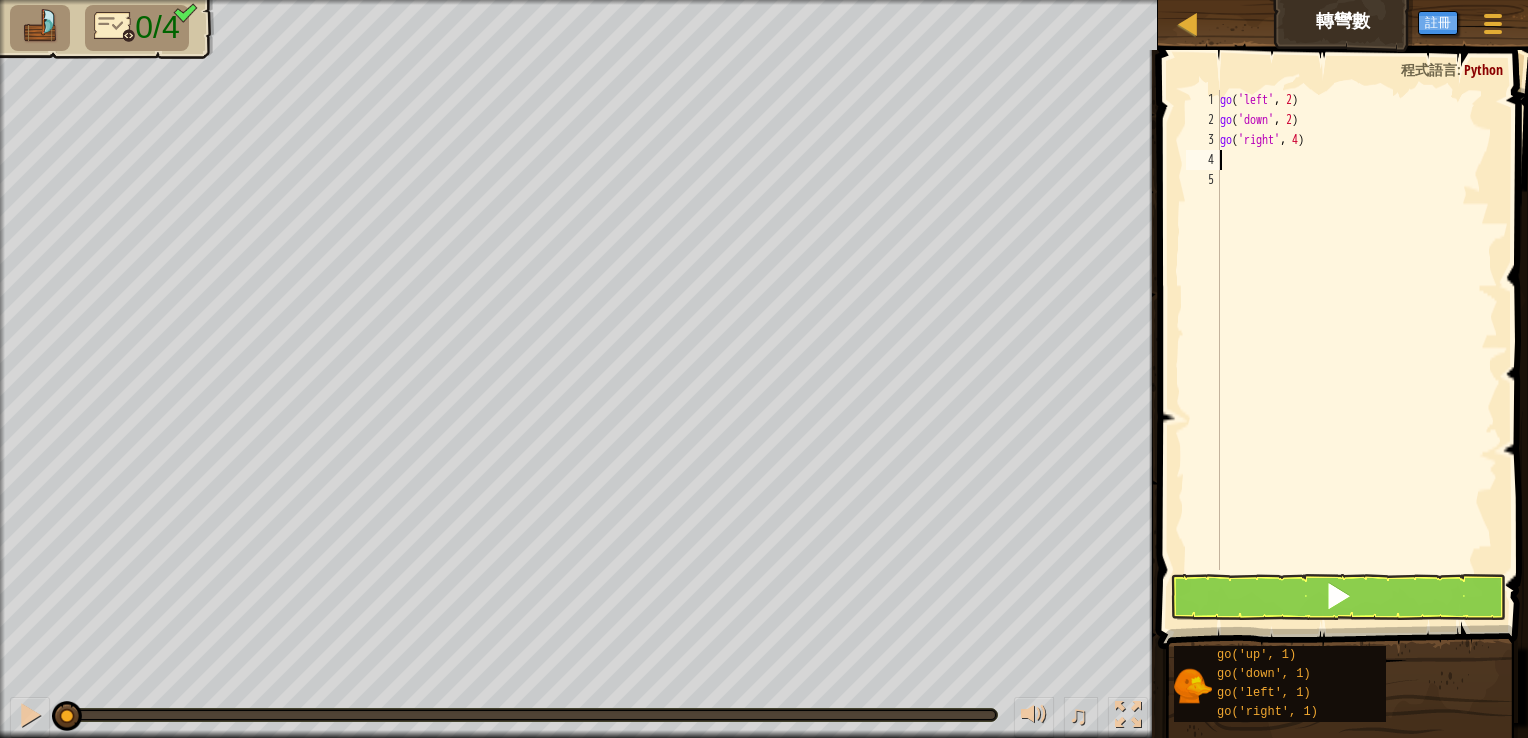scroll, scrollTop: 9, scrollLeft: 0, axis: vertical 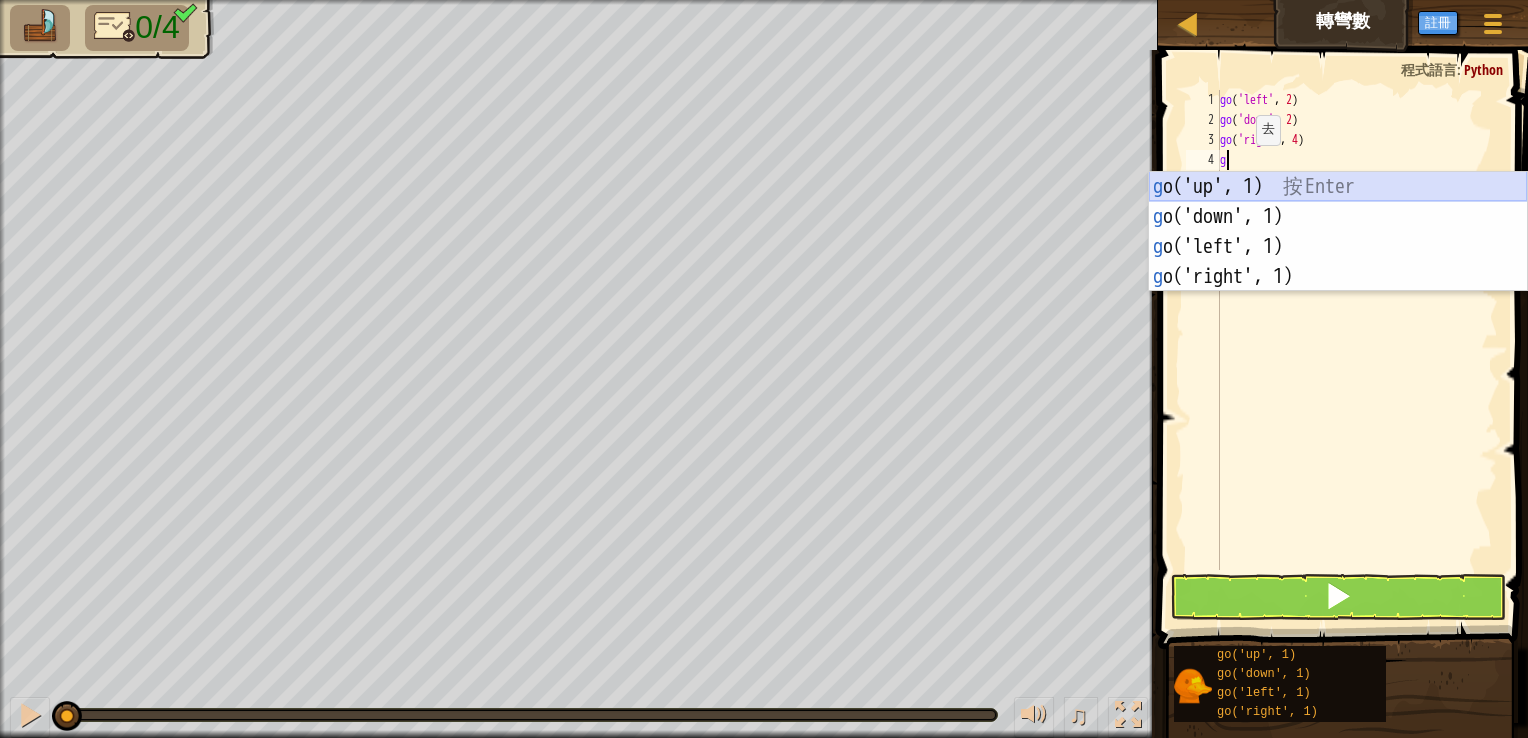 click on "g o('up', 1) 按 Enter g o('down', 1) 按 Enter g o('left', 1) 按 Enter g o('right', 1) 按 Enter" at bounding box center [1338, 262] 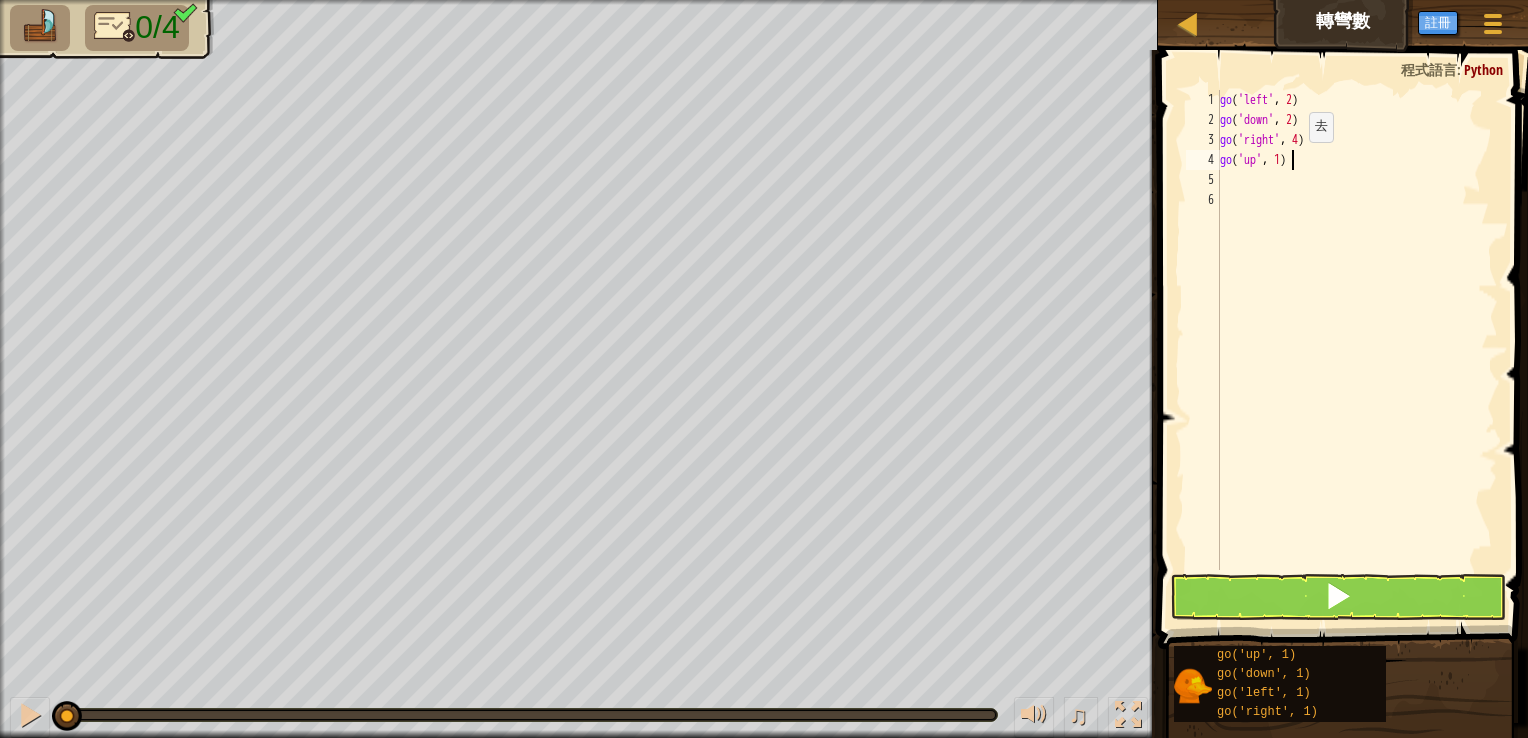 click on "go ( 'left' ,   2 ) go ( 'down' ,   2 ) go ( 'right' ,   4 ) go ( 'up' ,   1 )" at bounding box center [1357, 350] 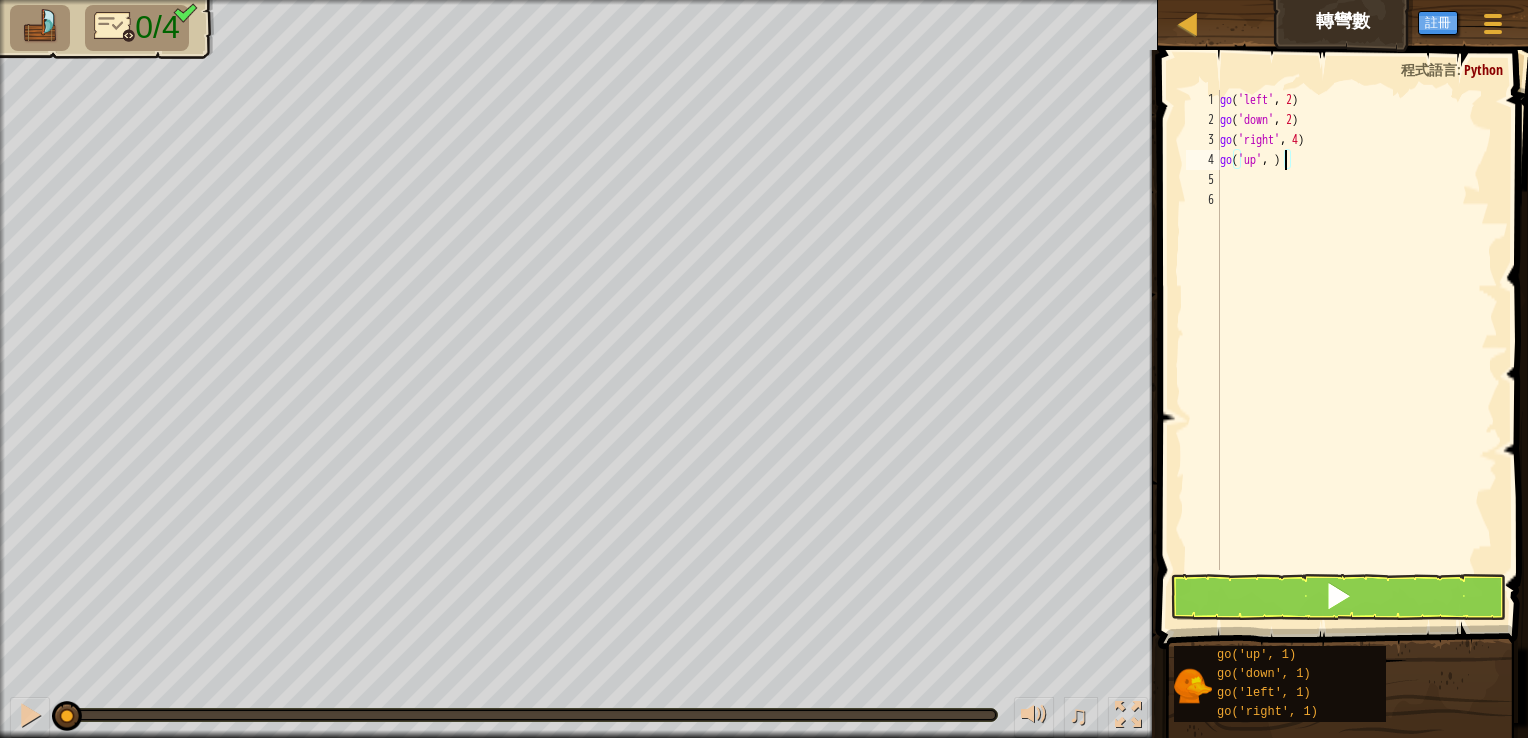 type on "go('up', 2)" 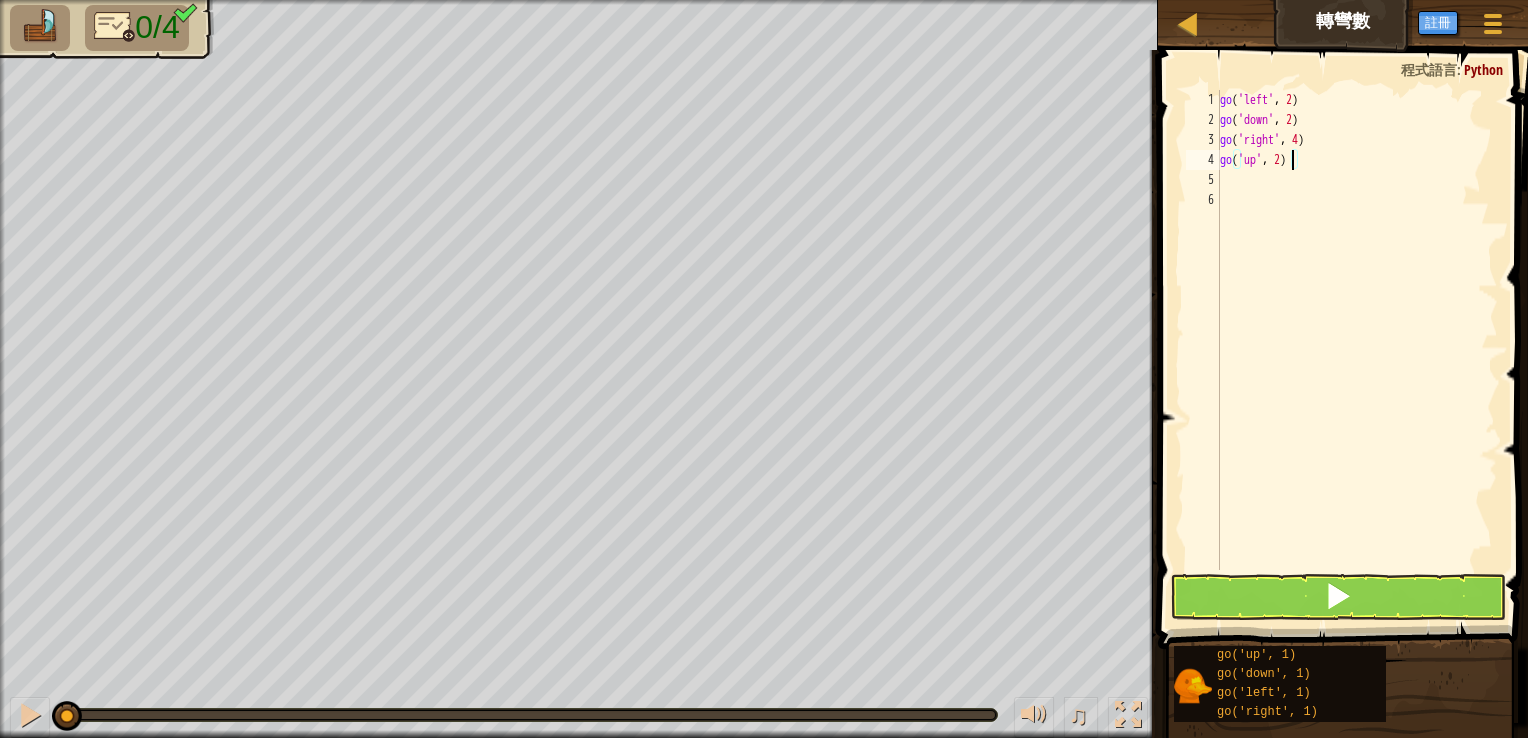 scroll, scrollTop: 9, scrollLeft: 0, axis: vertical 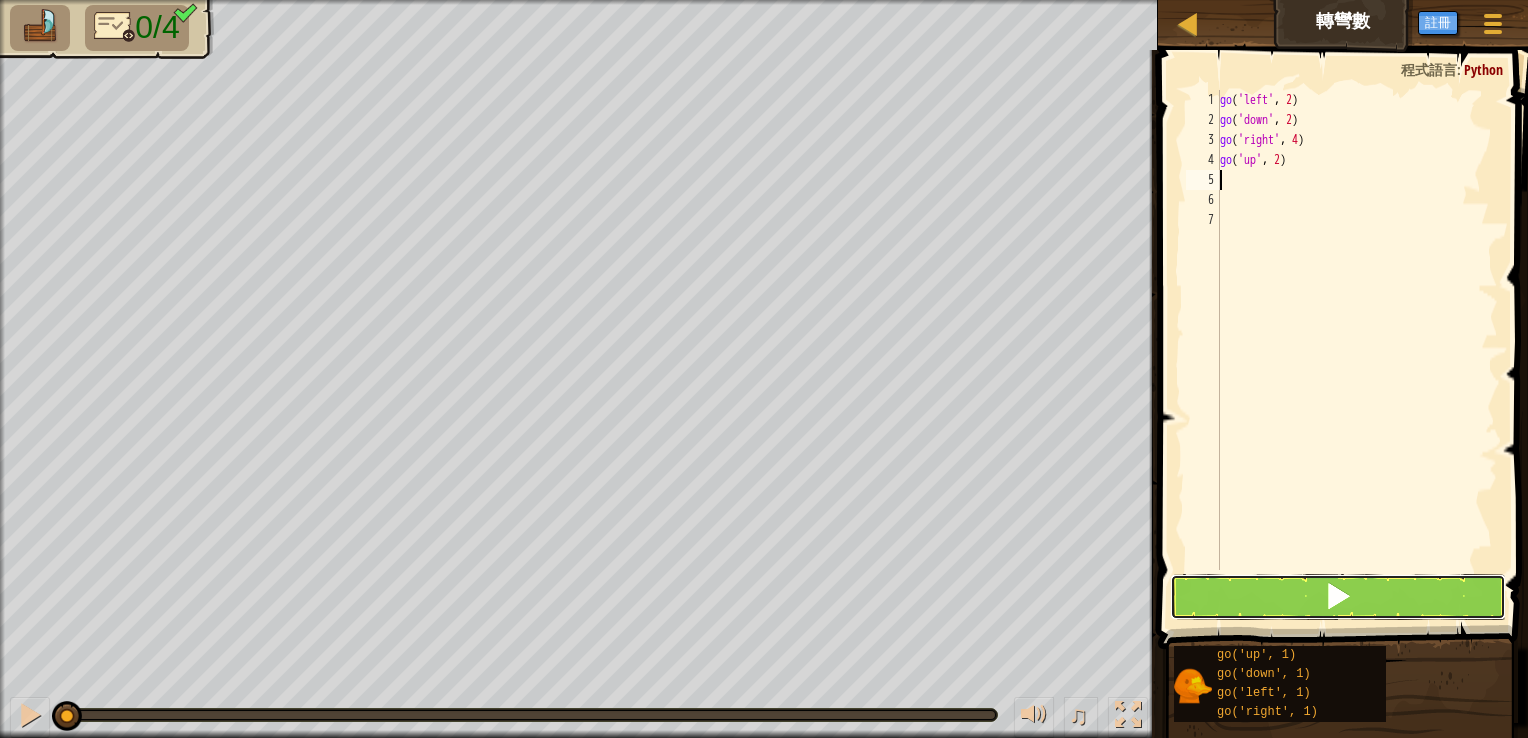 drag, startPoint x: 1261, startPoint y: 598, endPoint x: 1201, endPoint y: 602, distance: 60.133186 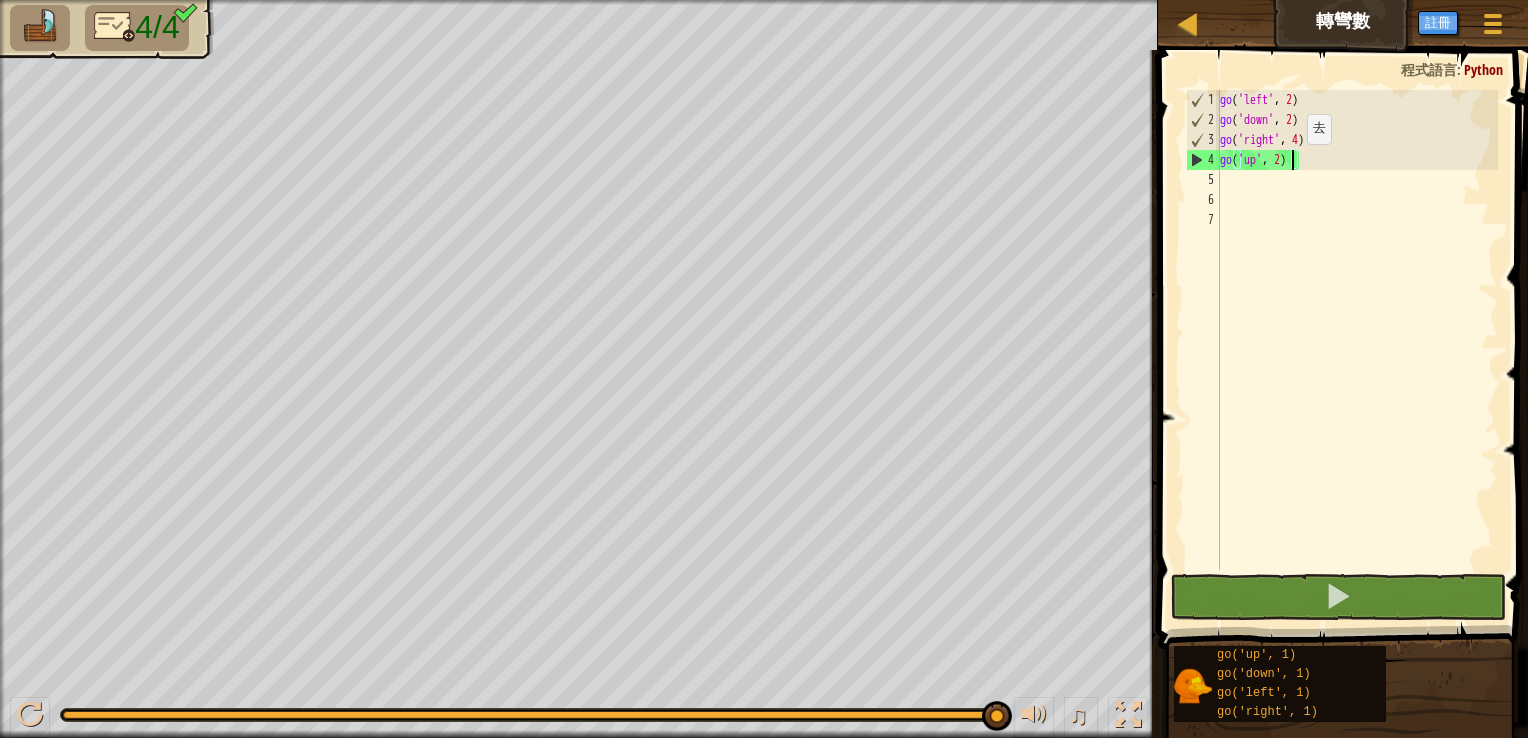 click on "go ( 'left' ,   2 ) go ( 'down' ,   2 ) go ( 'right' ,   4 ) go ( 'up' ,   2 )" at bounding box center [1357, 350] 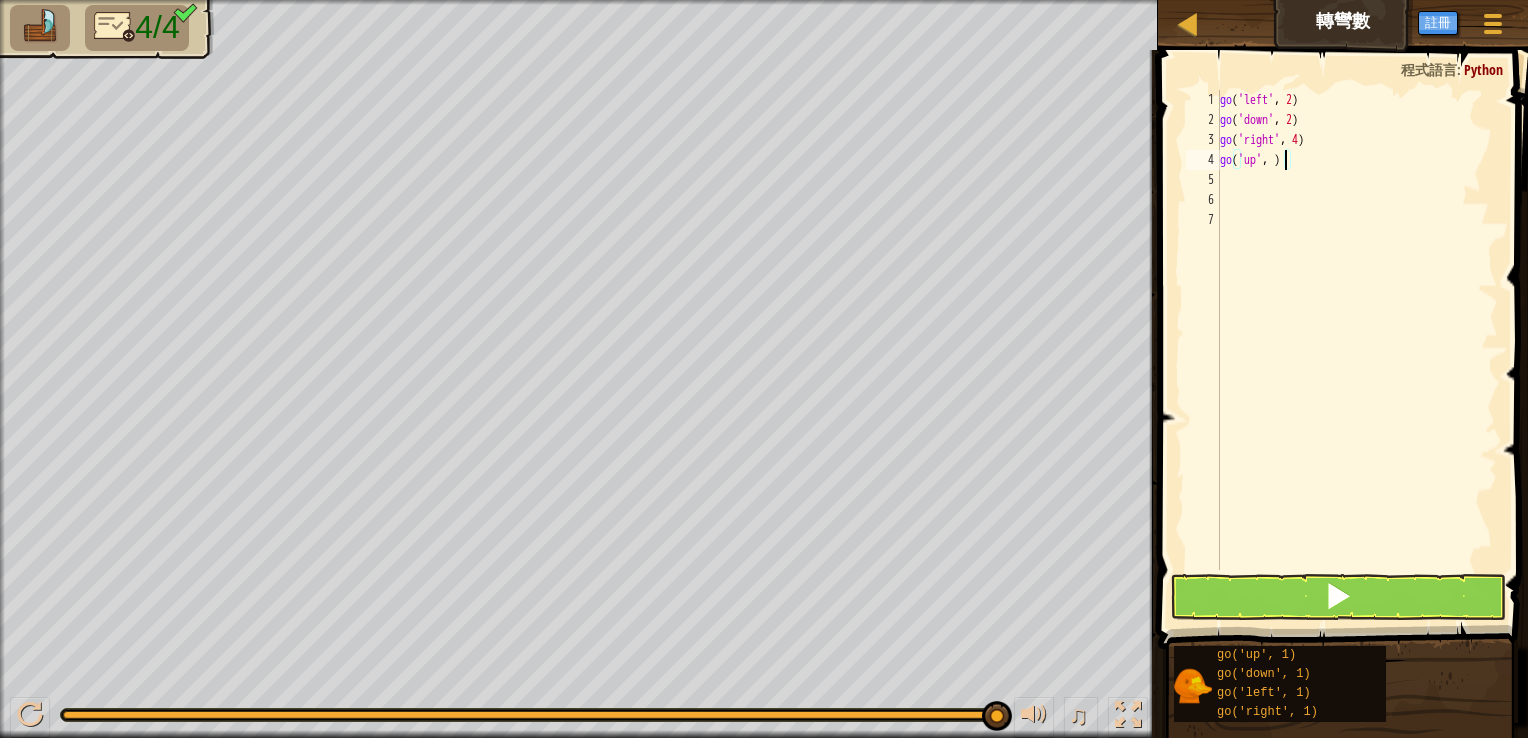 scroll, scrollTop: 9, scrollLeft: 5, axis: both 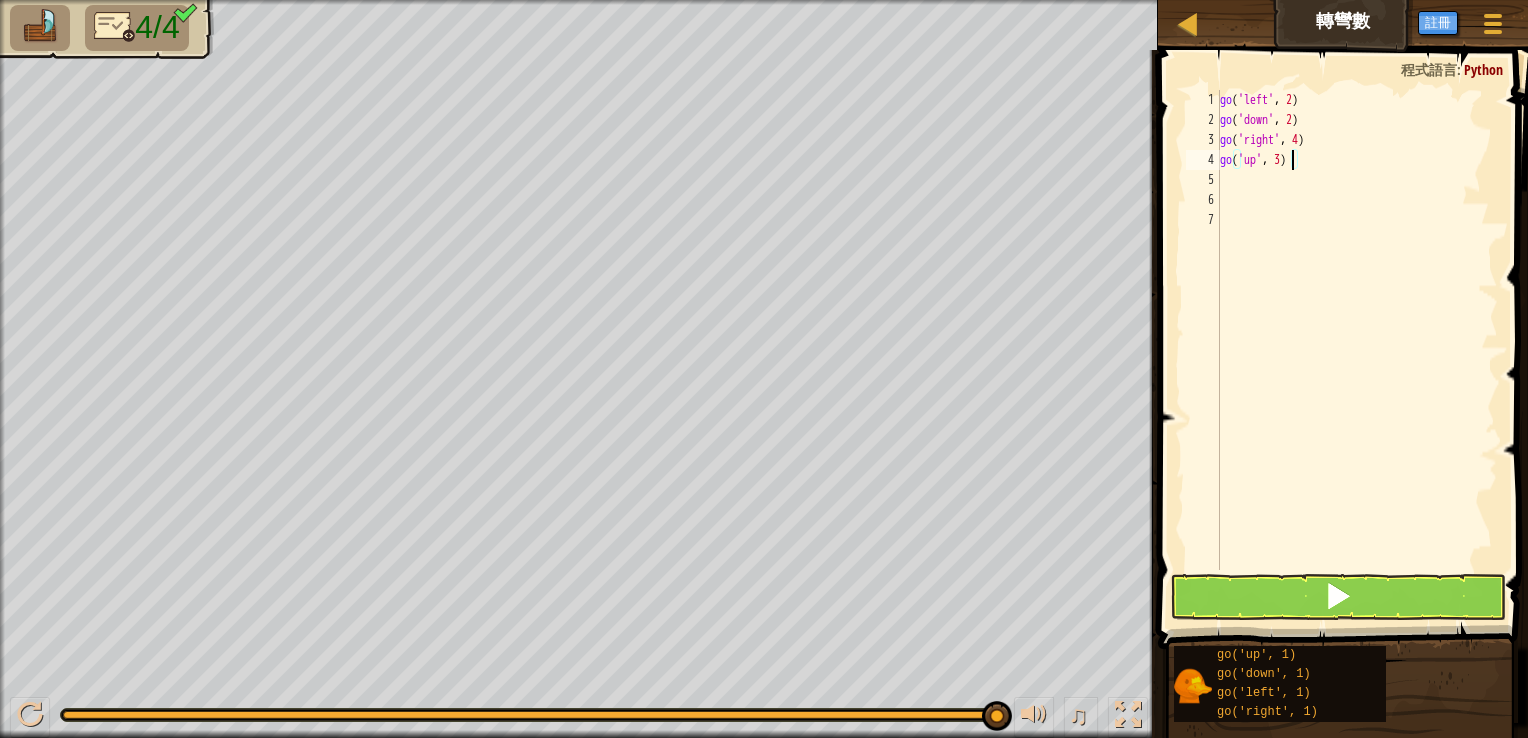 type on "go('up', 3)" 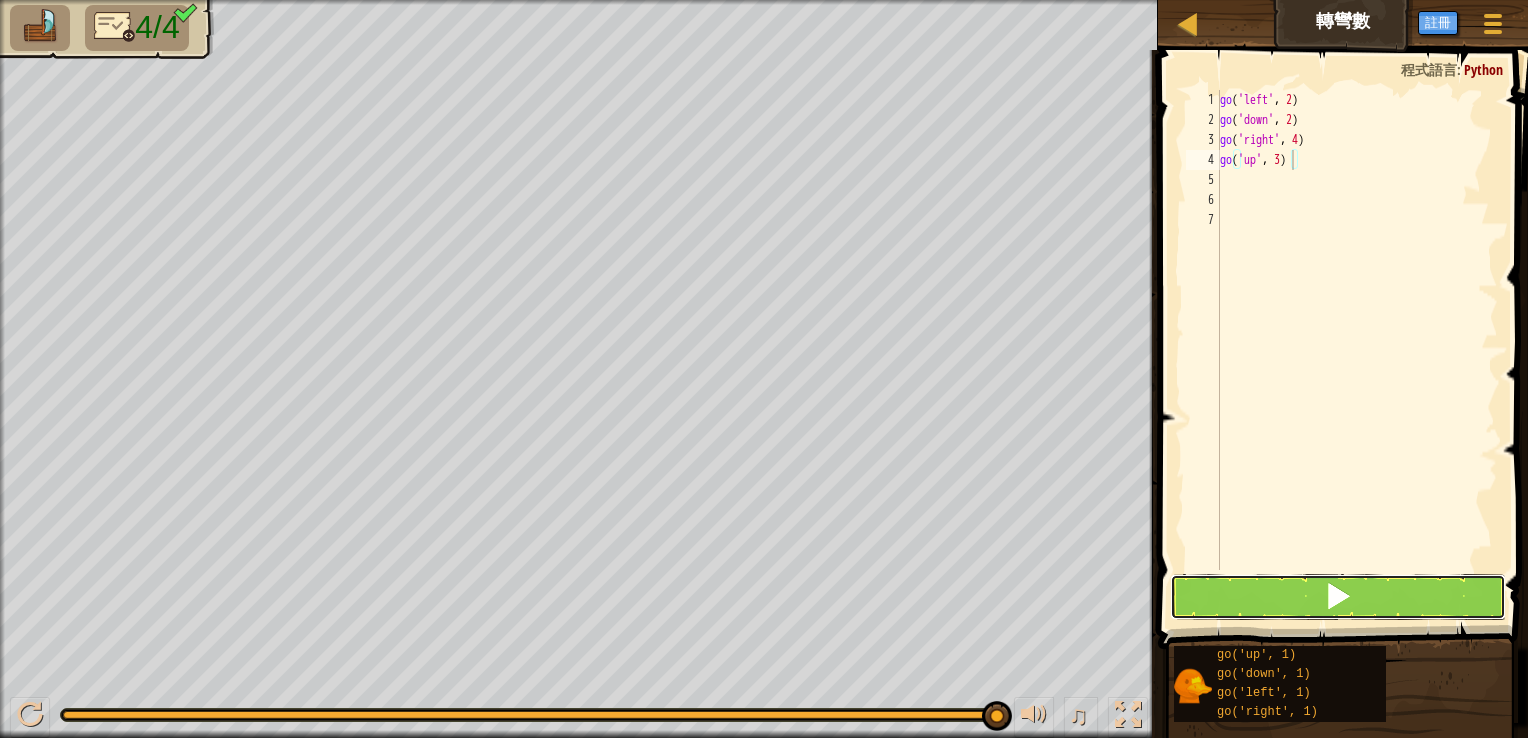 click at bounding box center (1338, 597) 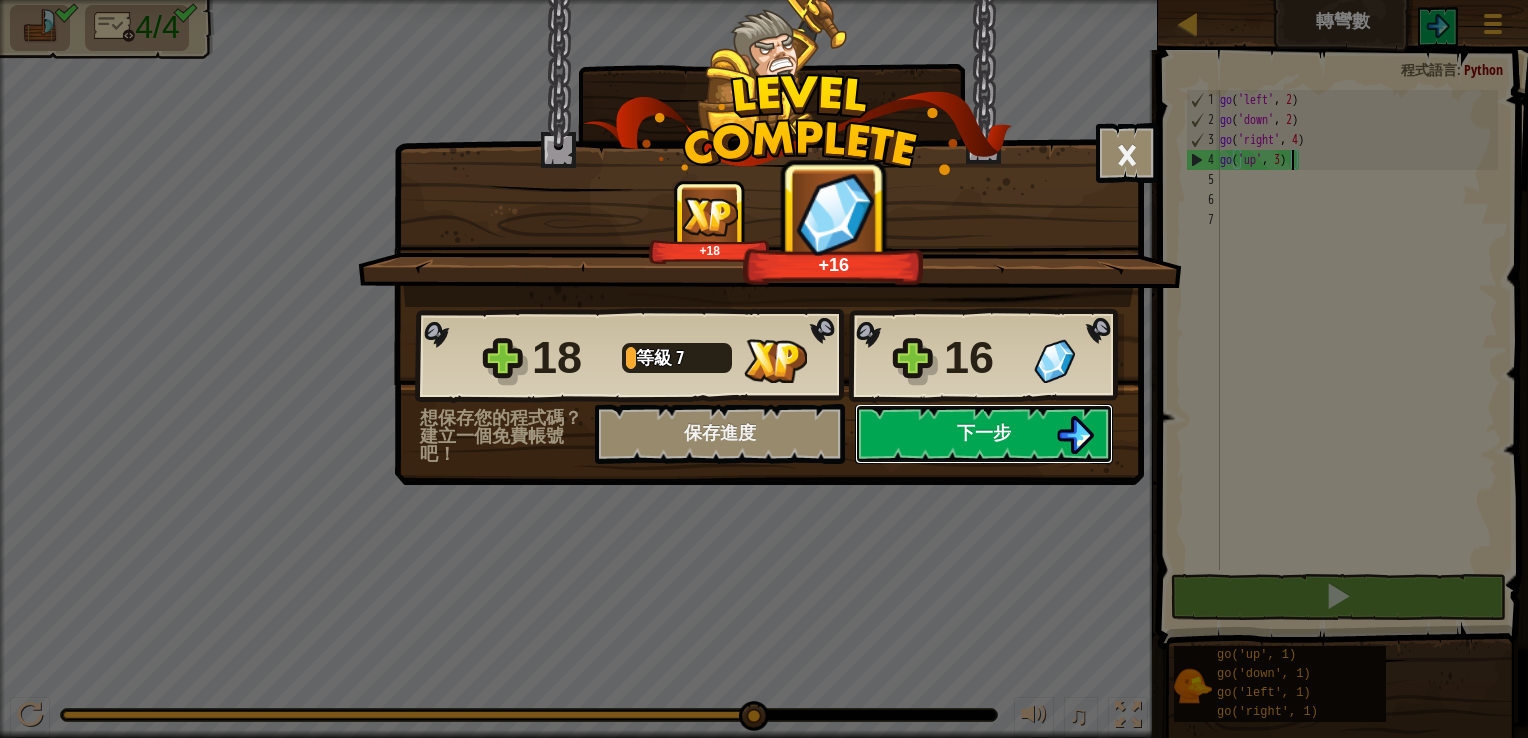 click on "下一步" at bounding box center (984, 434) 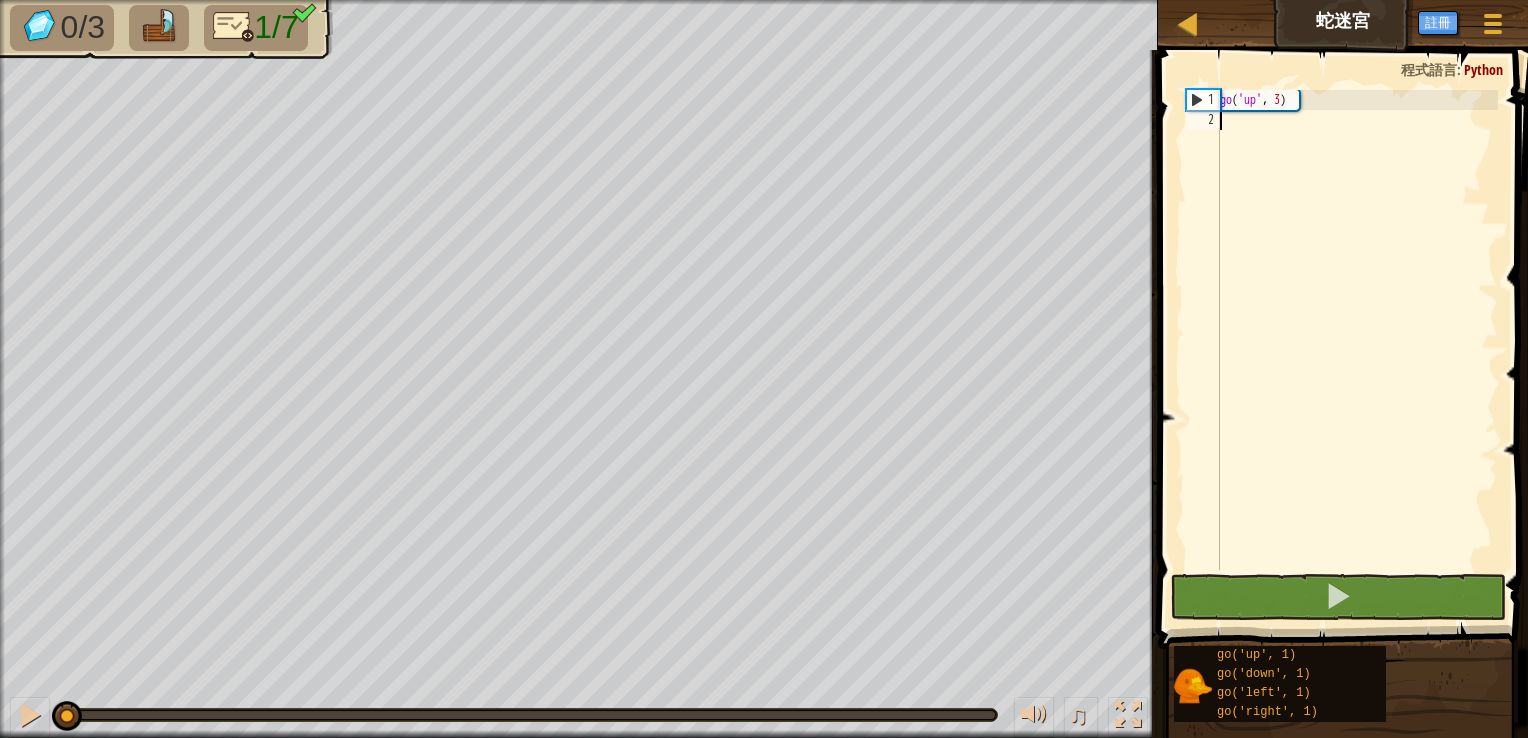 type on "g" 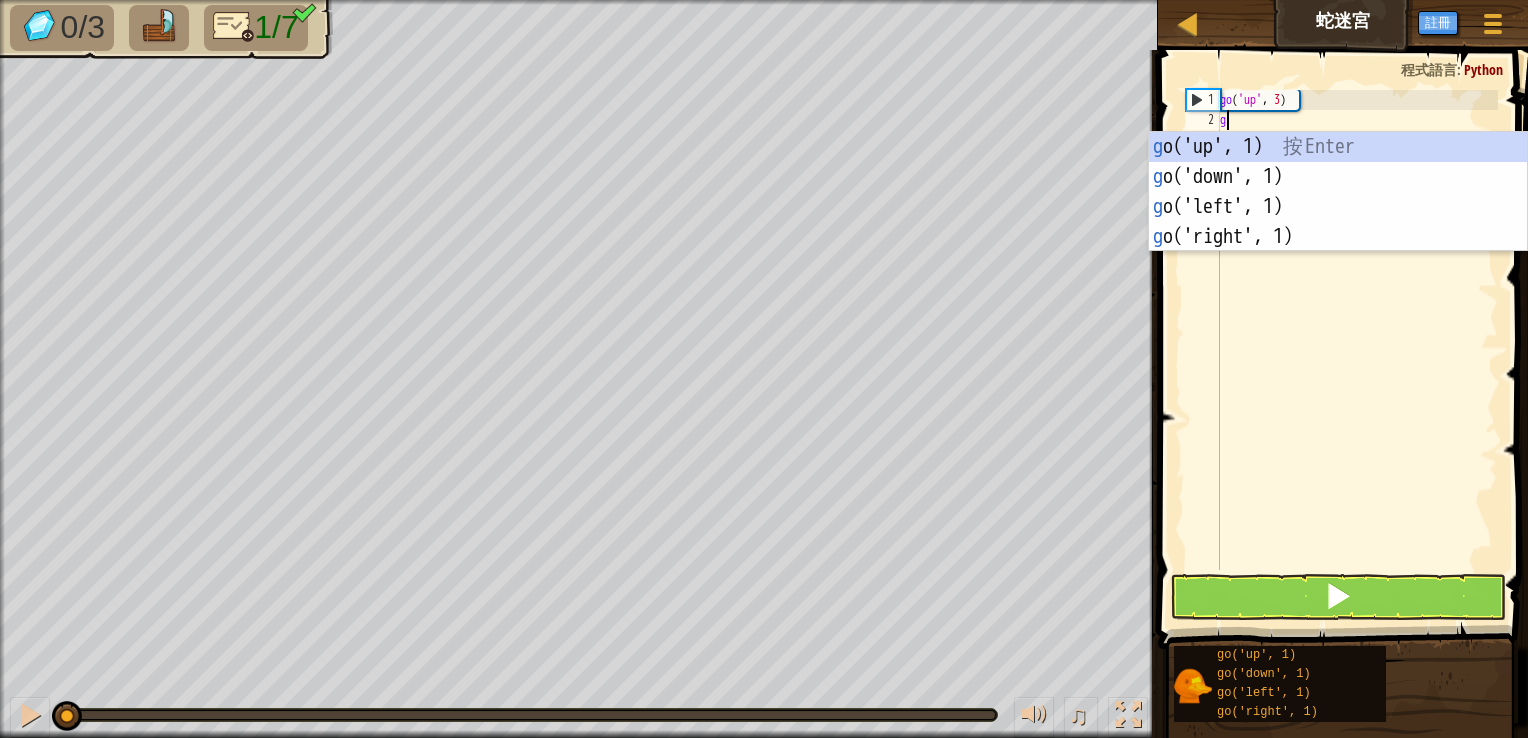 scroll, scrollTop: 9, scrollLeft: 0, axis: vertical 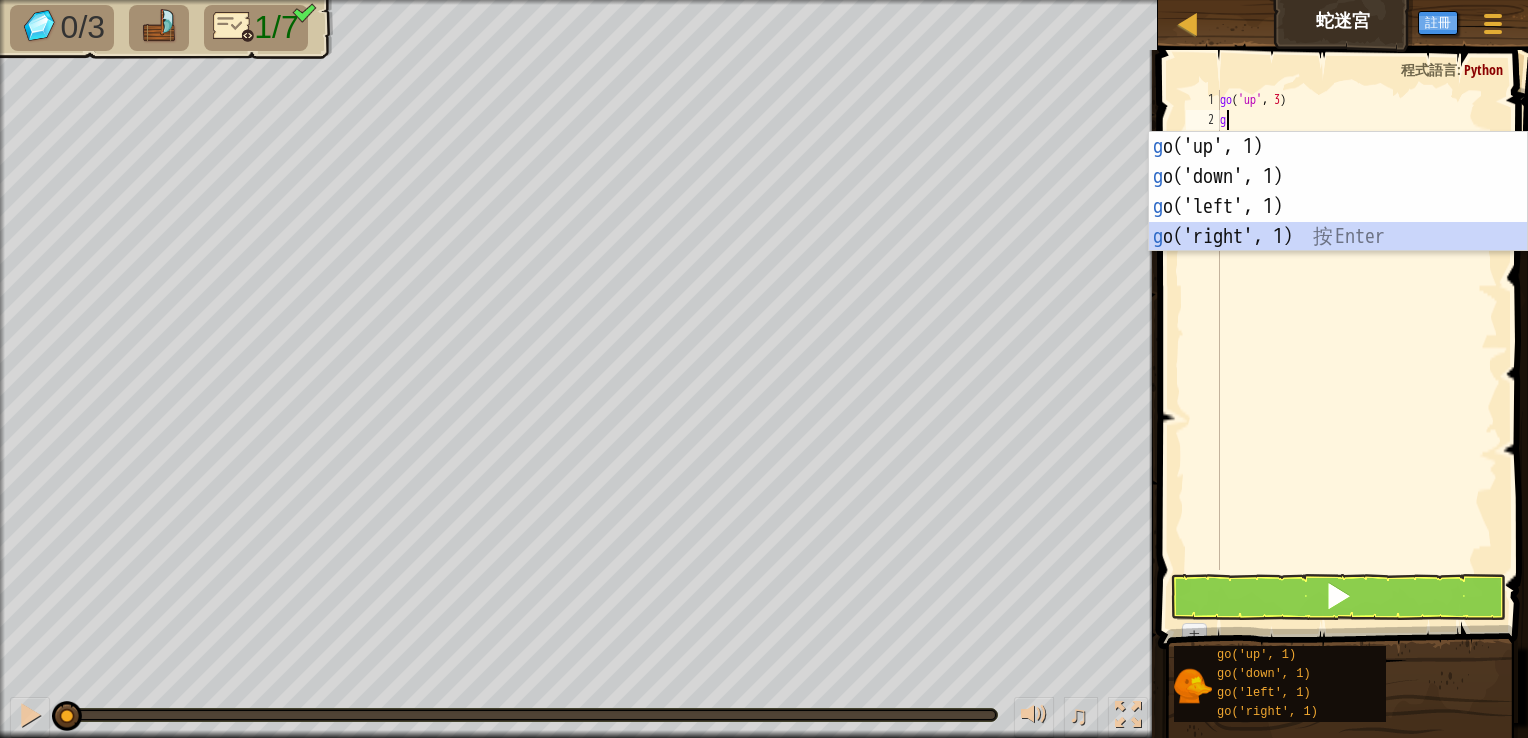 click on "g o('up', 1) 按 Enter g o('down', 1) 按 Enter g o('left', 1) 按 Enter g o('right', 1) 按 Enter" at bounding box center [1338, 222] 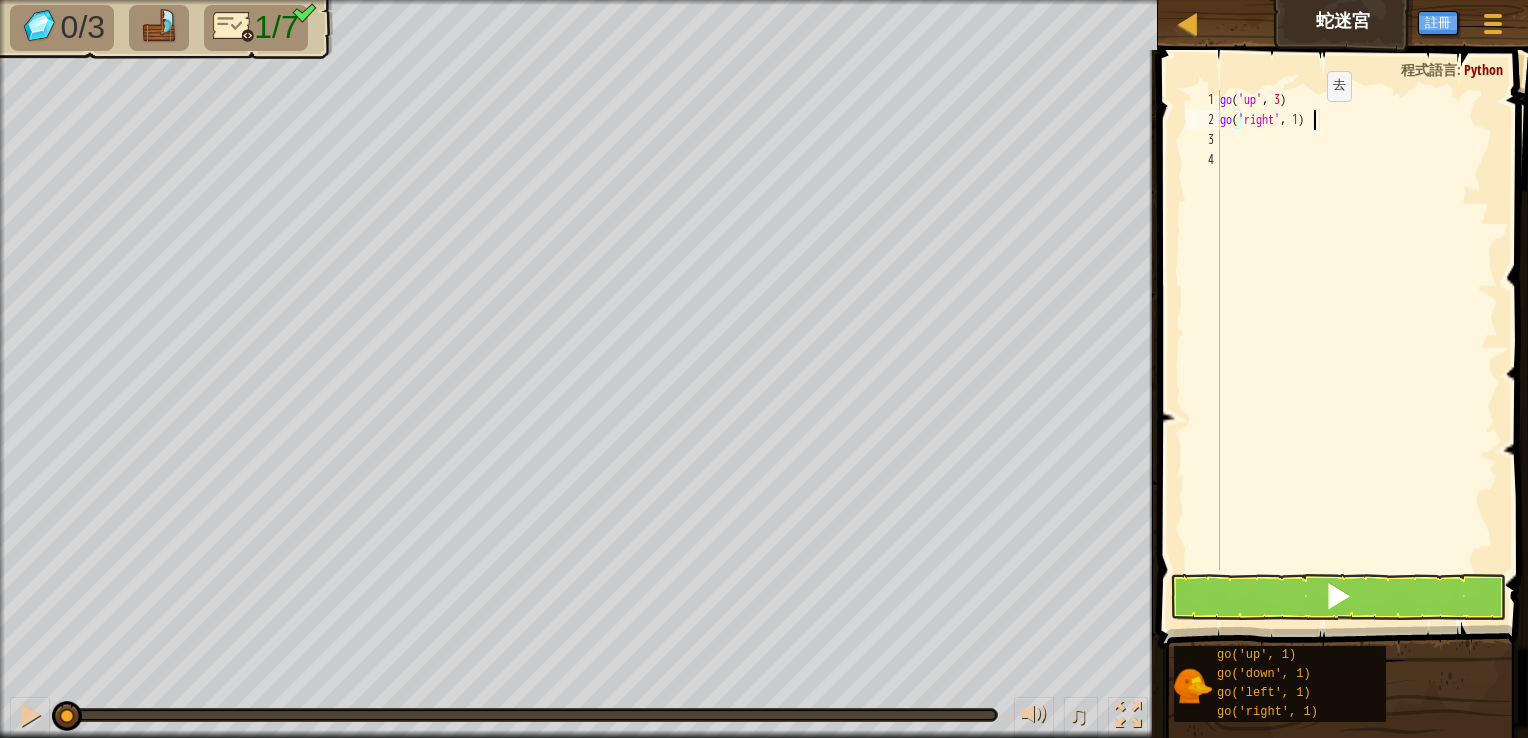 click on "go ( 'up' ,   3 ) go ( 'right' ,   1 )" at bounding box center [1357, 350] 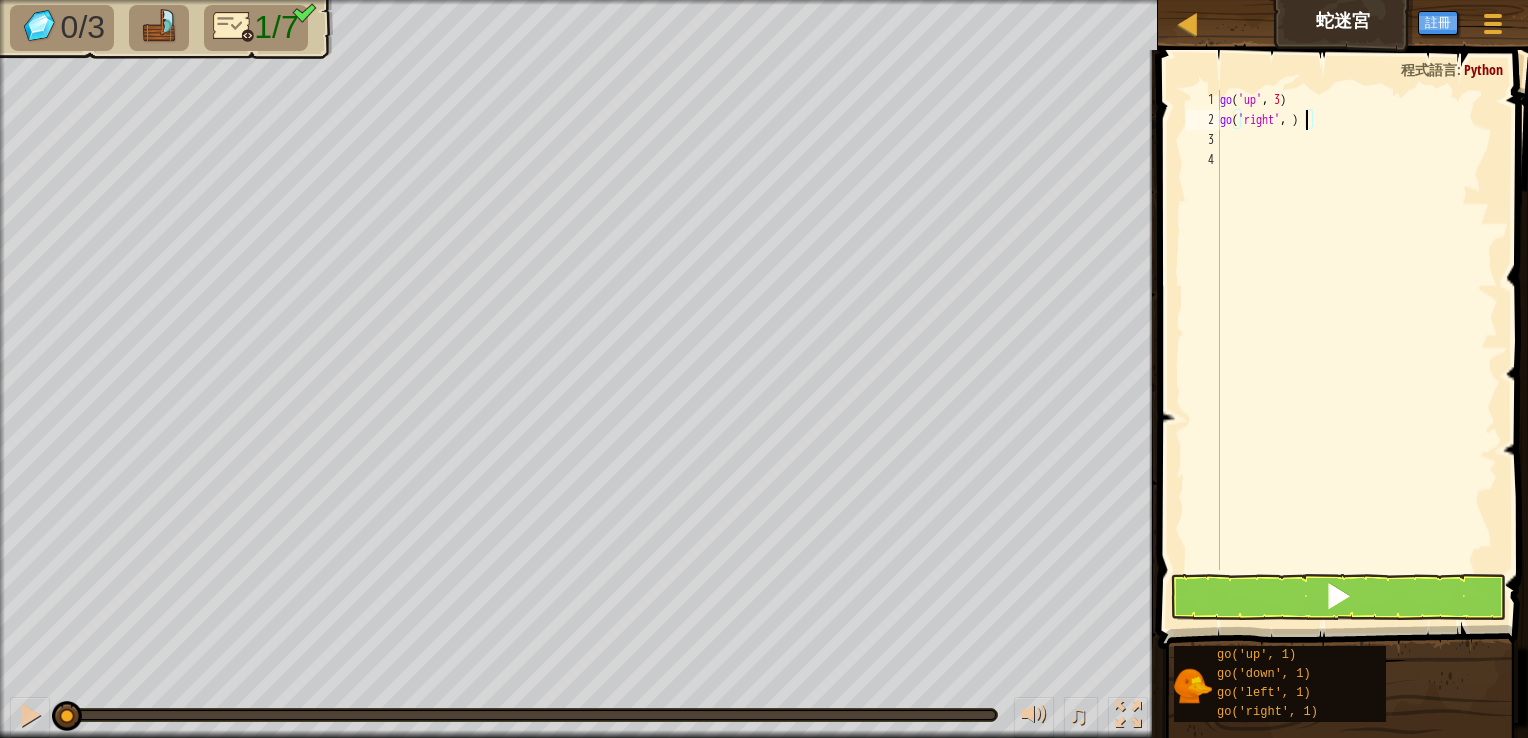 type on "go('right', 2)" 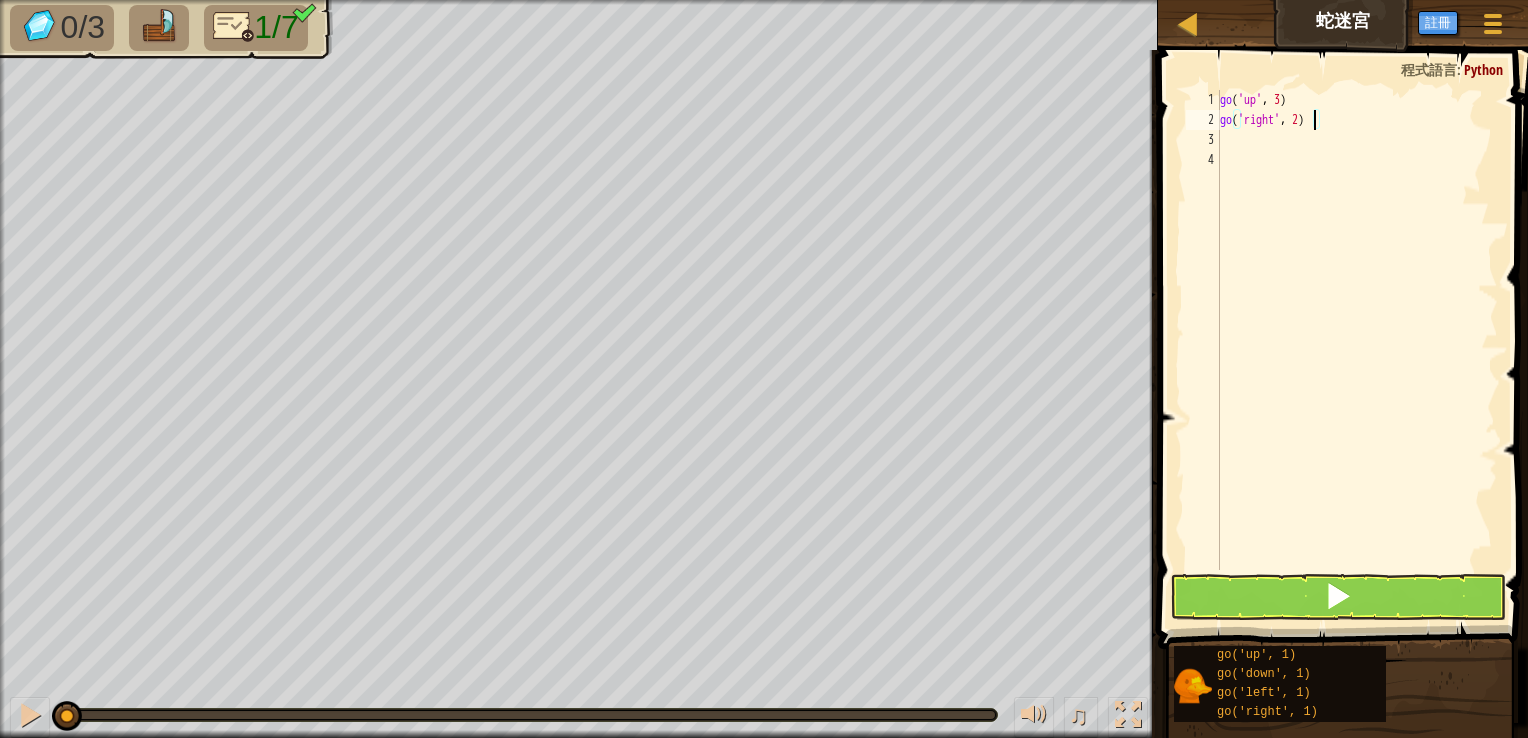 click on "go ( 'up' ,   3 ) go ( 'right' ,   2 )" at bounding box center [1357, 350] 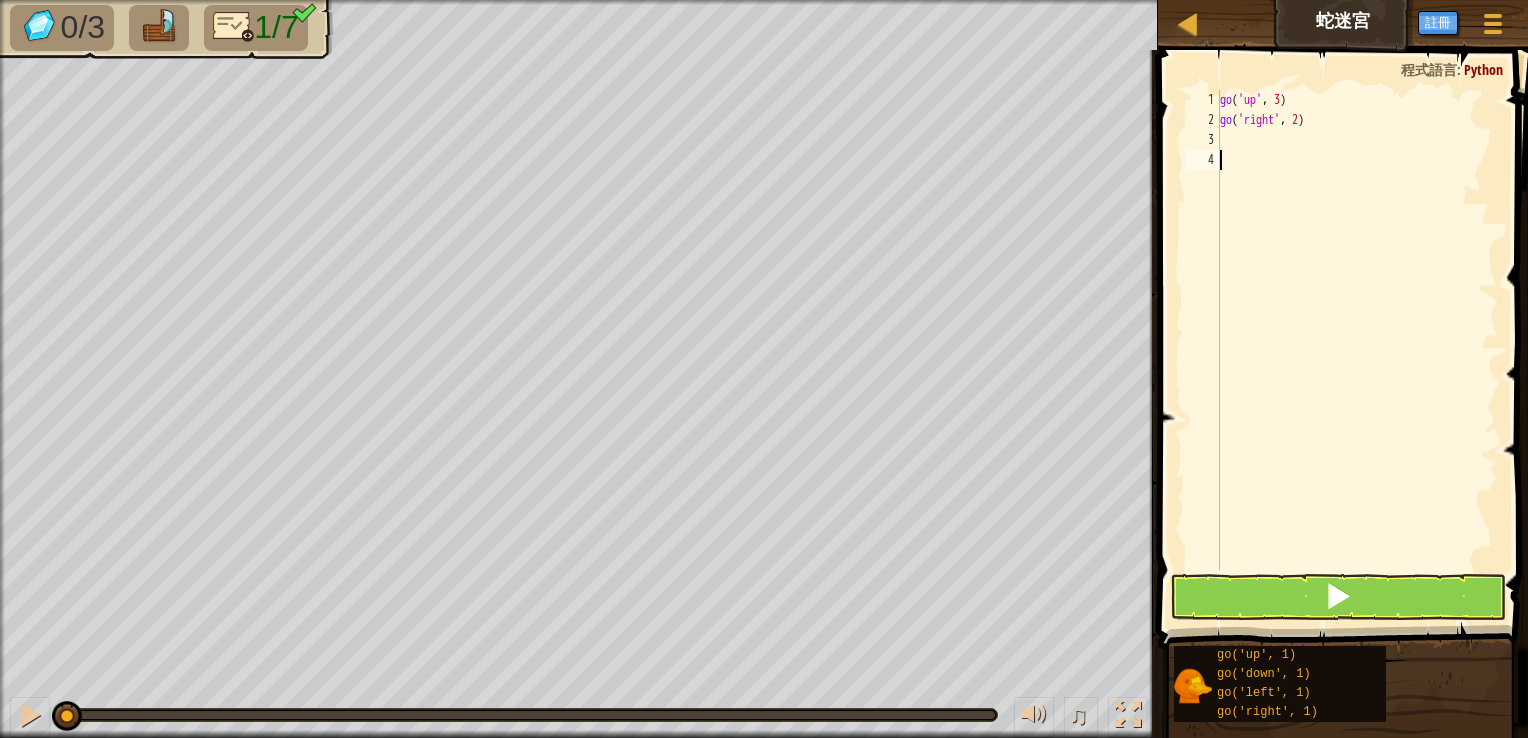 scroll, scrollTop: 9, scrollLeft: 0, axis: vertical 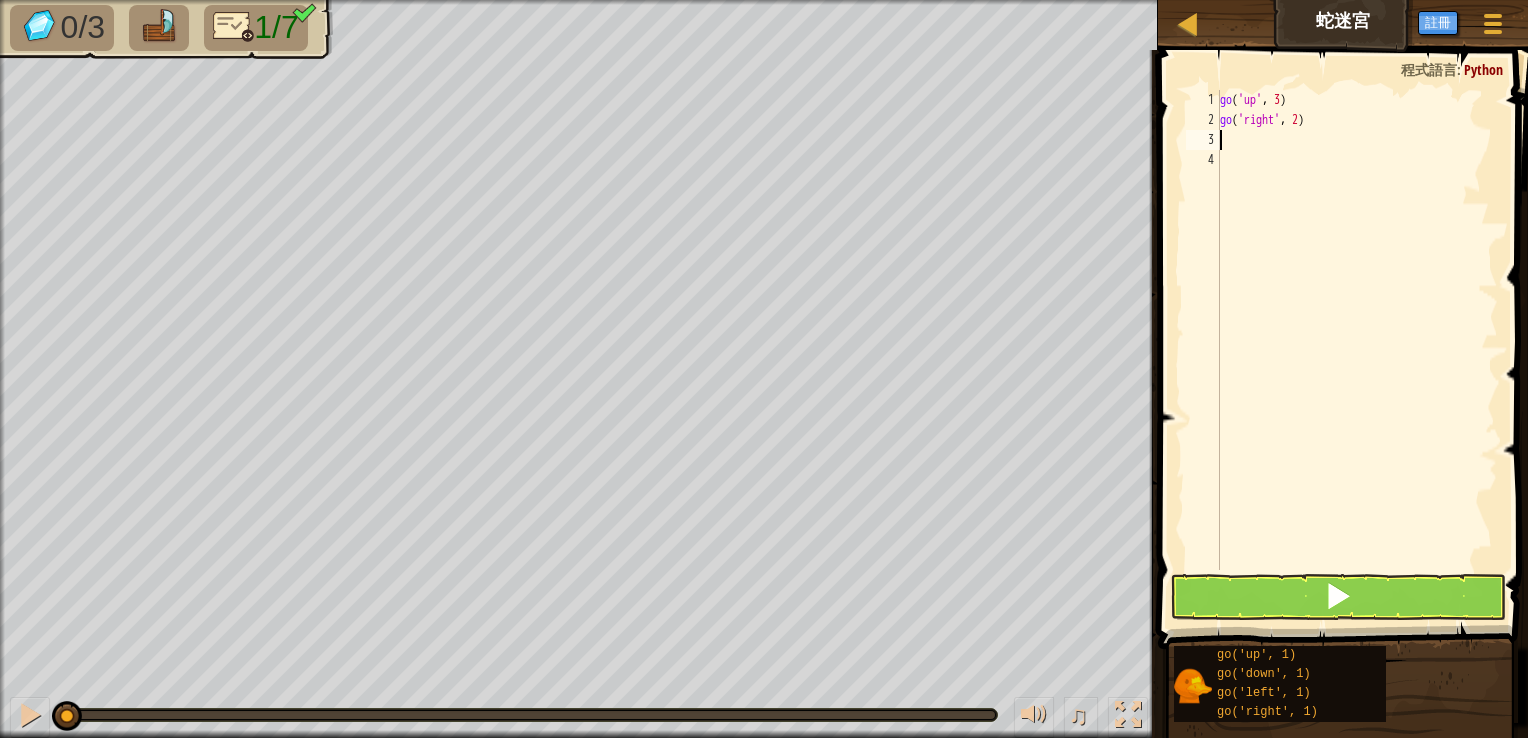 type on "g" 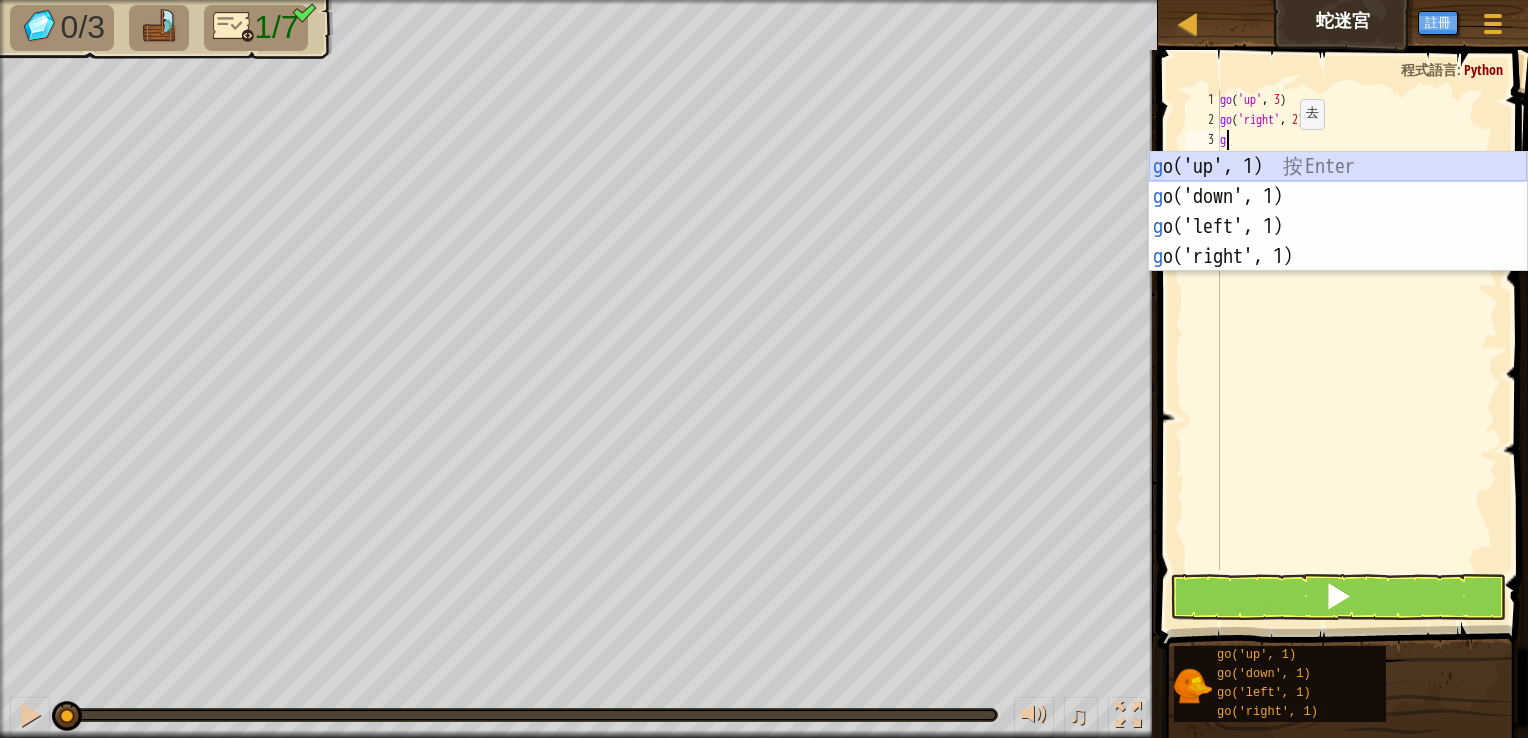 click on "g o('up', 1) 按 Enter g o('down', 1) 按 Enter g o('left', 1) 按 Enter g o('right', 1) 按 Enter" at bounding box center (1338, 242) 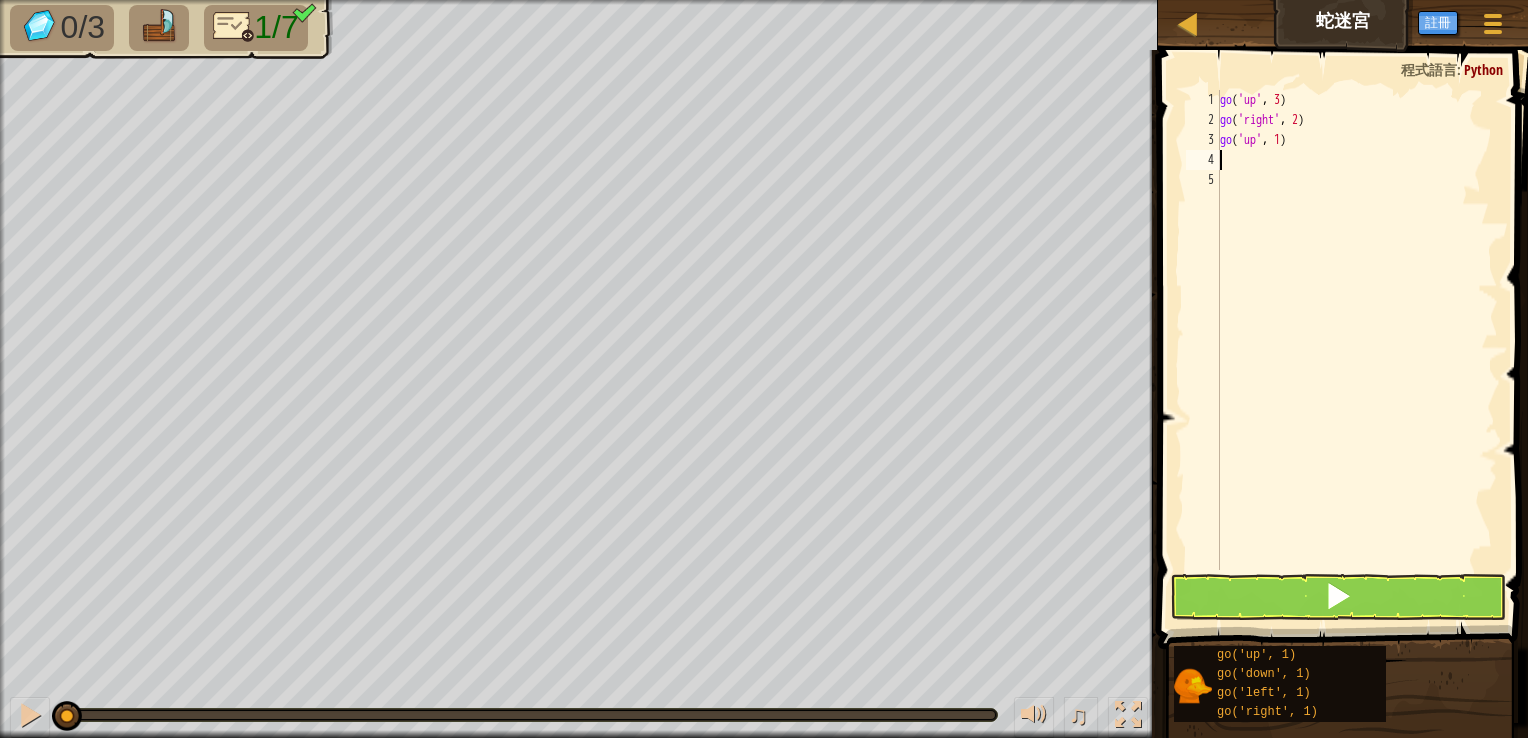 type on "g" 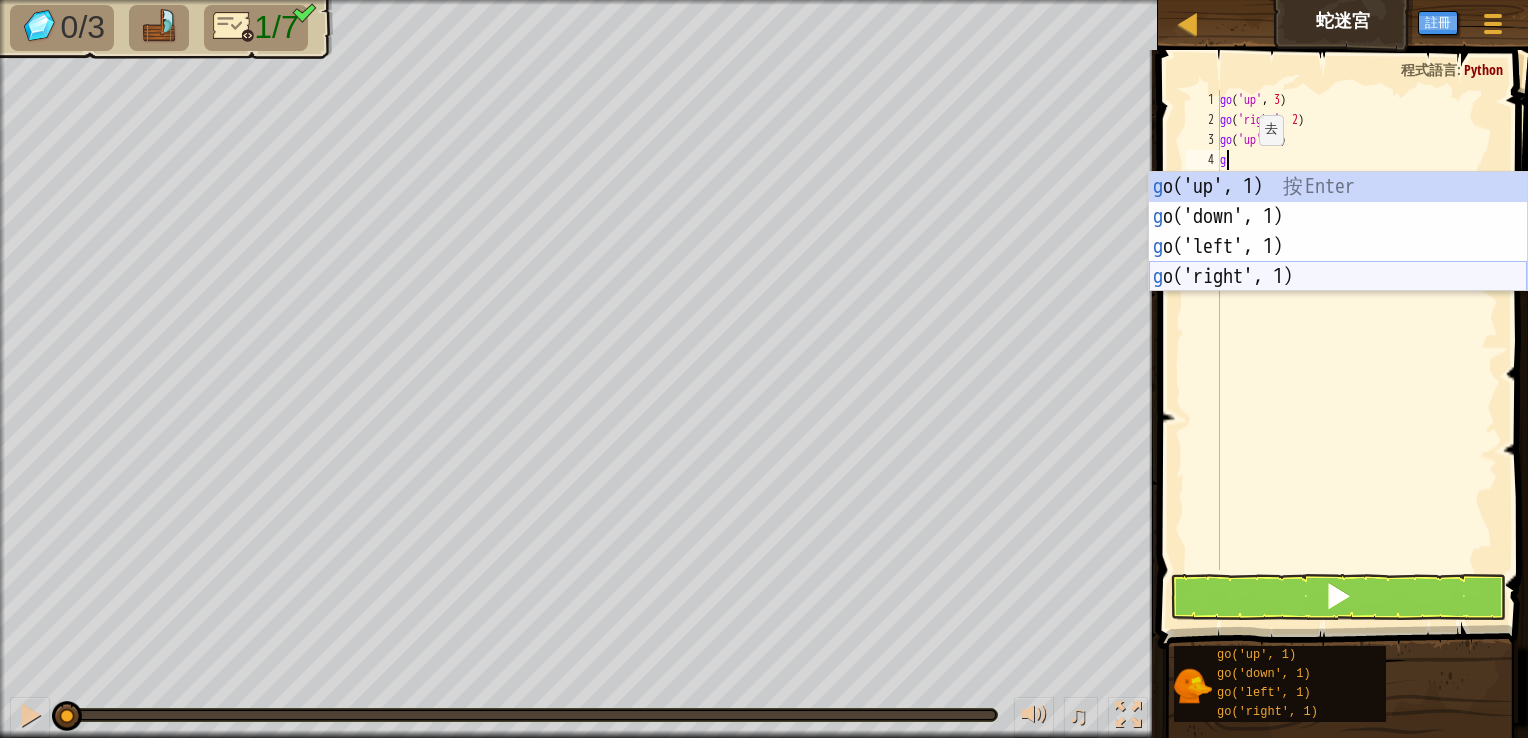 click on "g o('up', 1) 按 Enter g o('down', 1) 按 Enter g o('left', 1) 按 Enter g o('right', 1) 按 Enter" at bounding box center (1338, 262) 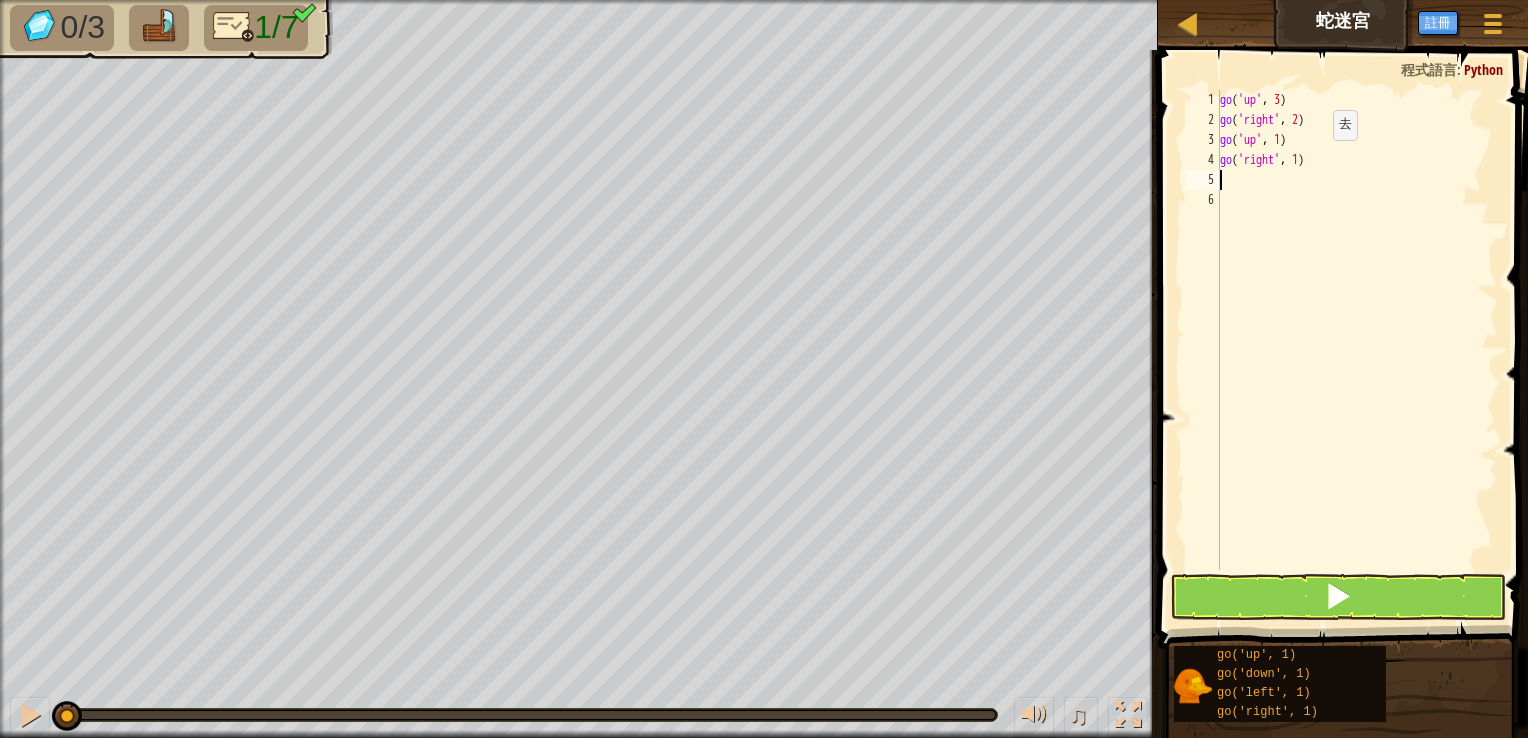 click on "go ( 'up' ,   3 ) go ( 'right' ,   2 ) go ( 'up' ,   1 ) go ( 'right' ,   1 )" at bounding box center (1357, 350) 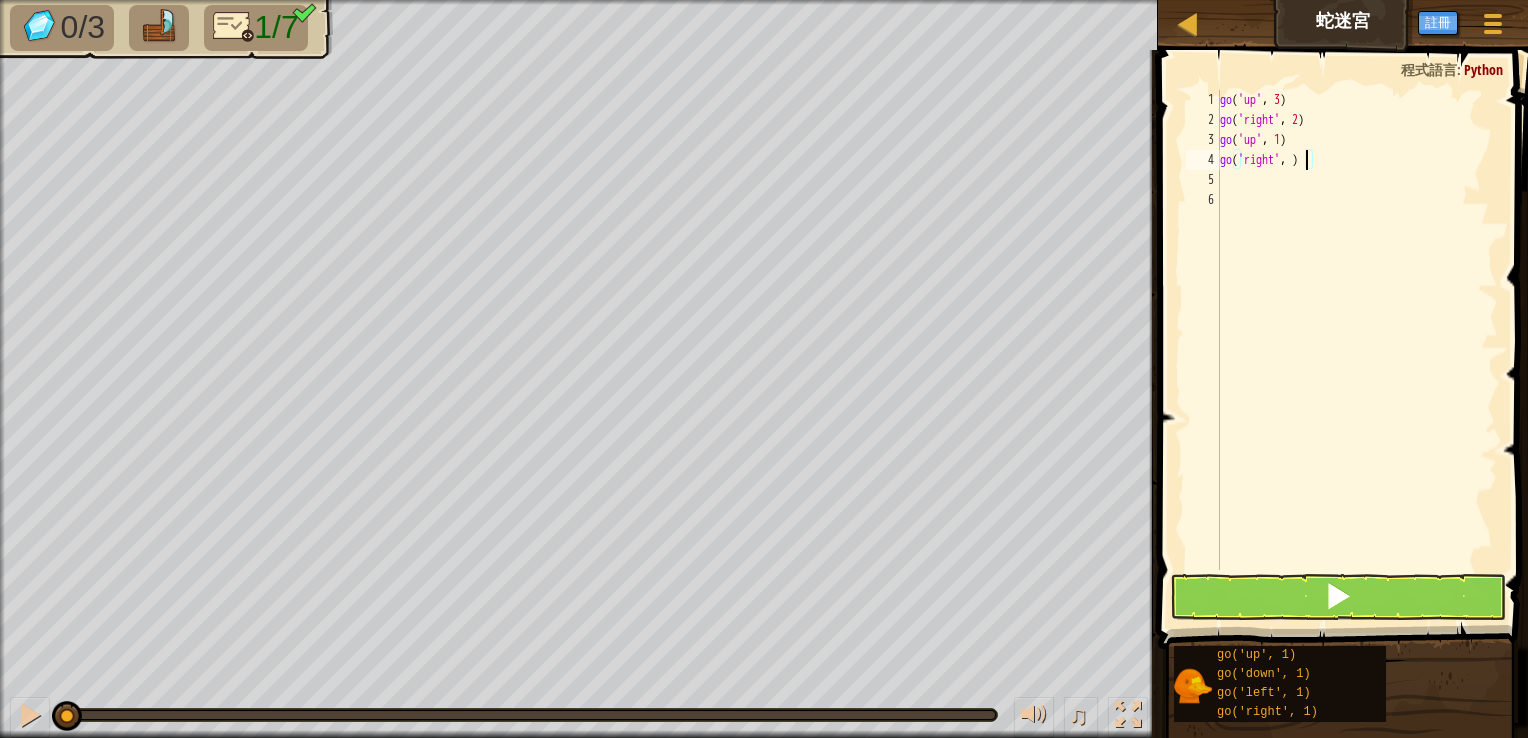 type on "go('right', 2)" 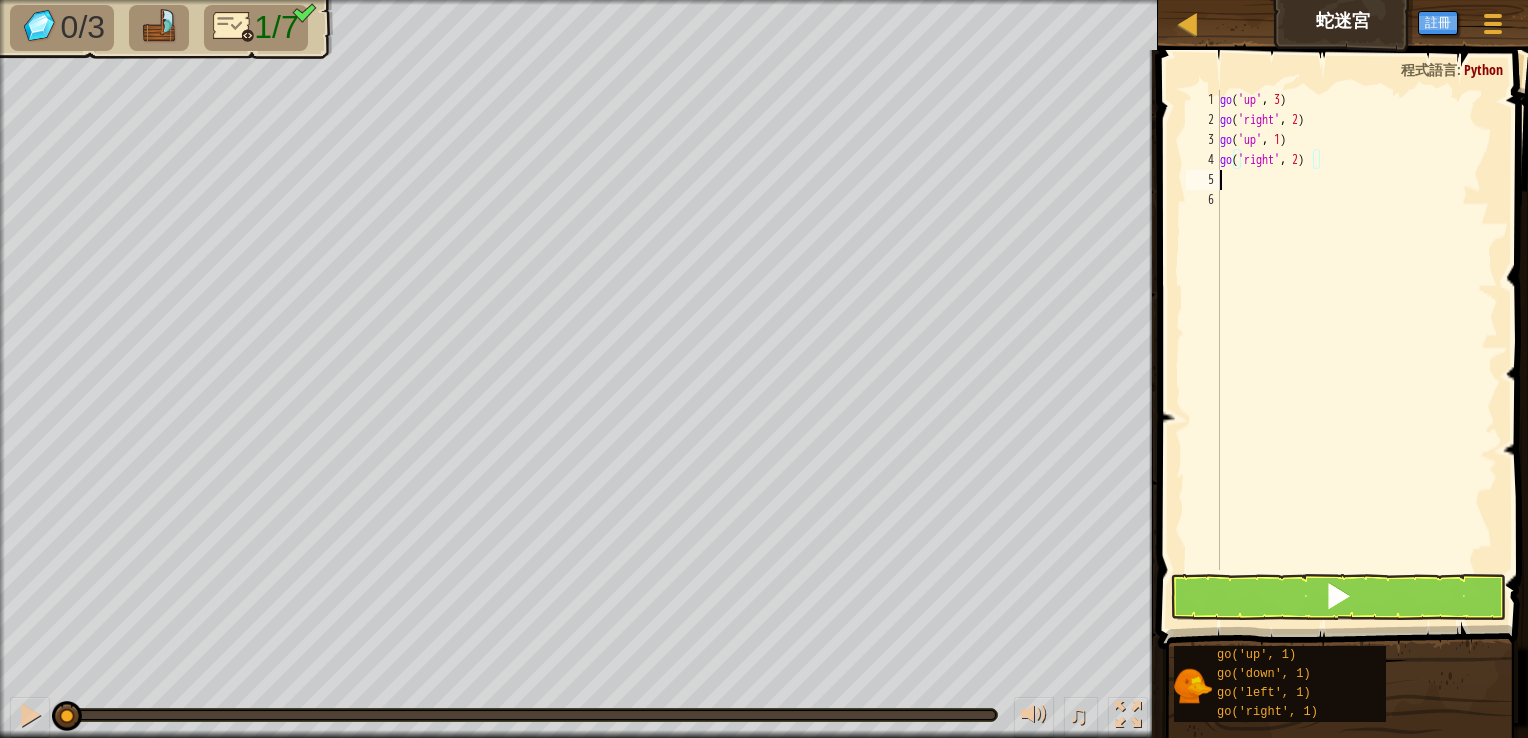click on "go ( 'up' ,   3 ) go ( 'right' ,   2 ) go ( 'up' ,   1 ) go ( 'right' ,   2 )" at bounding box center (1357, 350) 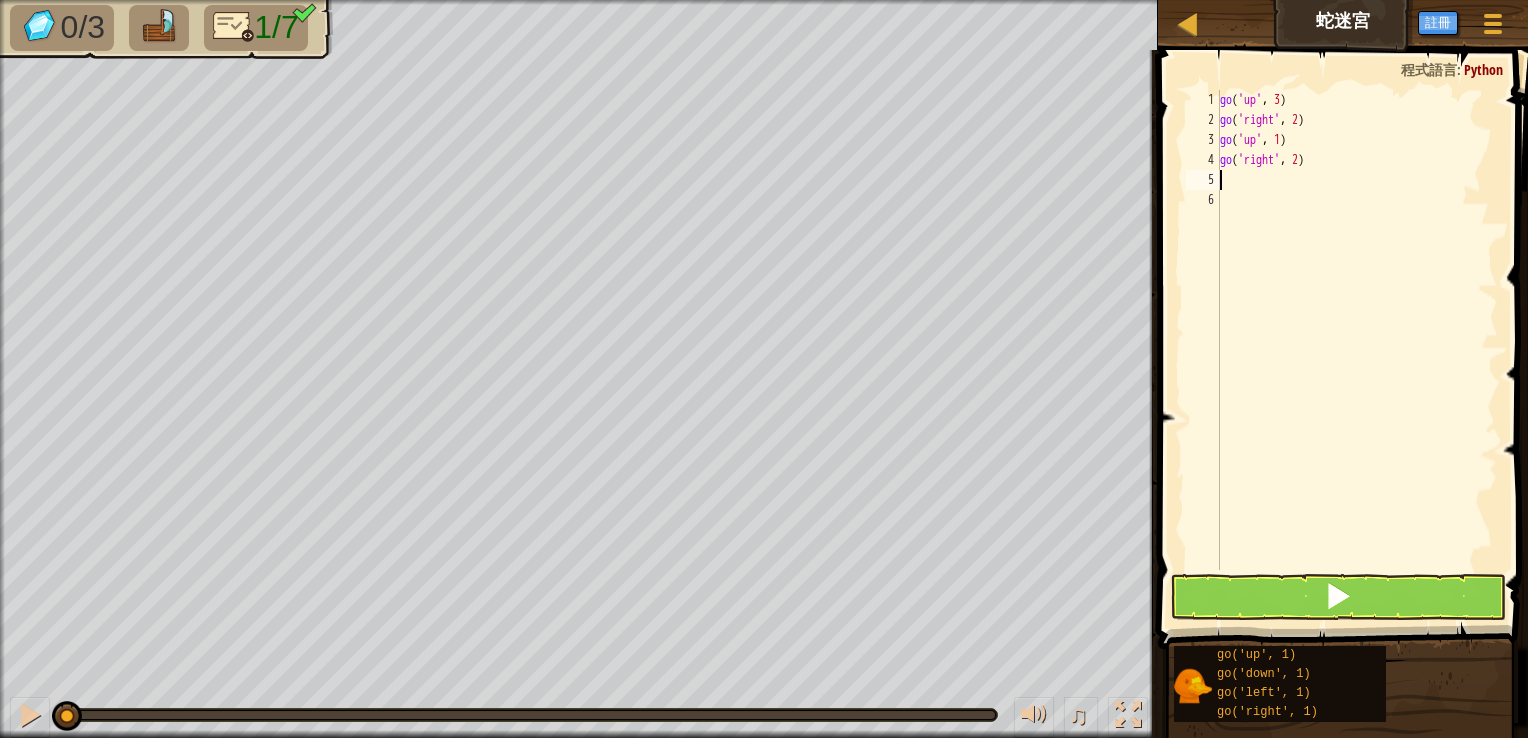 type on "g" 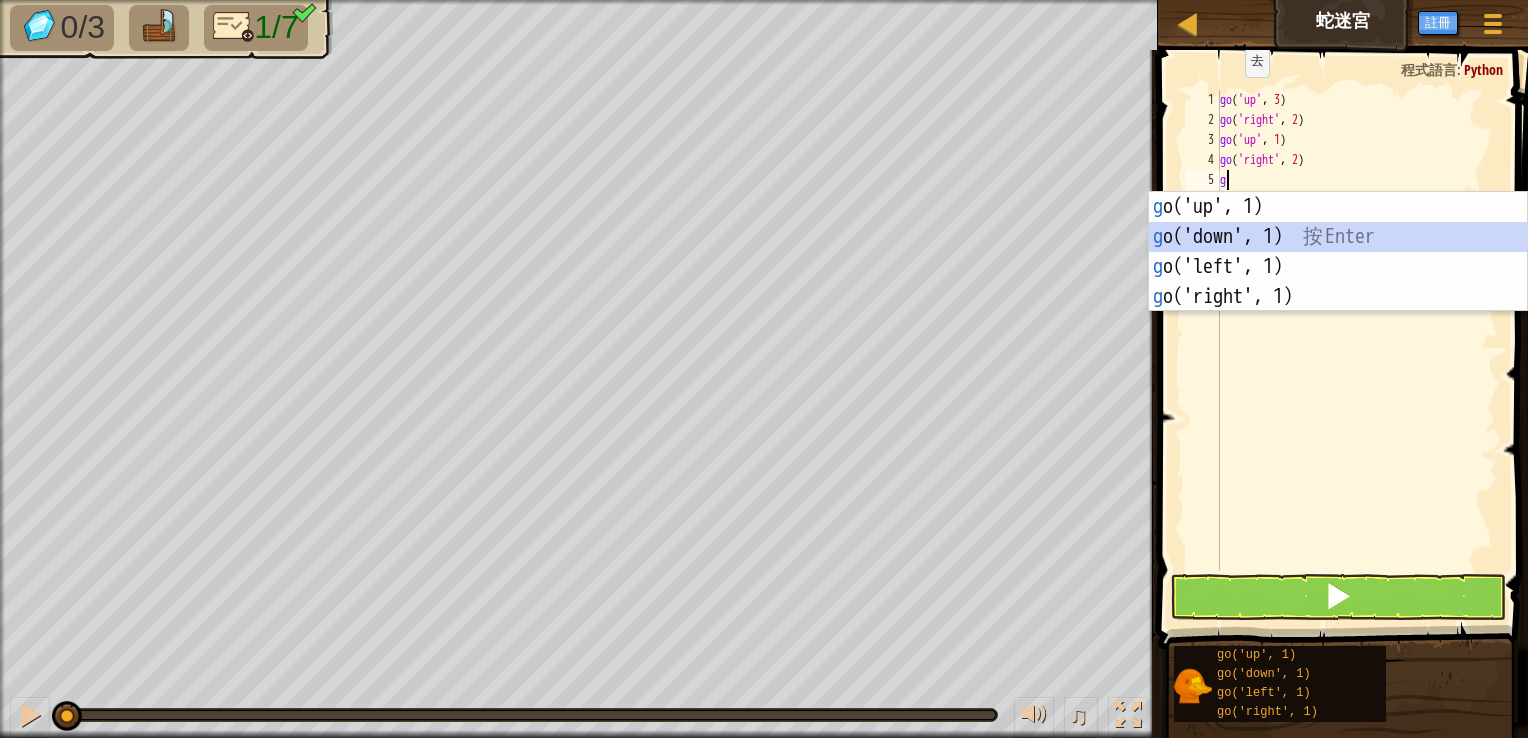 click on "g o('up', 1) 按 Enter g o('down', 1) 按 Enter g o('left', 1) 按 Enter g o('right', 1) 按 Enter" at bounding box center (1338, 282) 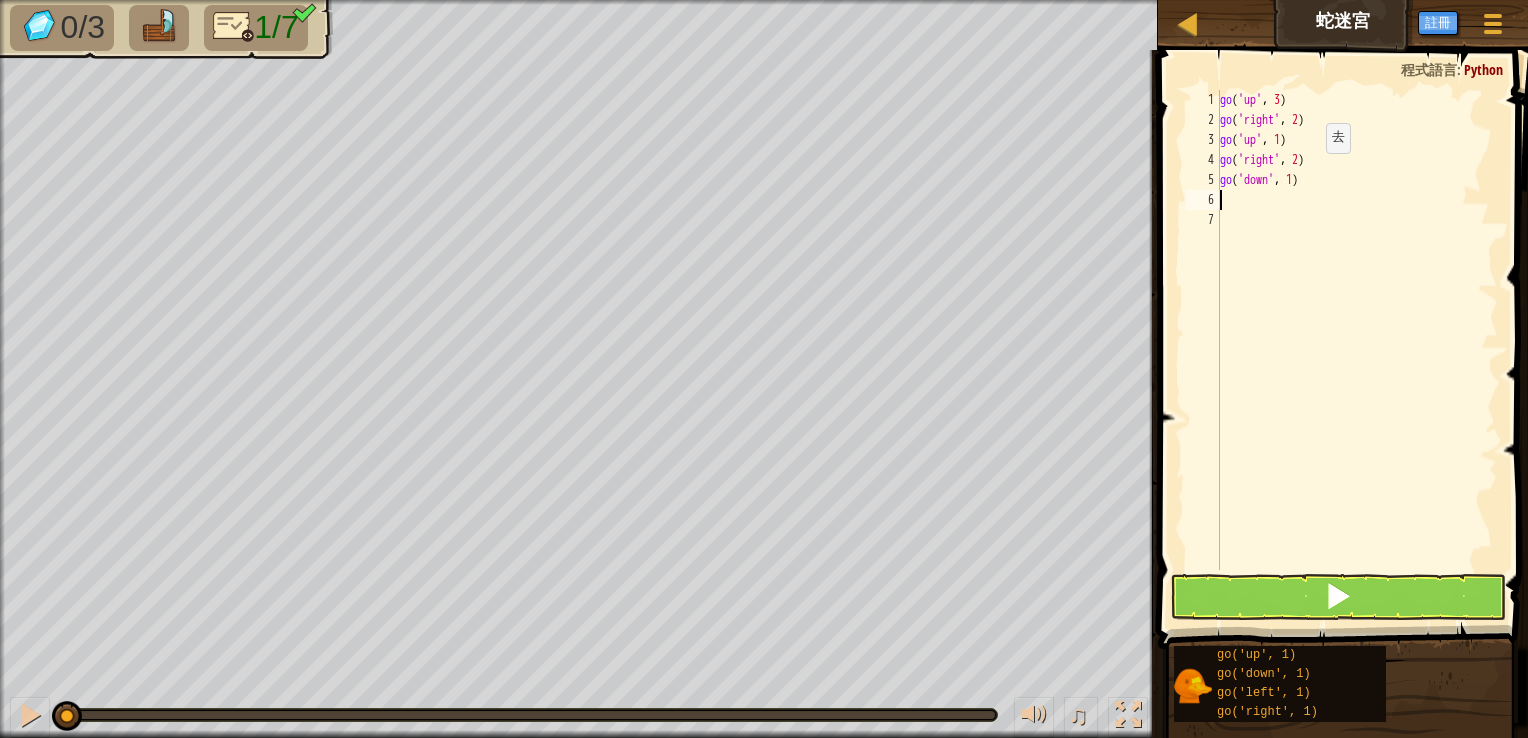 click on "go ( 'up' ,   3 ) go ( 'right' ,   2 ) go ( 'up' ,   1 ) go ( 'right' ,   2 ) go ( 'down' ,   1 )" at bounding box center [1357, 350] 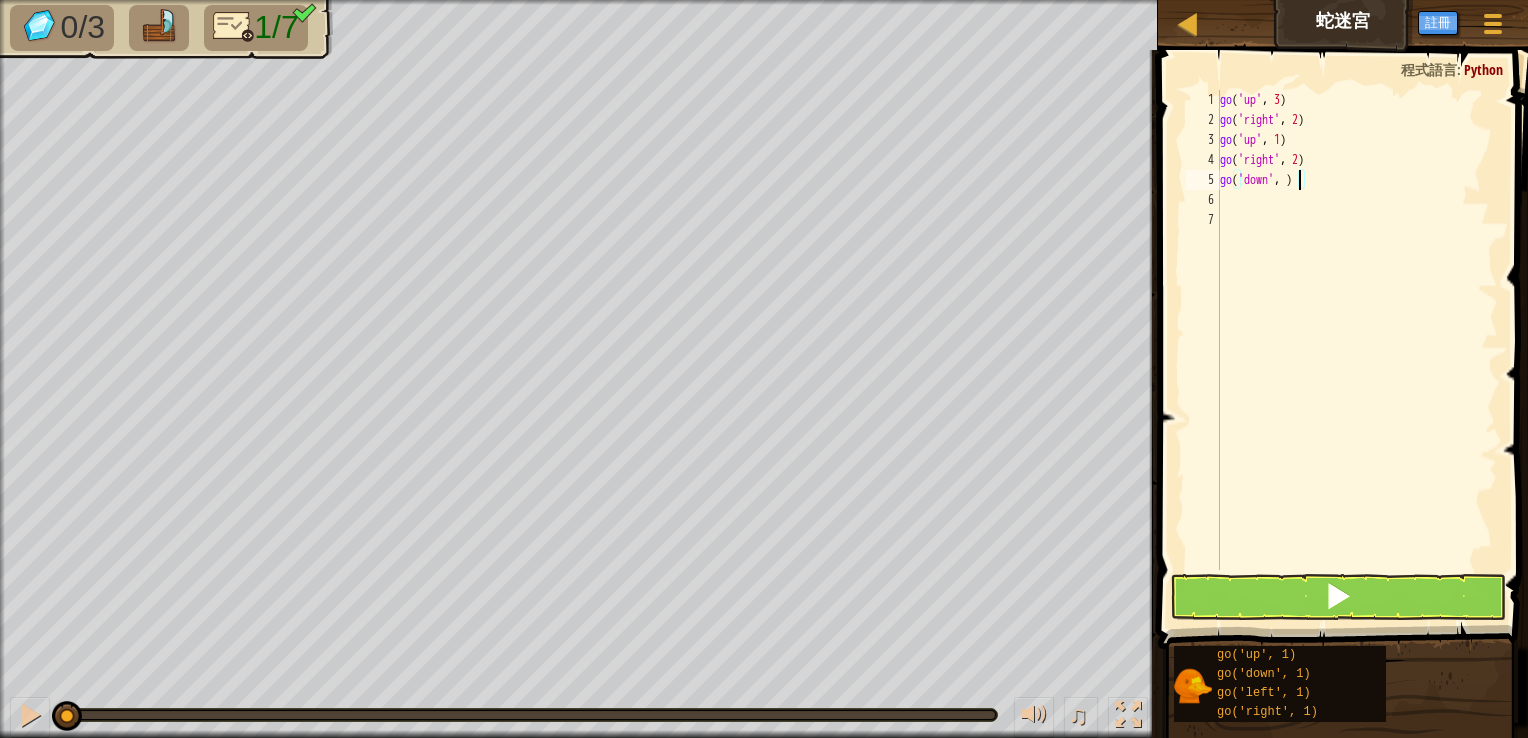 type on "go('down', 2)" 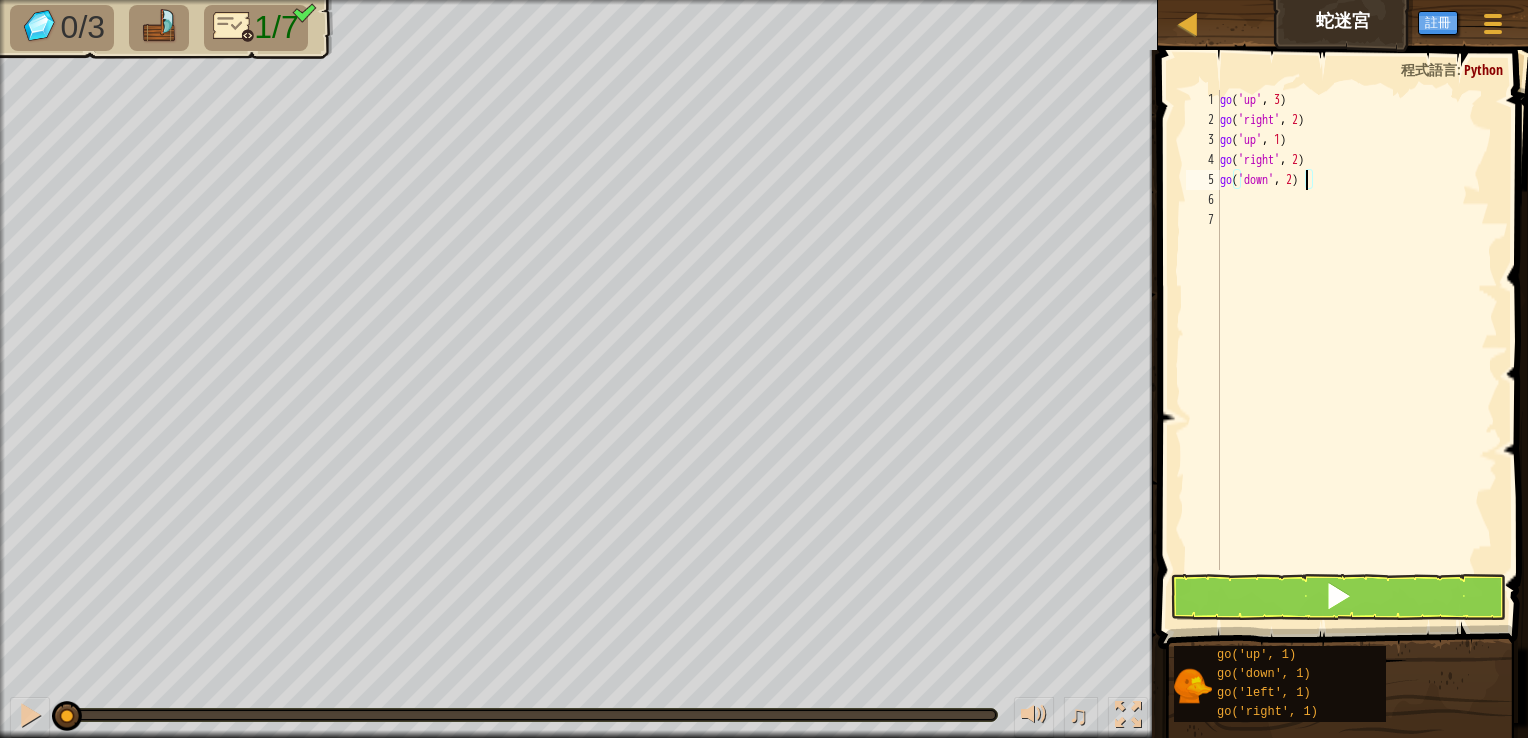 scroll, scrollTop: 9, scrollLeft: 6, axis: both 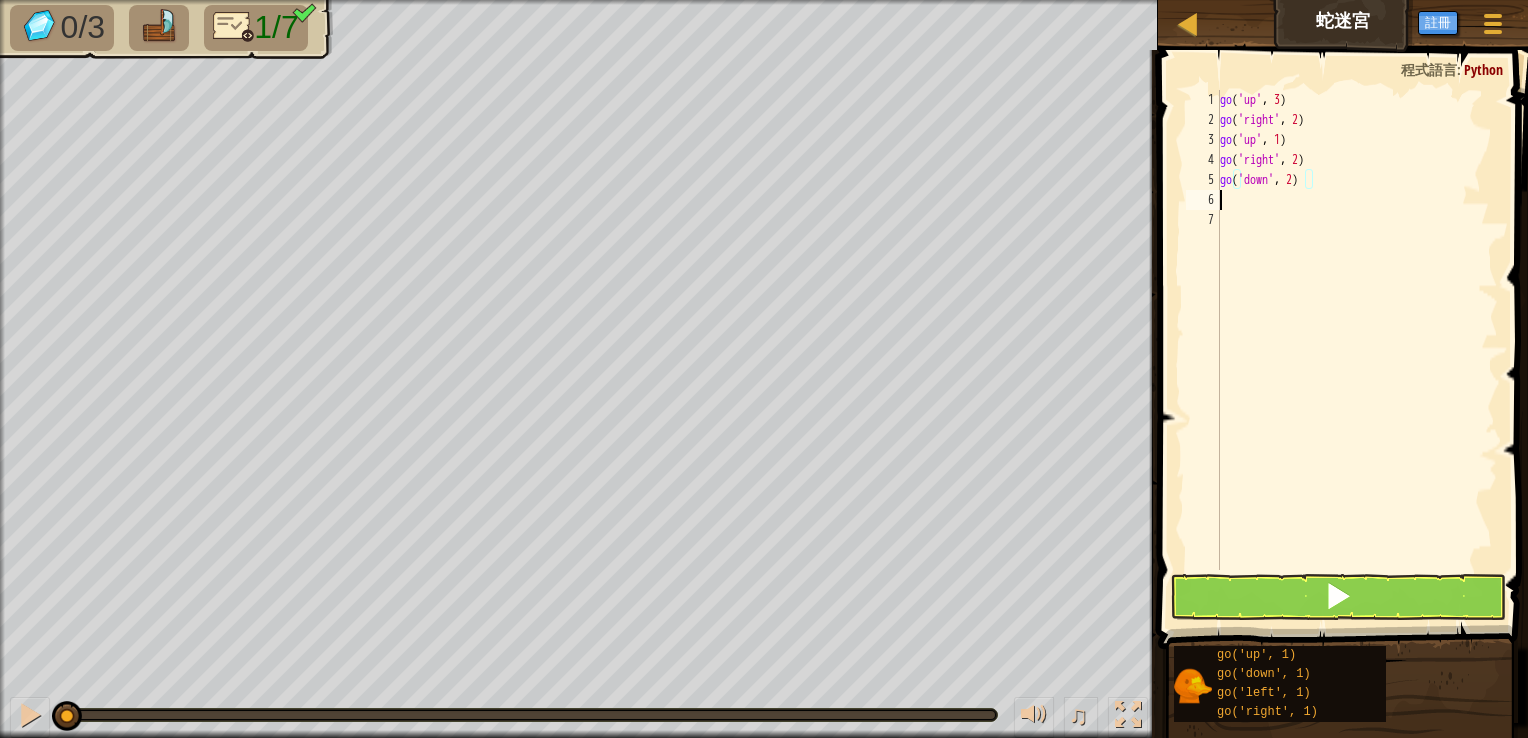 click on "go ( 'up' ,   3 ) go ( 'right' ,   2 ) go ( 'up' ,   1 ) go ( 'right' ,   2 ) go ( 'down' ,   2 )" at bounding box center (1357, 350) 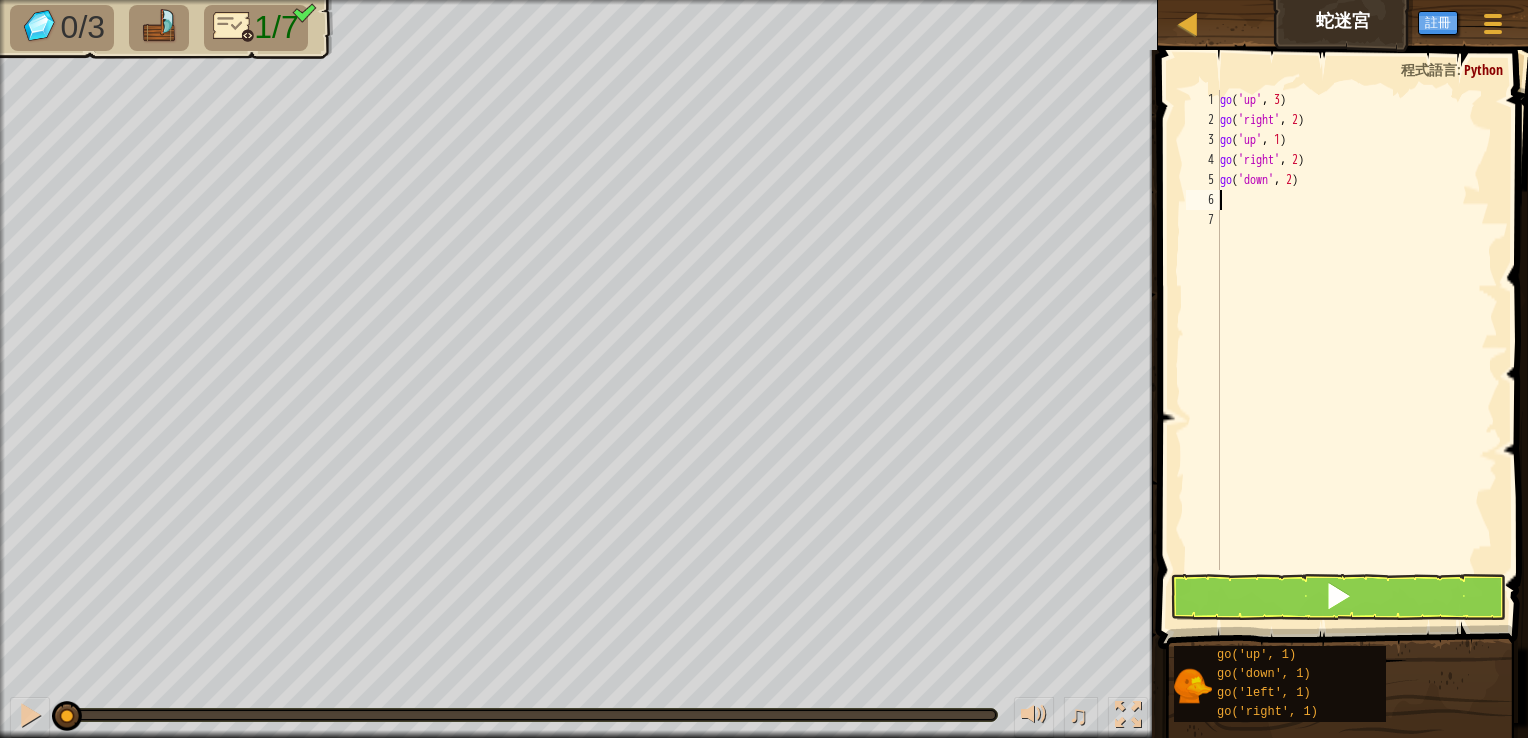 type on "g" 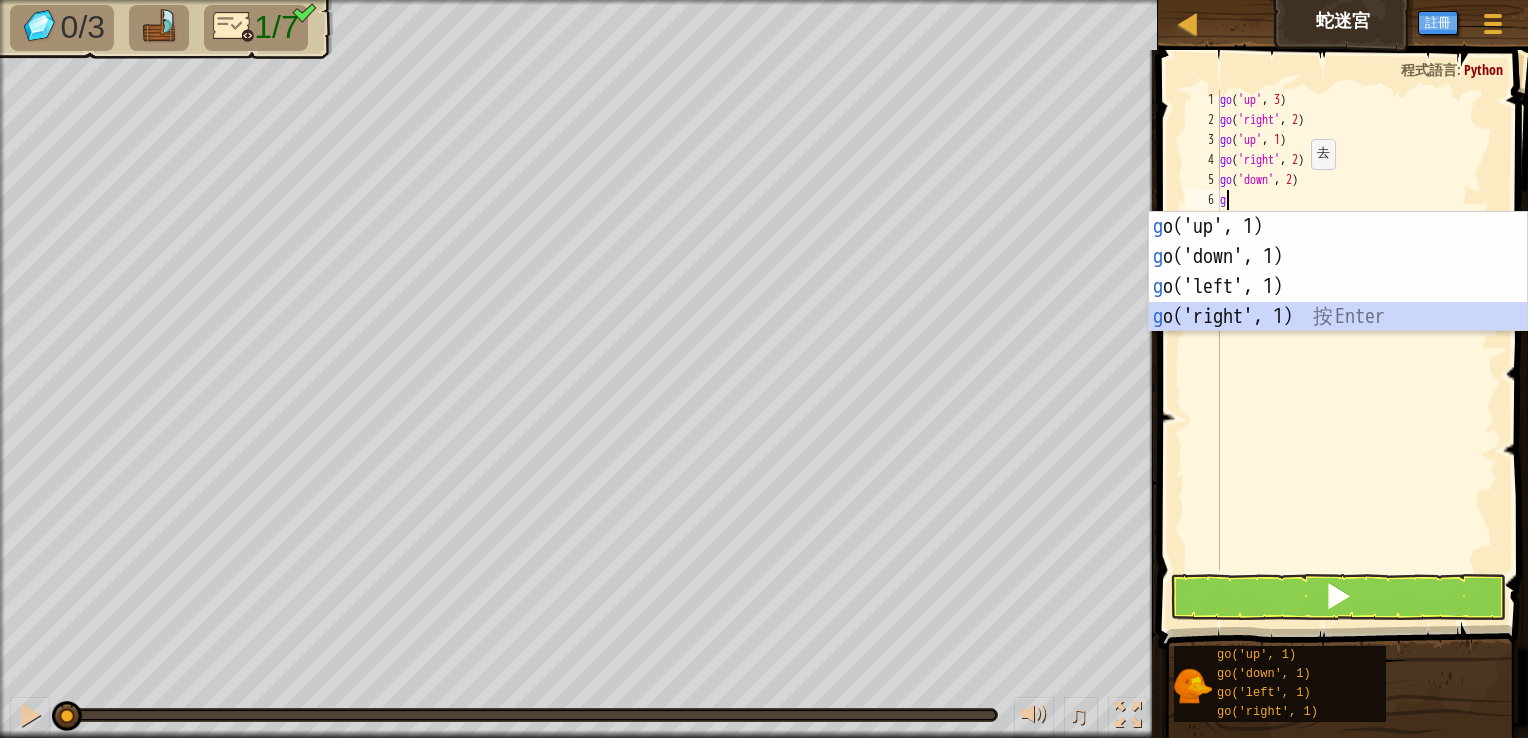 click on "g o('up', 1) 按 Enter g o('down', 1) 按 Enter g o('left', 1) 按 Enter g o('right', 1) 按 Enter" at bounding box center [1338, 302] 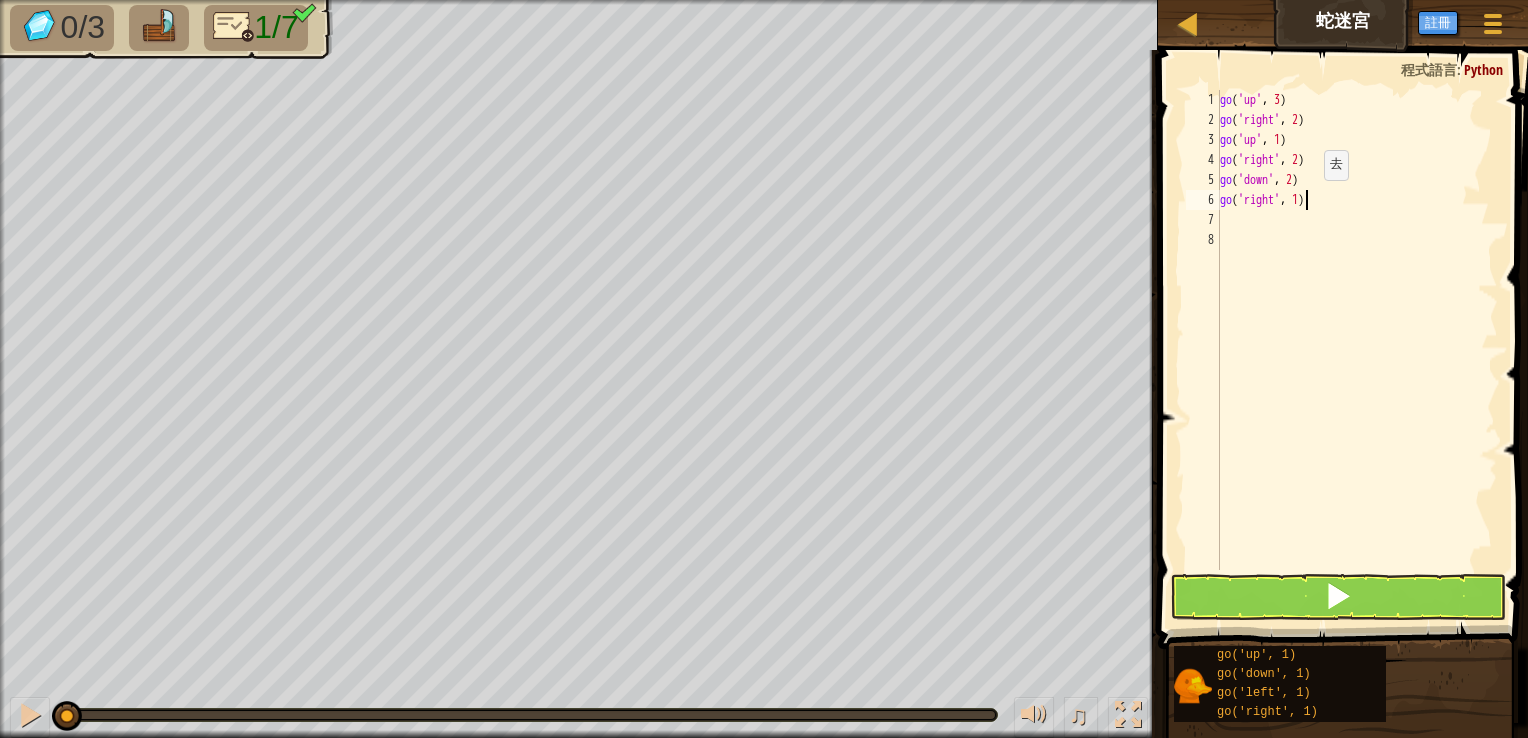 click on "go ( 'up' ,   3 ) go ( 'right' ,   2 ) go ( 'up' ,   1 ) go ( 'right' ,   2 ) go ( 'down' ,   2 ) go ( 'right' ,   1 )" at bounding box center [1357, 350] 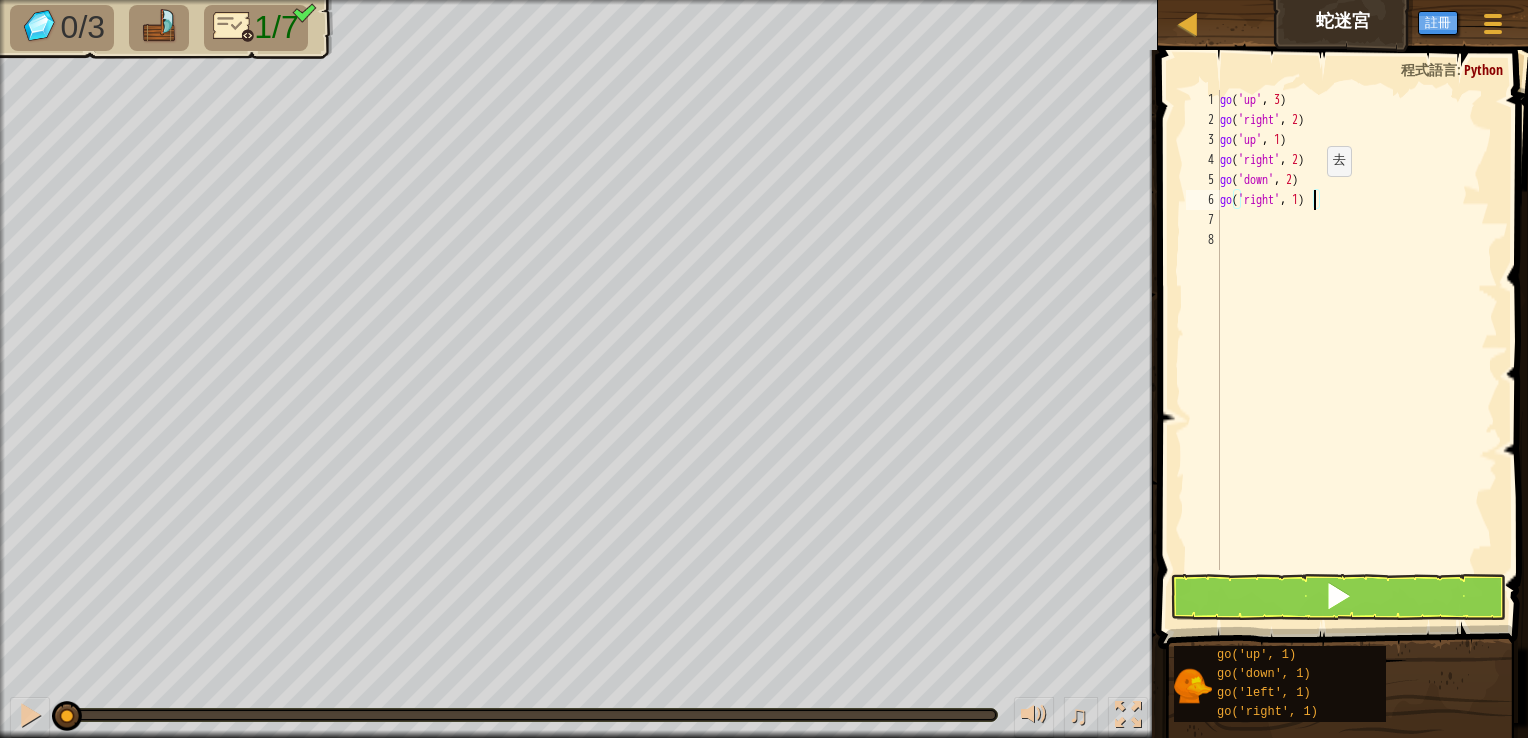 click on "go ( 'up' ,   3 ) go ( 'right' ,   2 ) go ( 'up' ,   1 ) go ( 'right' ,   2 ) go ( 'down' ,   2 ) go ( 'right' ,   1 )" at bounding box center [1357, 350] 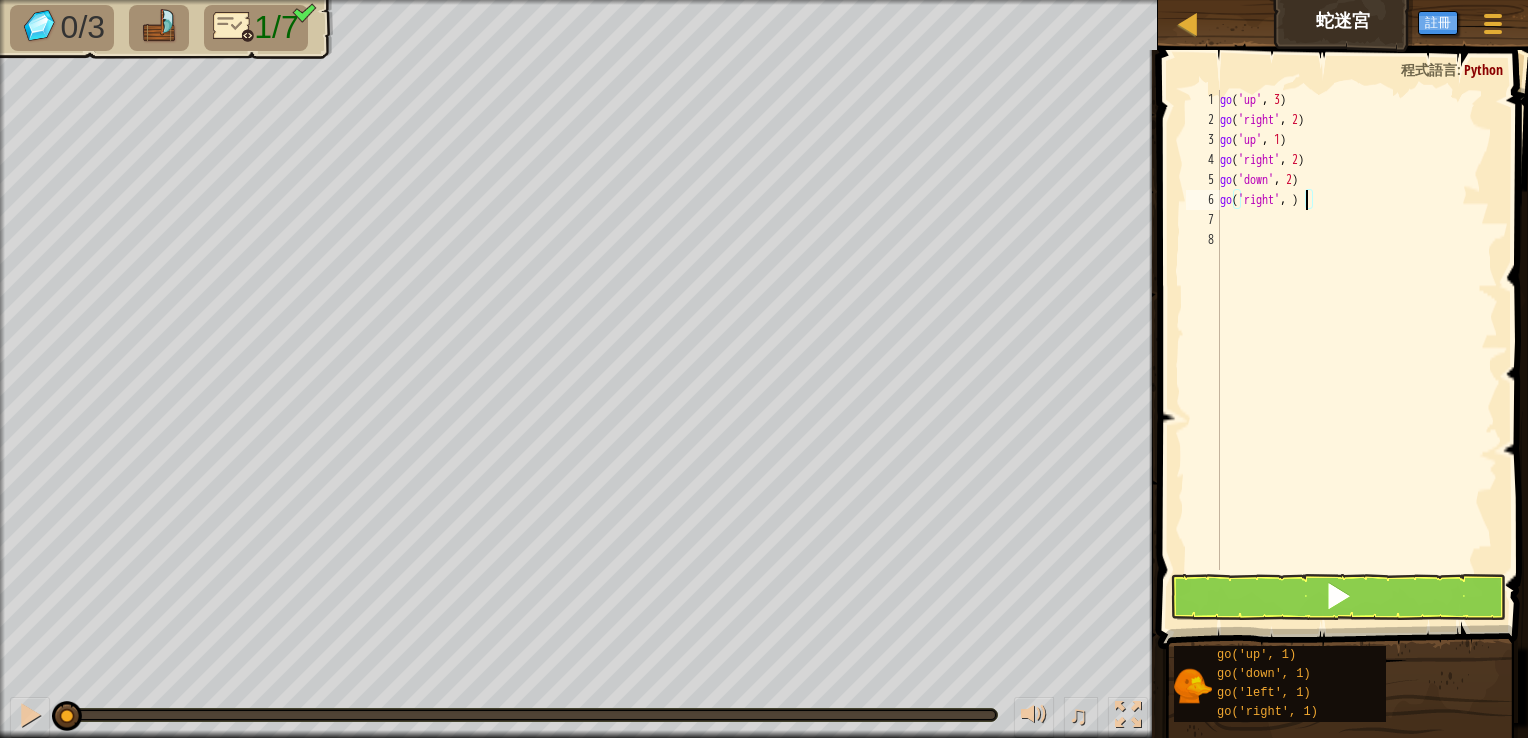 type on "go('right', 2)" 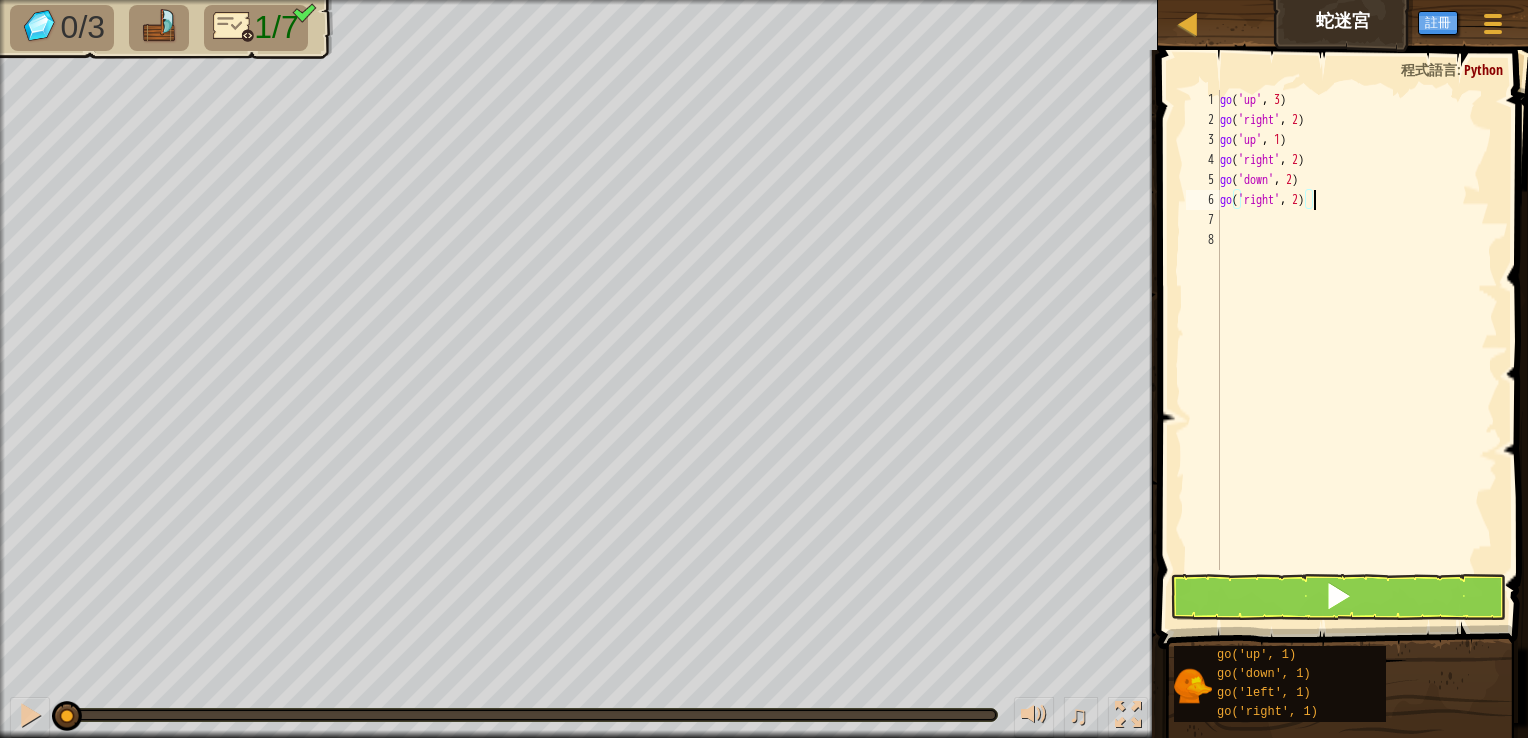 scroll, scrollTop: 9, scrollLeft: 7, axis: both 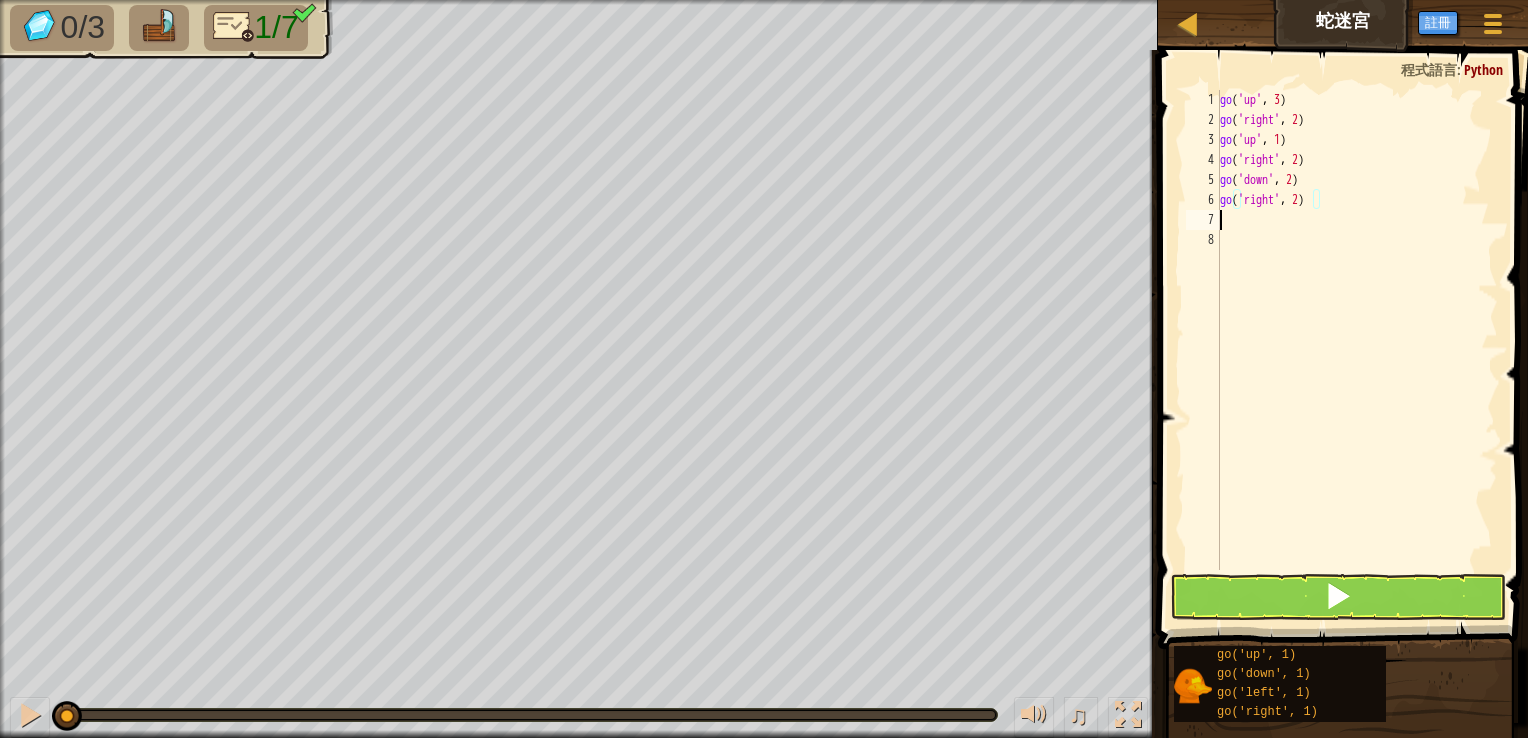 click on "go ( 'up' ,   3 ) go ( 'right' ,   2 ) go ( 'up' ,   1 ) go ( 'right' ,   2 ) go ( 'down' ,   2 ) go ( 'right' ,   2 )" at bounding box center (1357, 350) 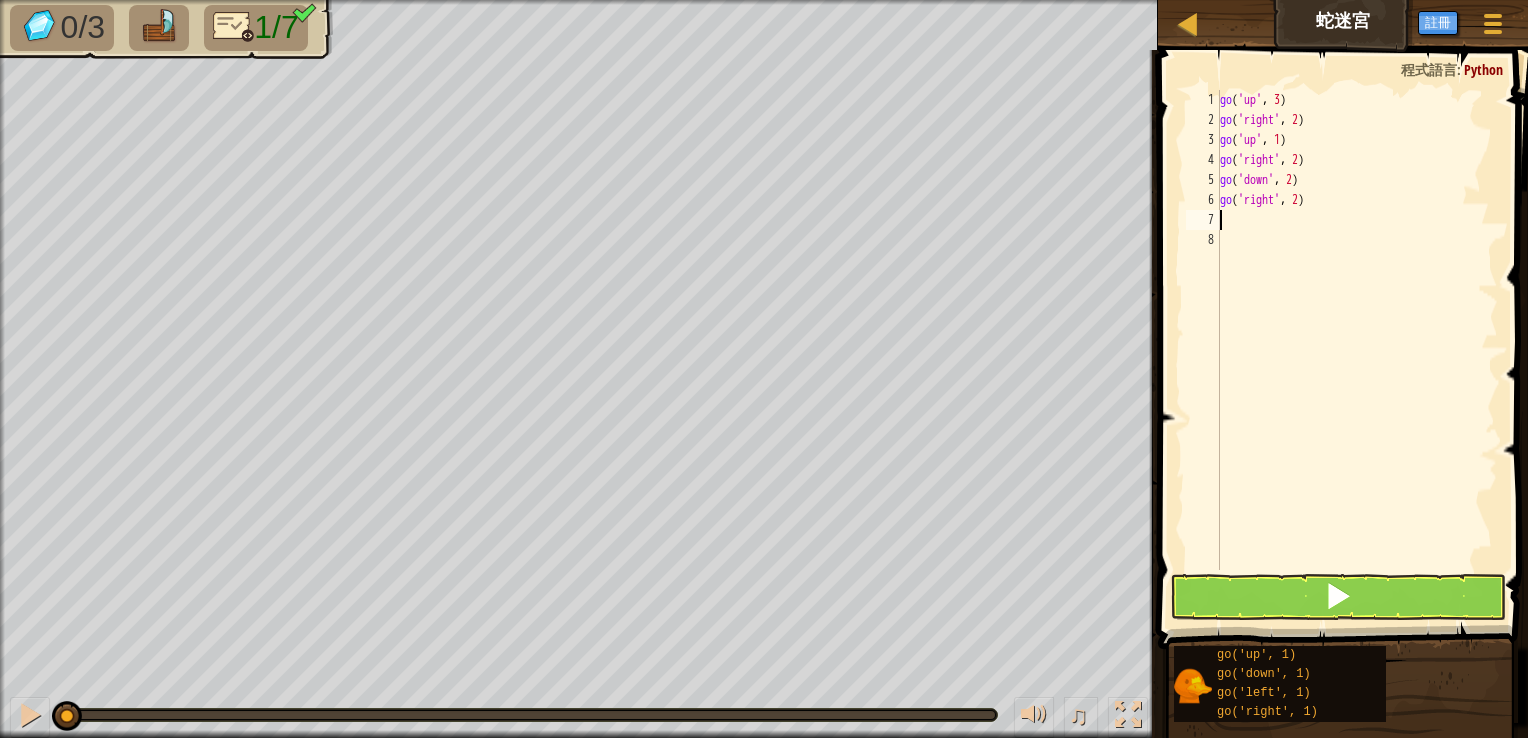 type on "g" 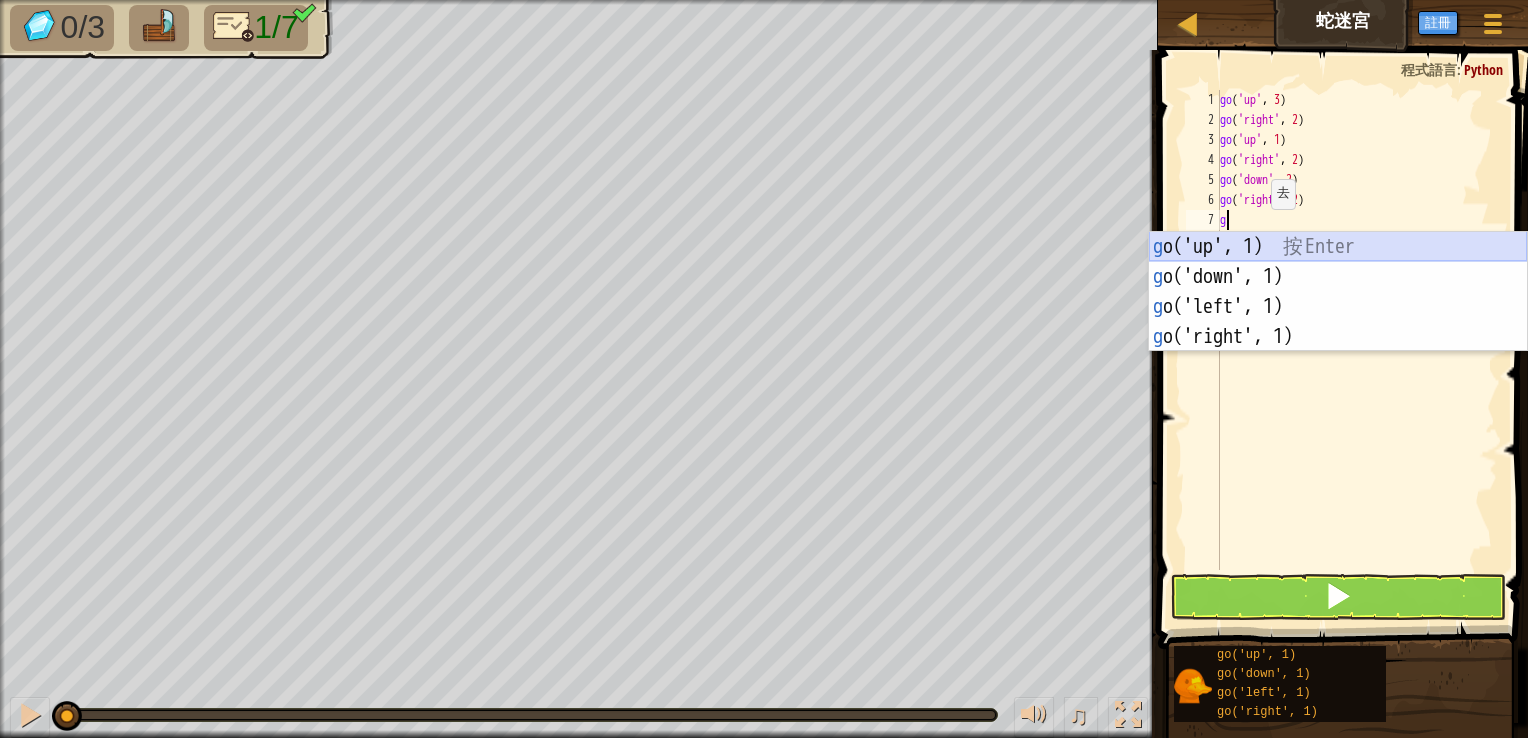 click on "g o('up', 1) 按 Enter g o('down', 1) 按 Enter g o('left', 1) 按 Enter g o('right', 1) 按 Enter" at bounding box center [1338, 322] 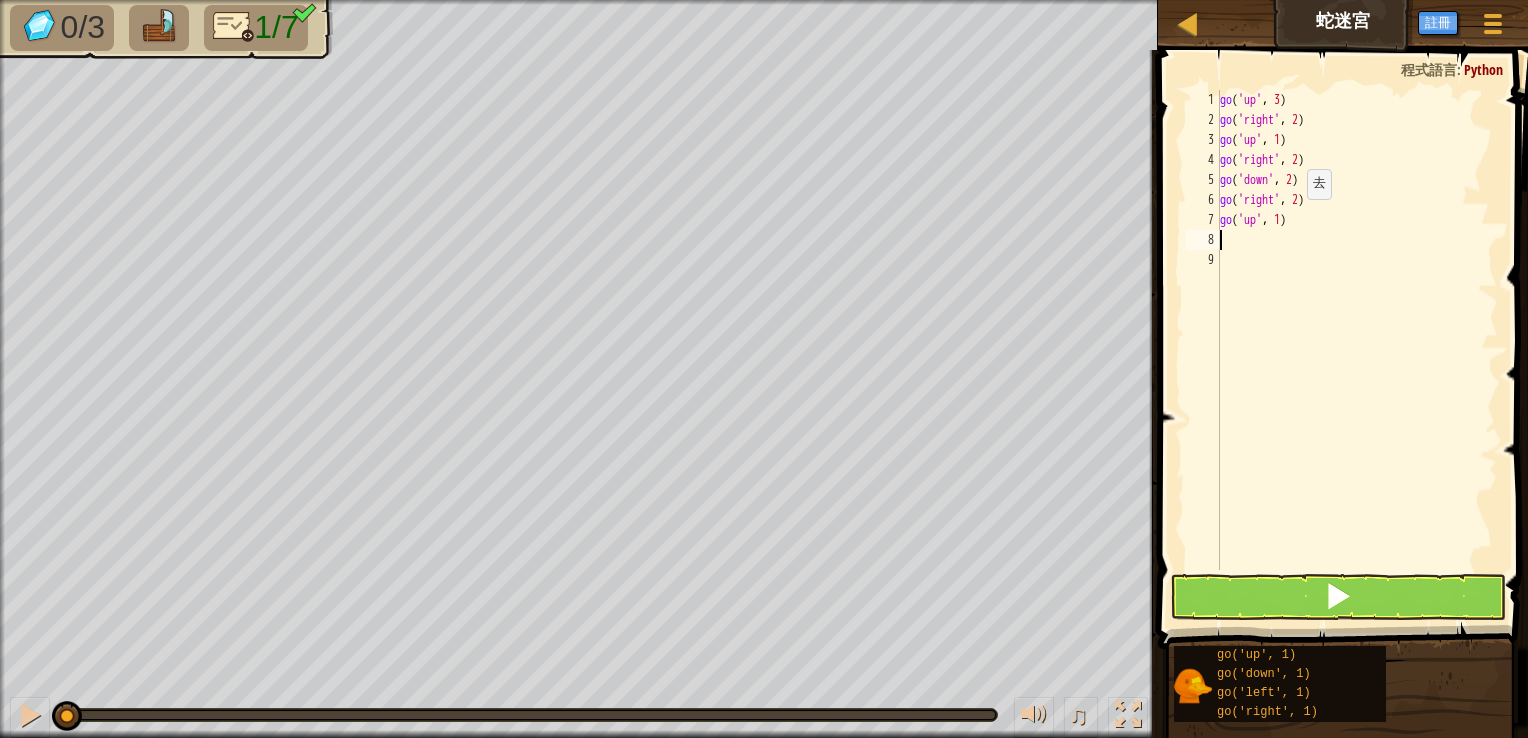 click on "go ( 'up' ,   3 ) go ( 'right' ,   2 ) go ( 'up' ,   1 ) go ( 'right' ,   2 ) go ( 'down' ,   2 ) go ( 'right' ,   2 ) go ( 'up' ,   1 )" at bounding box center (1357, 350) 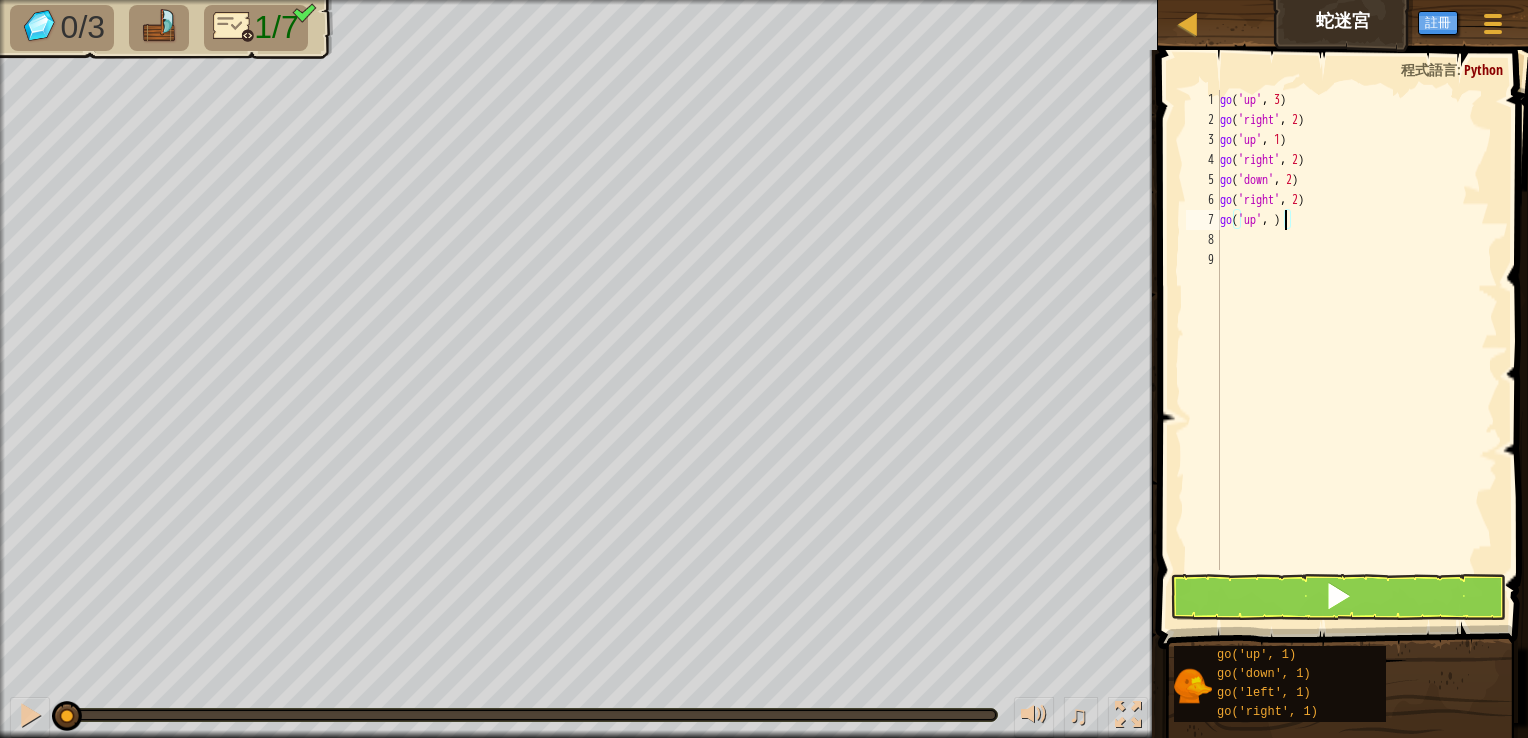 type on "go('up', 2)" 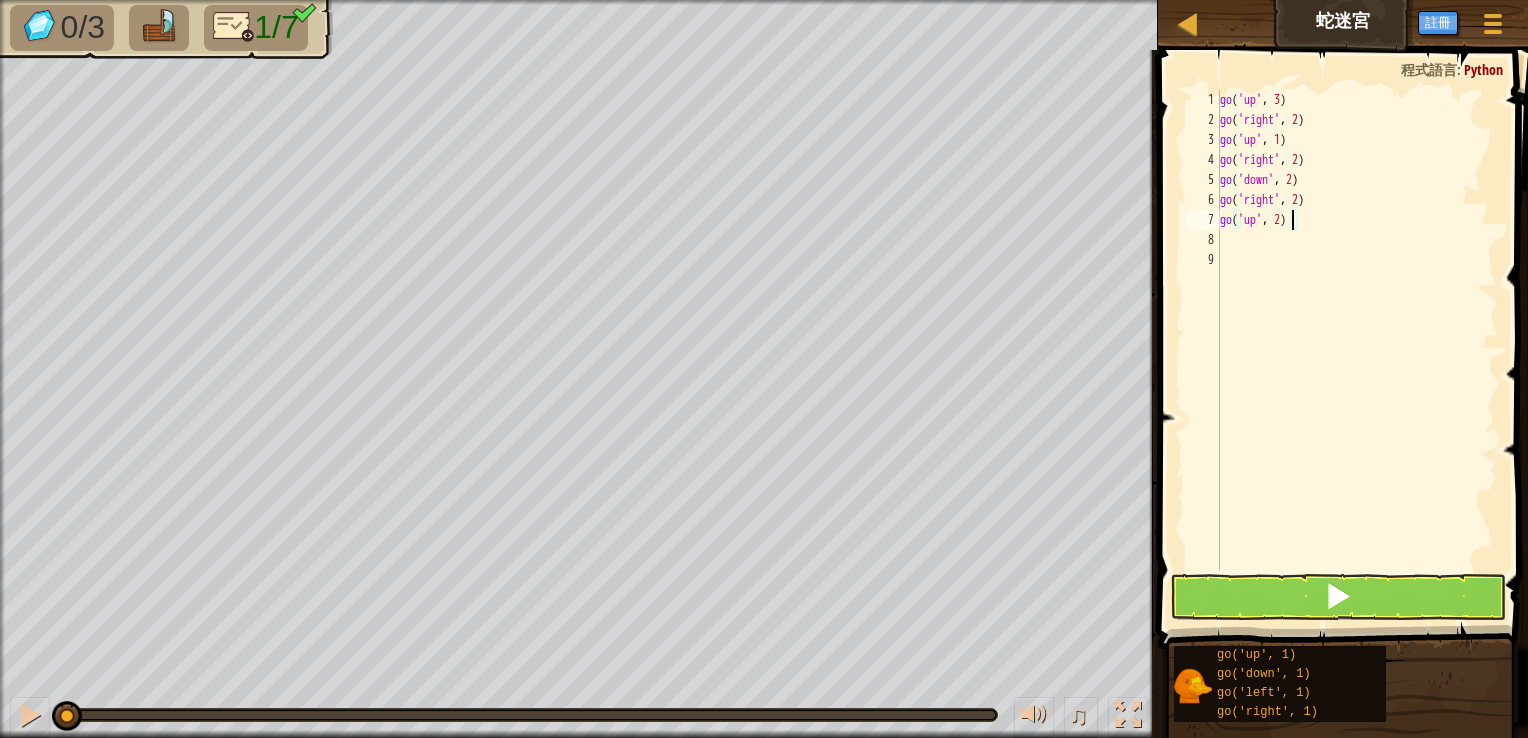 scroll, scrollTop: 9, scrollLeft: 0, axis: vertical 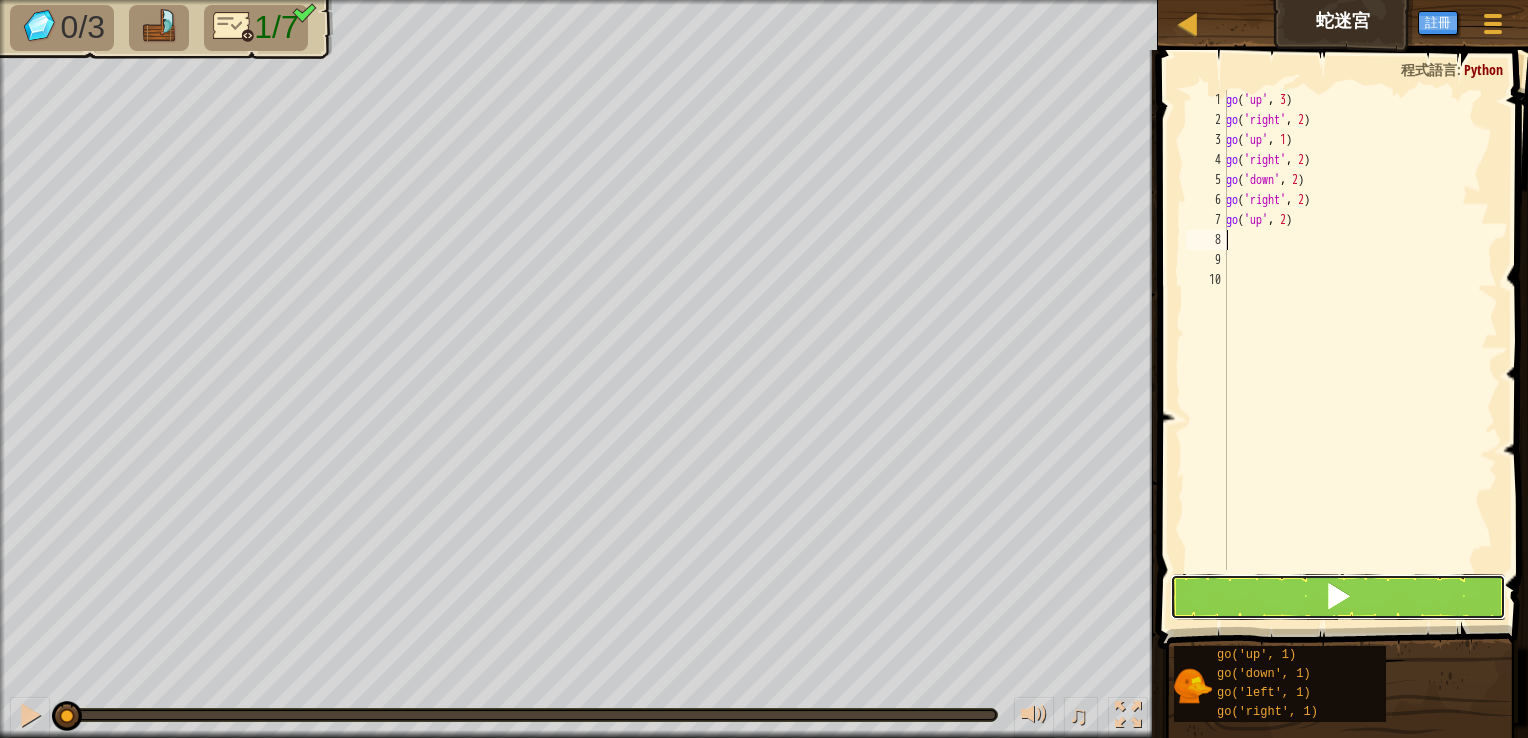 click at bounding box center [1338, 597] 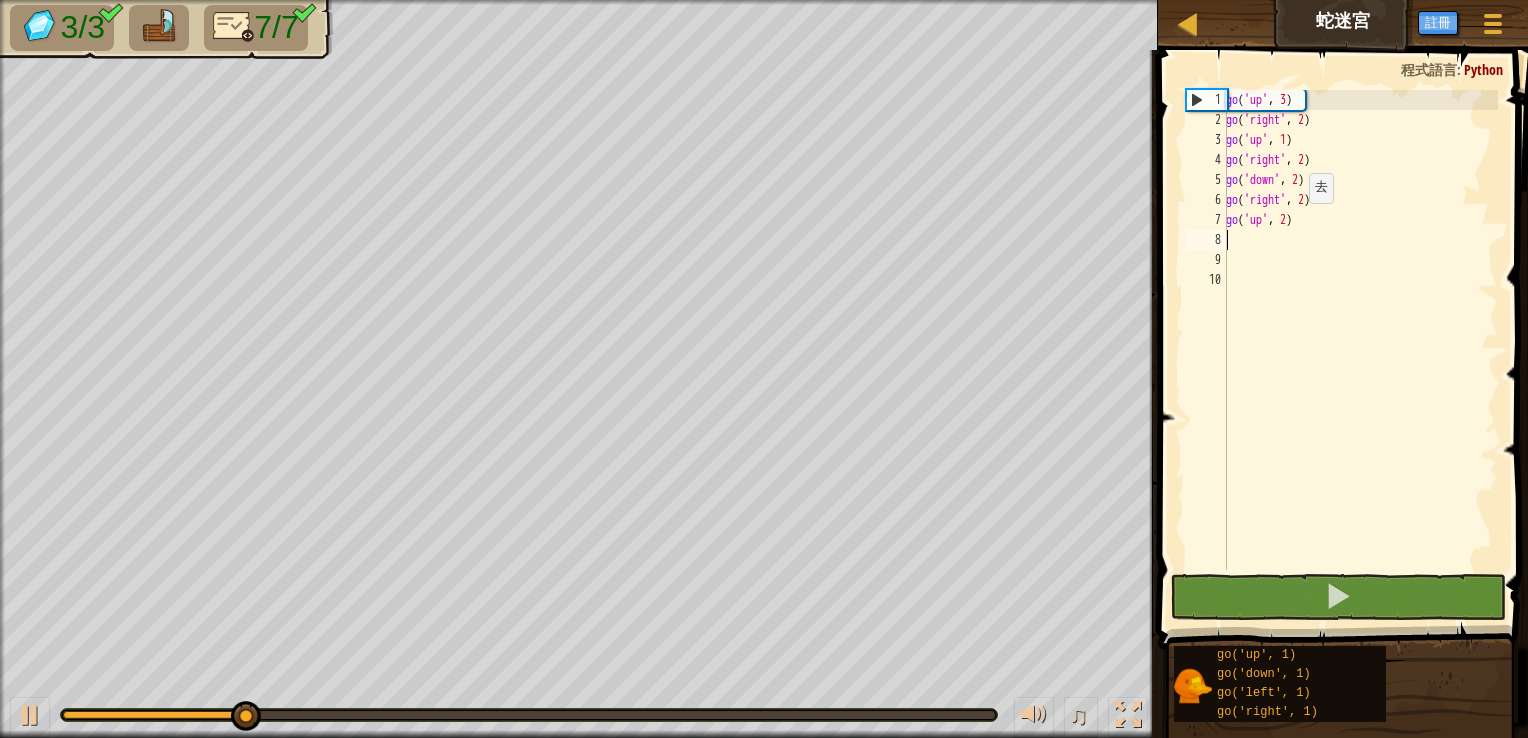 click on "go ( 'up' ,   3 ) go ( 'right' ,   2 ) go ( 'up' ,   1 ) go ( 'right' ,   2 ) go ( 'down' ,   2 ) go ( 'right' ,   2 ) go ( 'up' ,   2 )" at bounding box center (1360, 350) 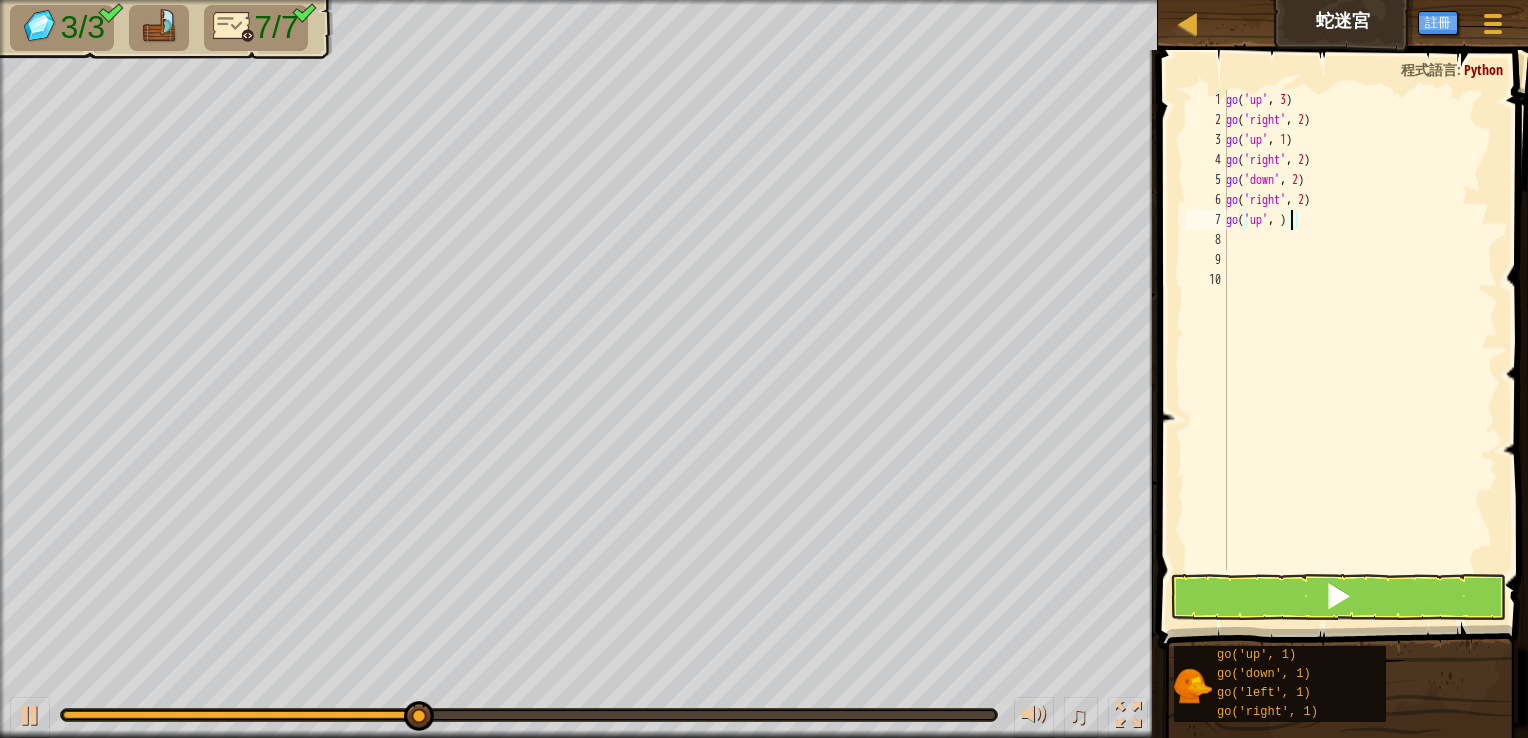 scroll, scrollTop: 9, scrollLeft: 5, axis: both 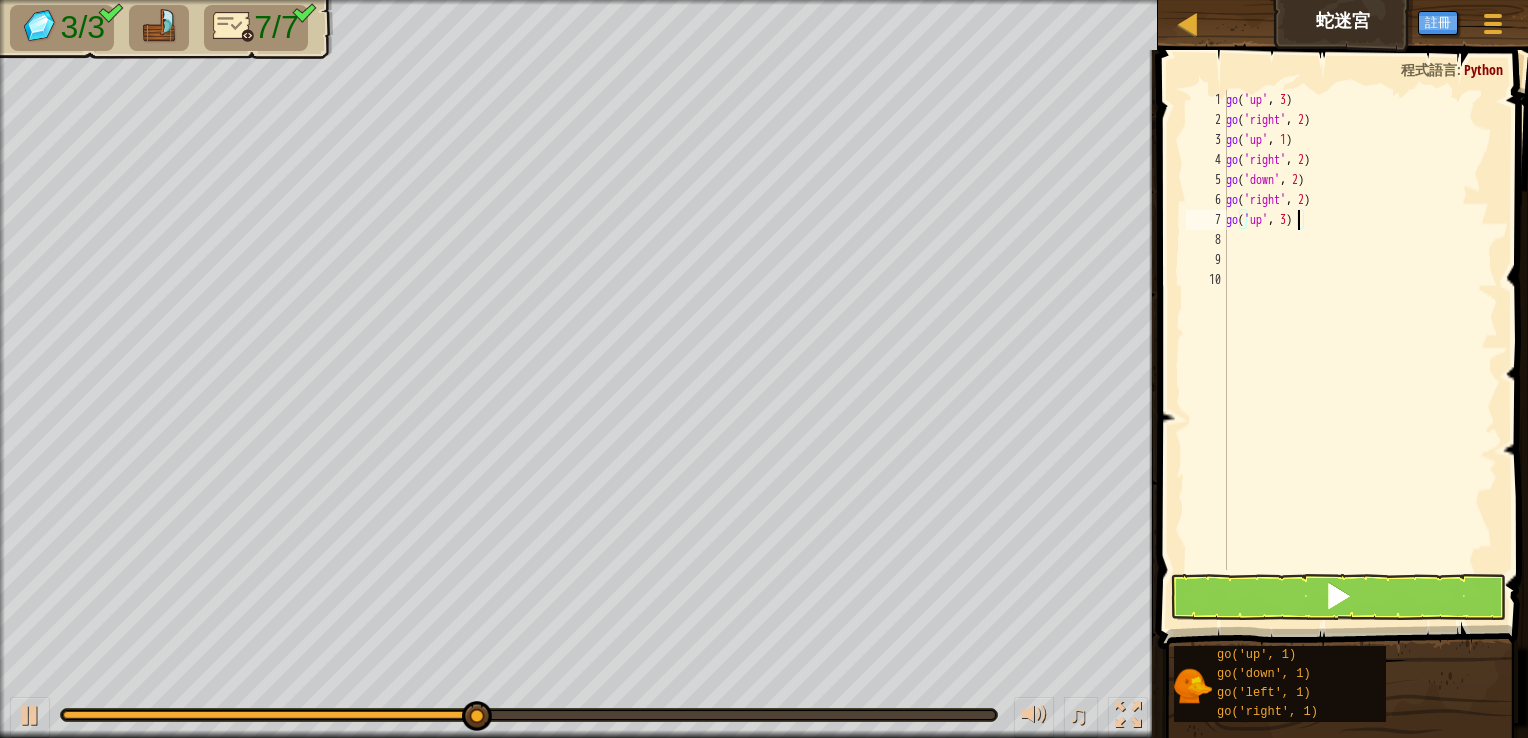 type on "go('up', 3)" 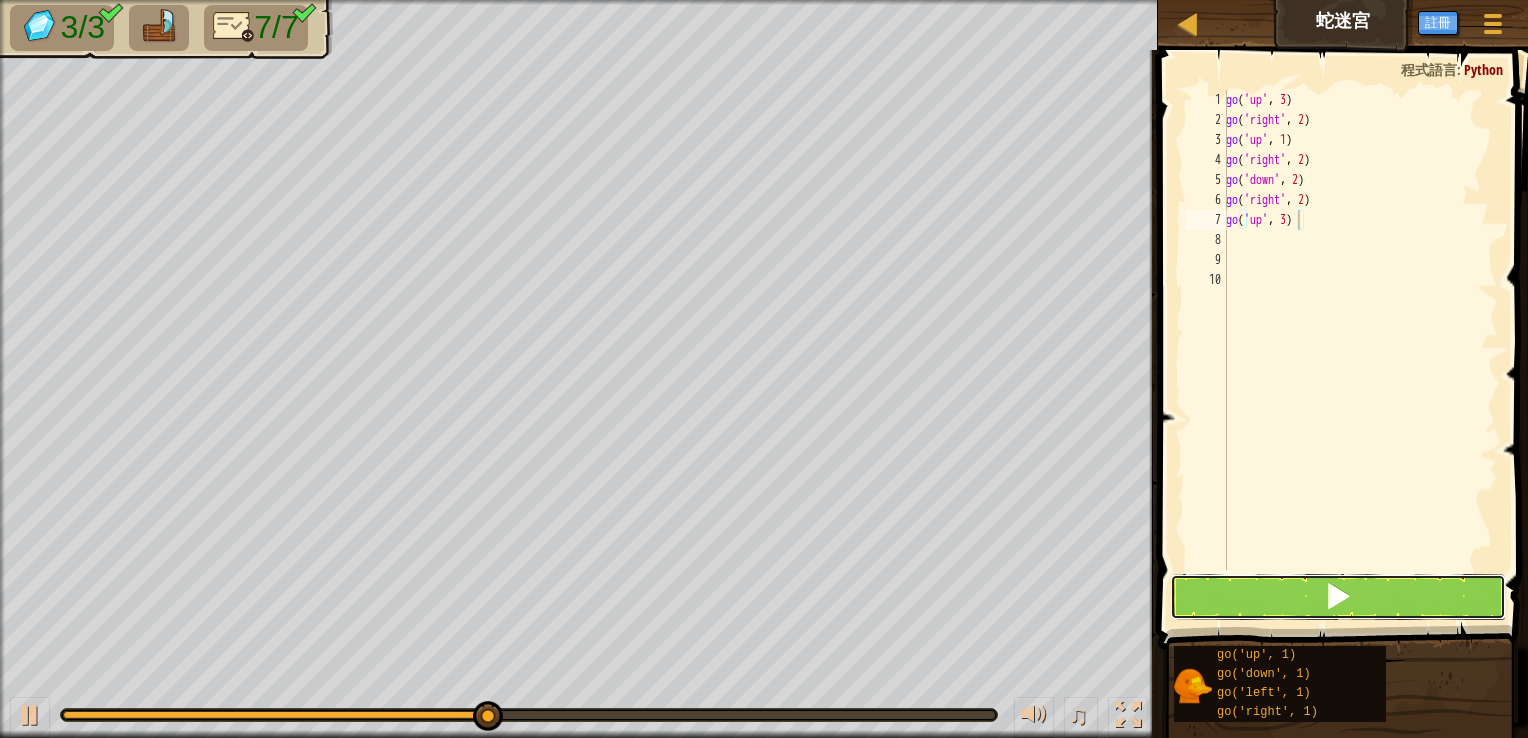click at bounding box center [1338, 597] 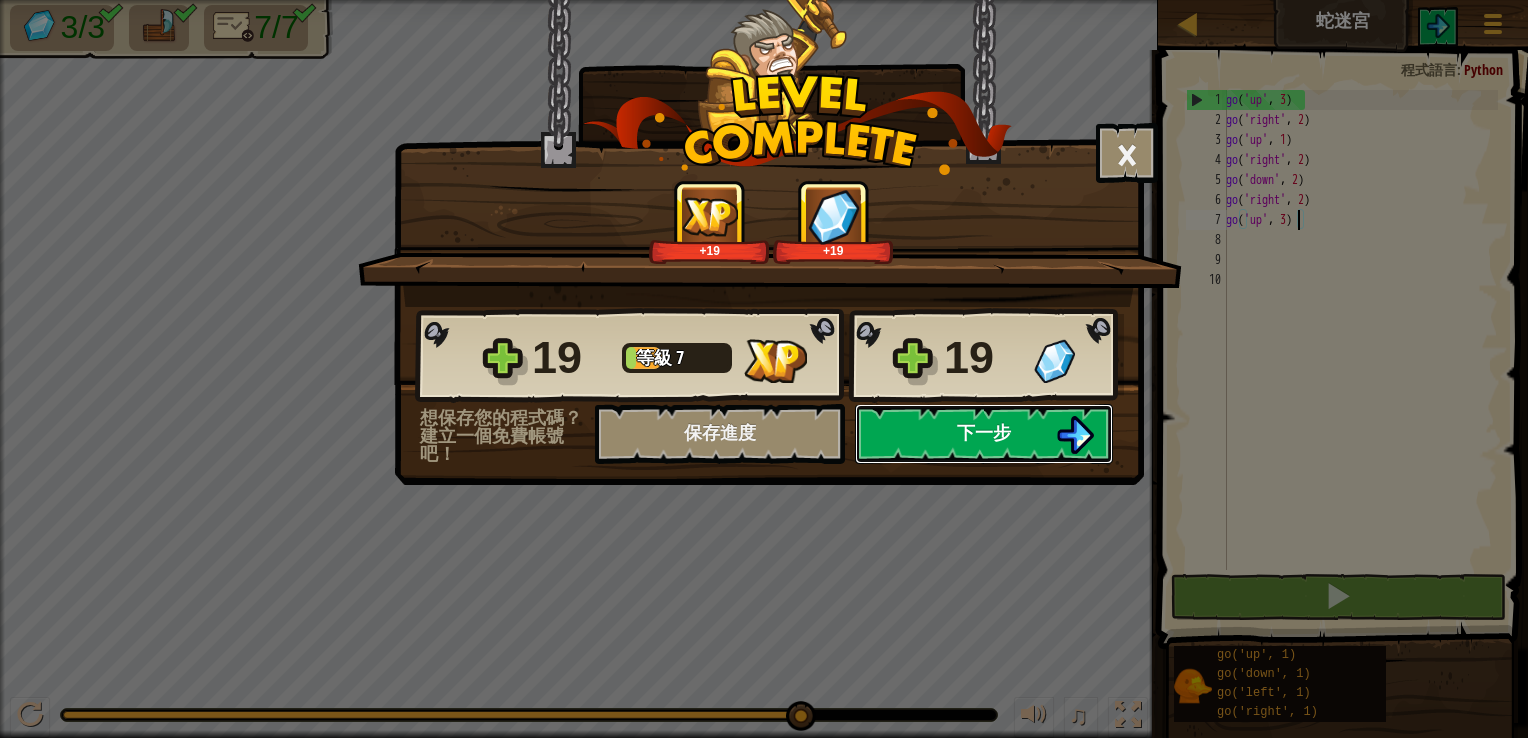 click on "下一步" at bounding box center [984, 434] 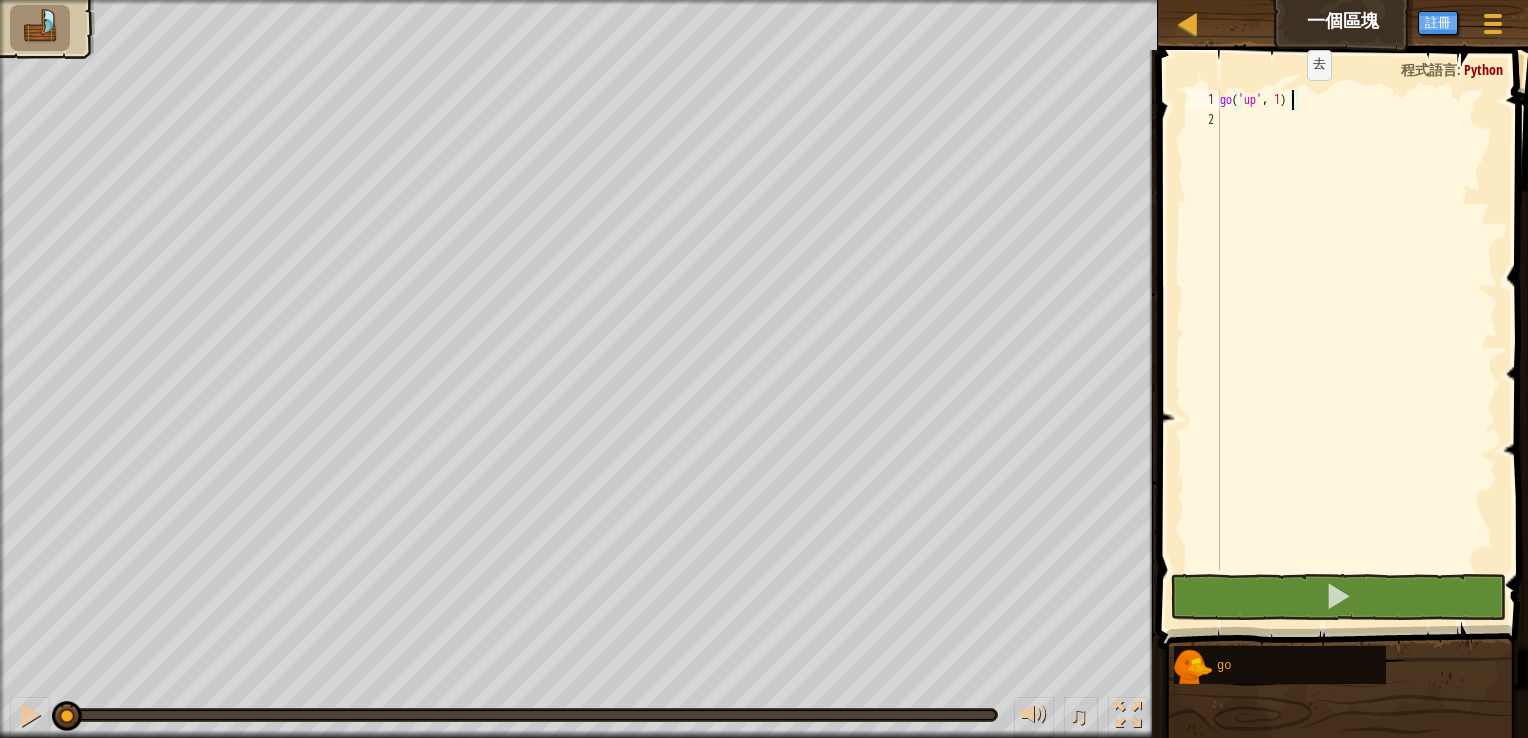 click on "go ( 'up' ,   1 )" at bounding box center (1357, 350) 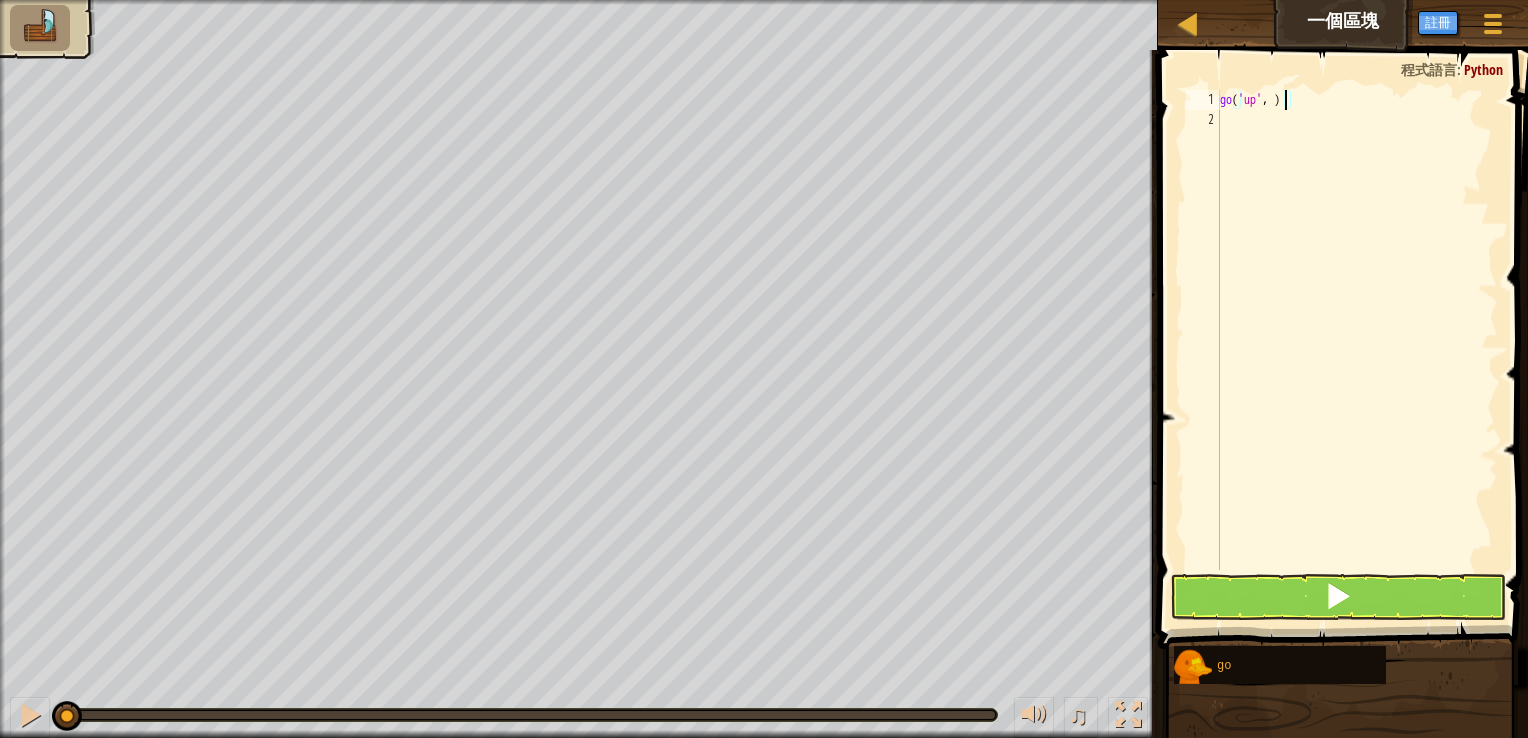 type on "go('up', 2)" 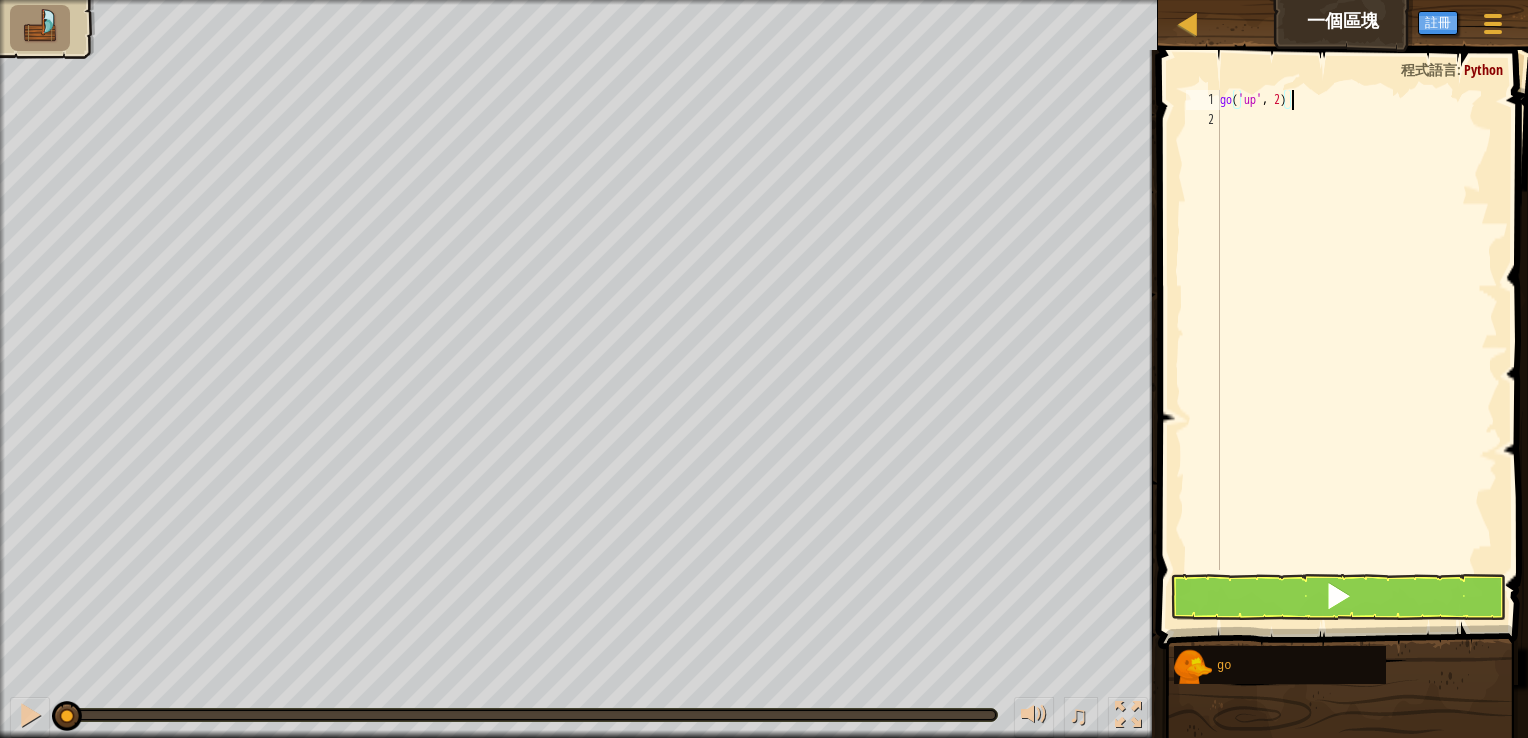 scroll, scrollTop: 9, scrollLeft: 5, axis: both 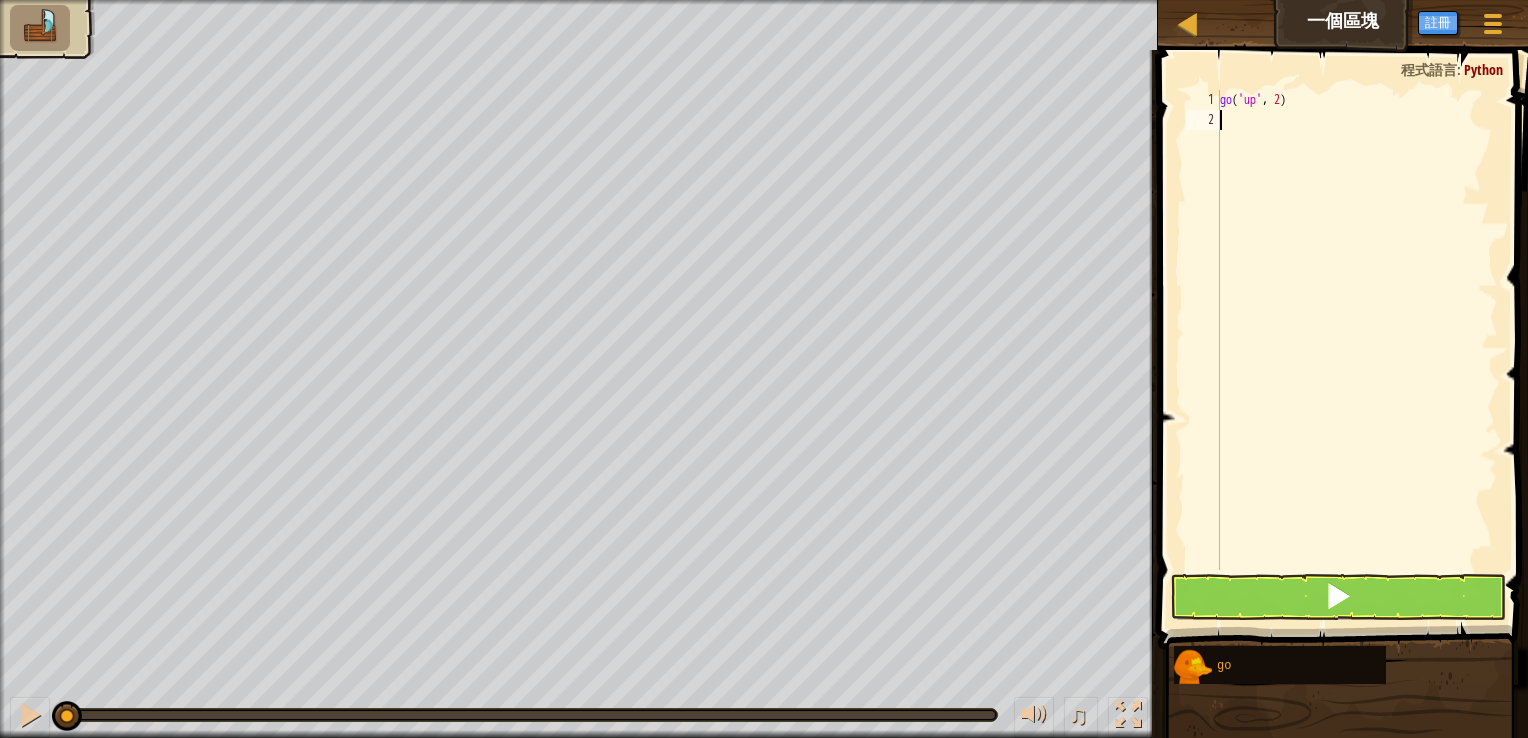 click on "go ( 'up' ,   2 )" at bounding box center (1357, 350) 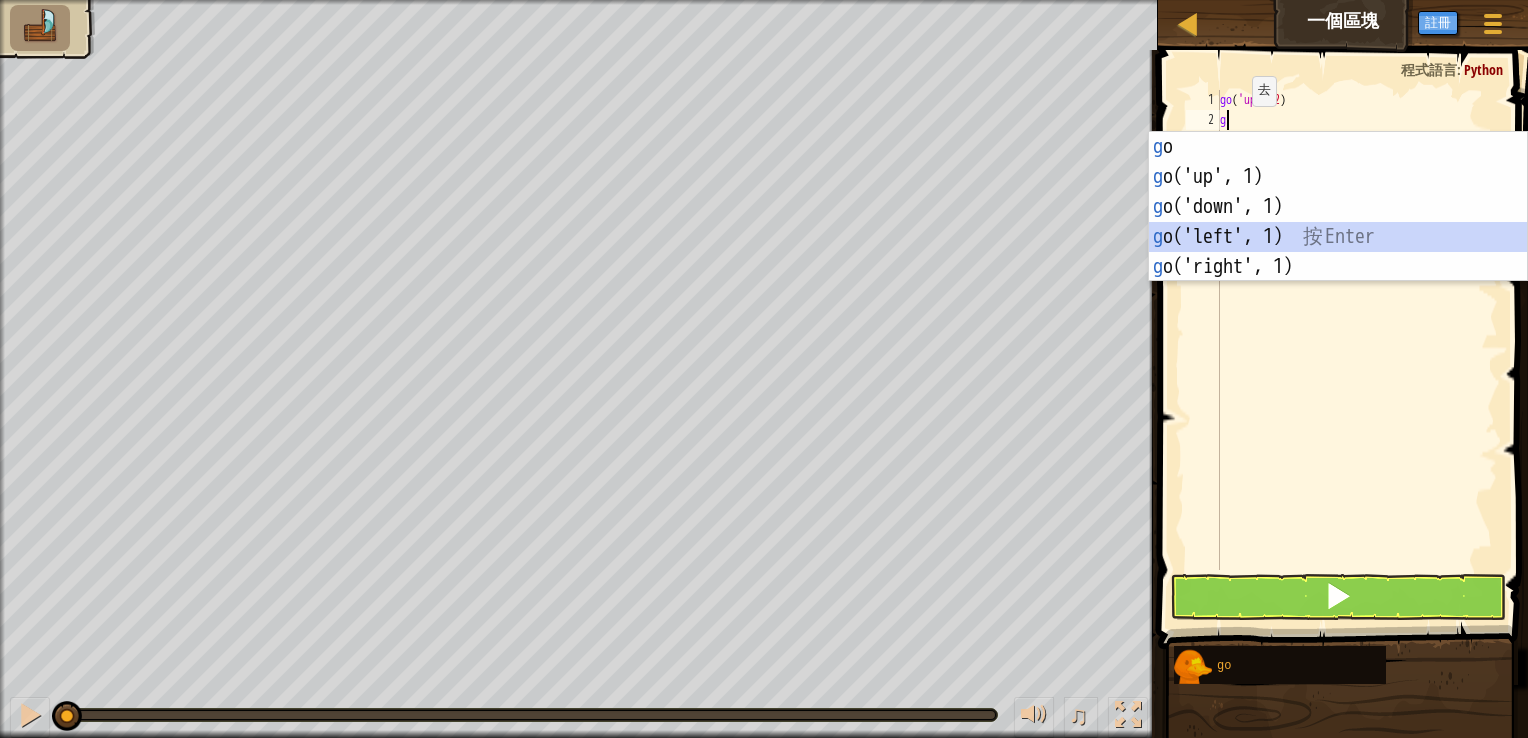 click on "g o 按 Enter g o('up', 1) 按 Enter g o('down', 1) 按 Enter g o('left', 1) 按 Enter g o('right', 1) 按 Enter" at bounding box center (1338, 237) 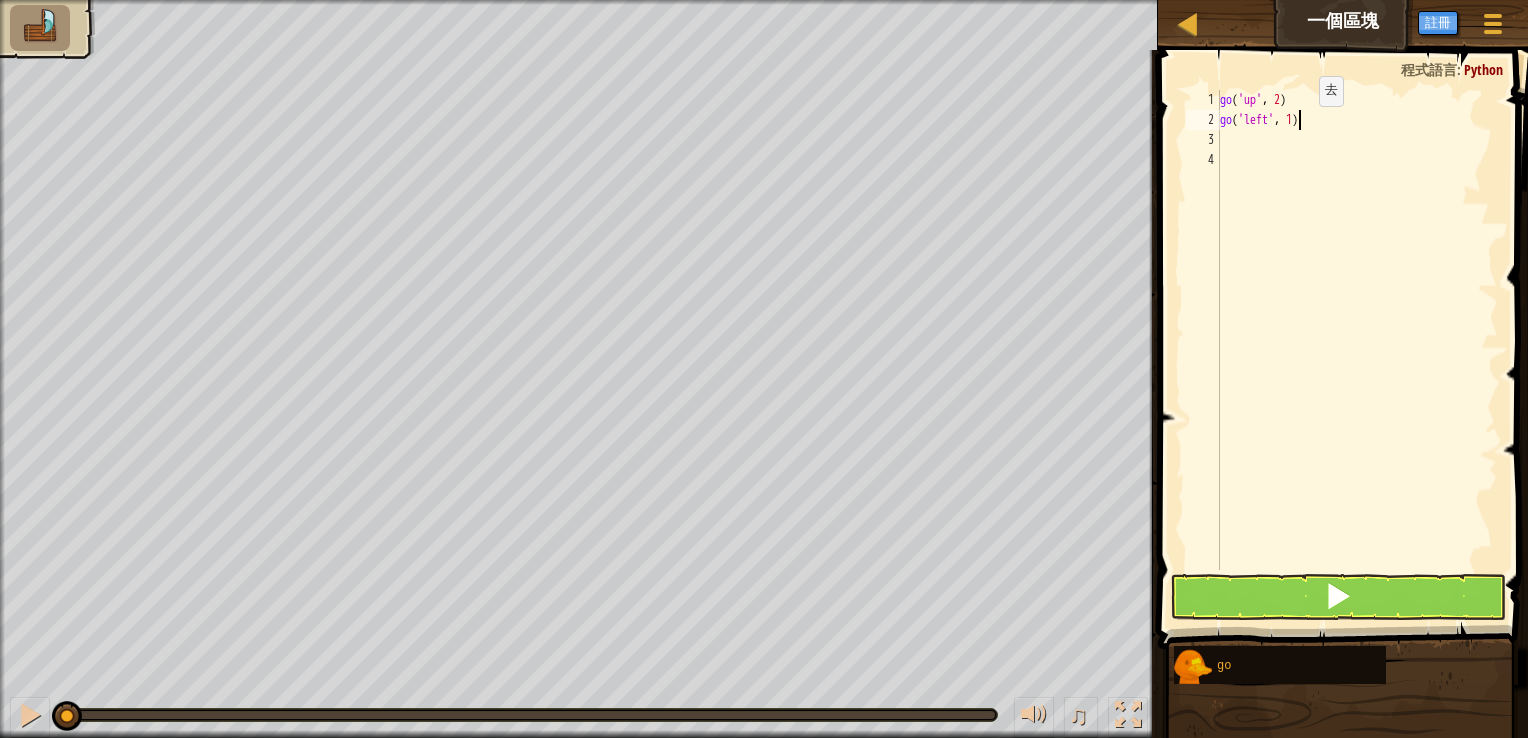 click on "go ( 'up' ,   2 ) go ( 'left' ,   1 )" at bounding box center [1357, 350] 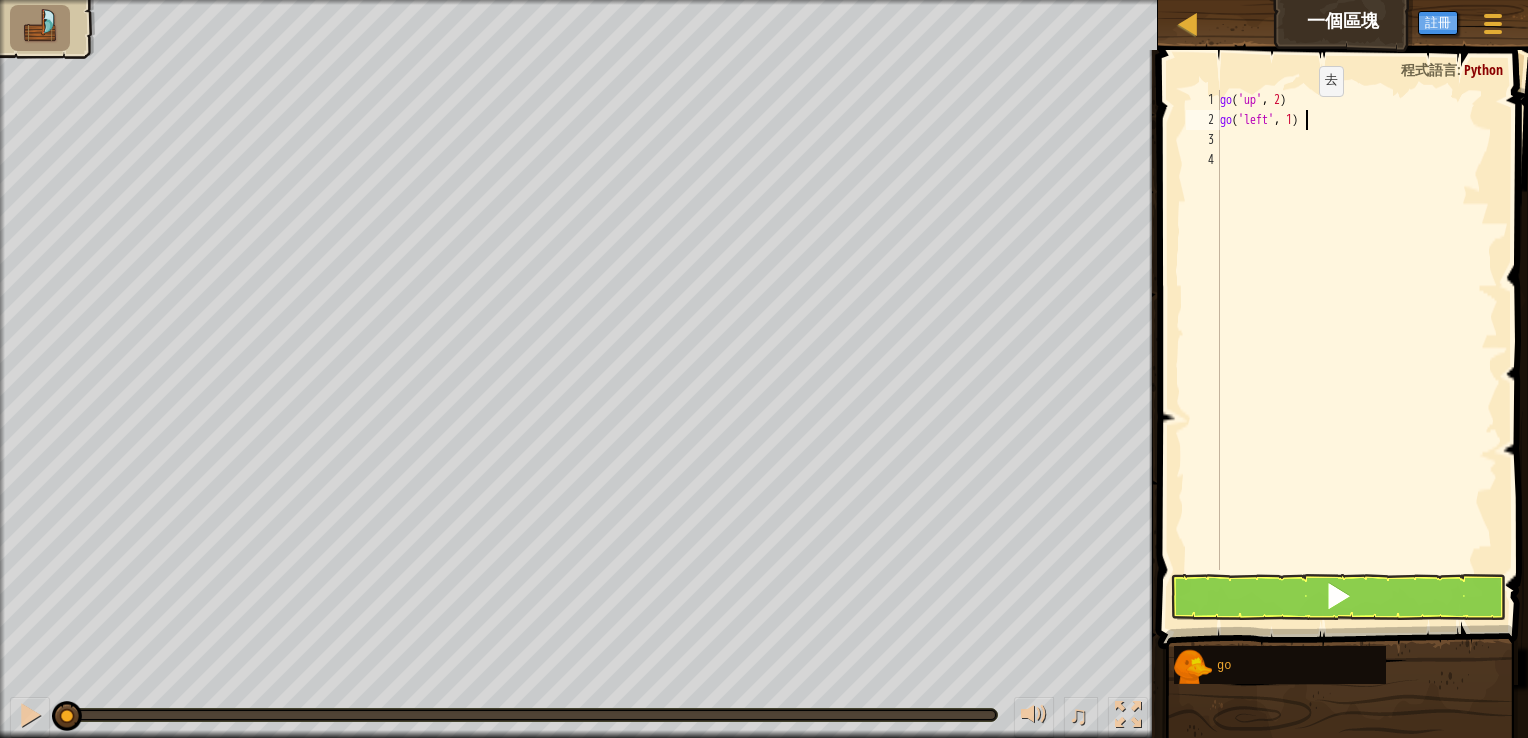 click on "go ( 'up' ,   2 ) go ( 'left' ,   1 )" at bounding box center [1357, 350] 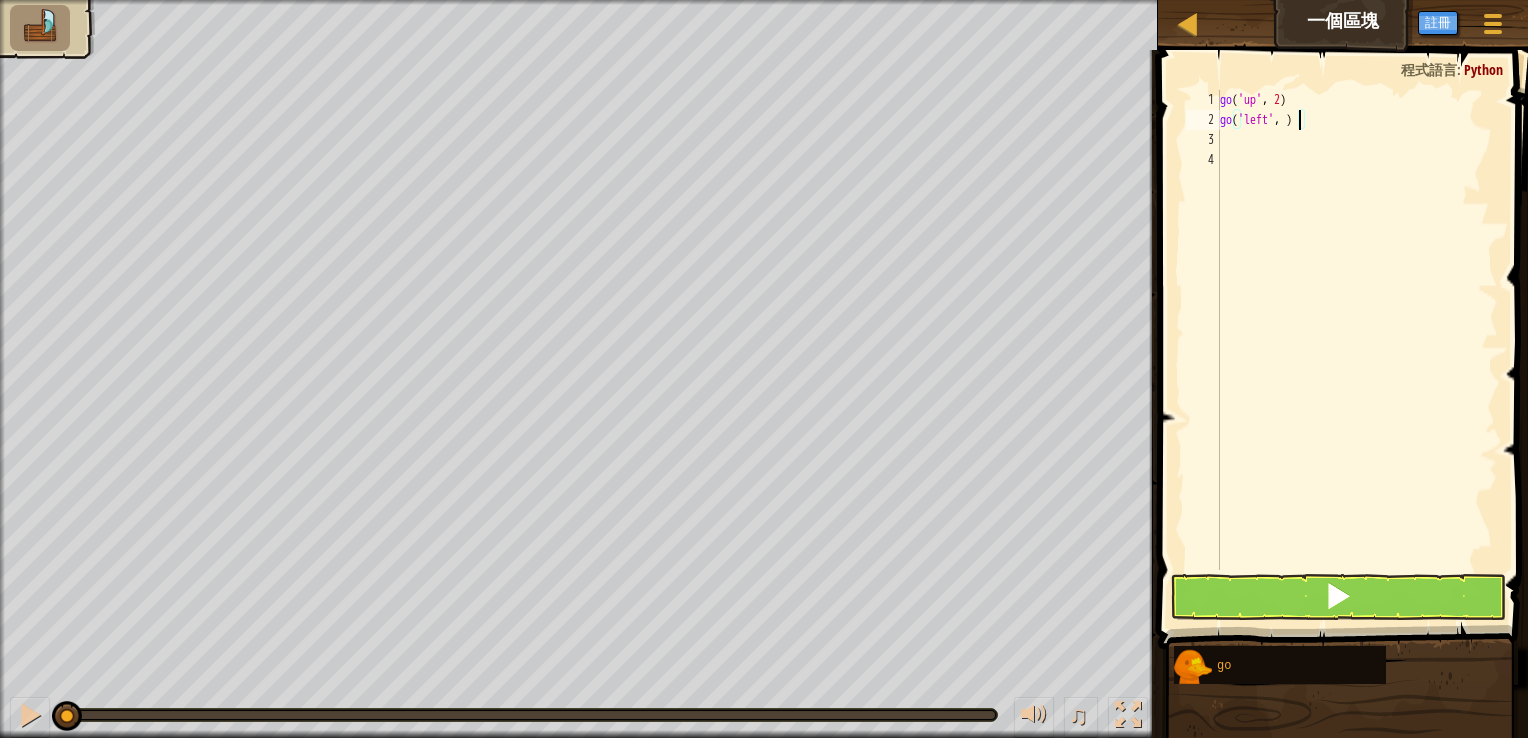 type on "go('left', 3)" 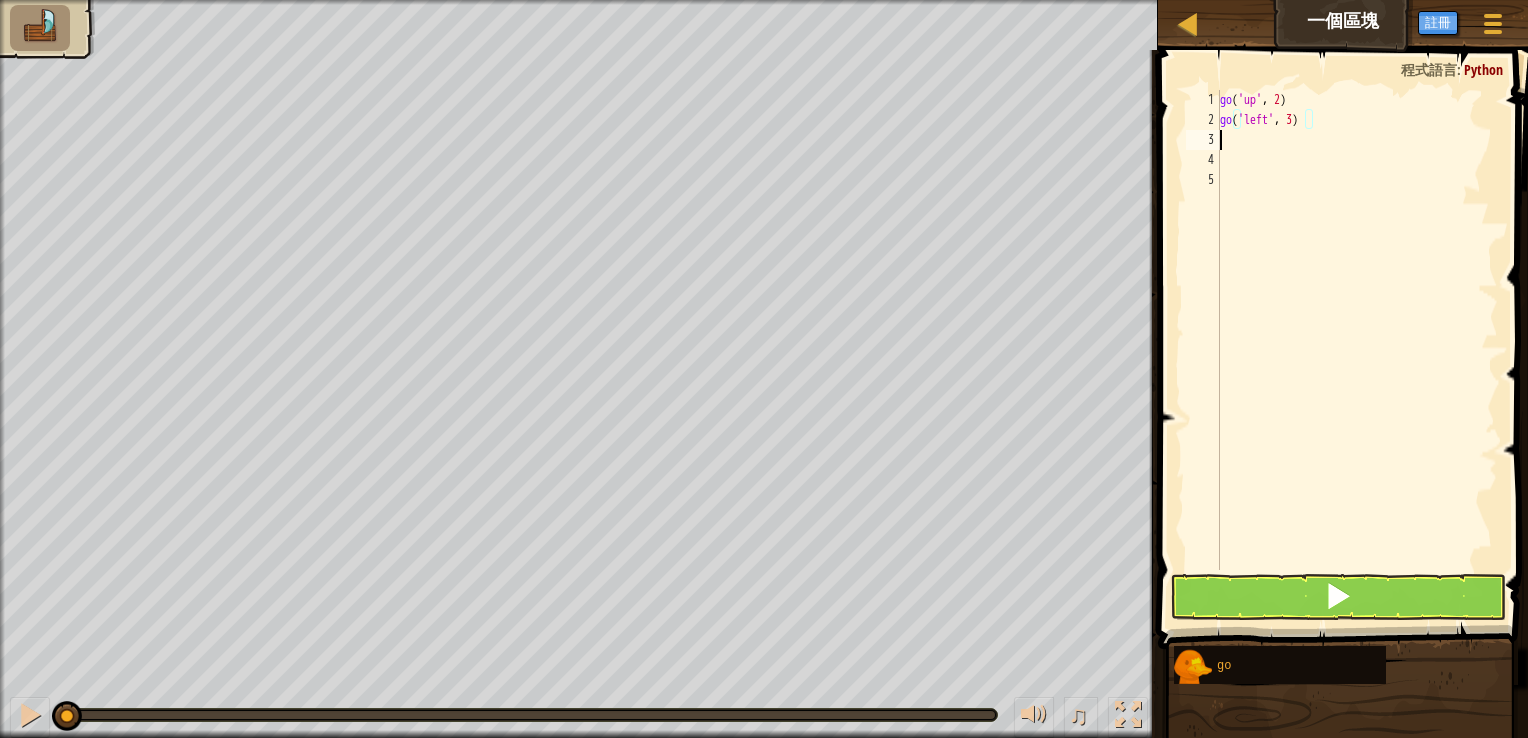 scroll, scrollTop: 9, scrollLeft: 0, axis: vertical 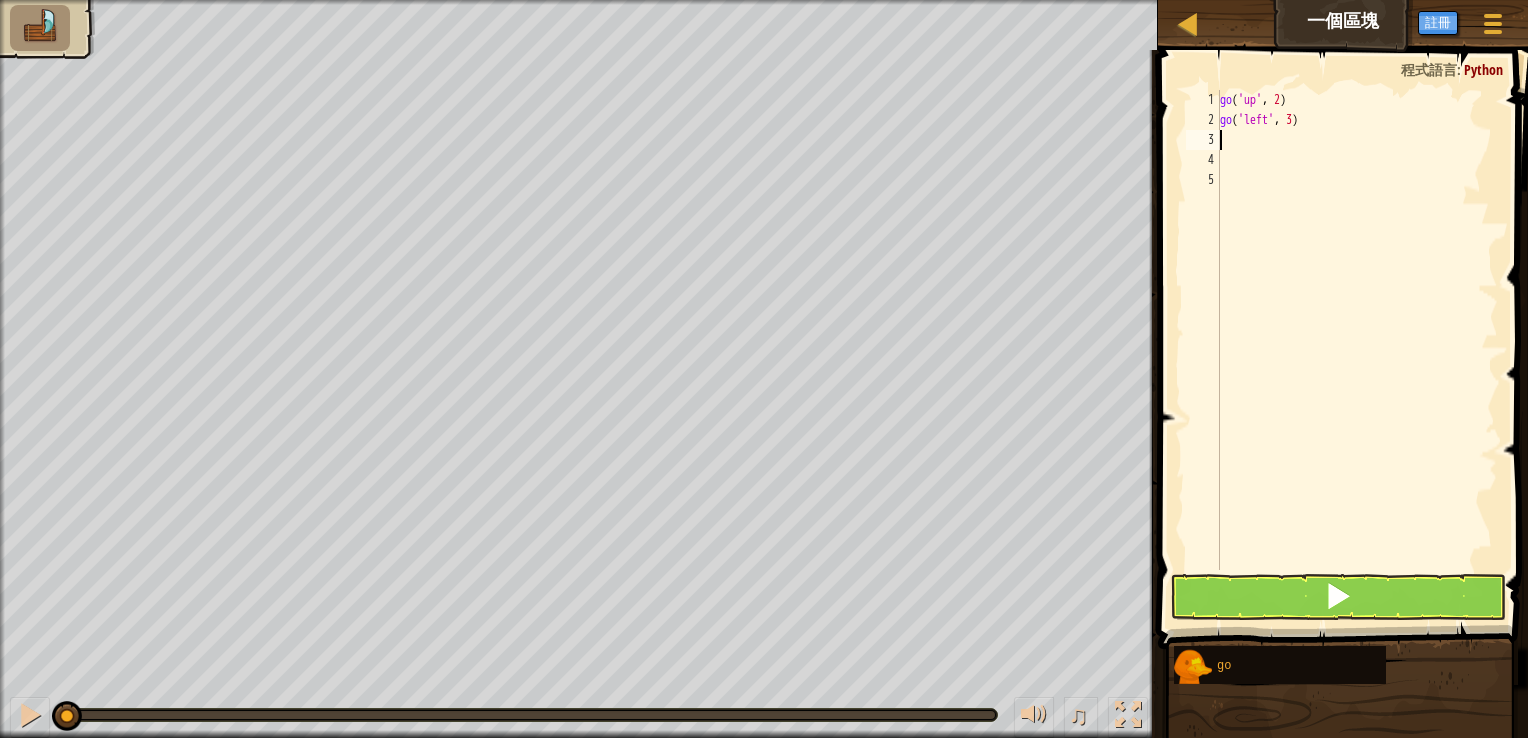 type on "g" 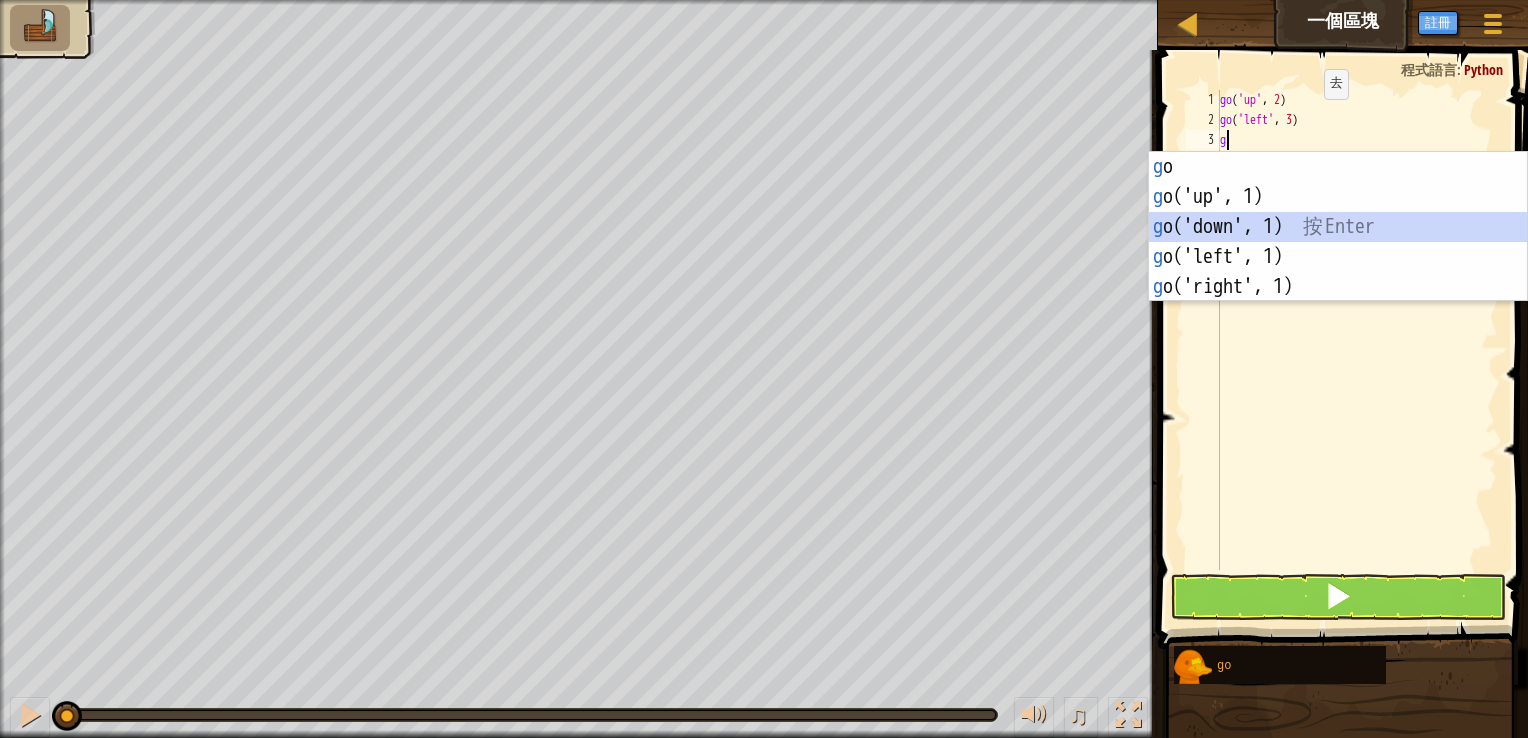 click on "g o 按 Enter g o('up', 1) 按 Enter g o('down', 1) 按 Enter g o('left', 1) 按 Enter g o('right', 1) 按 Enter" at bounding box center (1338, 257) 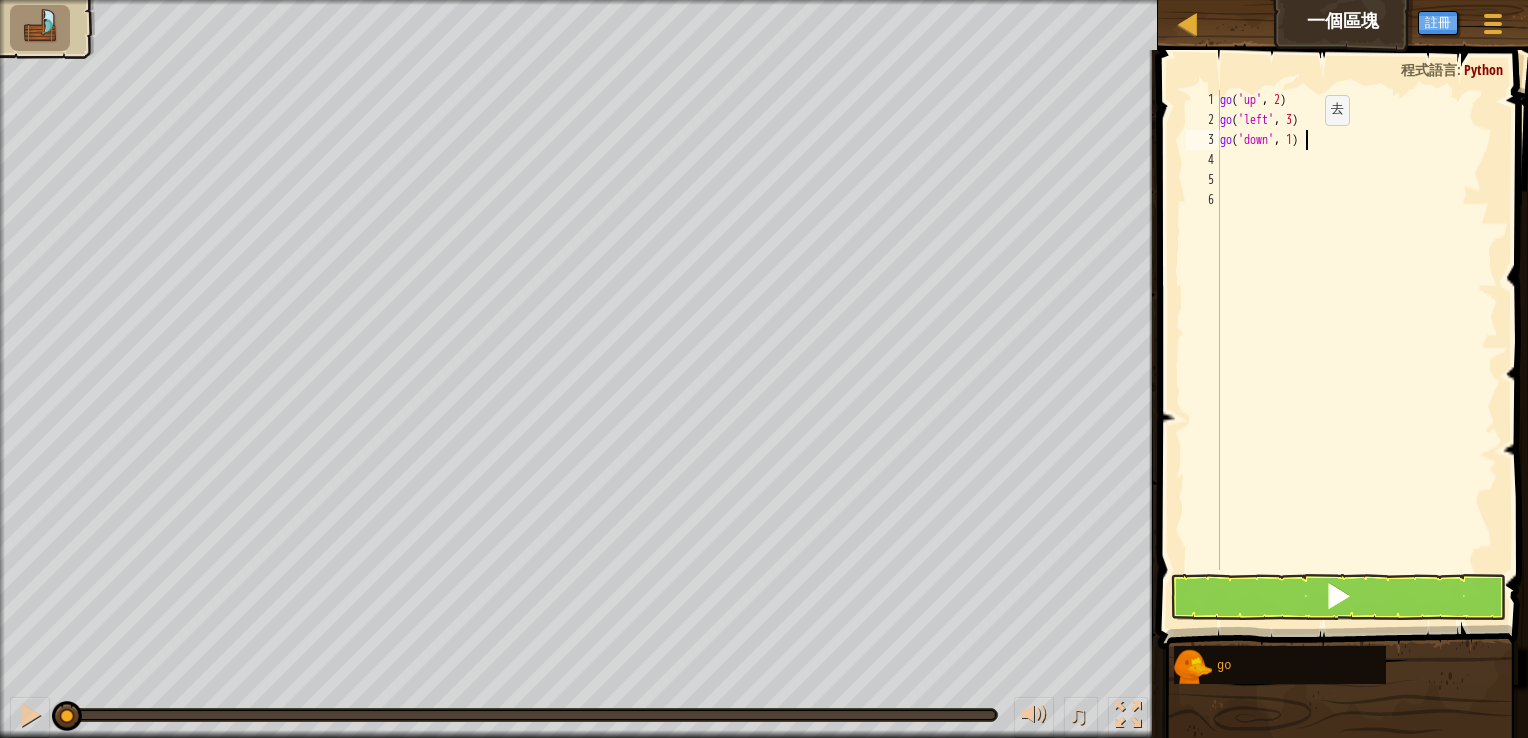 click on "go ( 'up' ,   2 ) go ( 'left' ,   3 ) go ( 'down' ,   1 )" at bounding box center [1357, 350] 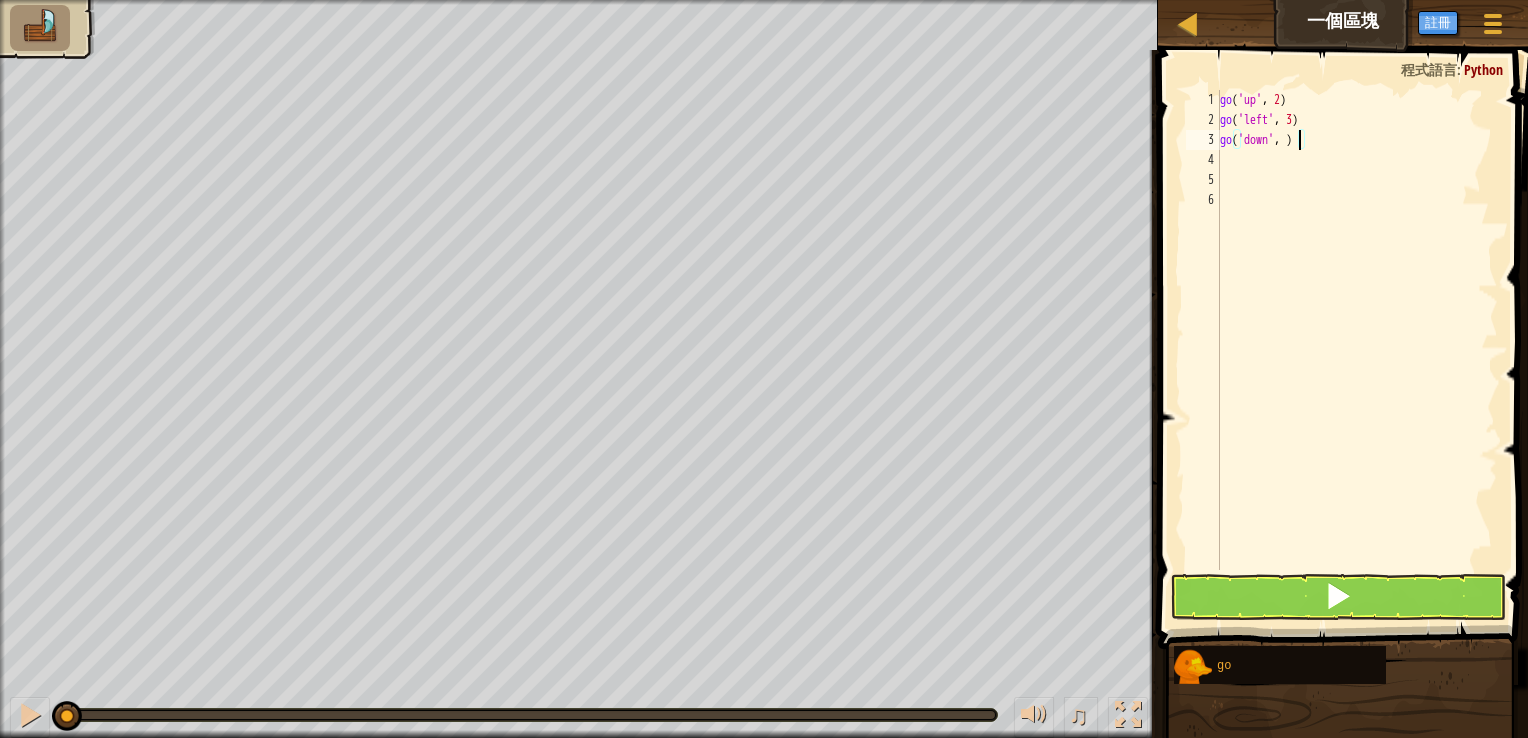 type on "go('down', 2)" 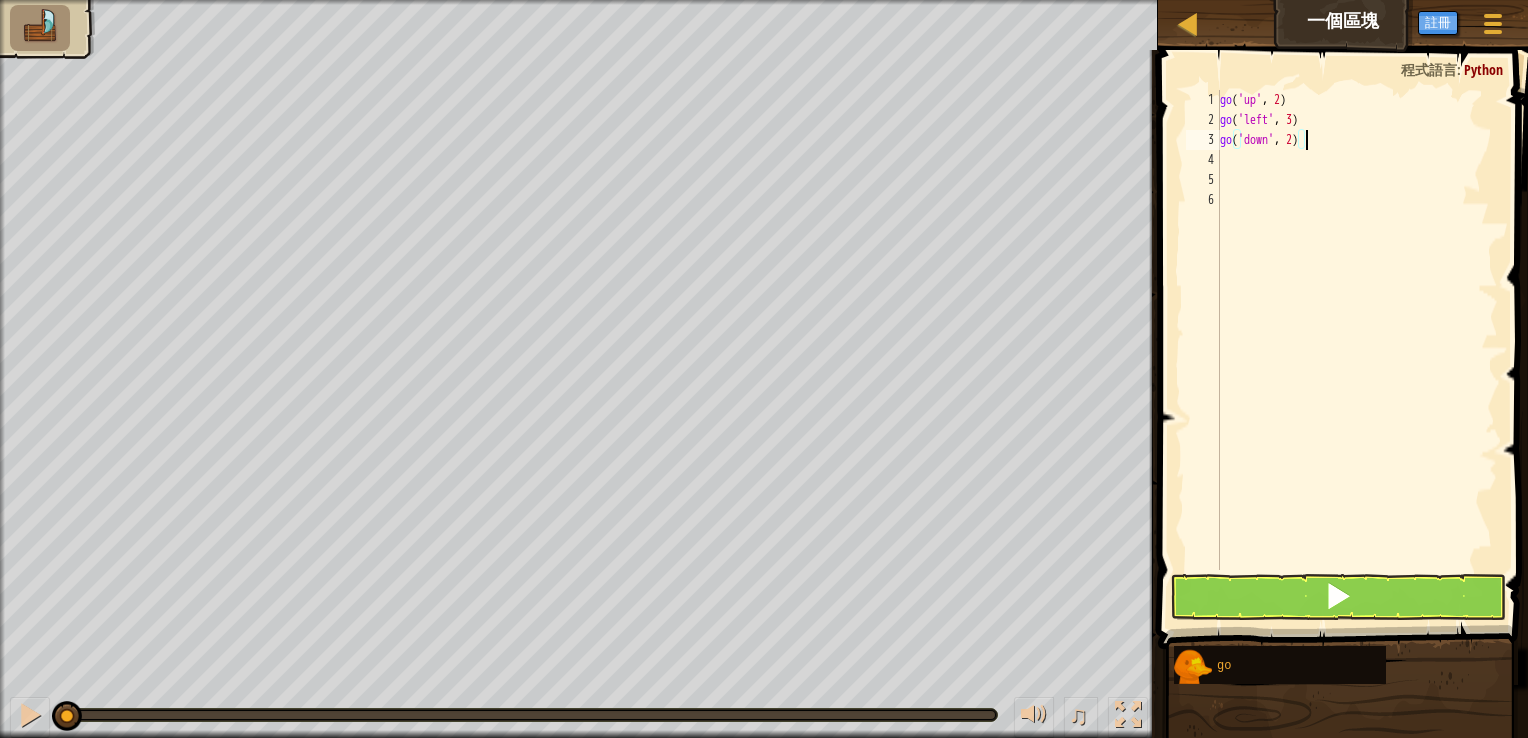 scroll, scrollTop: 9, scrollLeft: 6, axis: both 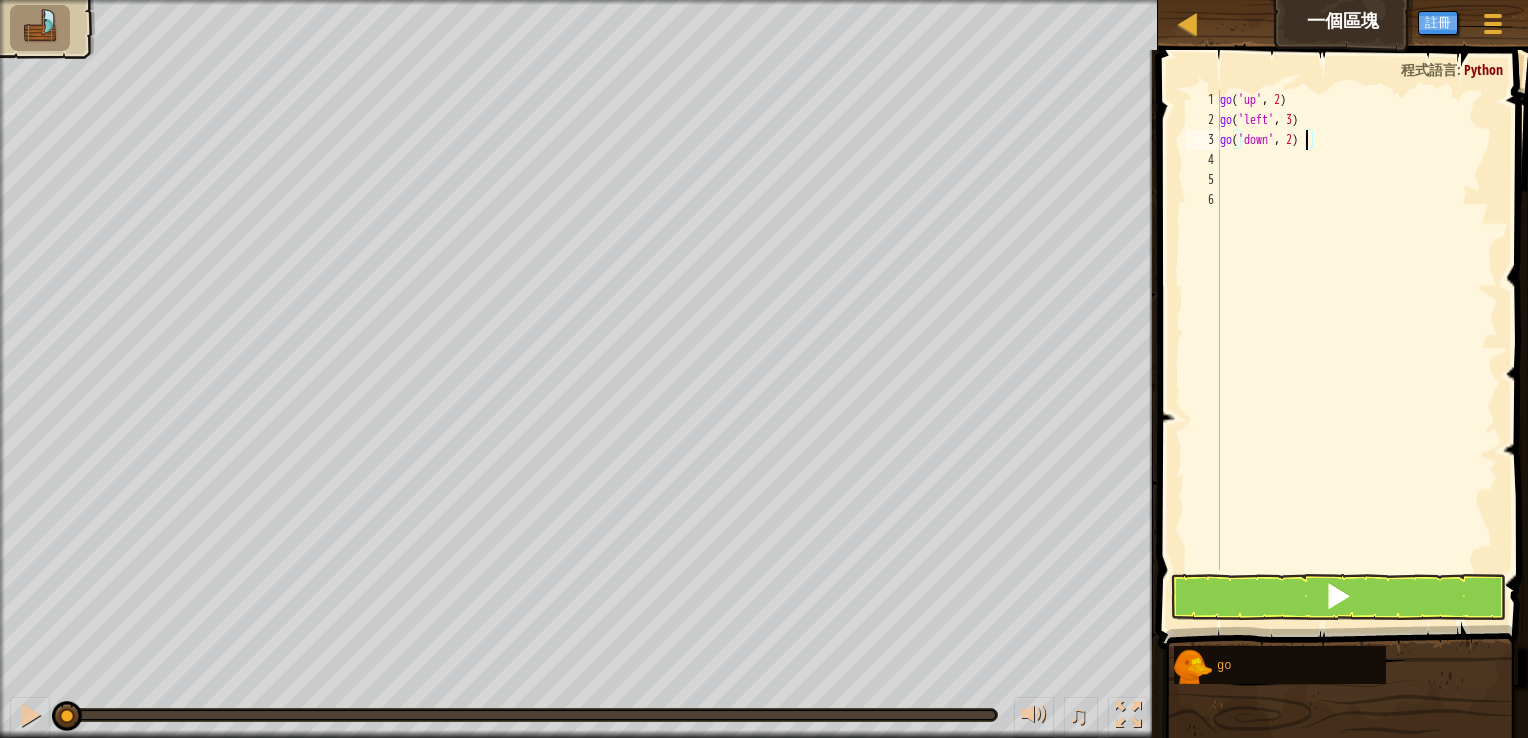 click on "go ( 'up' ,   2 ) go ( 'left' ,   3 ) go ( 'down' ,   2 )" at bounding box center [1357, 350] 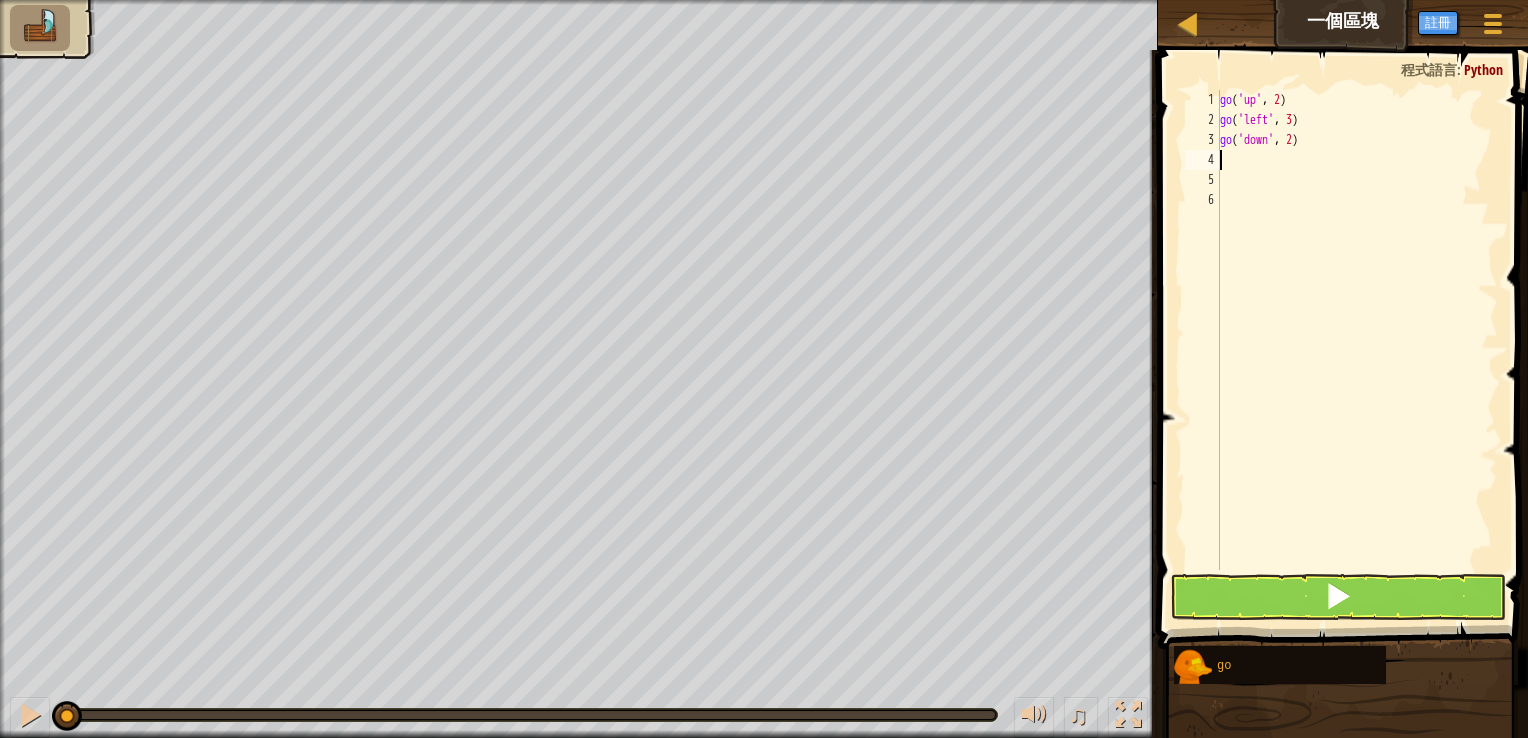 type on "g" 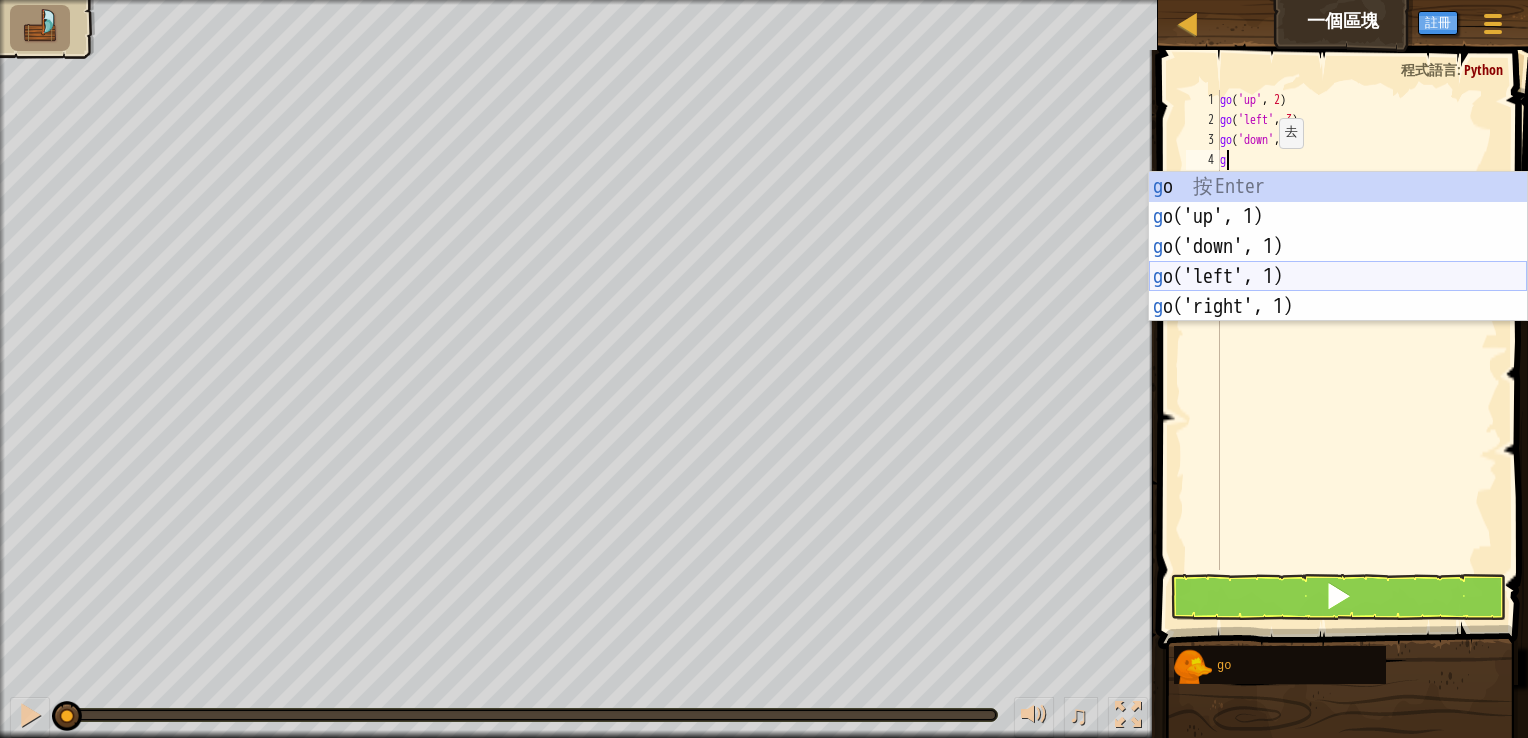 click on "g o 按 Enter g o('up', 1) 按 Enter g o('down', 1) 按 Enter g o('left', 1) 按 Enter g o('right', 1) 按 Enter" at bounding box center [1338, 277] 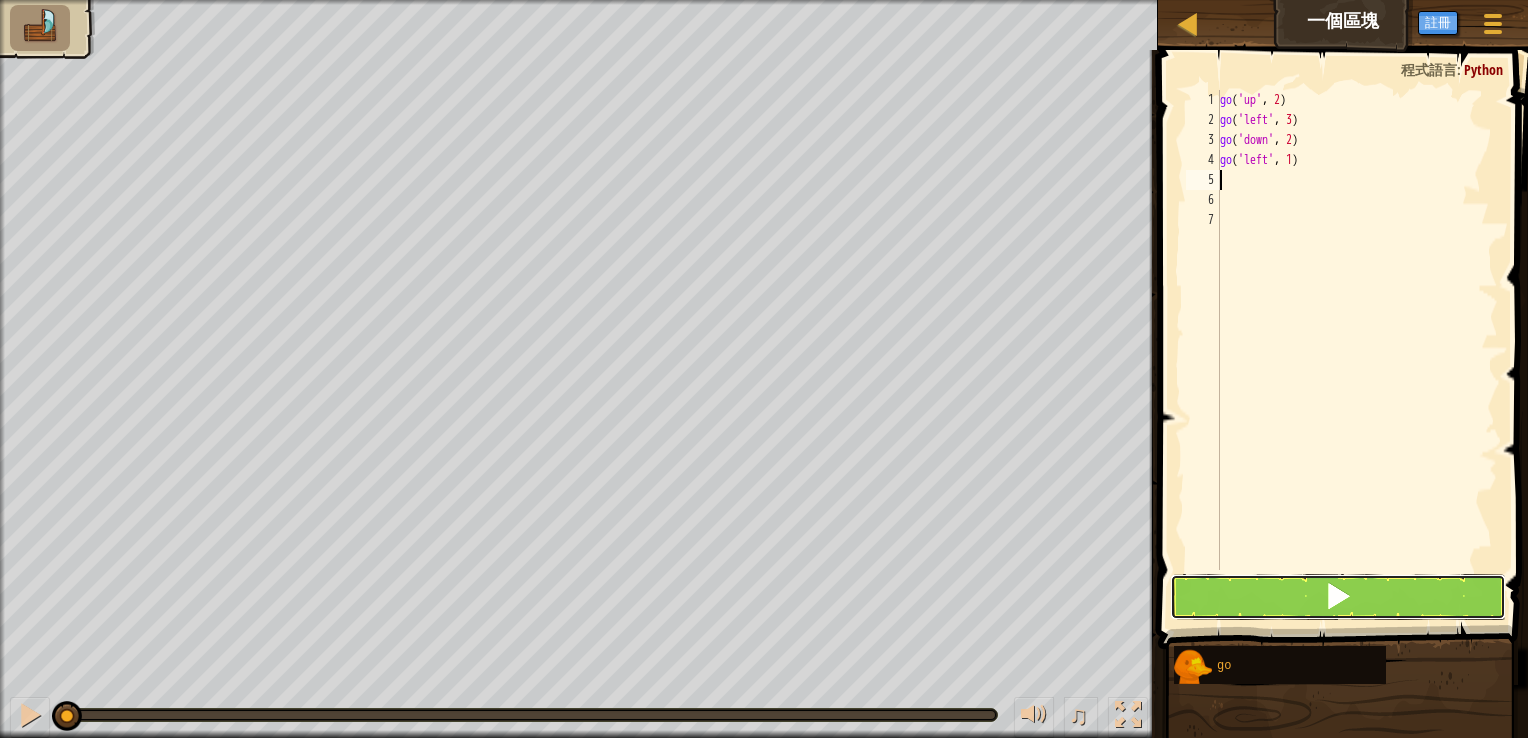 click at bounding box center [1338, 597] 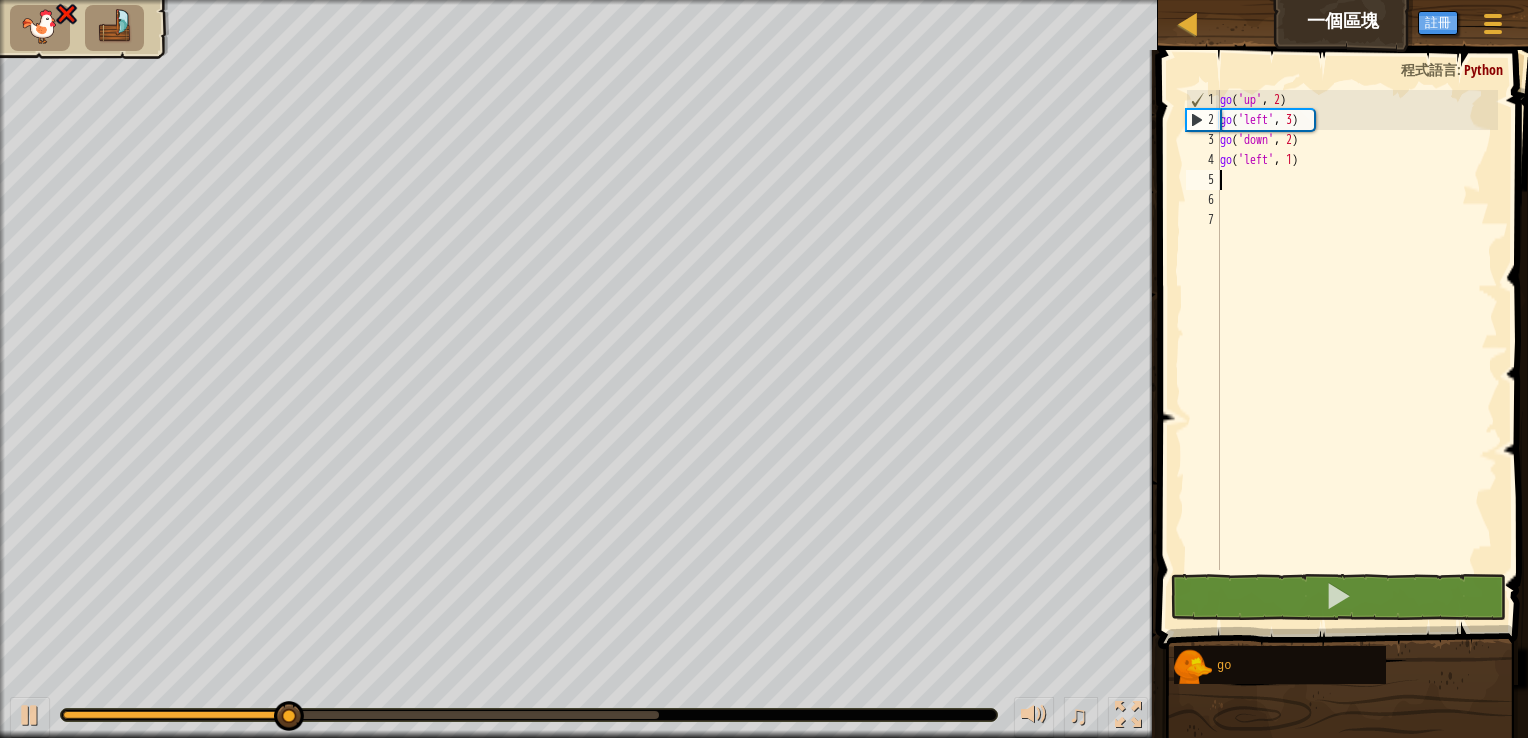 click on "go ( 'up' ,   2 ) go ( 'left' ,   3 ) go ( 'down' ,   2 ) go ( 'left' ,   1 )" at bounding box center [1357, 350] 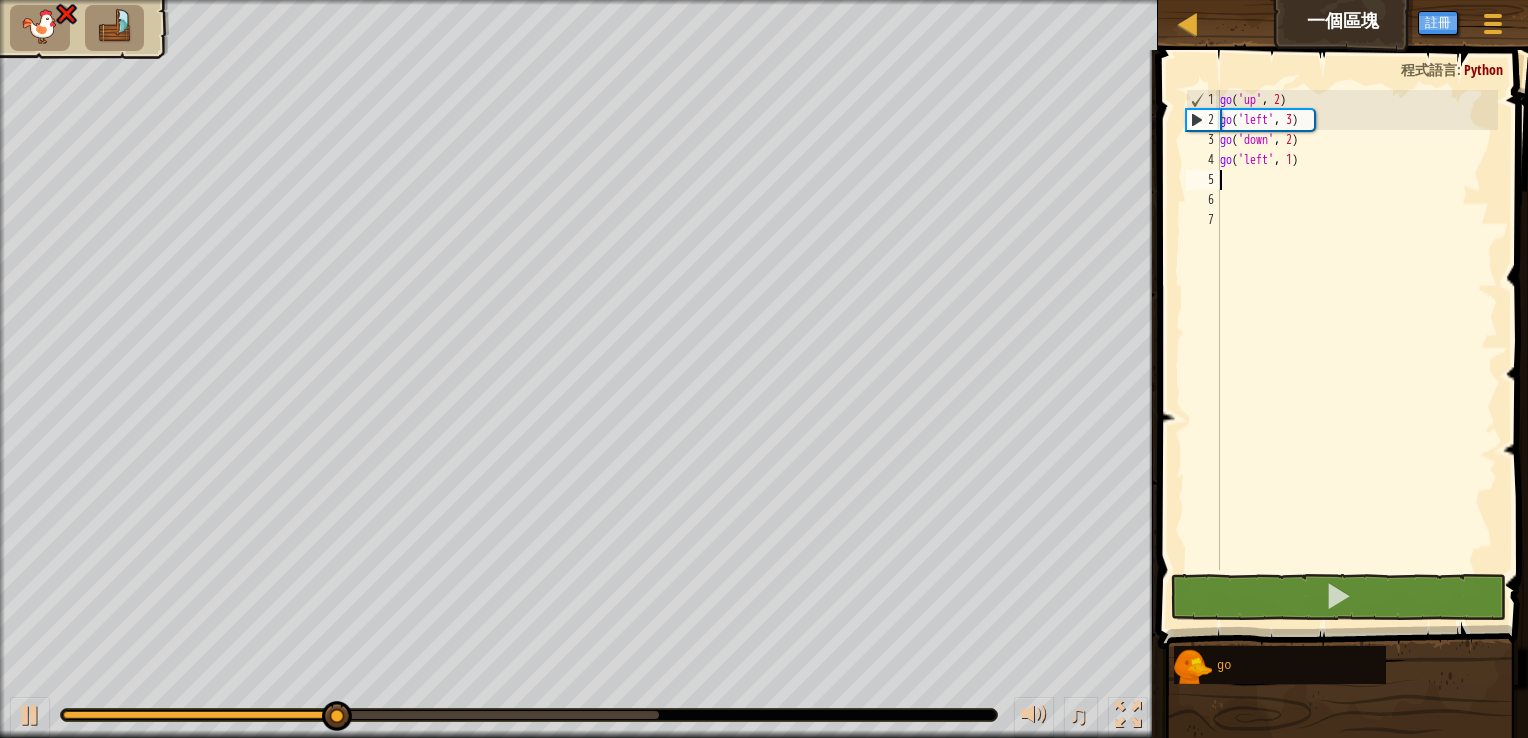 click on "go ( 'up' ,   2 ) go ( 'left' ,   3 ) go ( 'down' ,   2 ) go ( 'left' ,   1 )" at bounding box center [1357, 350] 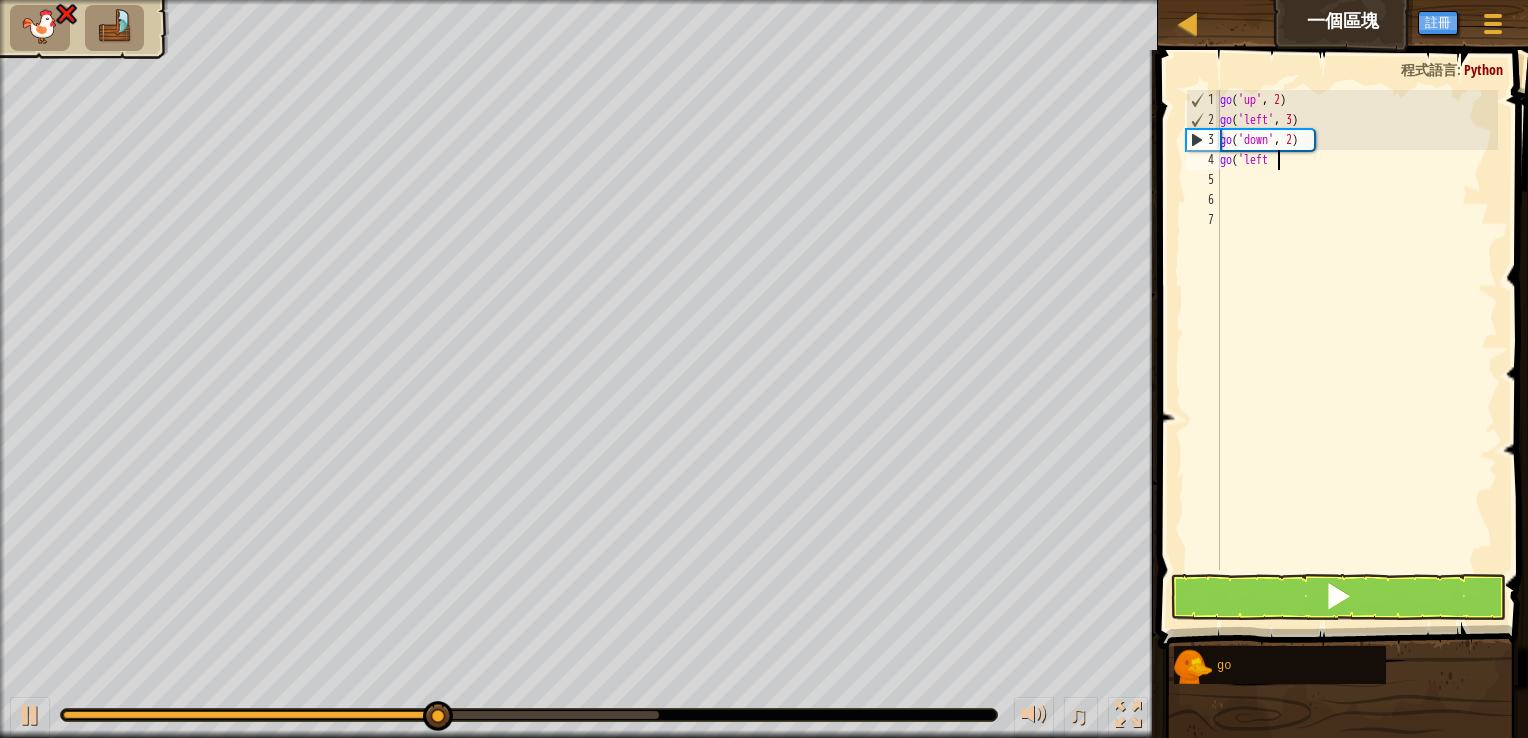 type on "g" 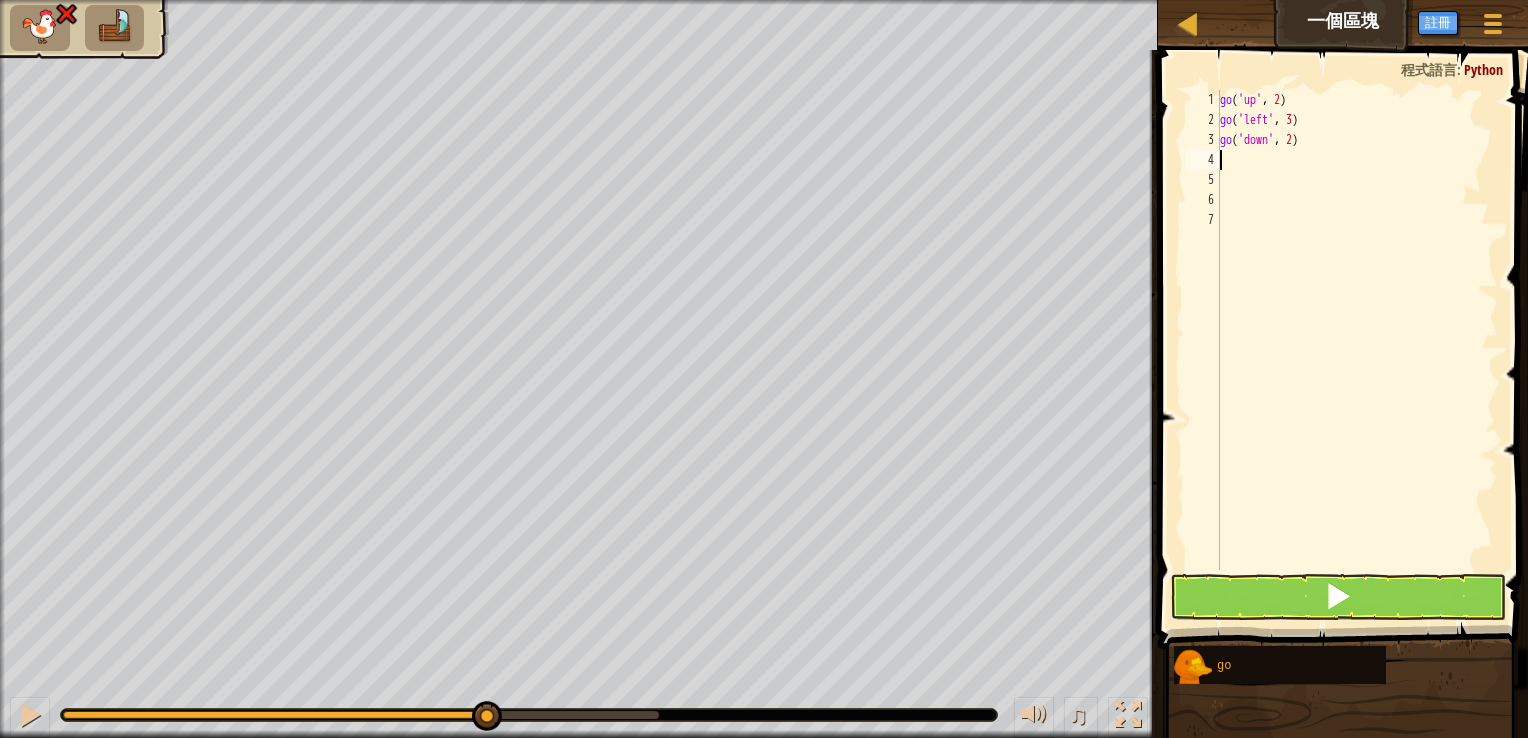 type on "g" 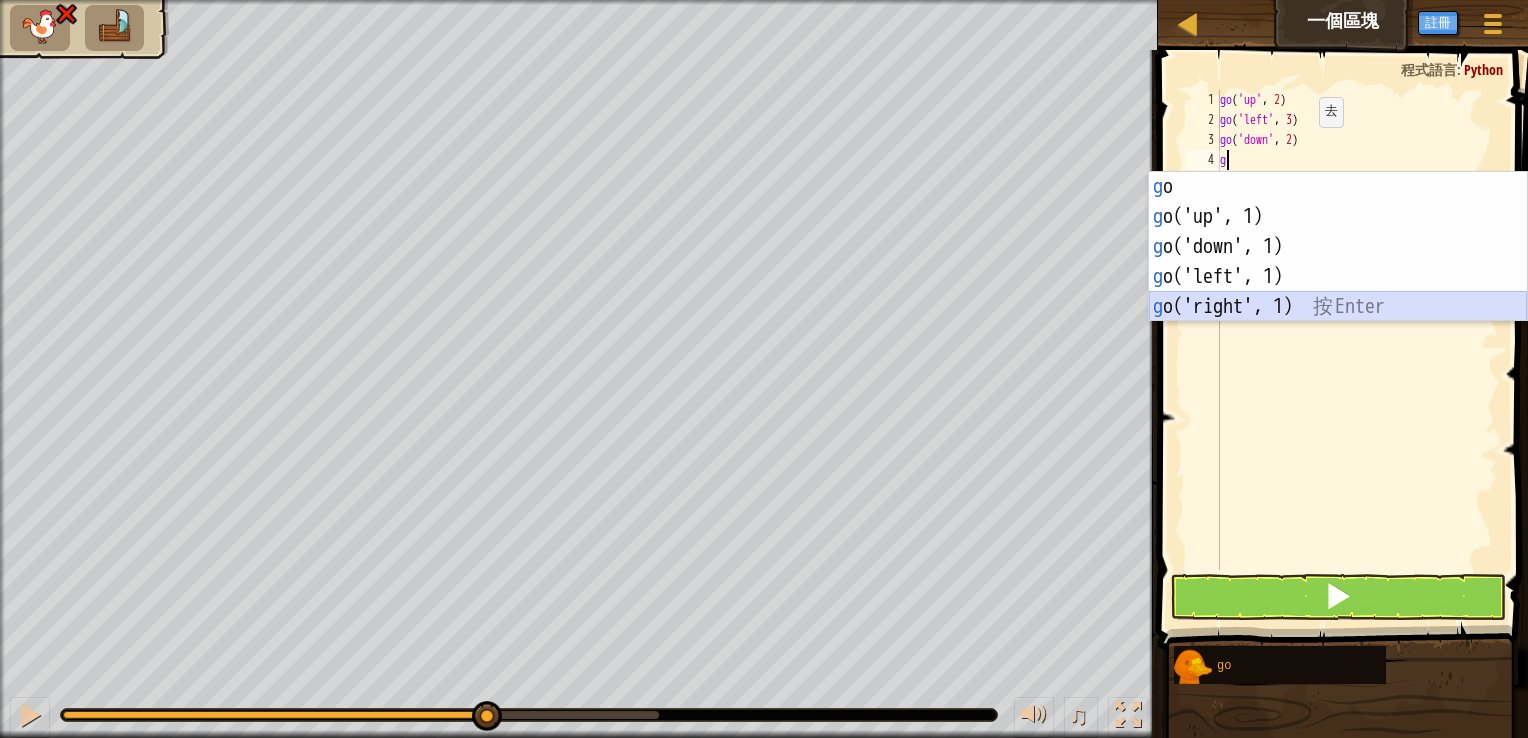 click on "g o 按 Enter g o('up', 1) 按 Enter g o('down', 1) 按 Enter g o('left', 1) 按 Enter g o('right', 1) 按 Enter" at bounding box center [1338, 277] 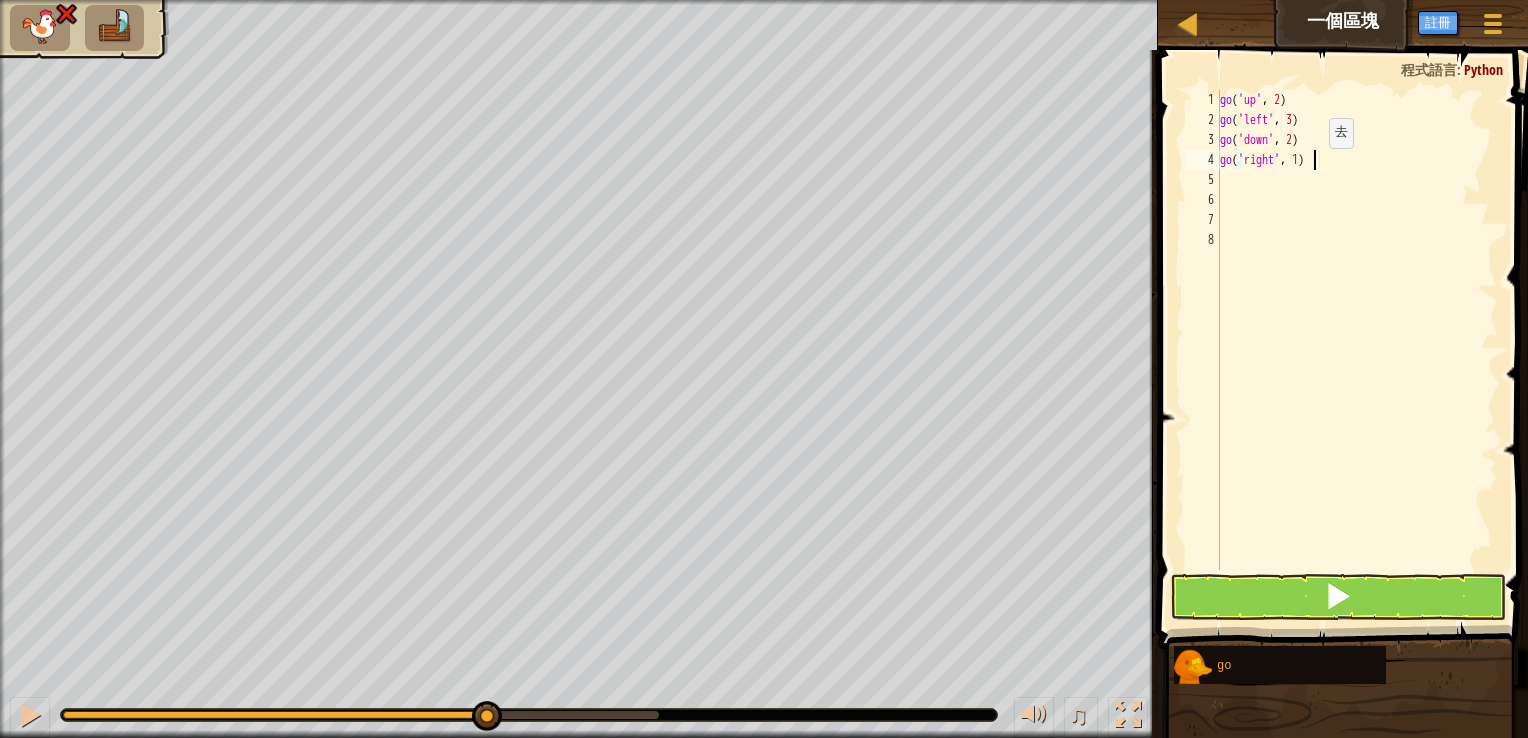click on "go ( 'up' ,   2 ) go ( 'left' ,   3 ) go ( 'down' ,   2 ) go ( 'right' ,   1 )" at bounding box center (1357, 350) 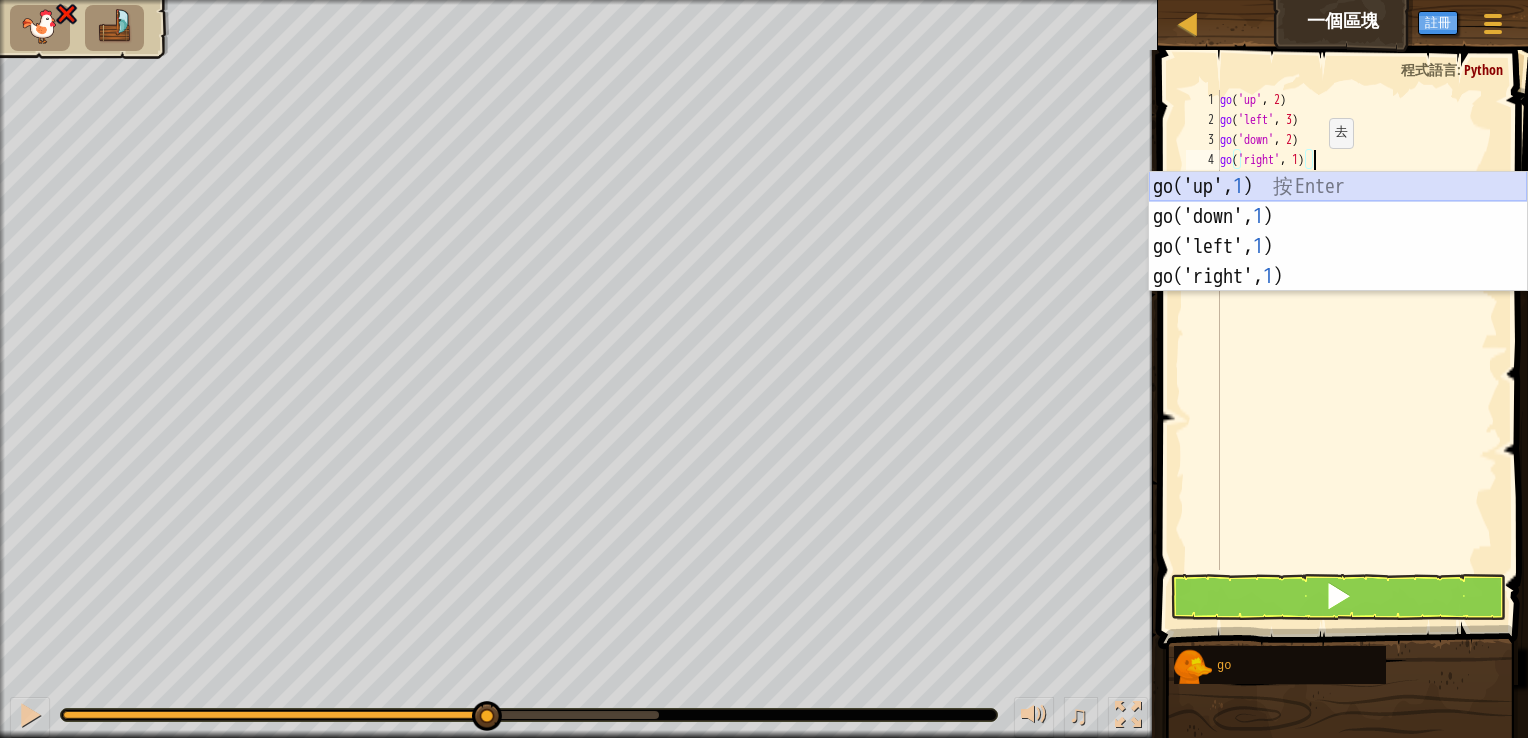 scroll, scrollTop: 9, scrollLeft: 7, axis: both 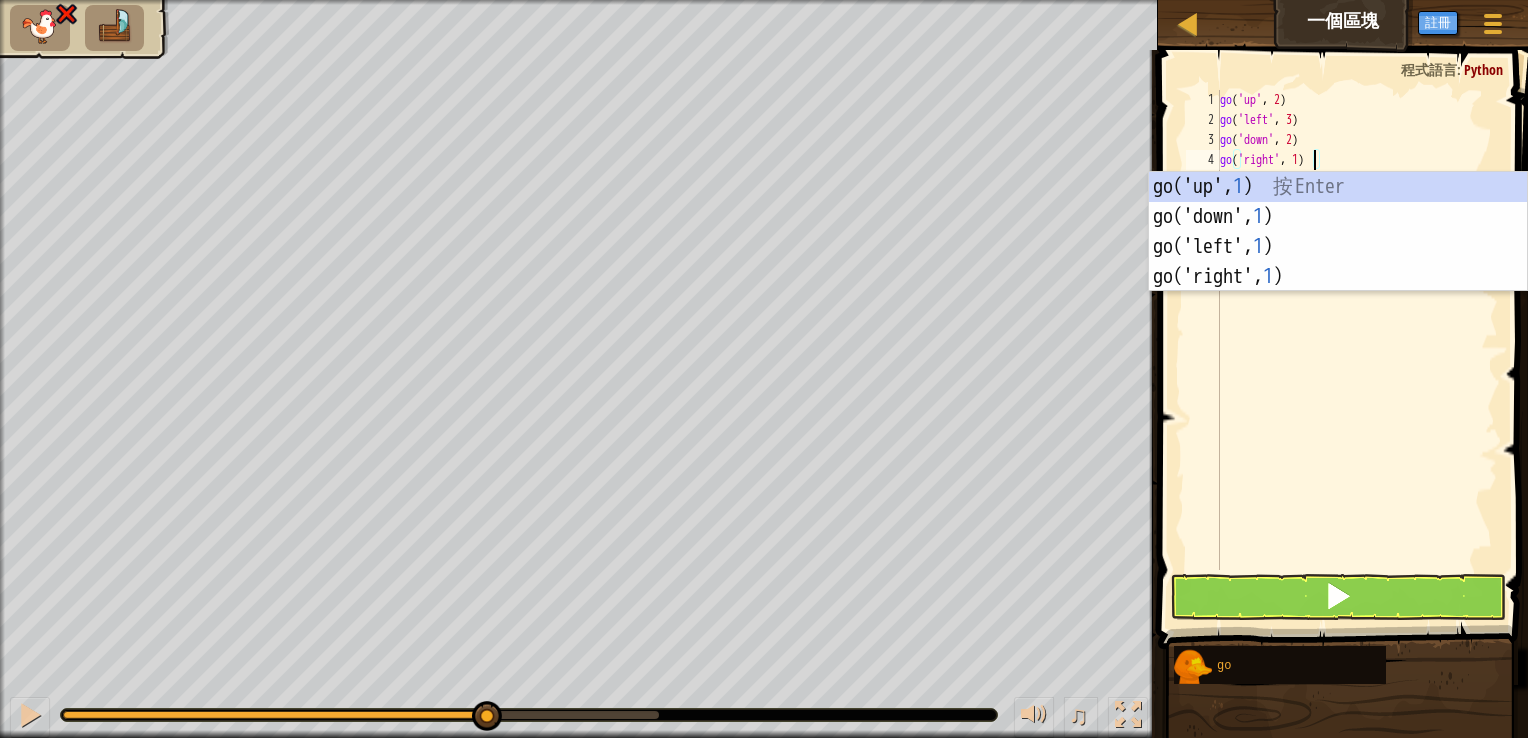 type on "go('right', 1)" 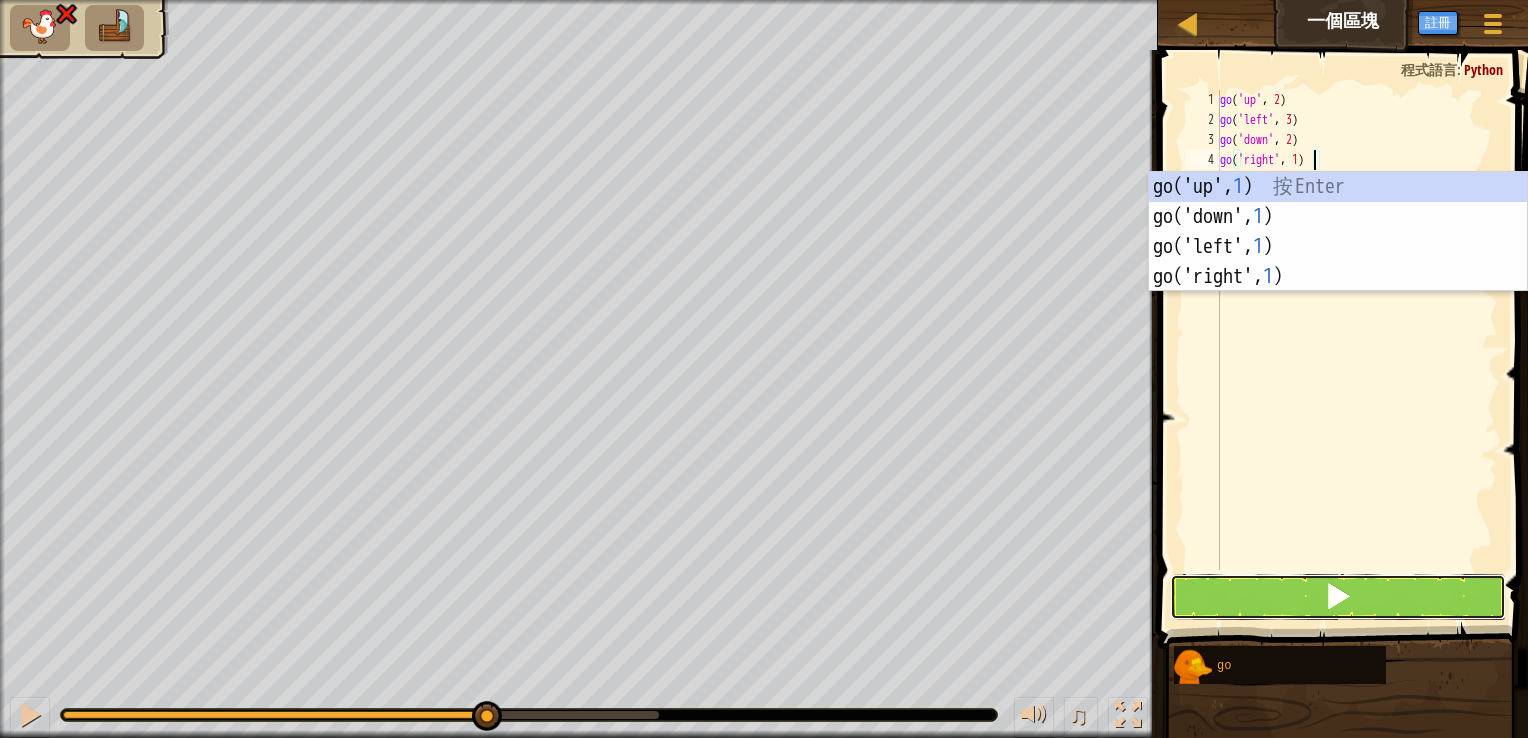 click at bounding box center (1338, 597) 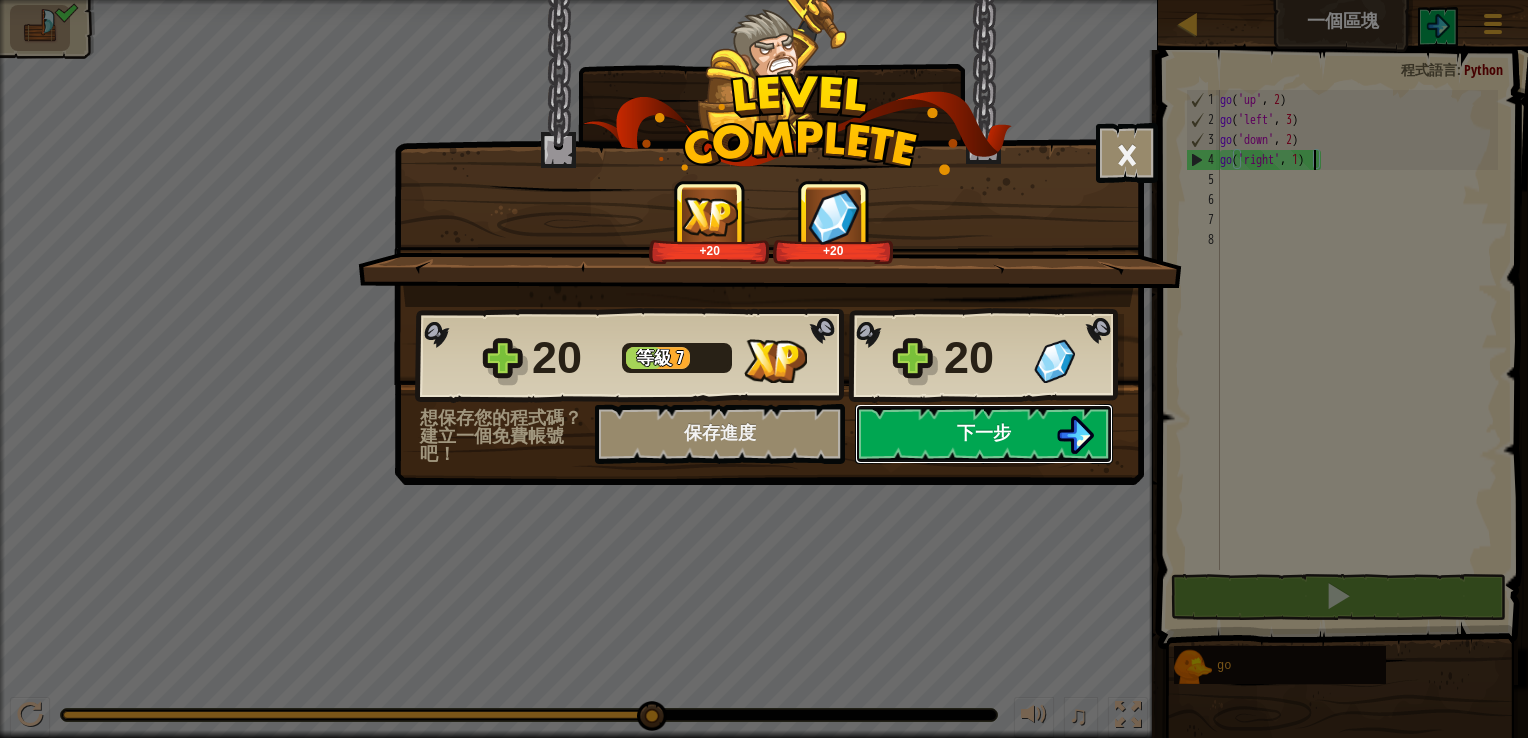 click at bounding box center [1075, 435] 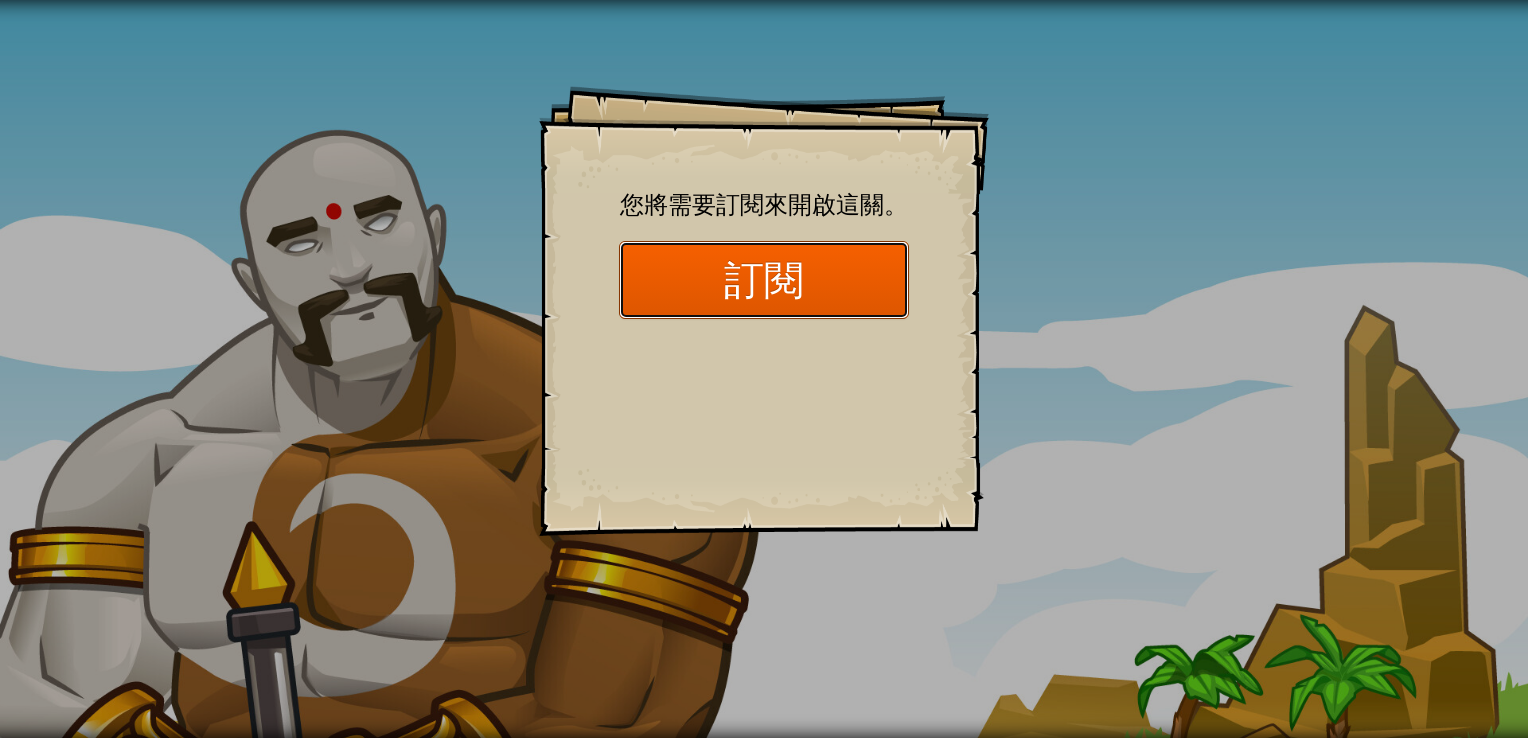 click on "訂閱" at bounding box center [764, 279] 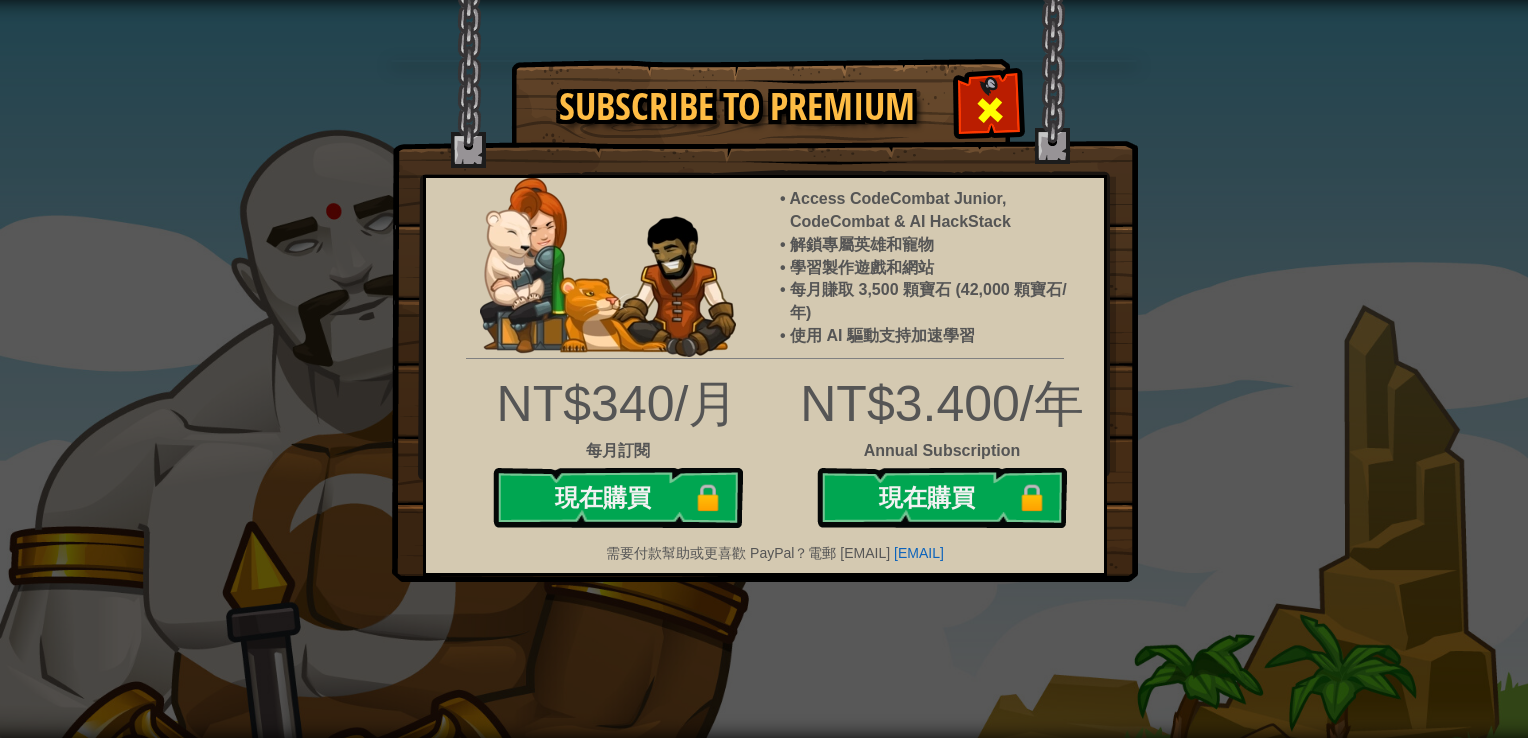 click at bounding box center [989, 107] 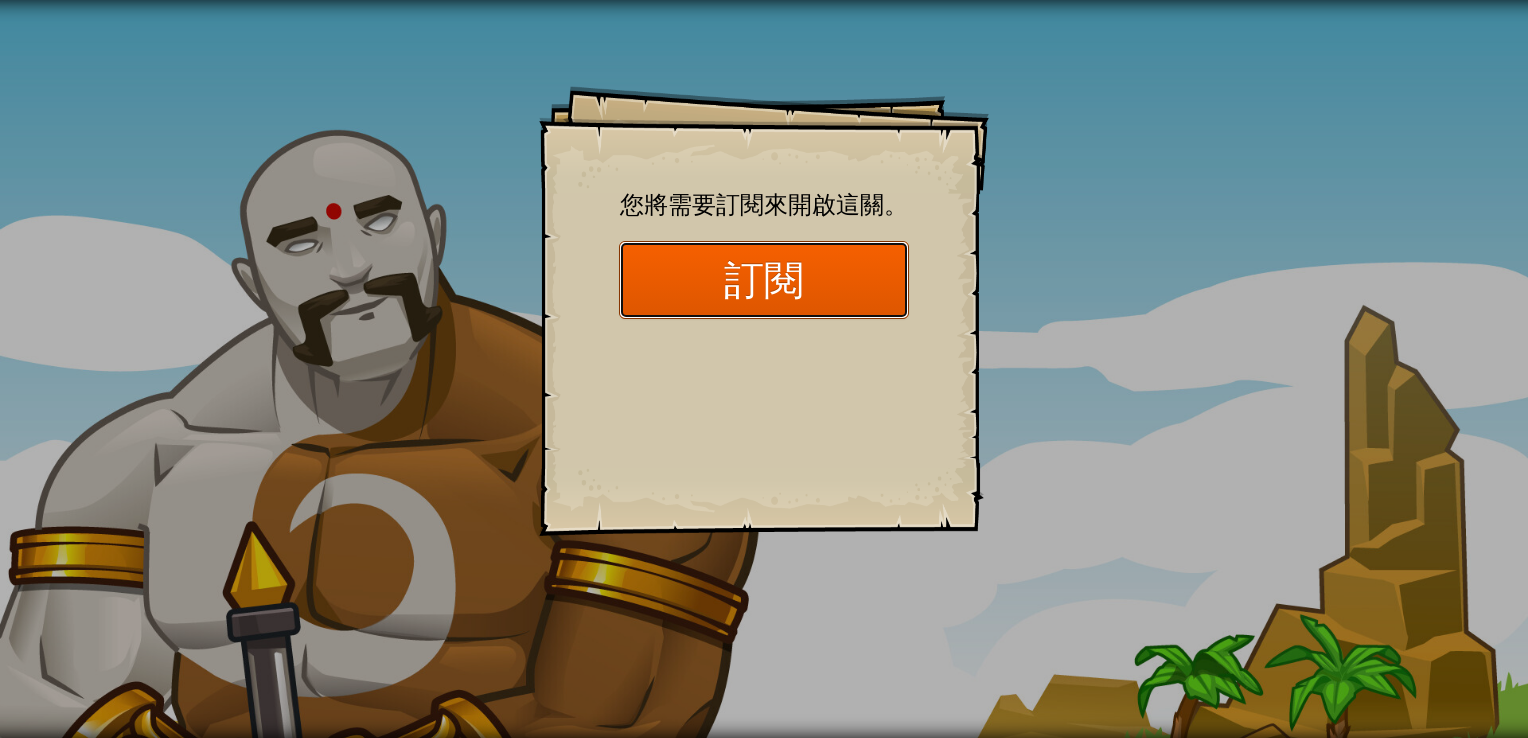 click on "訂閱" at bounding box center (764, 279) 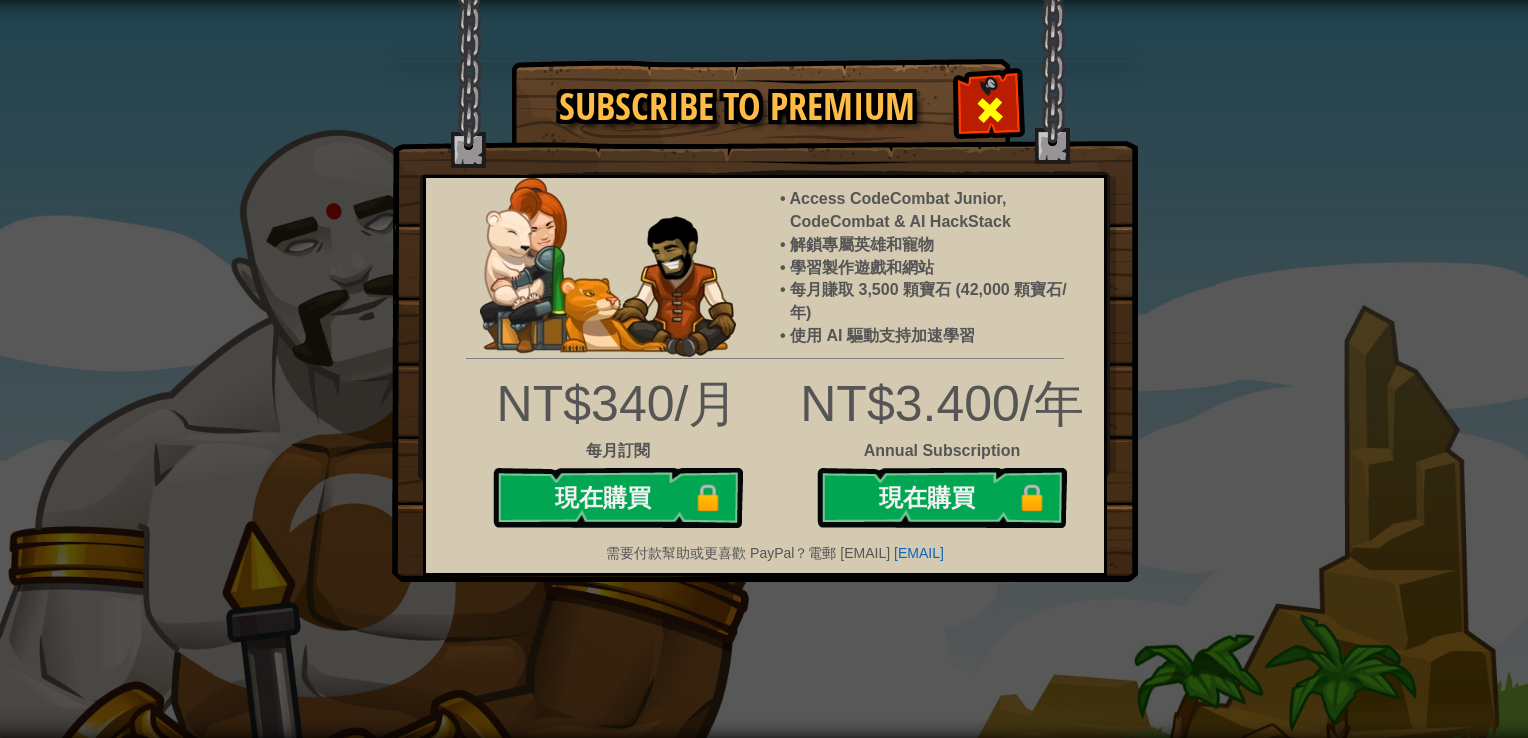 click at bounding box center (989, 107) 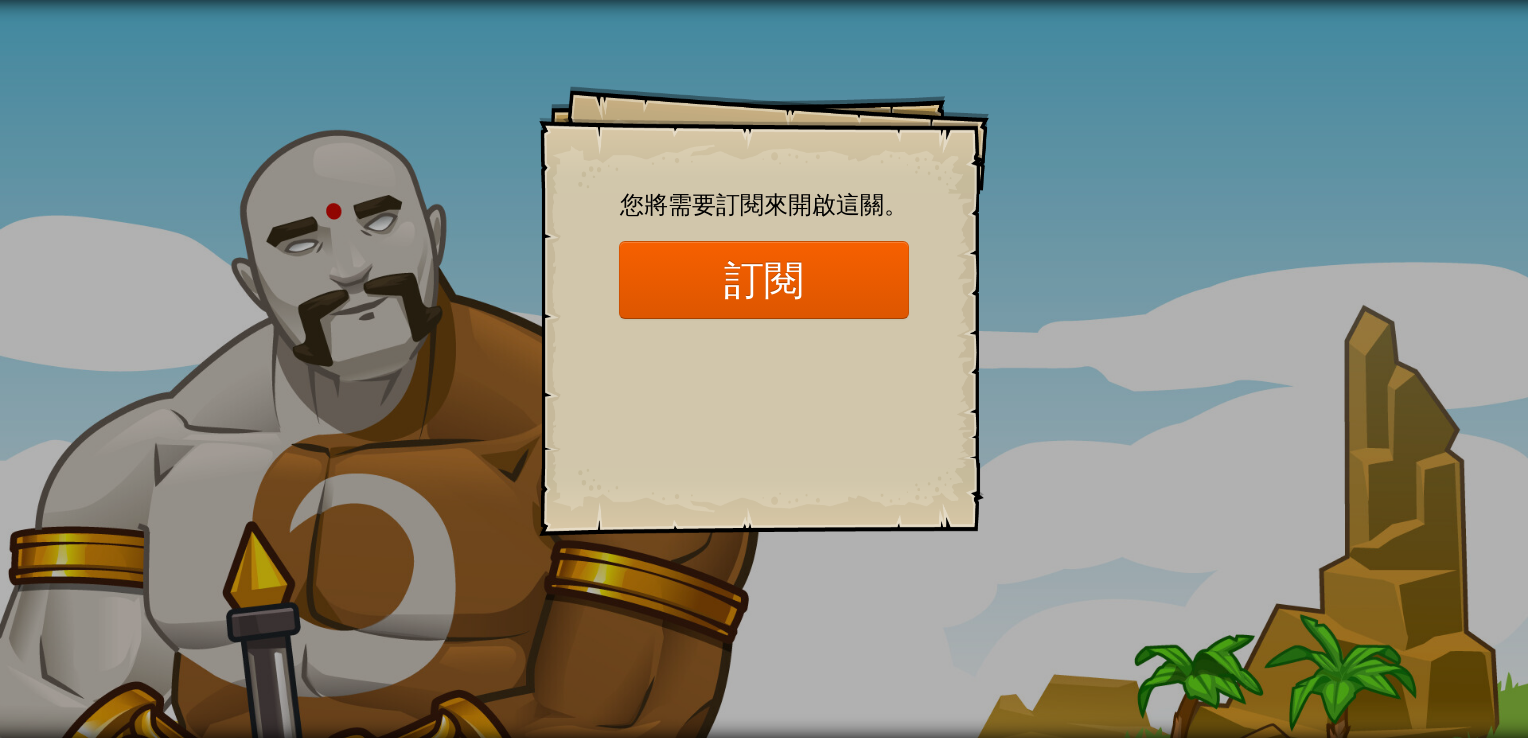 click on "Goals Start Level 從伺服器載入失敗 您將需要訂閱來開啟這關。 訂閱 您需要加入一個課程來遊玩此關卡。 回到我的課程 詢問您的老師來分派一個授權碼給您，這樣您就可以繼續遊玩CodeCombat! 回到我的課程 此關卡已鎖定。
回到我的課程 電腦科學之於電腦不外乎於望遠鏡之於天文學。 - Edsger Dijkstra" at bounding box center (764, 369) 